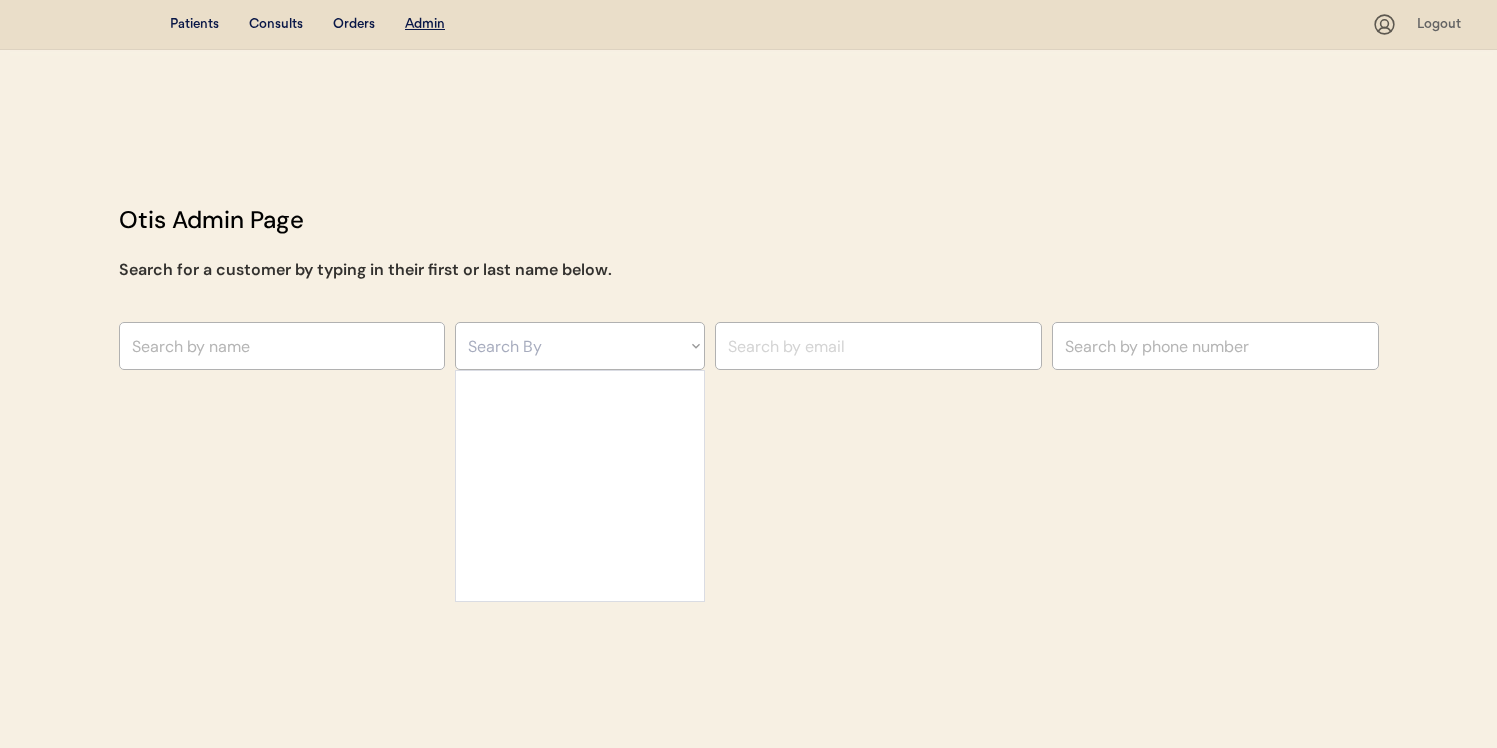 scroll, scrollTop: 0, scrollLeft: 0, axis: both 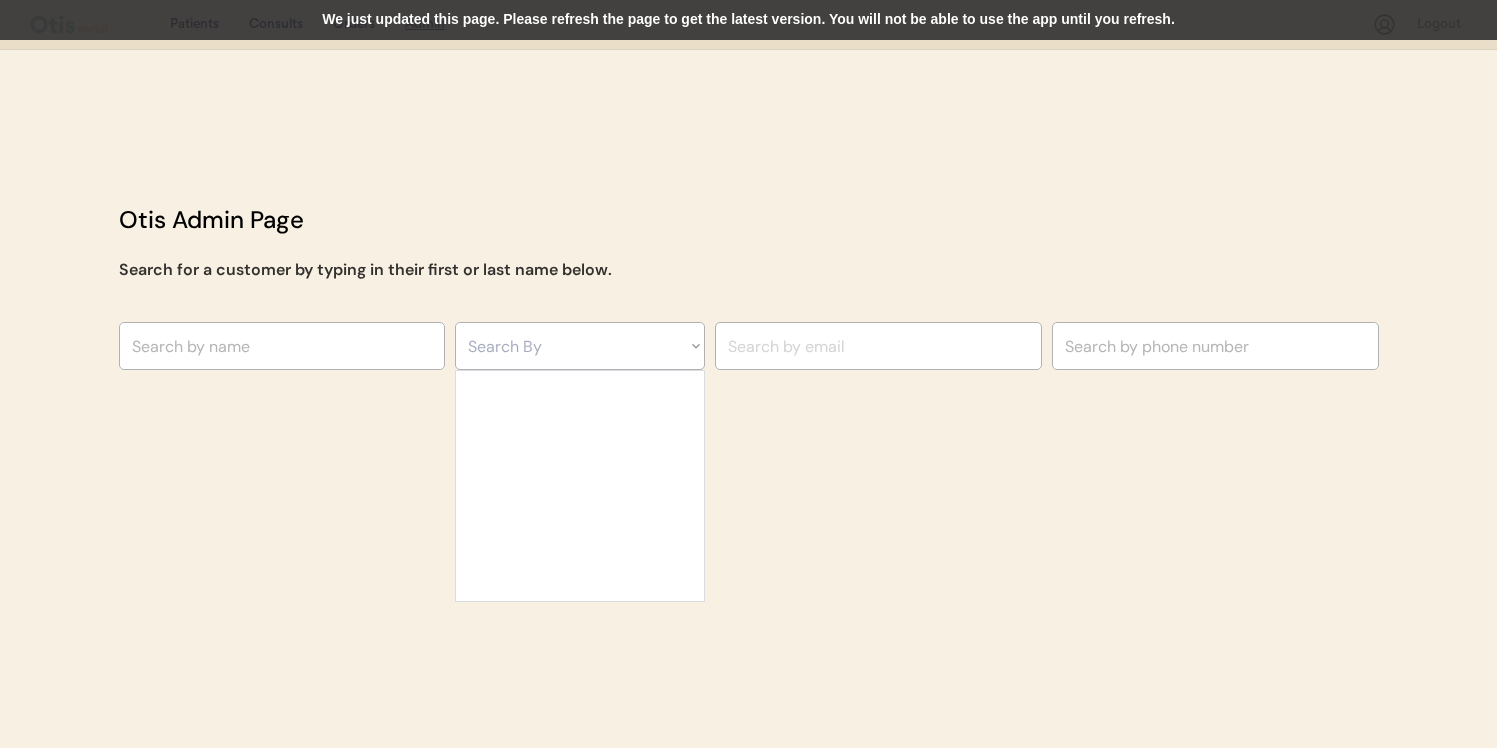 click on "We just updated this page.  Please refresh the page to get the latest version. You will not be able to use the app until you refresh." at bounding box center (748, 20) 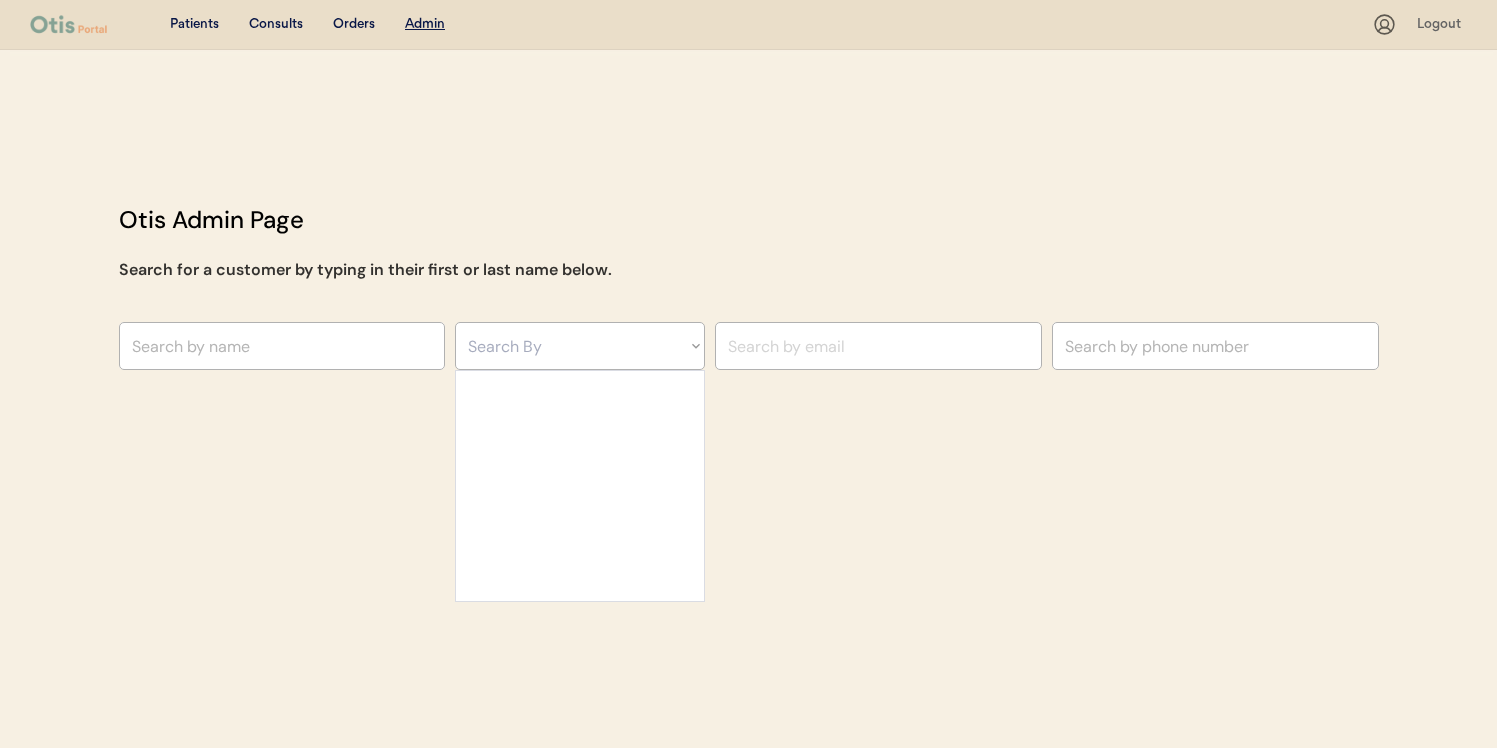 scroll, scrollTop: 0, scrollLeft: 0, axis: both 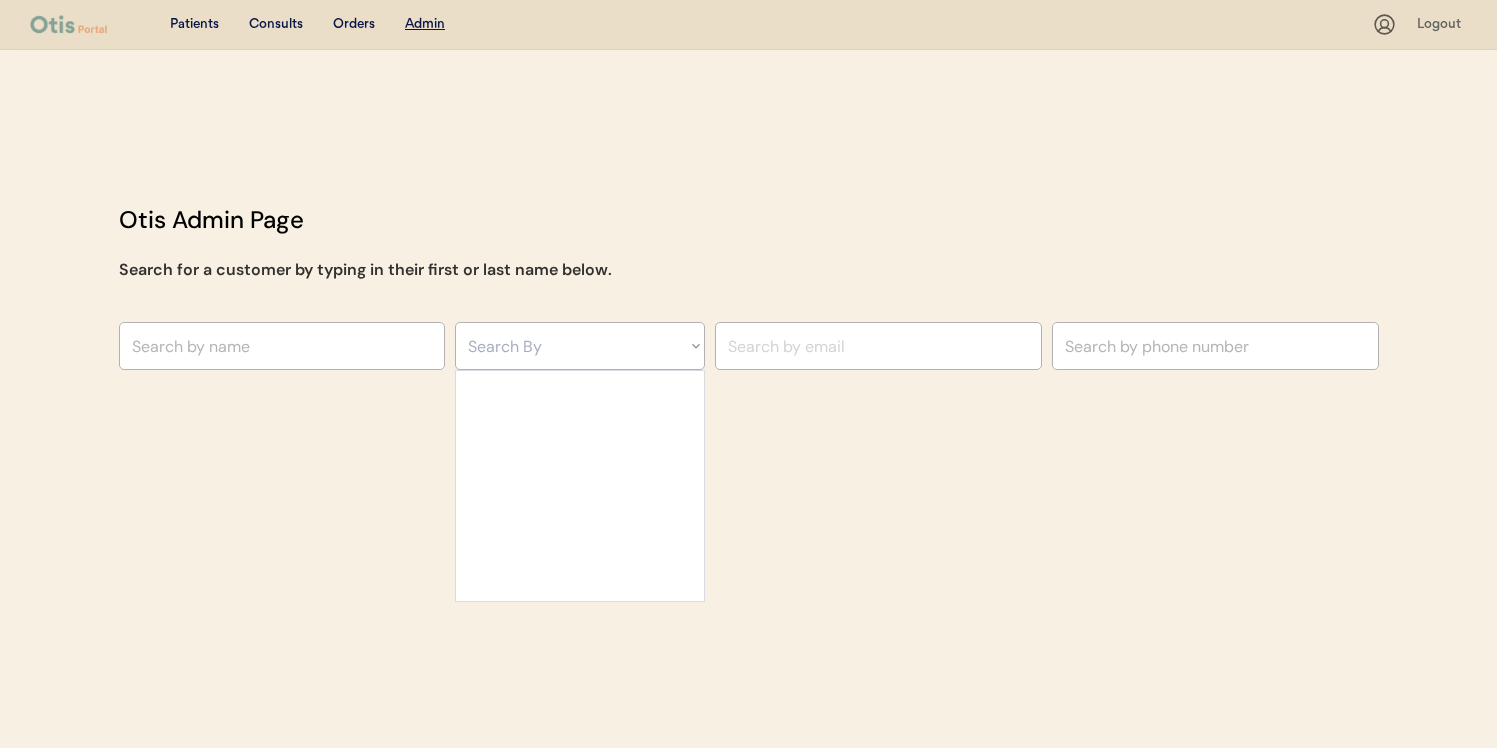 click on "Search By Name Email Phone Number" at bounding box center [580, 346] 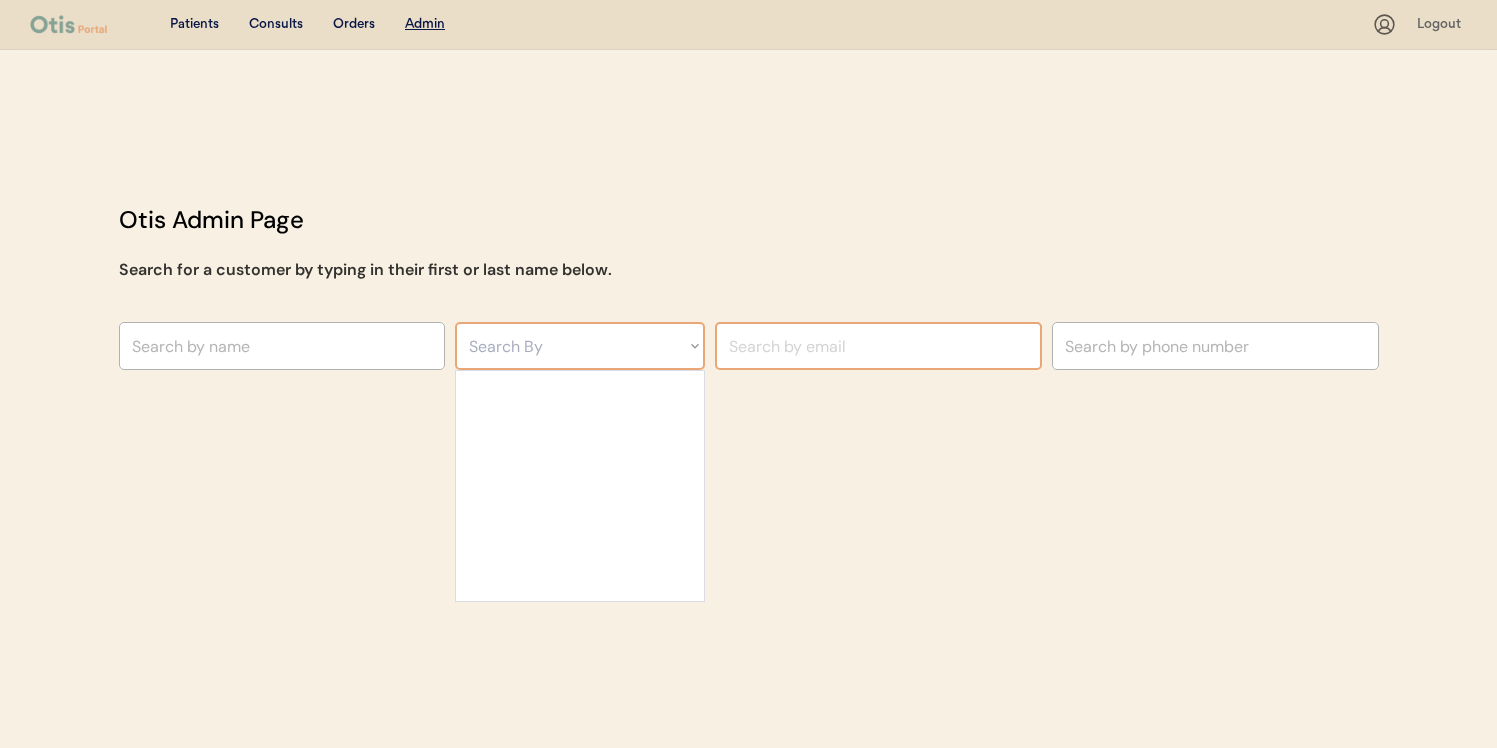 click at bounding box center [878, 346] 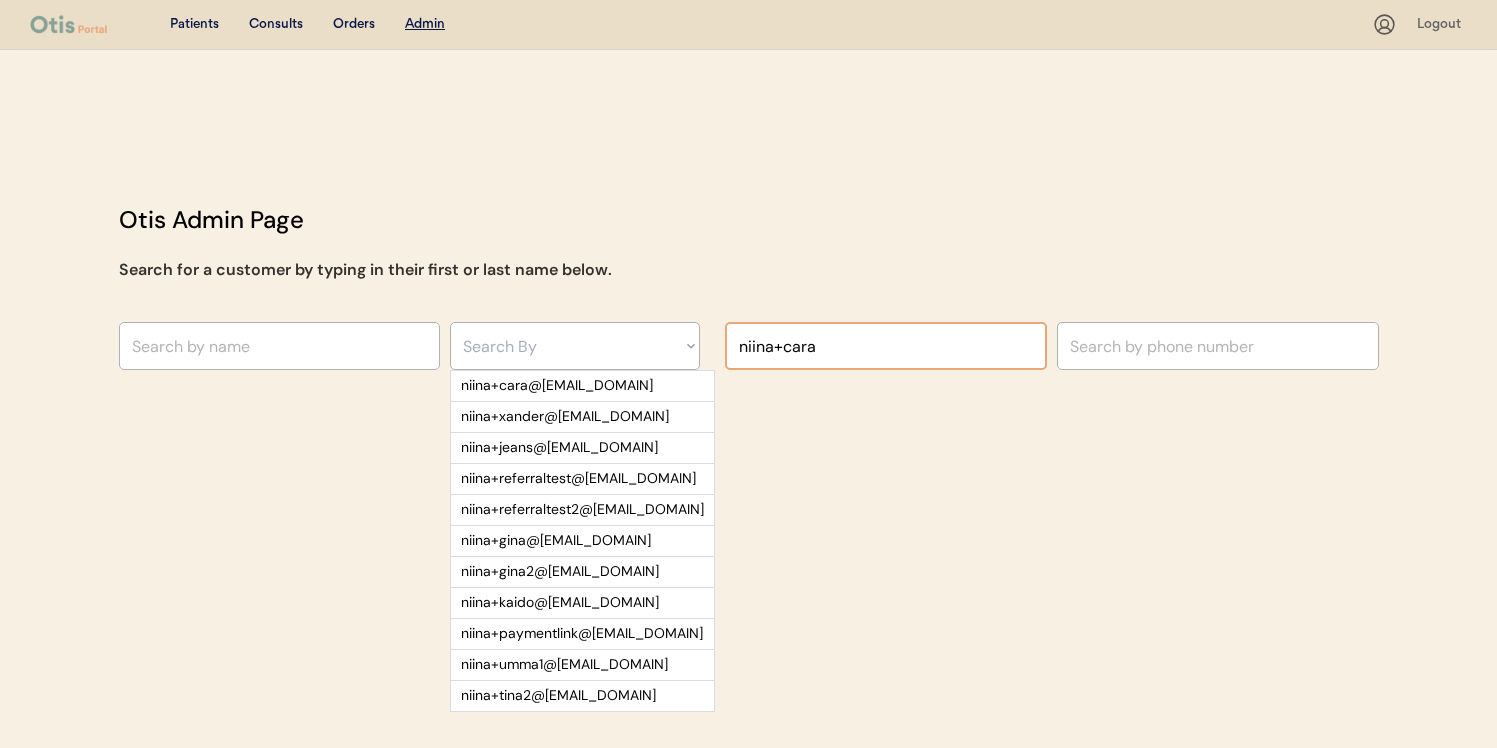 type on "niina+cara" 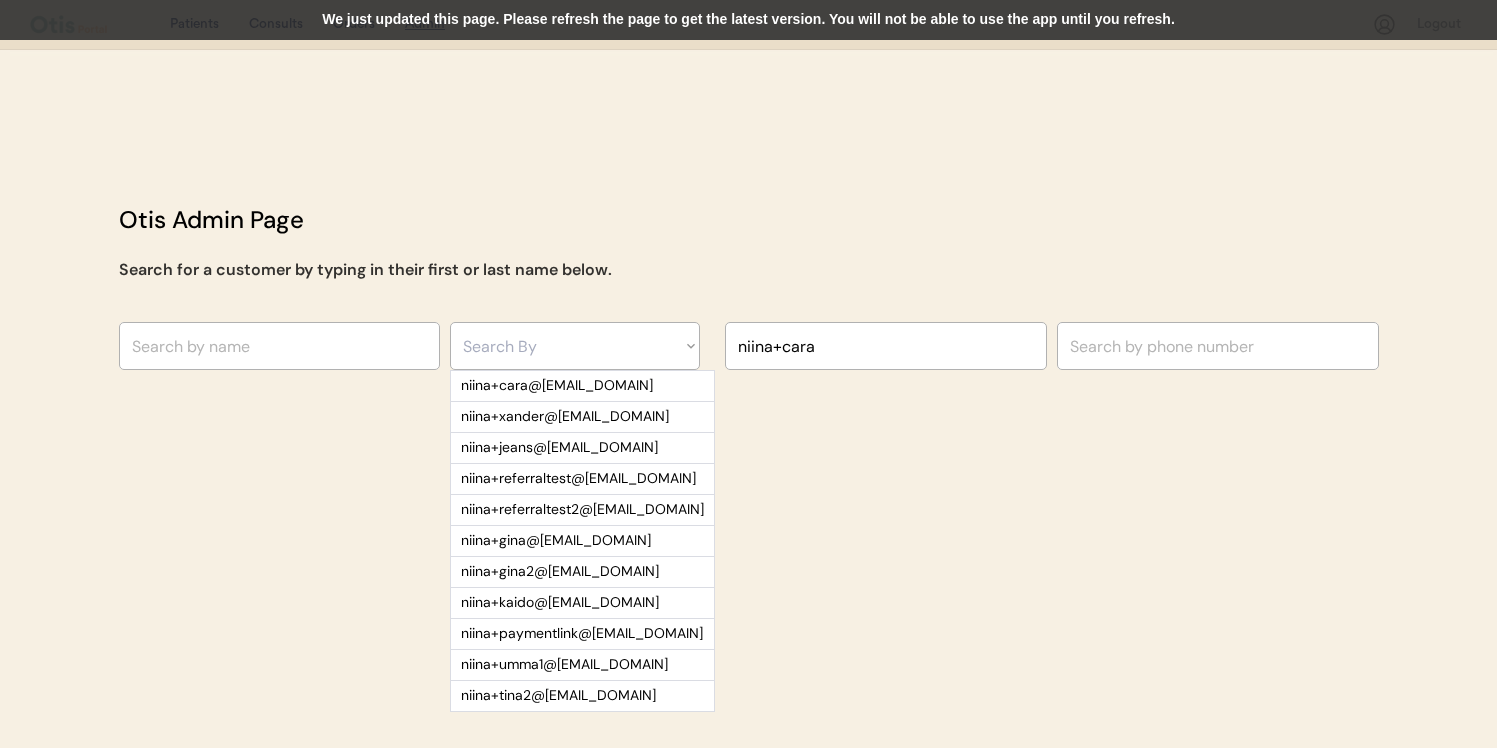 click on "We just updated this page.  Please refresh the page to get the latest version. You will not be able to use the app until you refresh." at bounding box center (748, 20) 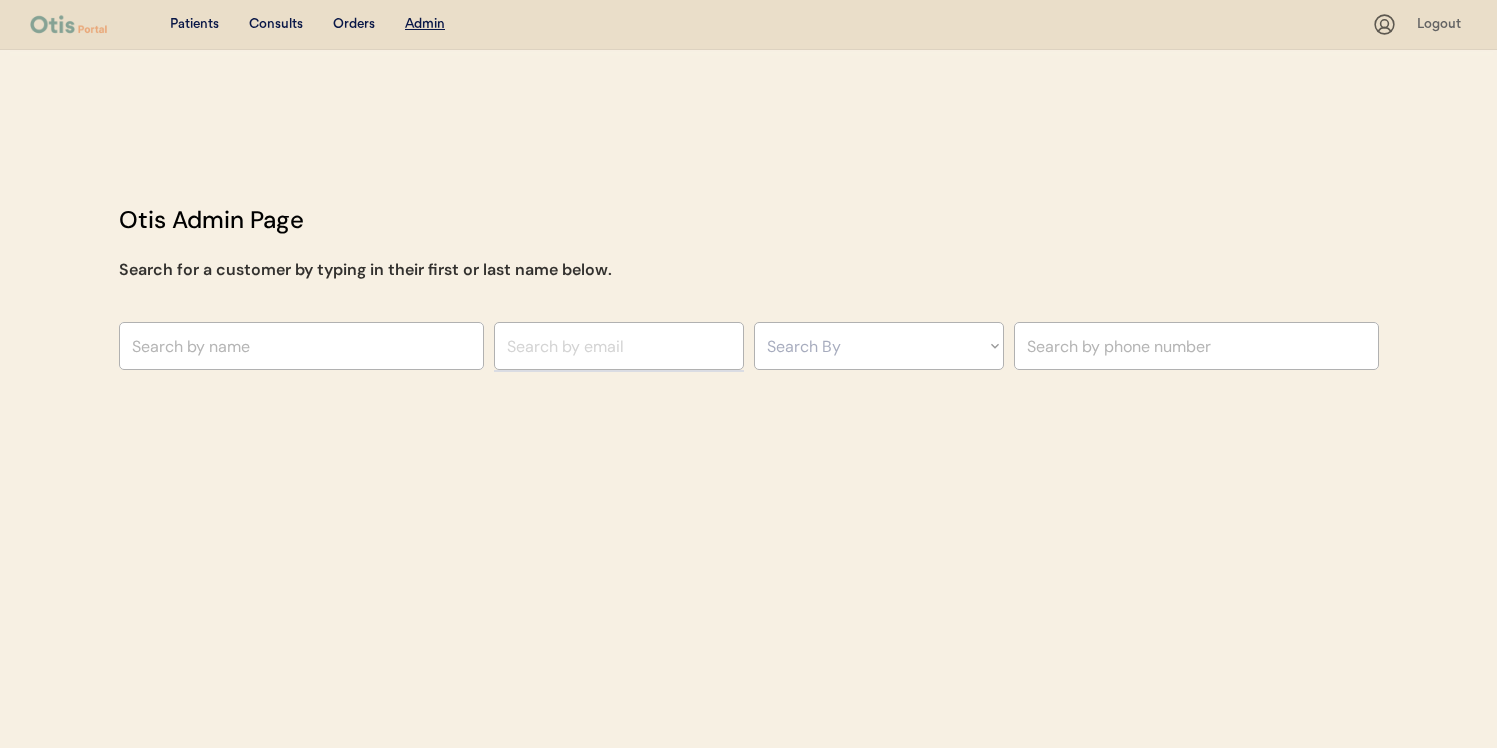 scroll, scrollTop: 0, scrollLeft: 0, axis: both 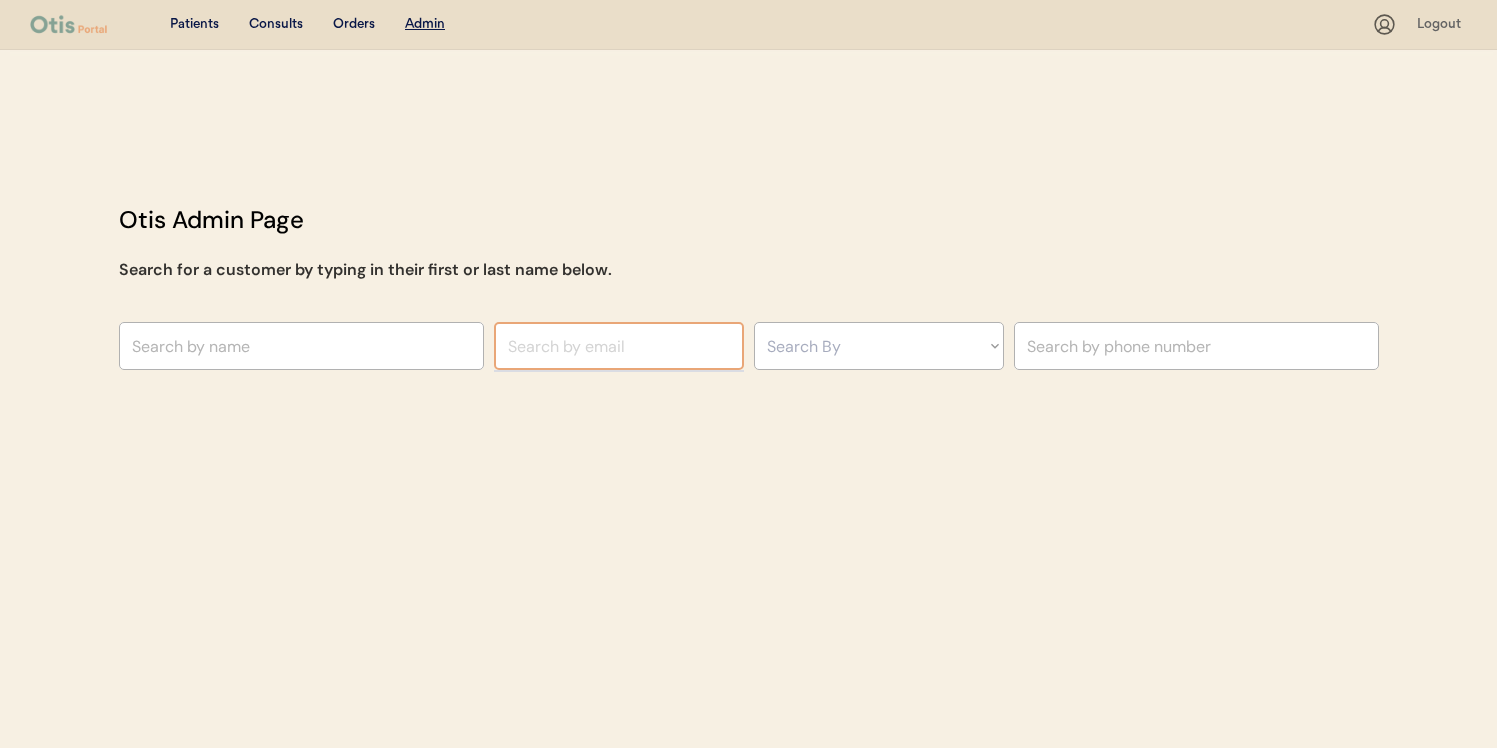 click at bounding box center (619, 346) 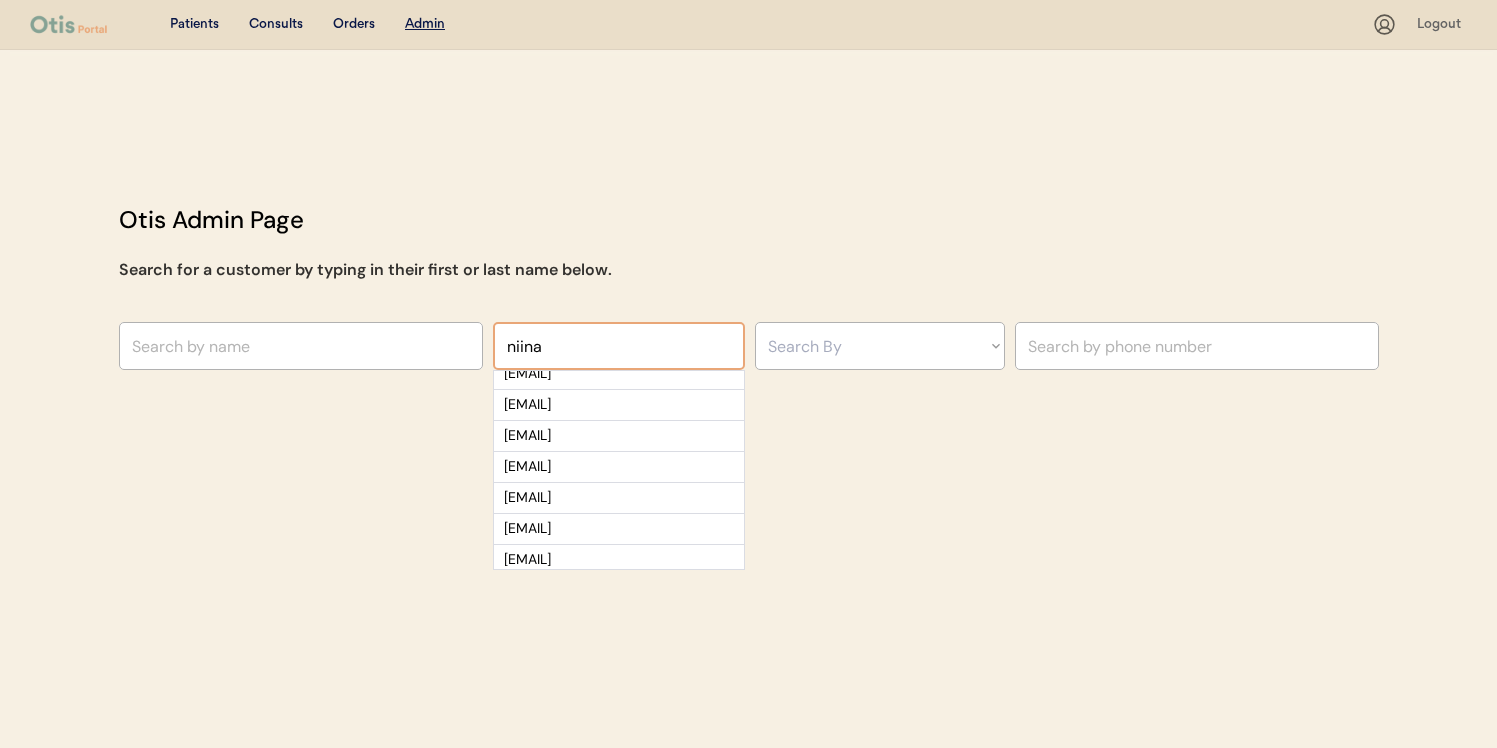 scroll, scrollTop: 82, scrollLeft: 0, axis: vertical 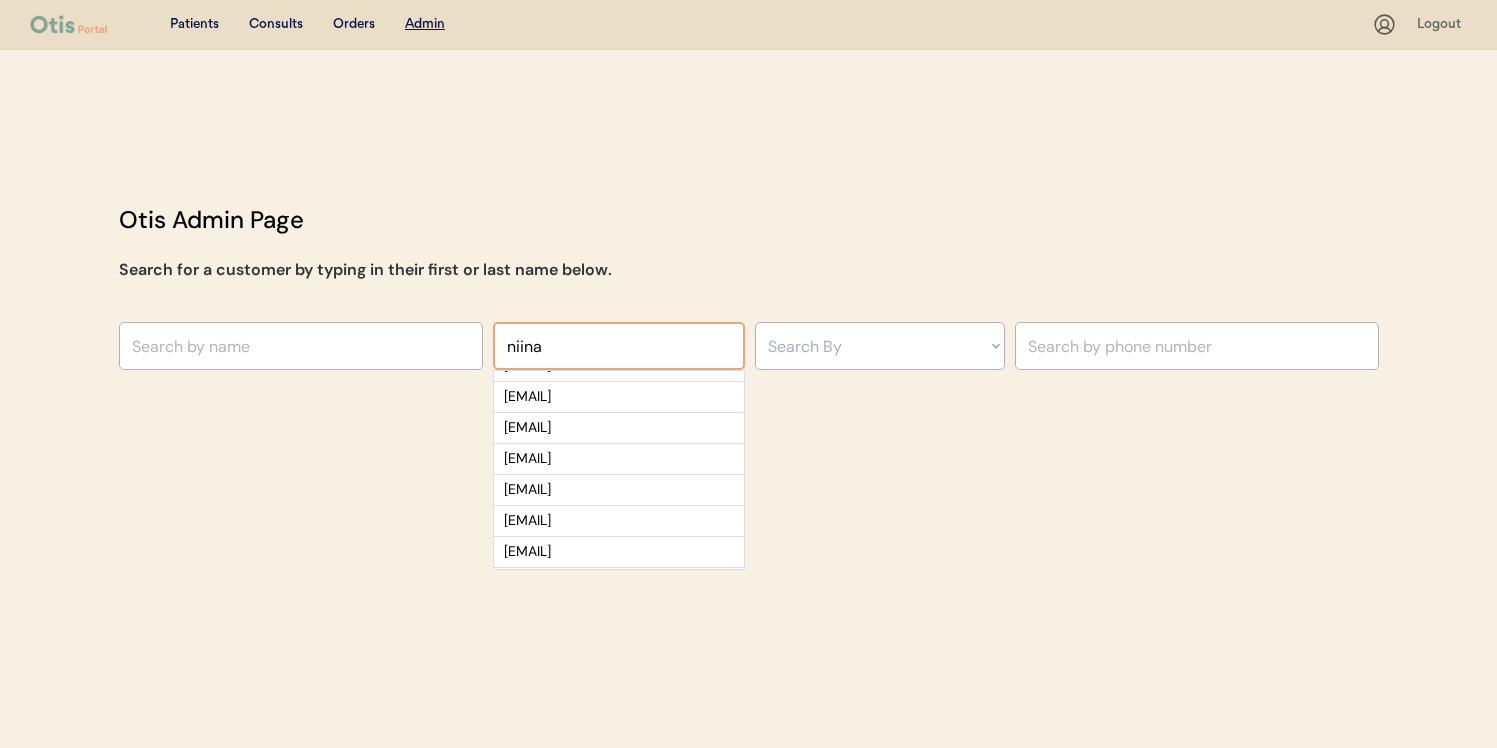 type on "niina" 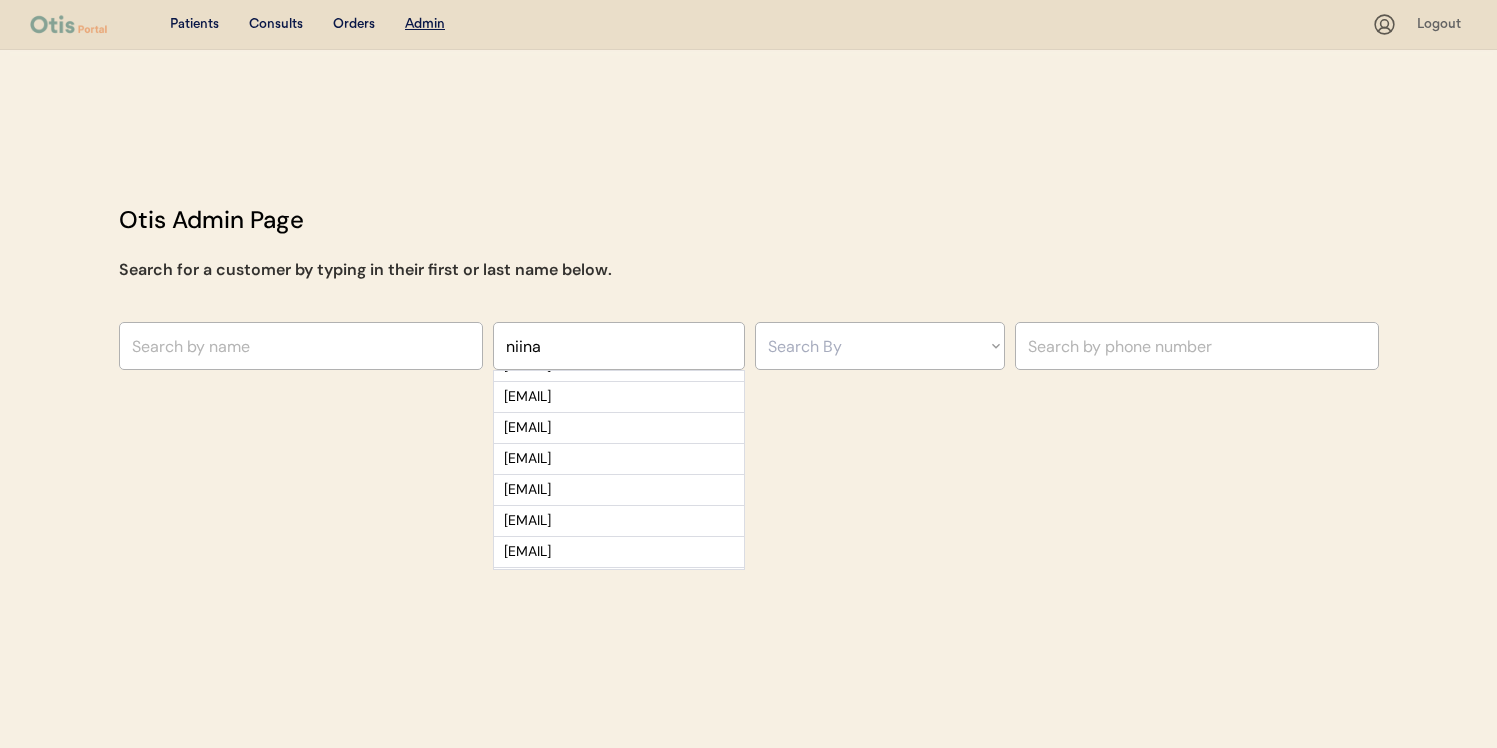 click on "niina+jeans@[EMAIL_DOMAIN]" at bounding box center [619, 428] 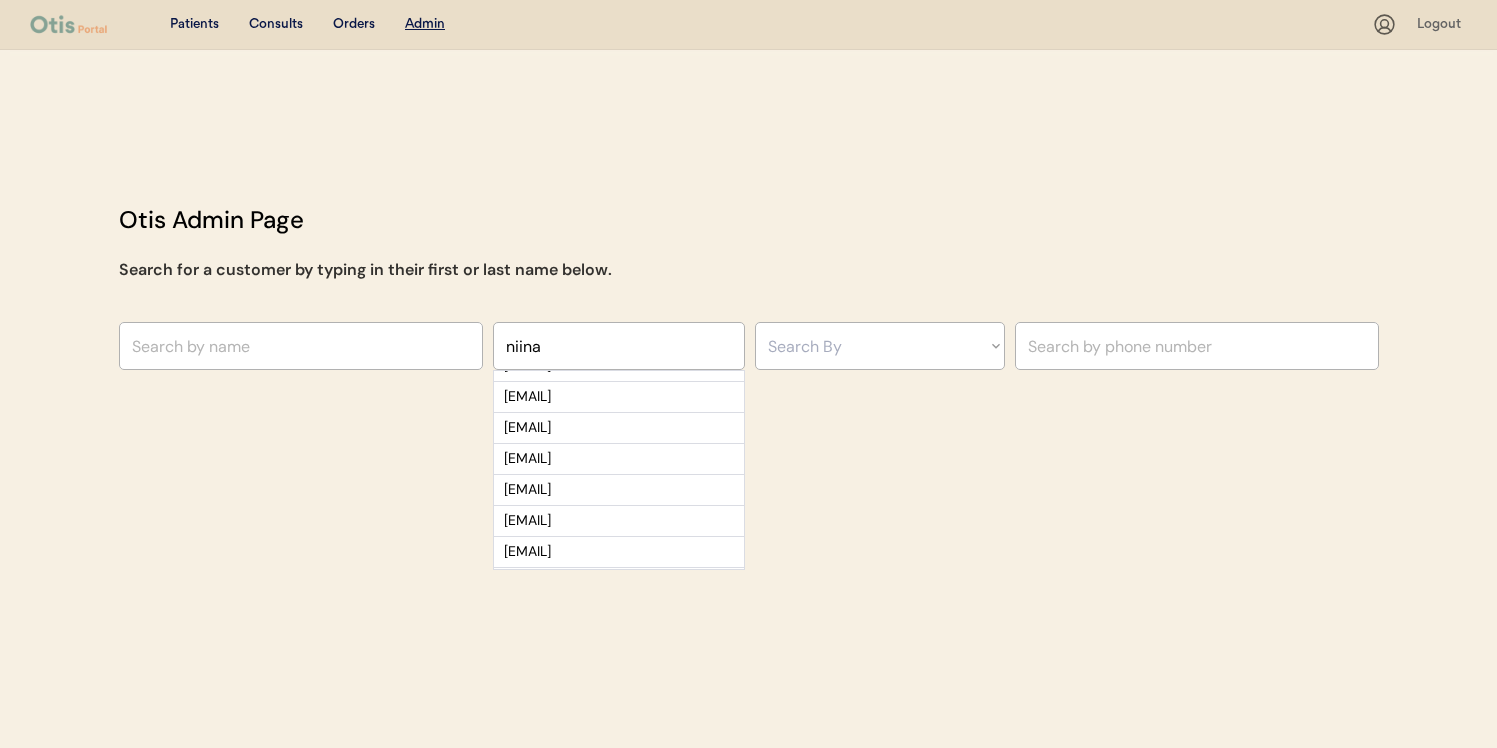 click on "Otis Admin Page Search for a customer by typing in their first or last name below. niina+cara@otispet.co niina+good@otispet.co niina+xander@otispet.co niina+test@otispet.co niina+jeans@otispet.co niina+bobby@otispet.co niina+mingo@otisforpets.com niina+doffy2@otisforpets.com niina+referraltest@otisforpets.com niina+referraltest2@otisforpets.com niina+ycdemo@otisforpets.com niina+gina@otisforpets.com niina+gina2@otisforpets.com niina+kaido@otisforpets.com niina+billy@otisforpets.com niina+doffy3@otisforpets.com niina+demoaccount@otisforpets.com niina+paymentlink@otisforpets.com niina+ginger222@otisforpets.com niina+giordi@otisforpets.com niina+umma1@otisforpets.com niina+tina2@otisforpets.com niina+doffy12@otisforpets.com niina+goon@otisforpets.com niina+goe@otisforpets.com niina+test1111@otisforpets.com niina+sc1@otisforpets.com niina+sc3@otisforpets.com niina+loola2@otisforpets.com Search By Name Email Phone Number" 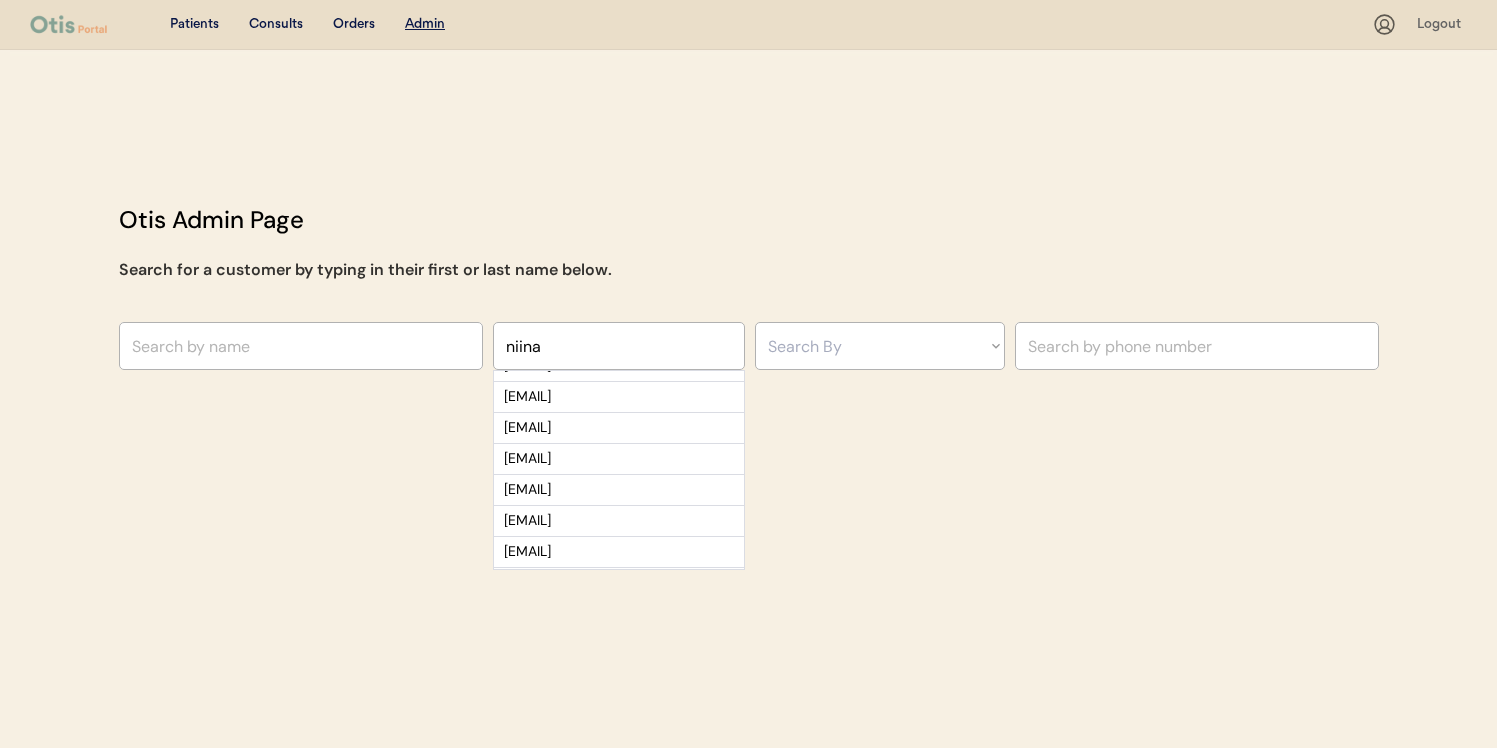 click on "niina+bobby@otispet.co" at bounding box center (619, 459) 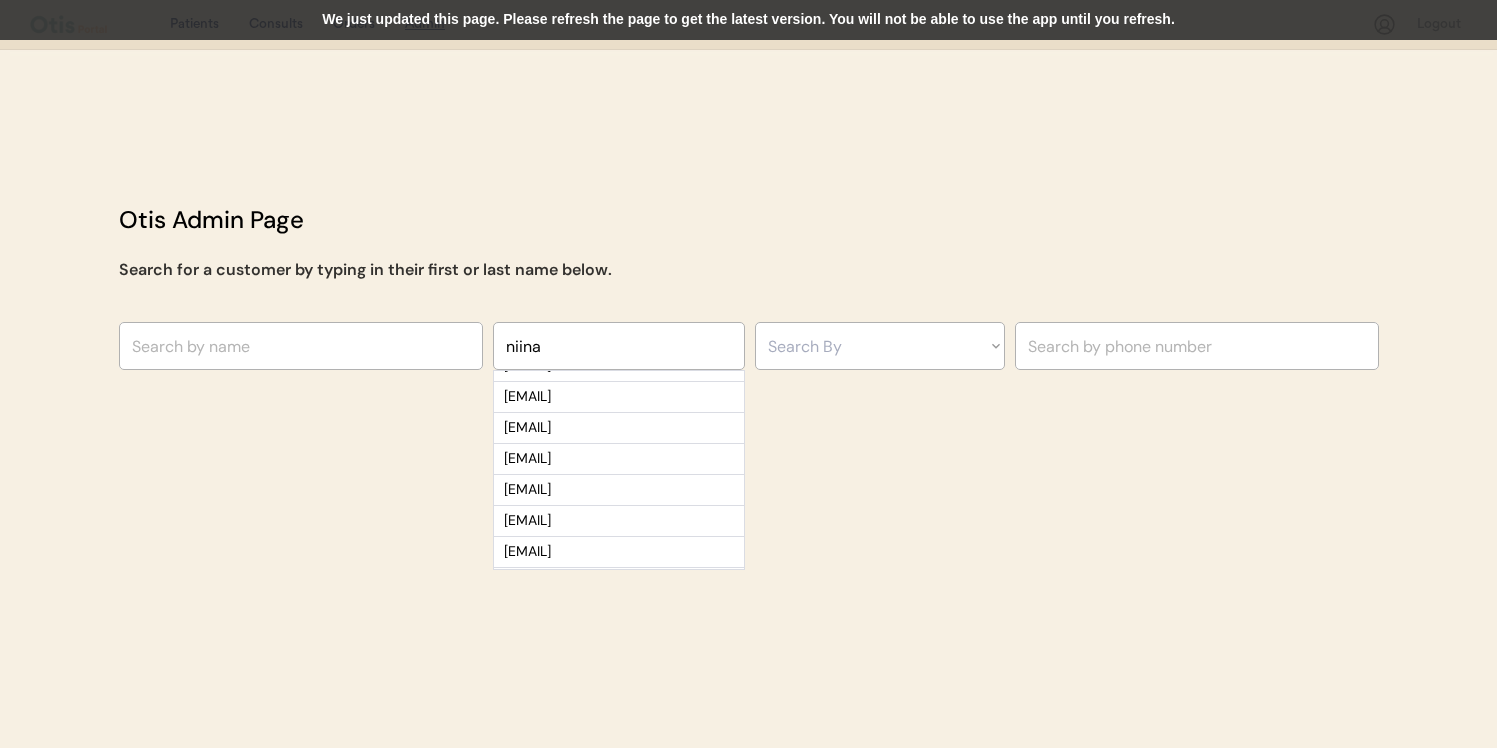 click on "We just updated this page.  Please refresh the page to get the latest version. You will not be able to use the app until you refresh." at bounding box center (748, 20) 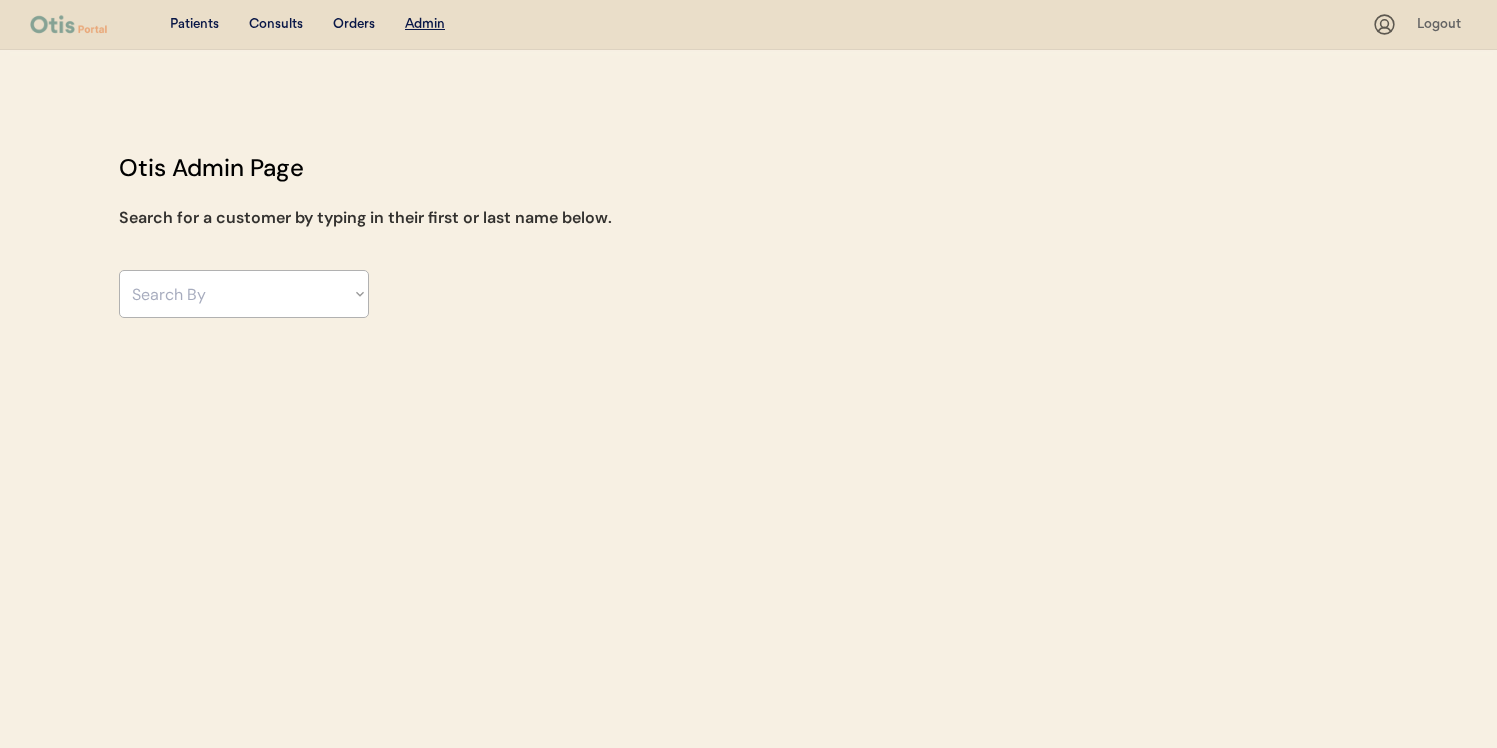 scroll, scrollTop: 0, scrollLeft: 0, axis: both 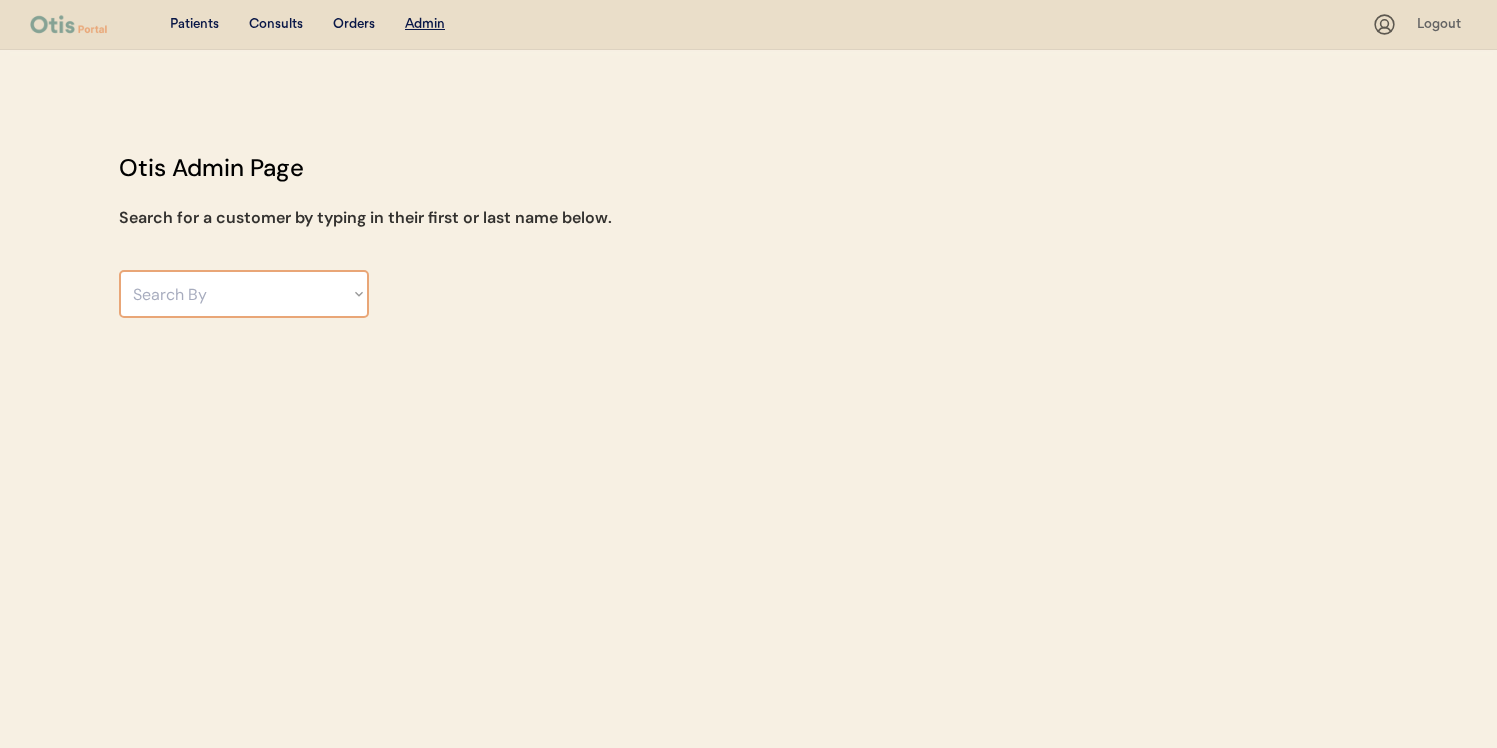 select on ""Name"" 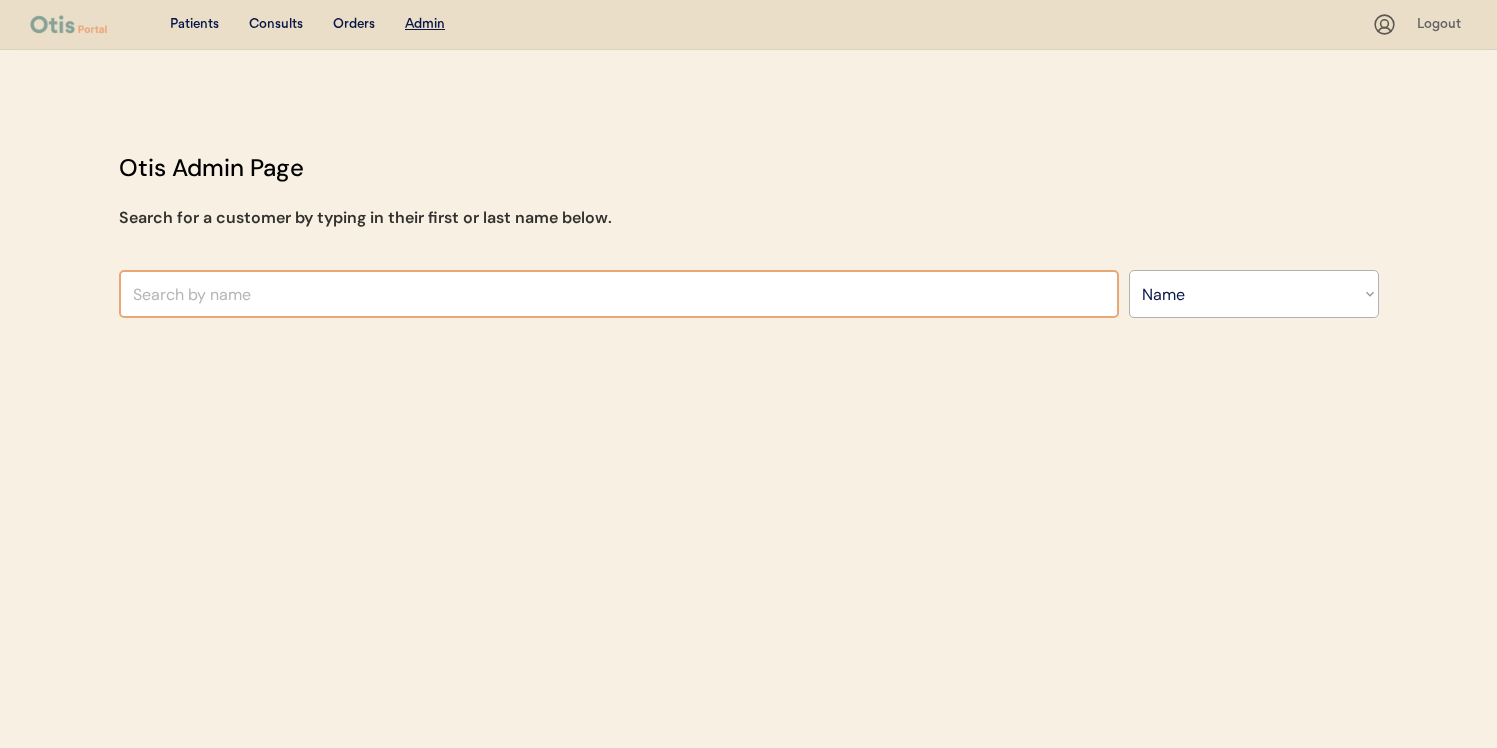 click at bounding box center (619, 294) 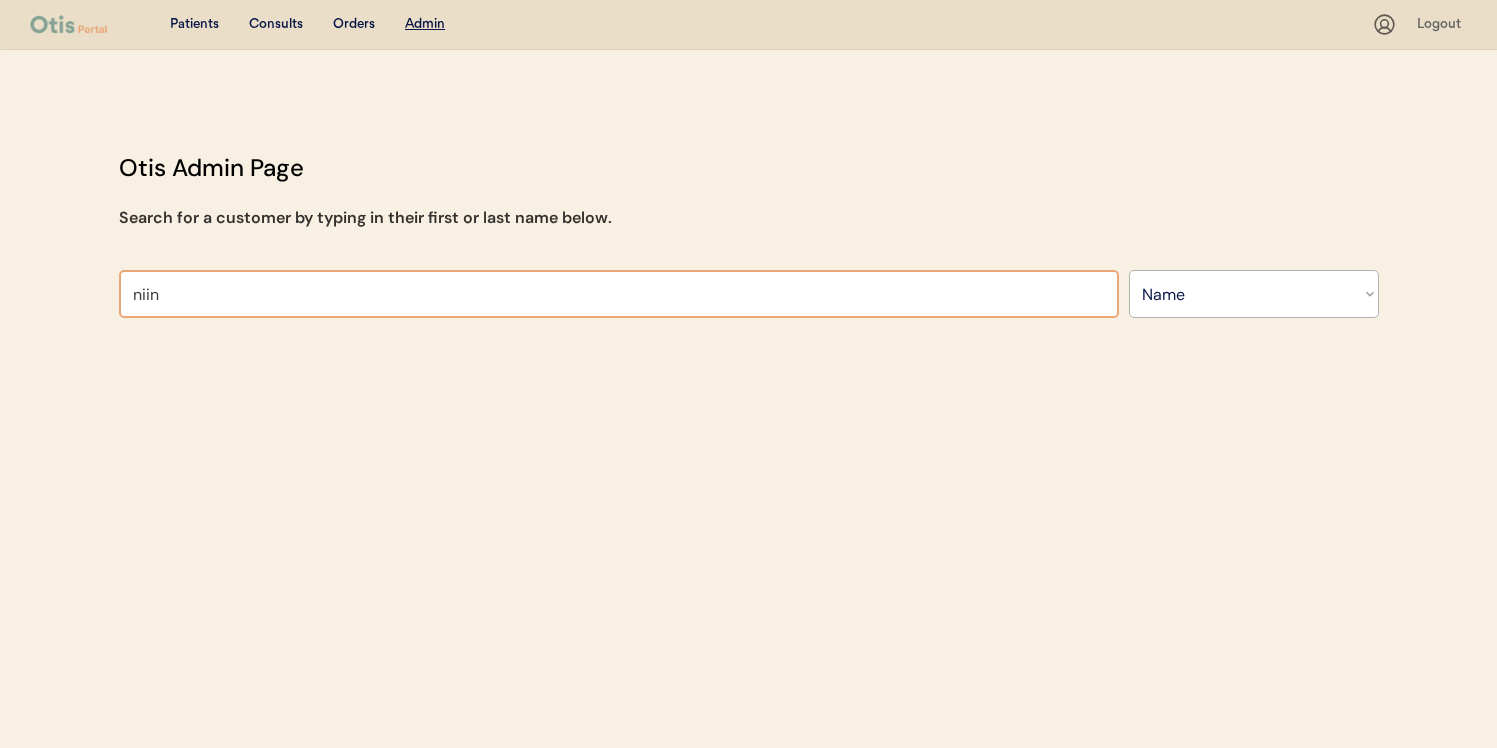 type on "niina" 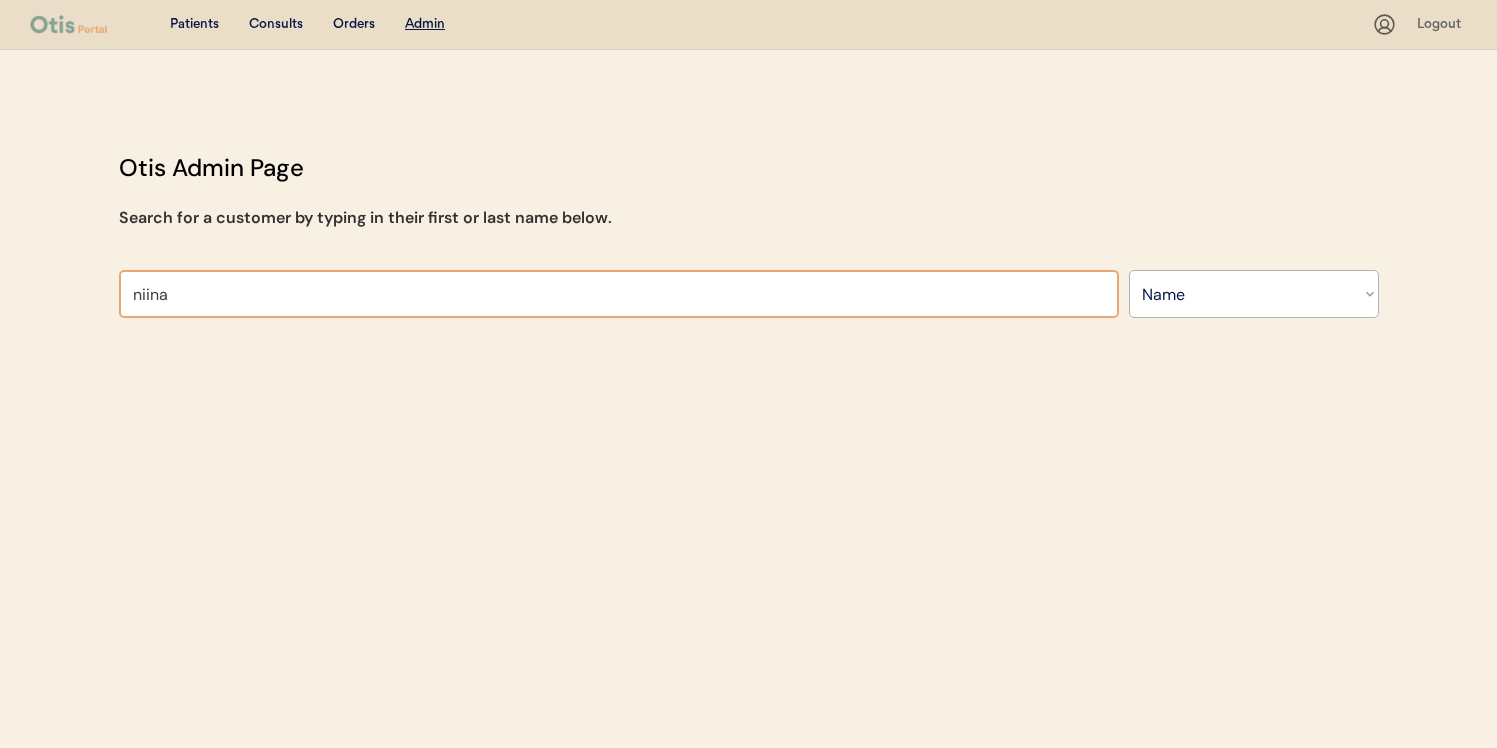 type on "niina A" 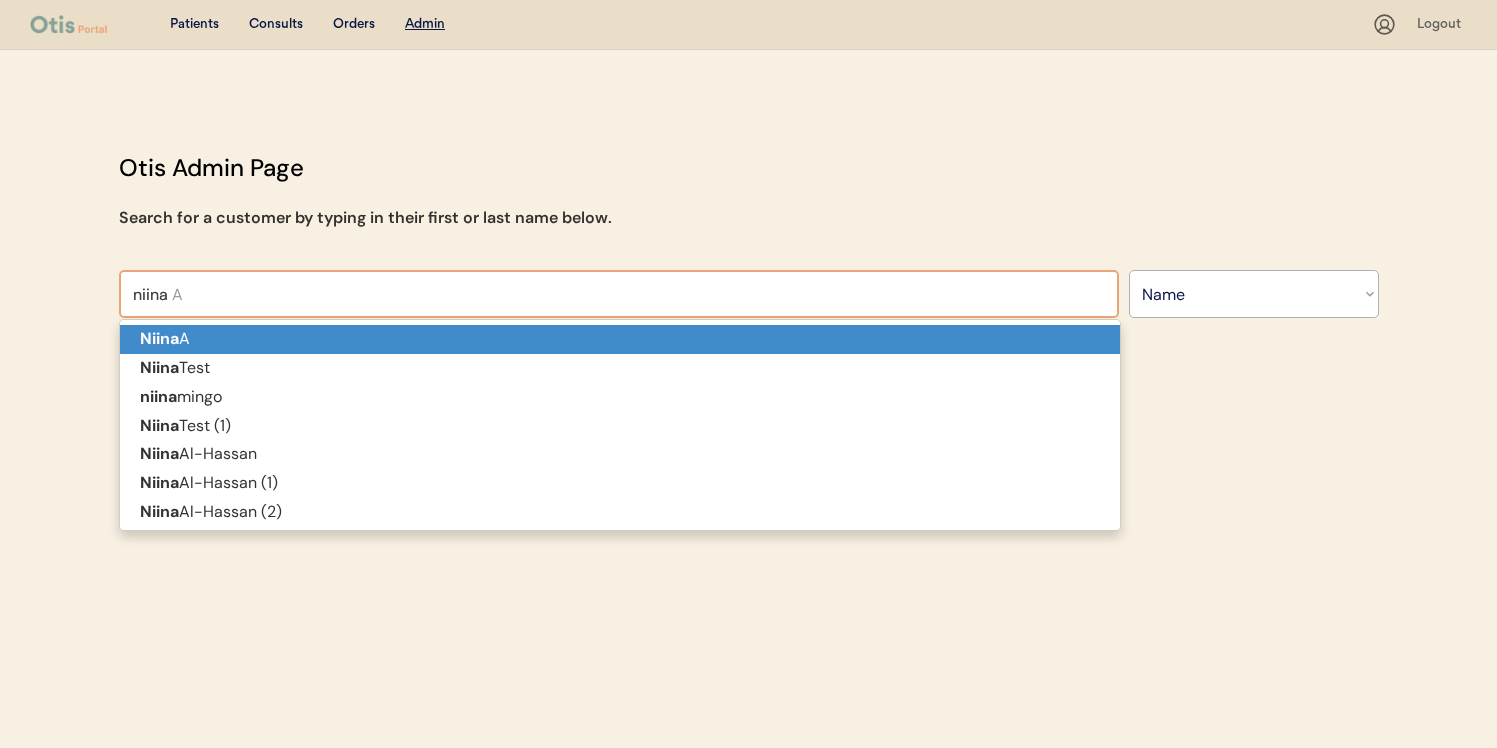 click on "Niina  A" at bounding box center (620, 339) 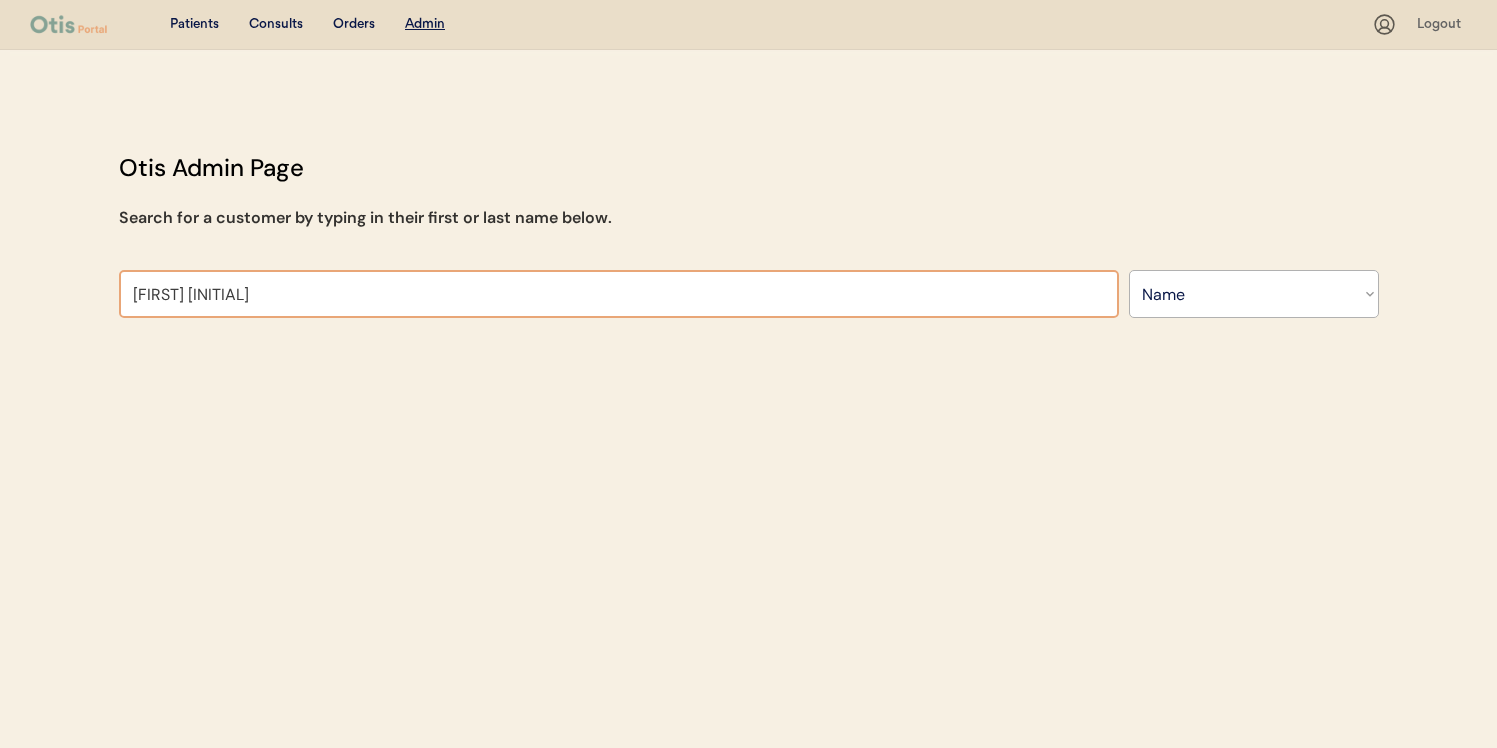 click on "Niina A" at bounding box center [619, 294] 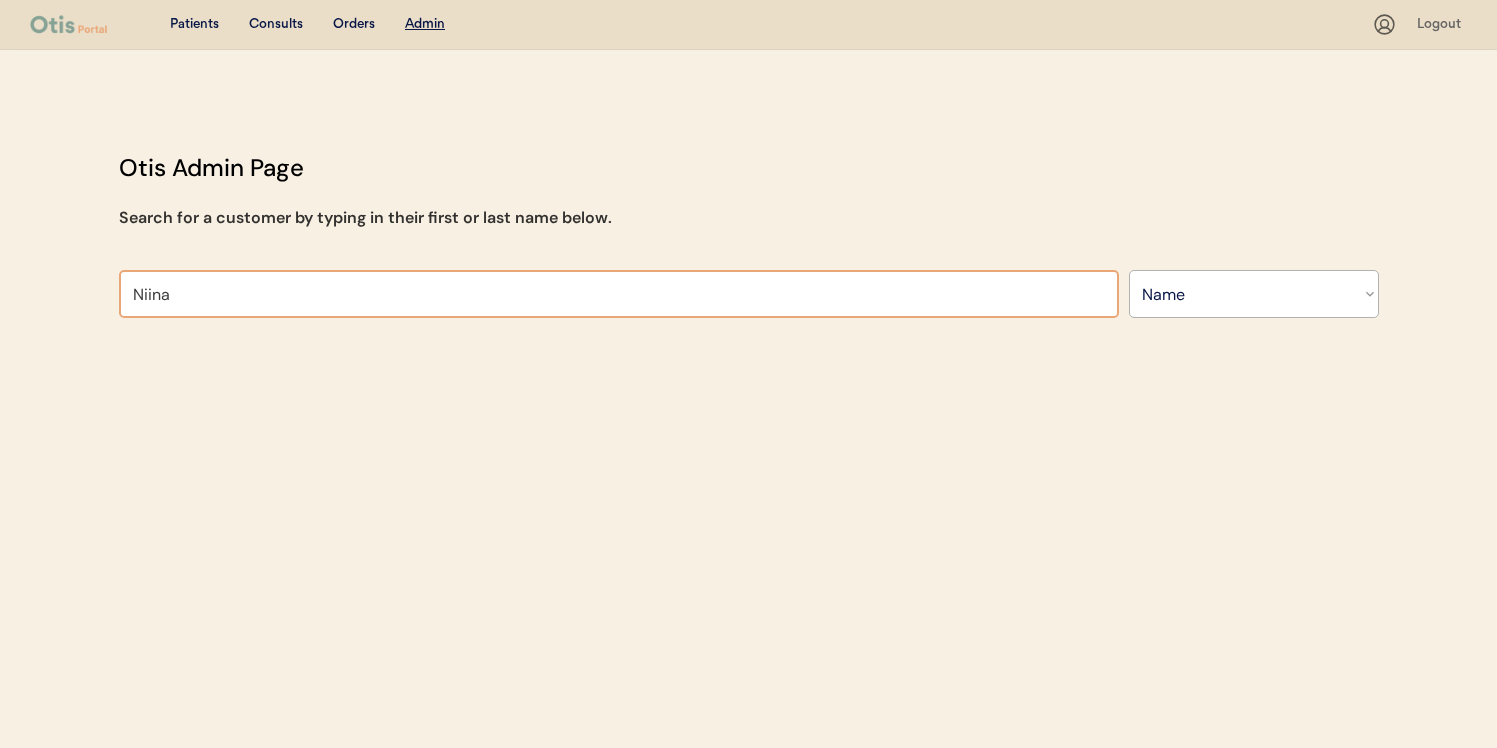 type on "Niina A" 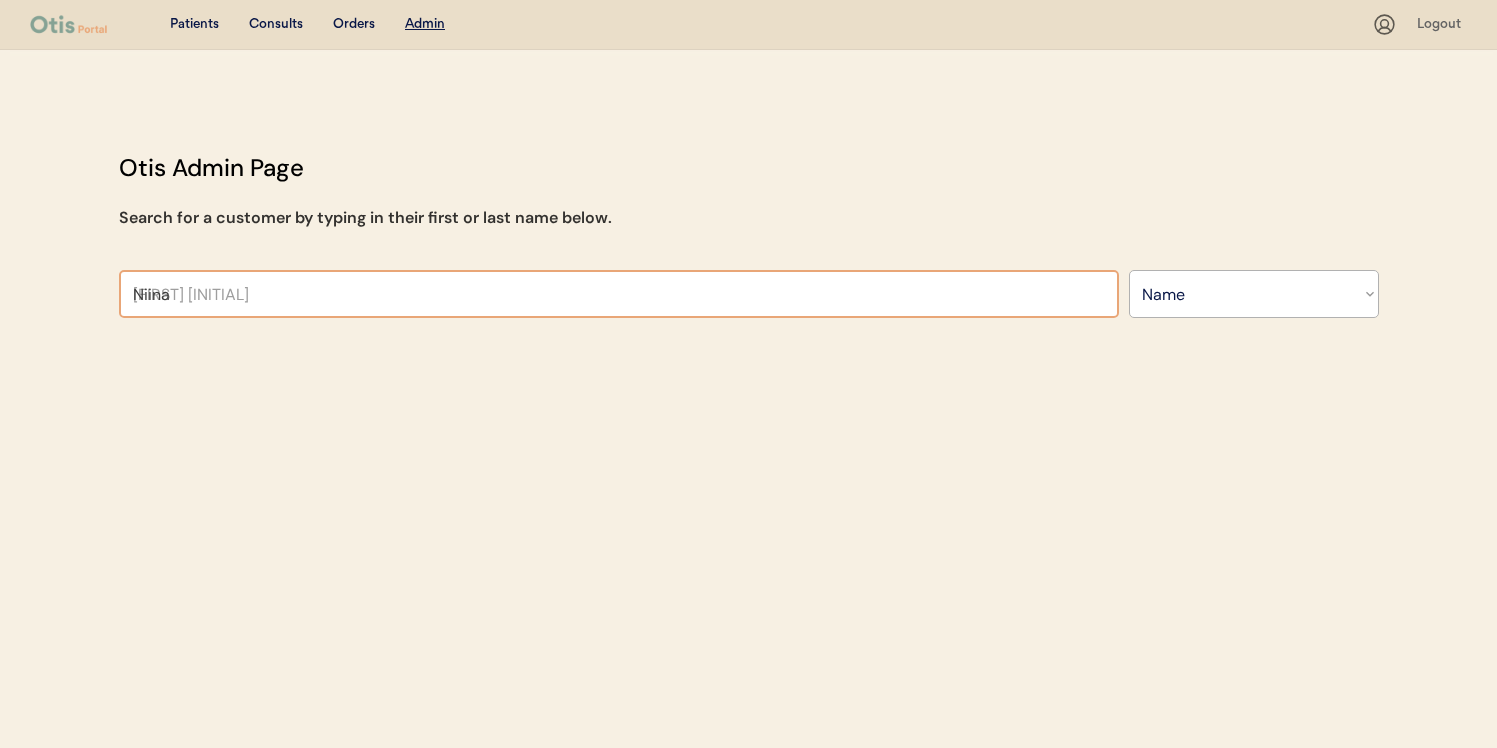 type on "Niina" 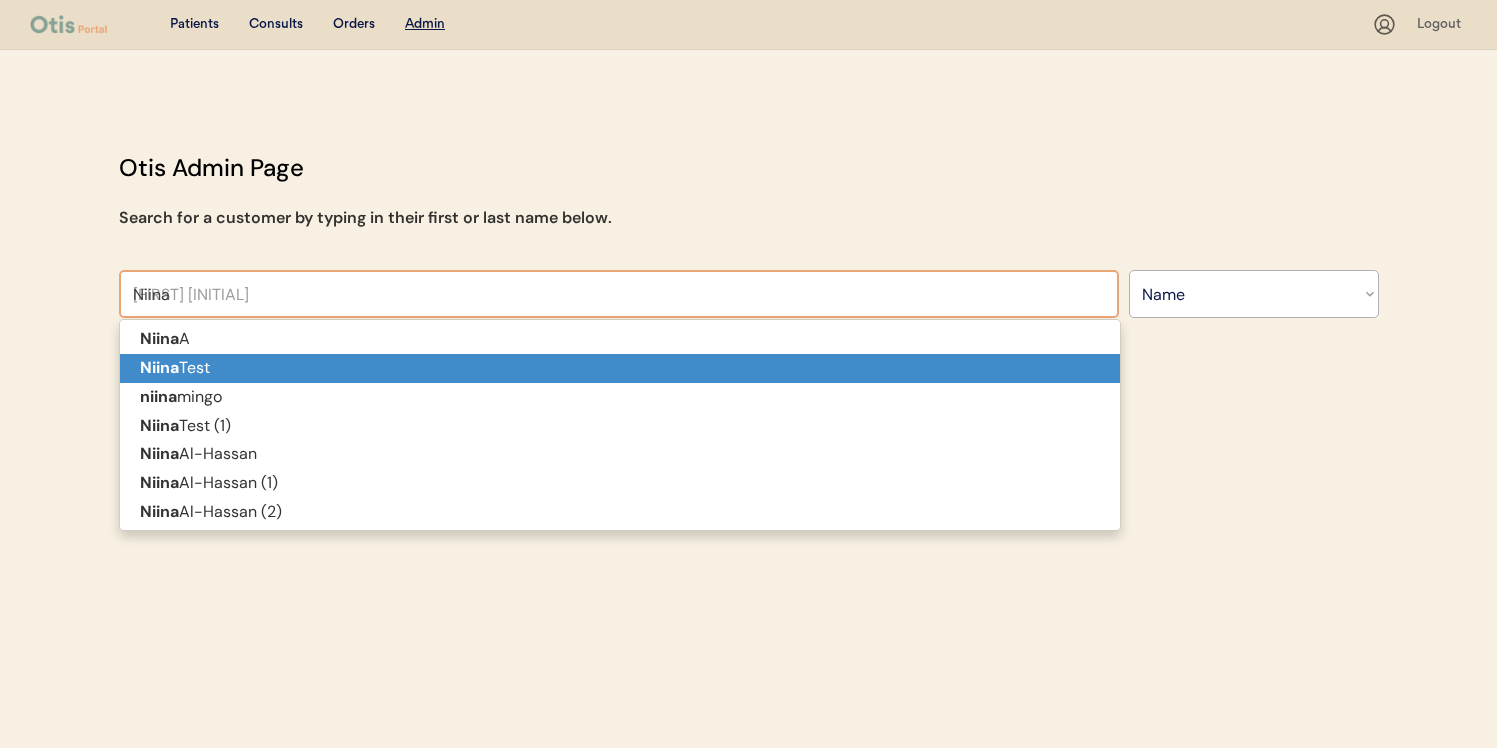 click on "Niina  Test" at bounding box center [620, 368] 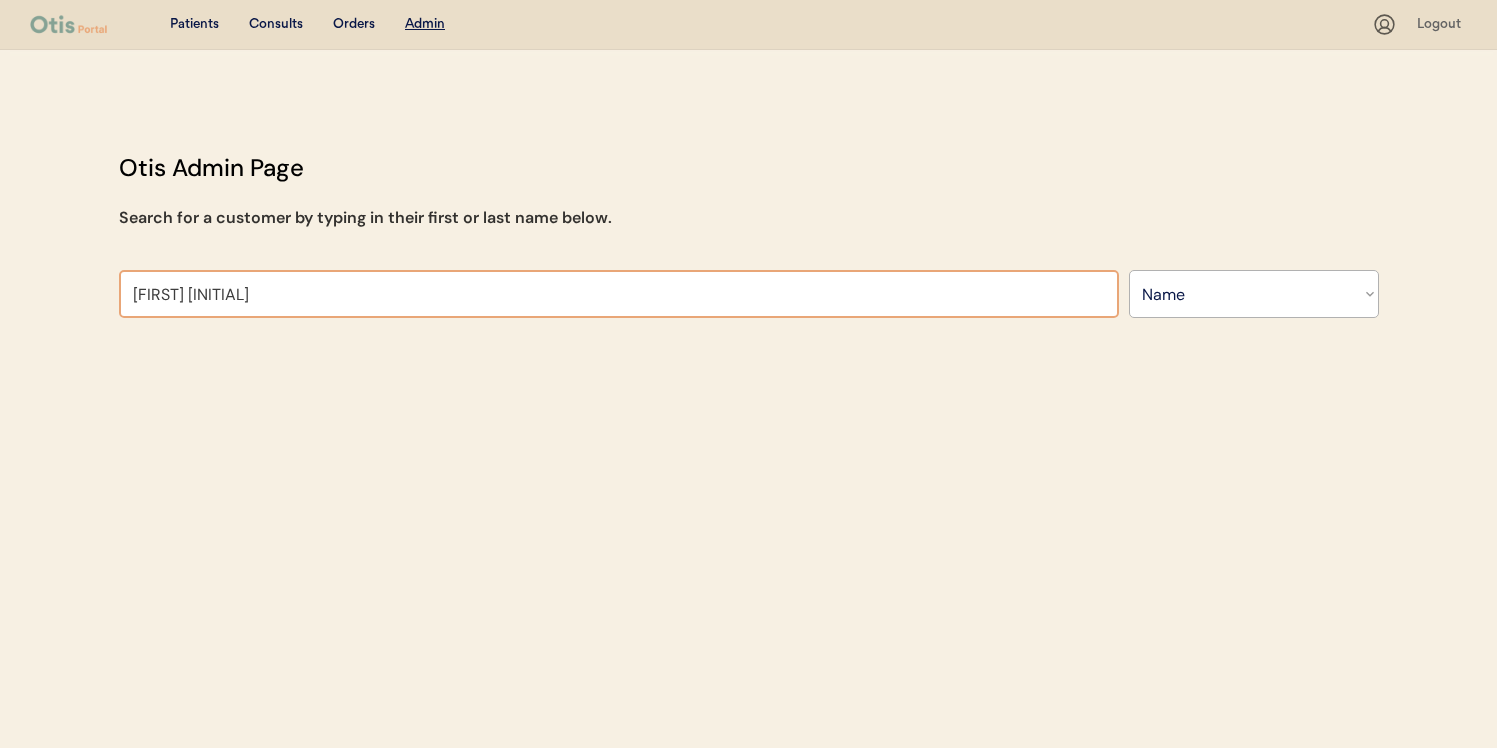 type on "Niina" 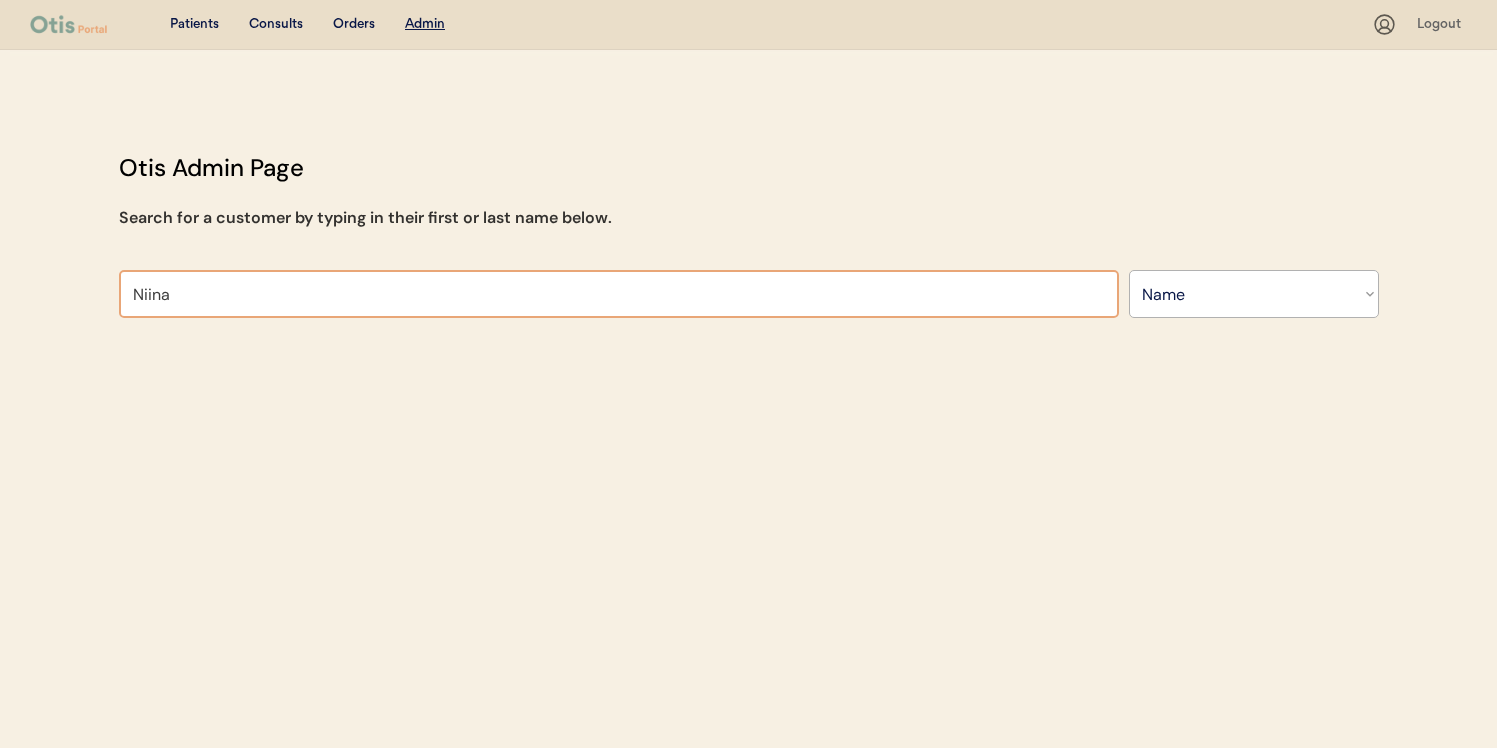 type on "Niina A" 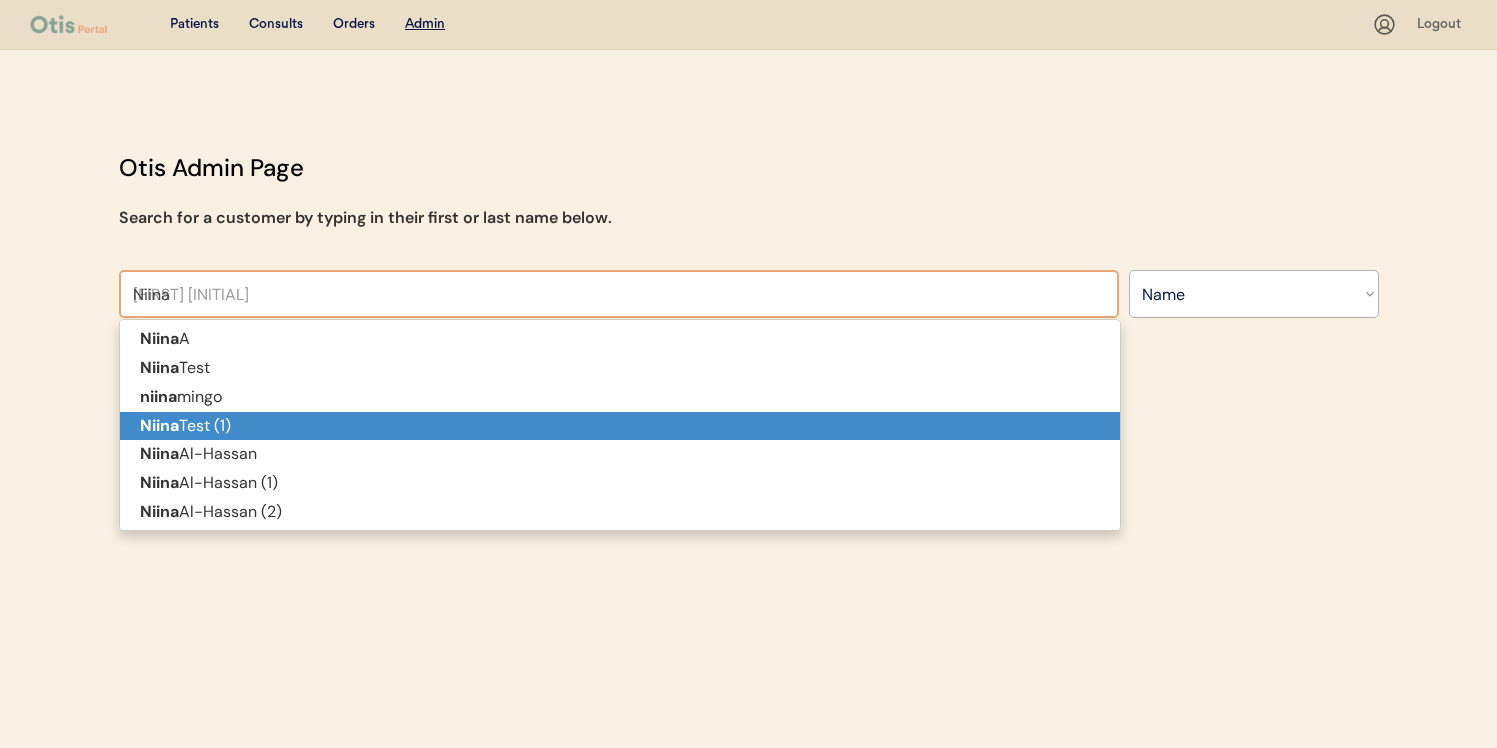 click on "Niina  Test (1)" at bounding box center (620, 426) 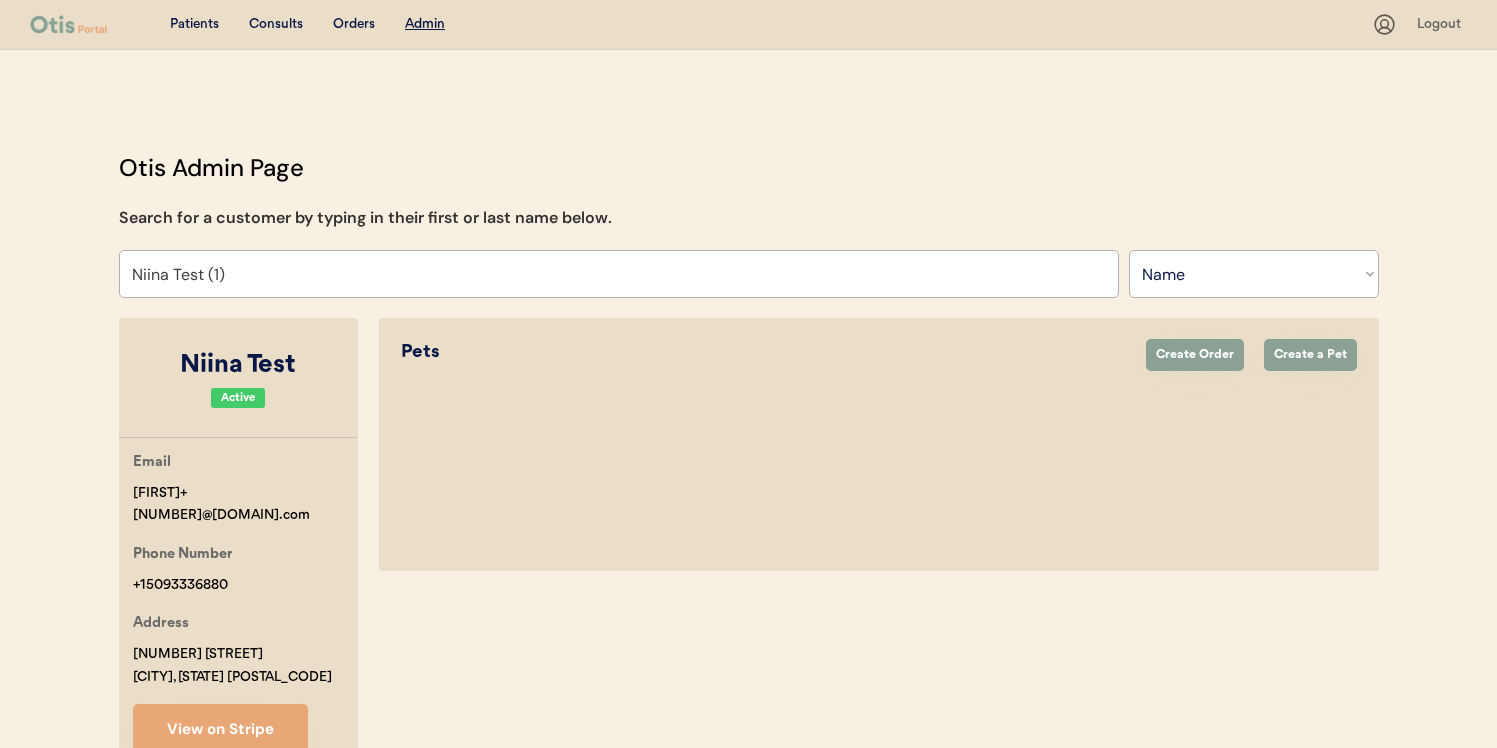 select on "true" 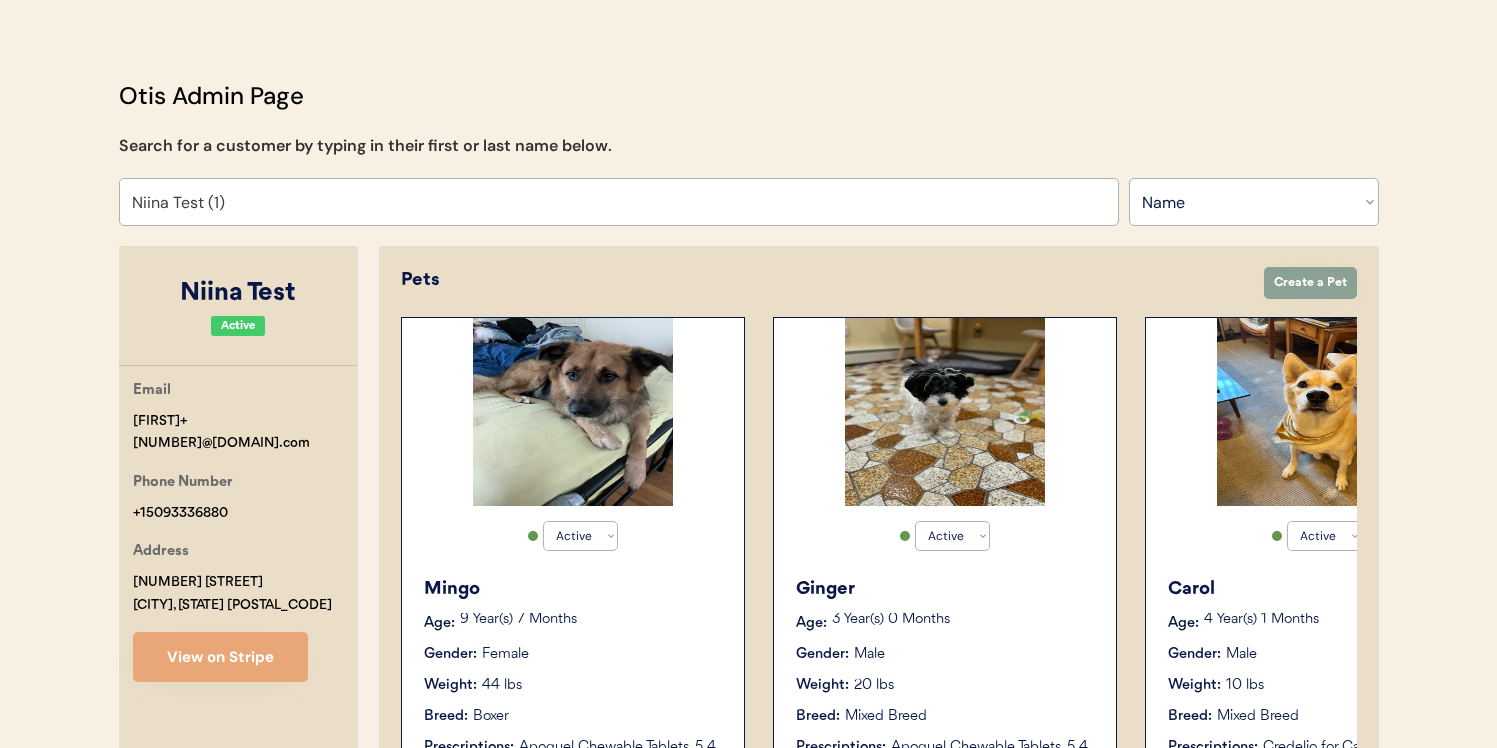 scroll, scrollTop: 68, scrollLeft: 0, axis: vertical 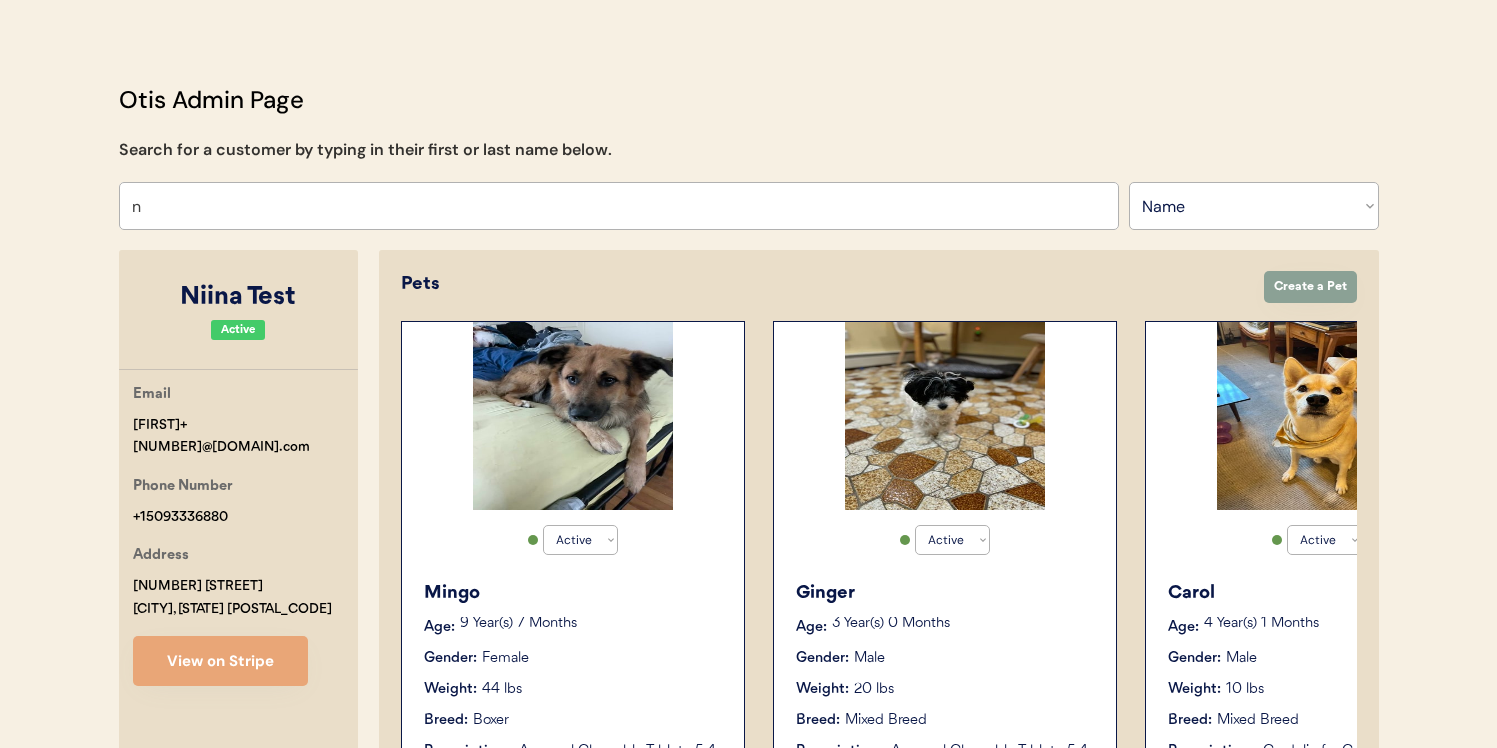 type on "ni" 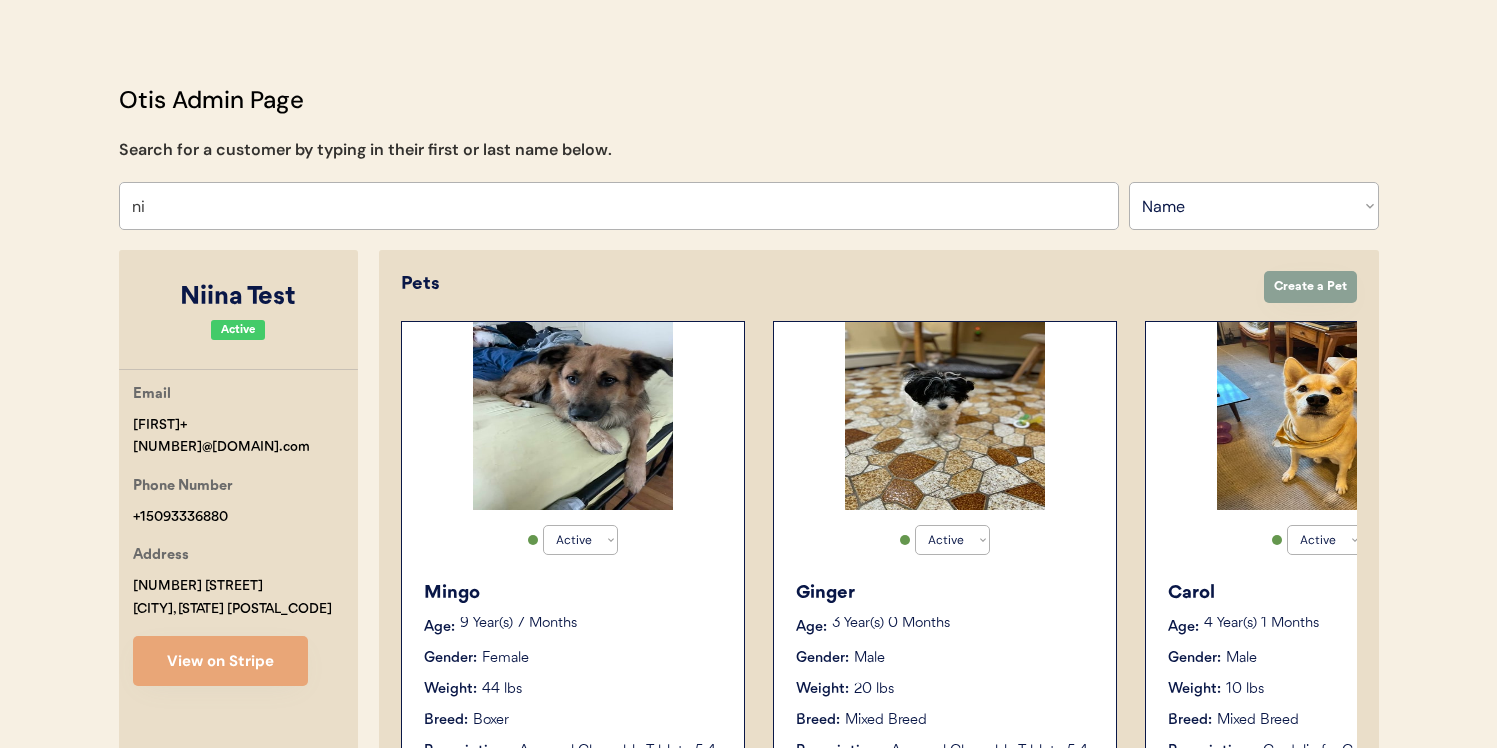 type on "niina A" 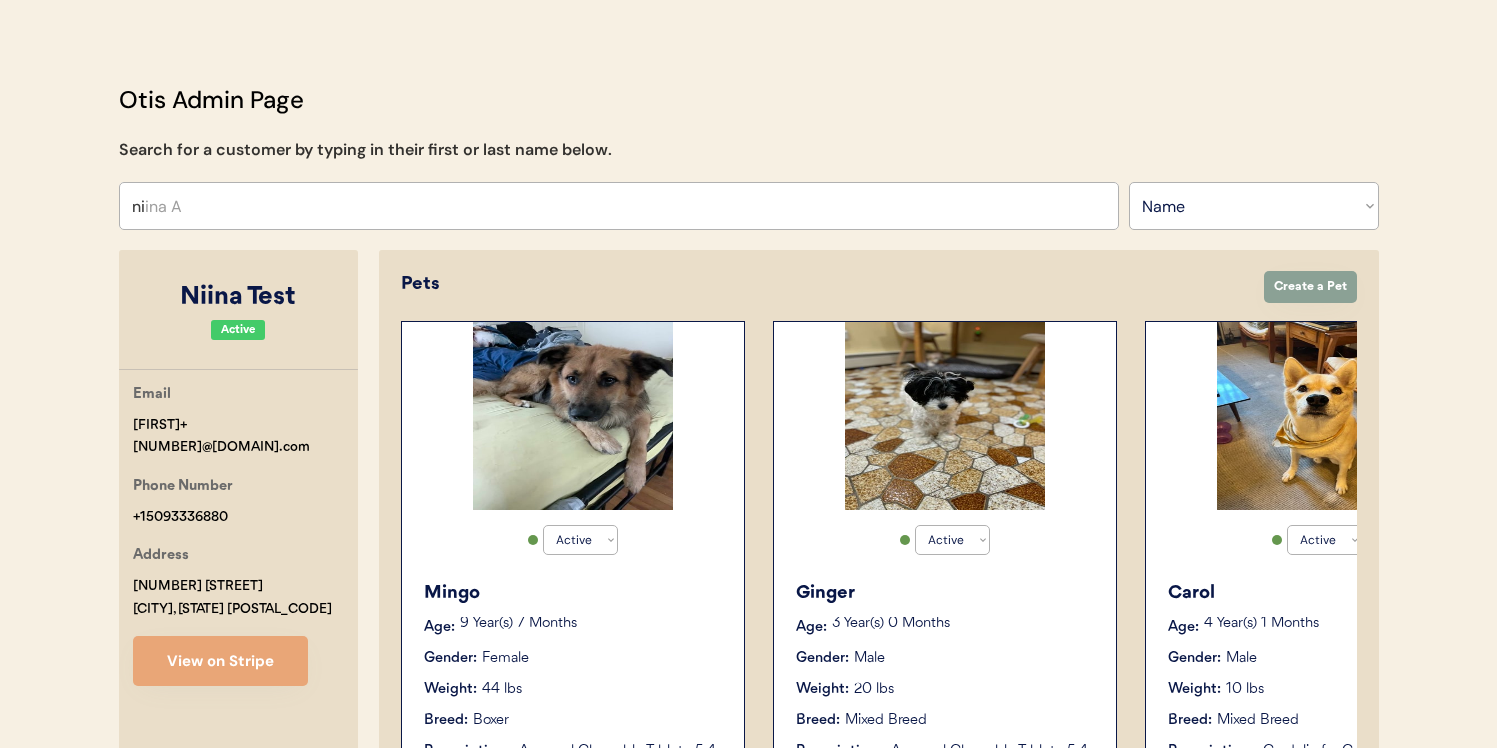 type 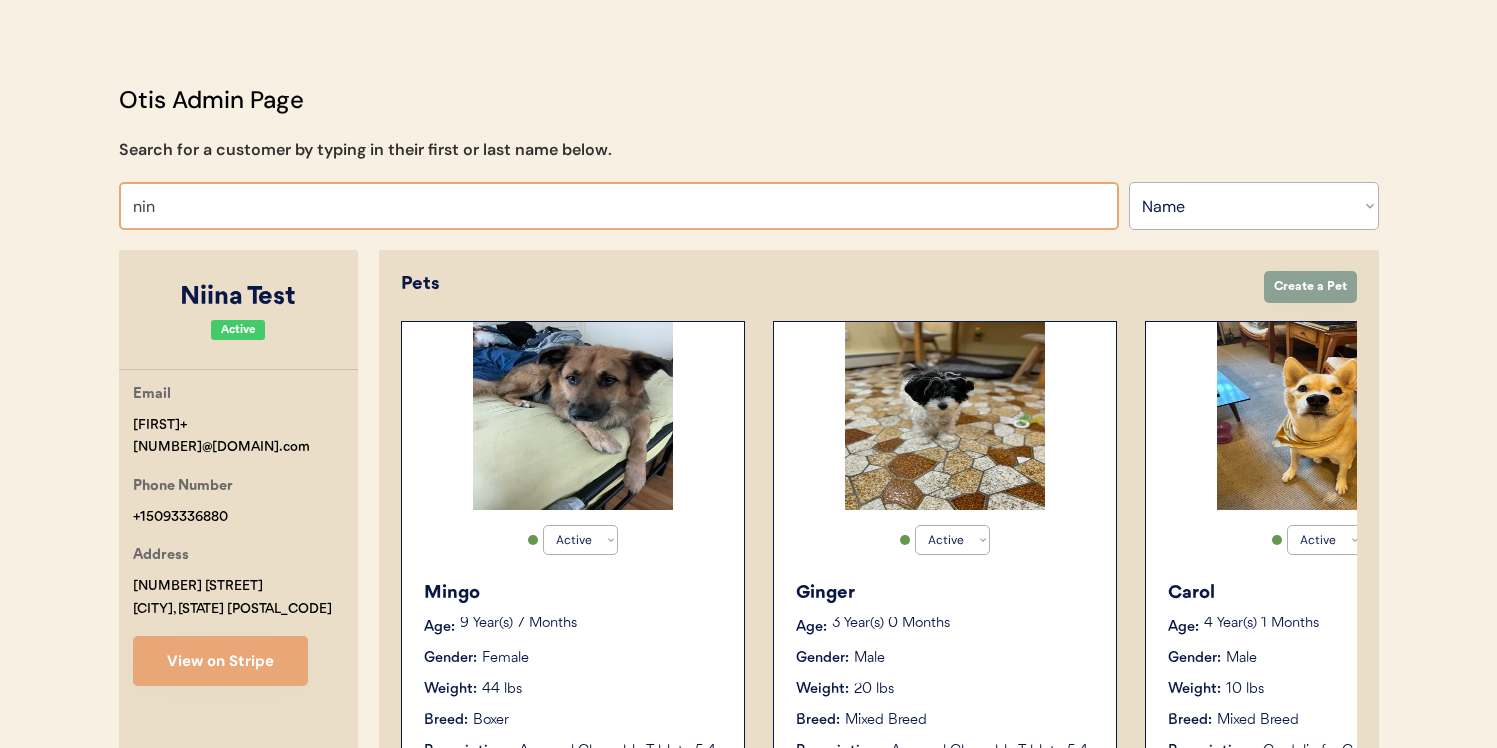 type on "ni" 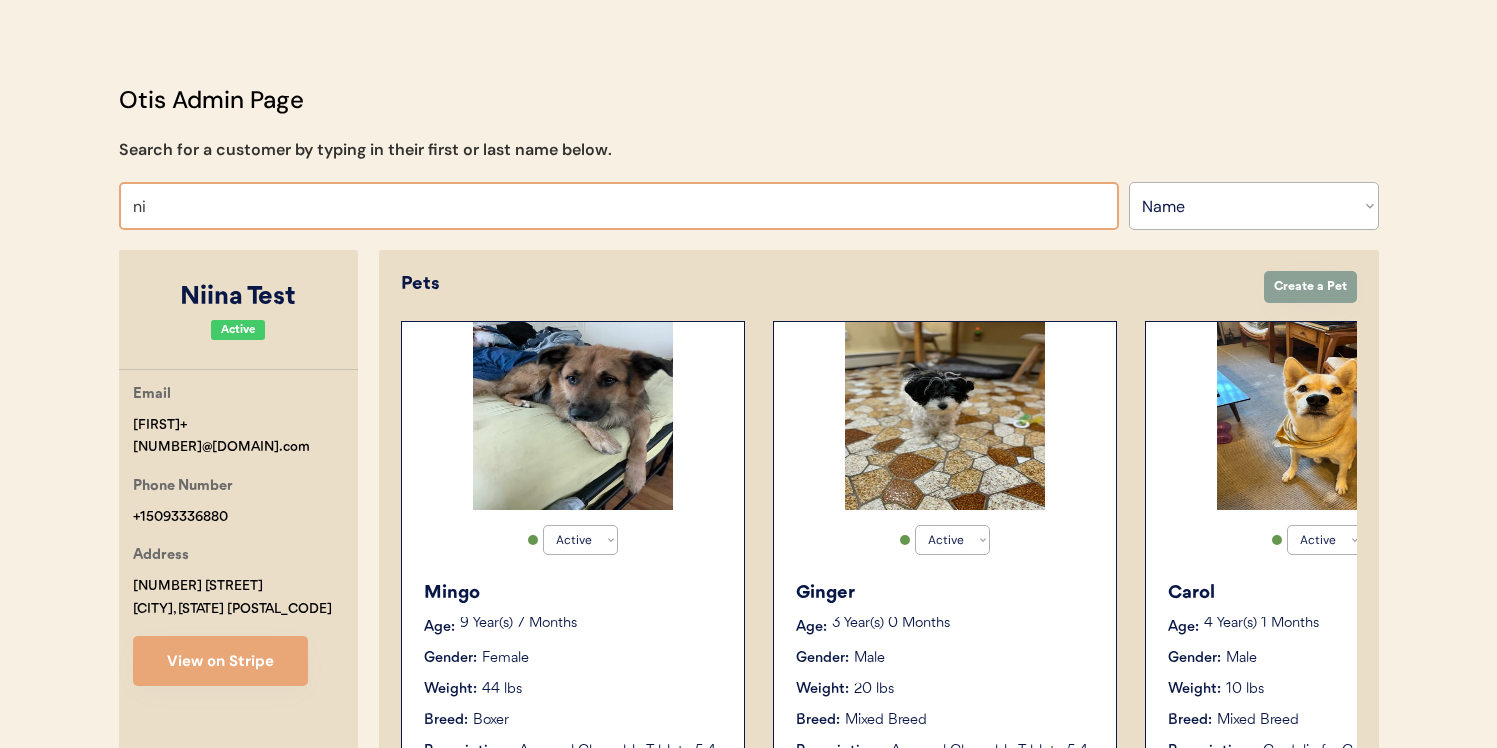 type on "niina A" 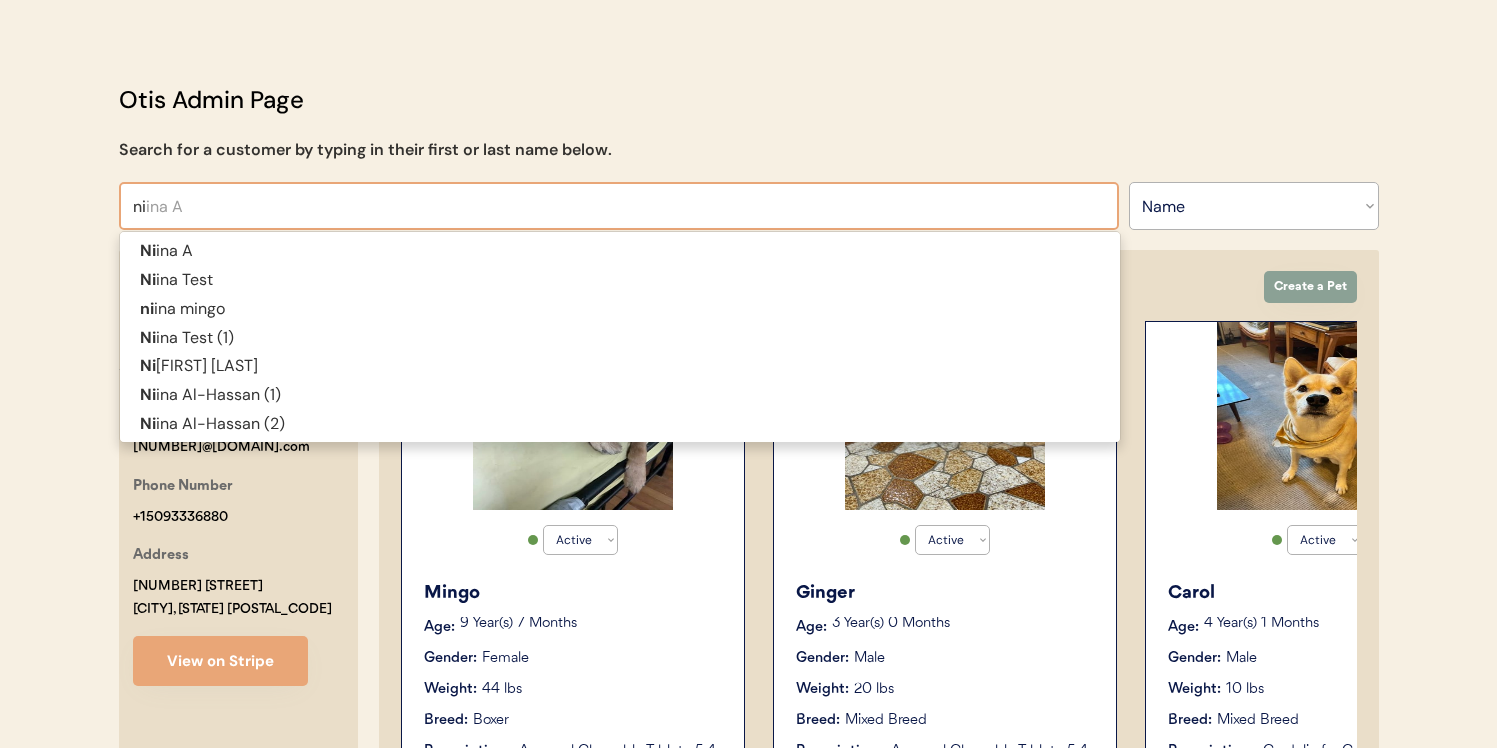 type on "nii" 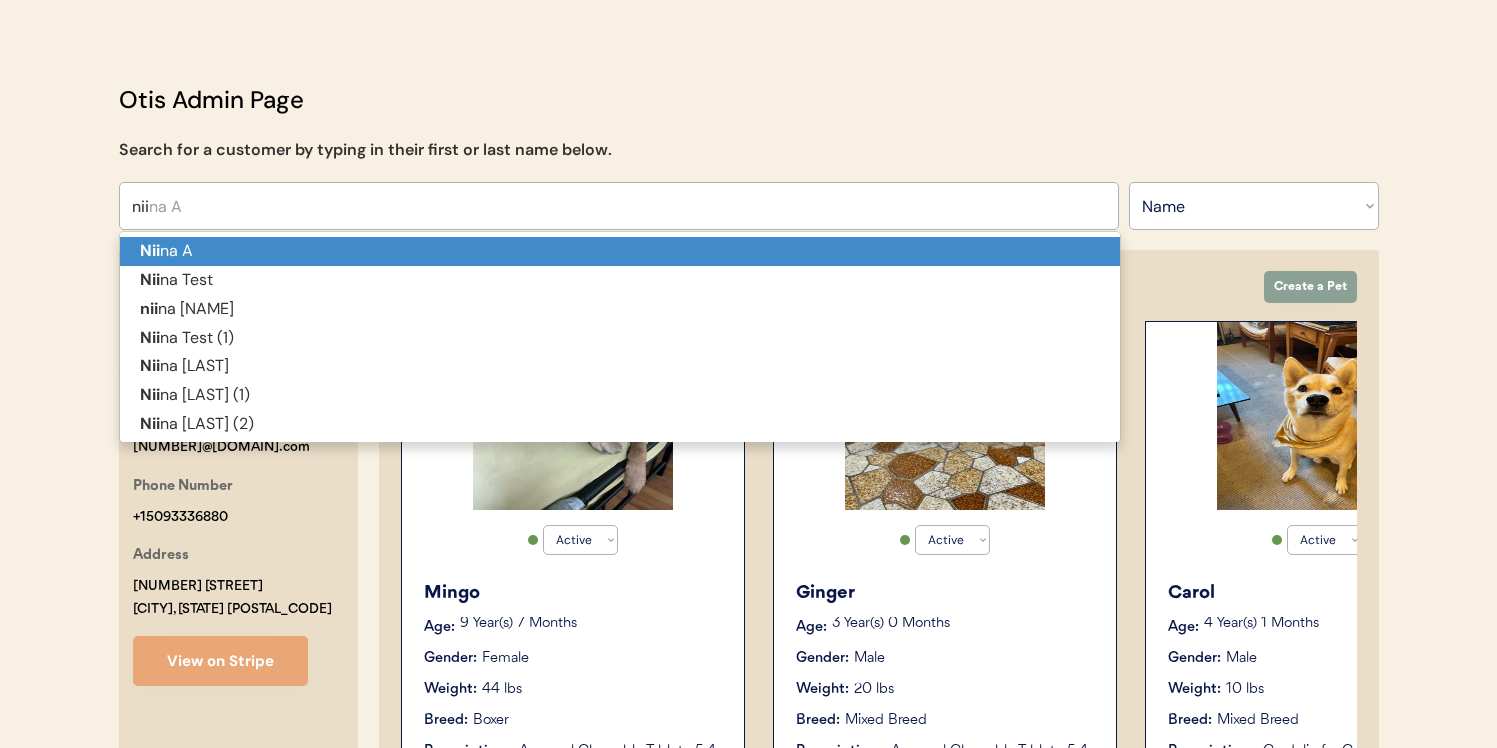 click on "Nii na A" at bounding box center [620, 251] 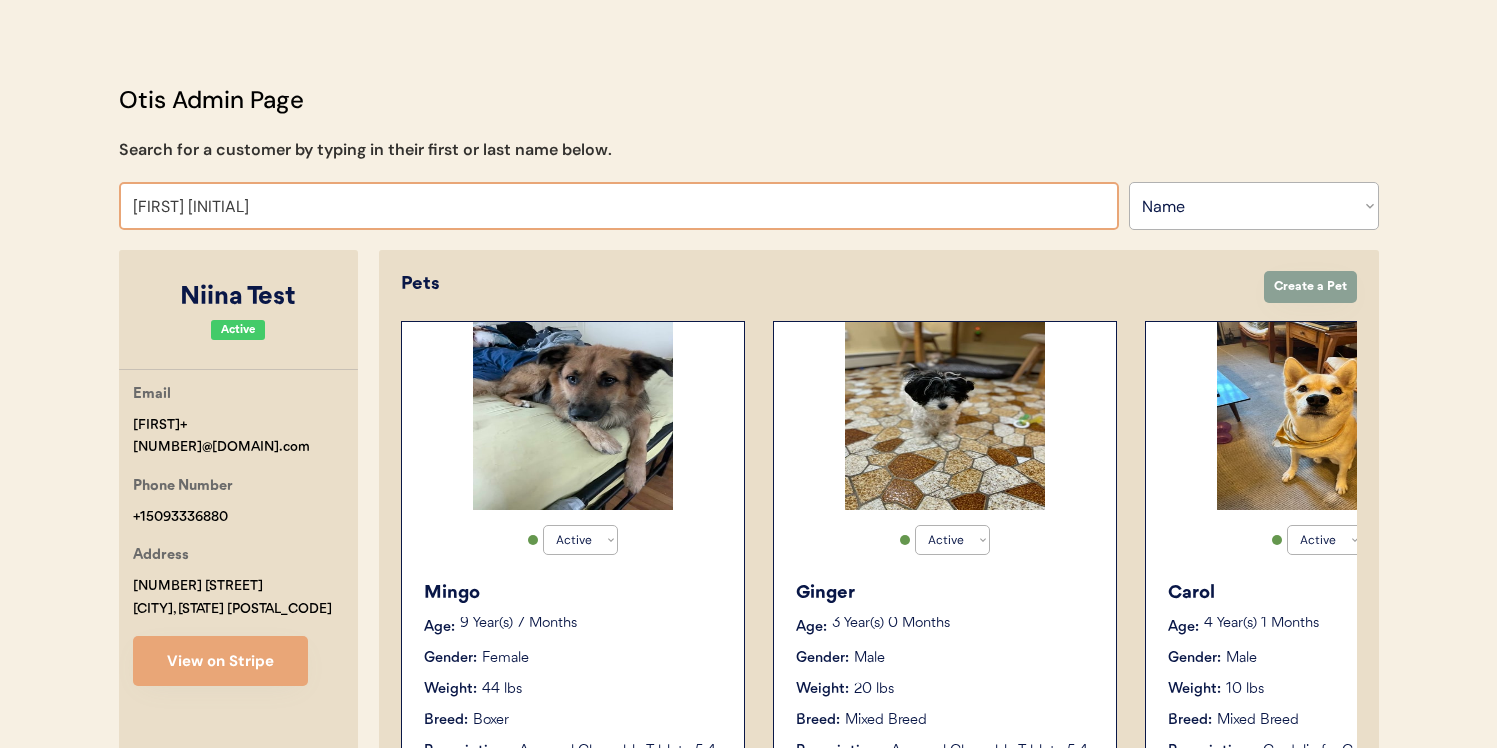 click on "Niina A" at bounding box center [619, 206] 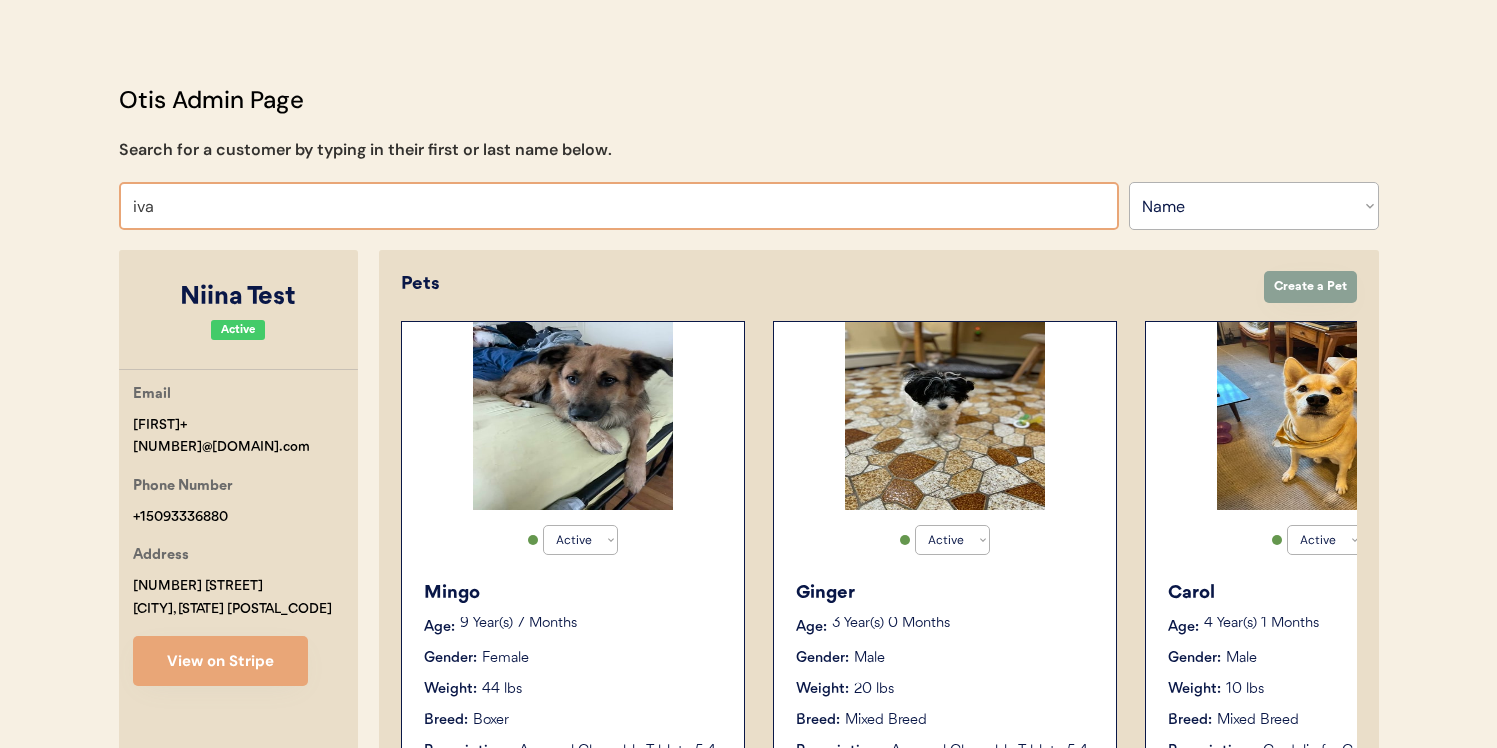 type on "ivan" 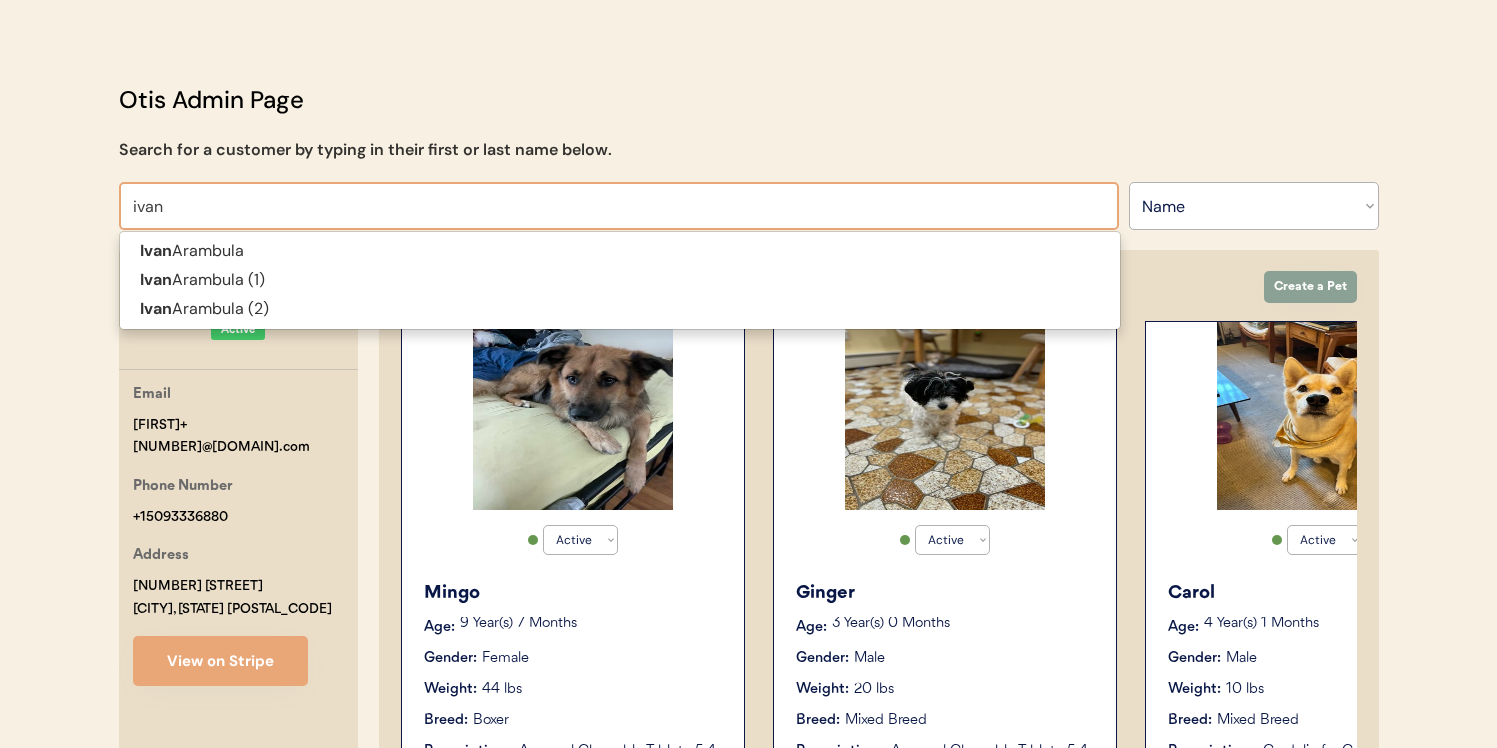 type on "ivan Arambula" 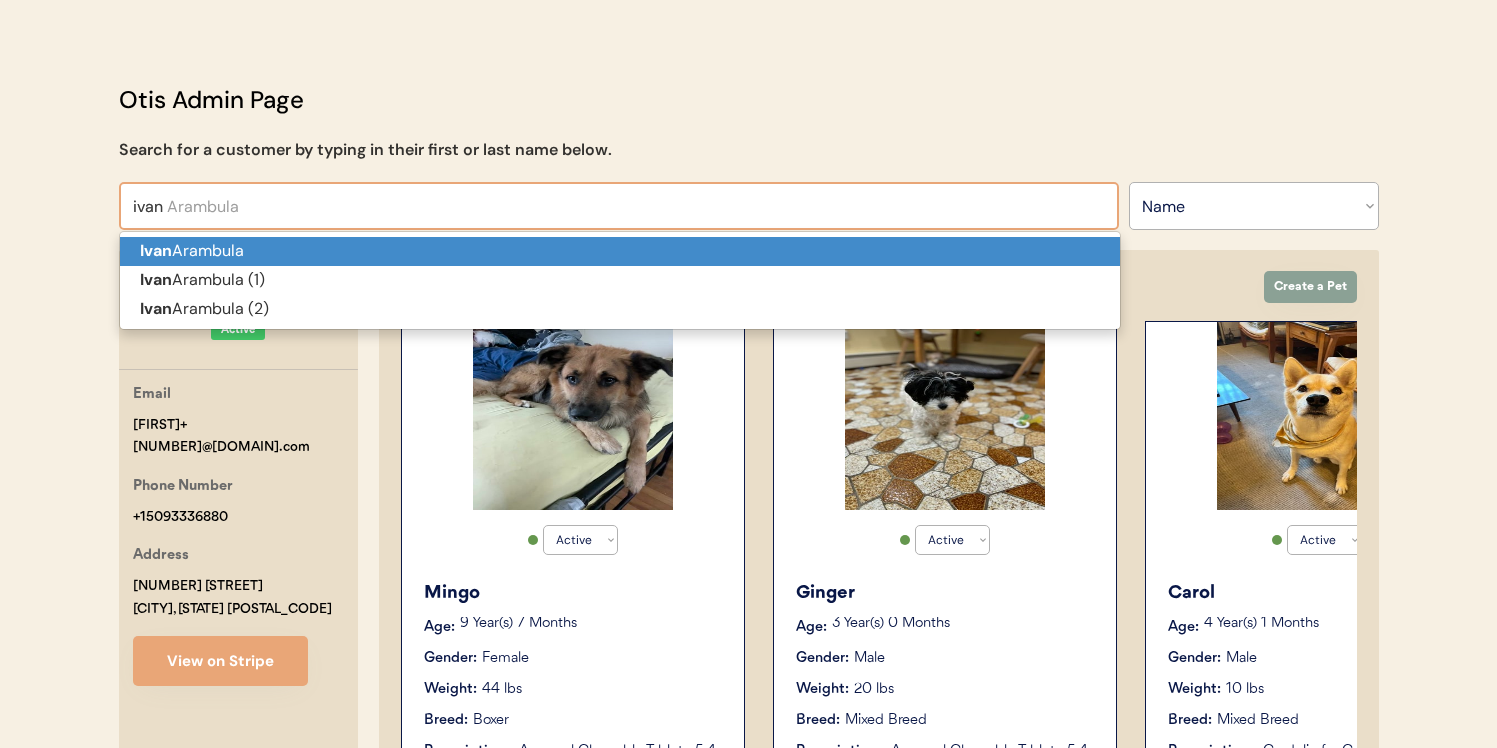 click on "Ivan  Arambula" at bounding box center [620, 251] 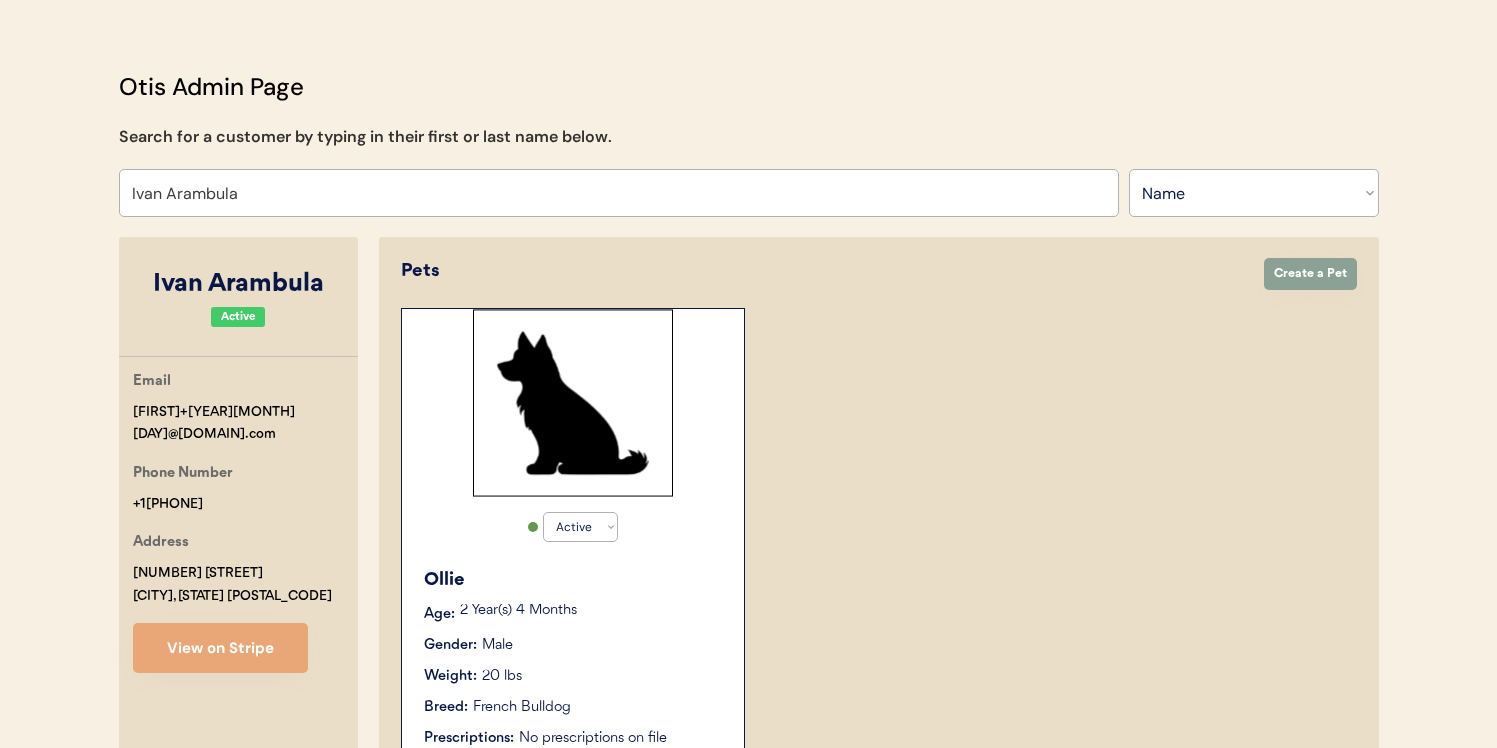 scroll, scrollTop: 35, scrollLeft: 0, axis: vertical 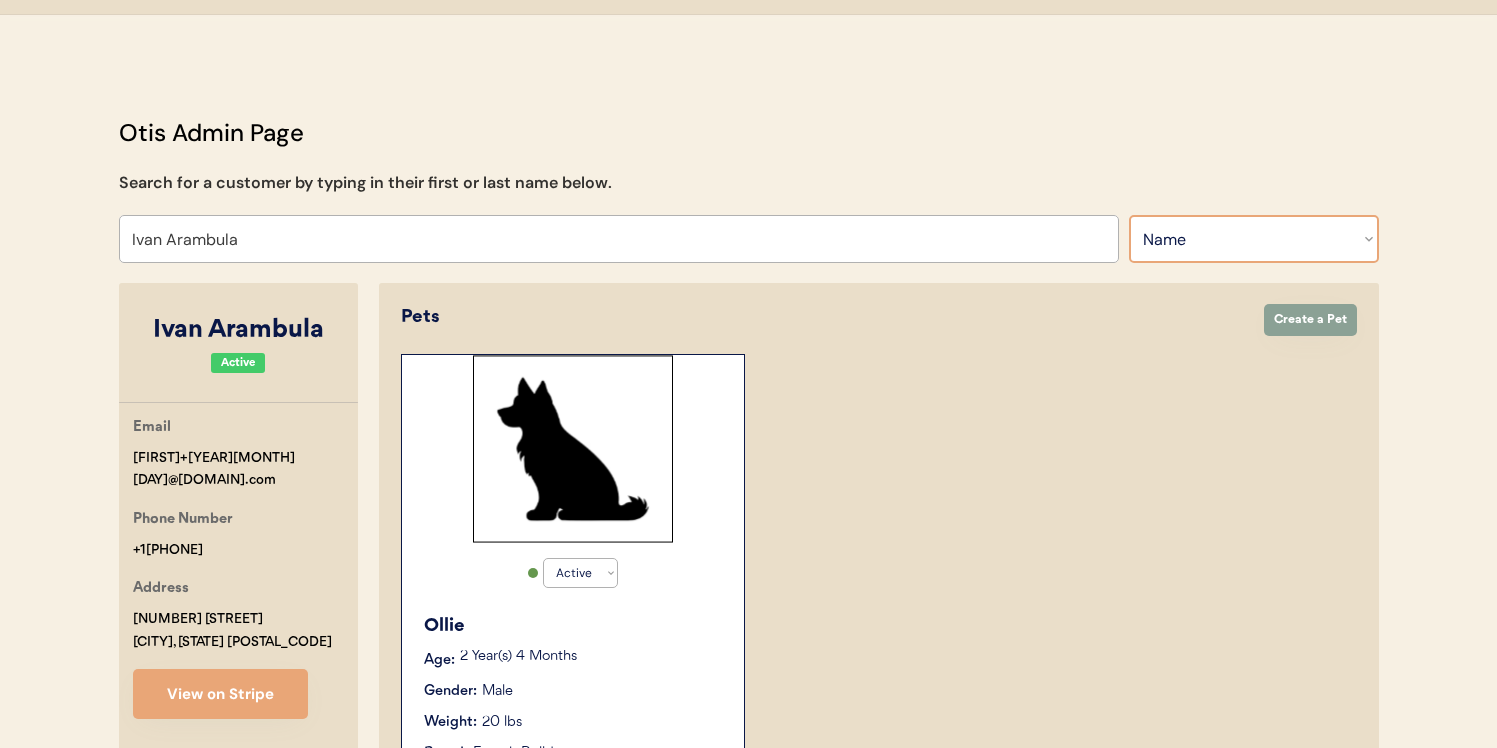 type on "Ivan Arambula" 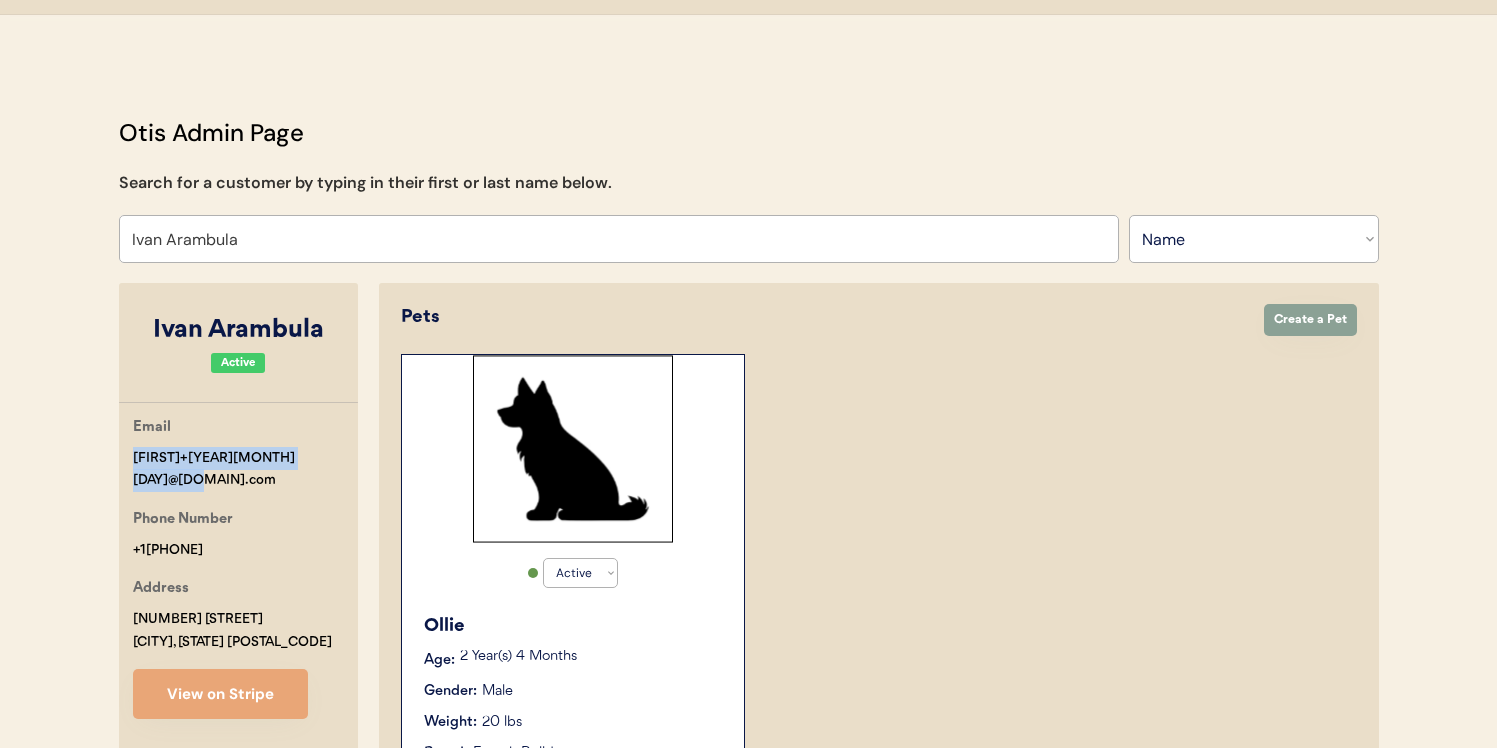 drag, startPoint x: 345, startPoint y: 456, endPoint x: 133, endPoint y: 458, distance: 212.00943 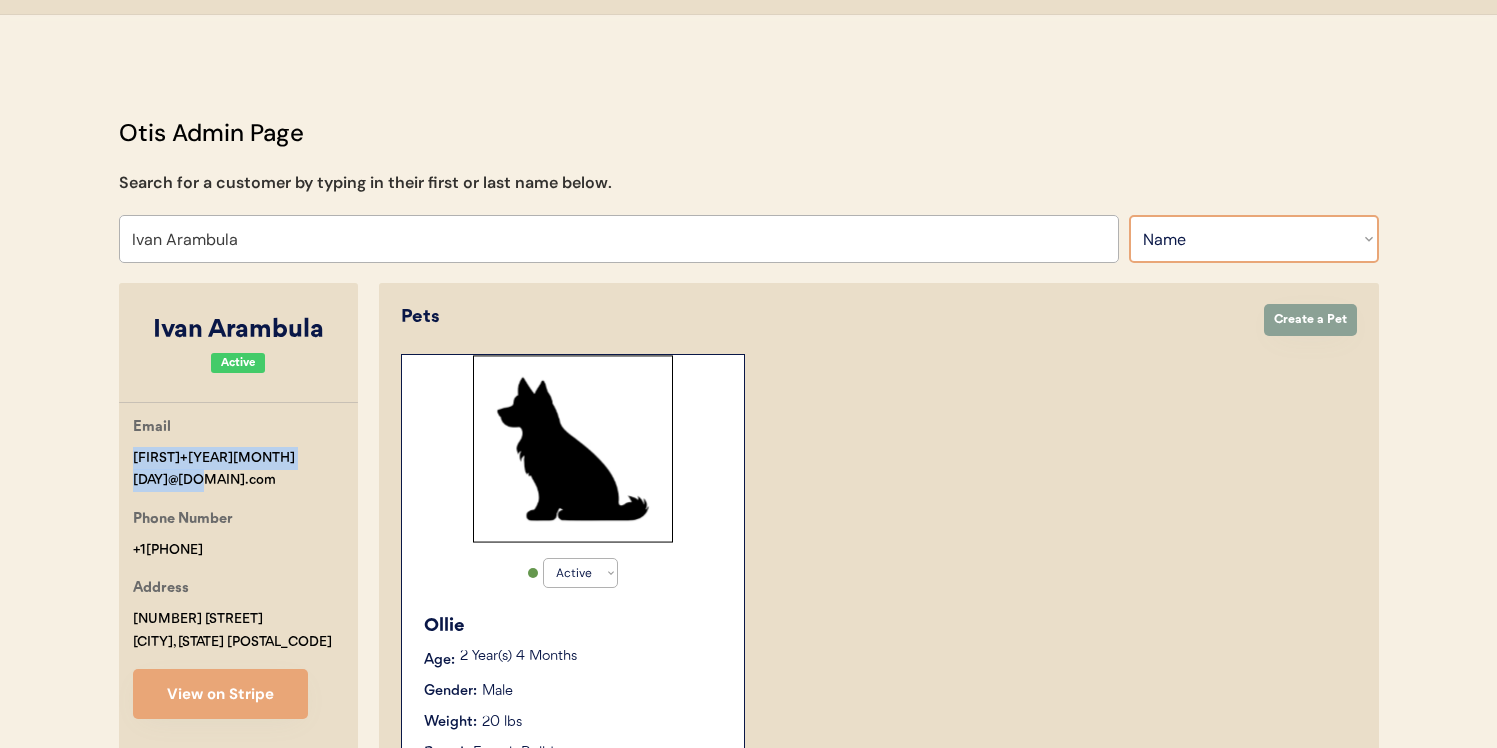 select on ""Email"" 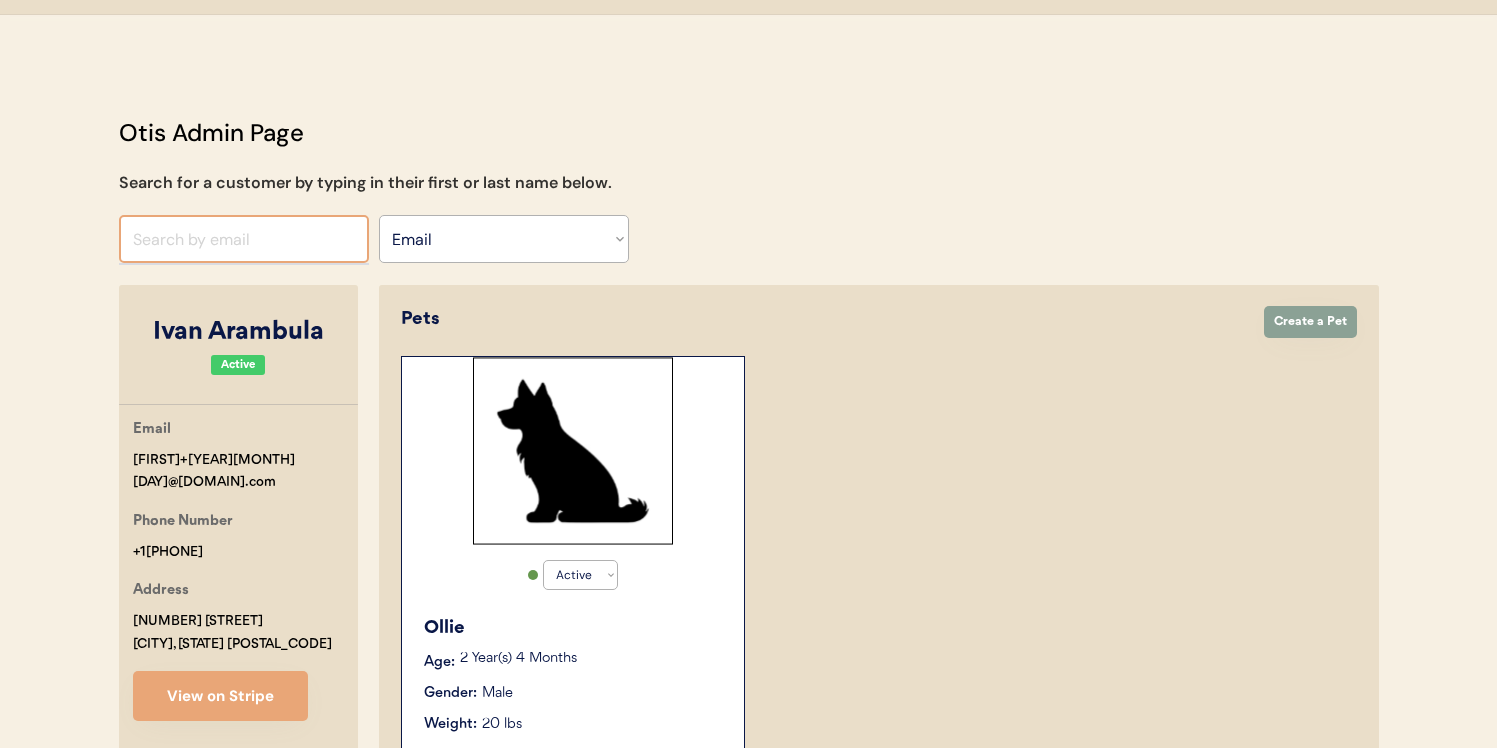 click at bounding box center [244, 239] 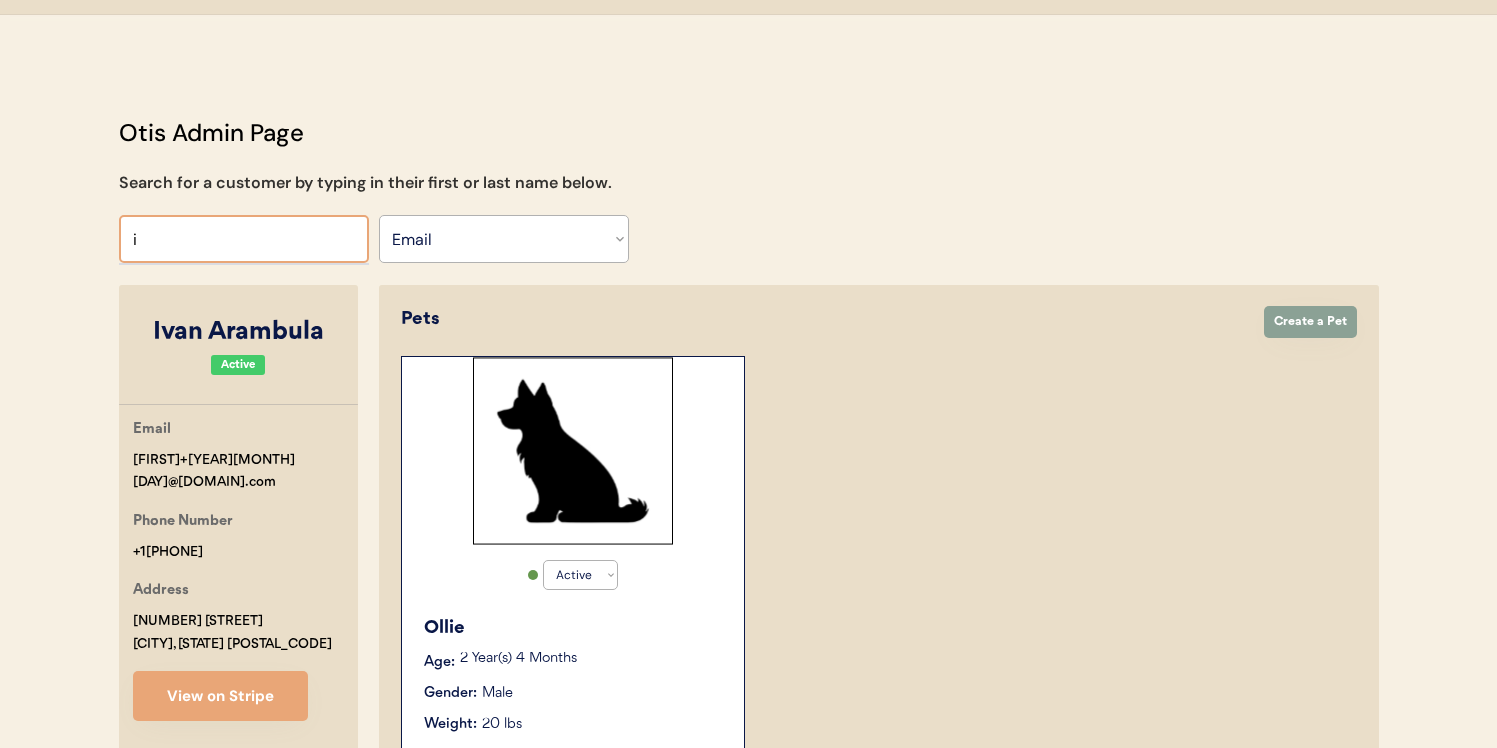 scroll, scrollTop: 0, scrollLeft: 0, axis: both 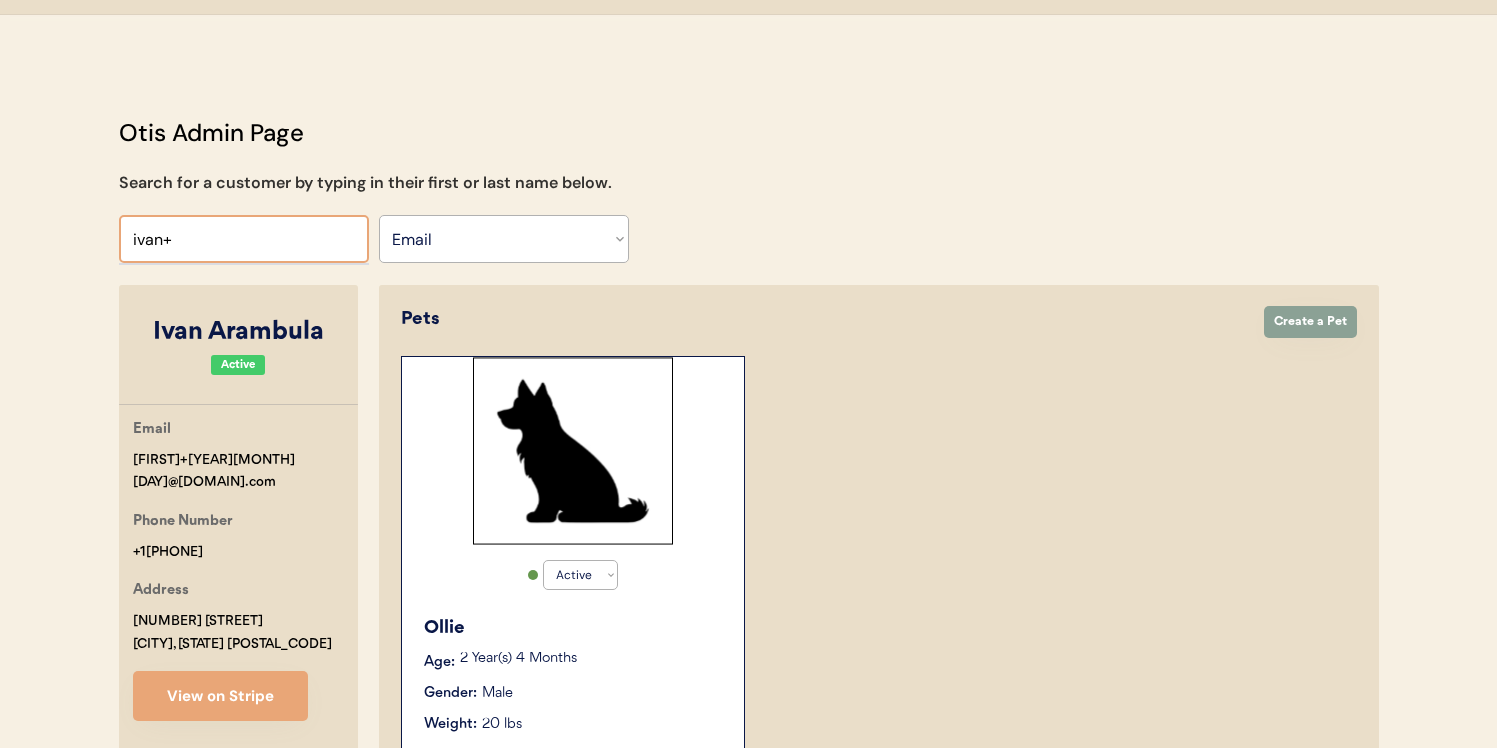 type on "ivan" 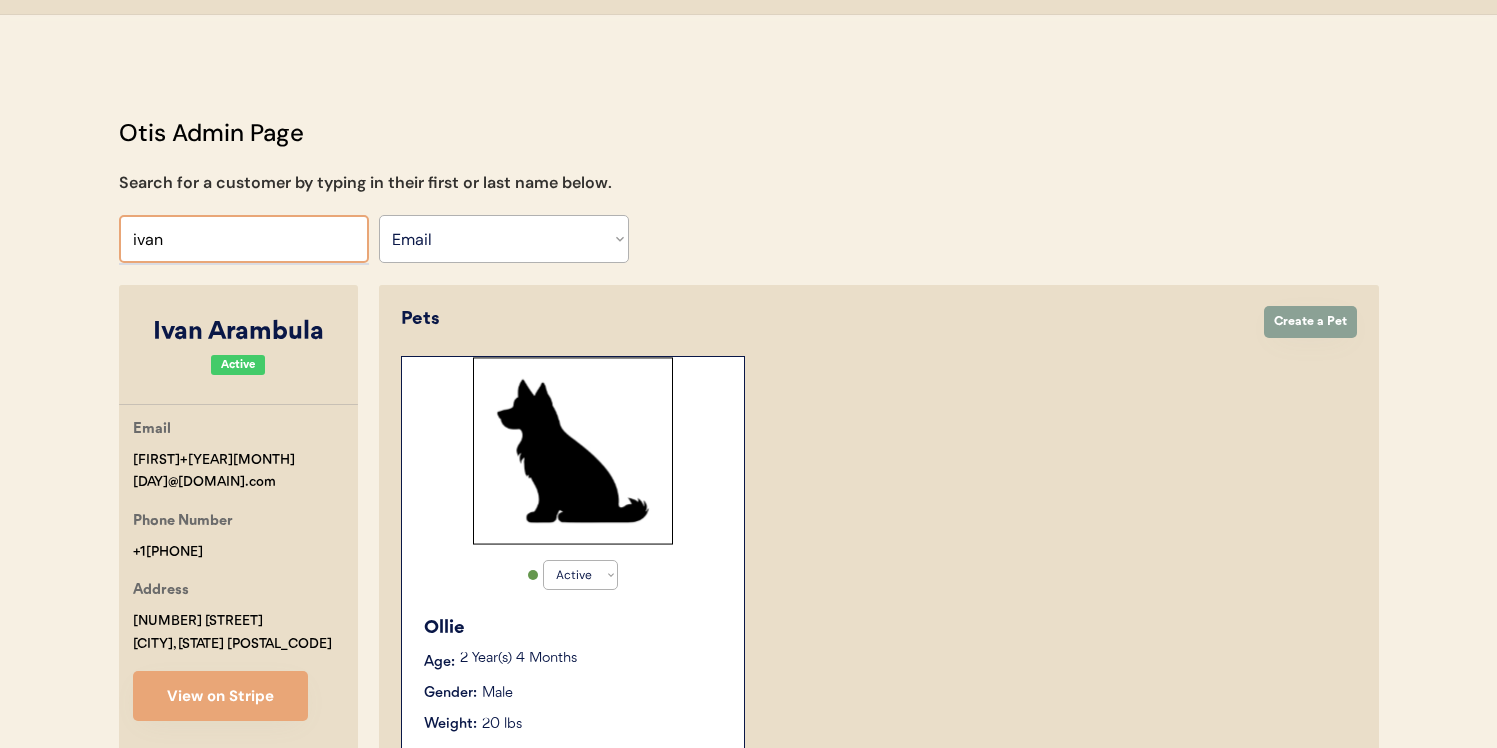 type on "ivan" 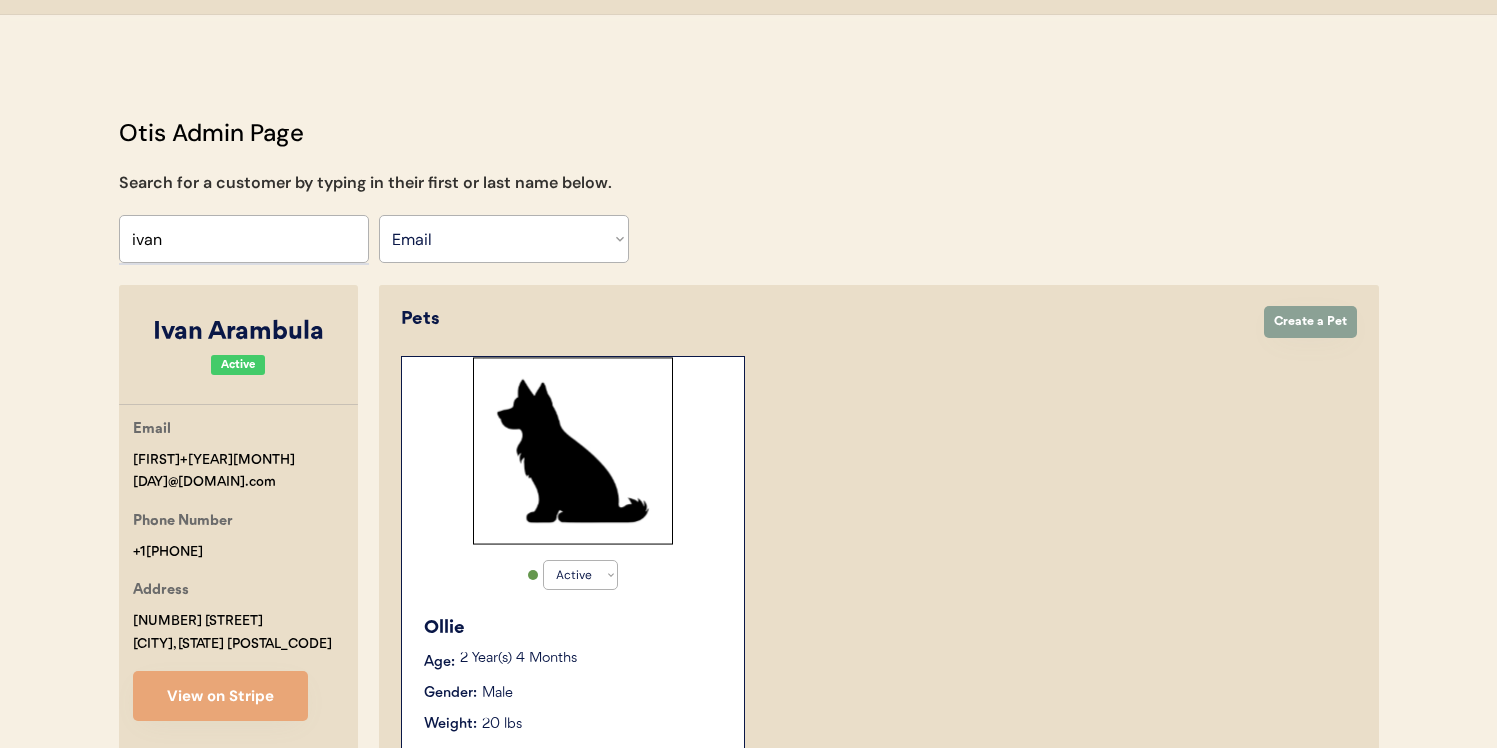 click on "Search By Name Email Phone Number" at bounding box center (504, 239) 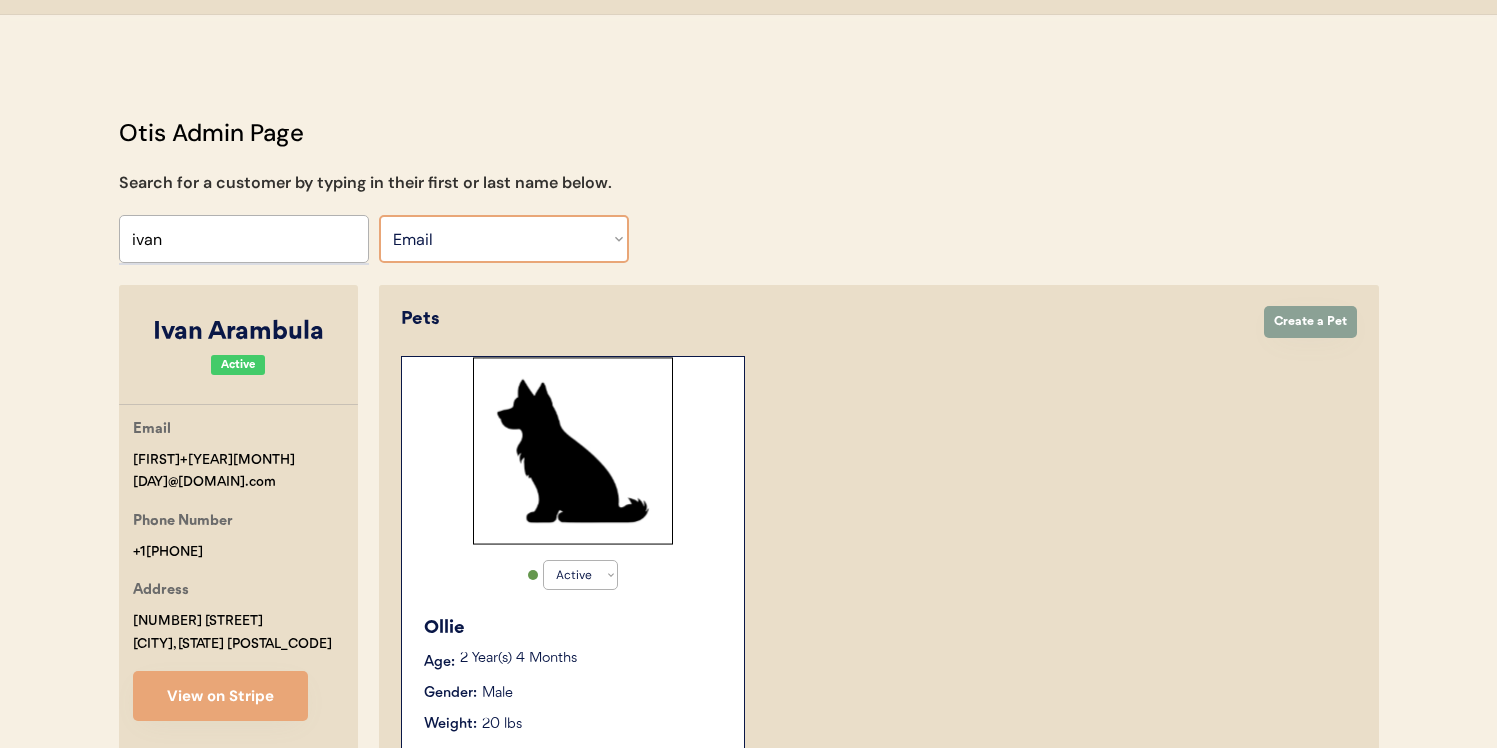 select on ""Phone Number"" 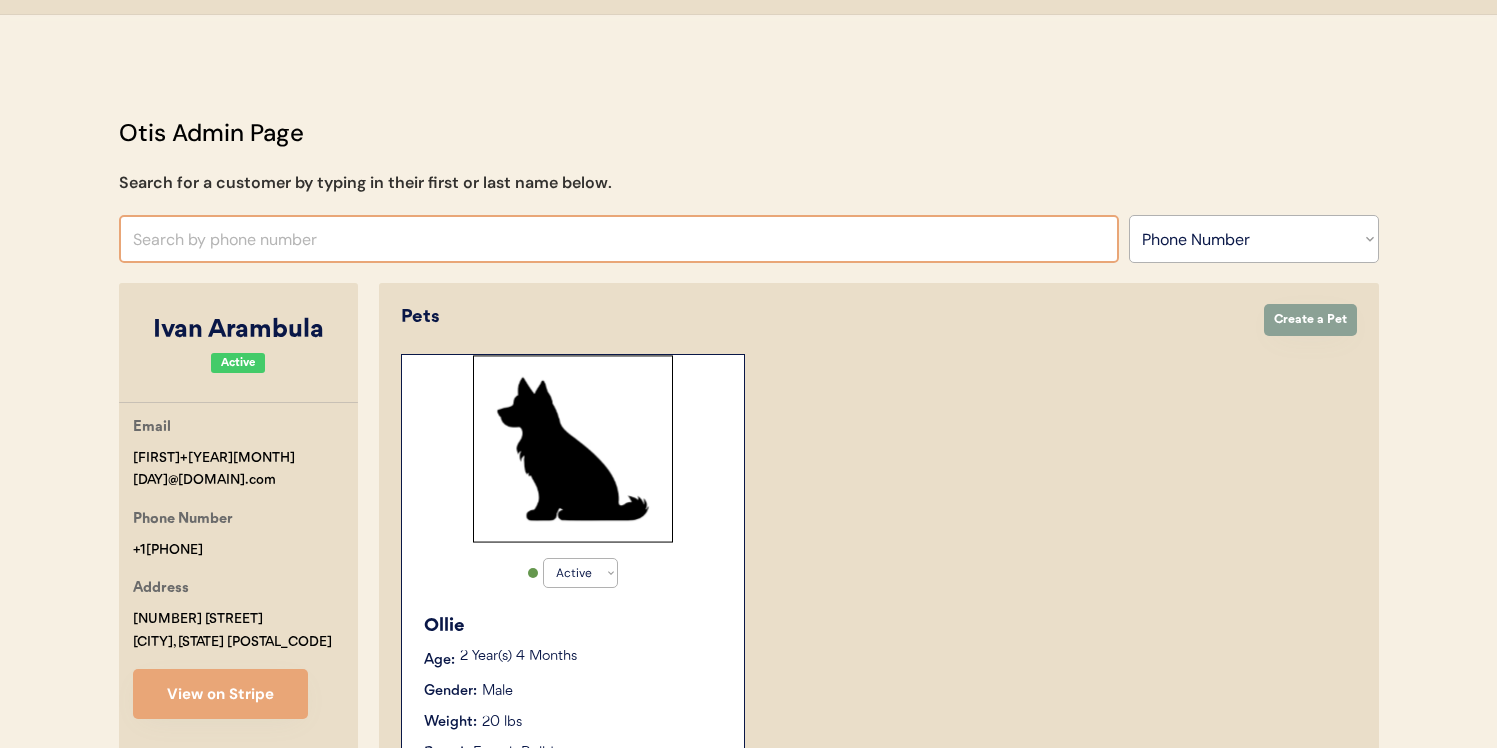 click at bounding box center [619, 239] 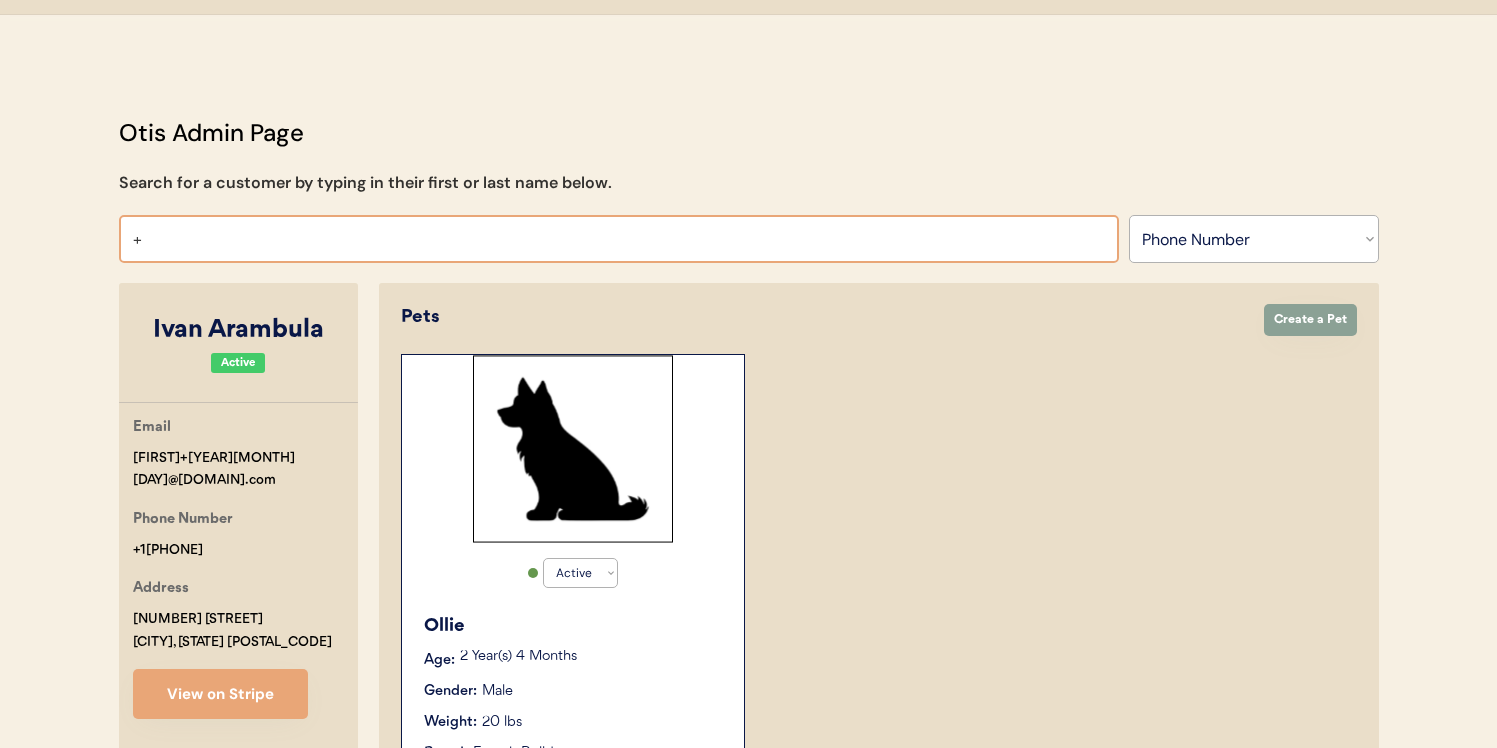 type on "+1" 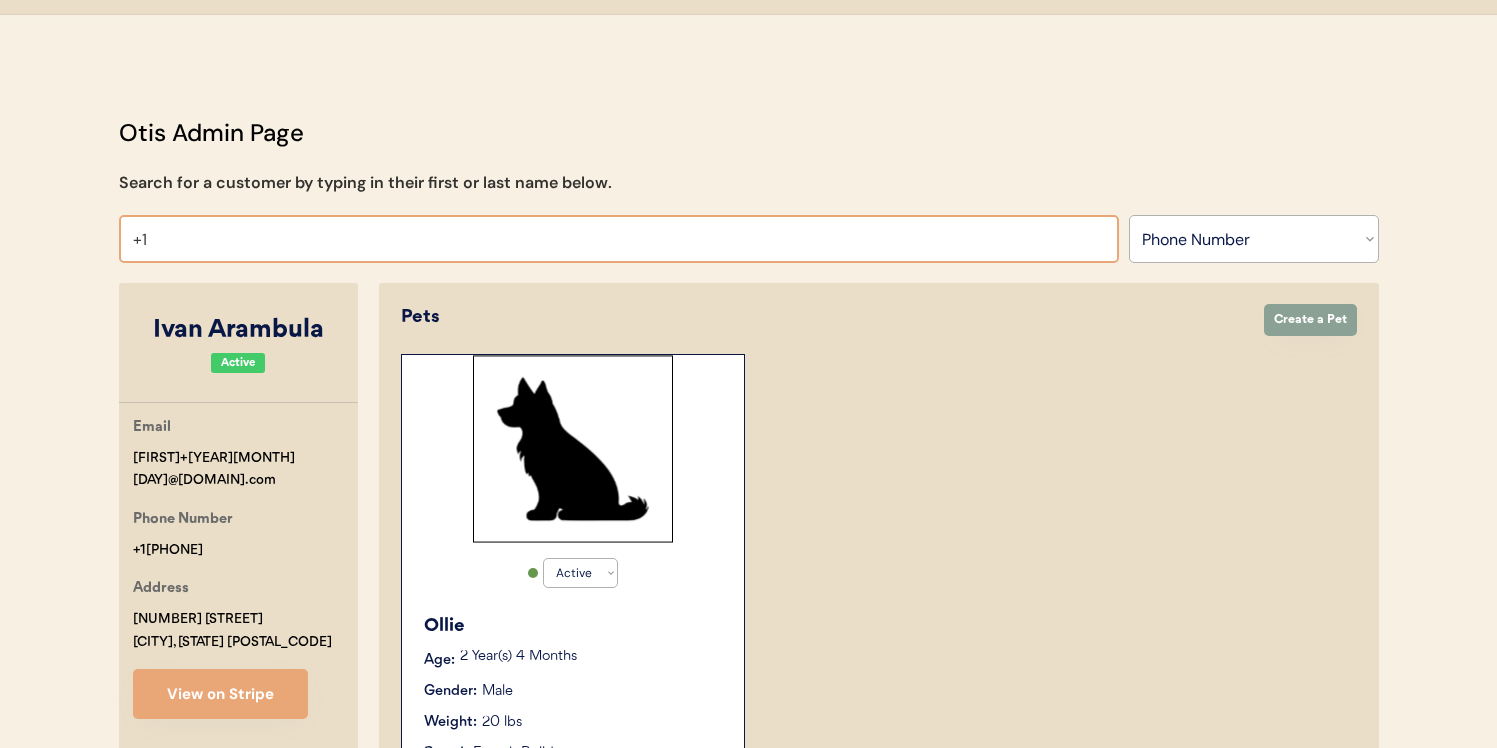 type on "+12126954005" 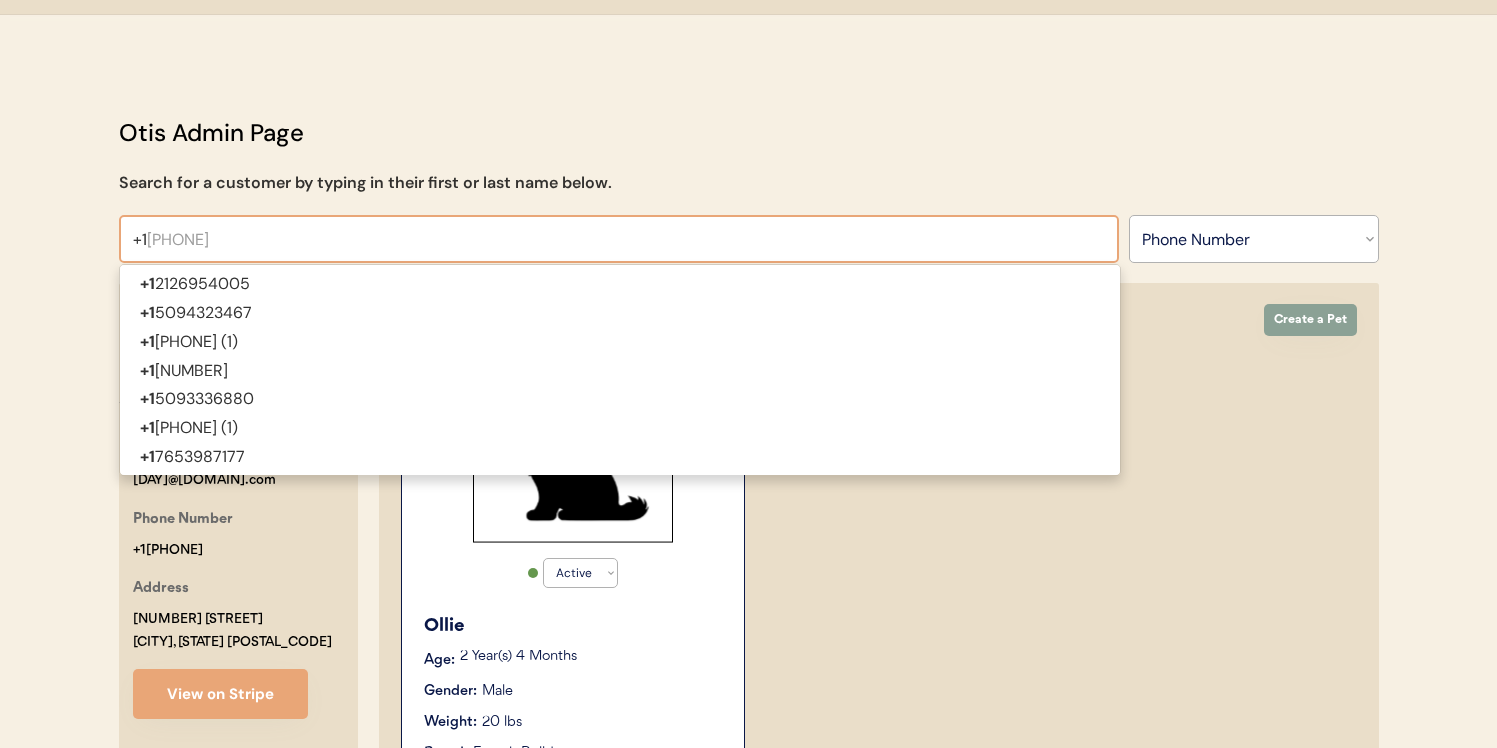 type 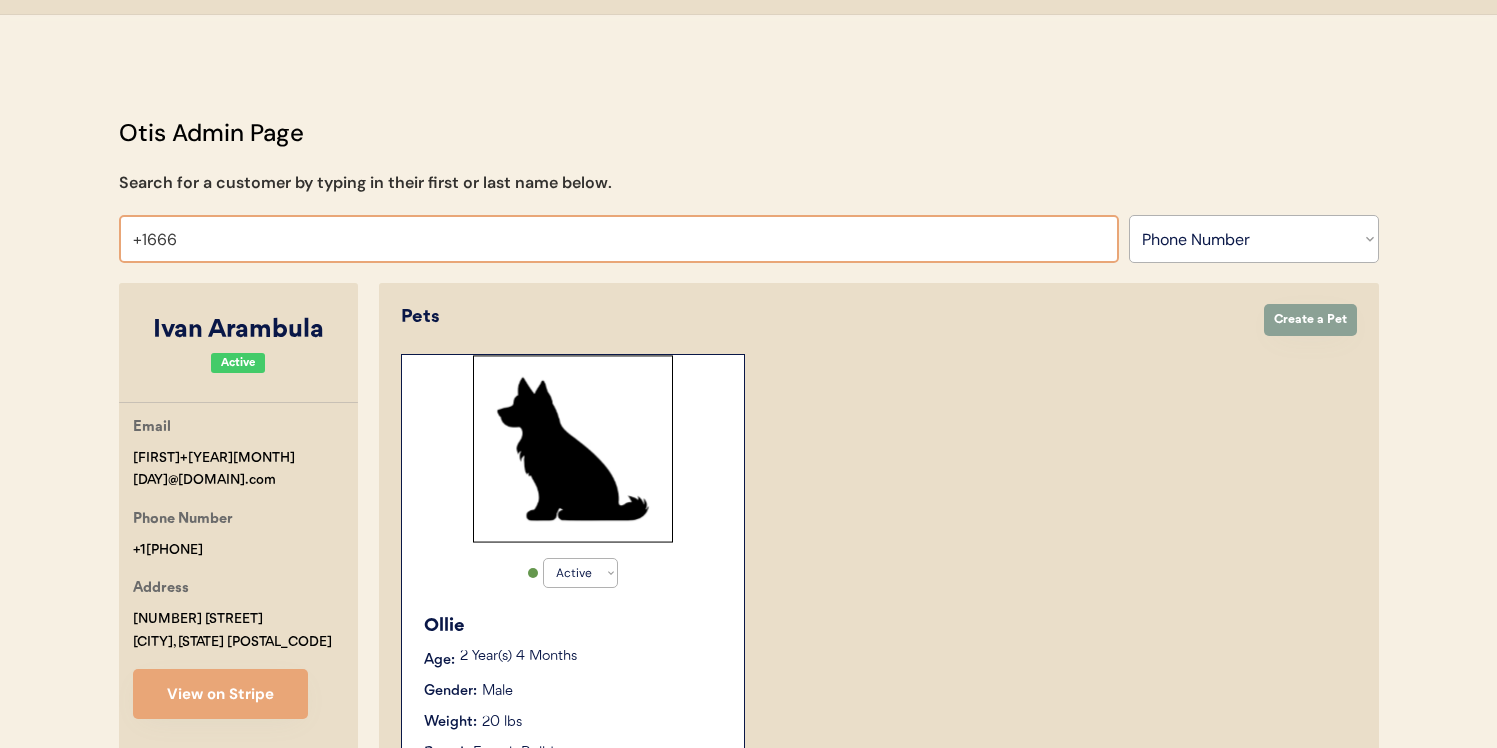 type on "+166" 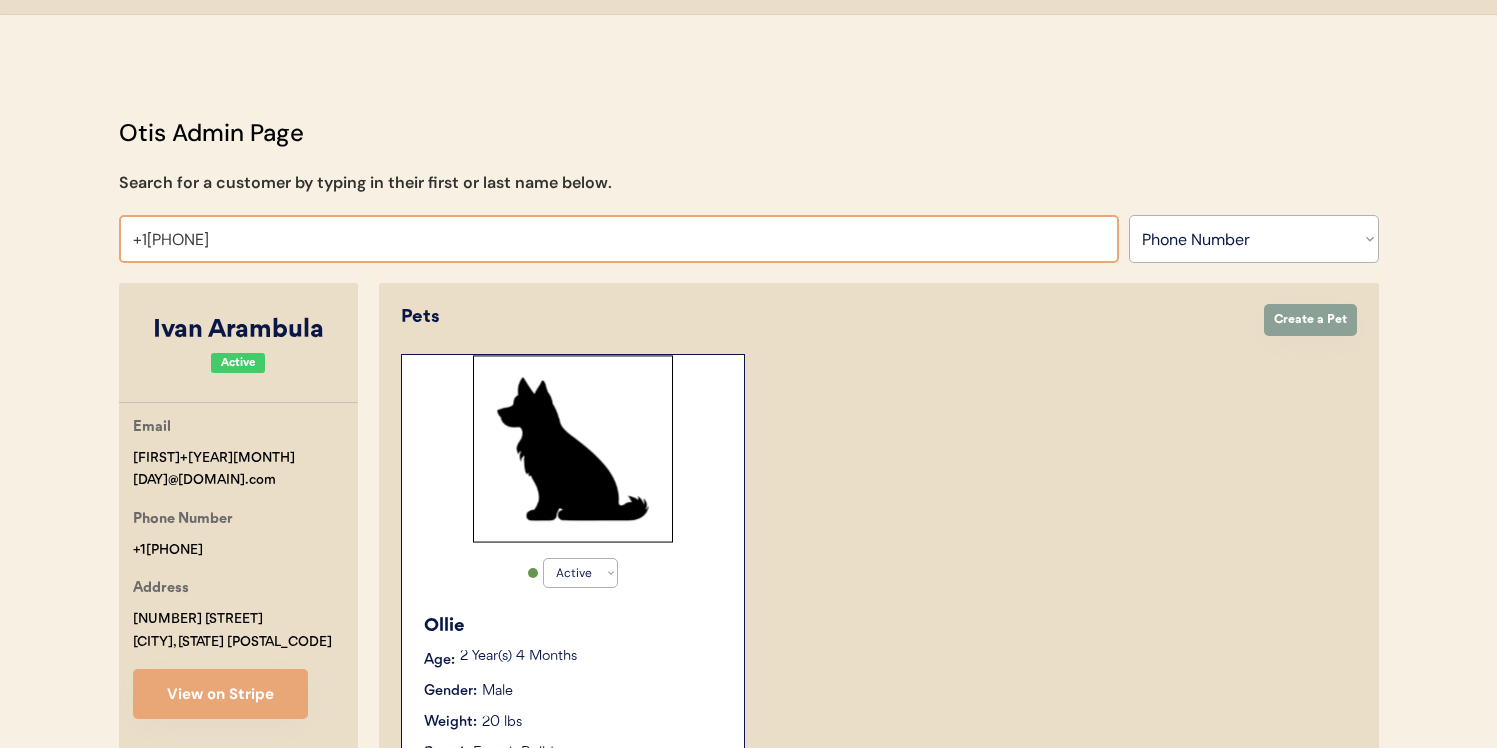 type on "+16615551234" 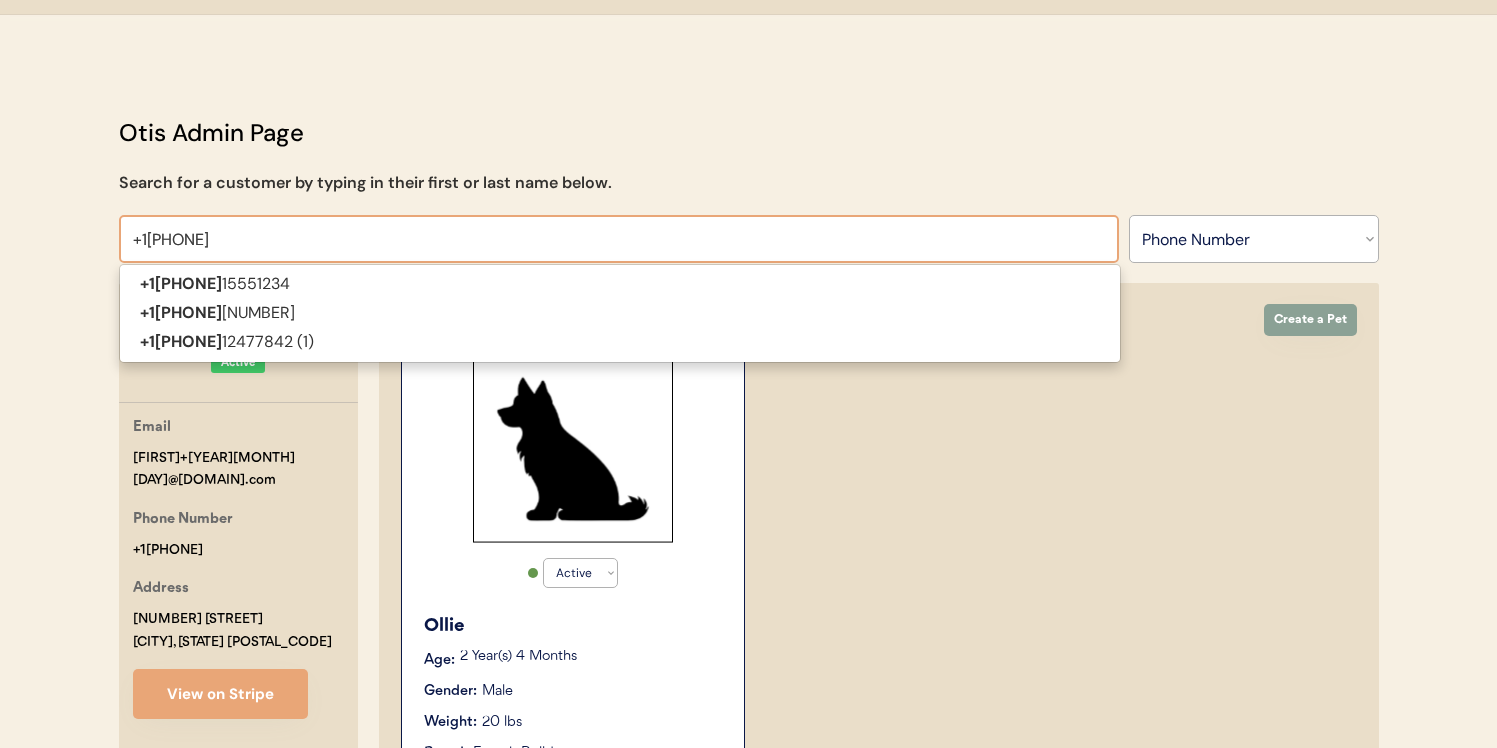 type on "+1661" 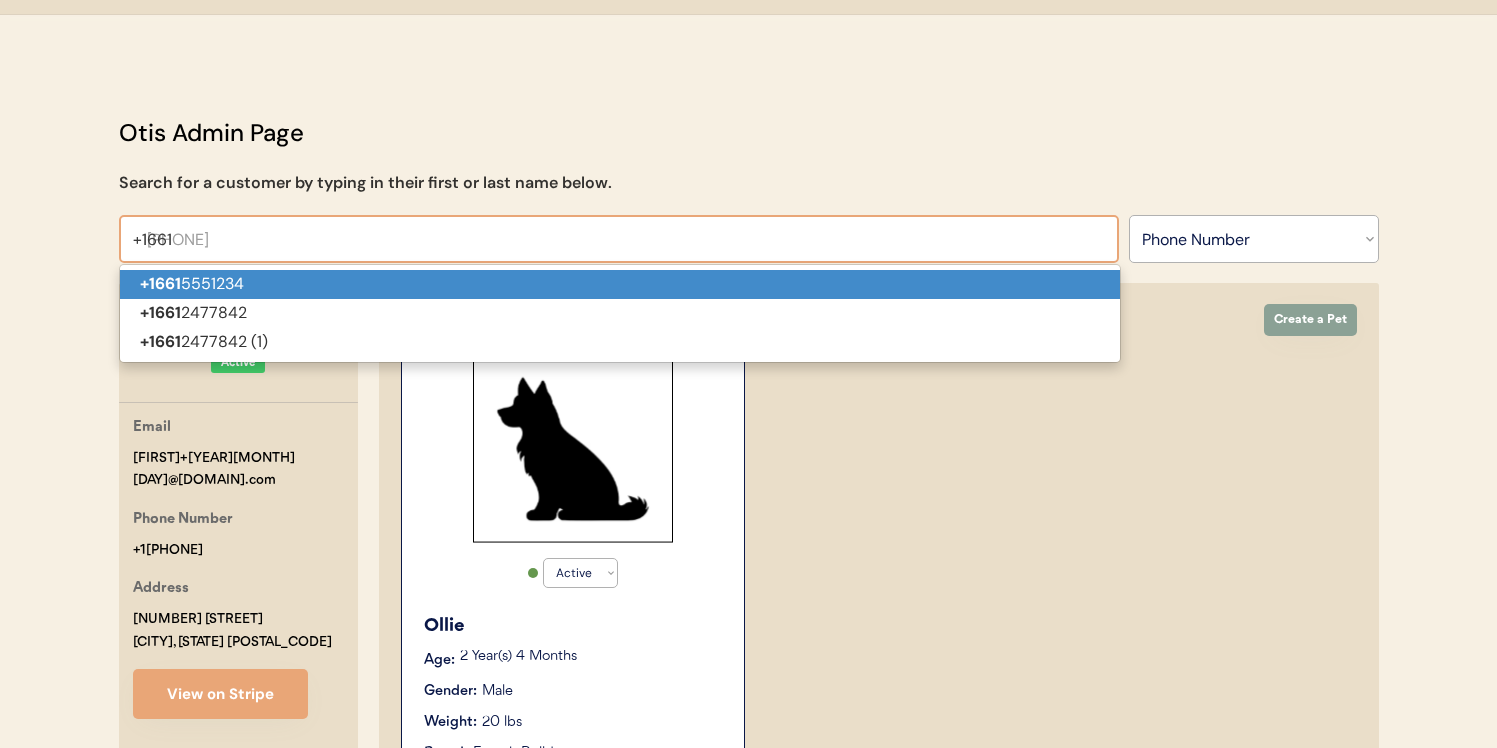 click on "+1661 5551234" at bounding box center [620, 284] 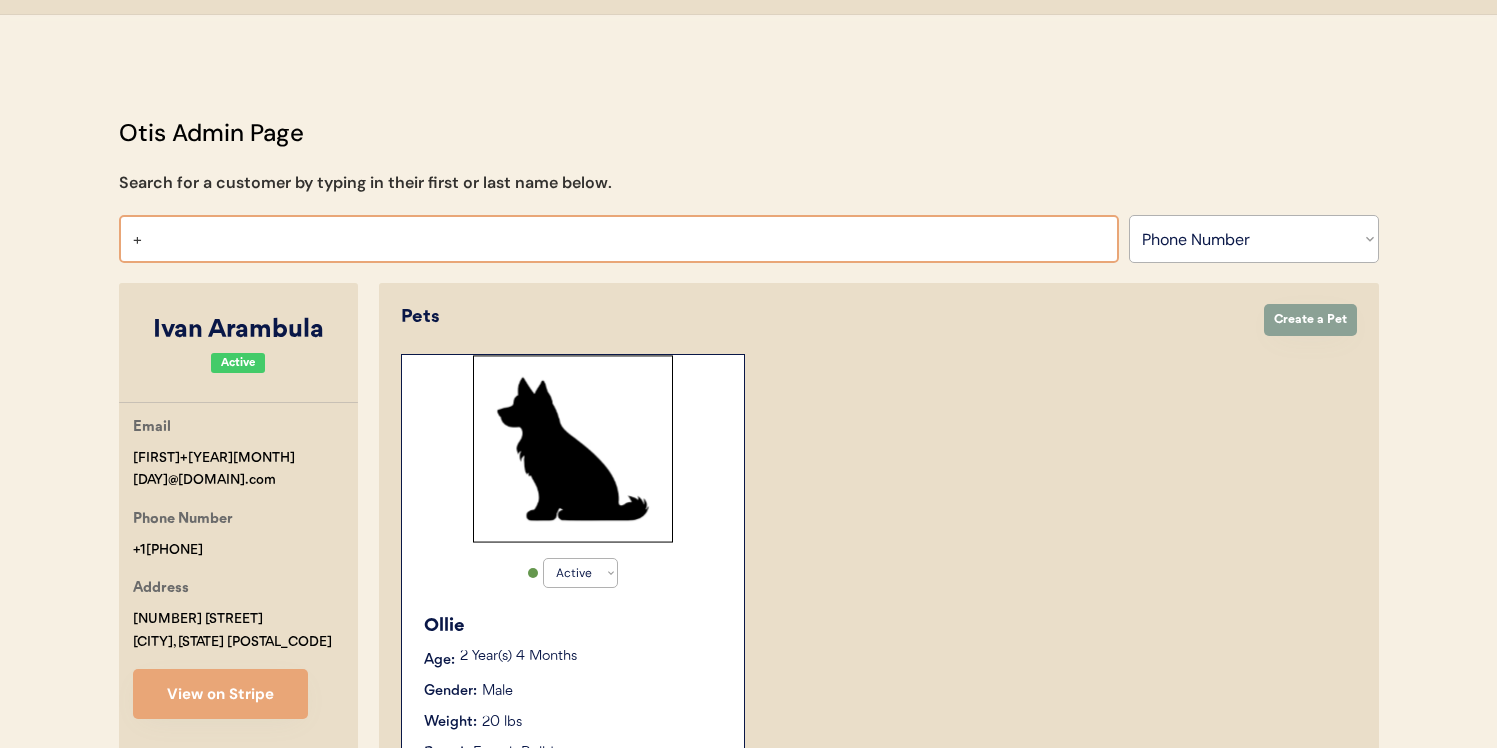 type on "+1" 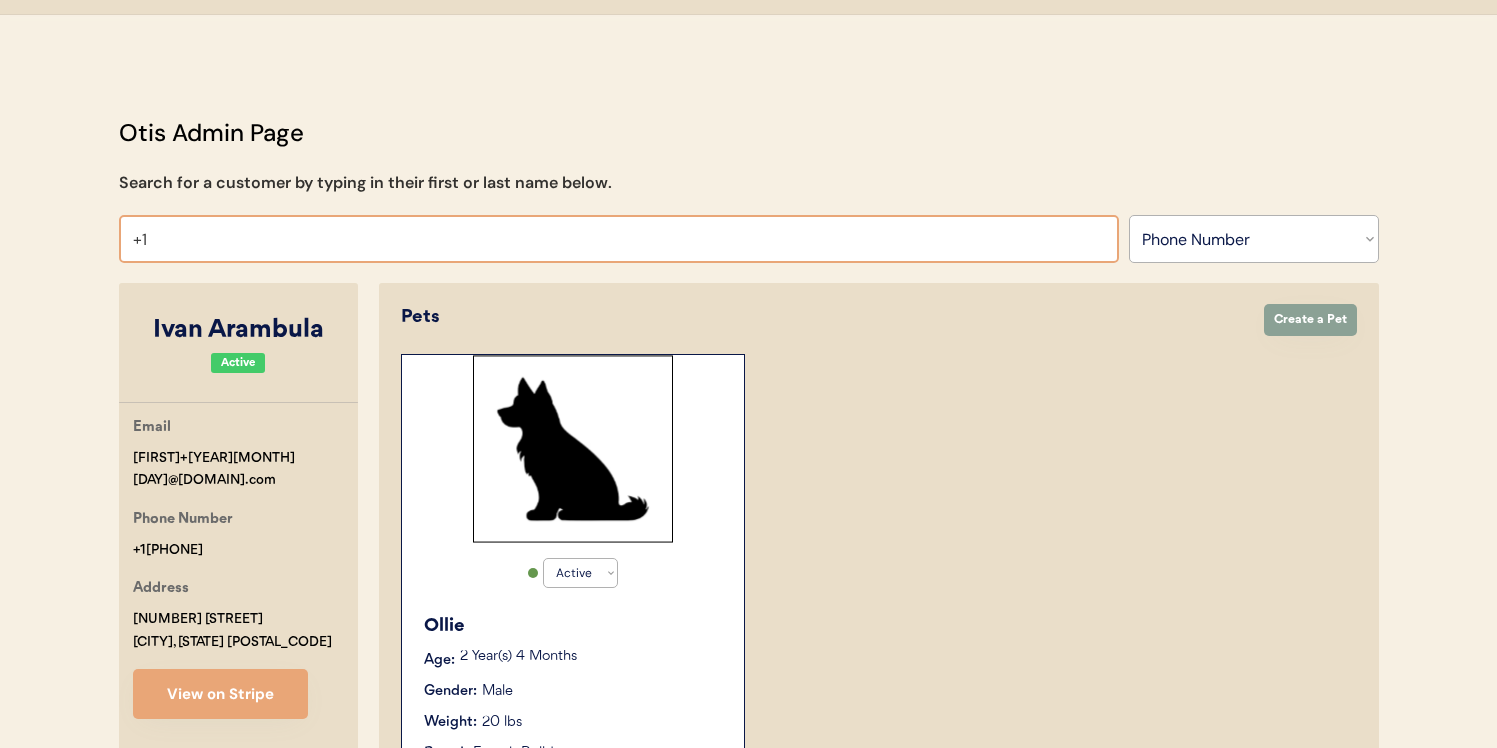 type on "+12126954005" 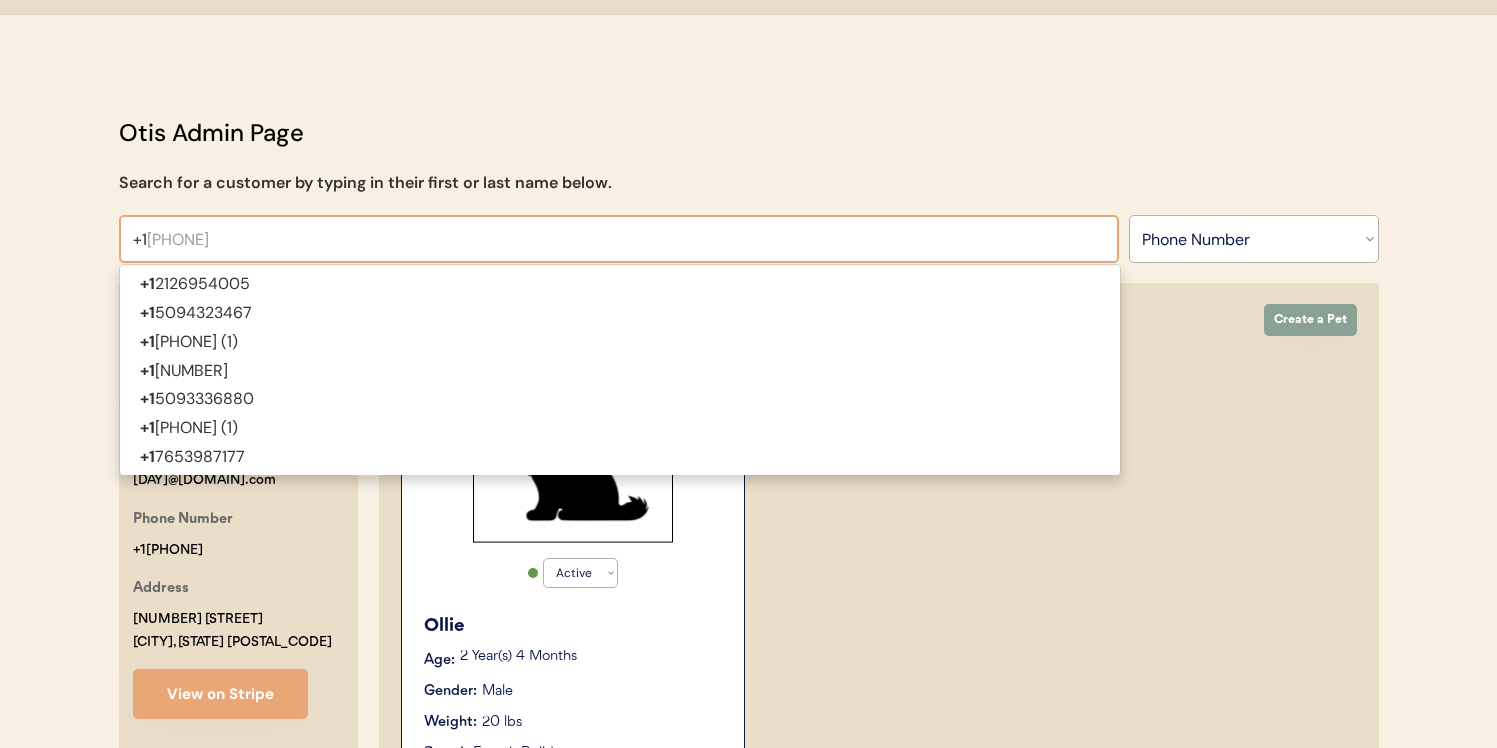 type 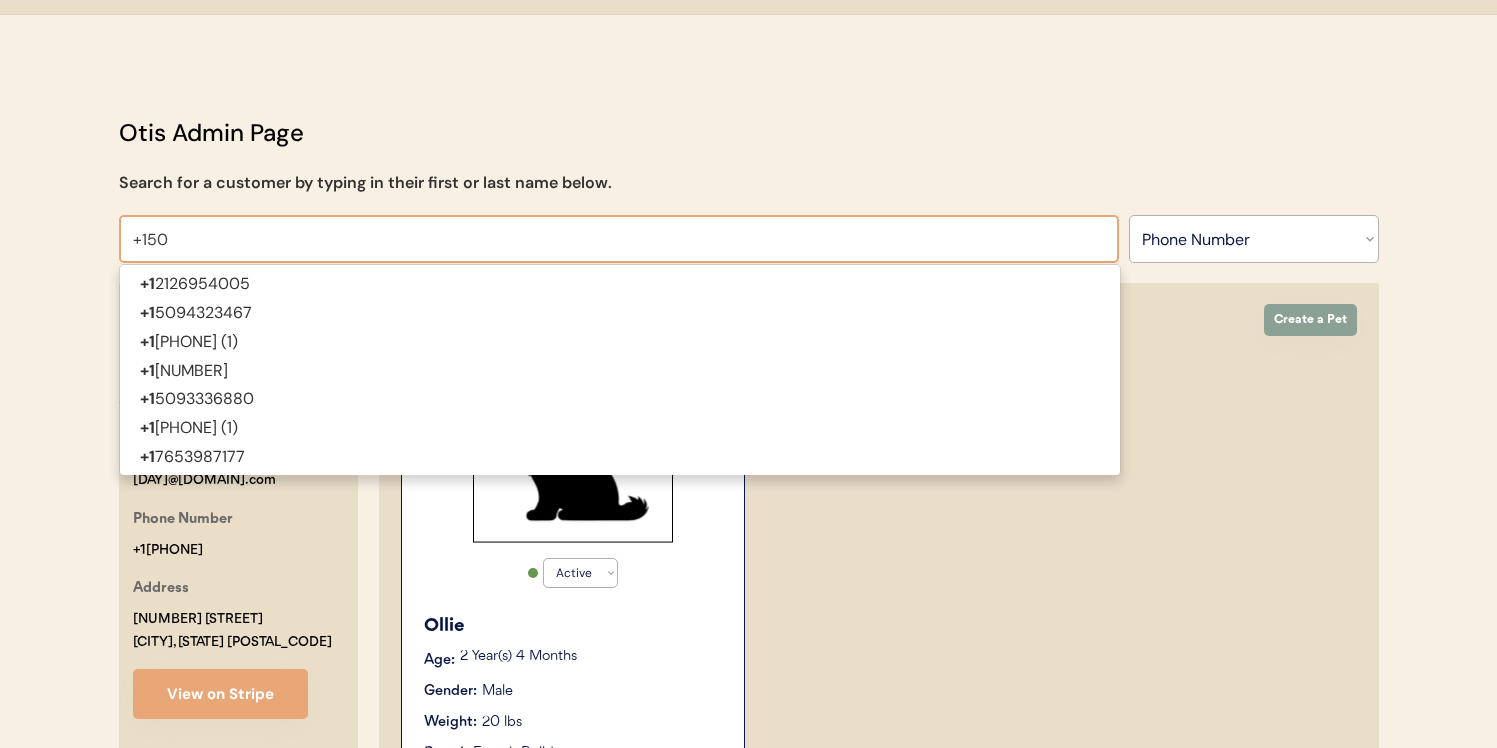 type on "+1509" 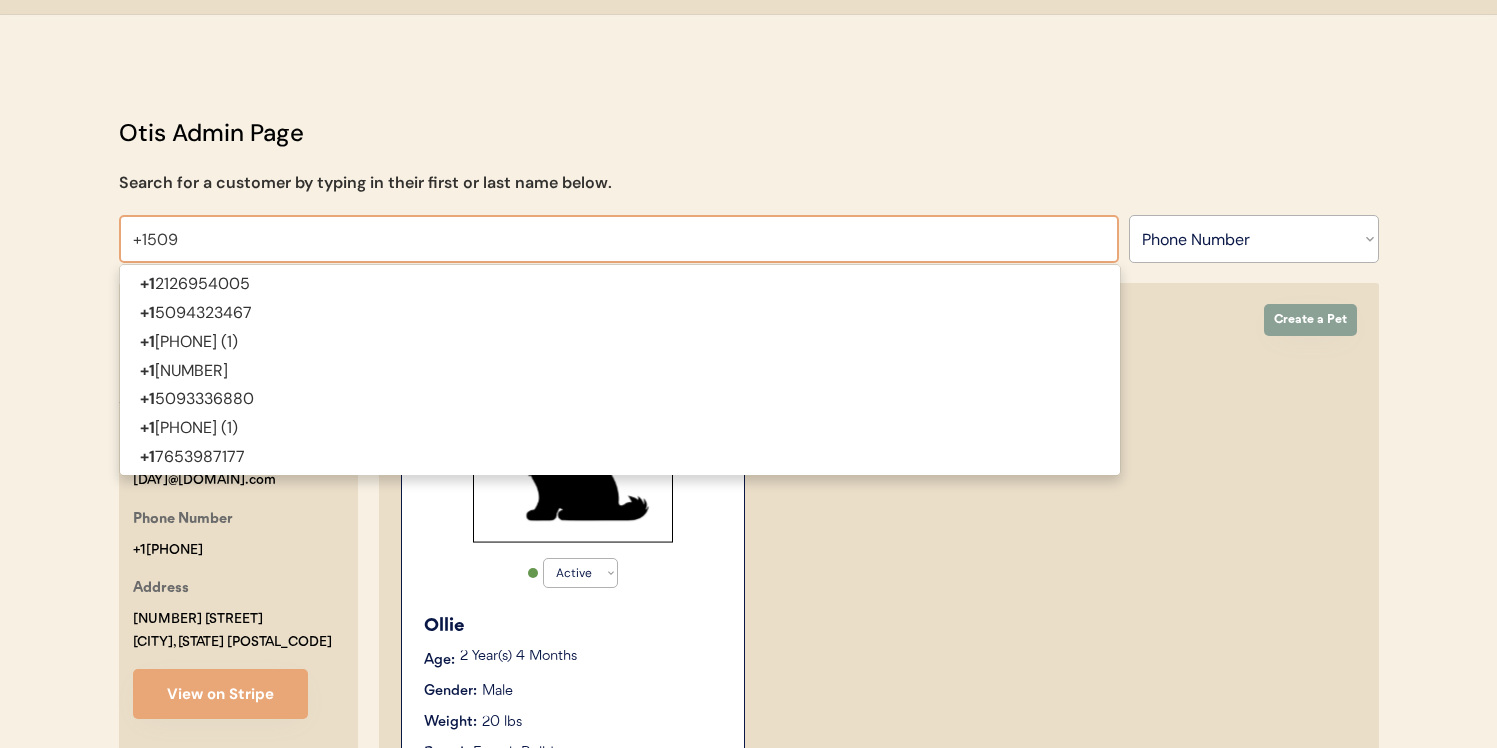 type on "+15094323467" 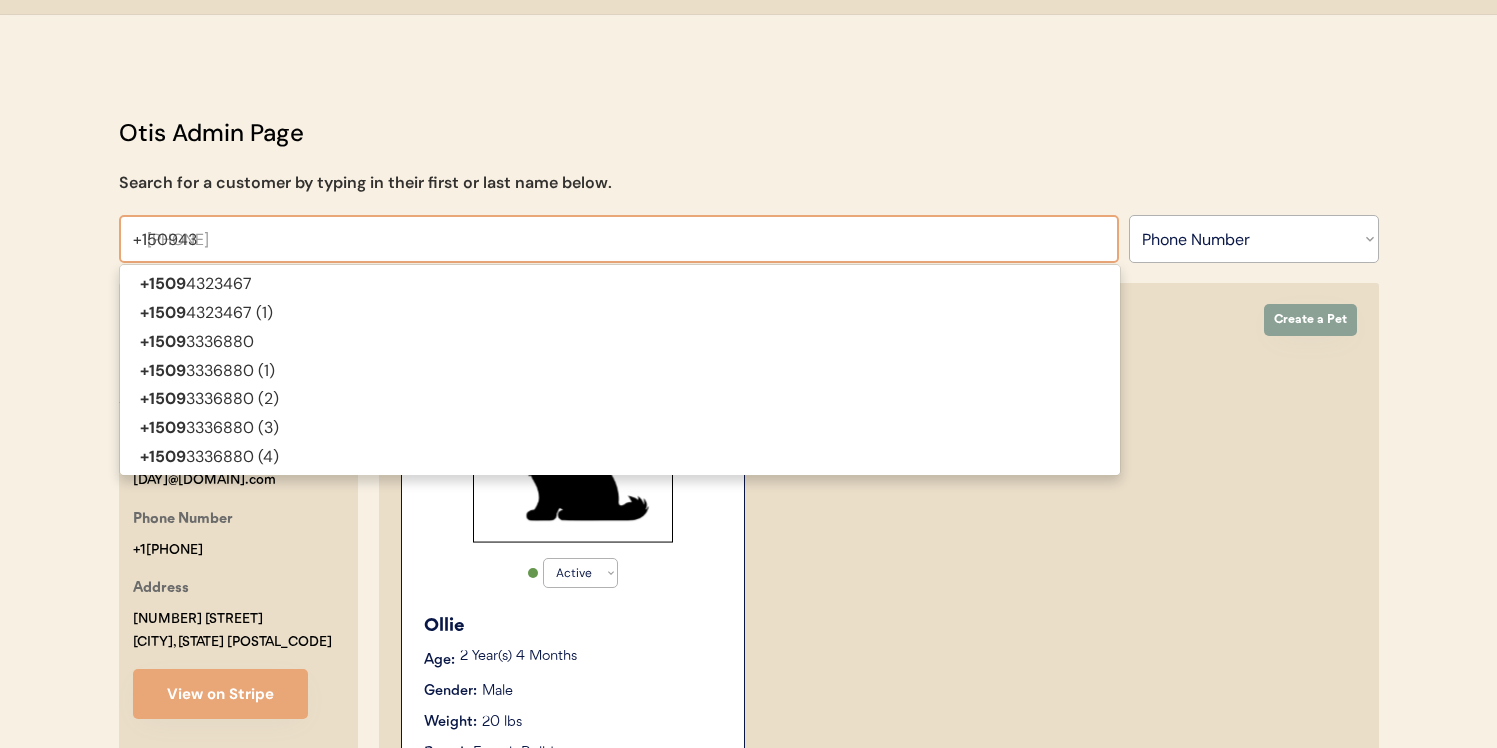 type on "+1509432" 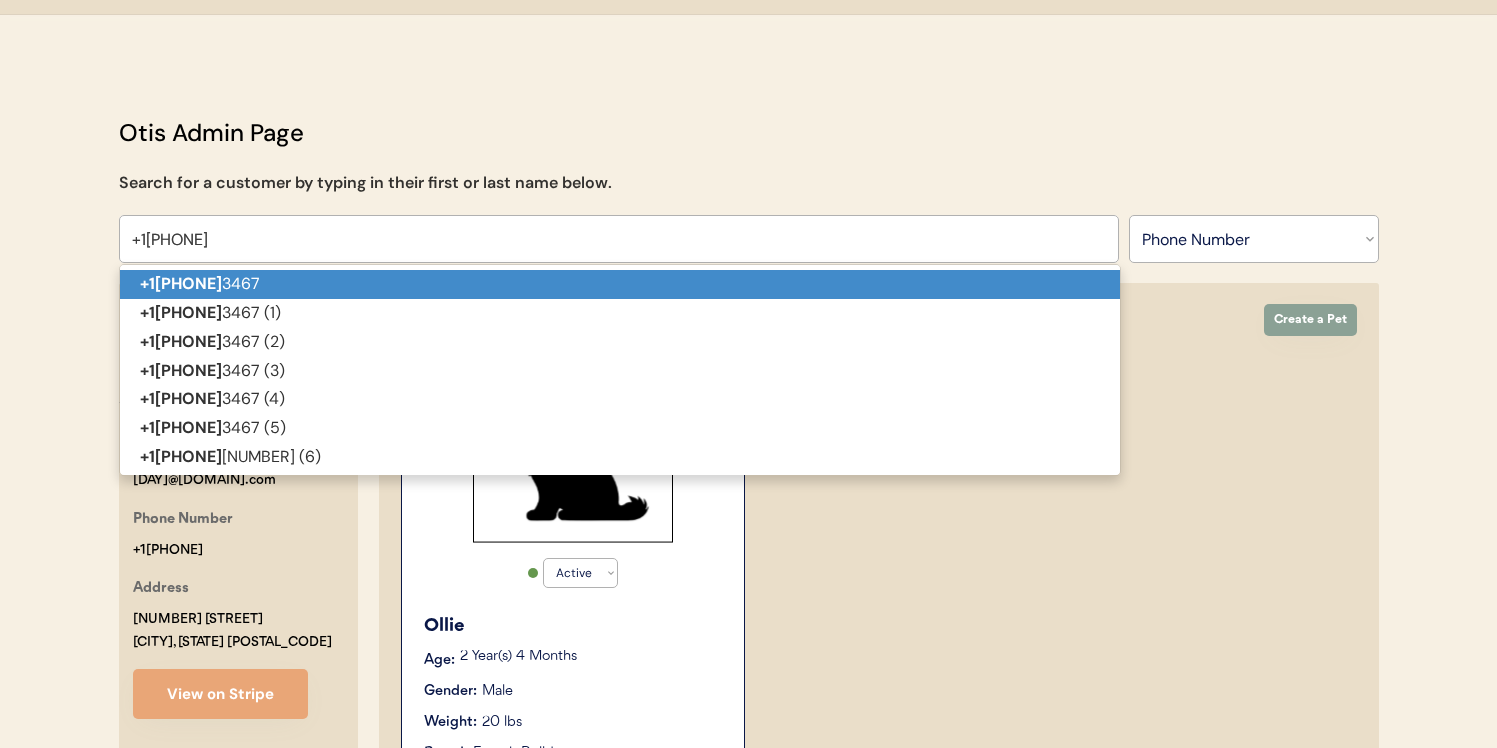 click on "+1509432 3467" at bounding box center [620, 284] 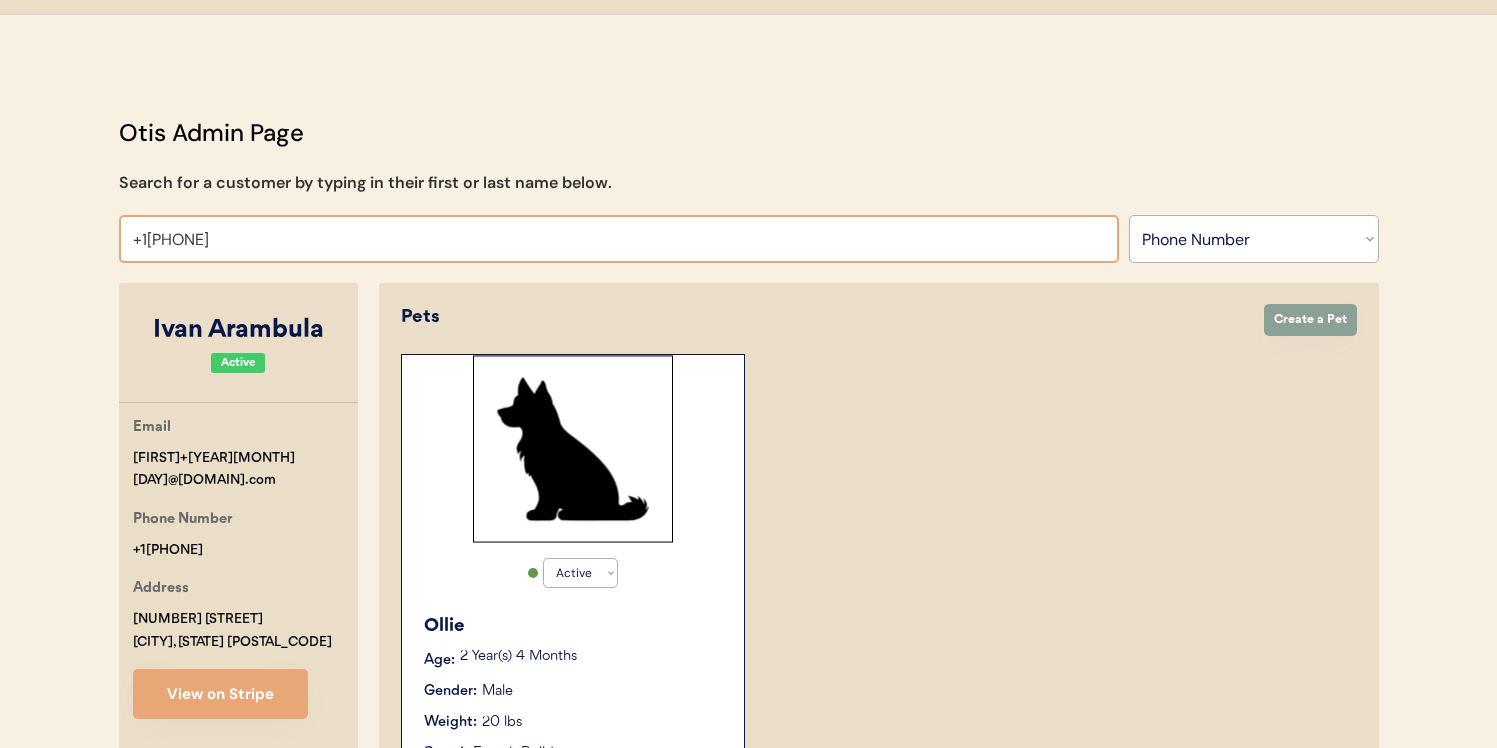 type on "+1509432346" 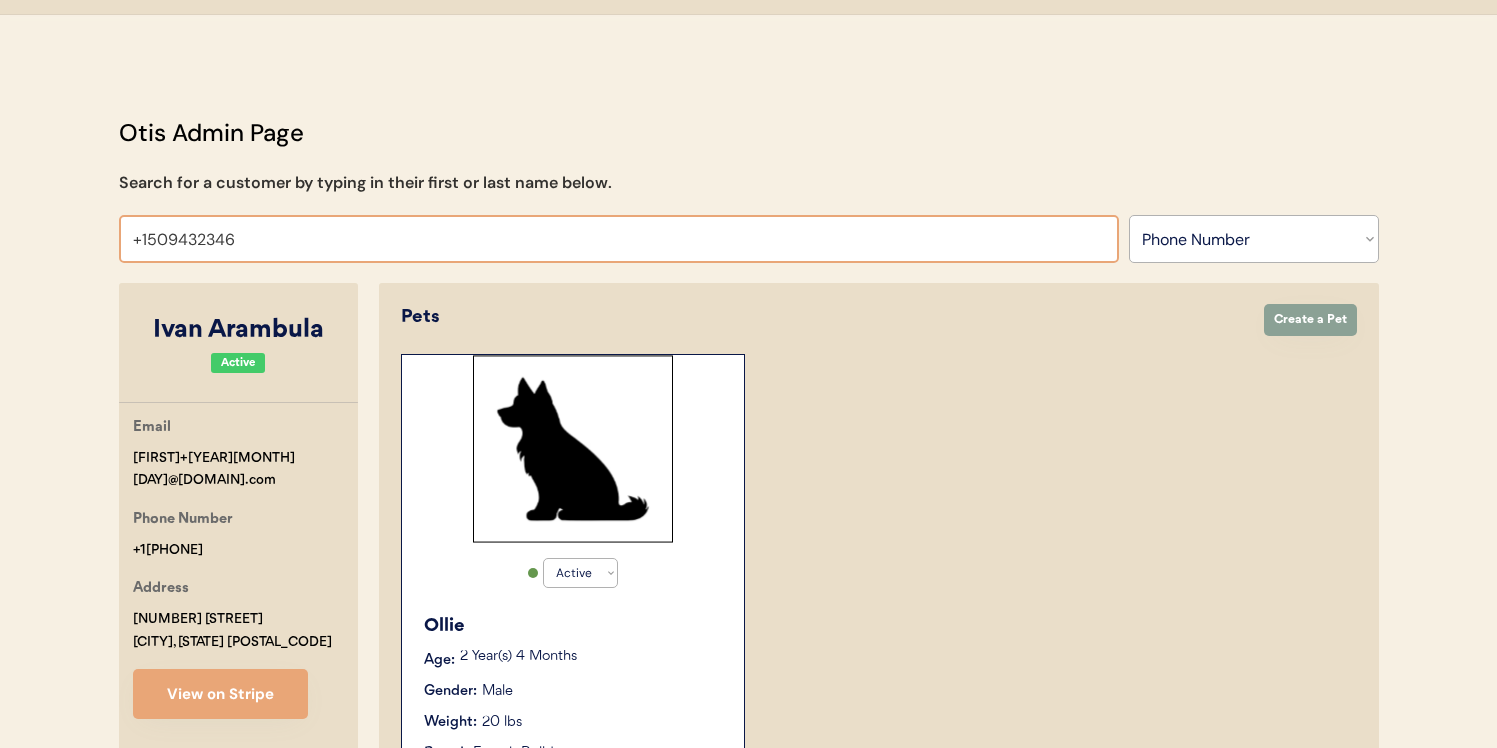type on "+15094323467" 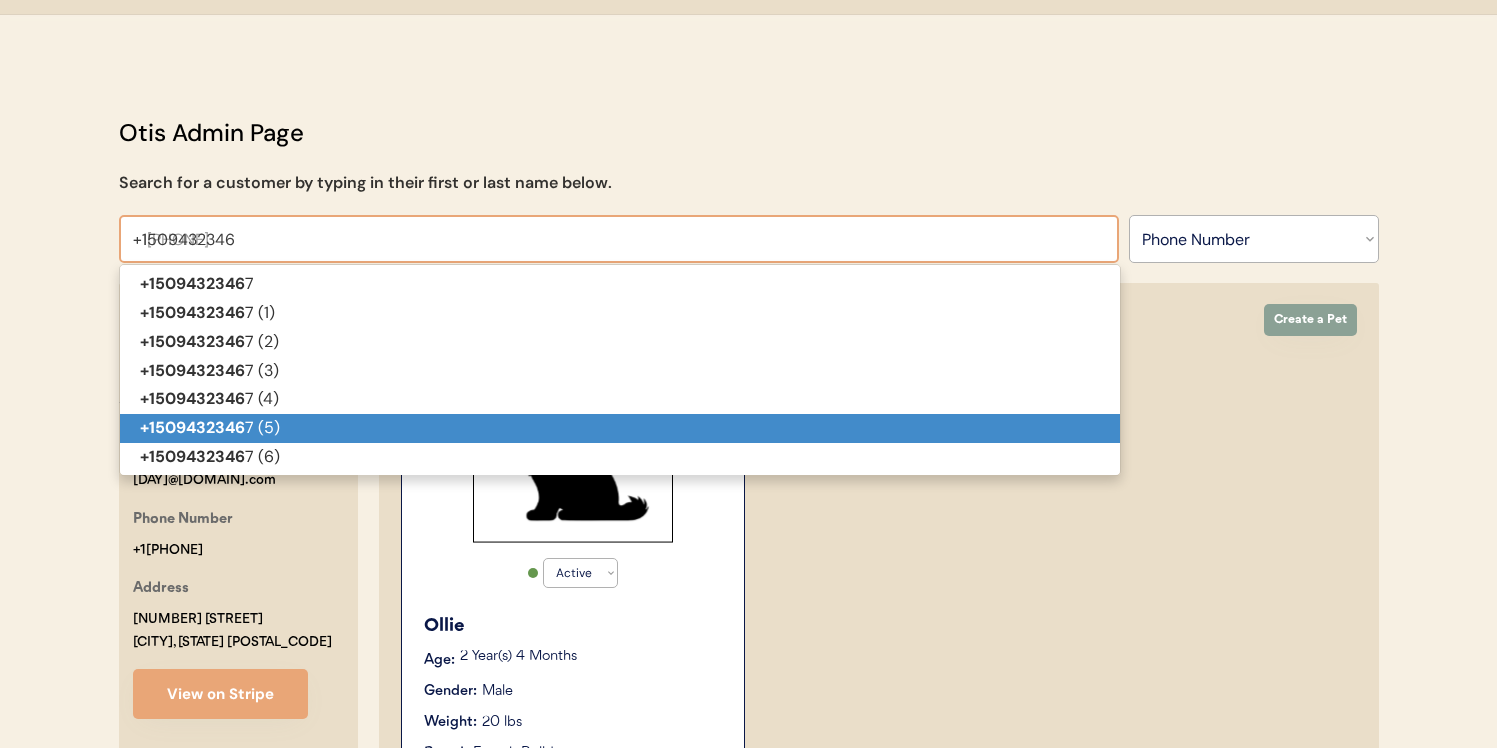 click on "+1509432346 7 (5)" at bounding box center (620, 428) 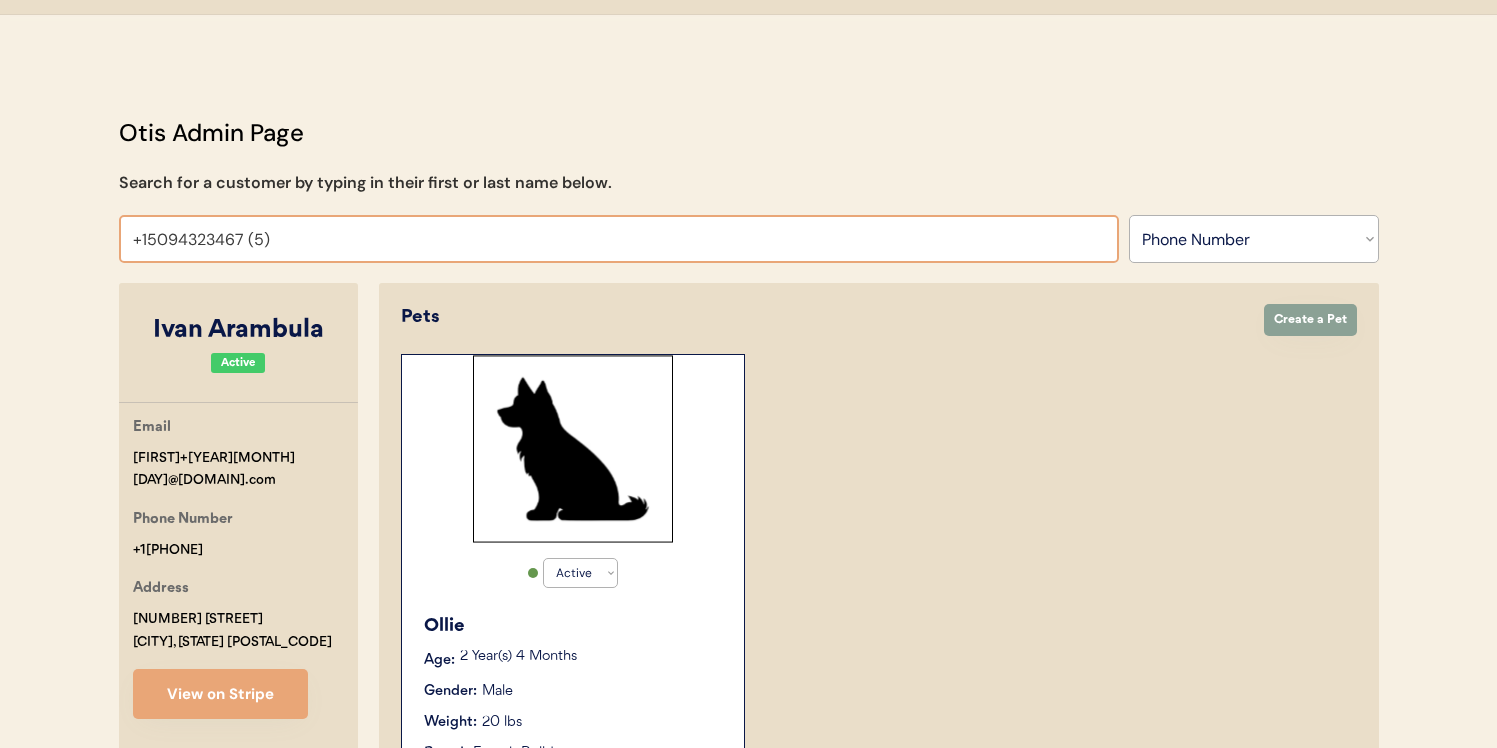 click on "+15094323467 (5)" at bounding box center [619, 239] 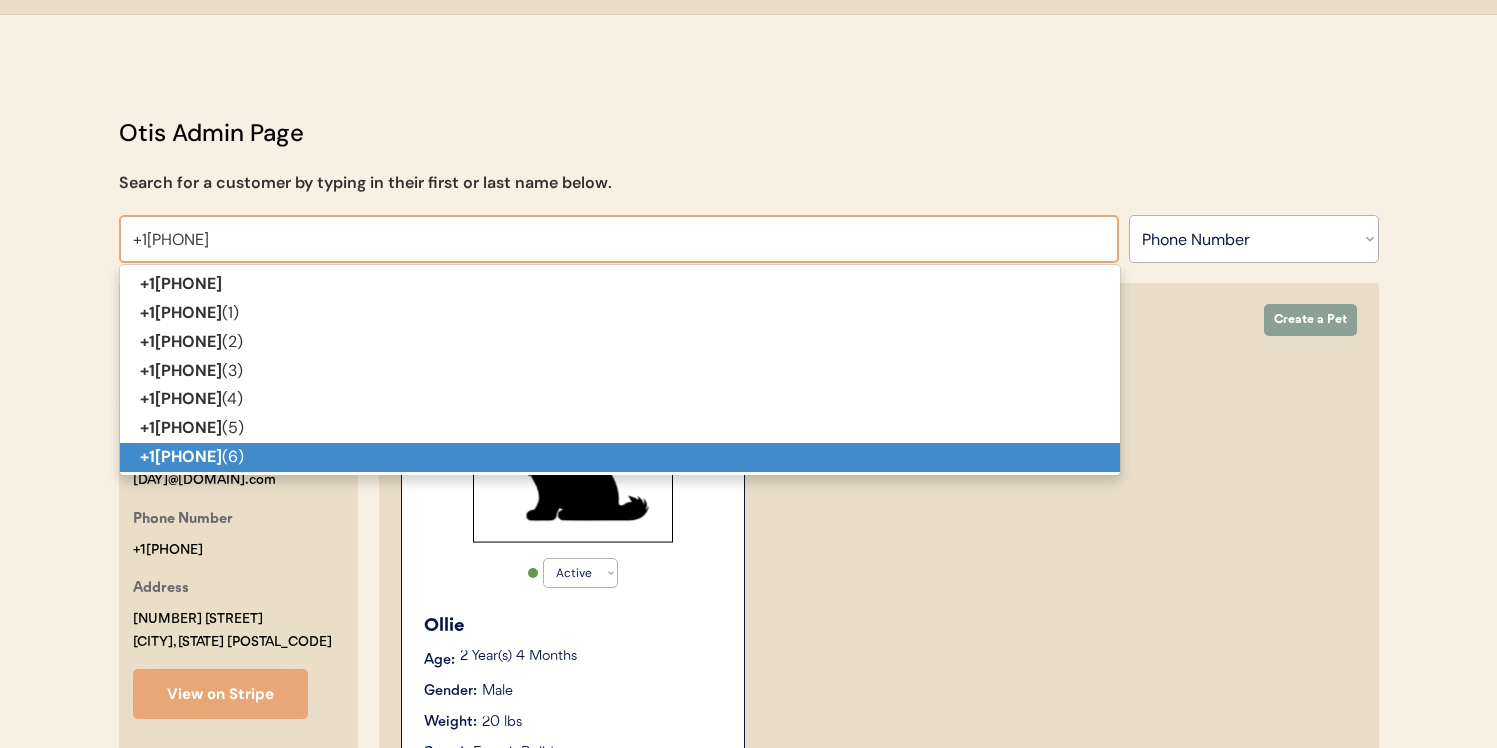 scroll, scrollTop: 88, scrollLeft: 0, axis: vertical 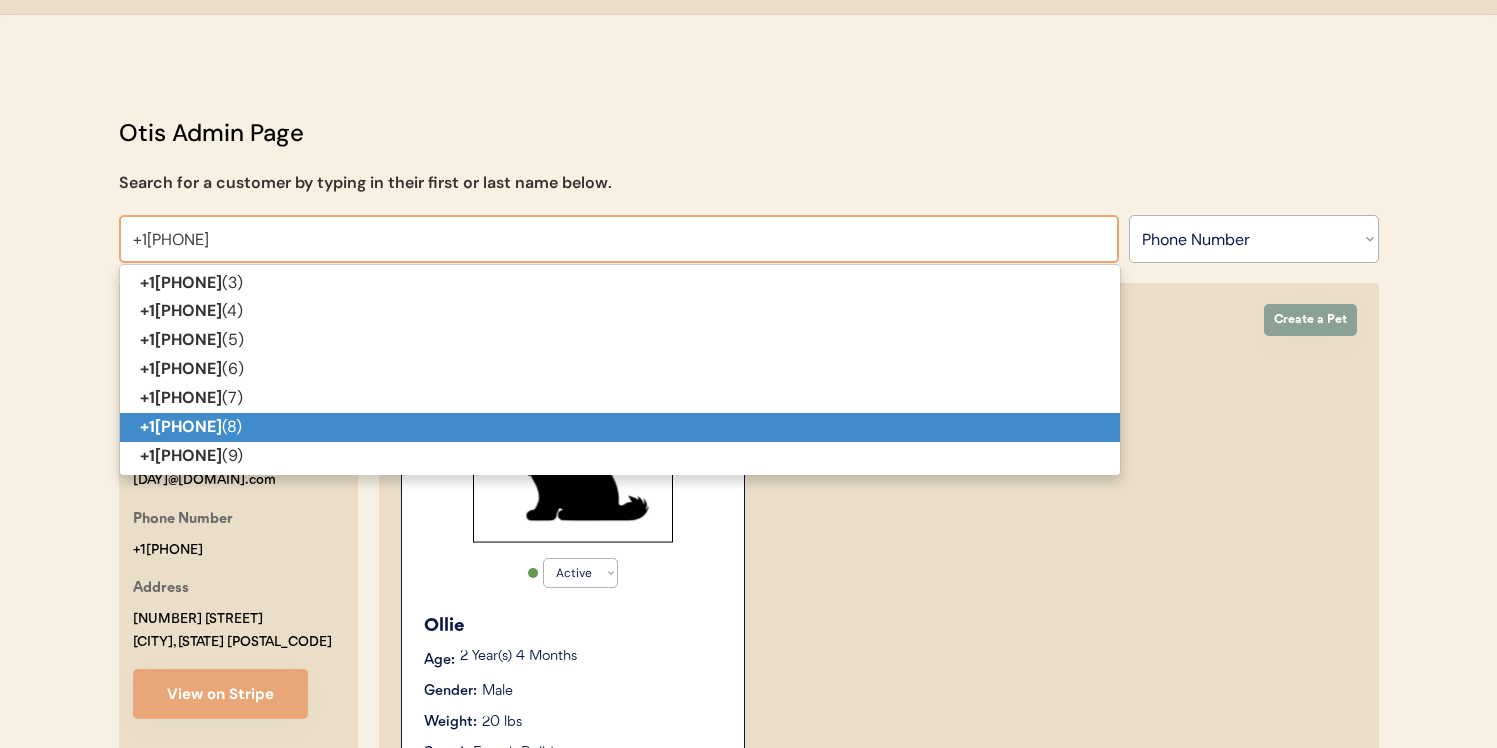 click on "+15094323467  (8)" at bounding box center [620, 427] 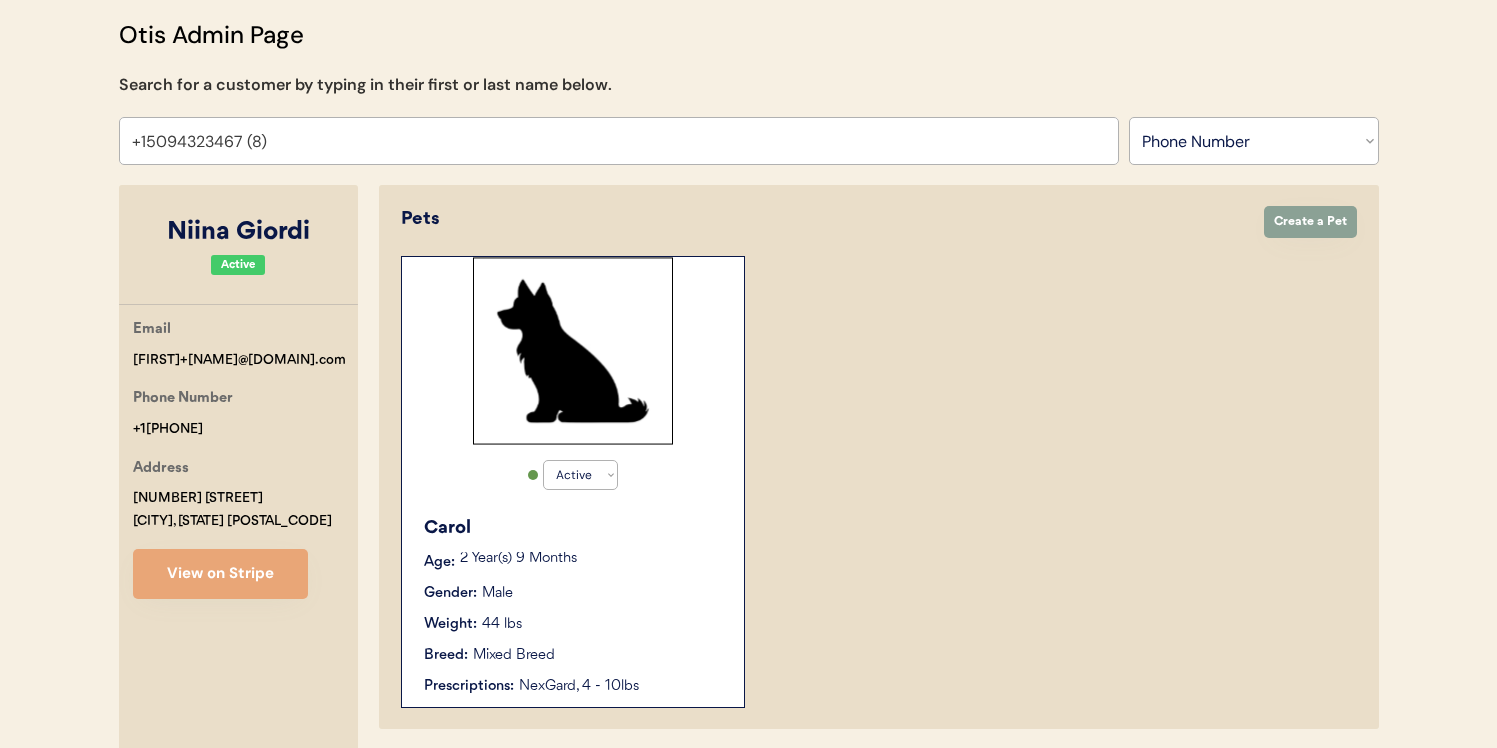 scroll, scrollTop: 0, scrollLeft: 0, axis: both 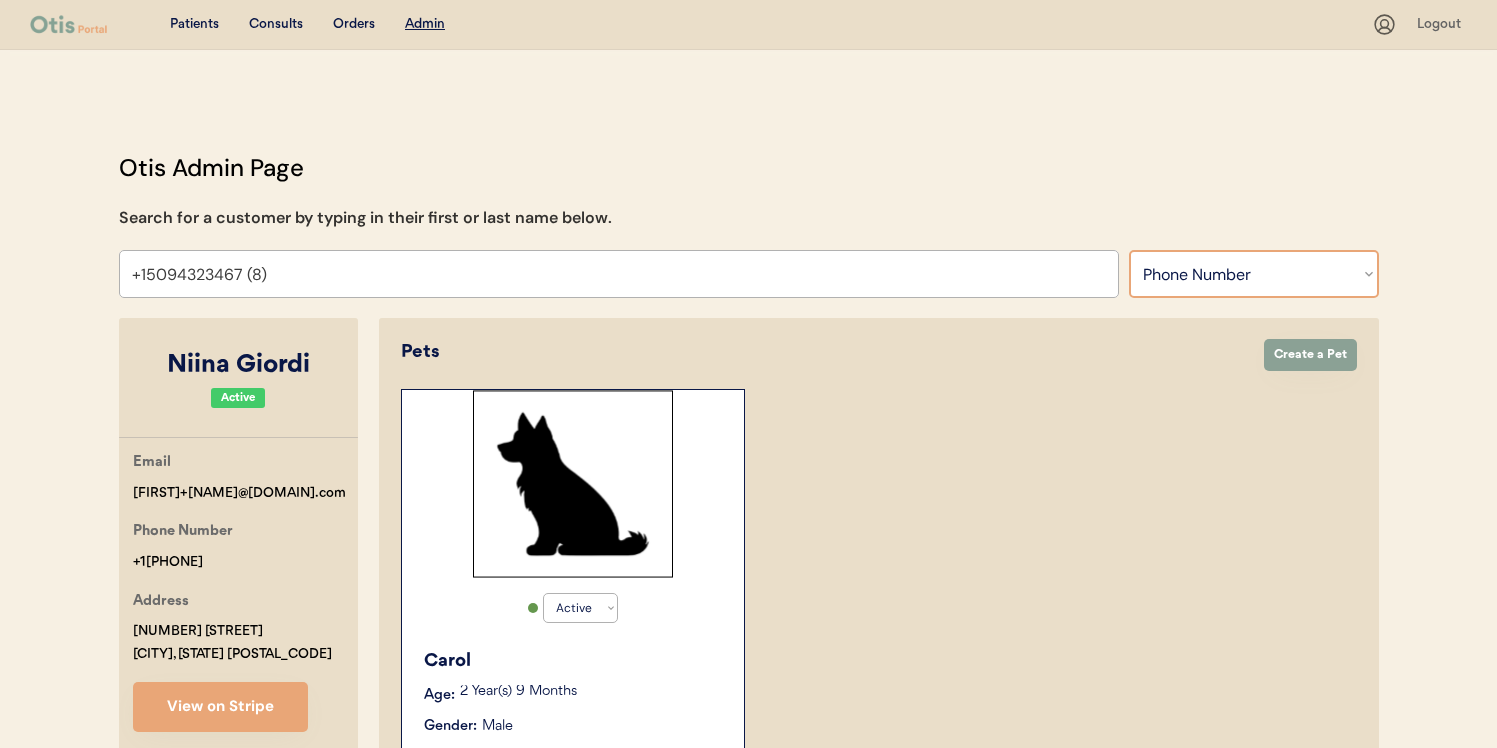 type on "+15094323467 (8)" 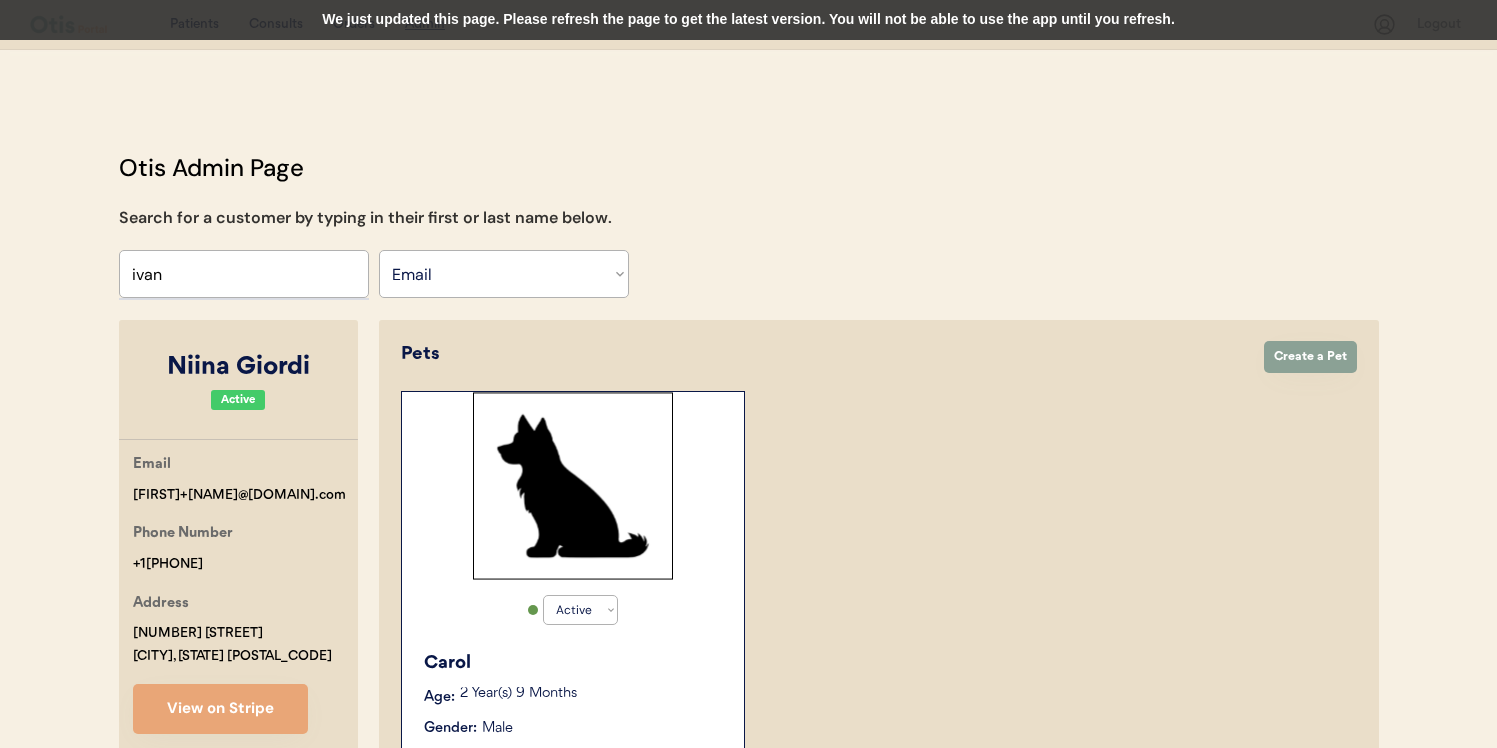 click on "We just updated this page.  Please refresh the page to get the latest version. You will not be able to use the app until you refresh." at bounding box center (748, 20) 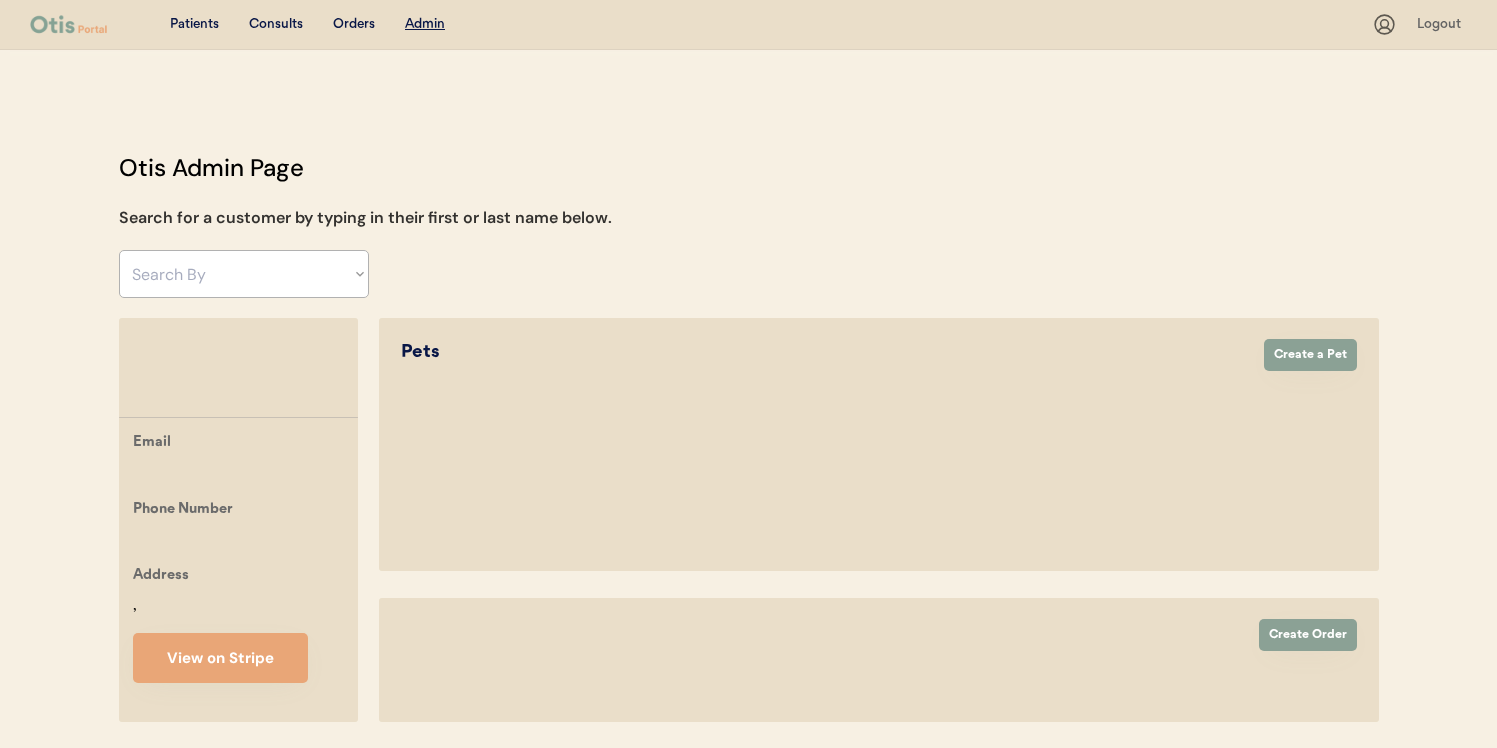 scroll, scrollTop: 0, scrollLeft: 0, axis: both 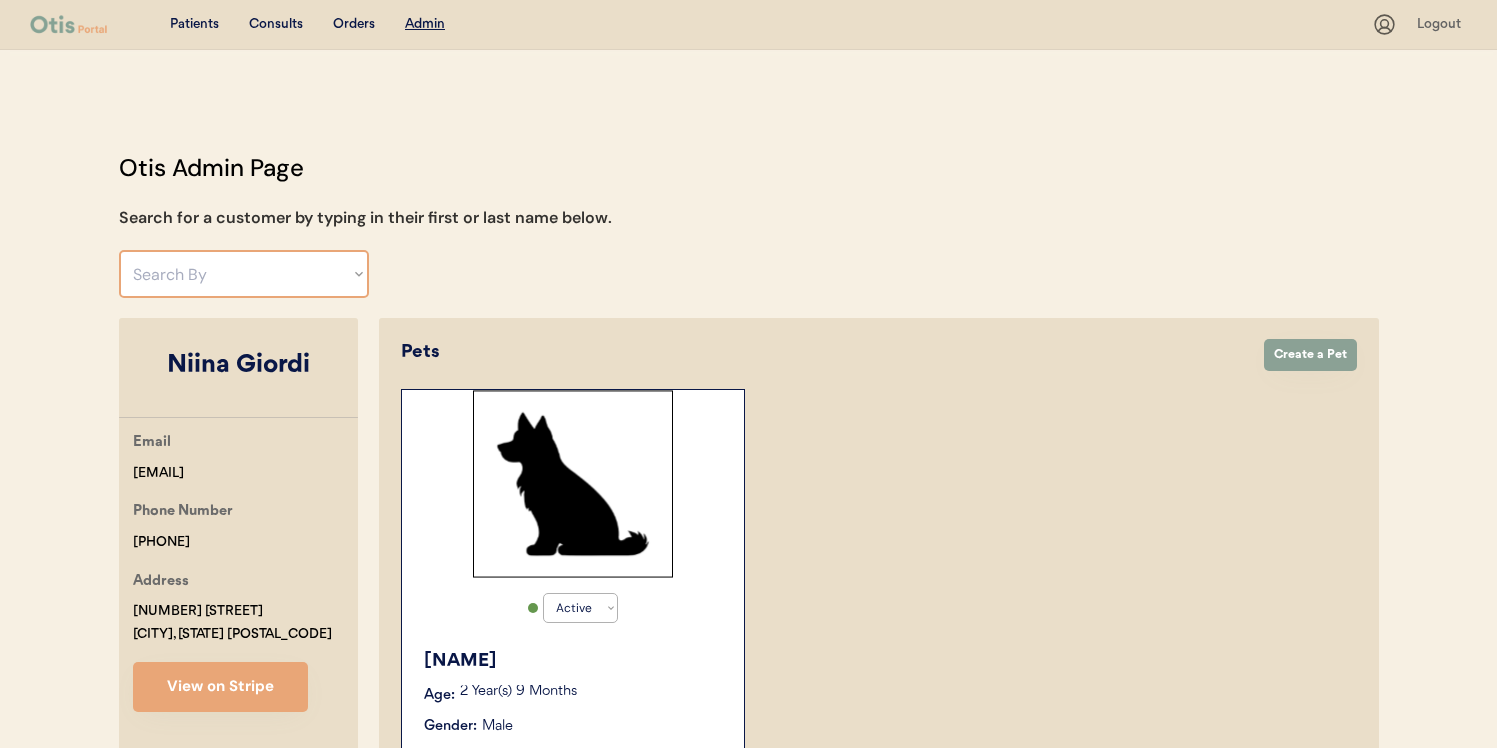 click on "Search By Name Email Phone Number" at bounding box center [244, 274] 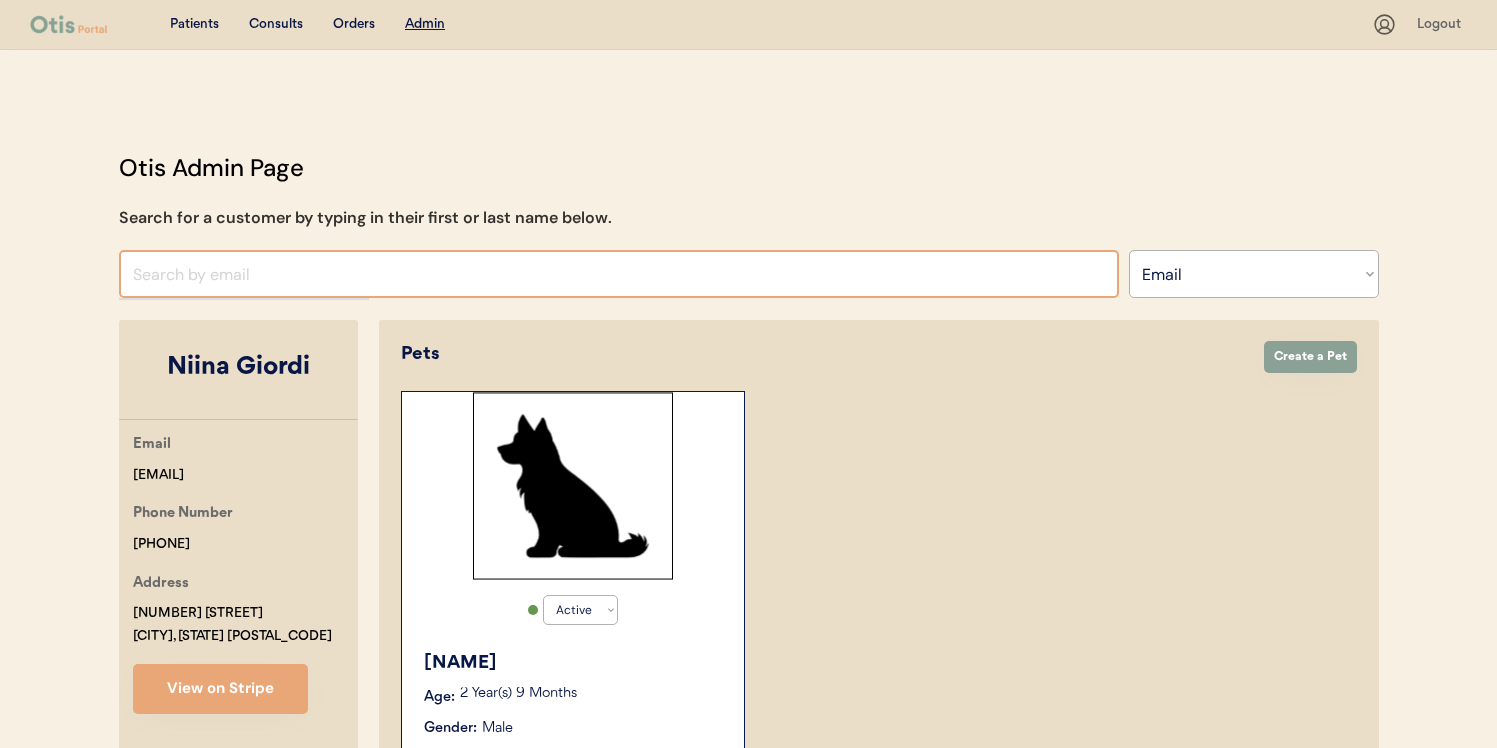 click at bounding box center (619, 274) 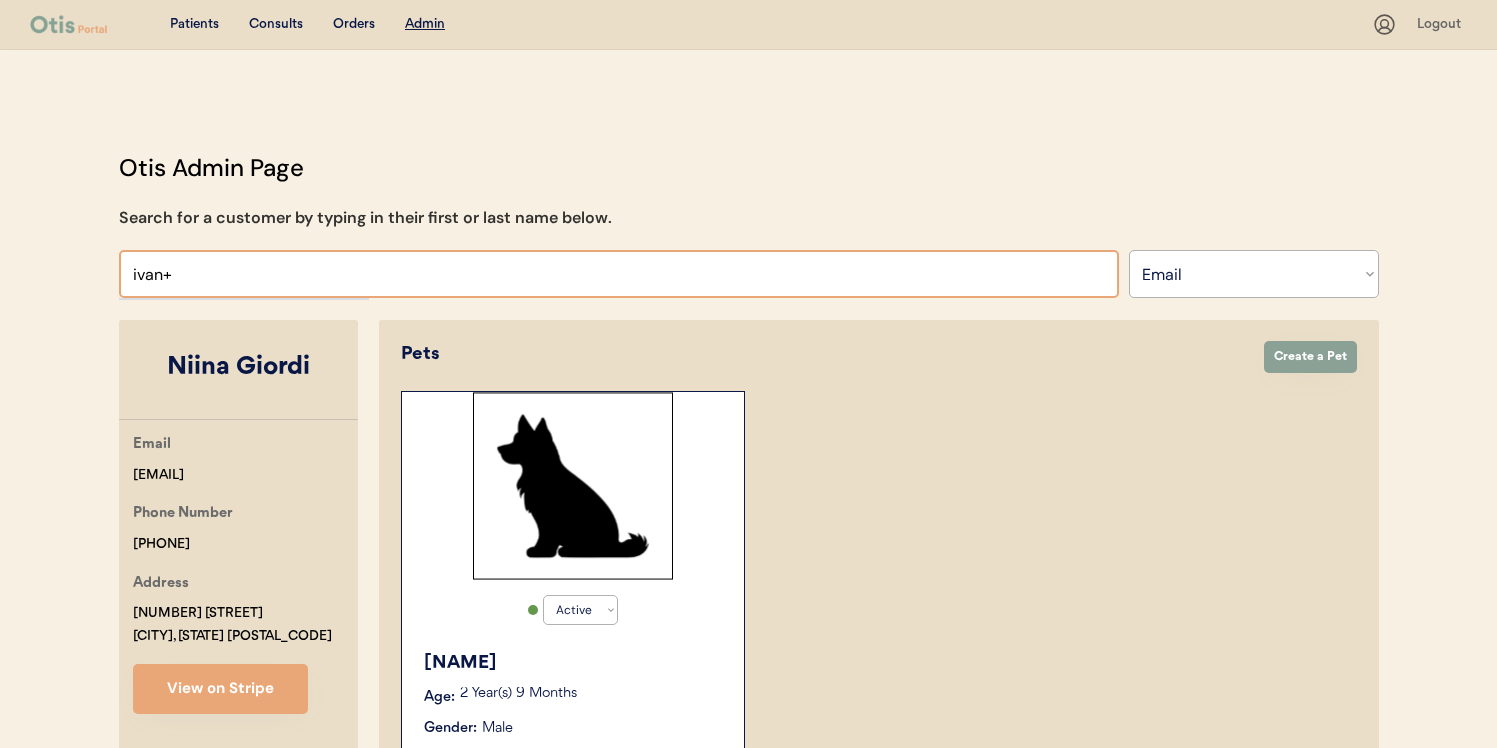 type on "ivan+" 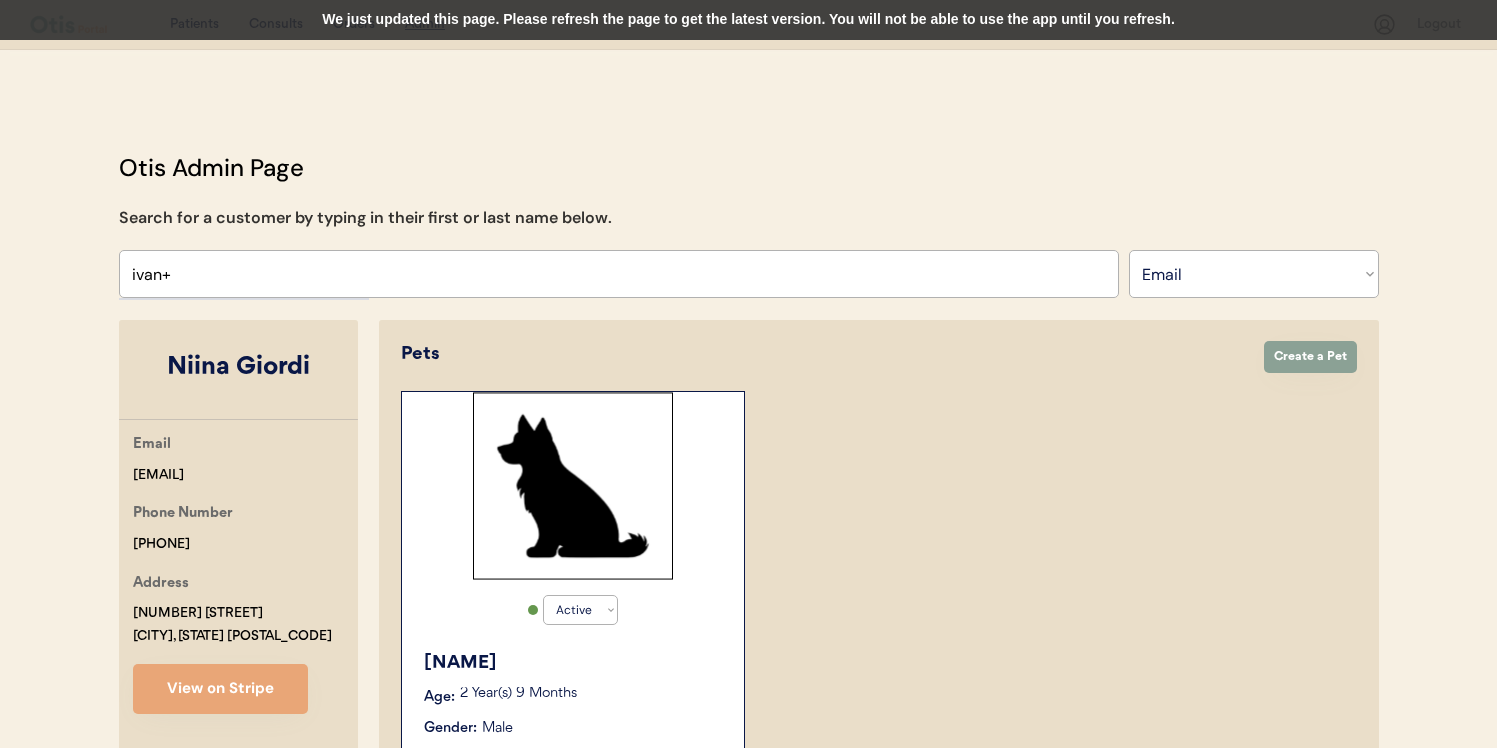 click on "We just updated this page.  Please refresh the page to get the latest version. You will not be able to use the app until you refresh." at bounding box center [748, 20] 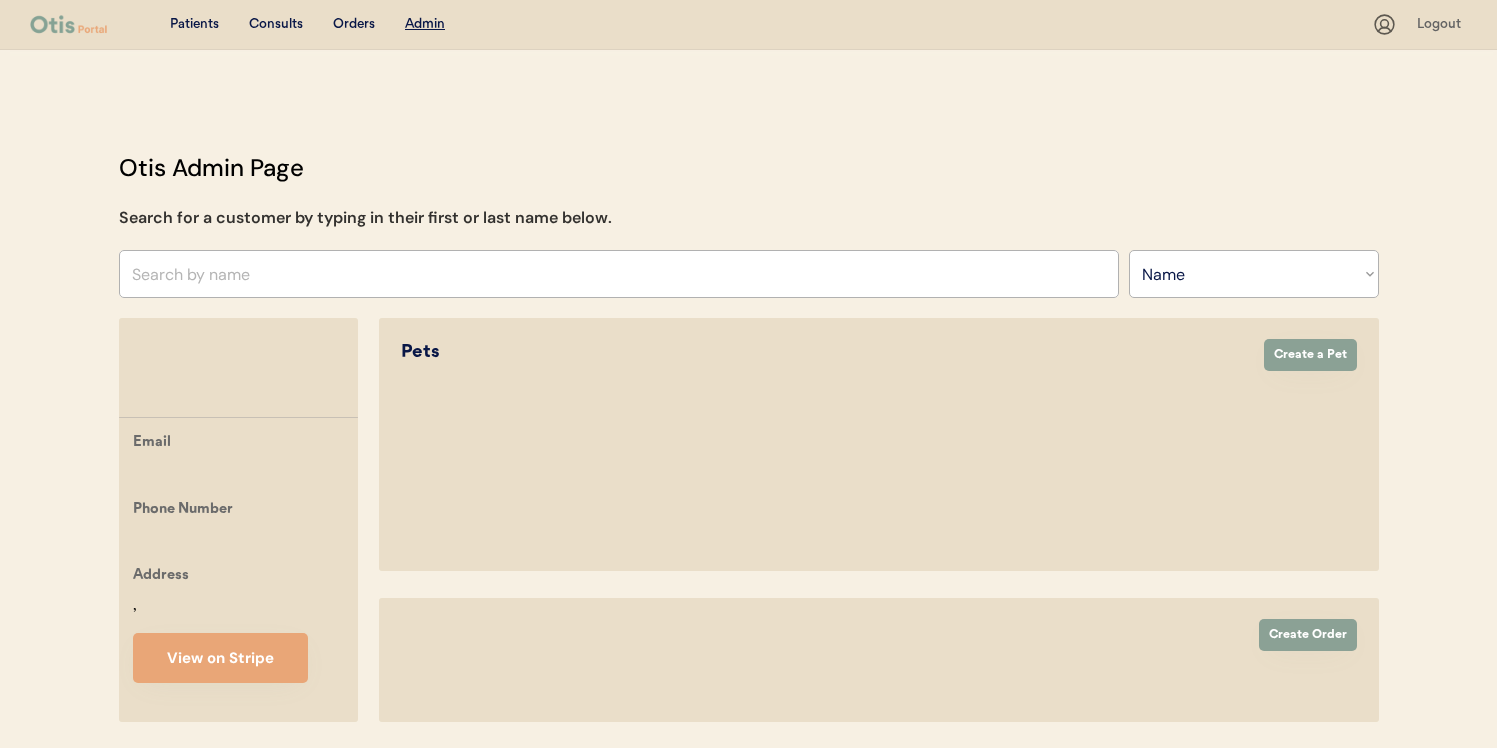 select on ""Name"" 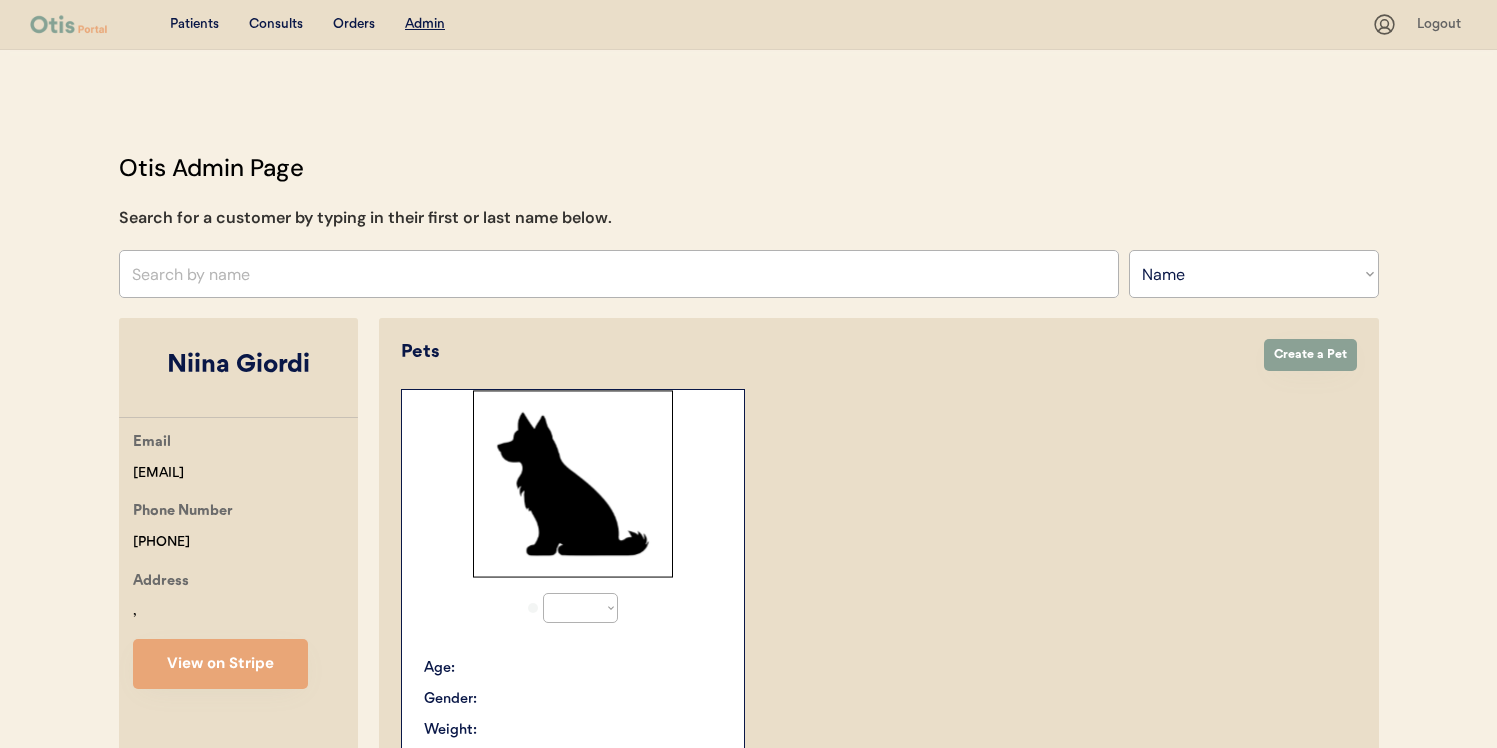 scroll, scrollTop: 0, scrollLeft: 0, axis: both 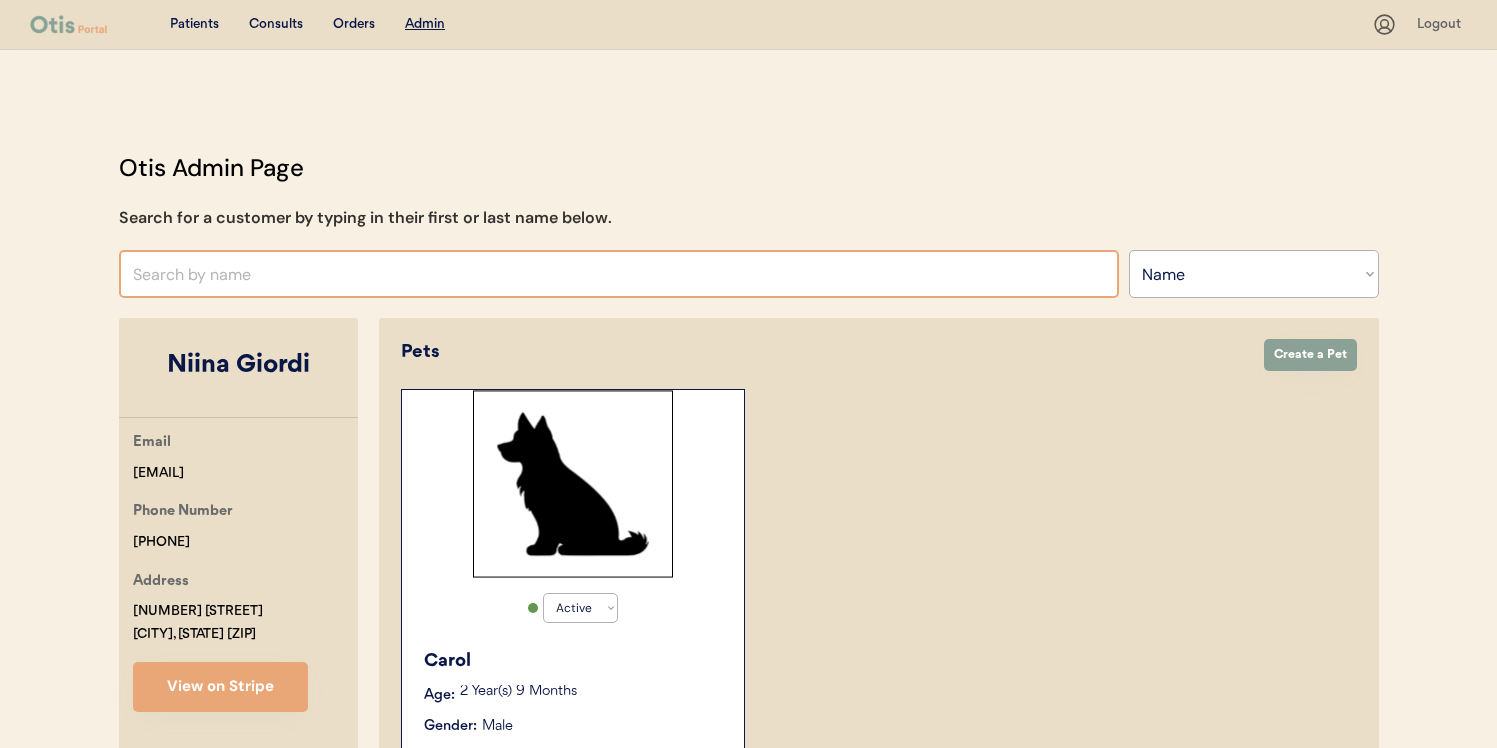 click at bounding box center [619, 274] 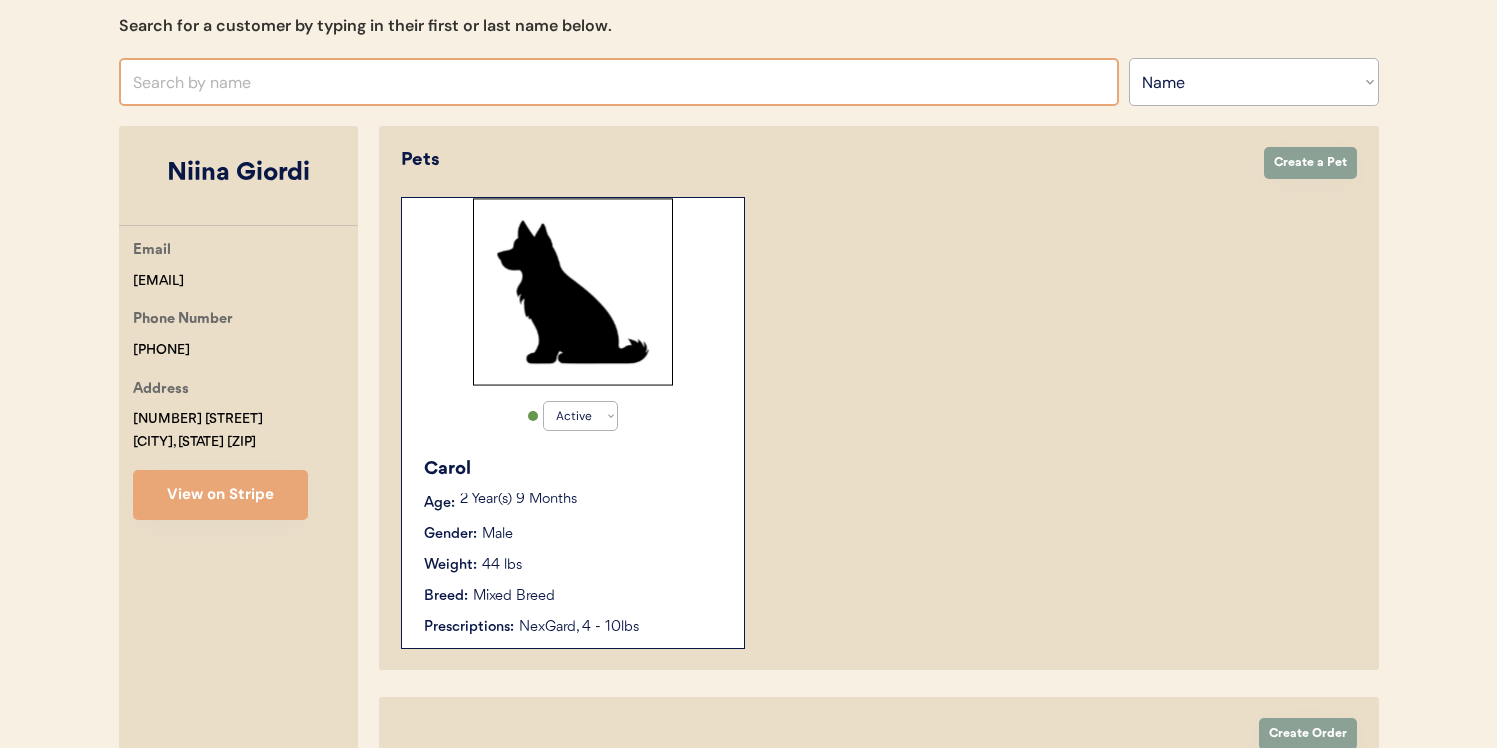 scroll, scrollTop: 193, scrollLeft: 0, axis: vertical 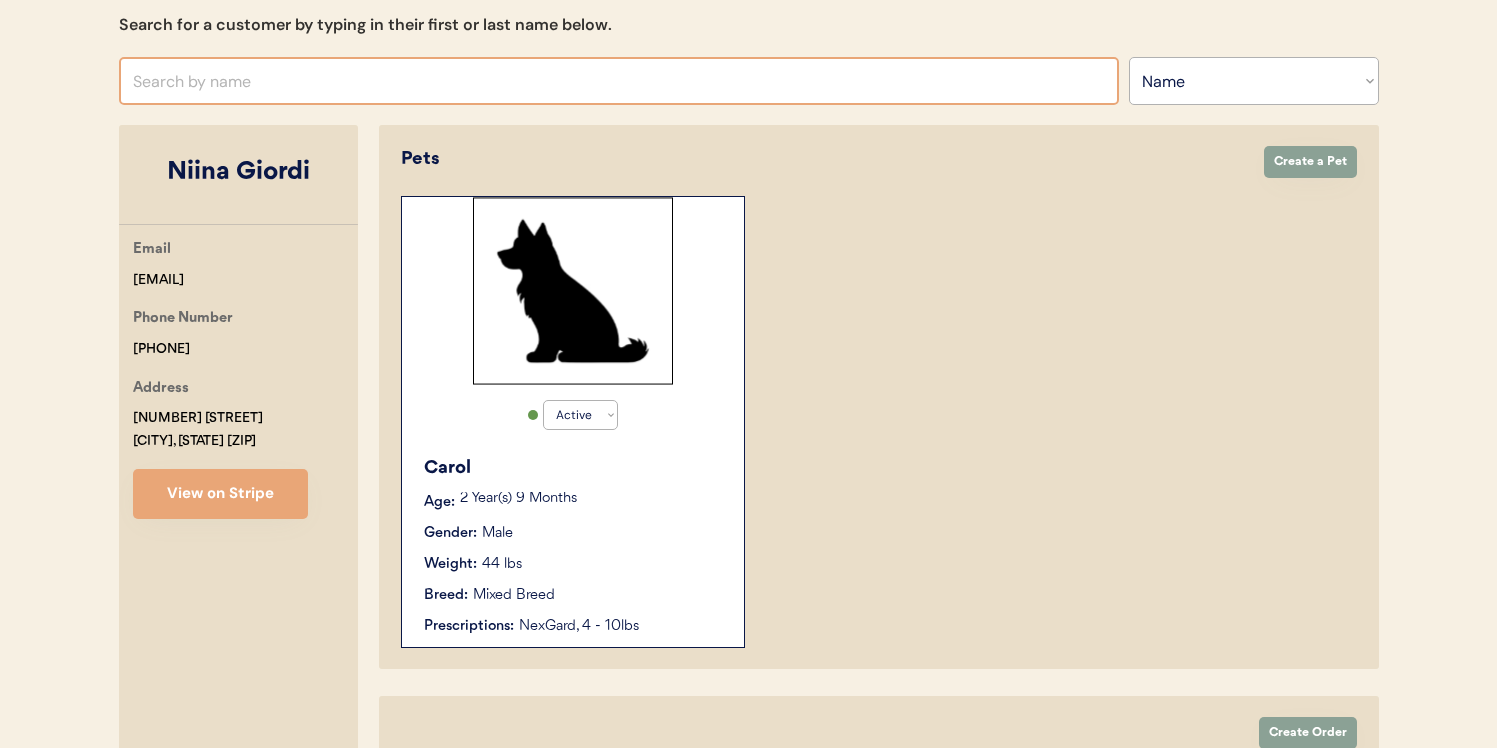 click on "Search By Name Email Phone Number" at bounding box center [1254, 81] 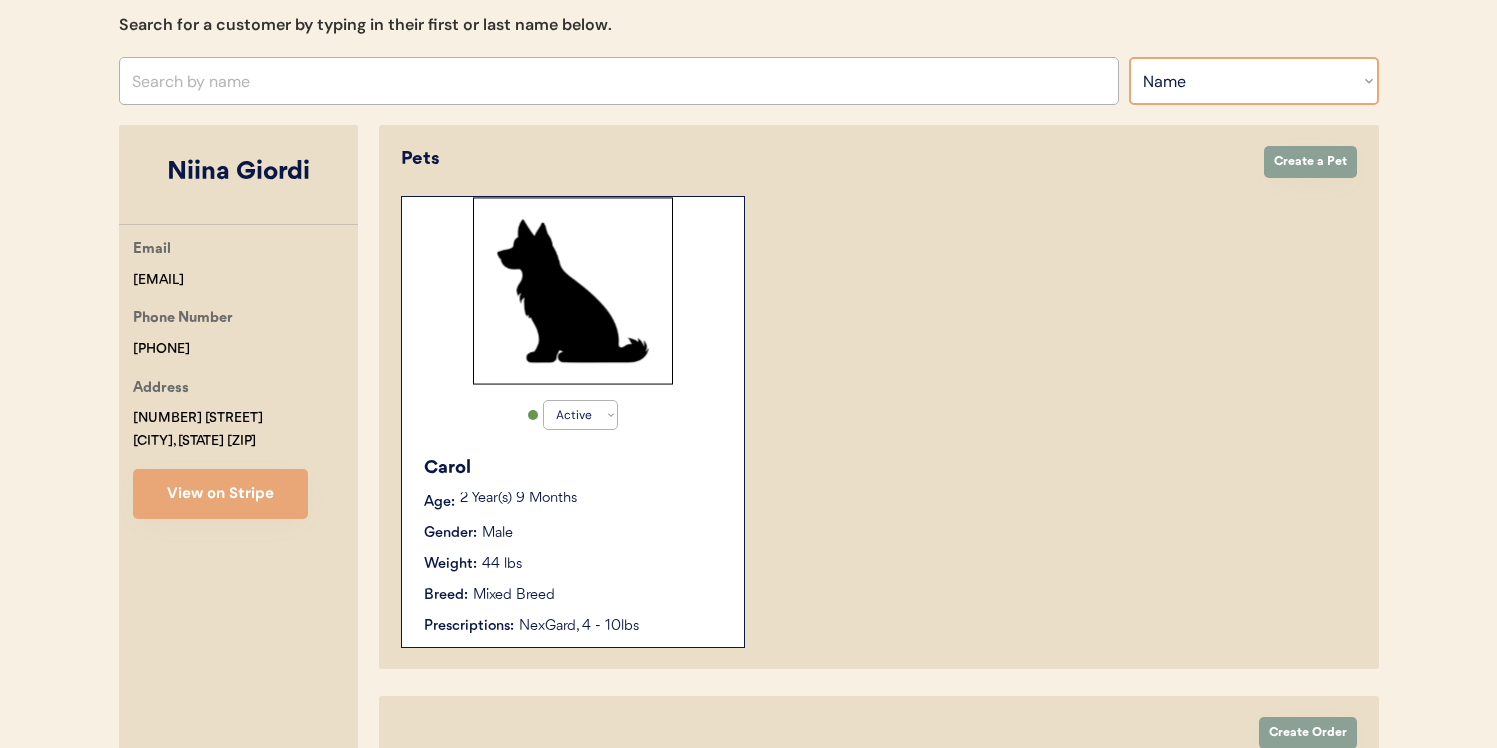 select on ""Email"" 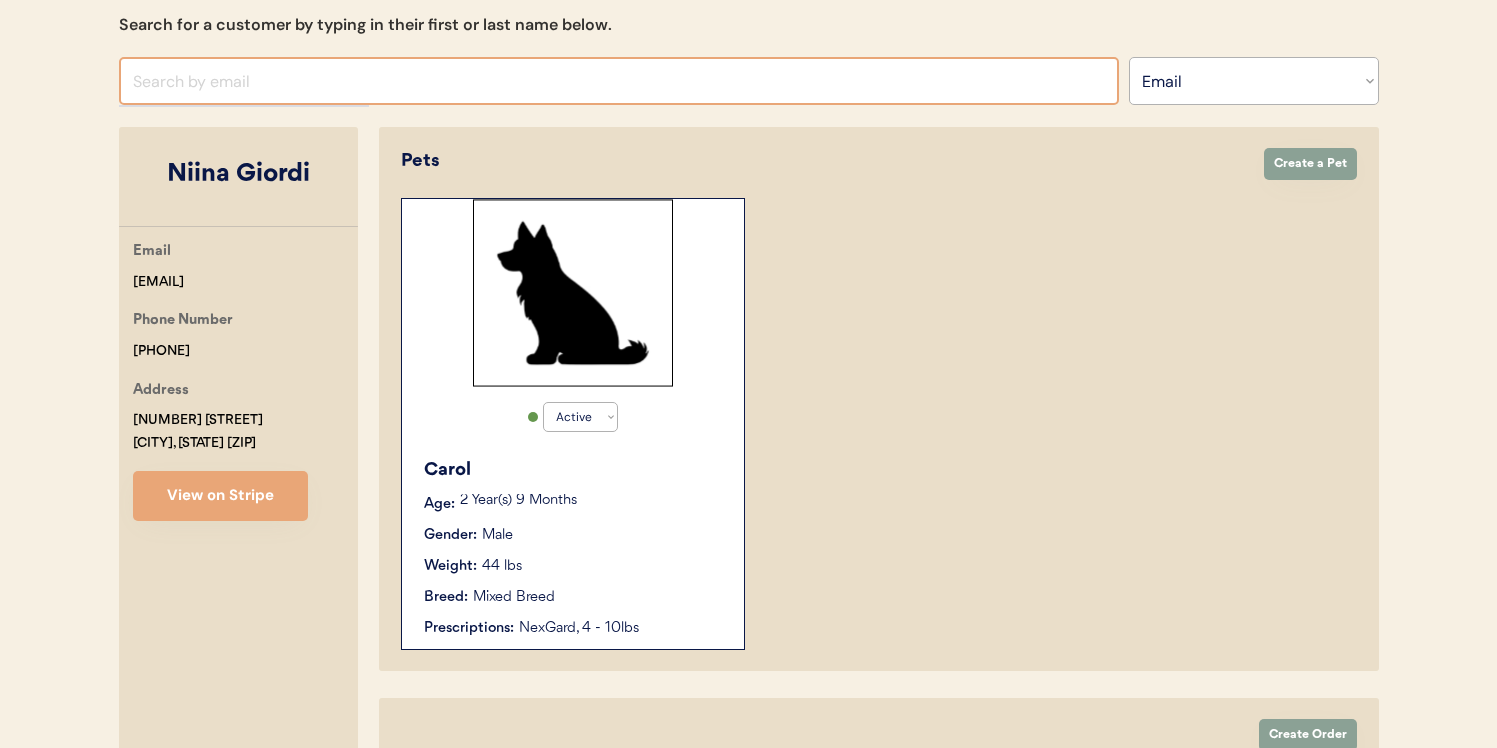 click at bounding box center [619, 81] 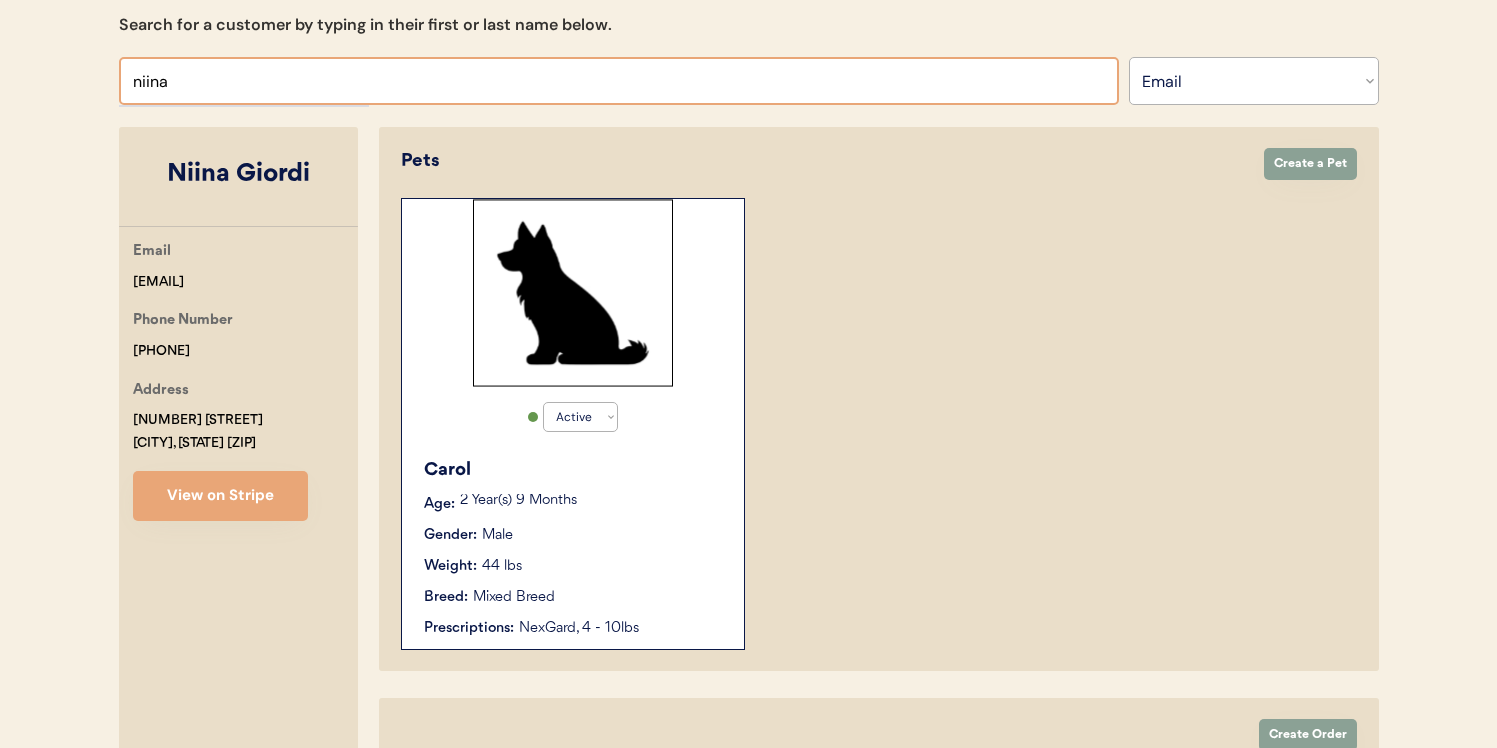 type on "niina" 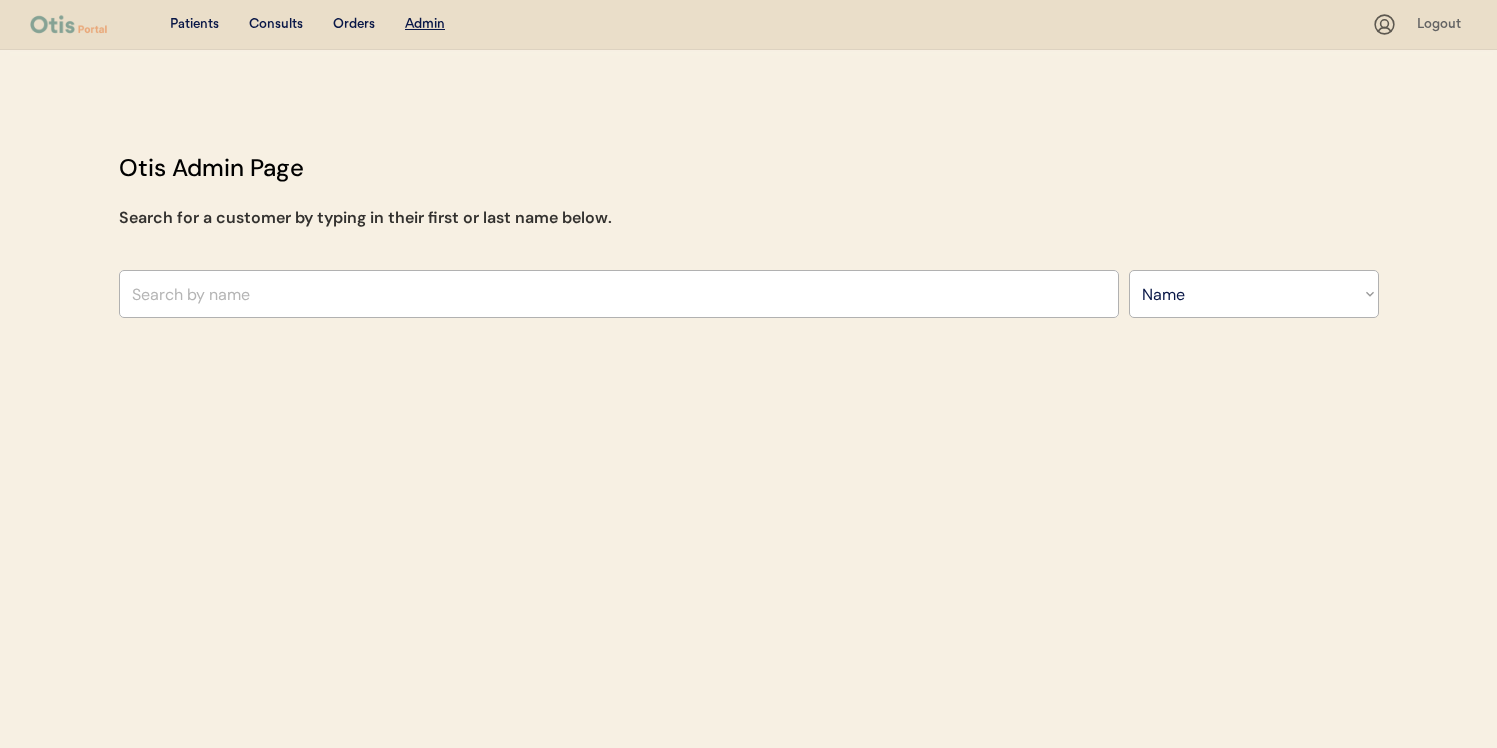 scroll, scrollTop: 0, scrollLeft: 0, axis: both 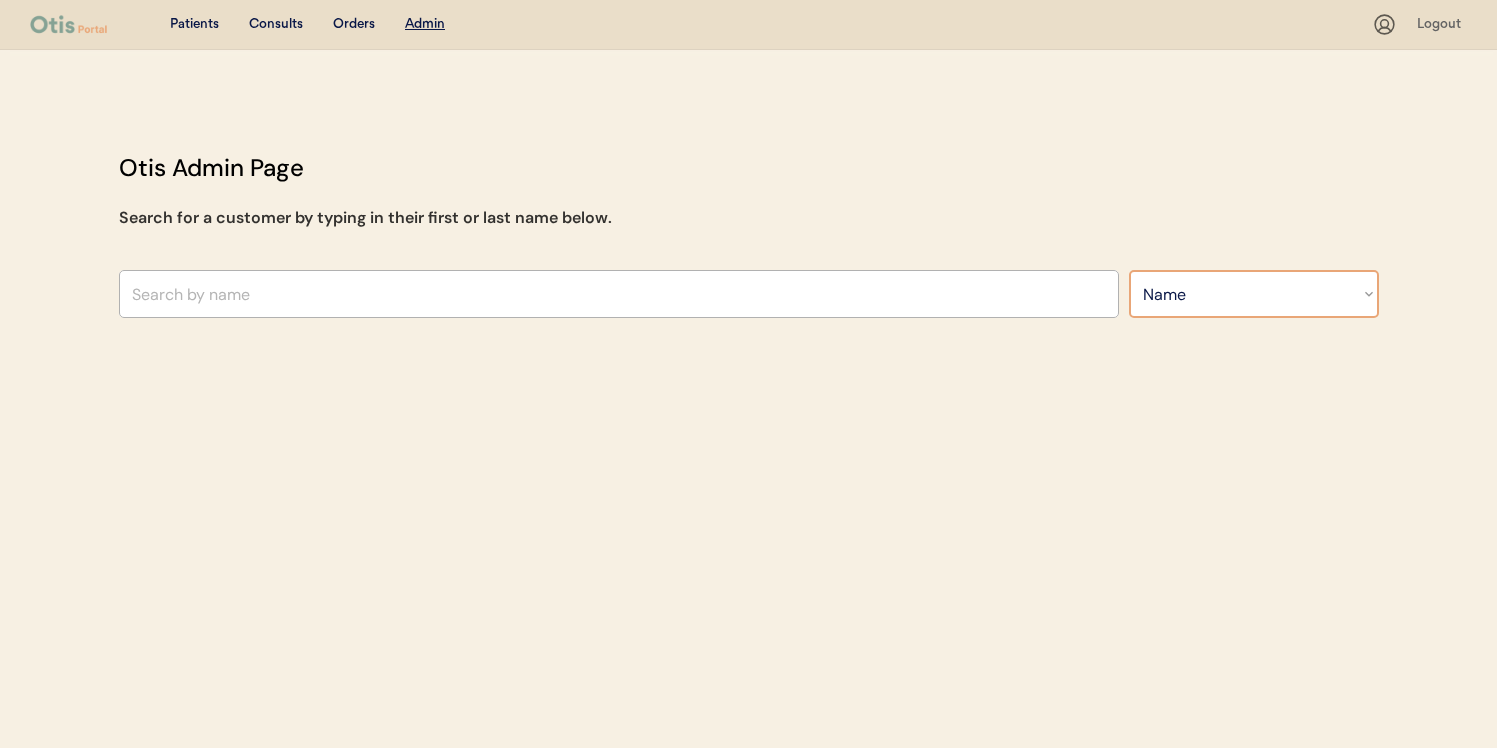click on "Search By Name Email Phone Number" at bounding box center (1254, 294) 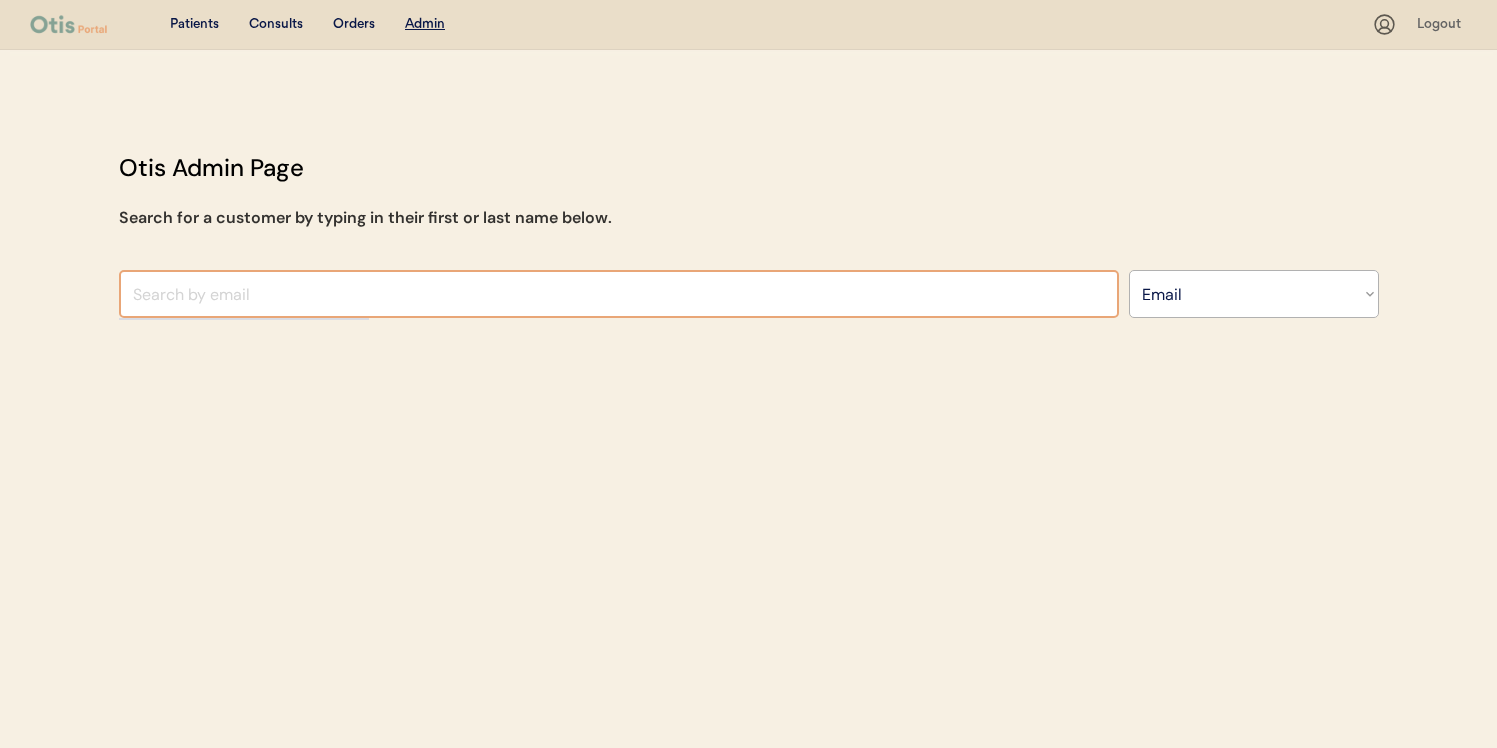 click at bounding box center (619, 294) 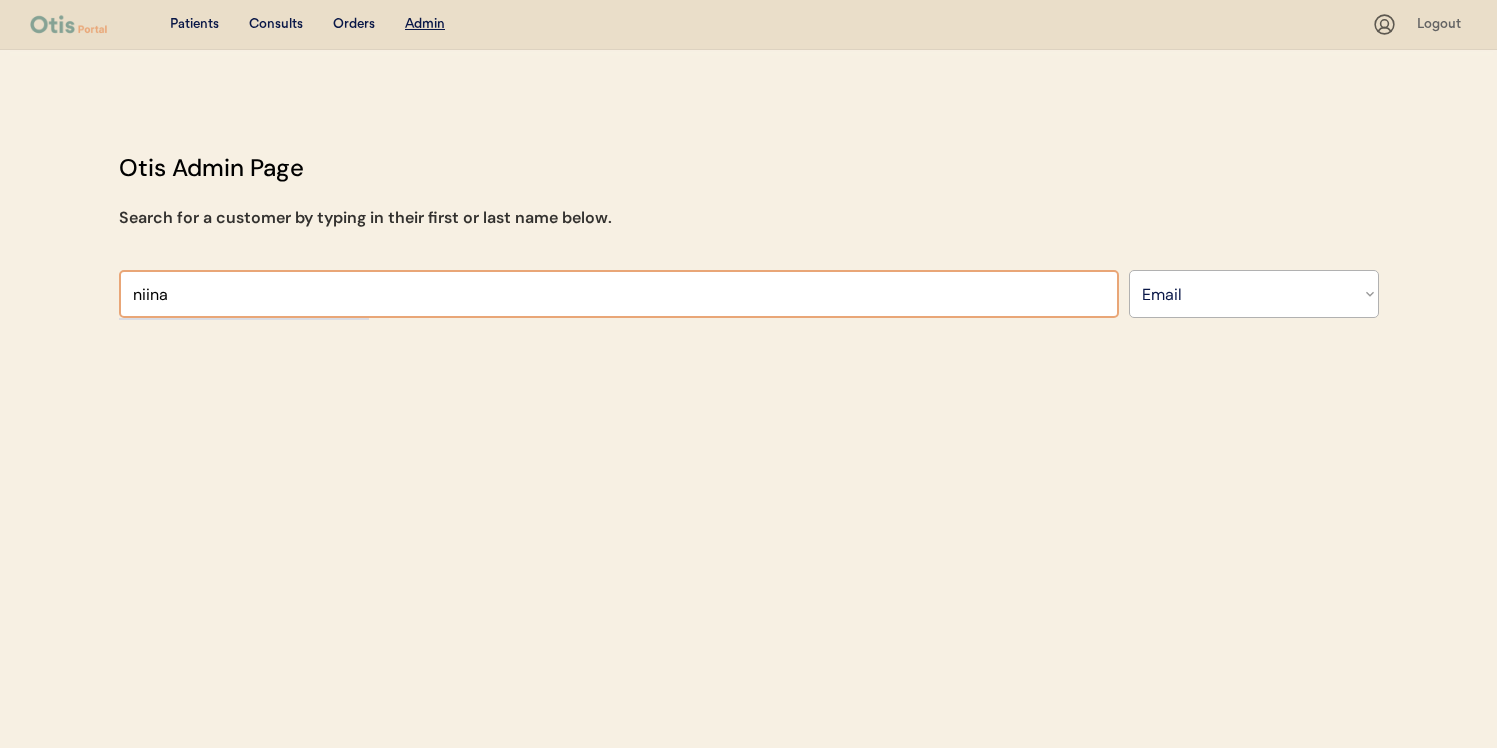 type on "niina" 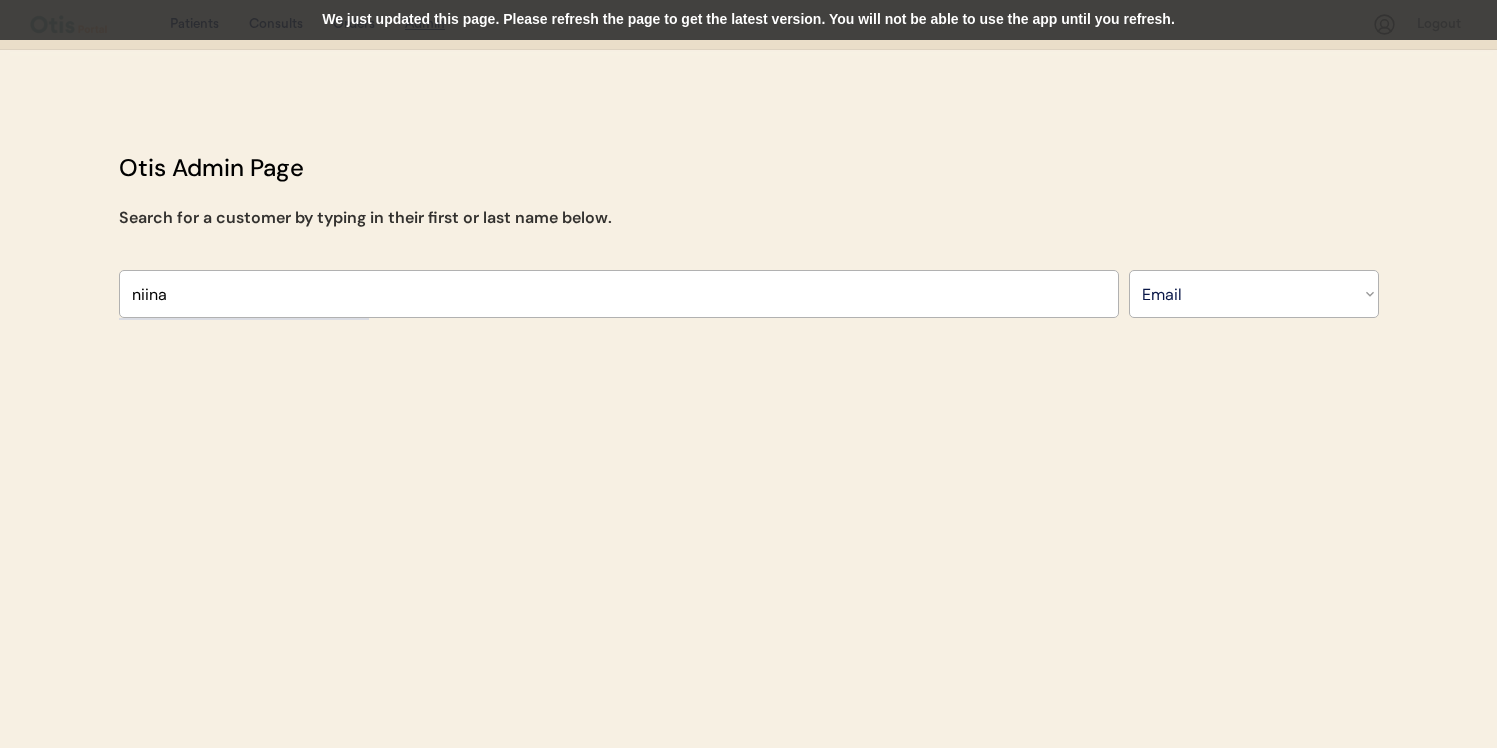 click on "We just updated this page.  Please refresh the page to get the latest version. You will not be able to use the app until you refresh." at bounding box center [748, 20] 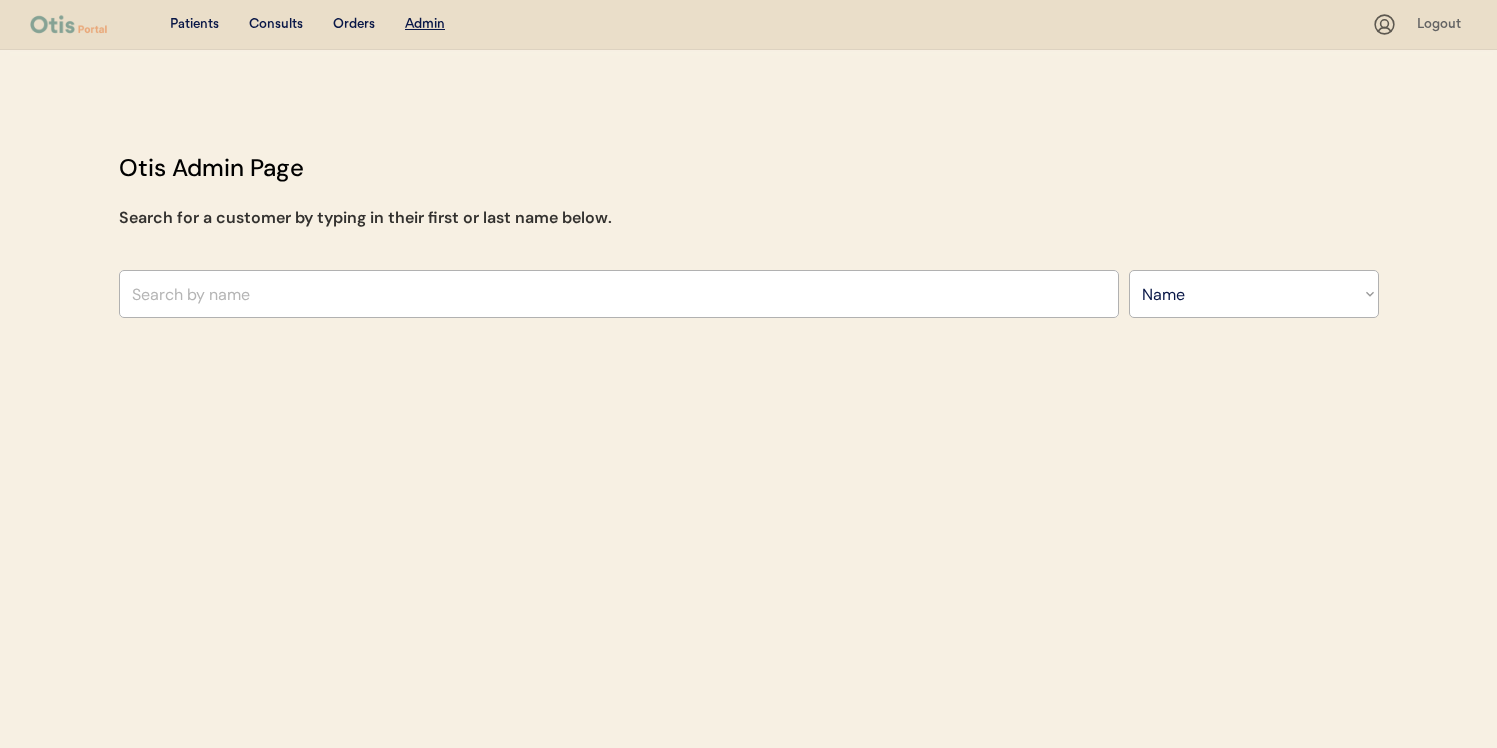 select on ""Name"" 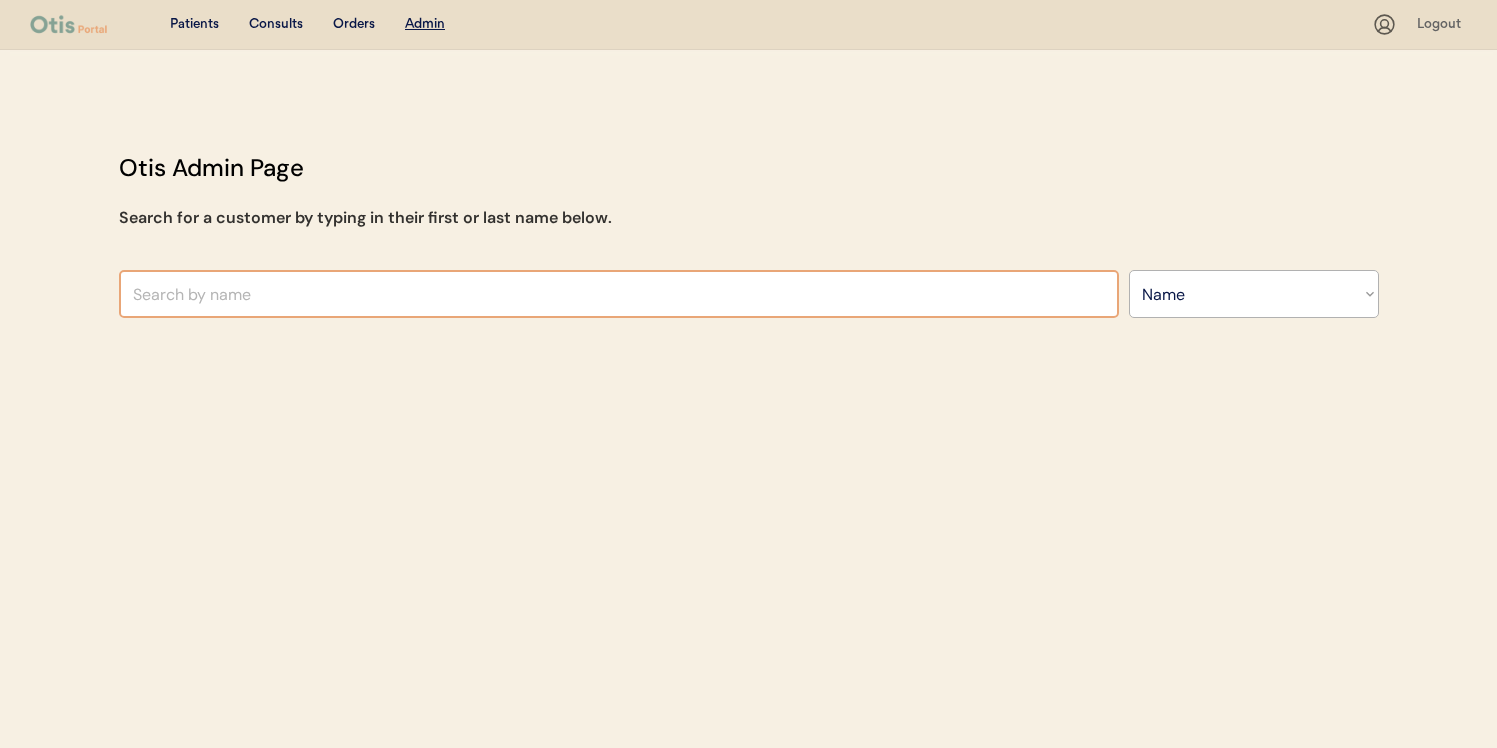 click at bounding box center [619, 294] 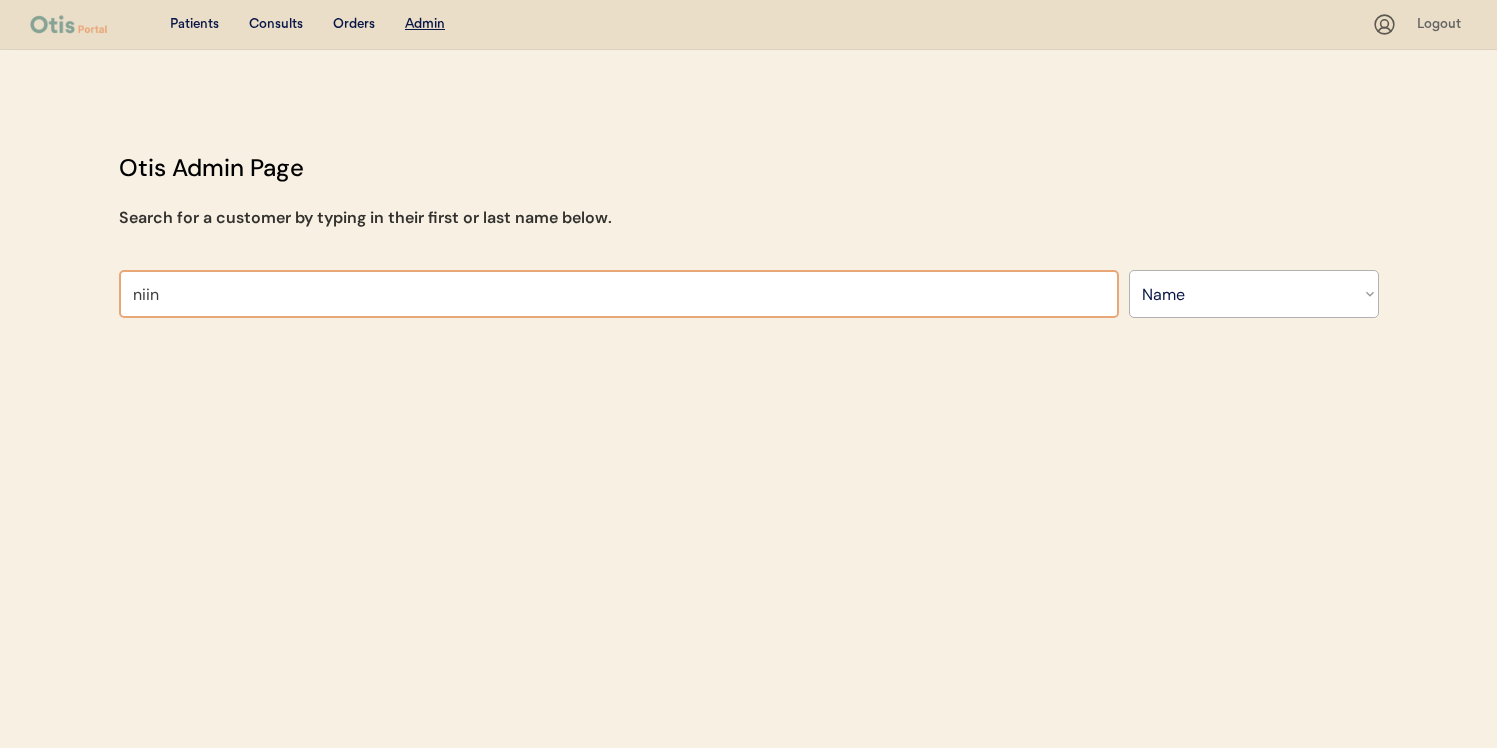 type on "niina" 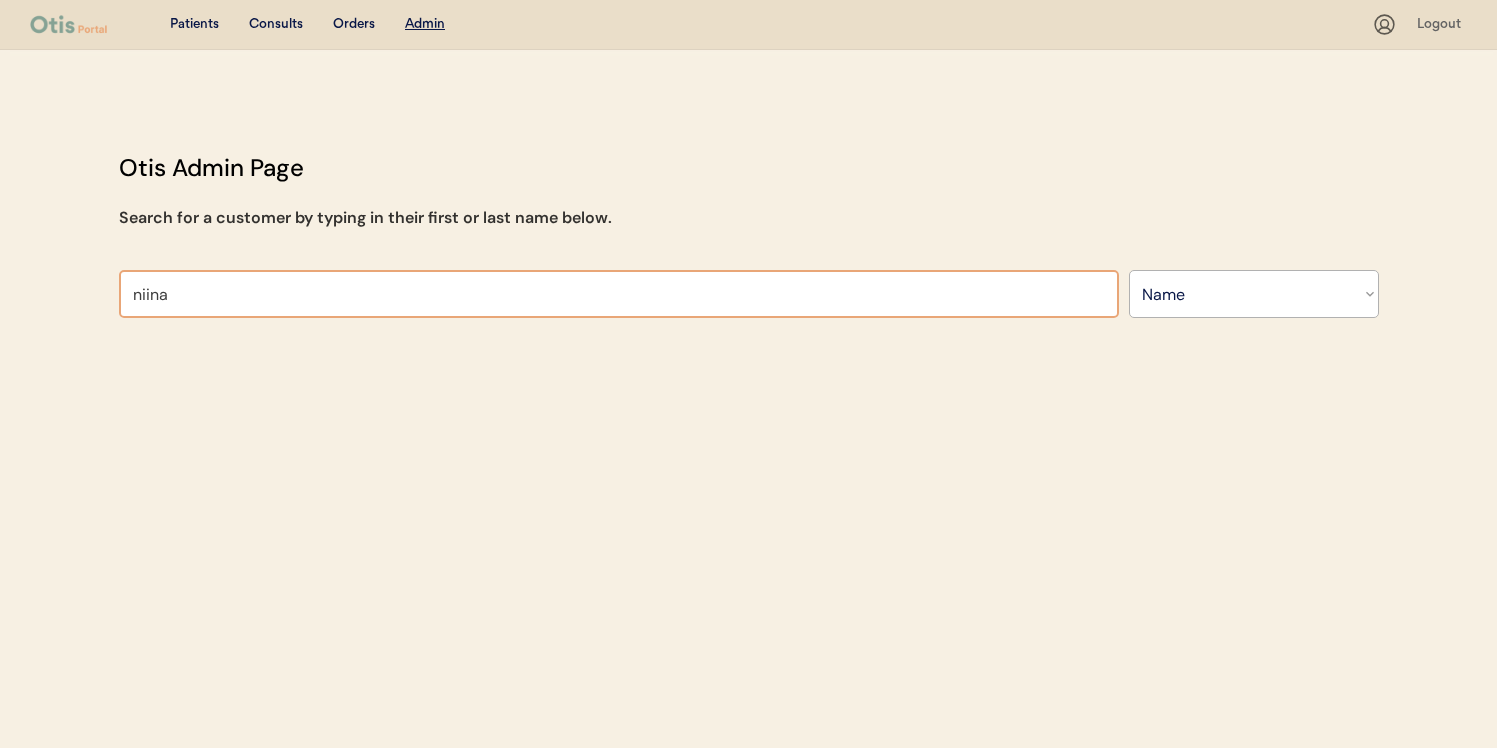 type on "niina A" 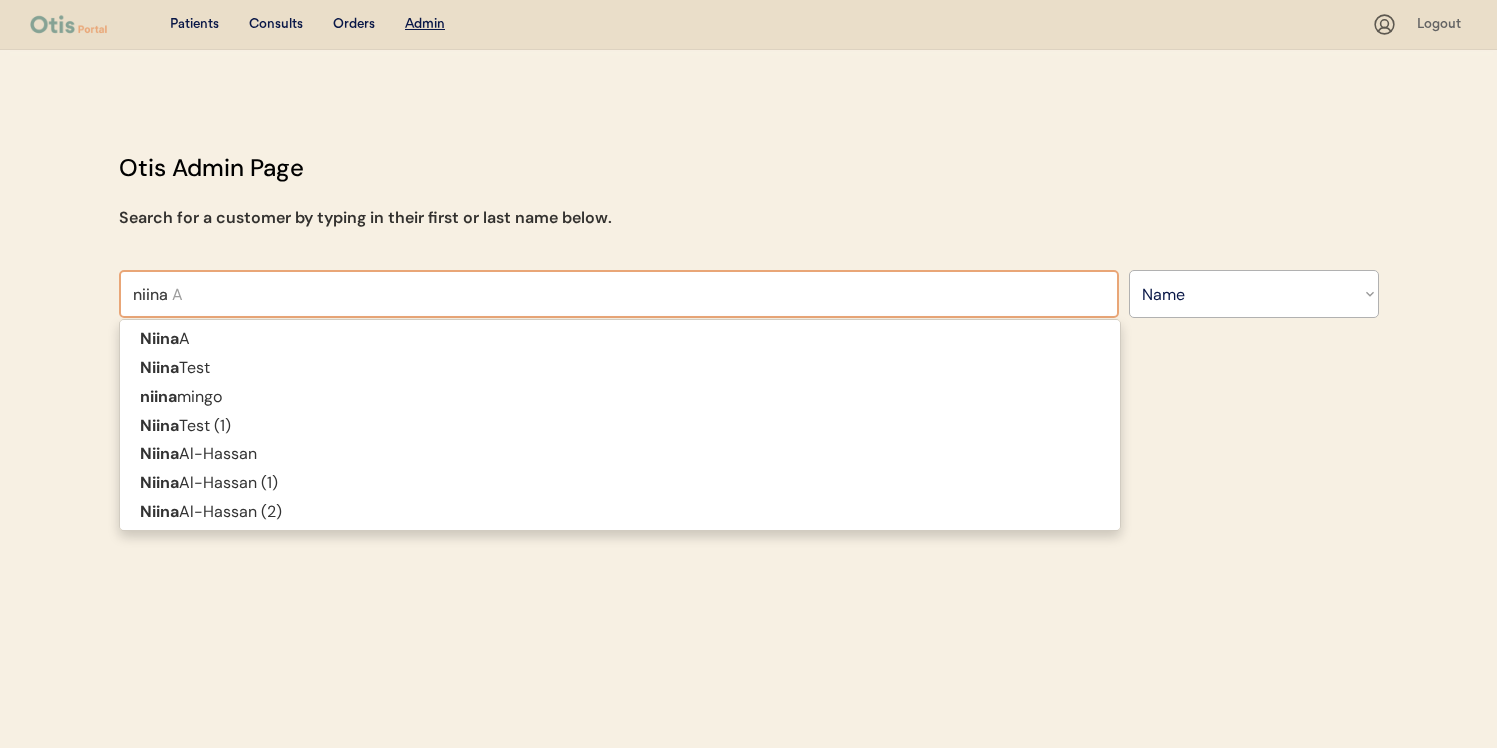 type on "niina" 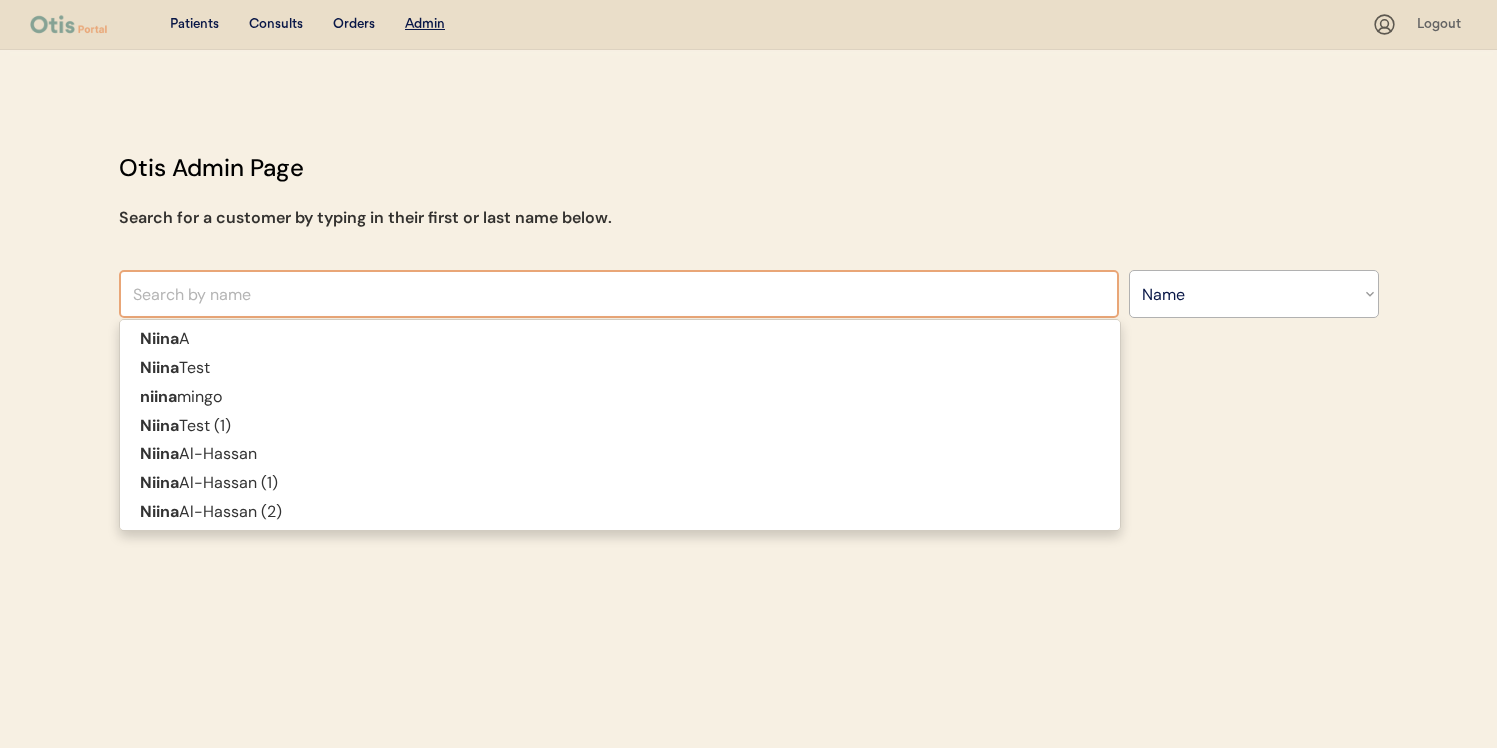click on "Otis Admin Page Search for a customer by typing in their first or last name below. niina Search By Name Email Phone Number" 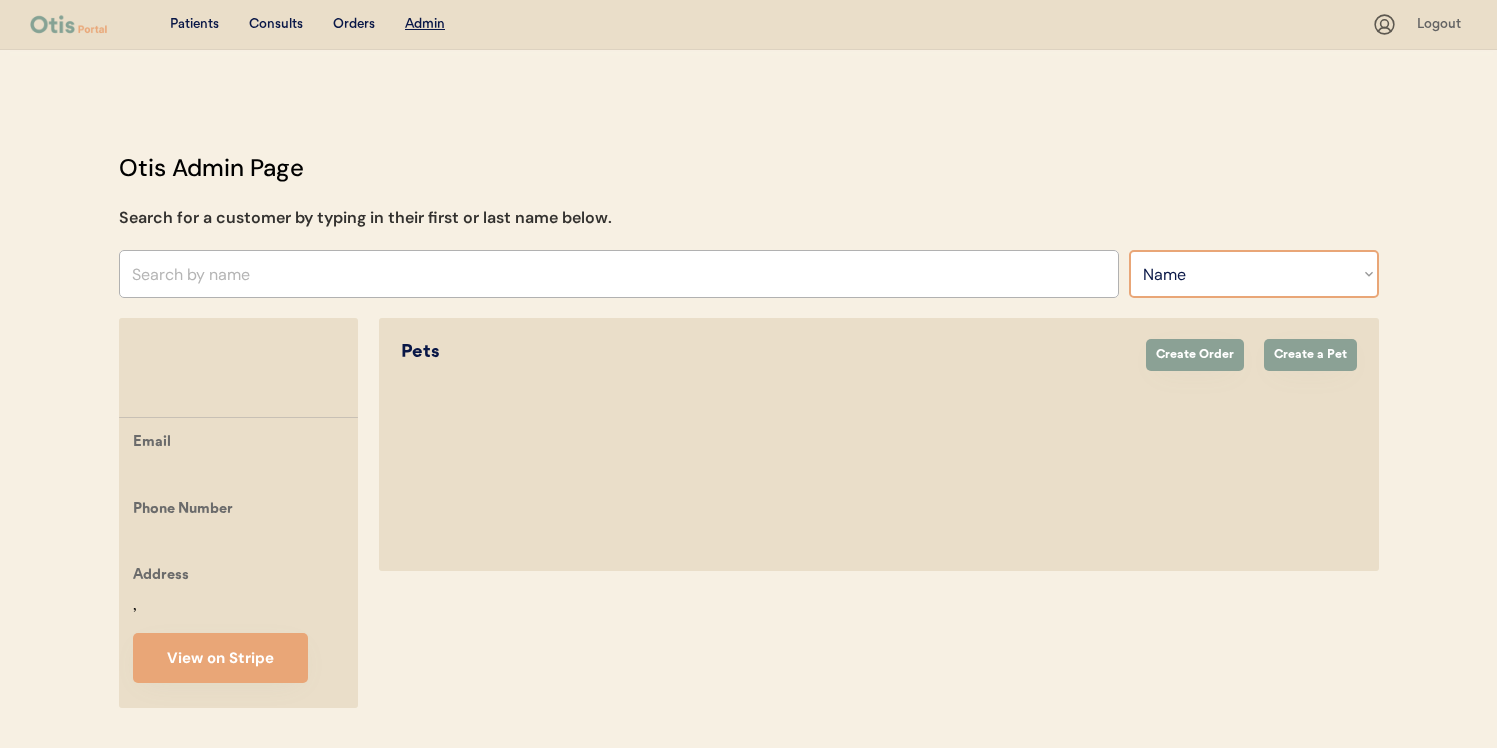click on "Search By Name Email Phone Number" at bounding box center [1254, 274] 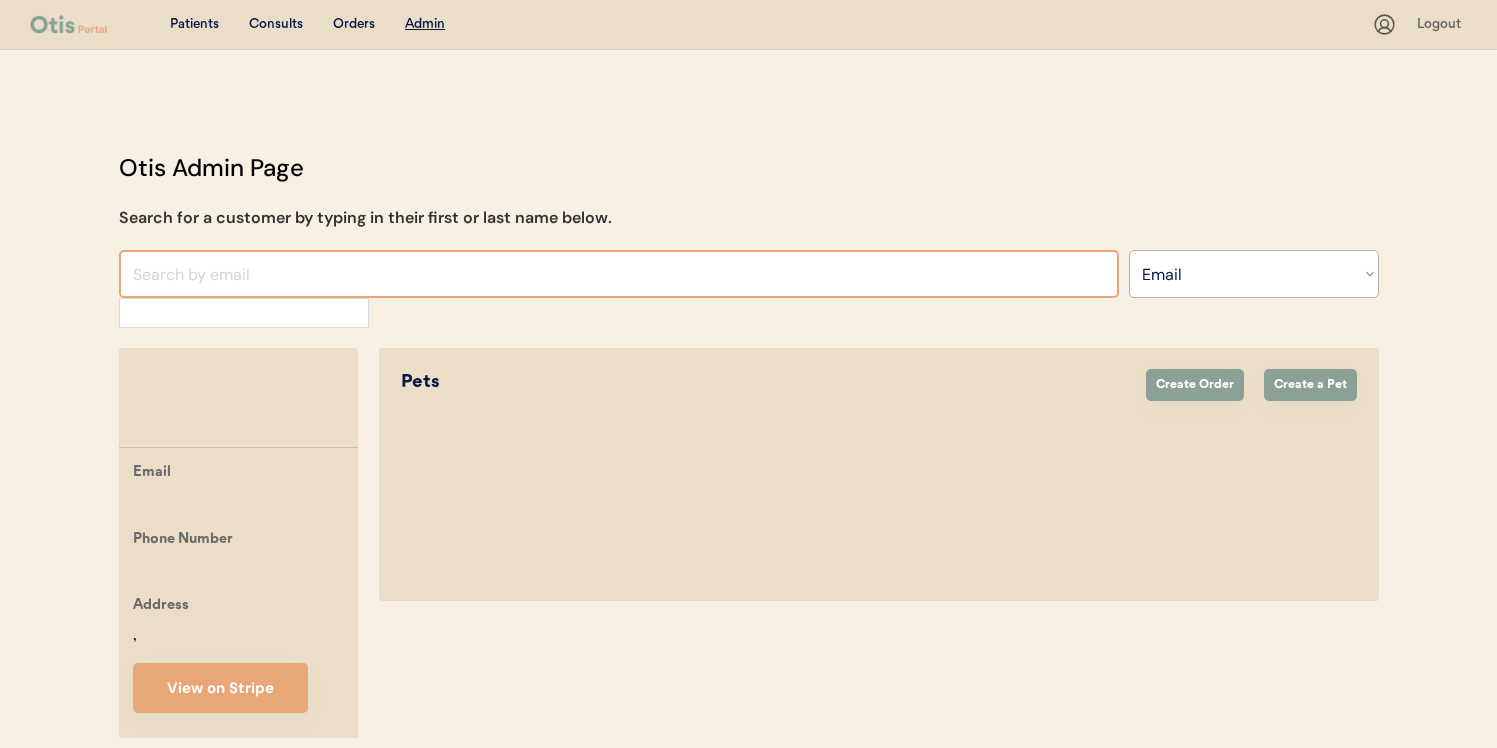 click at bounding box center [619, 274] 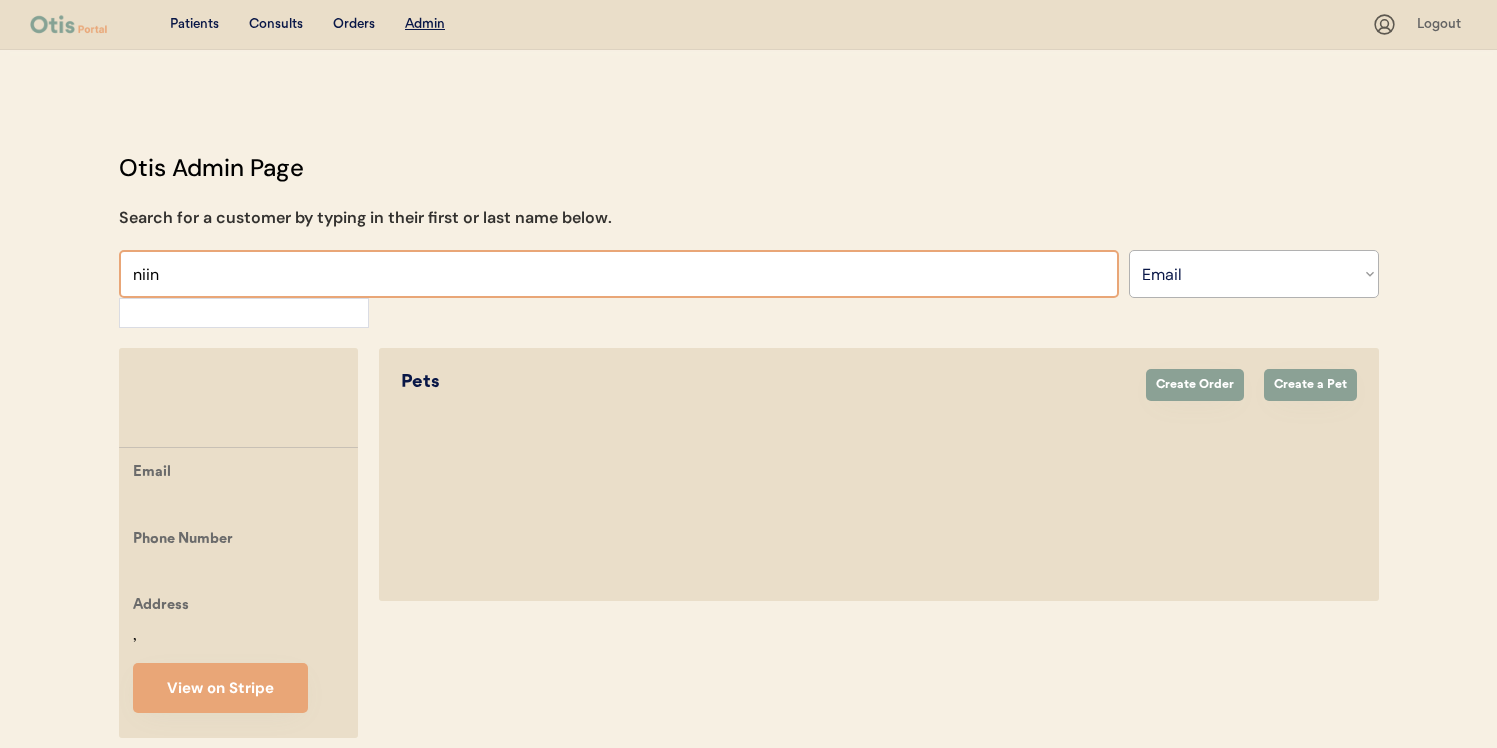 click at bounding box center [619, 274] 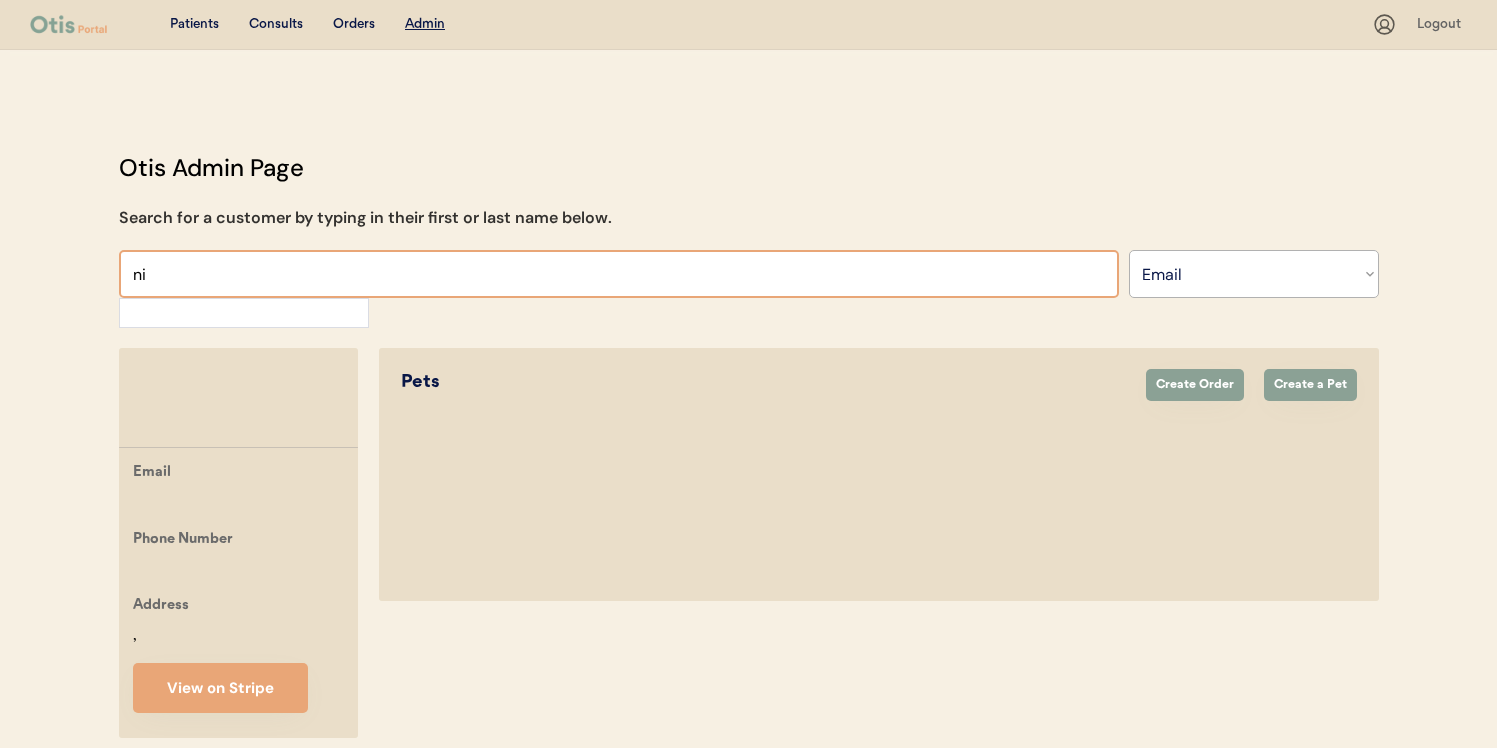 type on "n" 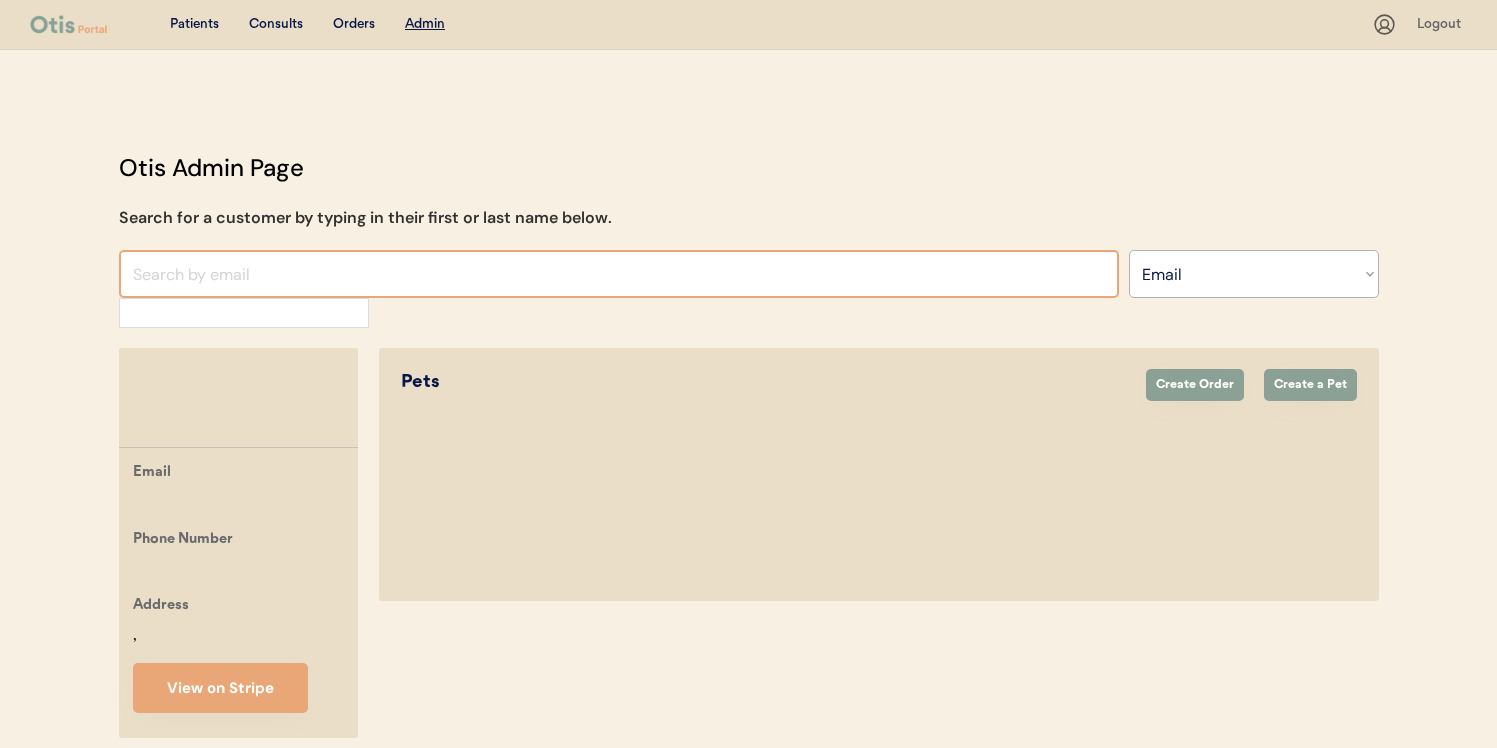 click at bounding box center [619, 274] 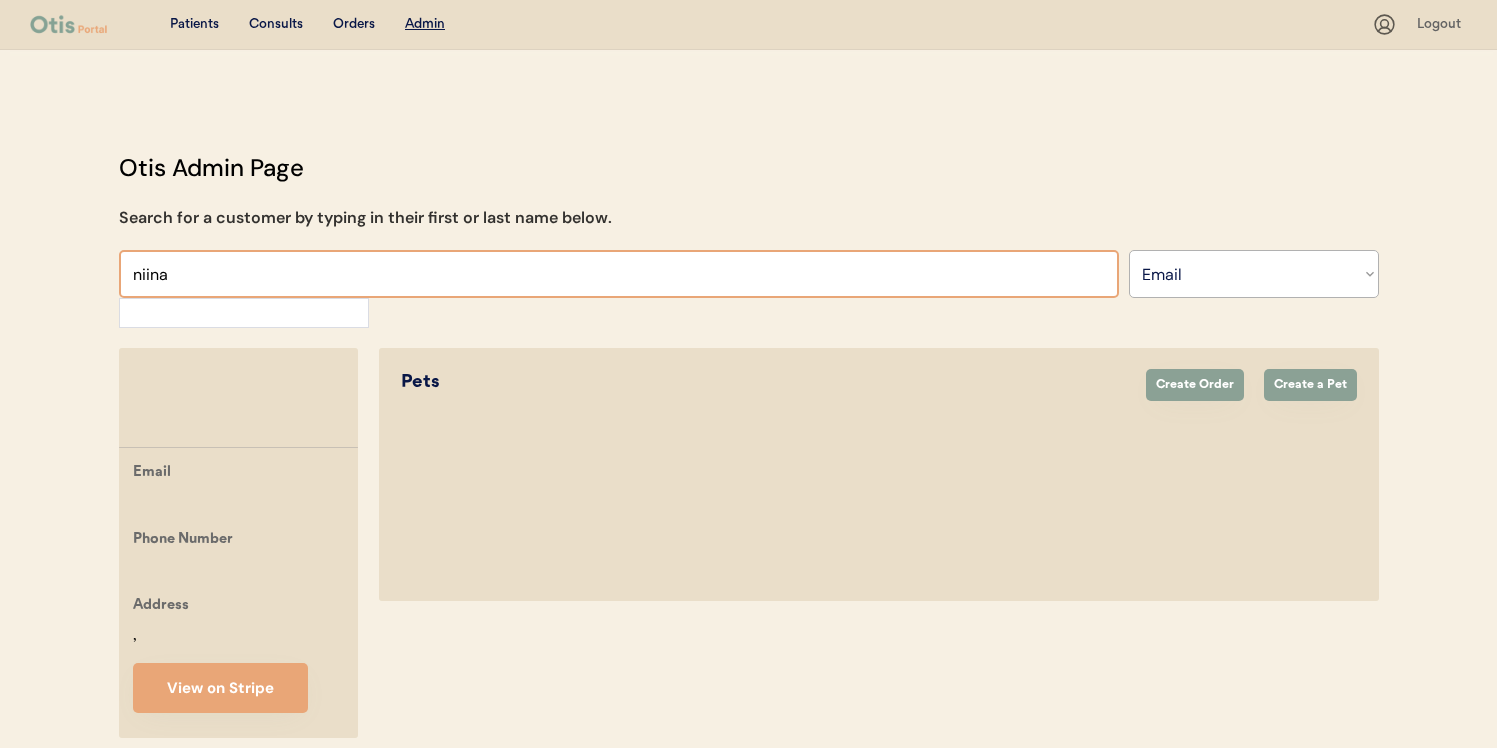 click at bounding box center [619, 274] 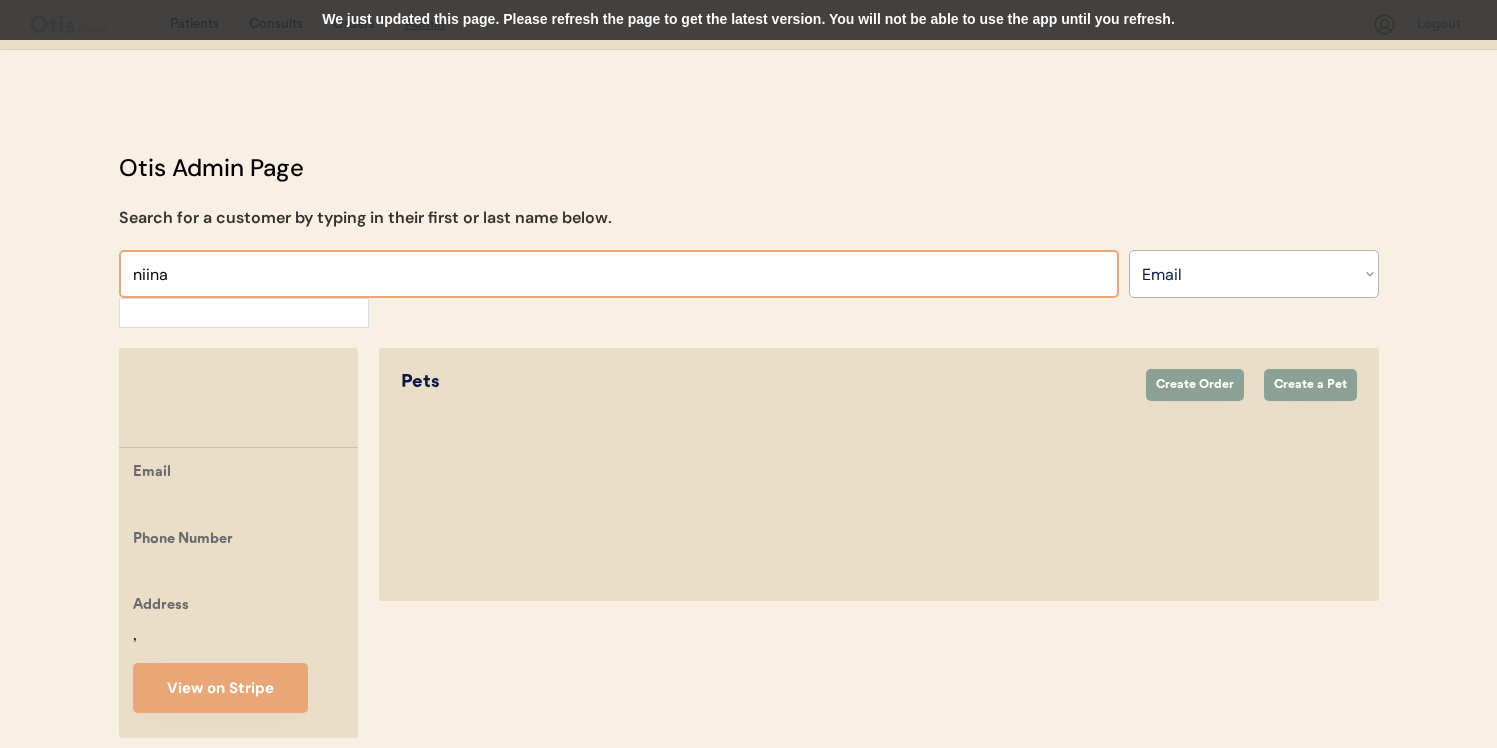 click on "We just updated this page.  Please refresh the page to get the latest version. You will not be able to use the app until you refresh." at bounding box center (748, 20) 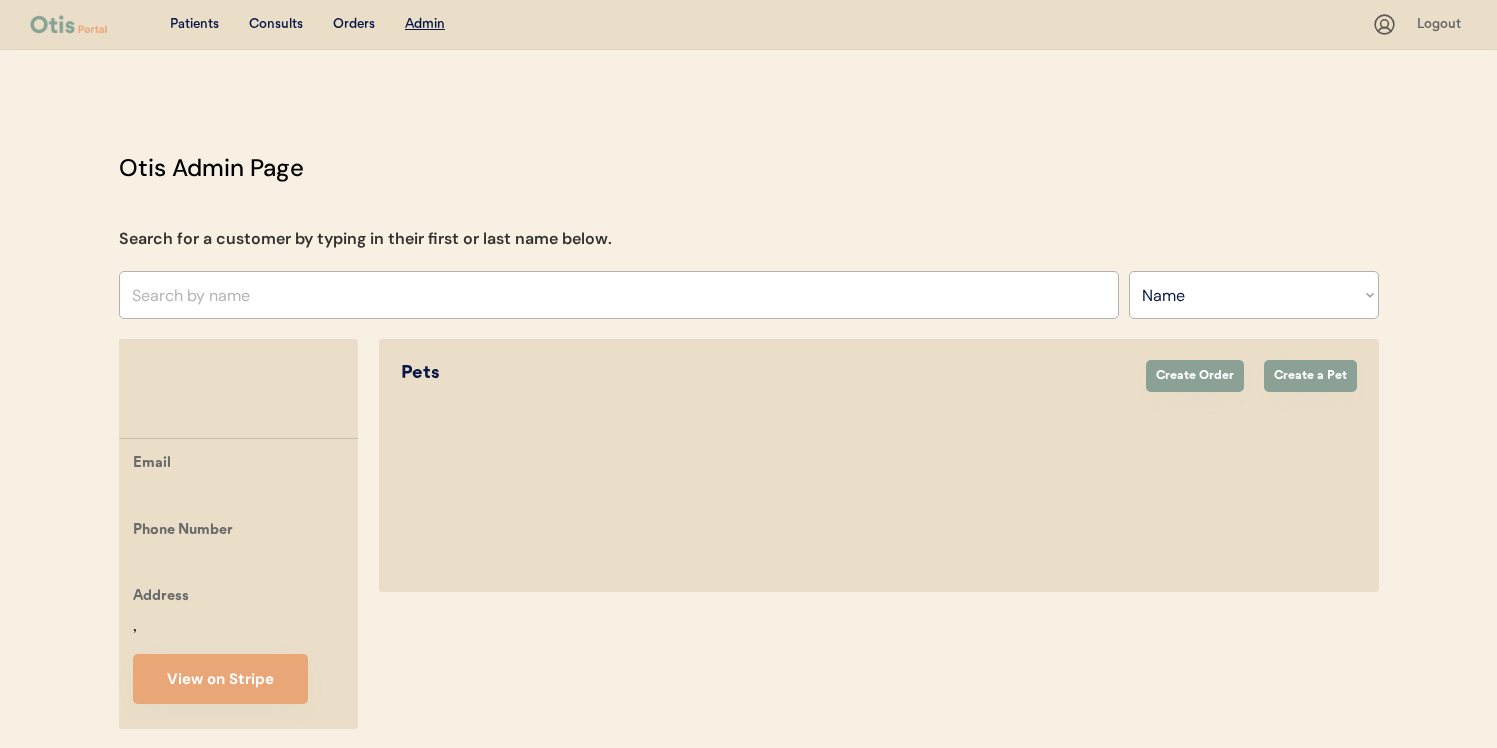 scroll, scrollTop: 0, scrollLeft: 0, axis: both 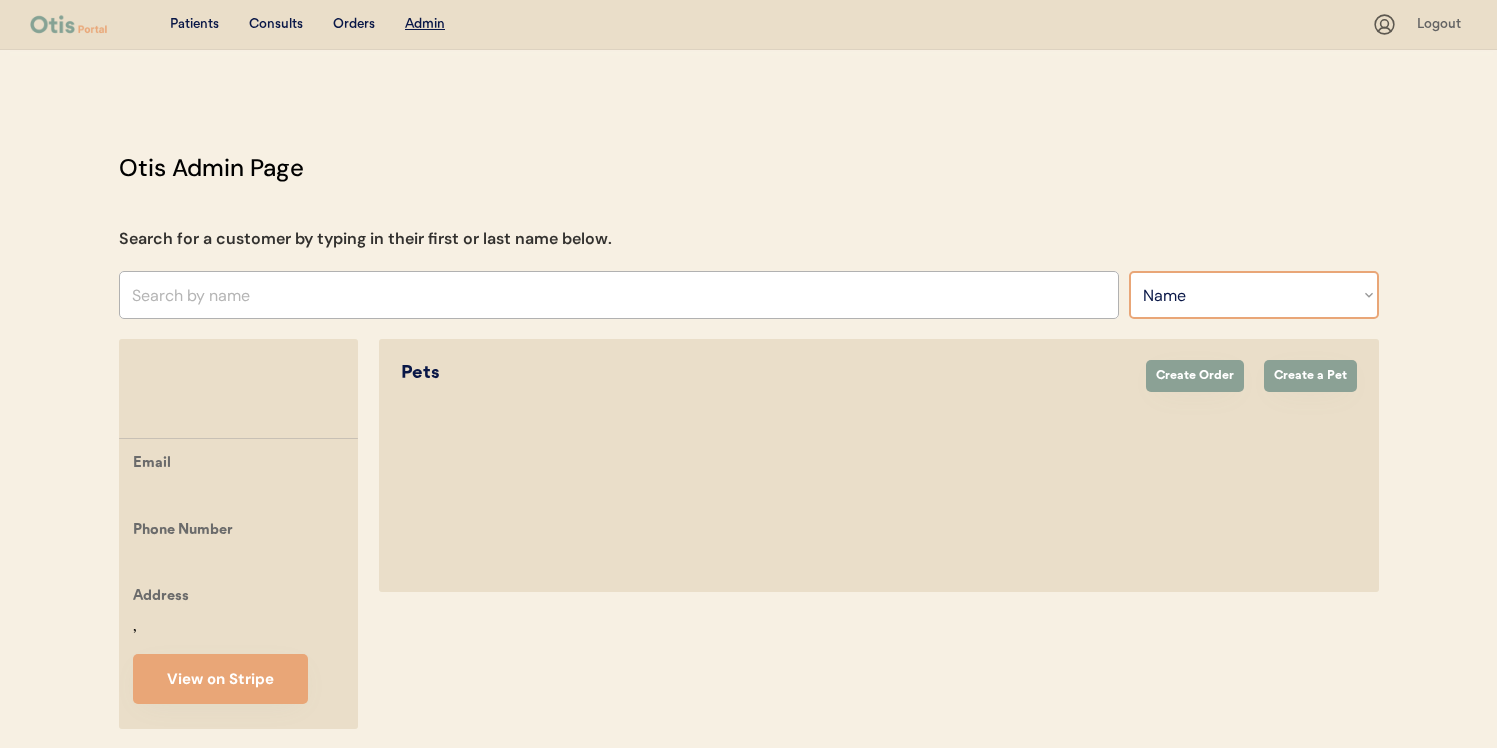 click on "Search By Name Email Phone Number" at bounding box center (1254, 295) 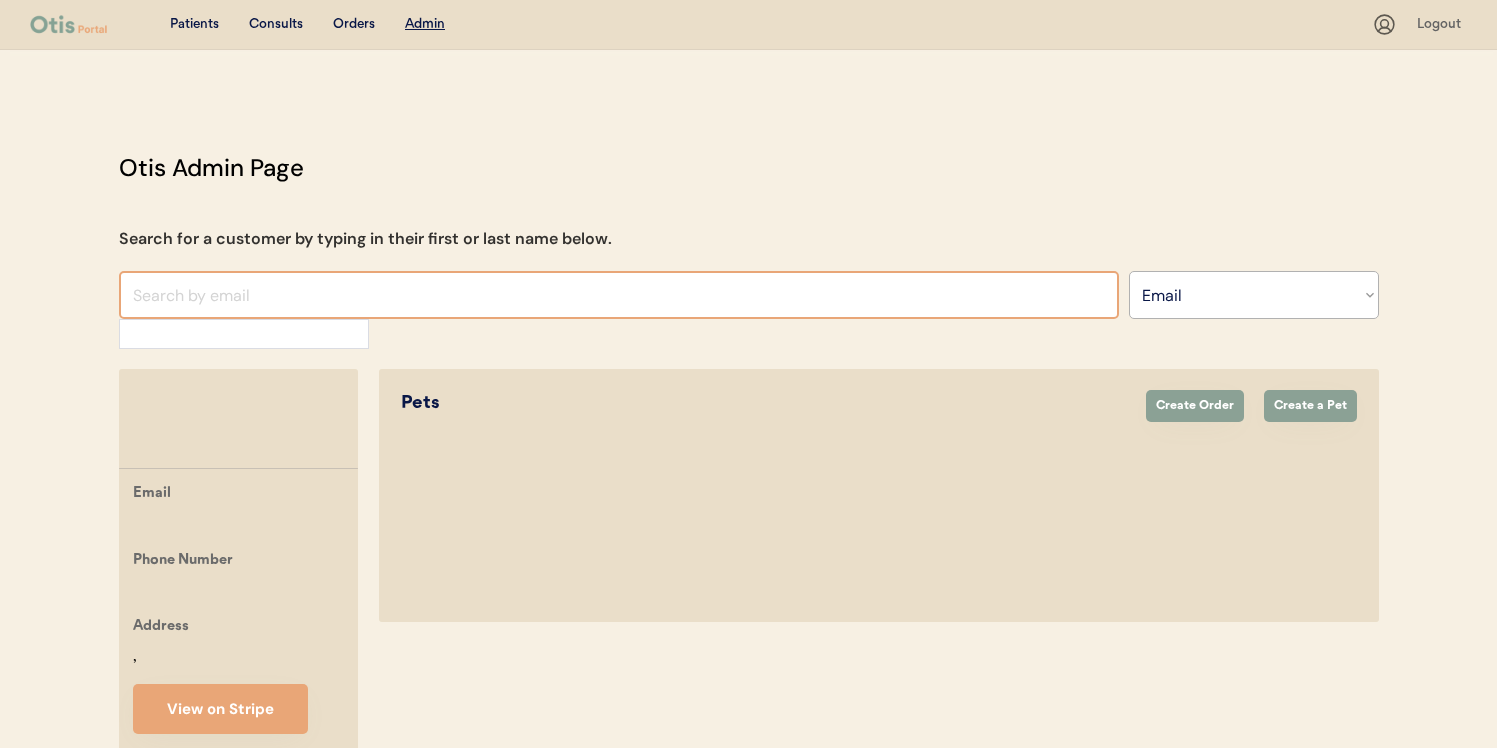 click at bounding box center [619, 295] 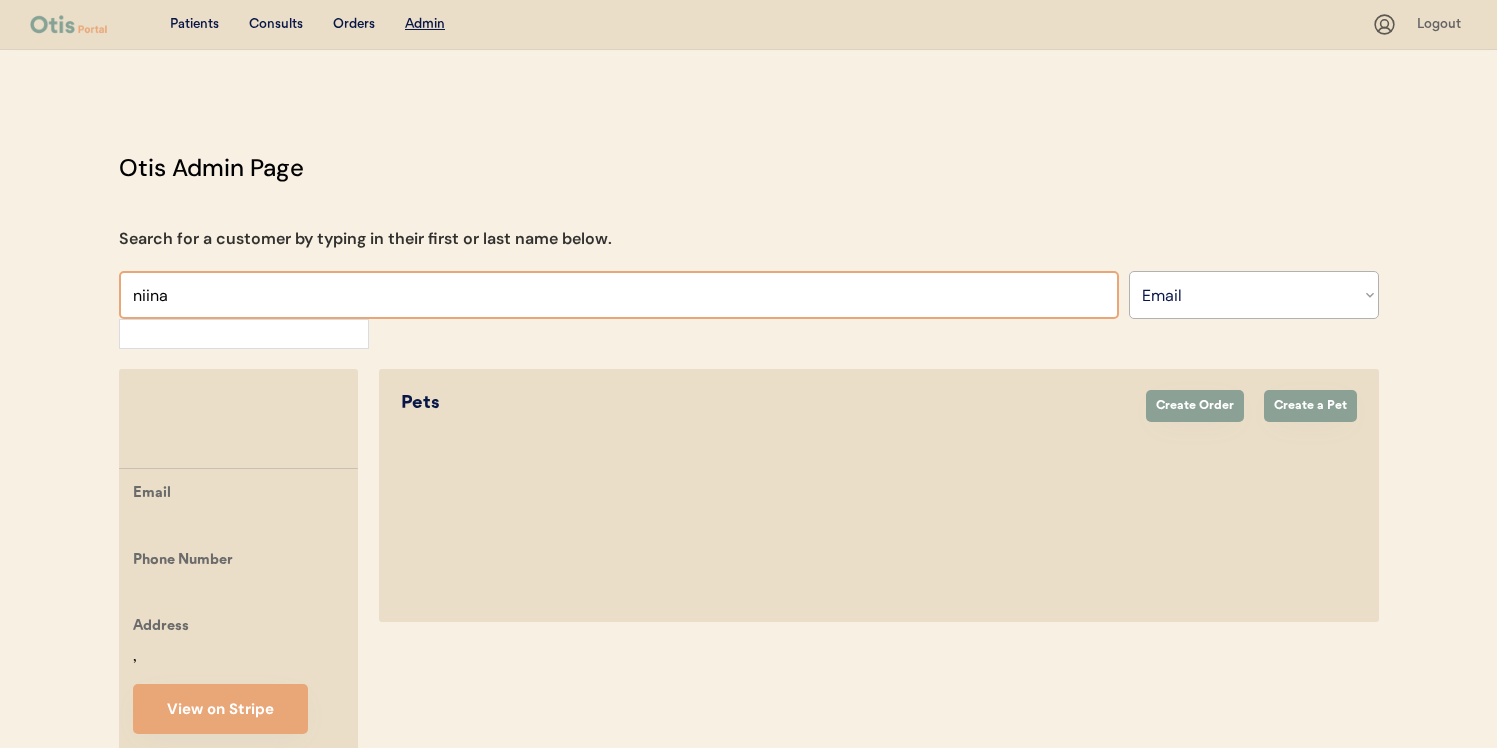 type on "niina" 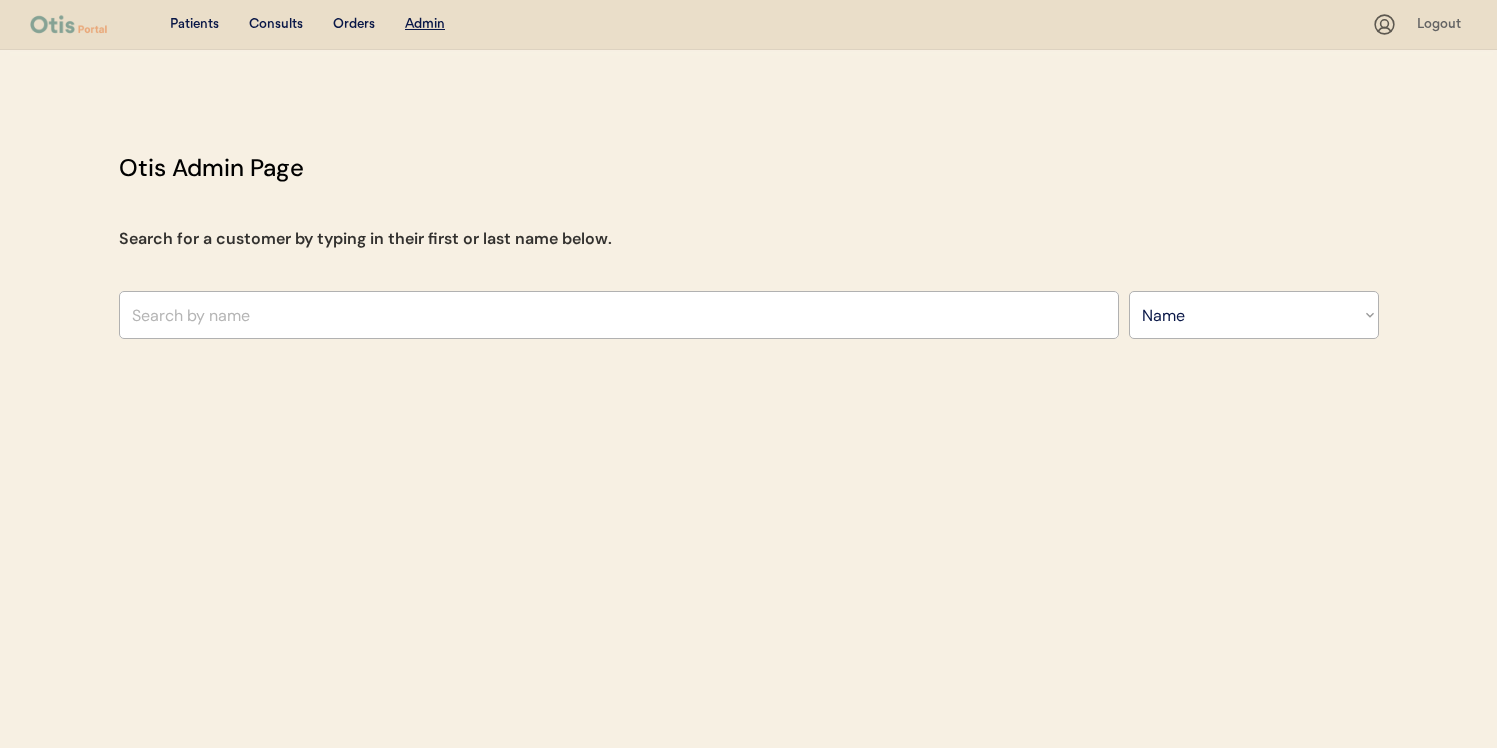 scroll, scrollTop: 0, scrollLeft: 0, axis: both 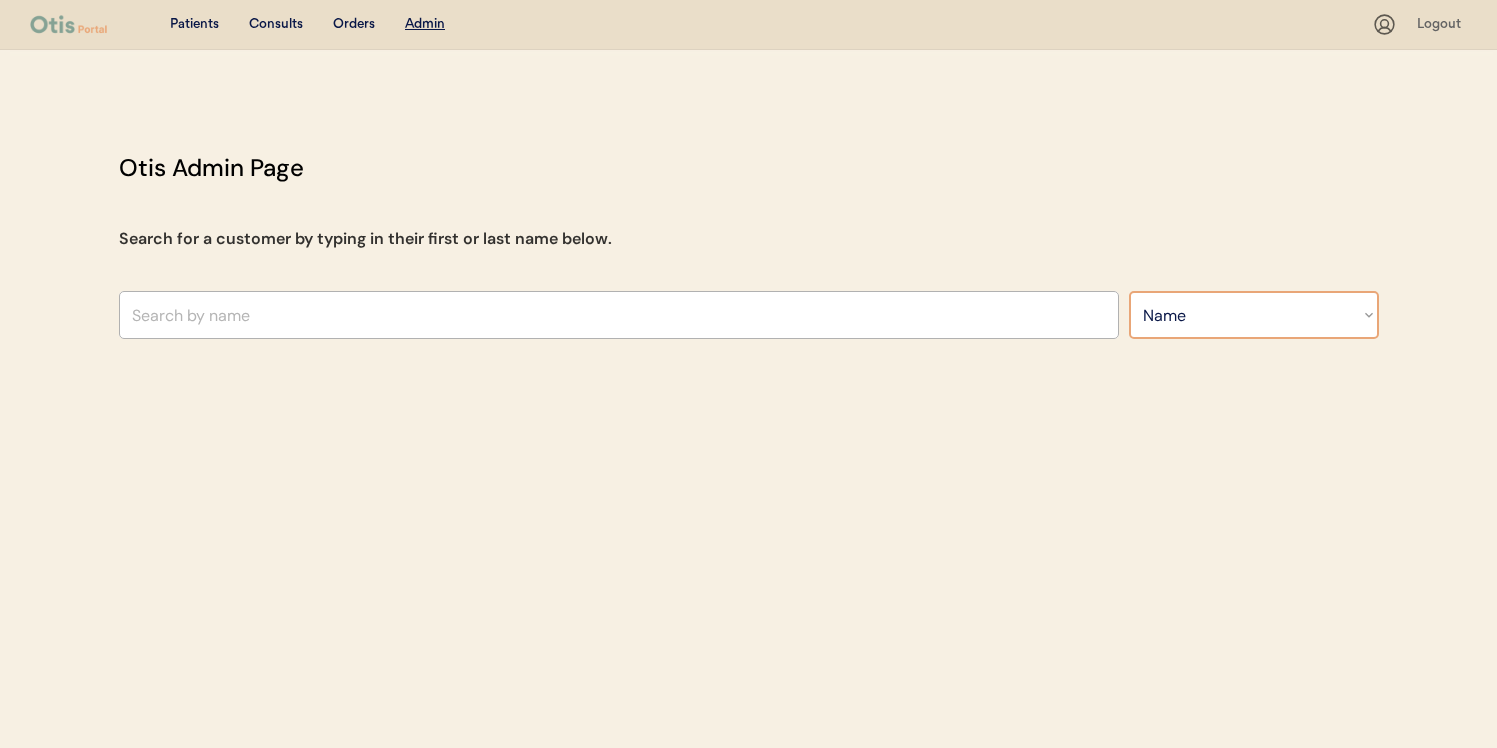 select on ""Email"" 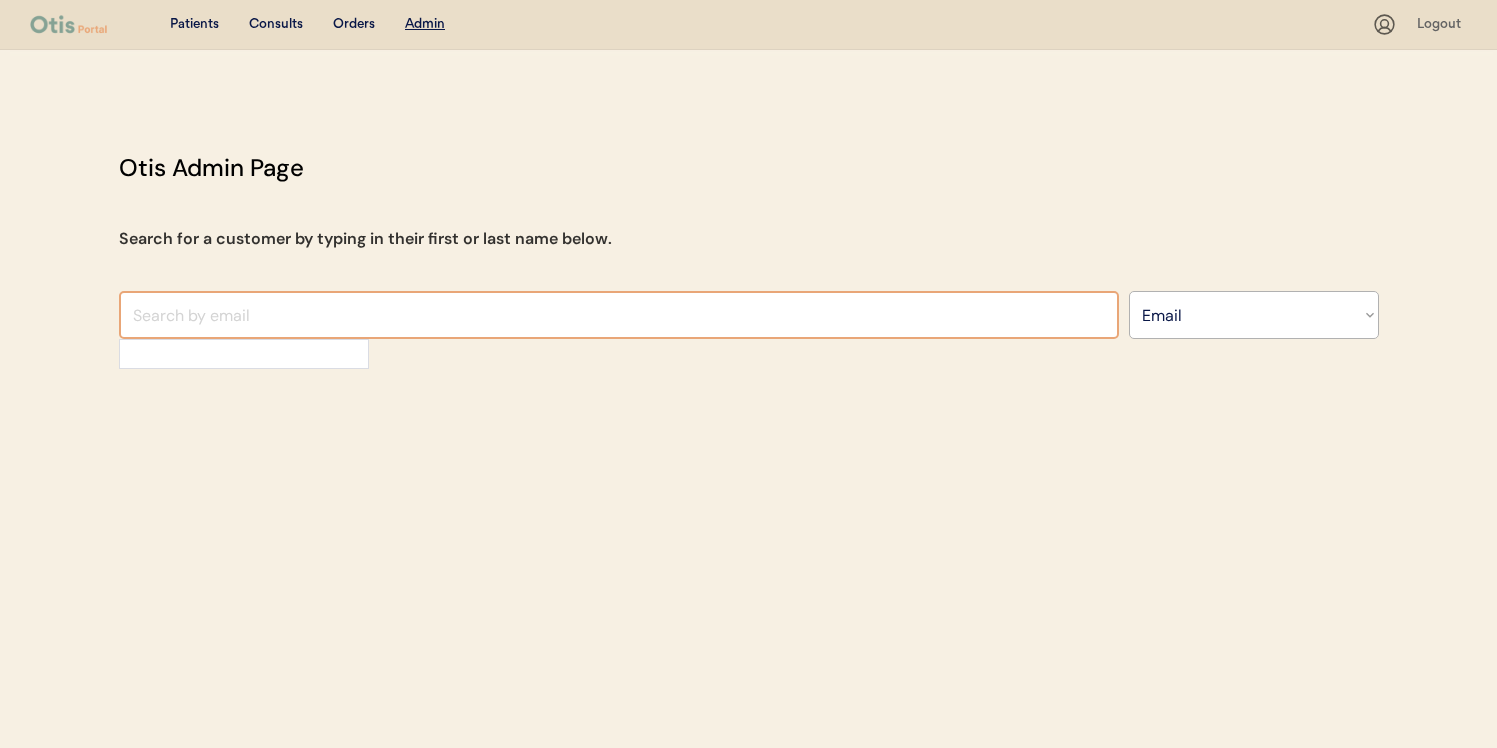 click at bounding box center [619, 315] 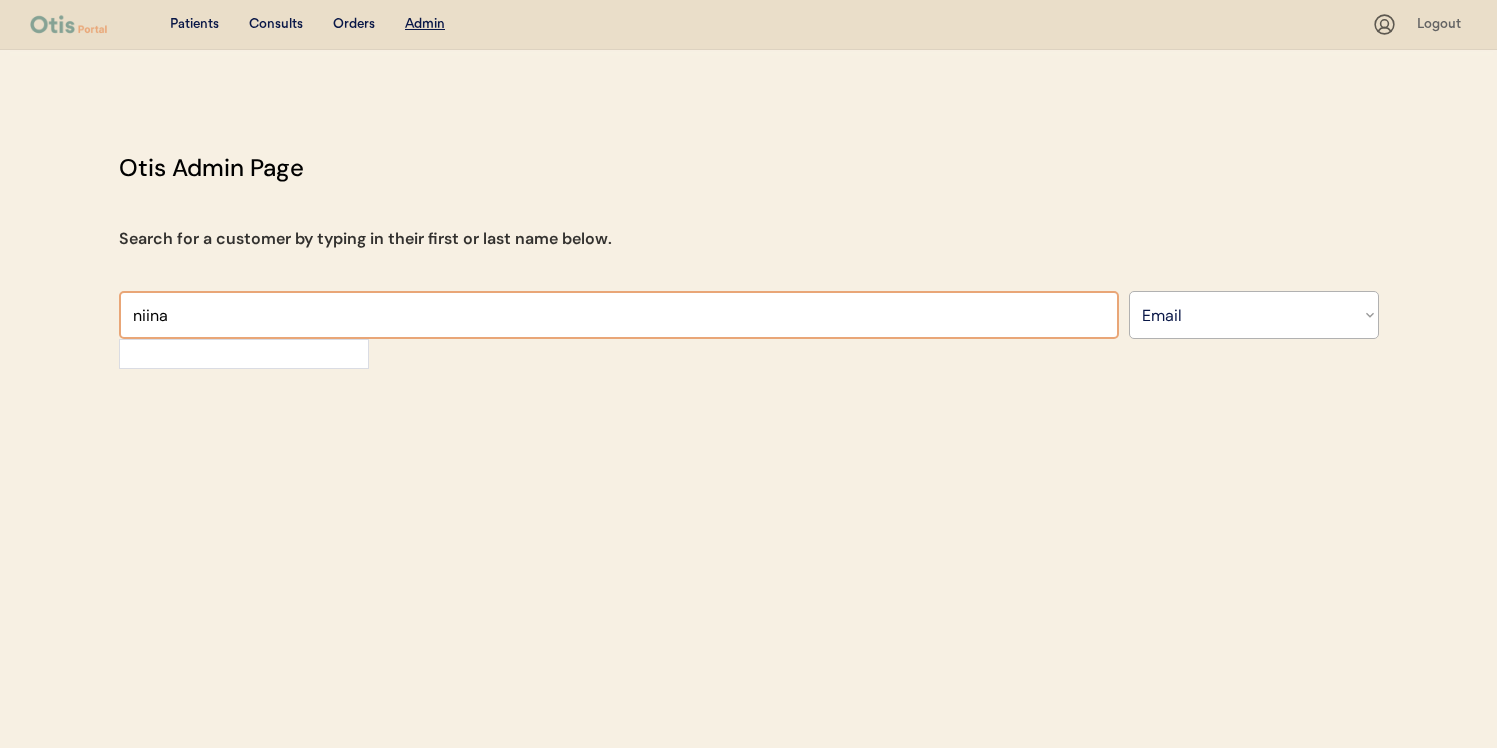 type on "niina" 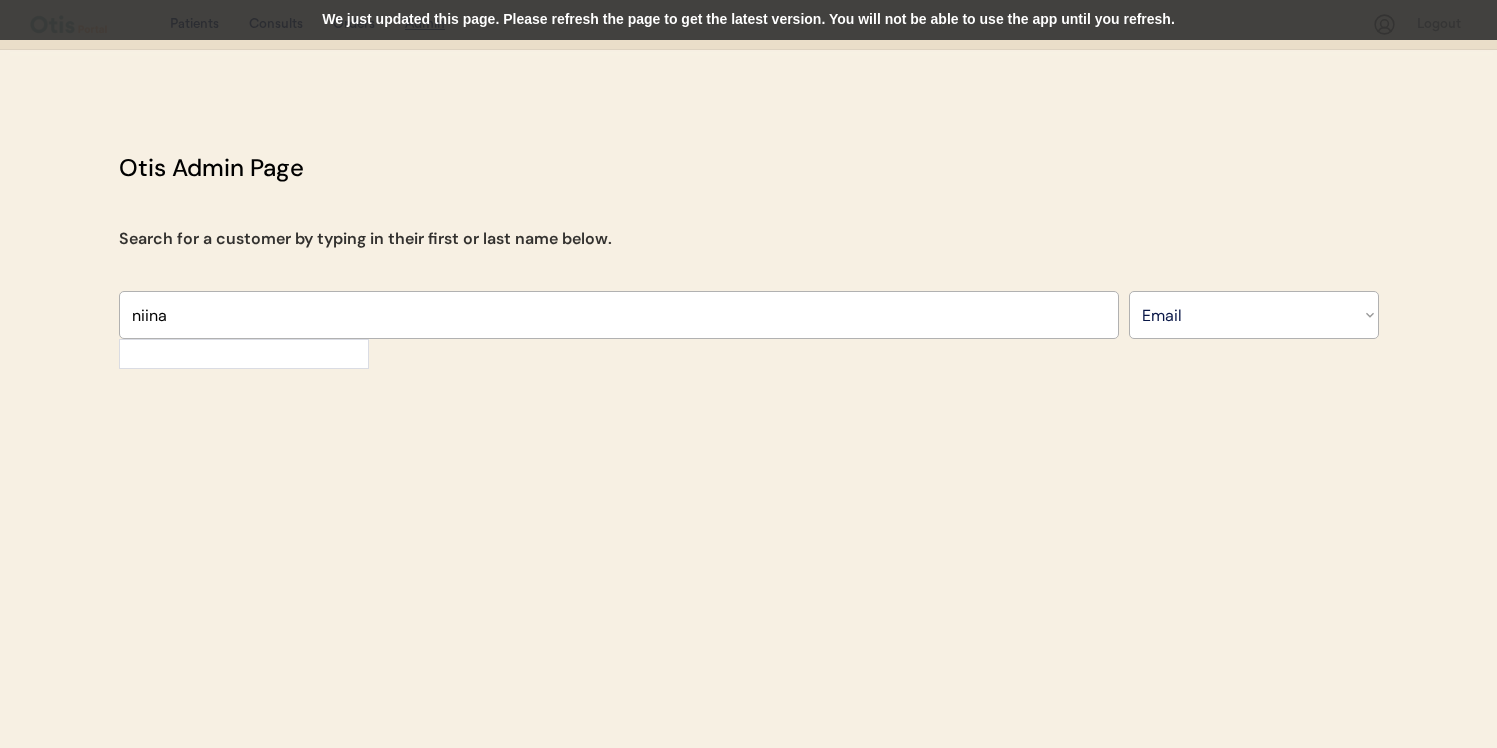 click on "We just updated this page.  Please refresh the page to get the latest version. You will not be able to use the app until you refresh." at bounding box center (748, 20) 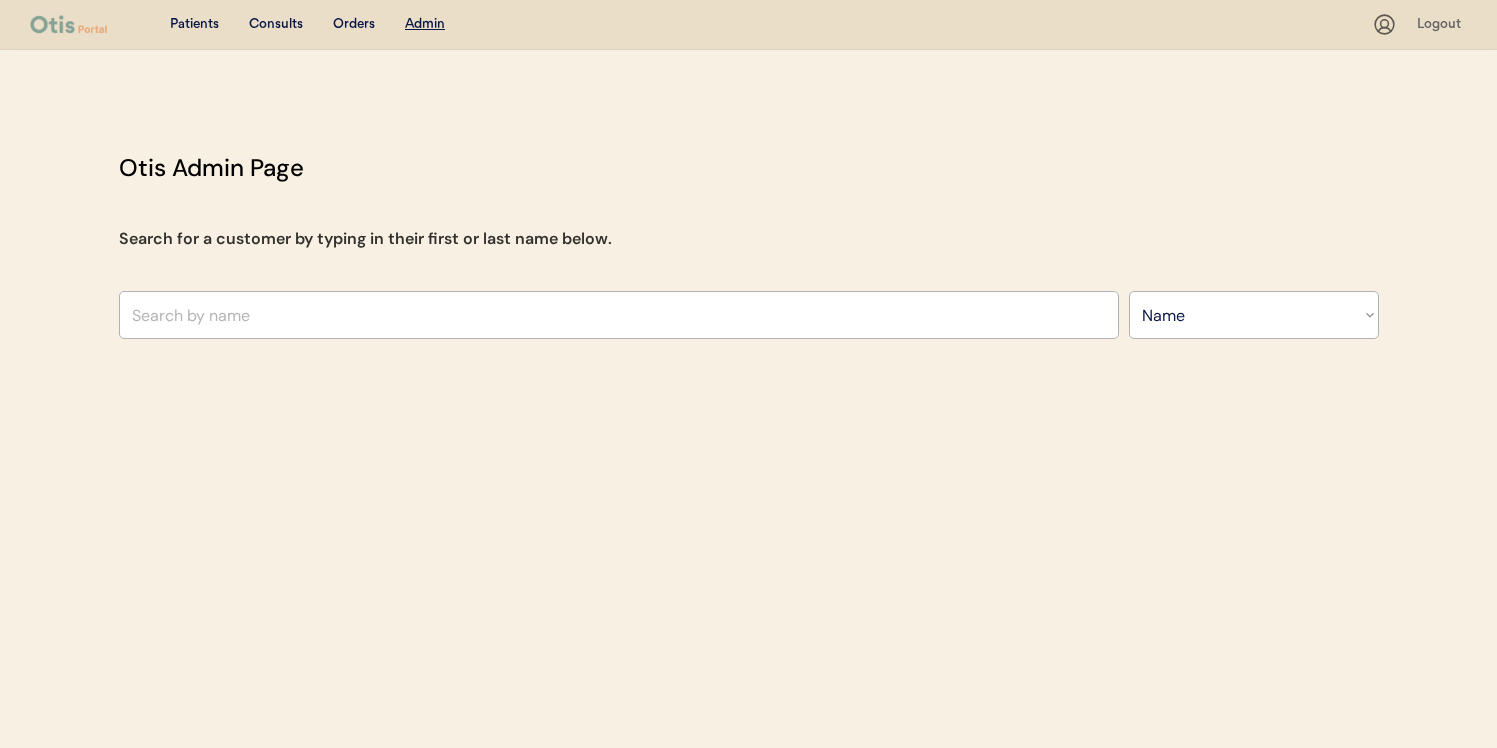 scroll, scrollTop: 0, scrollLeft: 0, axis: both 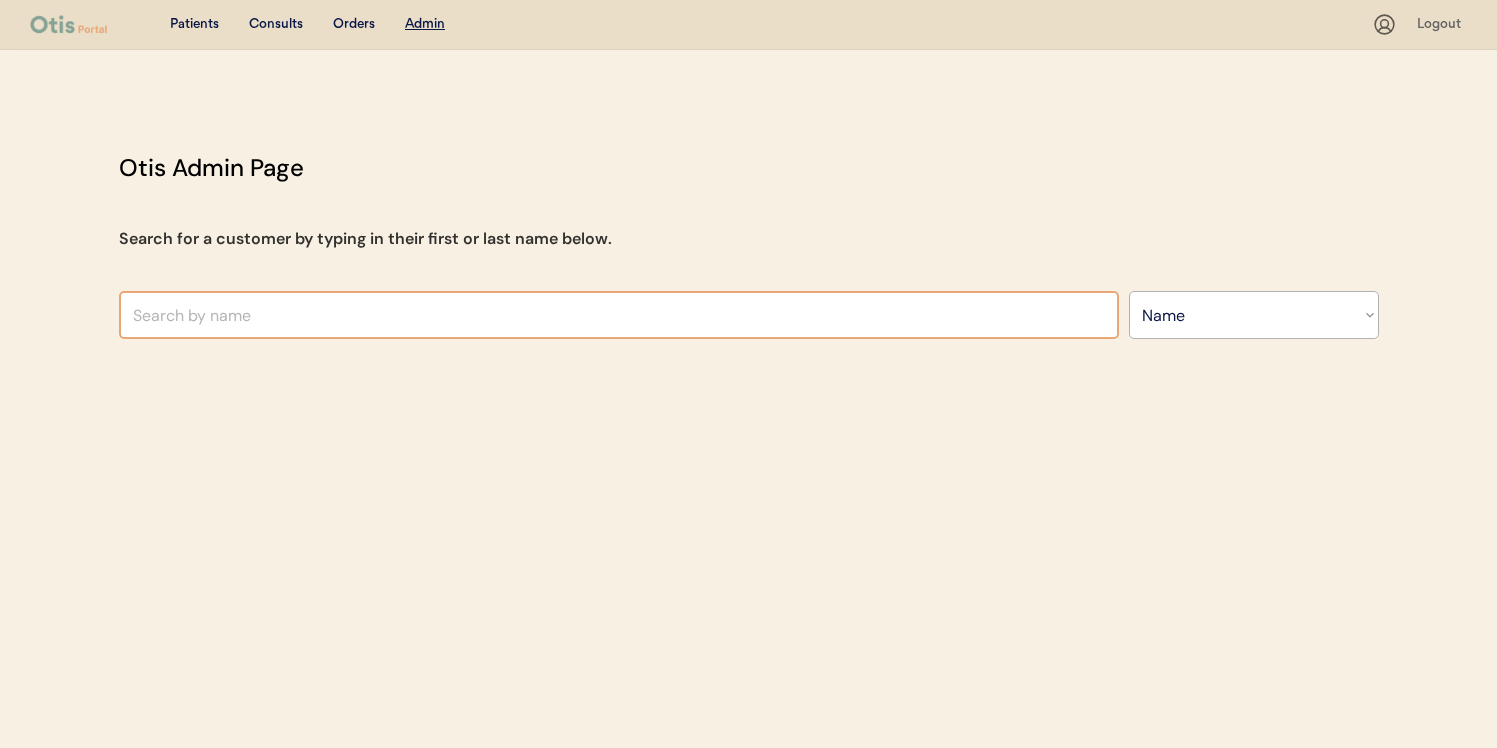click at bounding box center (619, 315) 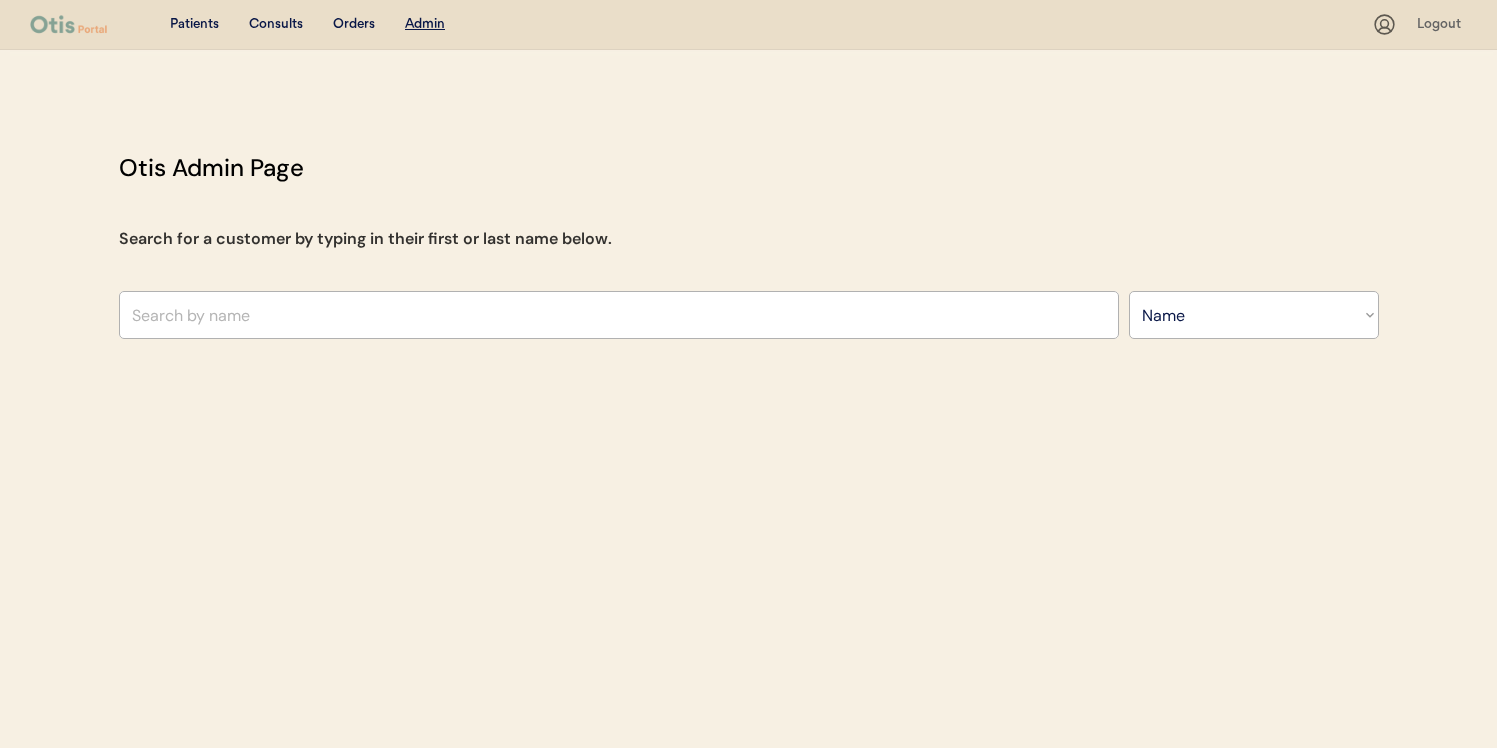 click on "Search By Name Email Phone Number" at bounding box center (1254, 315) 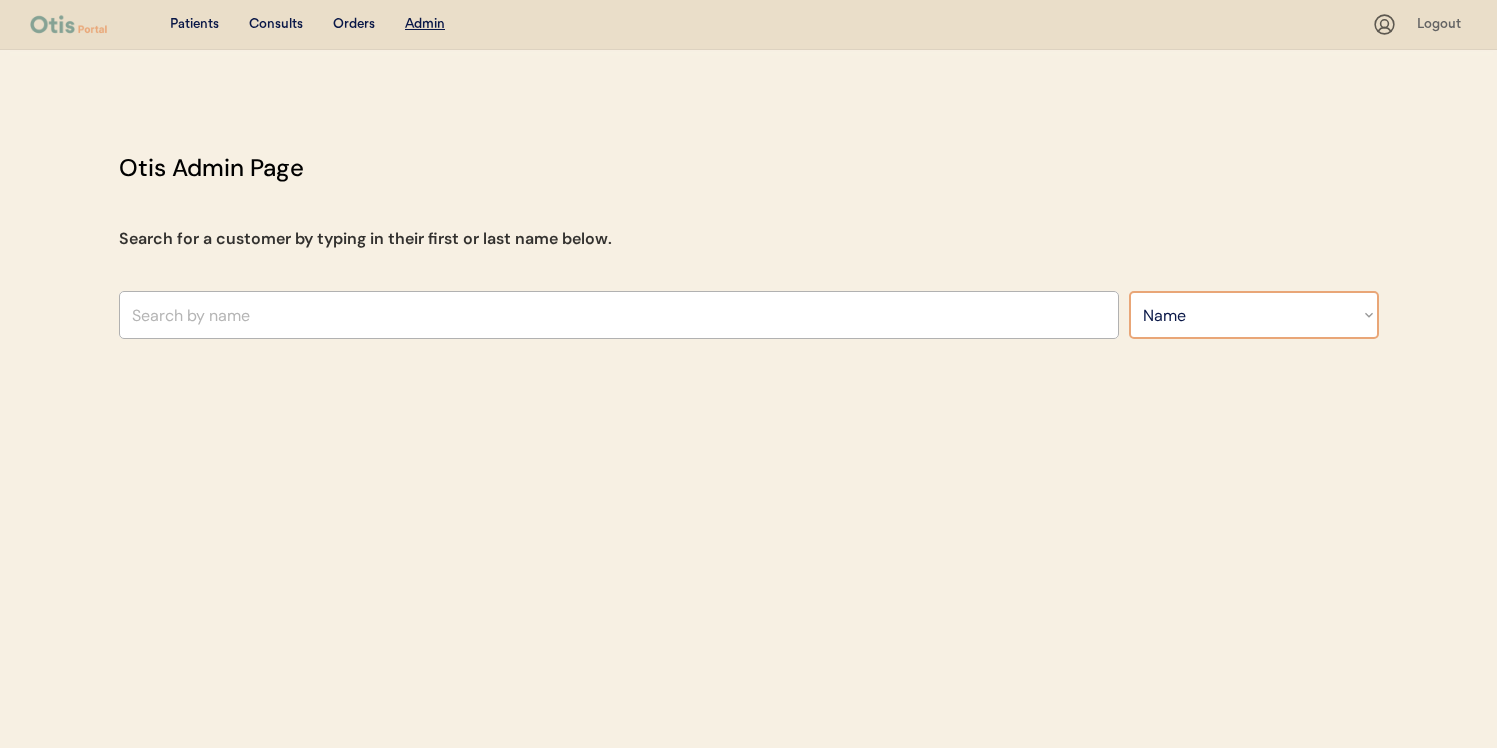 select on ""Email"" 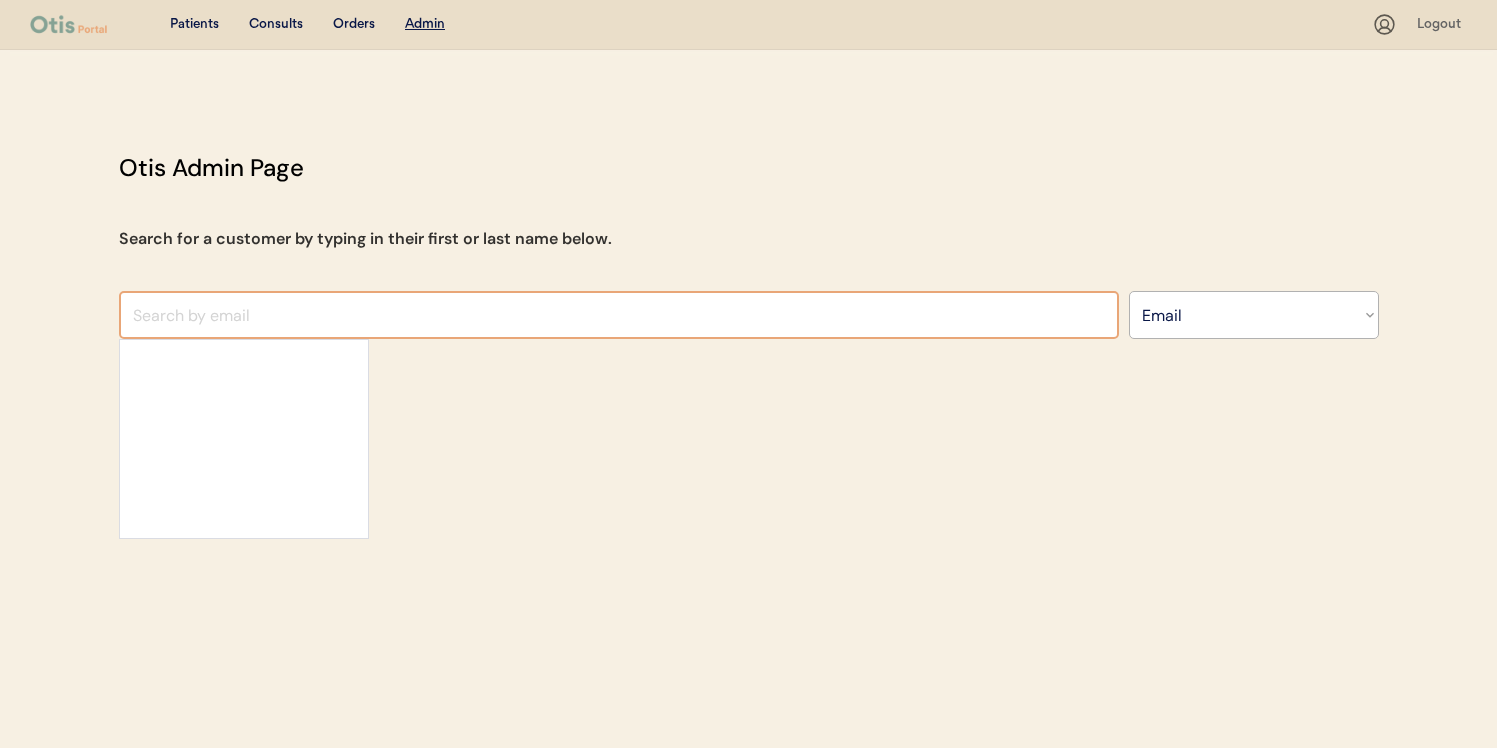 click at bounding box center [619, 315] 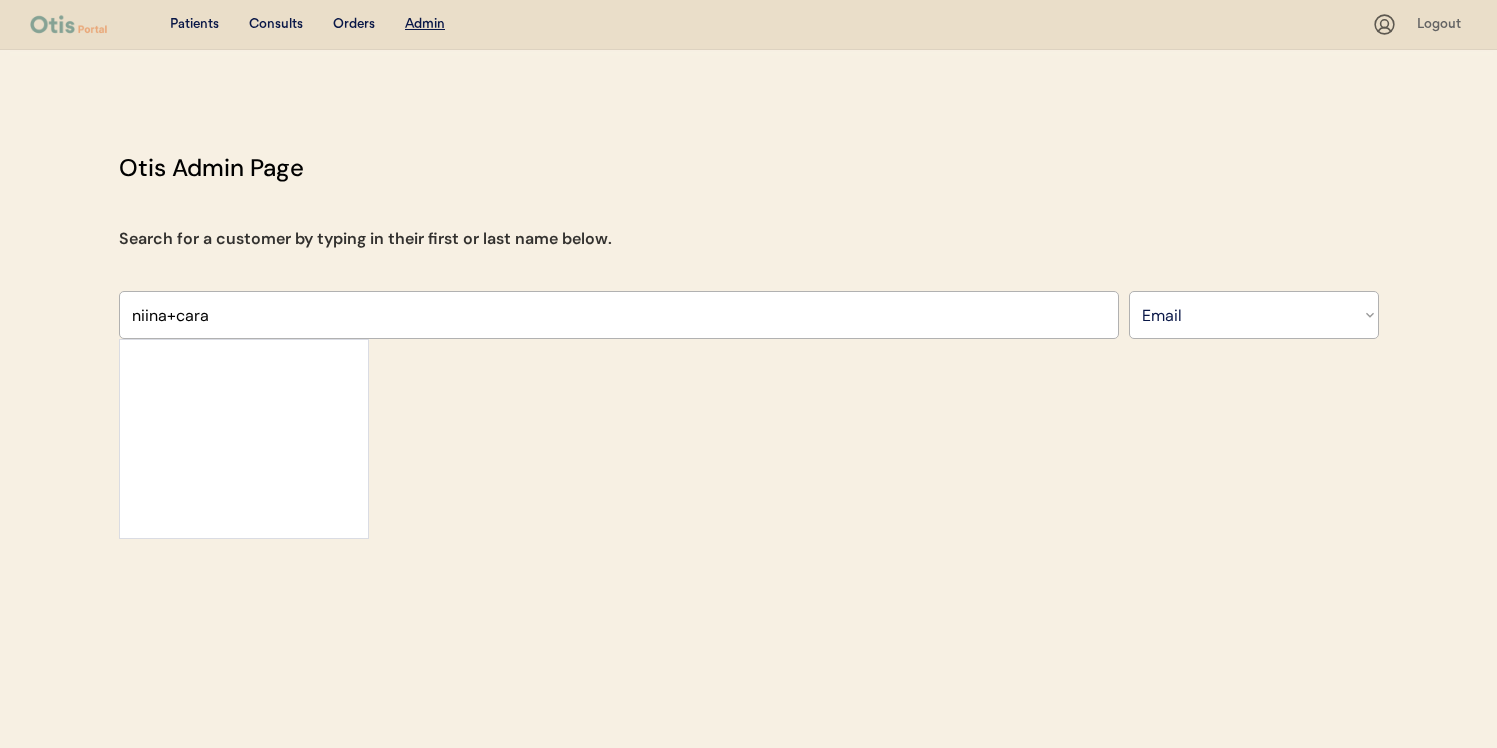 click at bounding box center (244, 439) 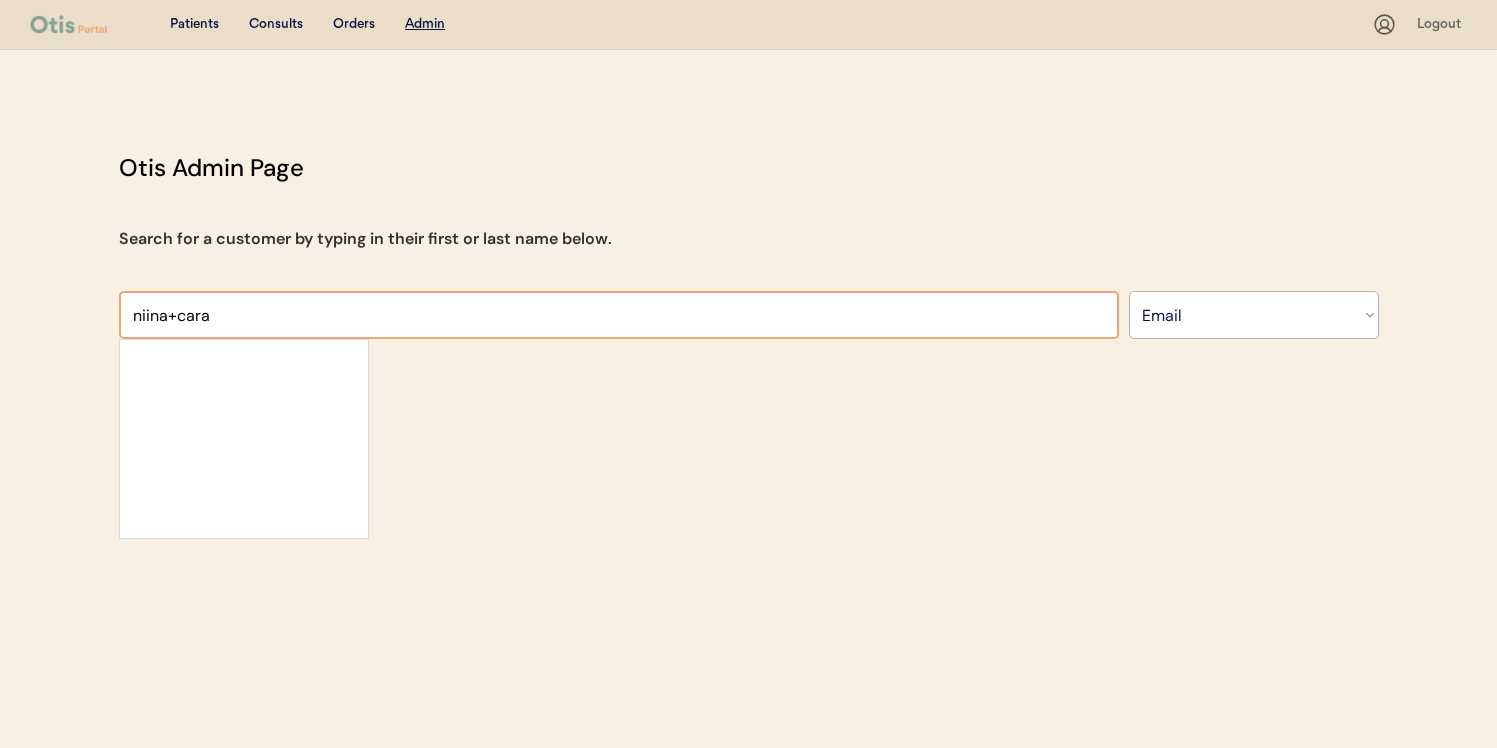 click at bounding box center [619, 315] 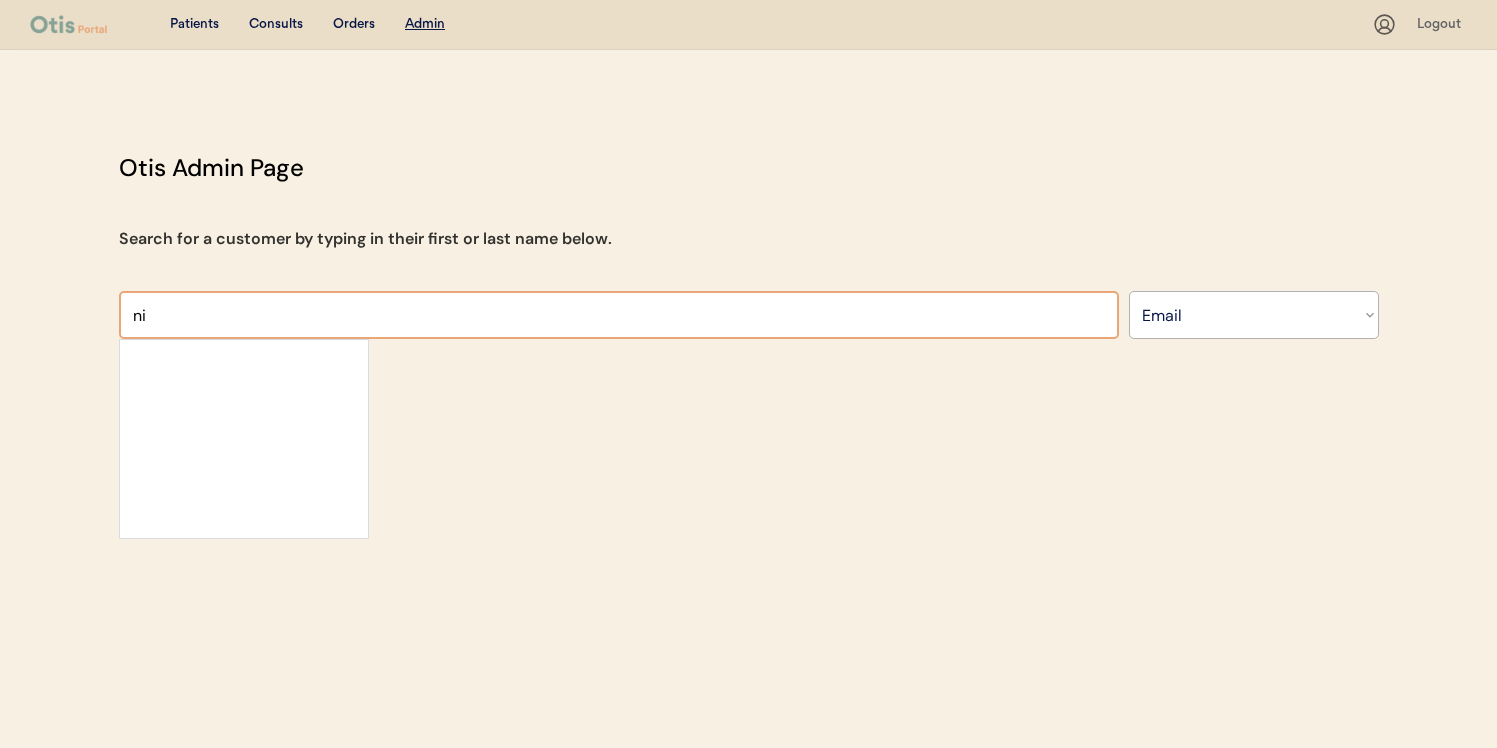 type on "n" 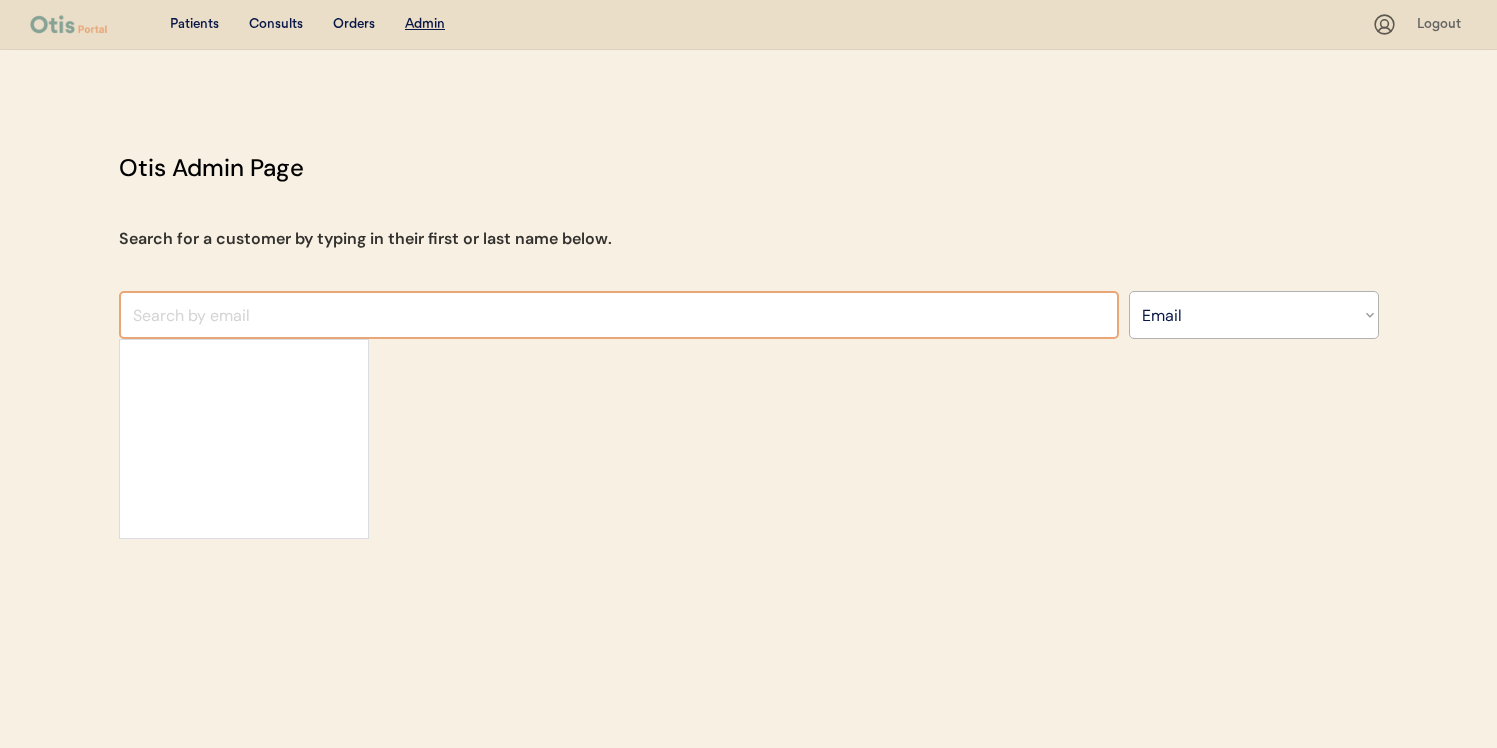type 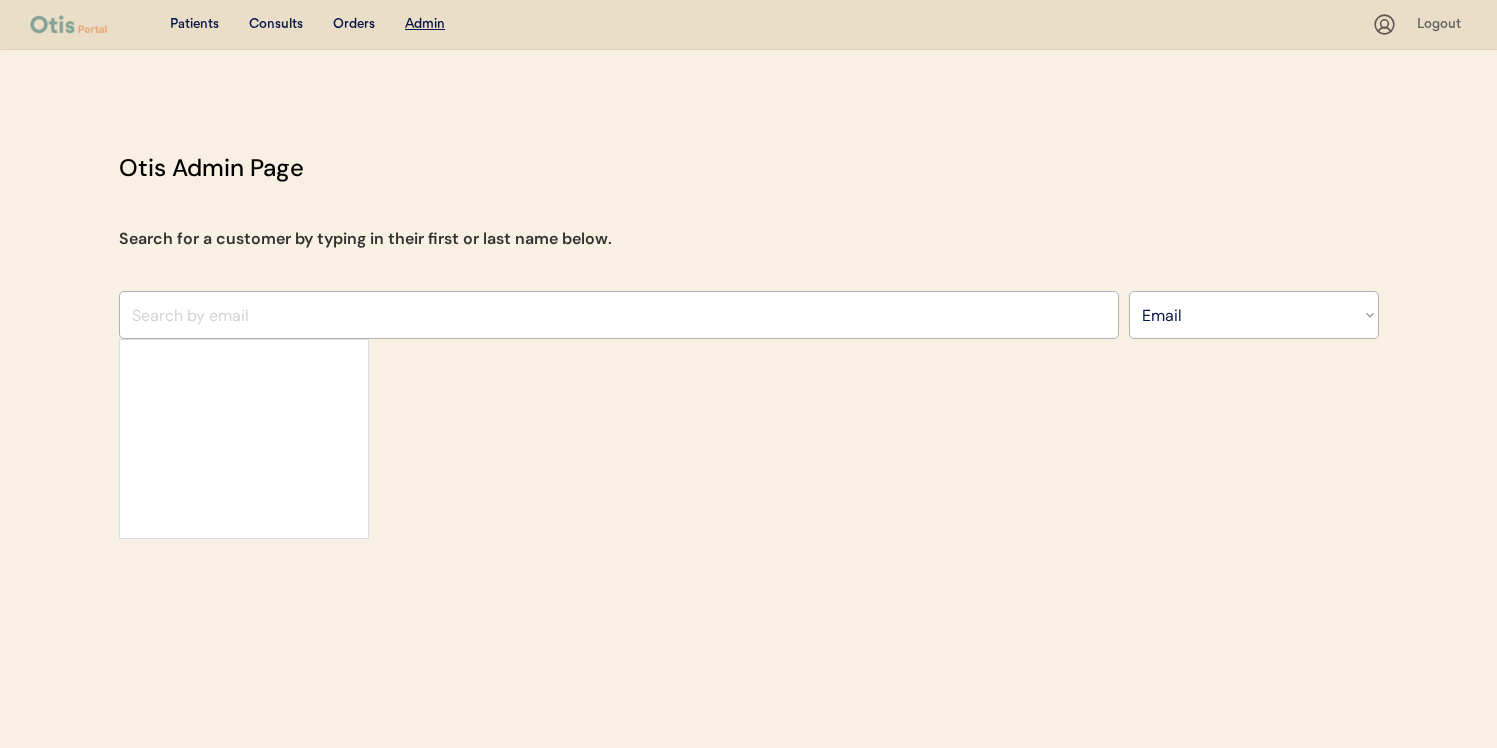 click on "Otis Admin Page Search for a customer by typing in their first or last name below. Search By Name Email Phone Number" 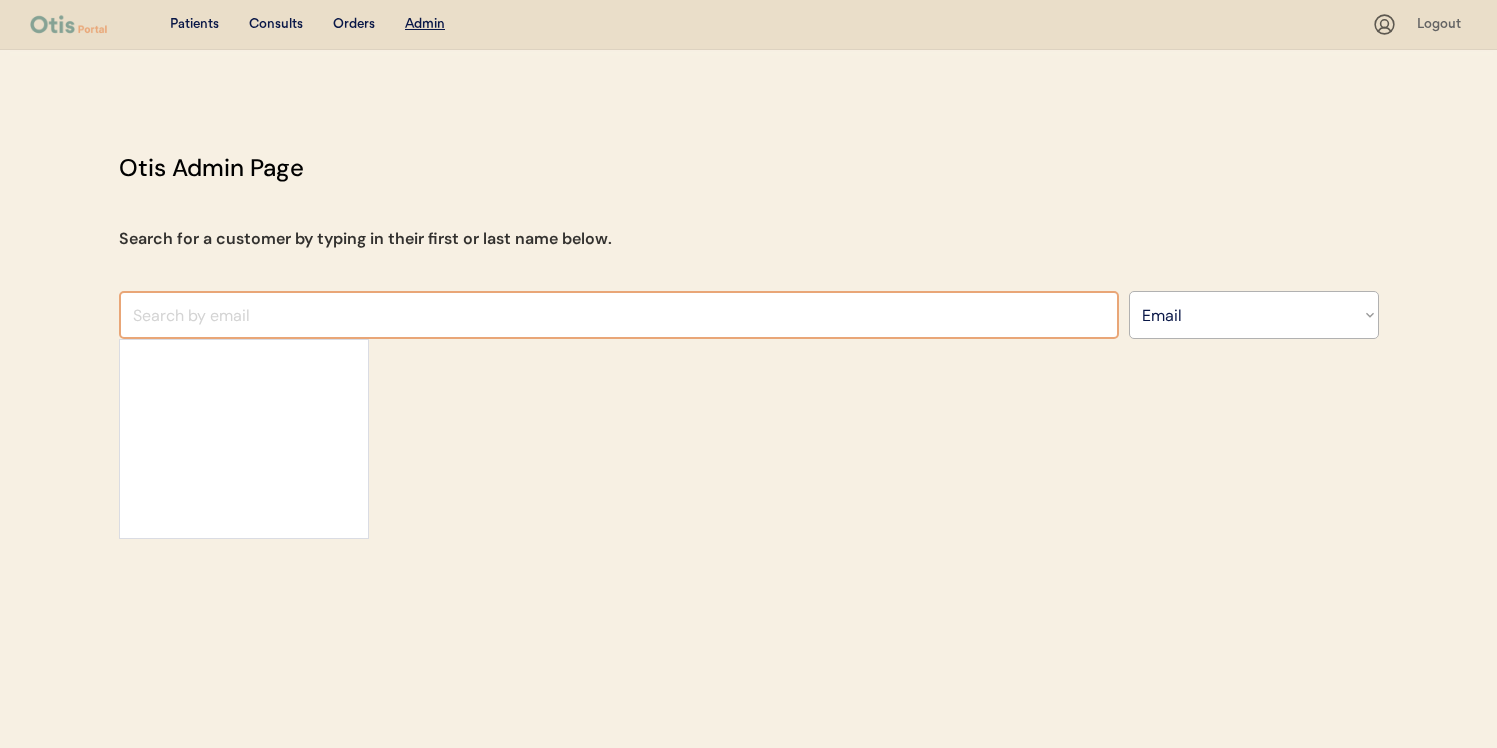 click at bounding box center [619, 315] 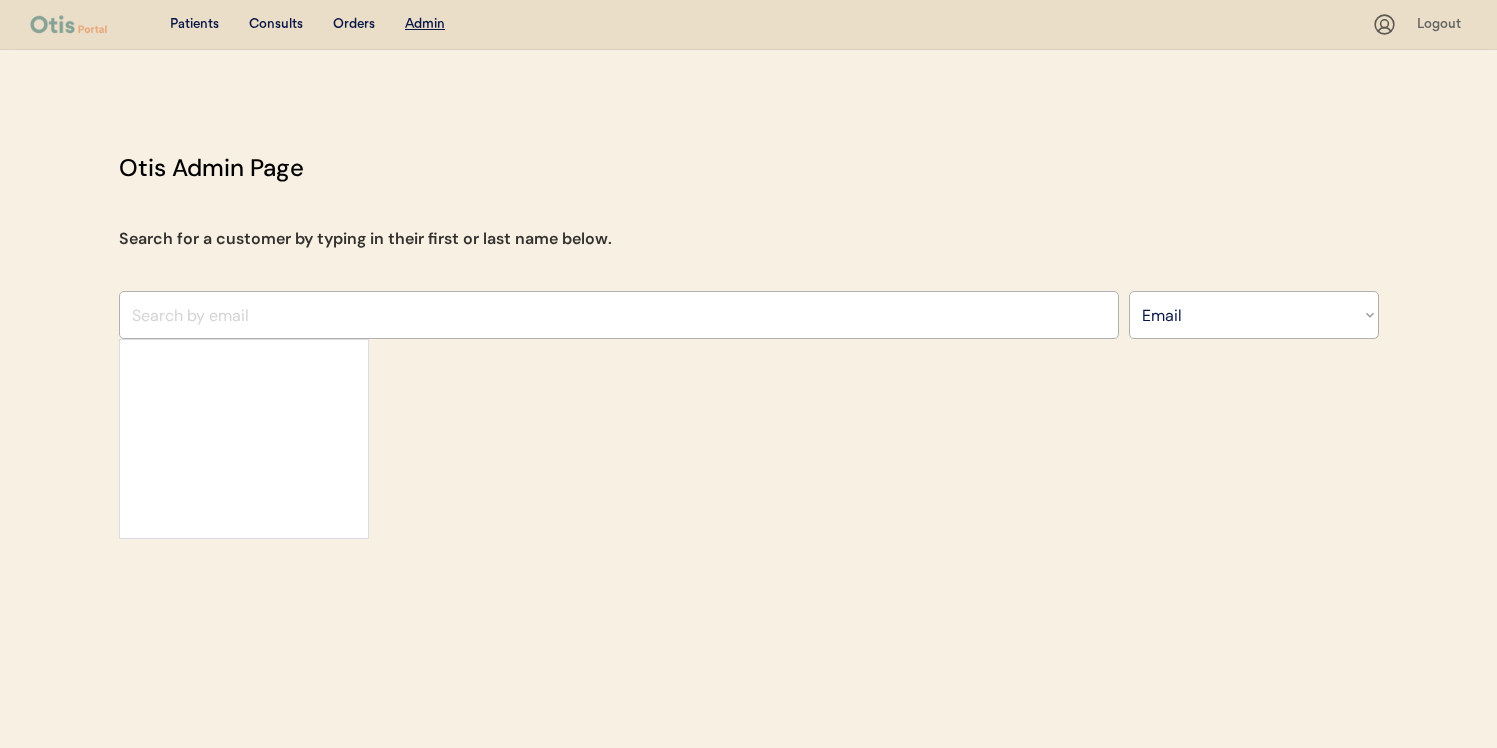 click on "Otis Admin Page Search for a customer by typing in their first or last name below. Search By Name Email Phone Number" 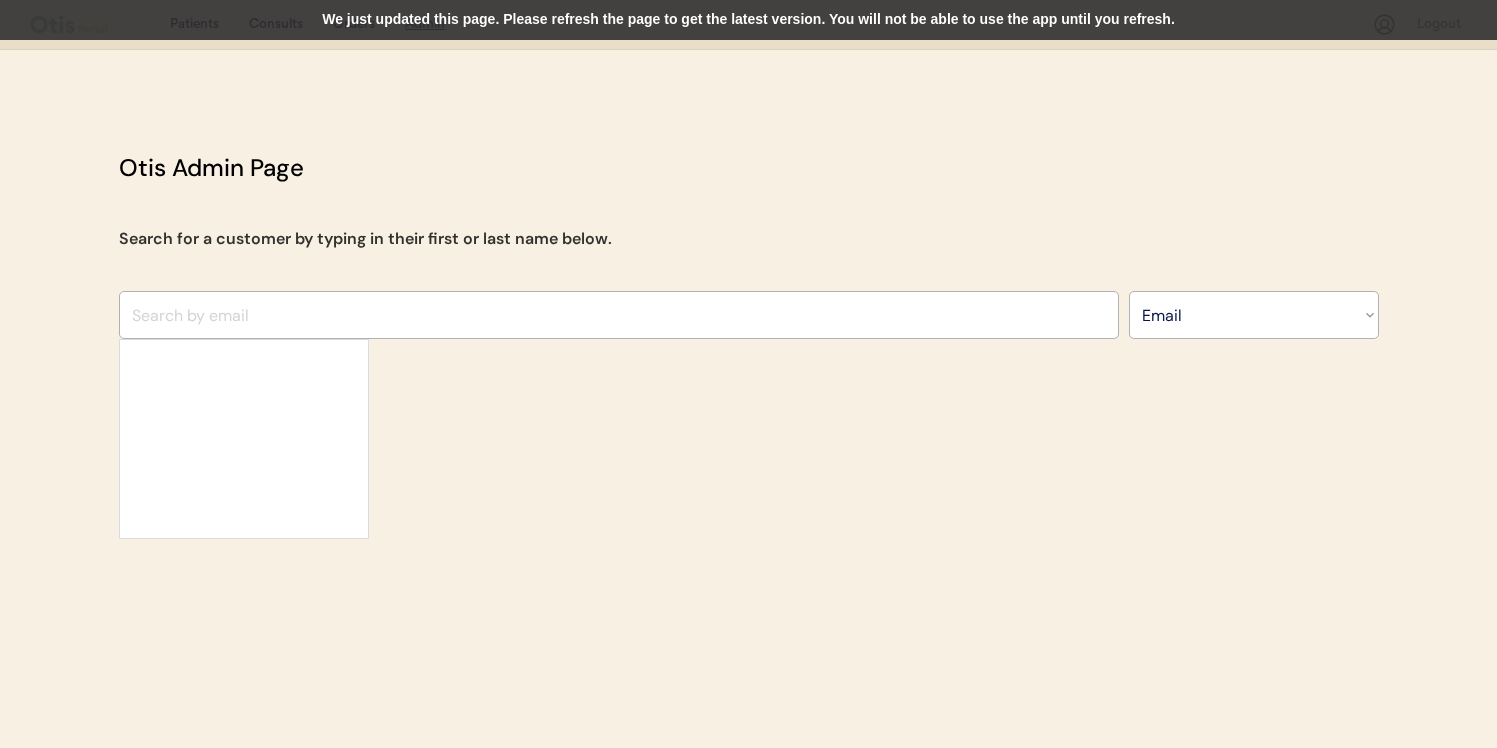 click on "We just updated this page.  Please refresh the page to get the latest version. You will not be able to use the app until you refresh." at bounding box center [748, 20] 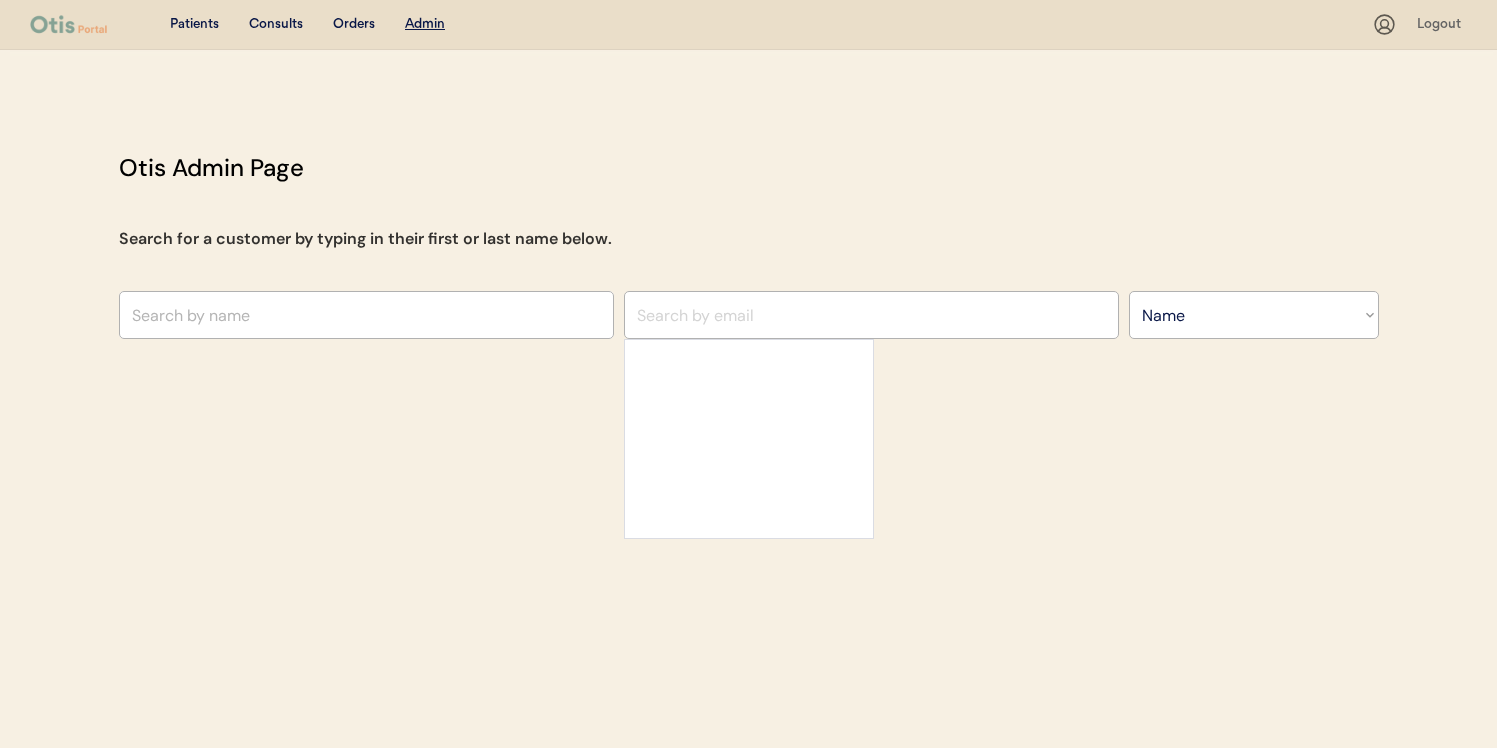 select on ""Name"" 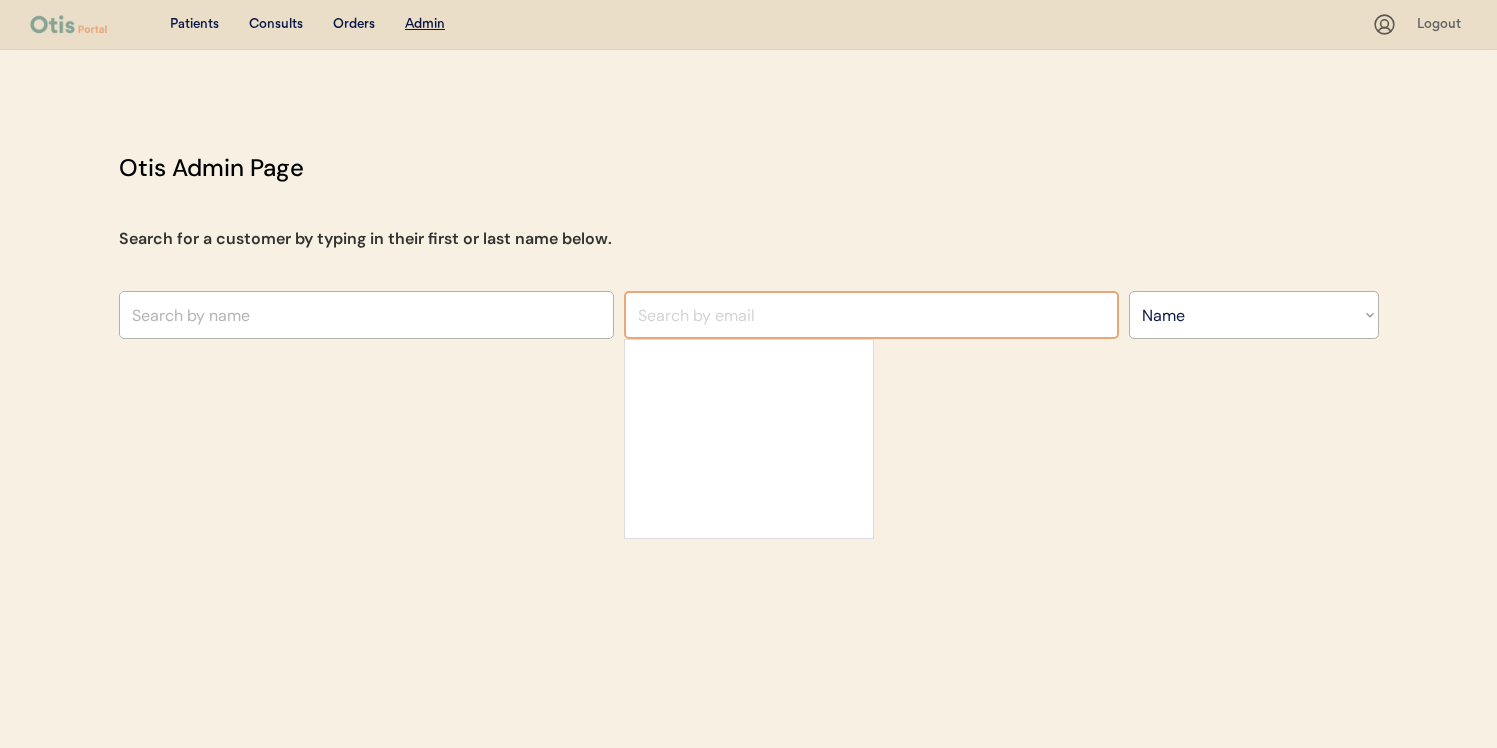 click at bounding box center (871, 315) 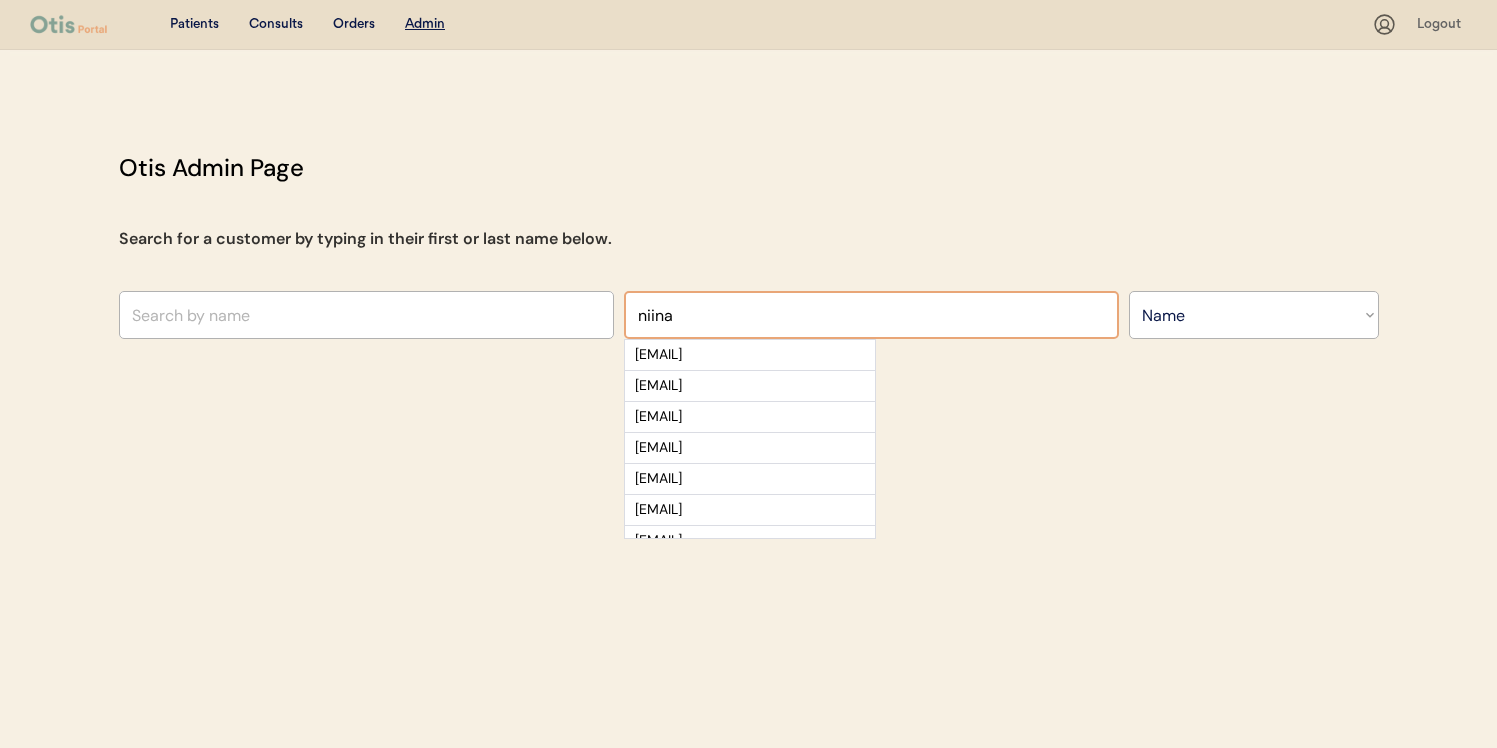 type on "niina" 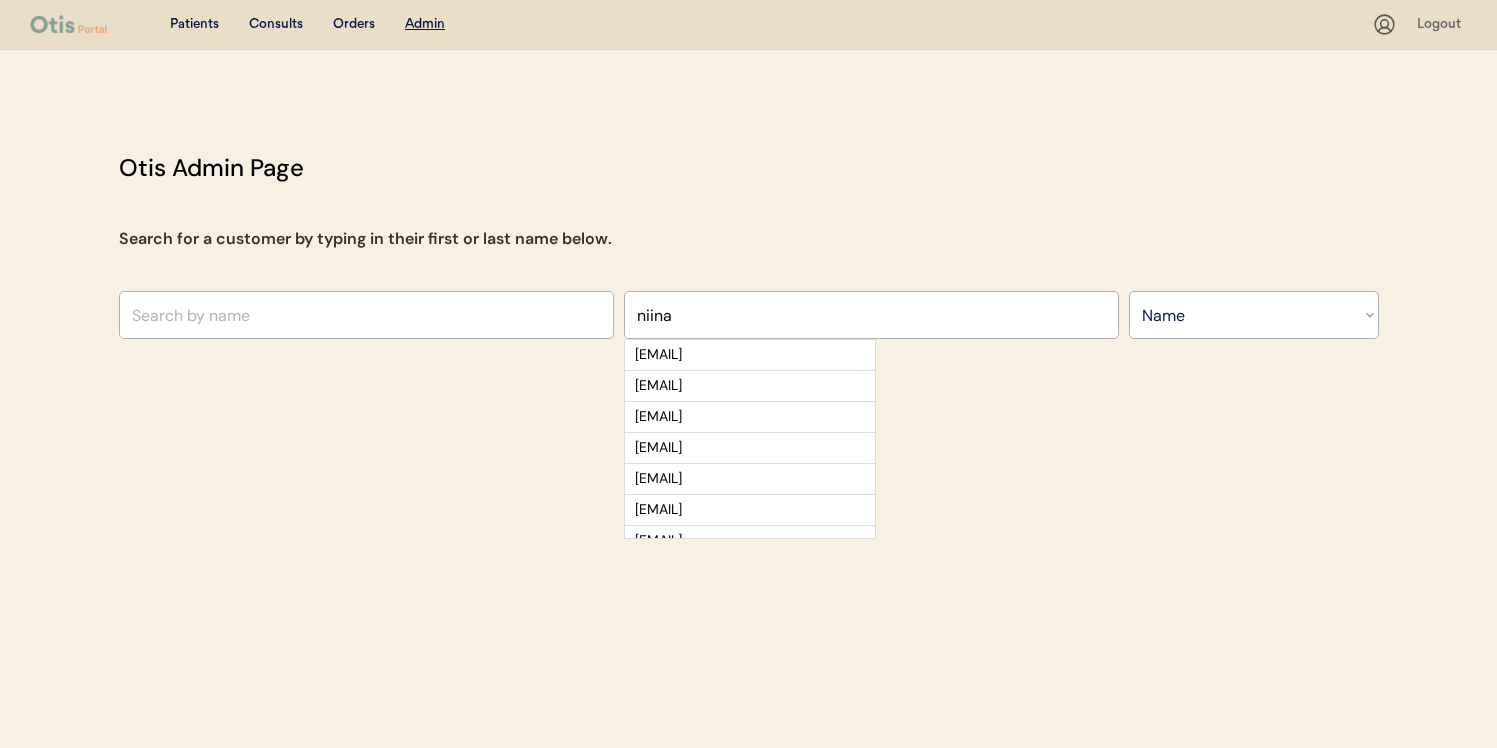 click on "Otis Admin Page Search for a customer by typing in their first or last name below. niina+cara@otispet.co niina+good@otispet.co niina+xander@otispet.co niina+test@otispet.co niina+jeans@otispet.co niina+bobby@otispet.co niina+mingo@otisforpets.com niina+doffy2@otisforpets.com niina+referraltest@otisforpets.com niina+referraltest2@otisforpets.com niina+ycdemo@otisforpets.com niina+gina@otisforpets.com niina+gina2@otisforpets.com niina+kaido@otisforpets.com niina+billy@otisforpets.com niina+doffy3@otisforpets.com niina+demoaccount@otisforpets.com niina+paymentlink@otisforpets.com niina+ginger222@otisforpets.com niina+giordi@otisforpets.com niina+umma1@otisforpets.com niina+tina2@otisforpets.com niina+doffy12@otisforpets.com niina+goon@otisforpets.com niina+goe@otisforpets.com niina+test1111@otisforpets.com niina+sc1@otisforpets.com niina+sc3@otisforpets.com niina+loola2@otisforpets.com Search By Name Email Phone Number" 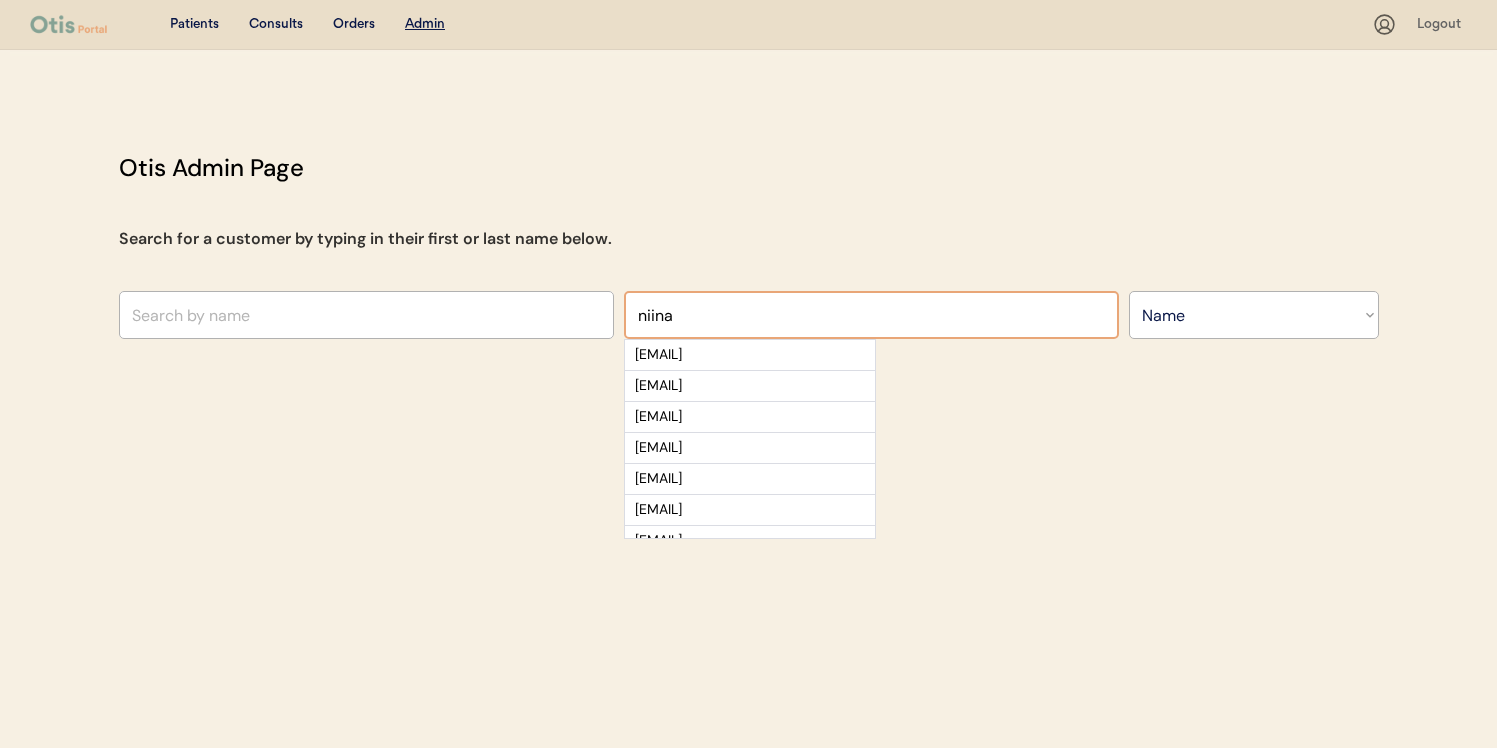 click at bounding box center (871, 315) 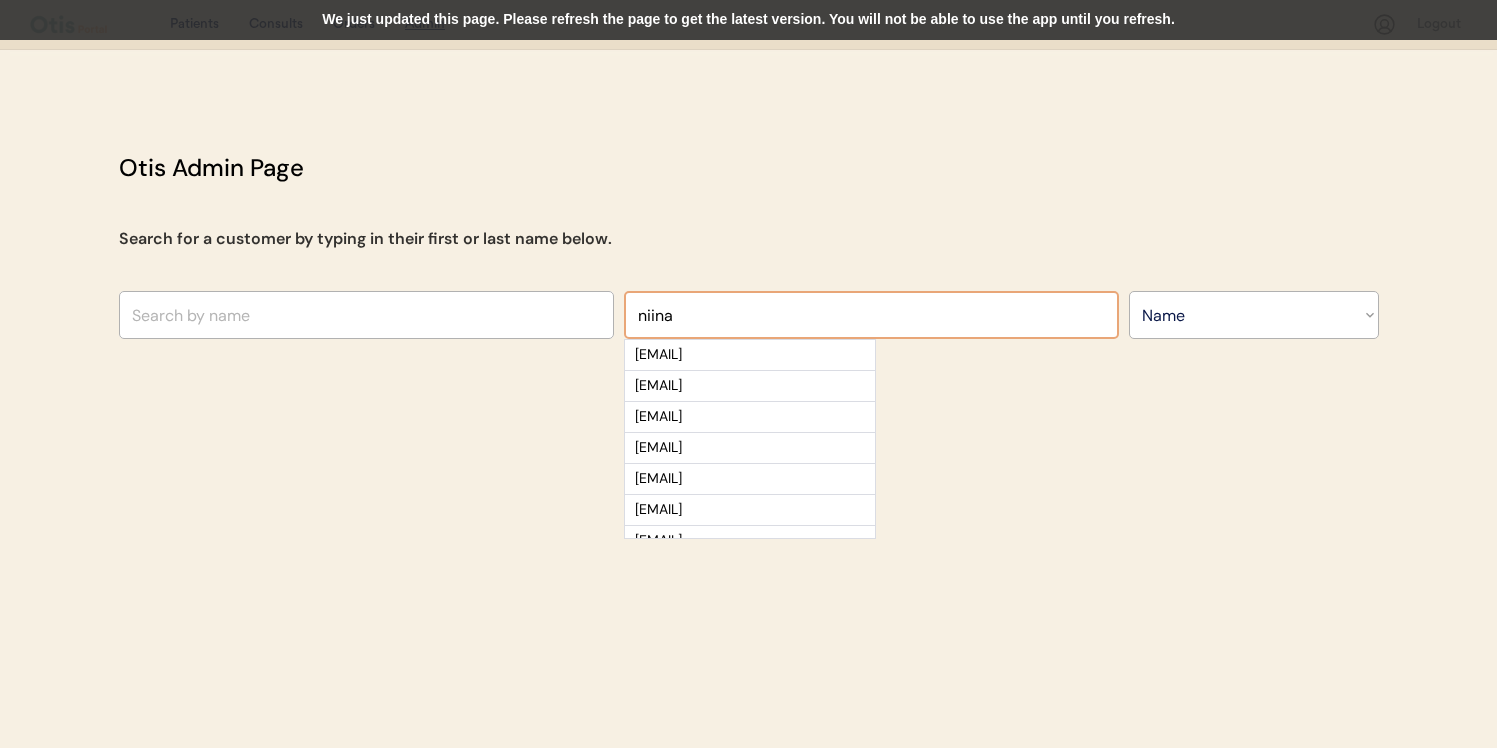 click on "Patients Consults Orders Admin Logout" 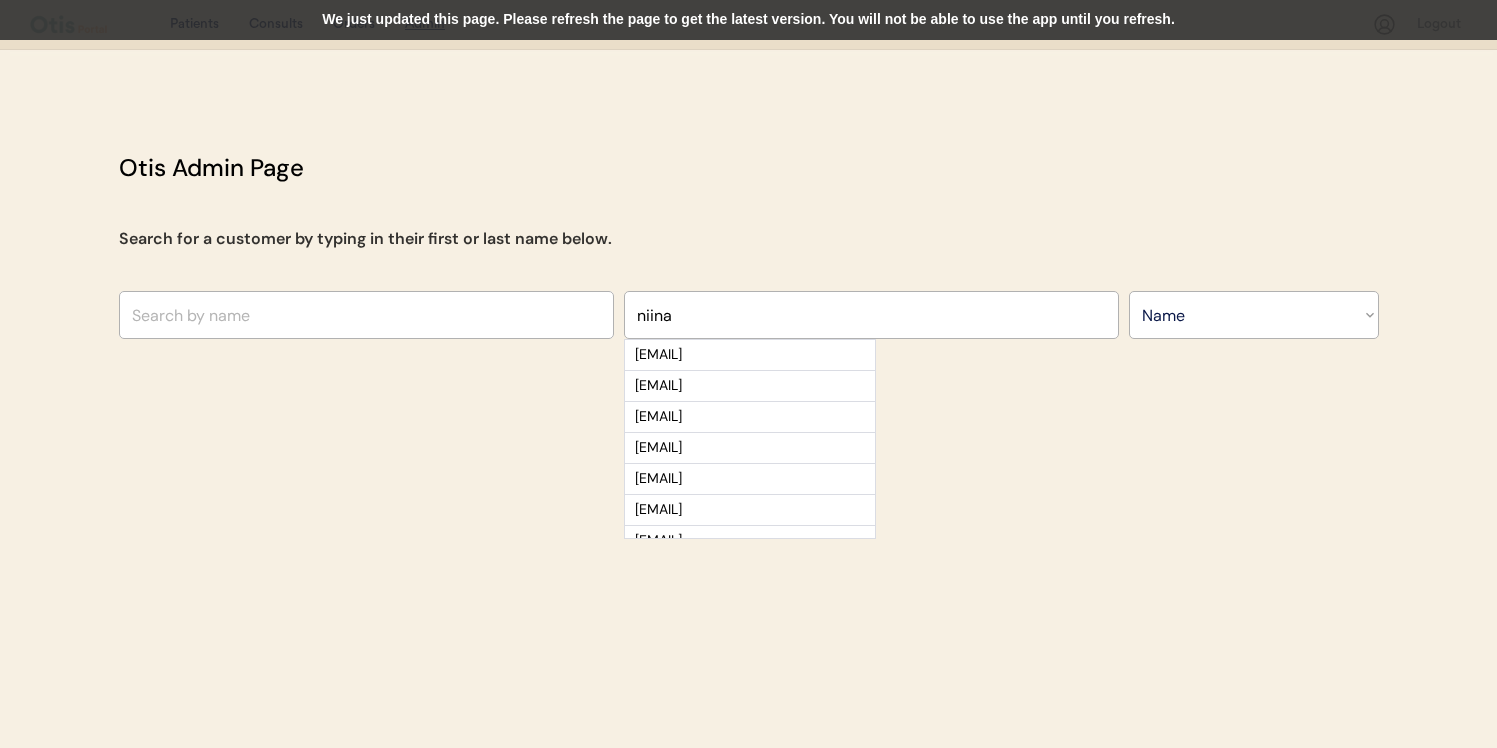 click on "We just updated this page.  Please refresh the page to get the latest version. You will not be able to use the app until you refresh." at bounding box center (748, 20) 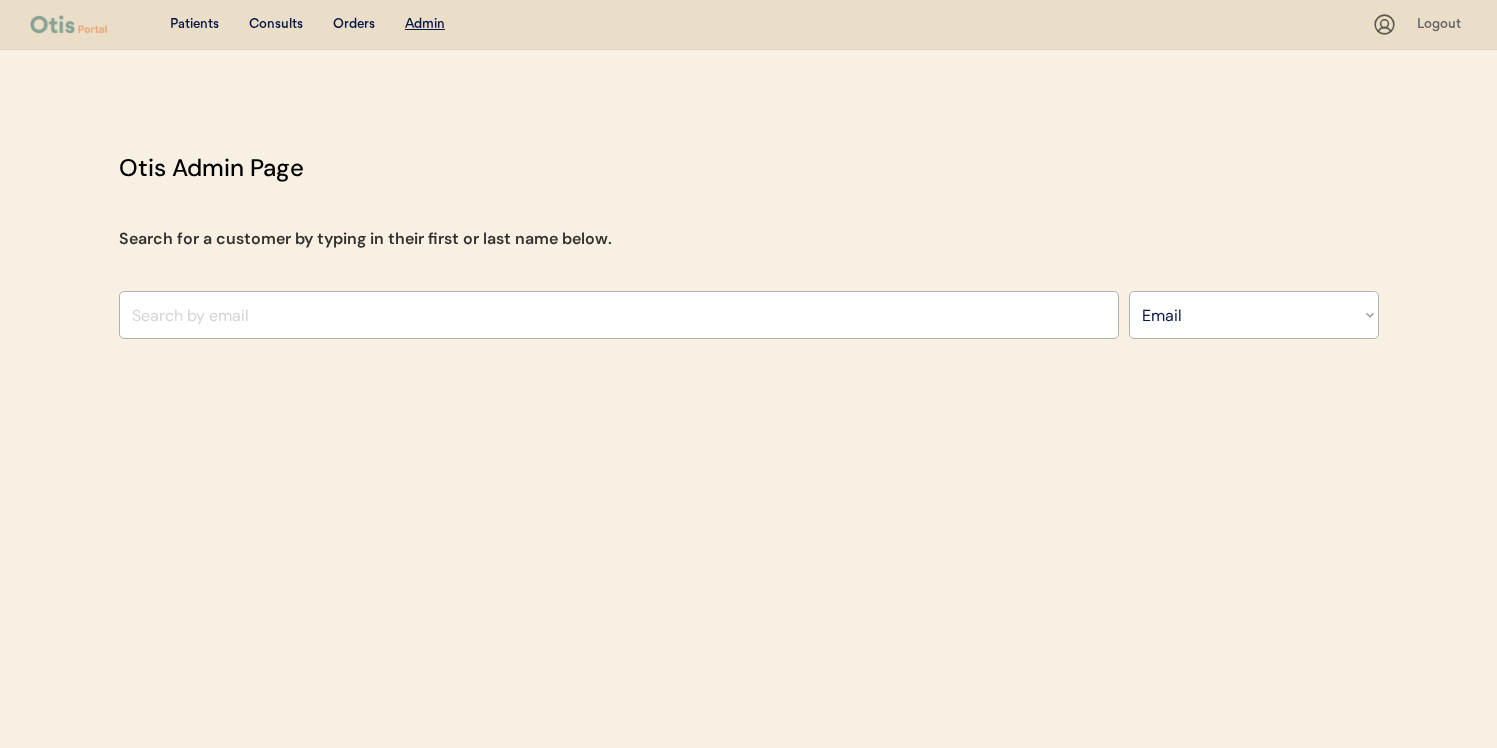 select on ""Email"" 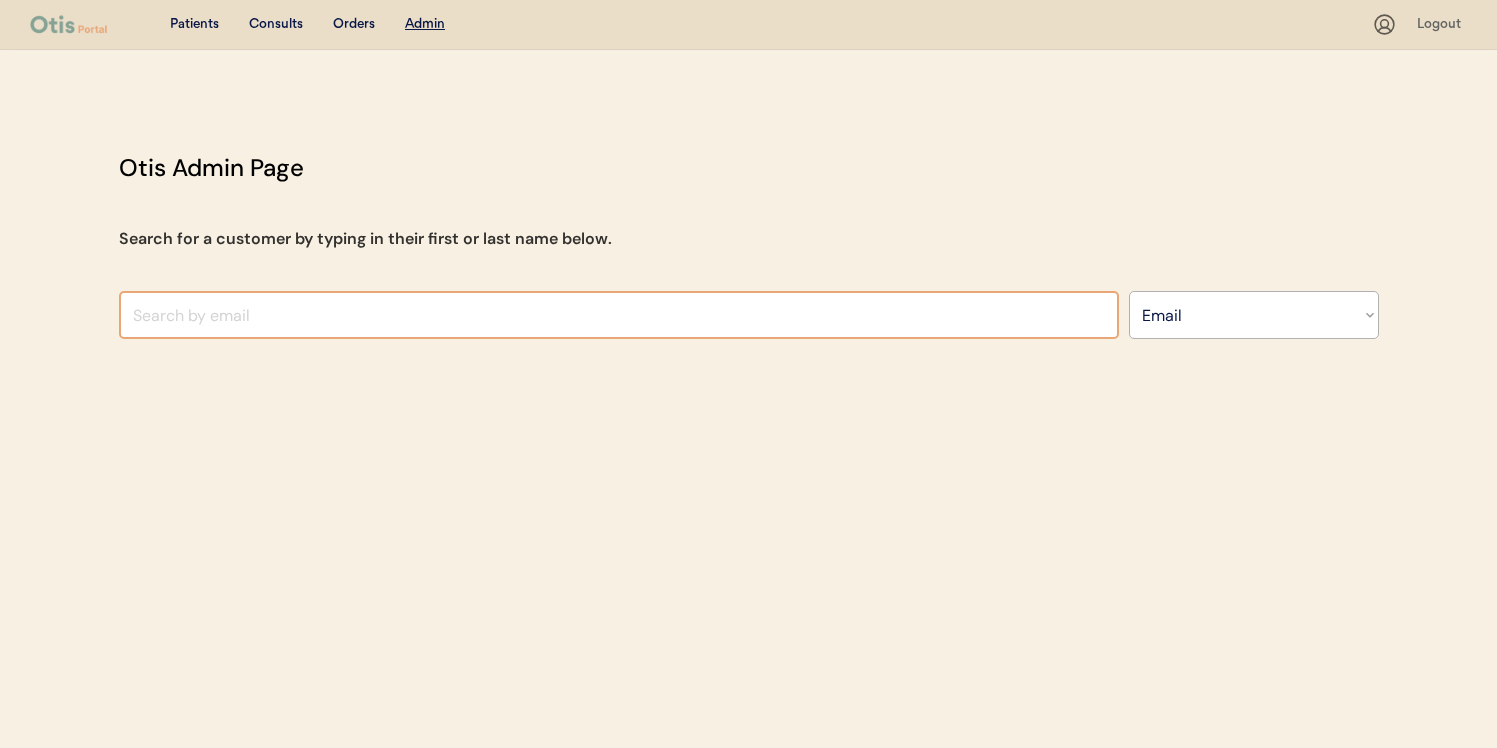 scroll, scrollTop: 0, scrollLeft: 0, axis: both 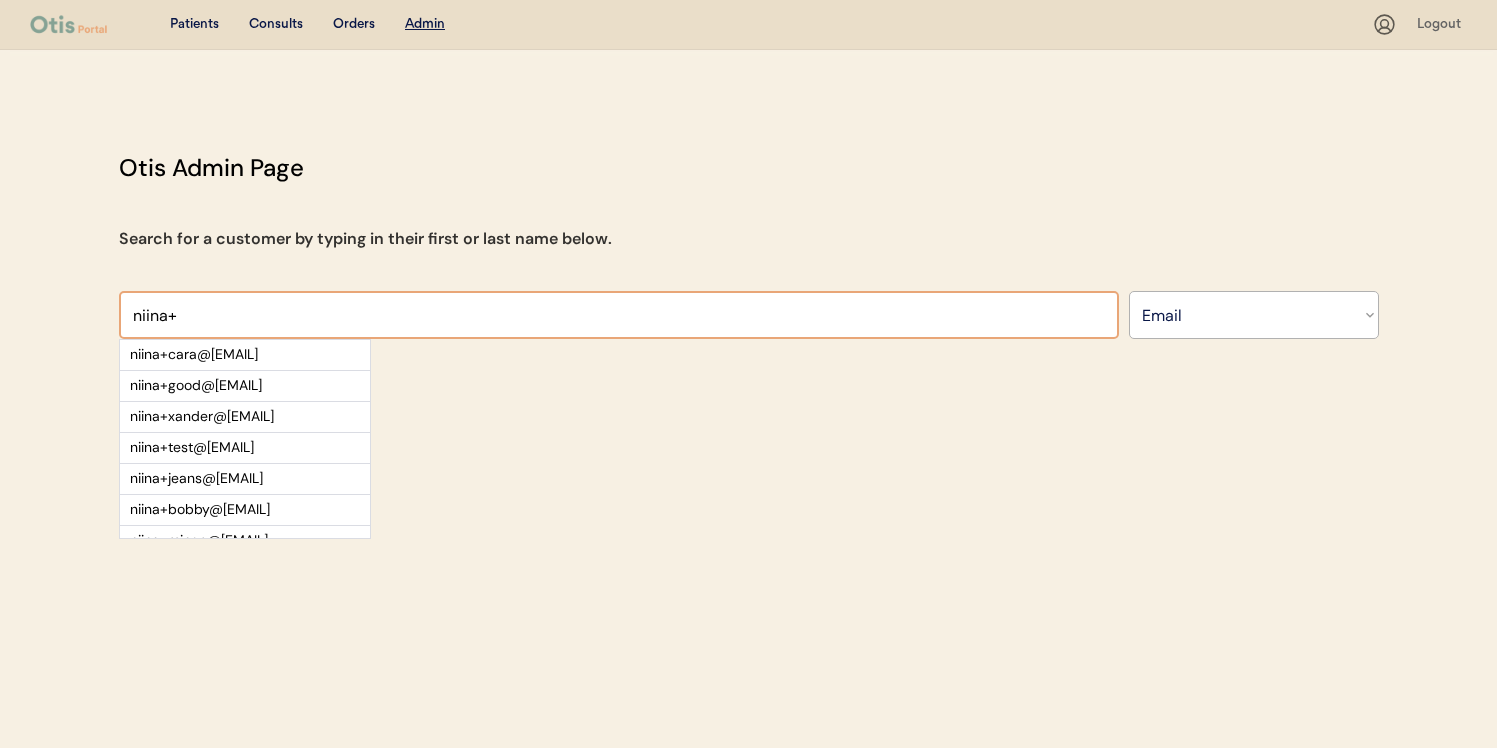 type on "niina+" 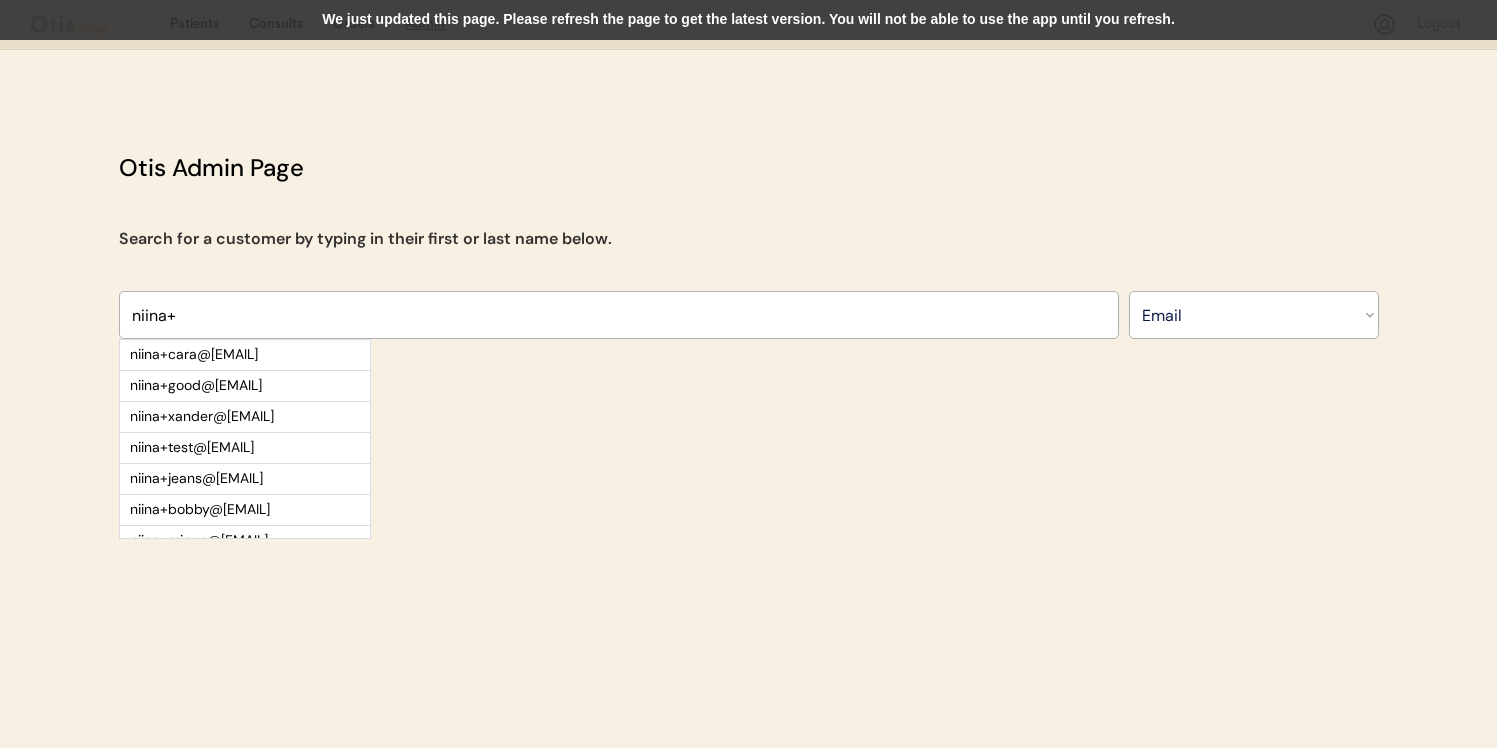 click on "We just updated this page.  Please refresh the page to get the latest version. You will not be able to use the app until you refresh." at bounding box center (748, 20) 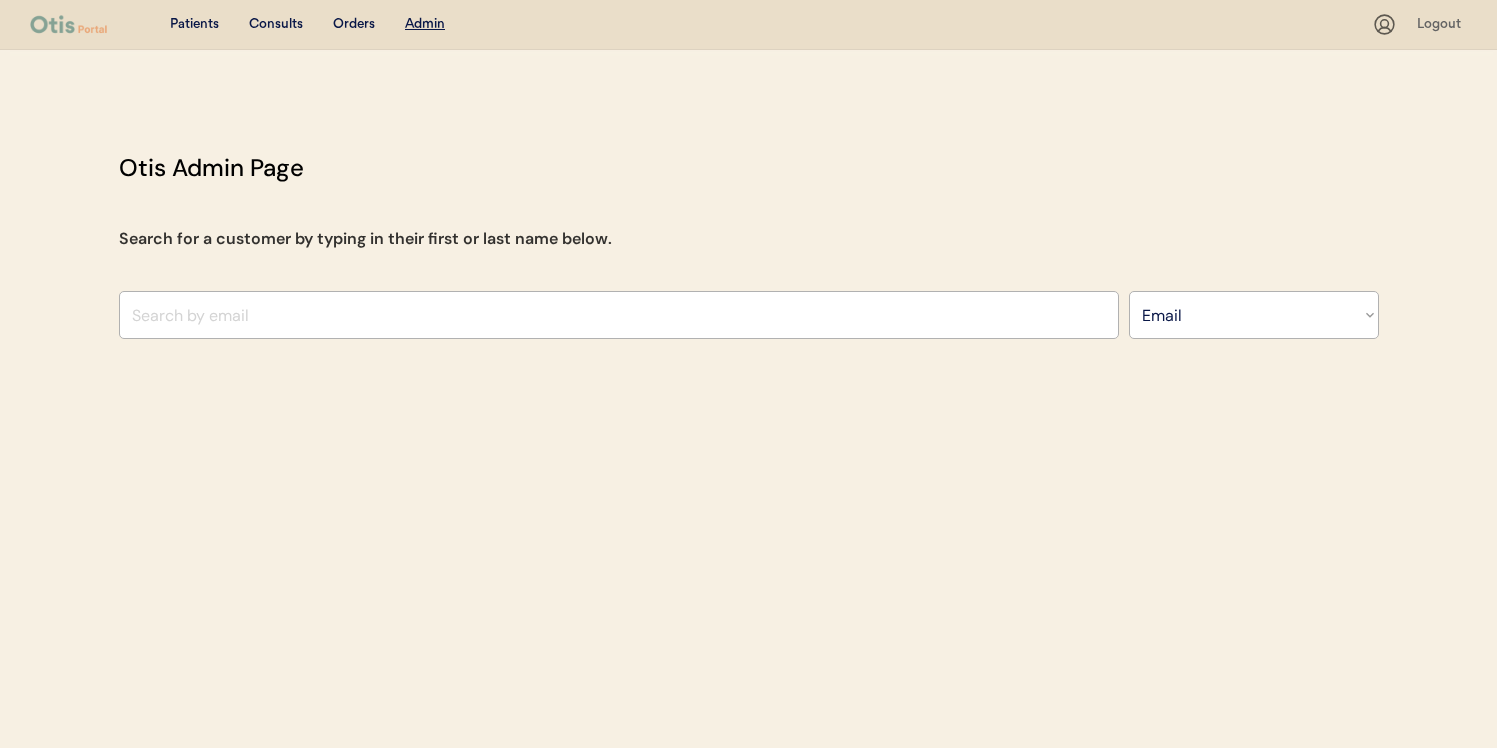 select on ""Email"" 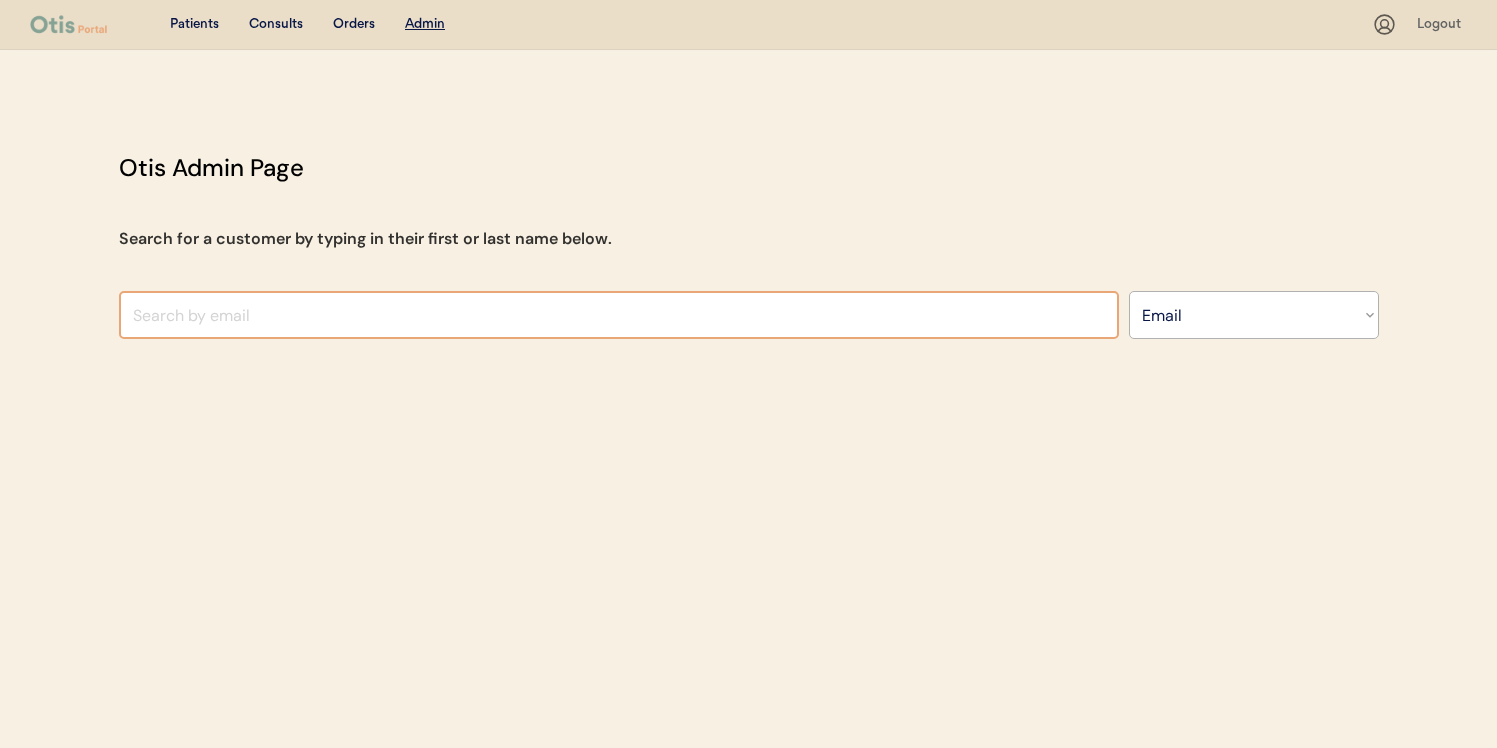 click at bounding box center [619, 315] 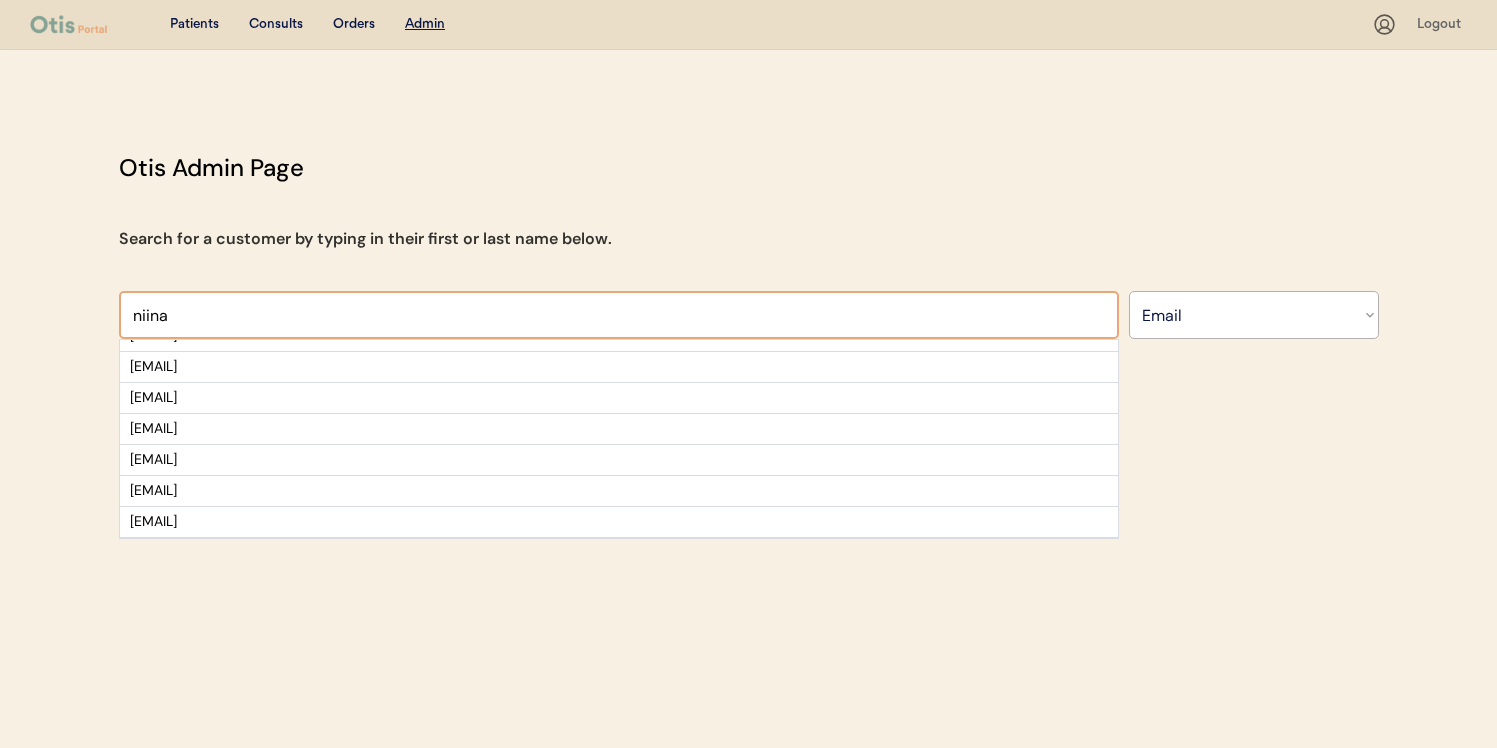 scroll, scrollTop: 157, scrollLeft: 0, axis: vertical 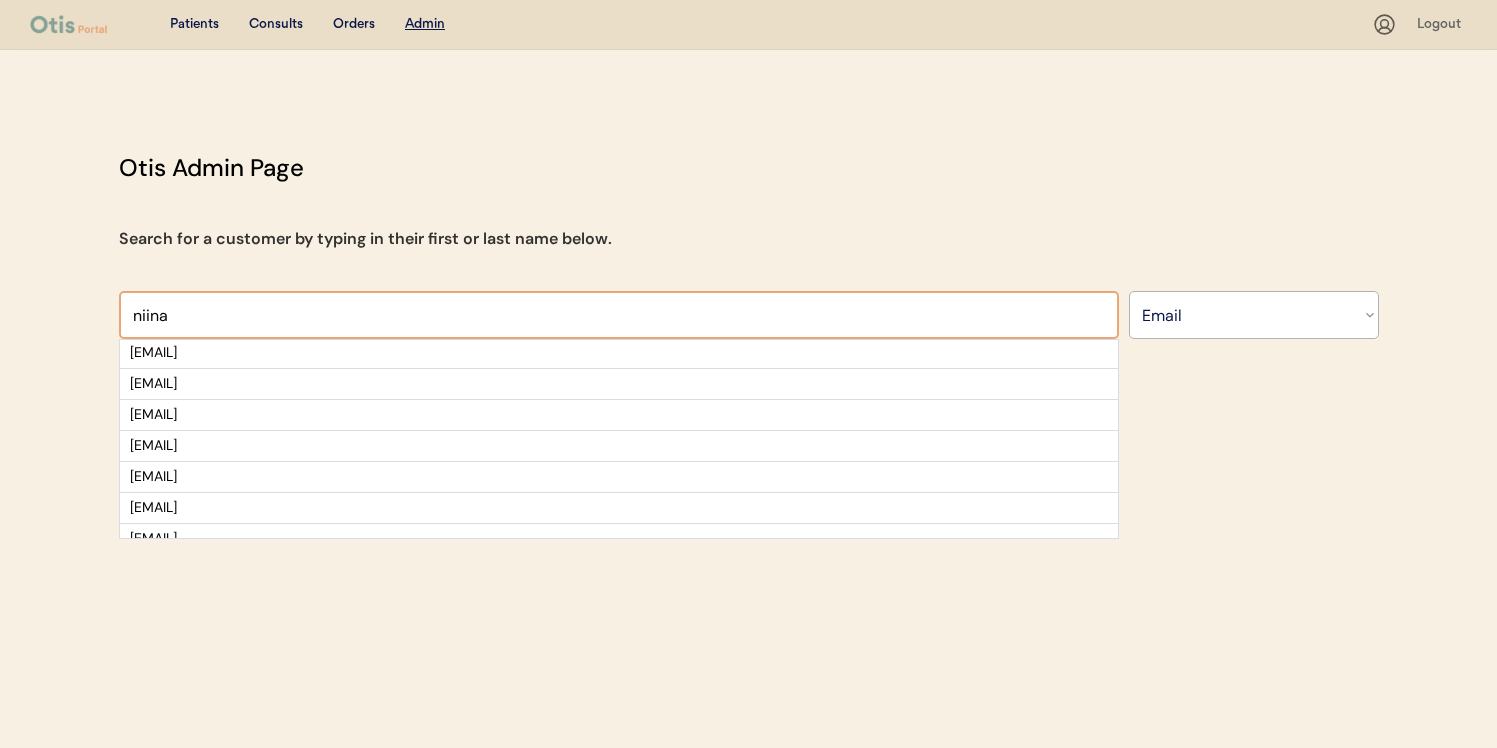 type on "niina" 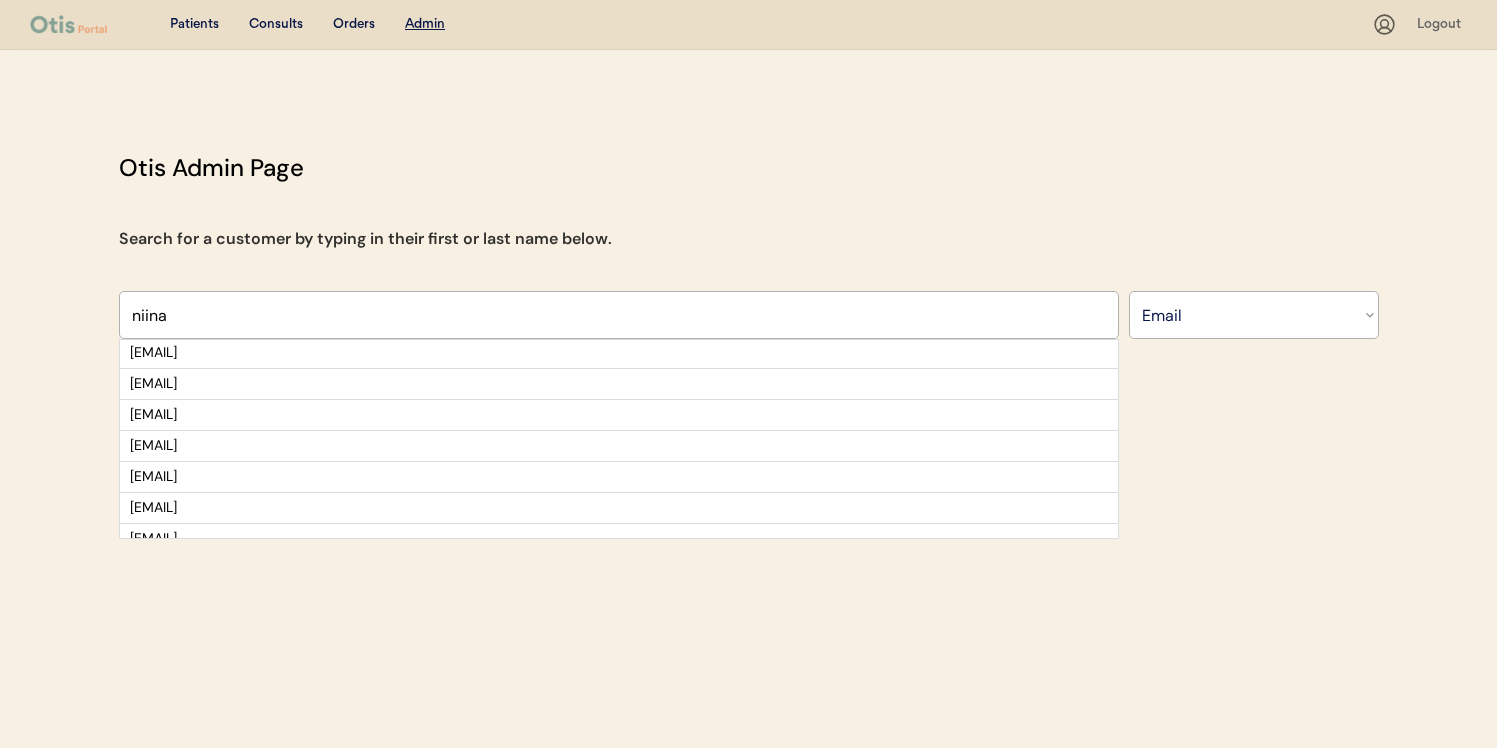 click on "[EMAIL]" at bounding box center (619, 445) 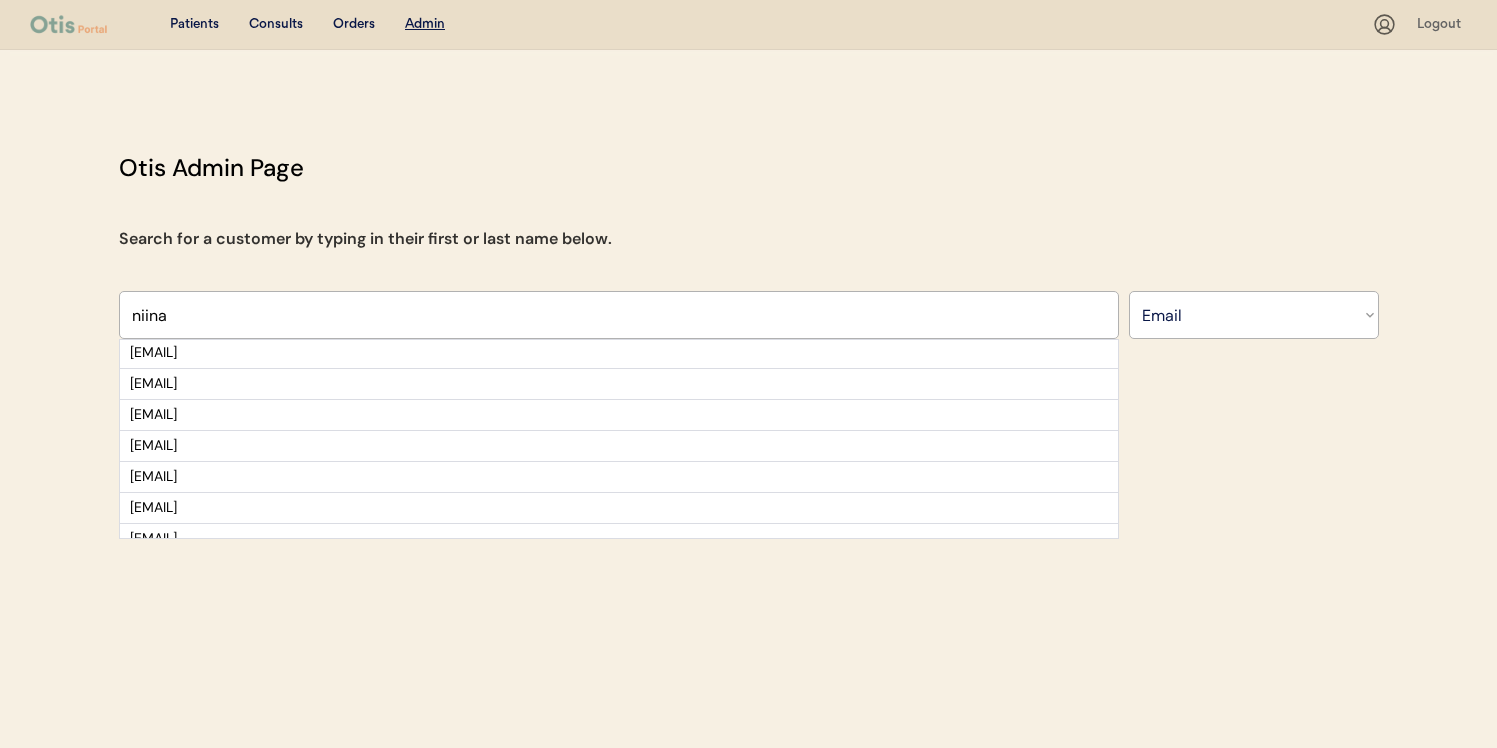 click on "[EMAIL]" at bounding box center [245, 446] 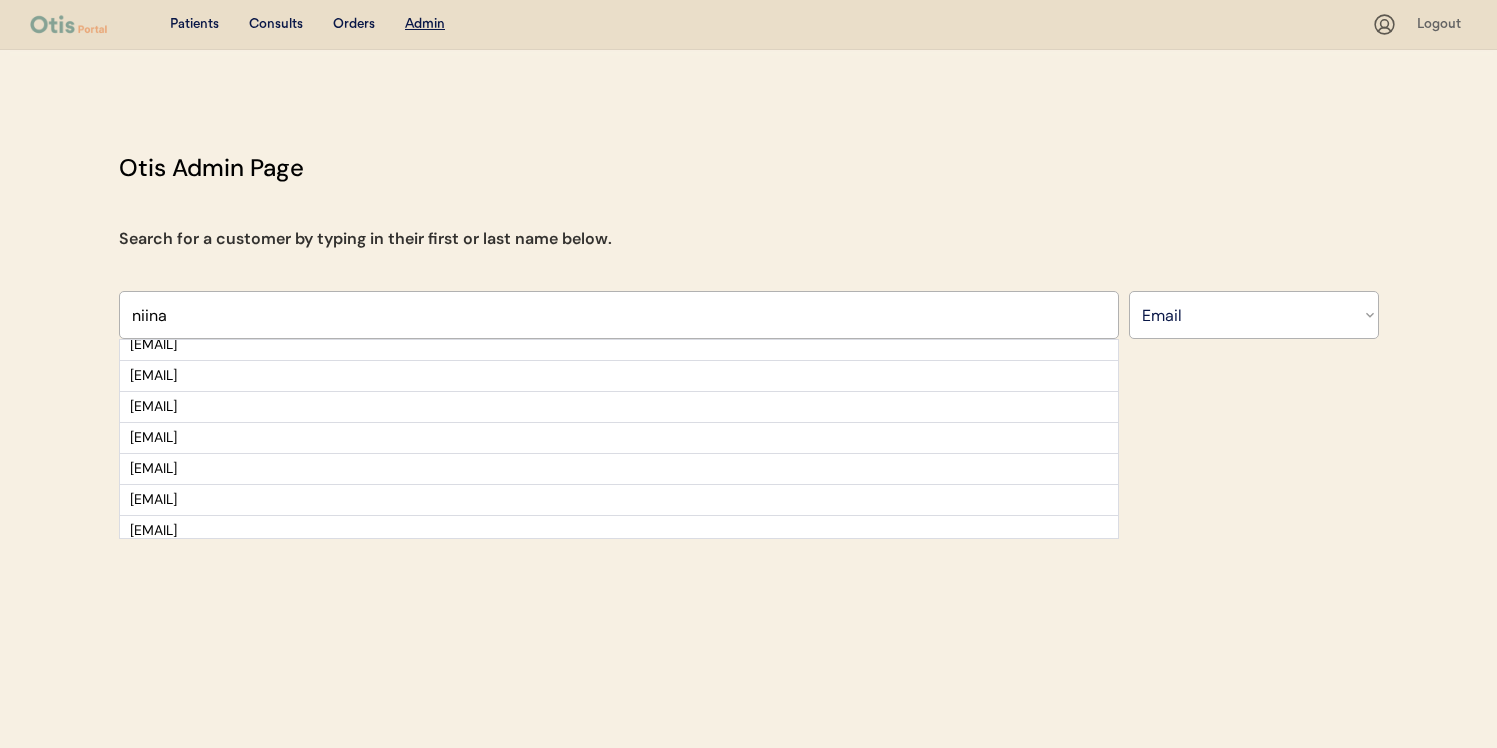 scroll, scrollTop: 0, scrollLeft: 0, axis: both 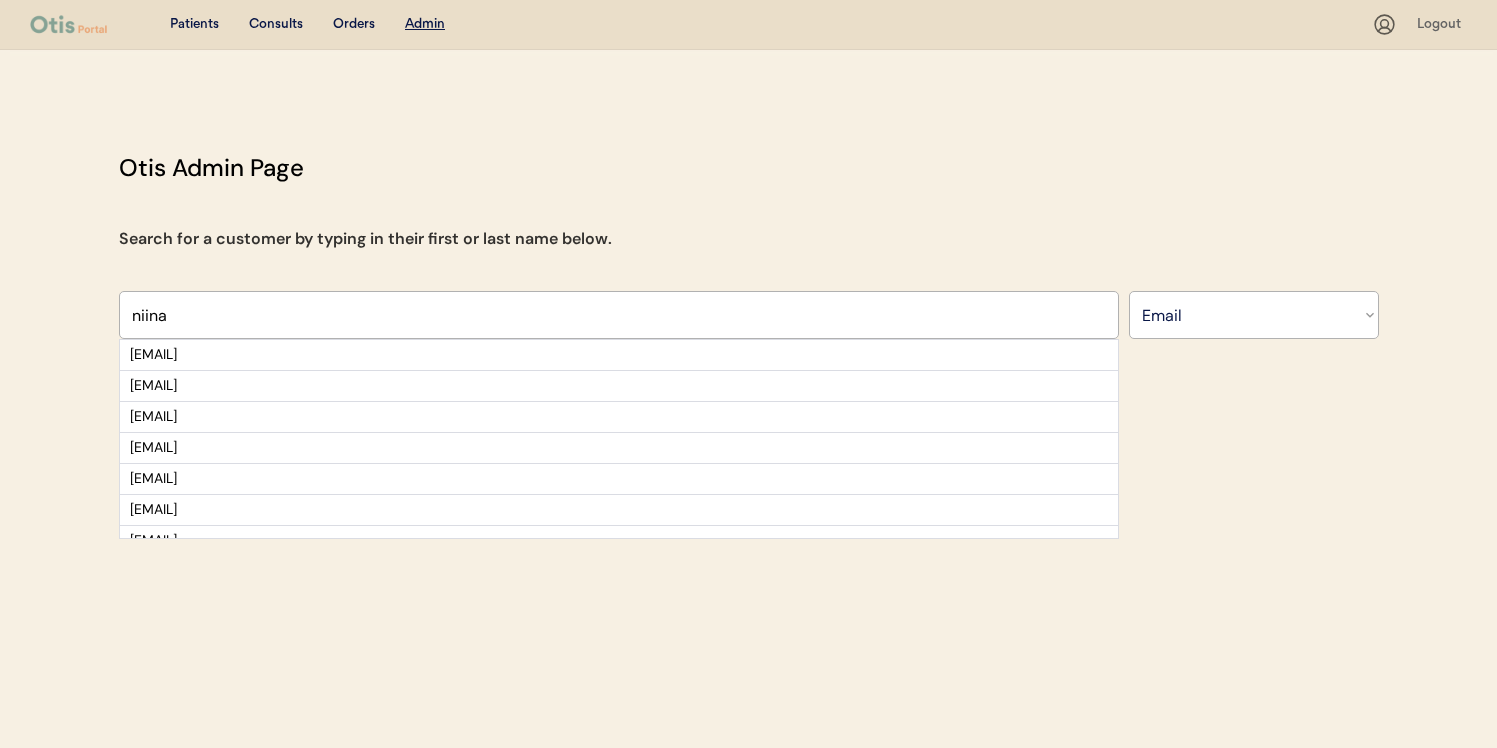click on "[EMAIL]" at bounding box center [245, 386] 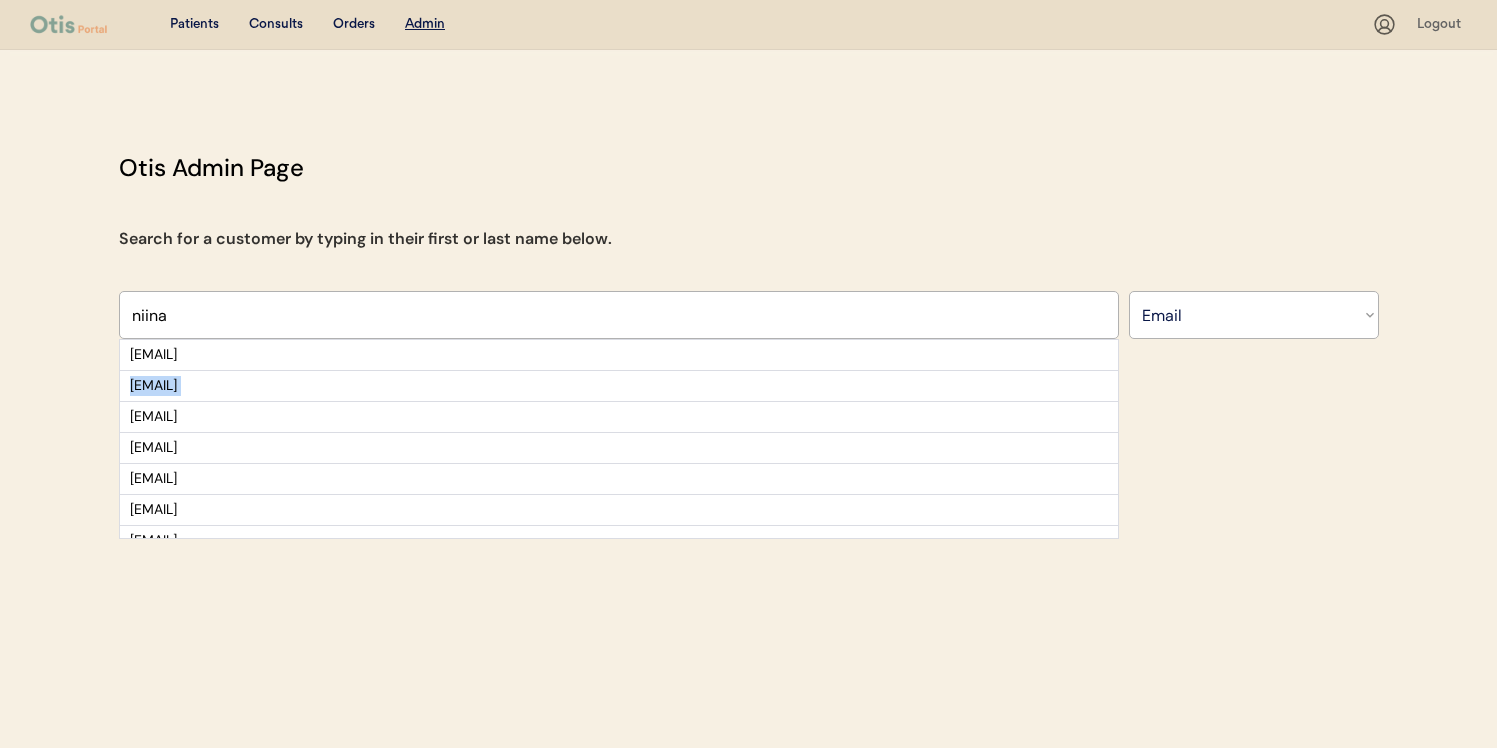 click on "[EMAIL]" at bounding box center [245, 386] 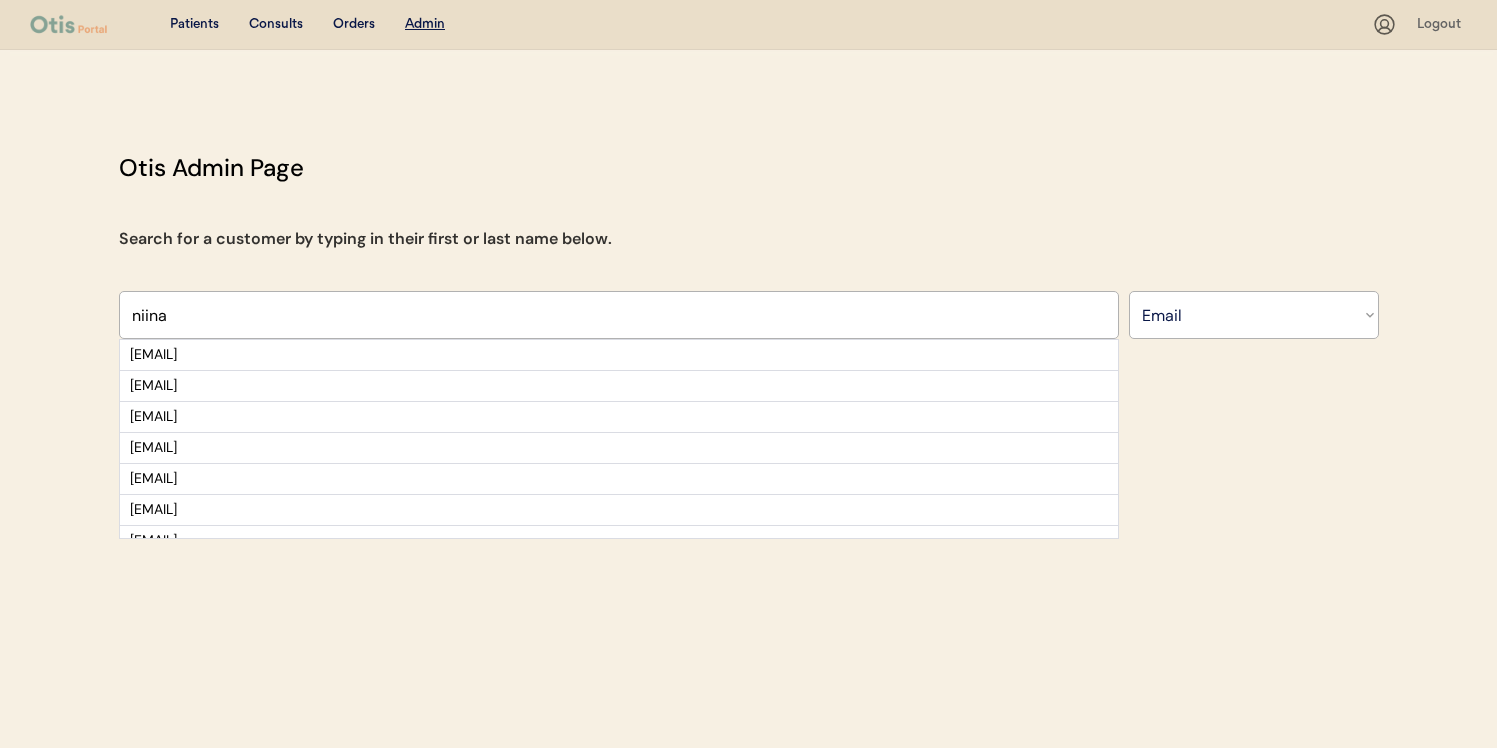 click on "[EMAIL]" at bounding box center [245, 386] 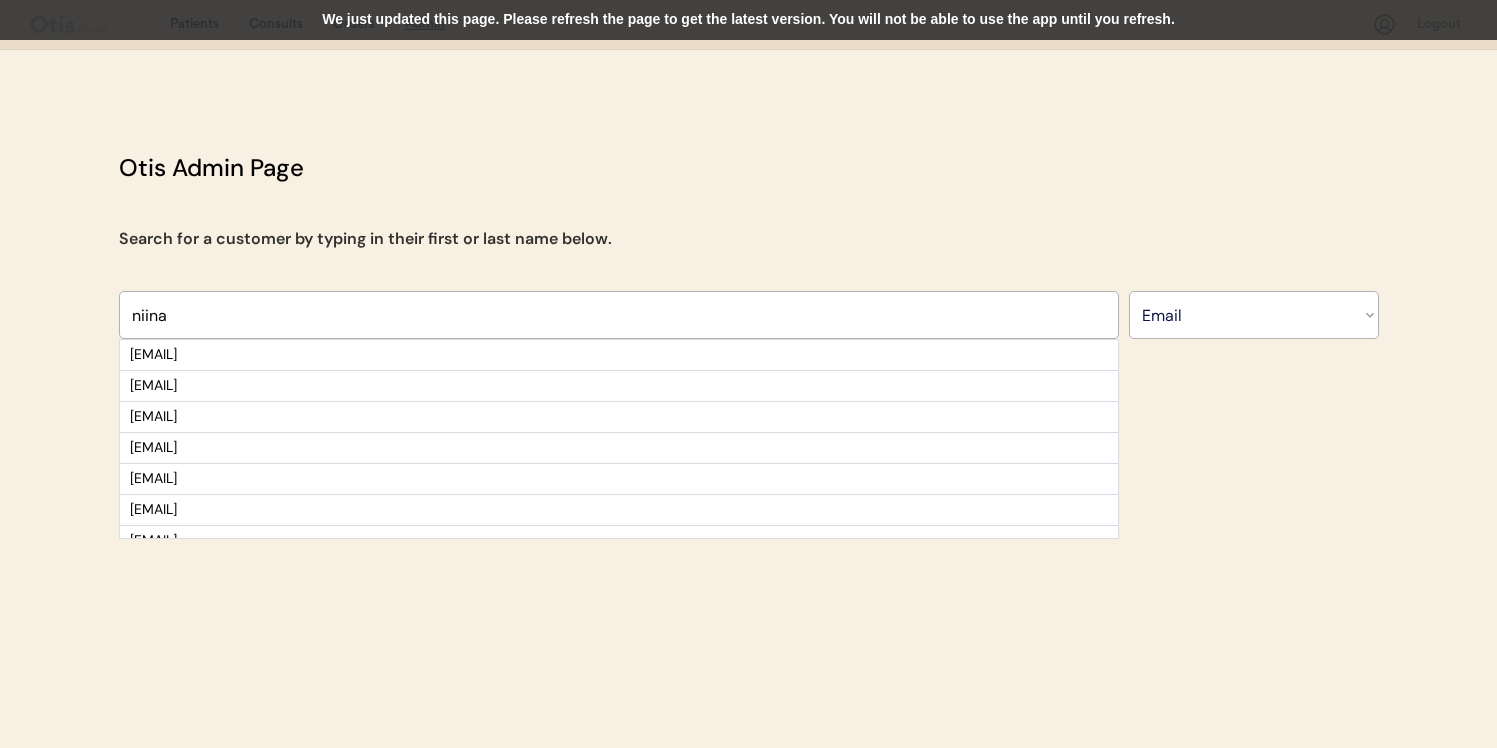 click on "We just updated this page.  Please refresh the page to get the latest version. You will not be able to use the app until you refresh." at bounding box center (748, 20) 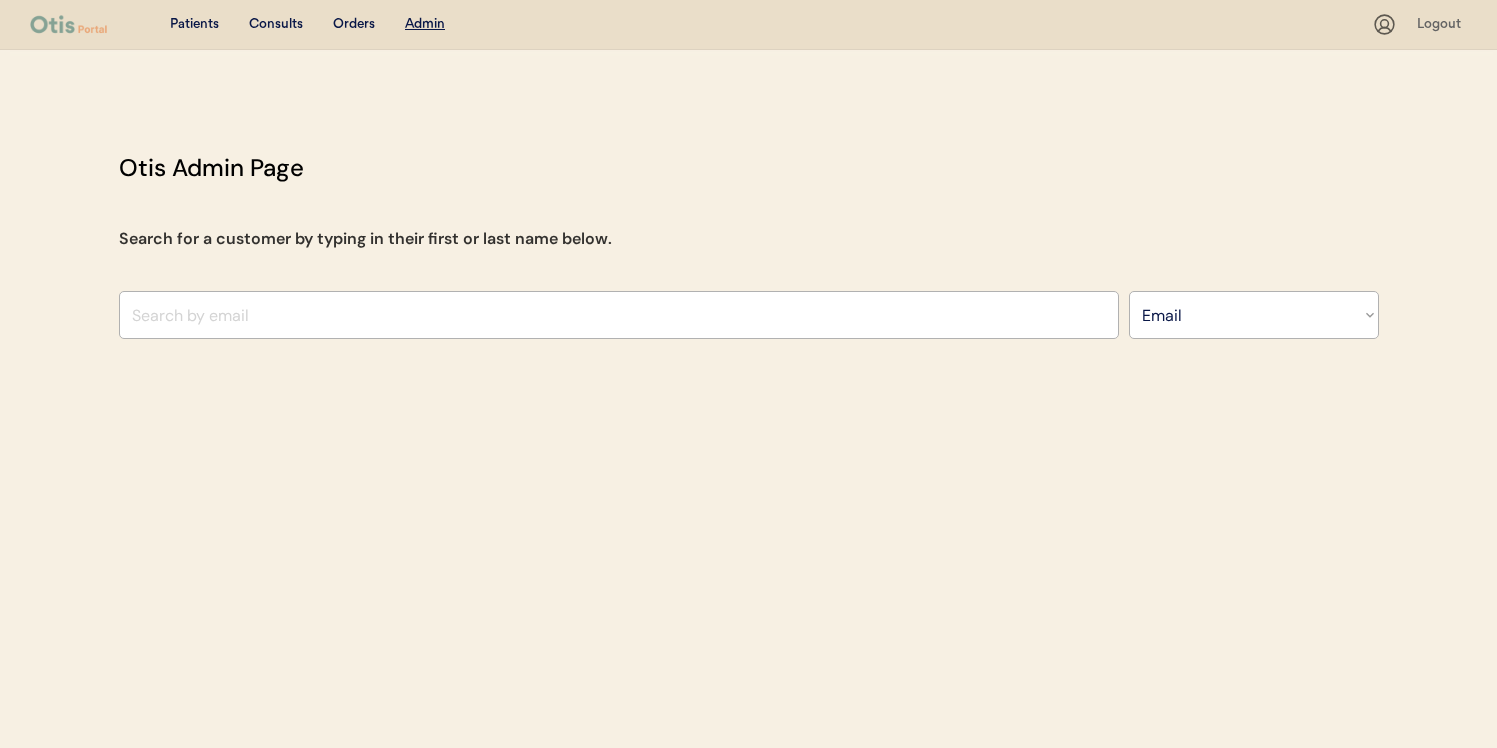 select on ""Email"" 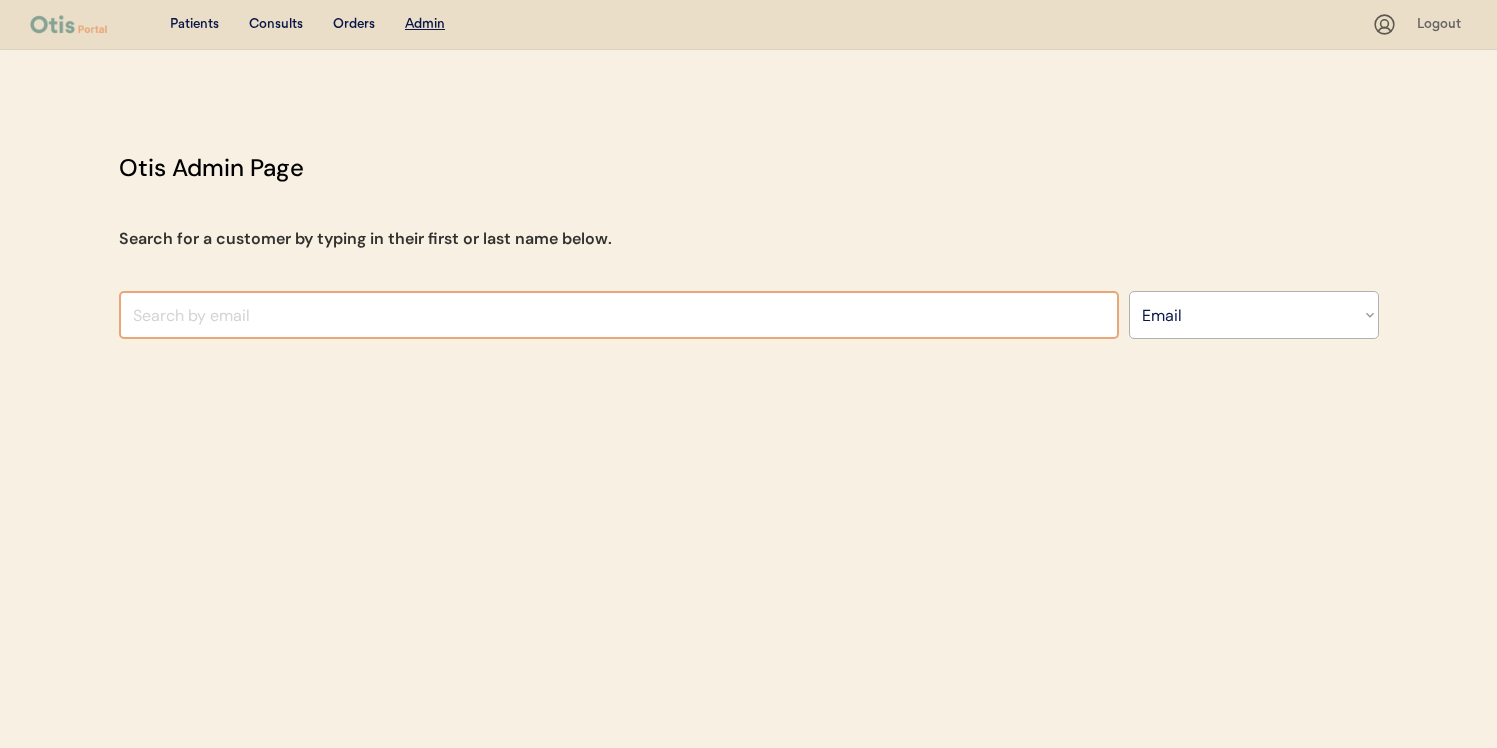 click at bounding box center (619, 315) 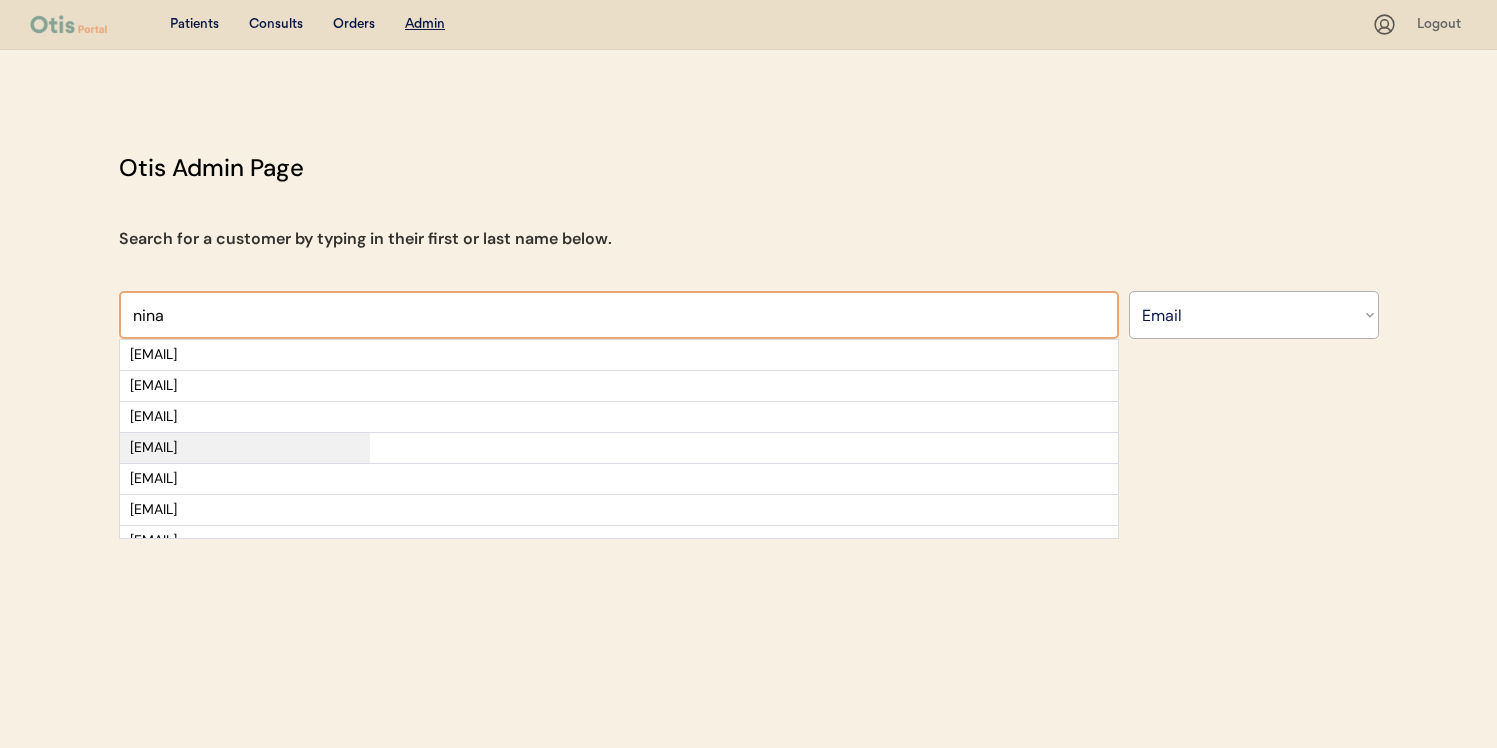 type on "nina" 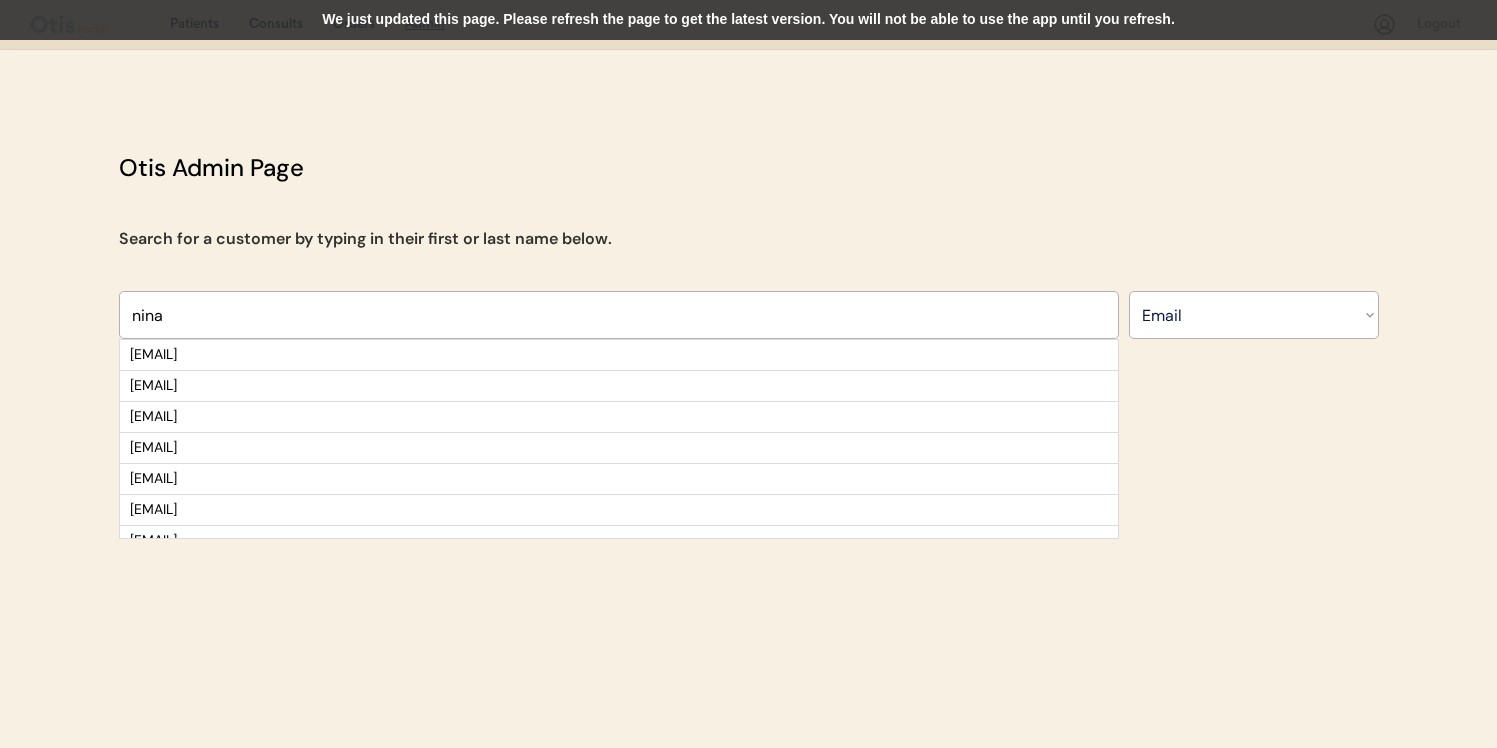 click on "We just updated this page.  Please refresh the page to get the latest version. You will not be able to use the app until you refresh." at bounding box center [748, 20] 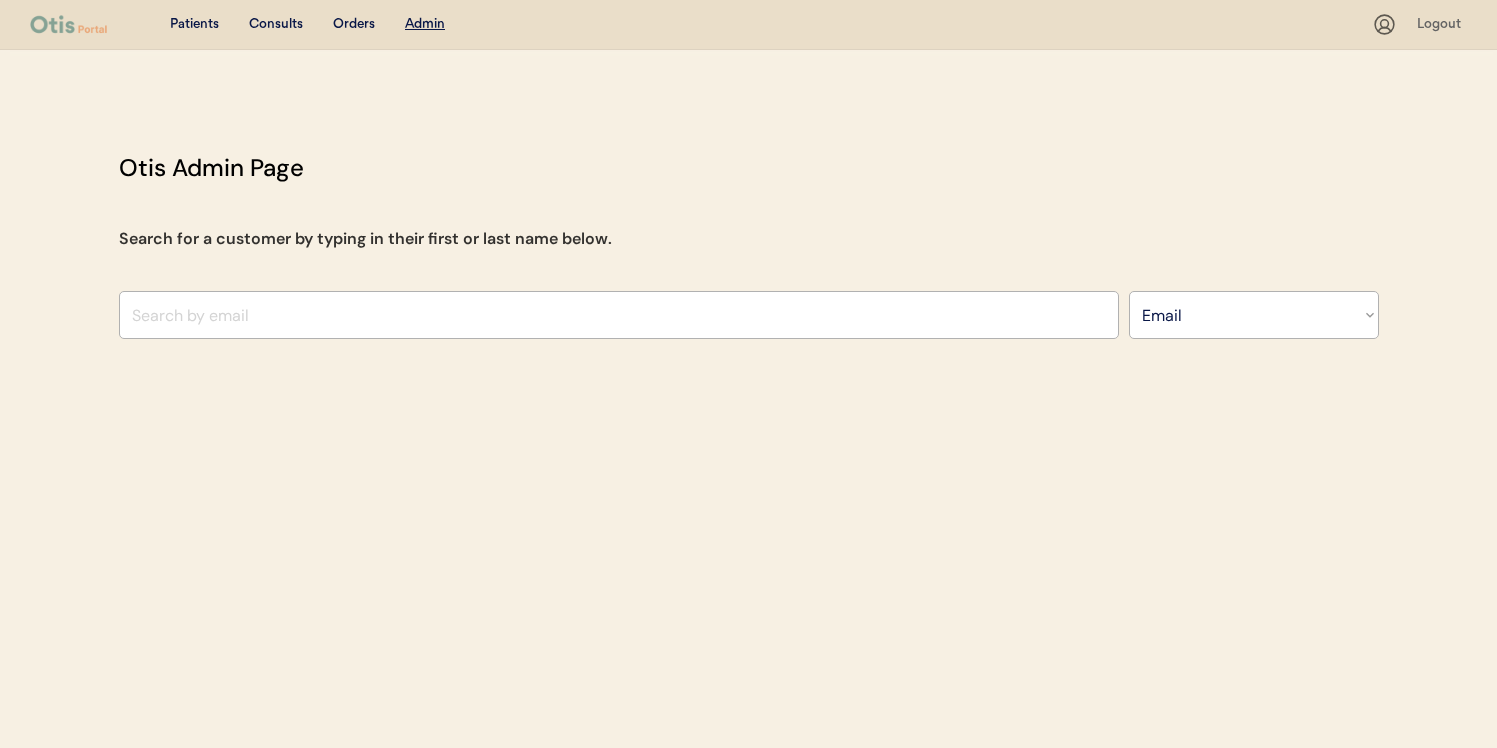 select on ""Email"" 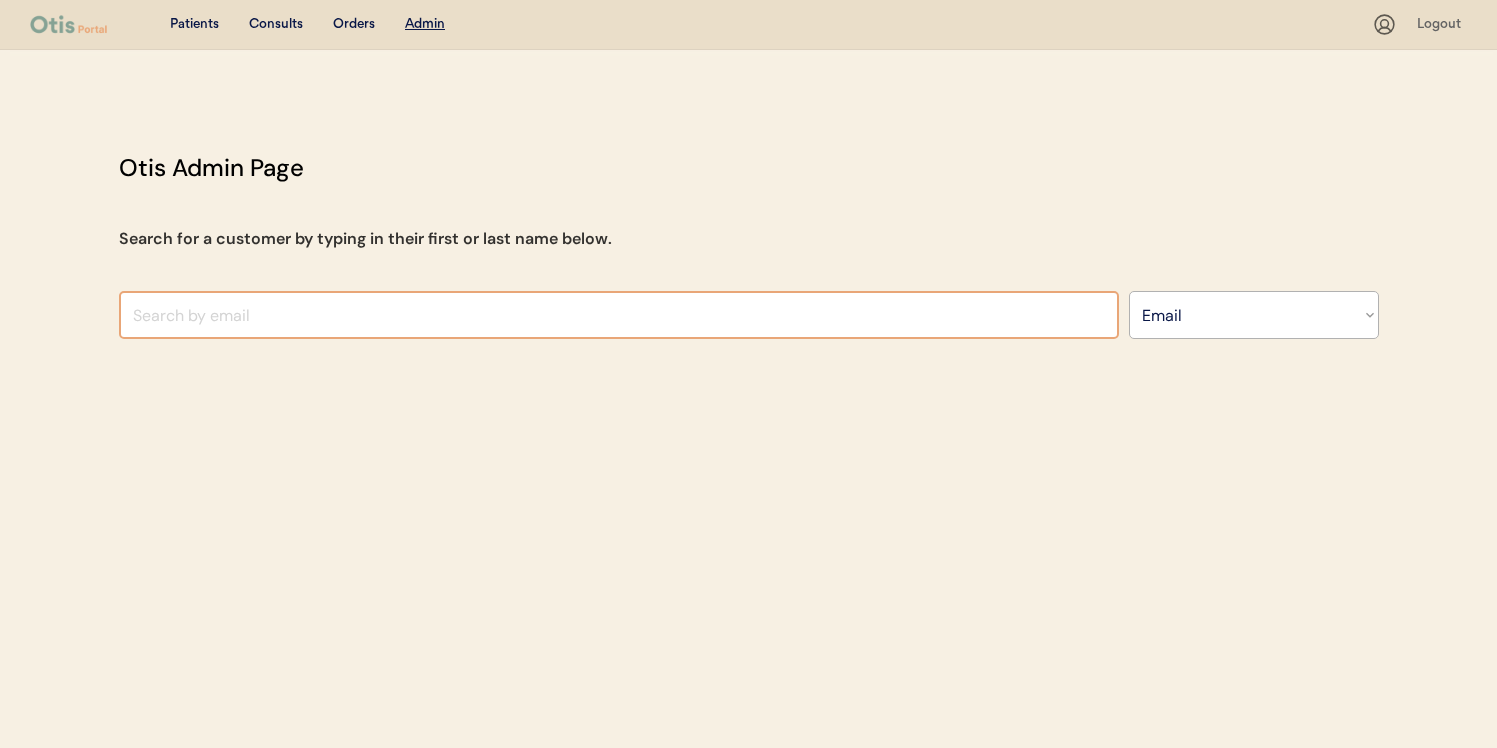 click at bounding box center [619, 315] 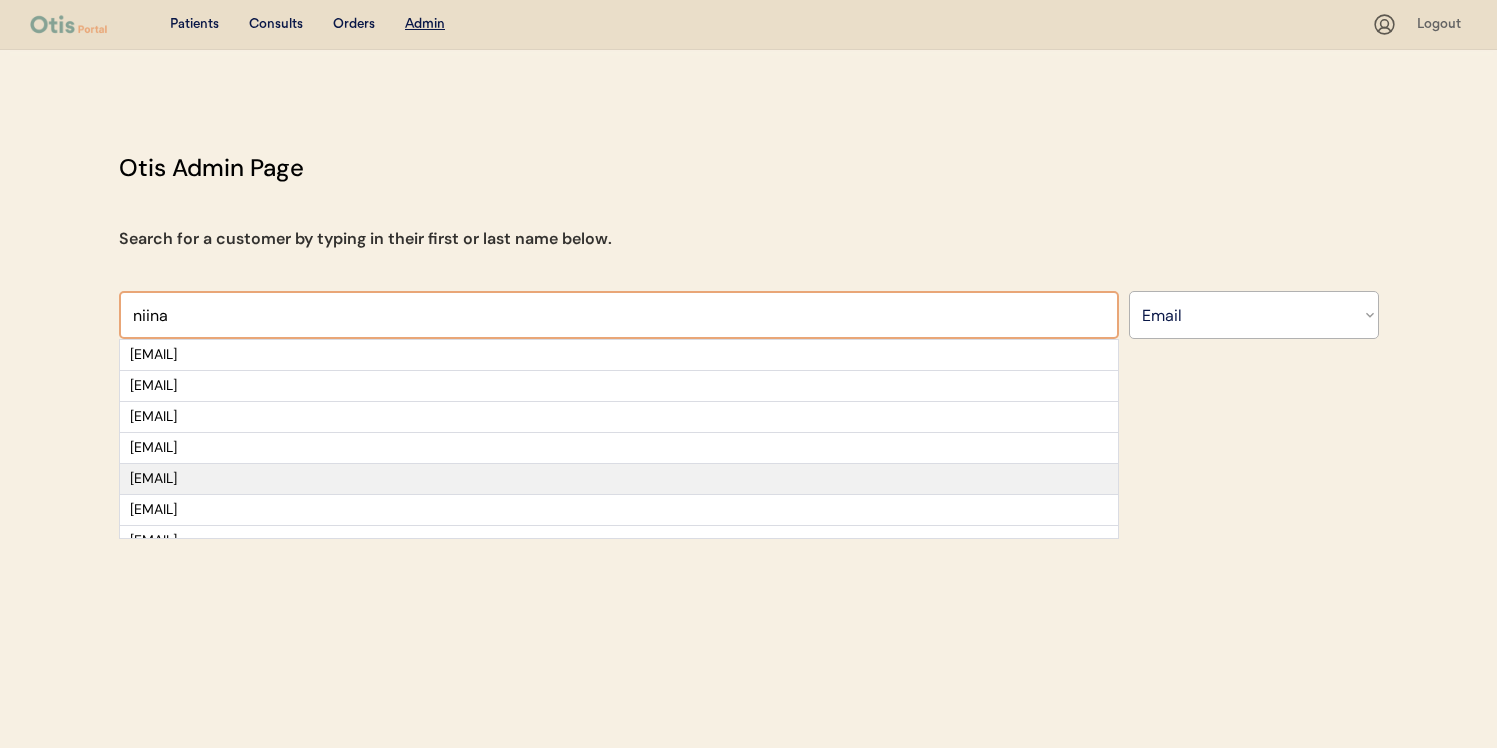 type on "niina" 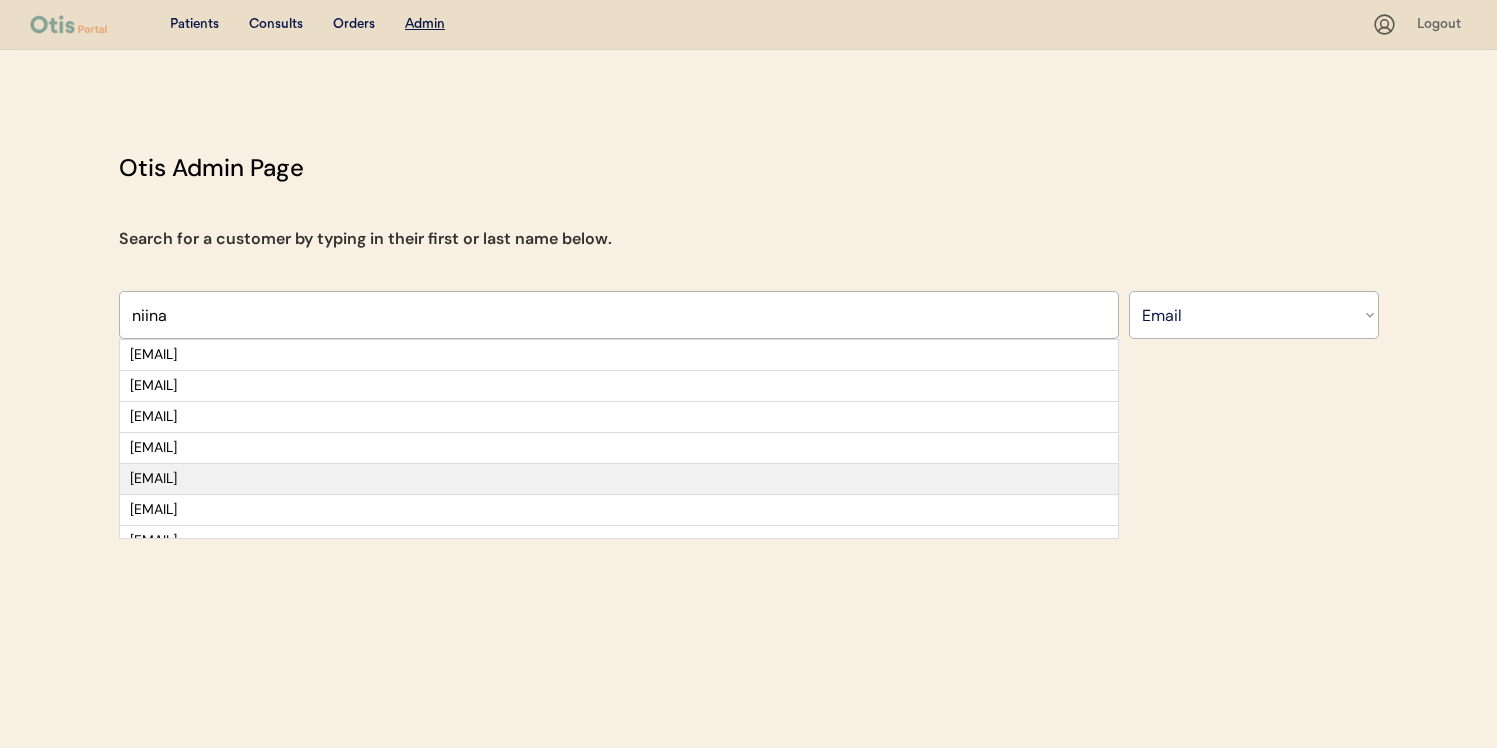 click on "[EMAIL]" at bounding box center [619, 479] 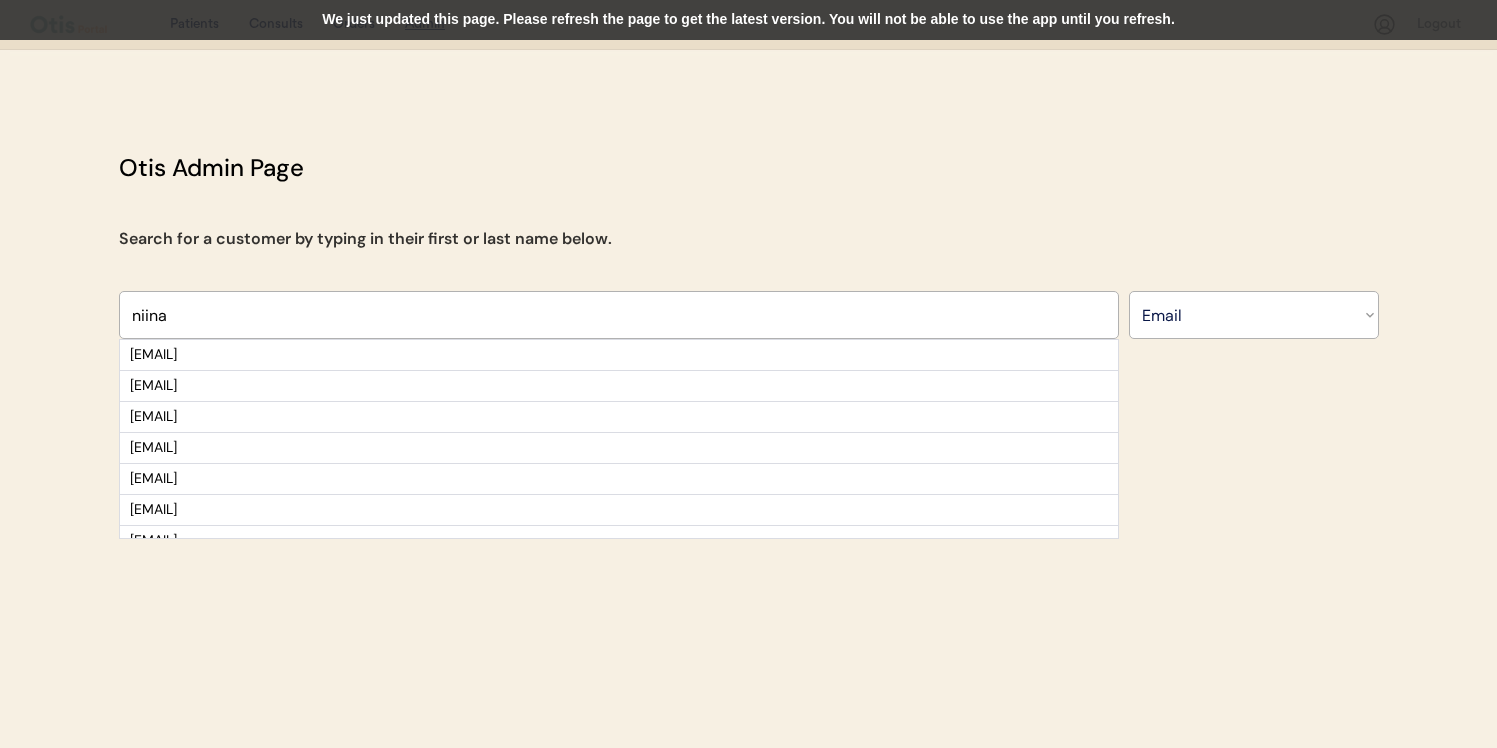 click on "We just updated this page.  Please refresh the page to get the latest version. You will not be able to use the app until you refresh." at bounding box center (748, 20) 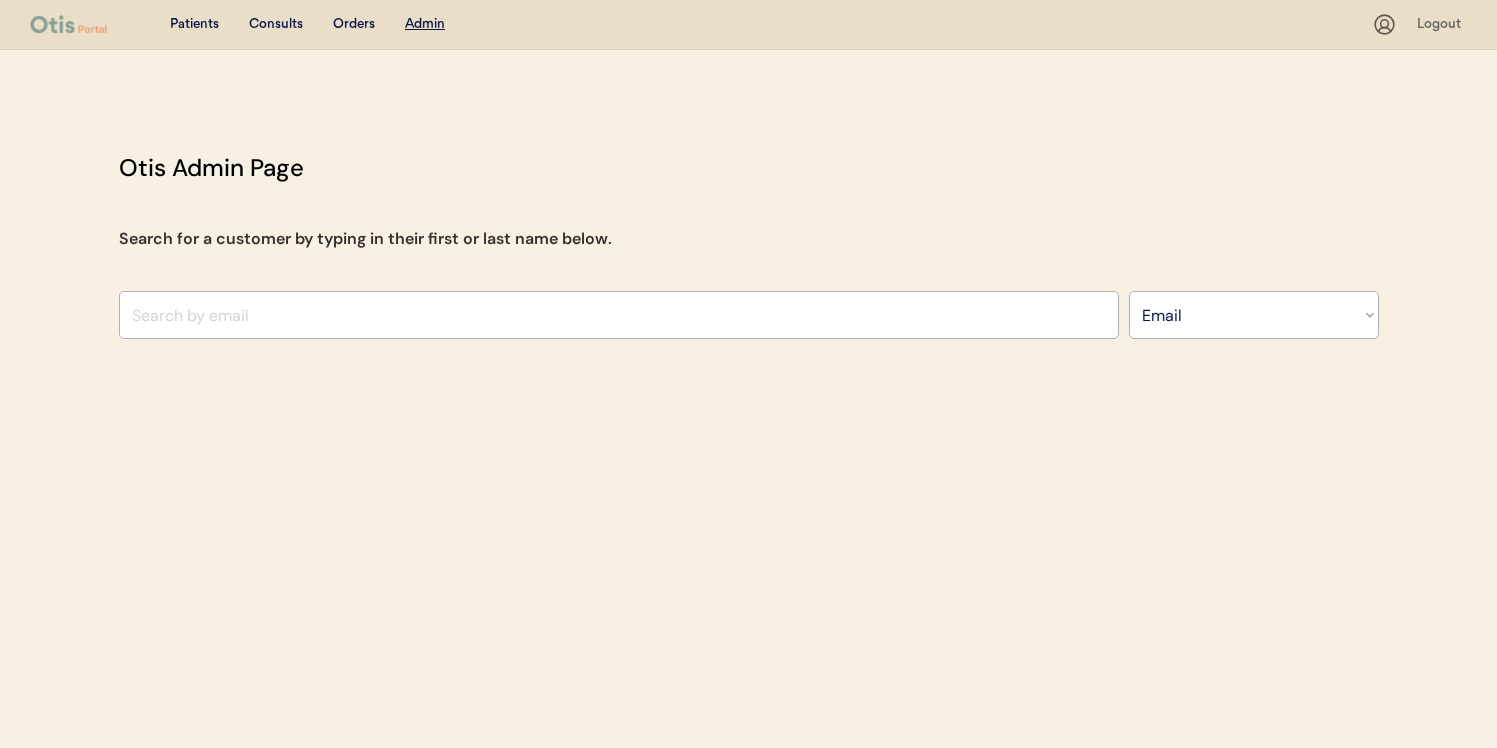 select on ""Email"" 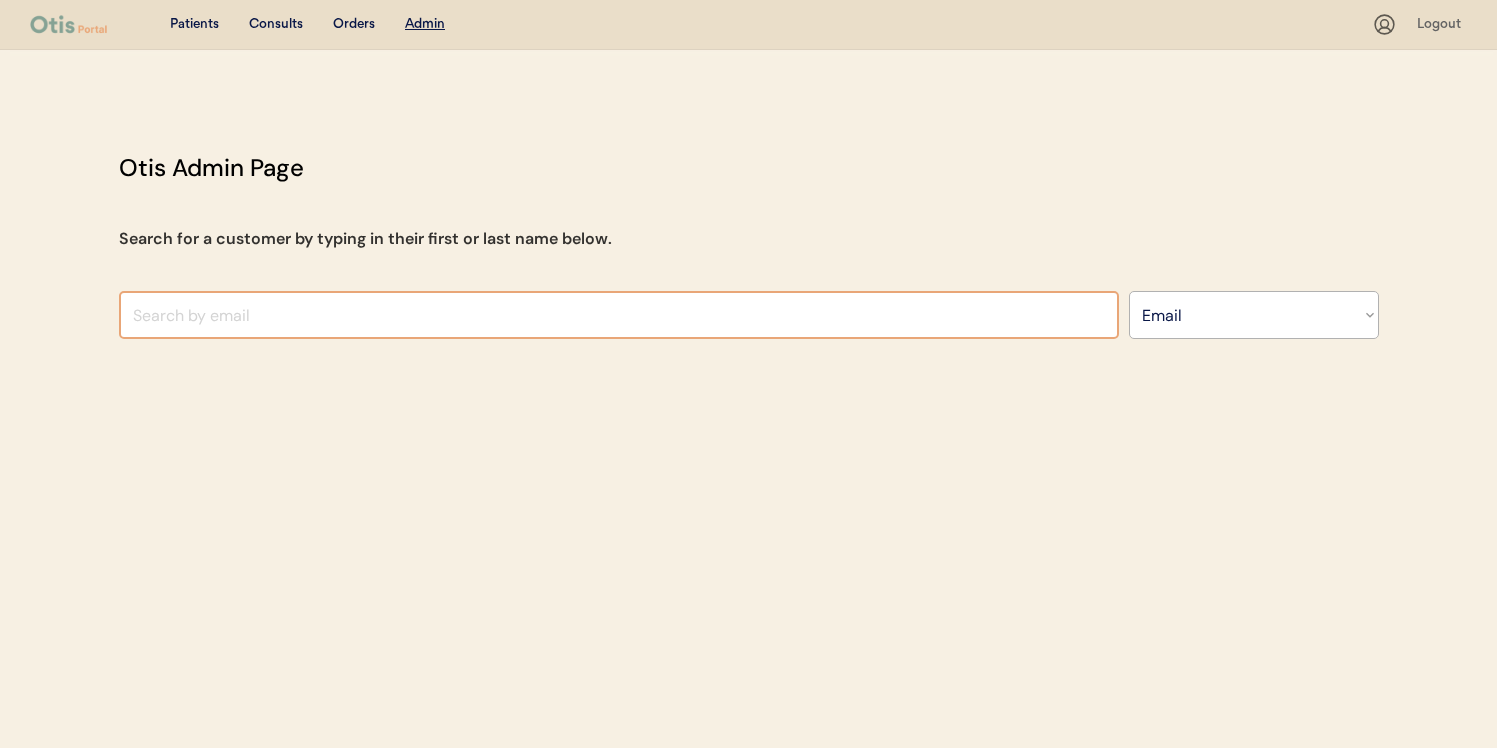 click at bounding box center (619, 315) 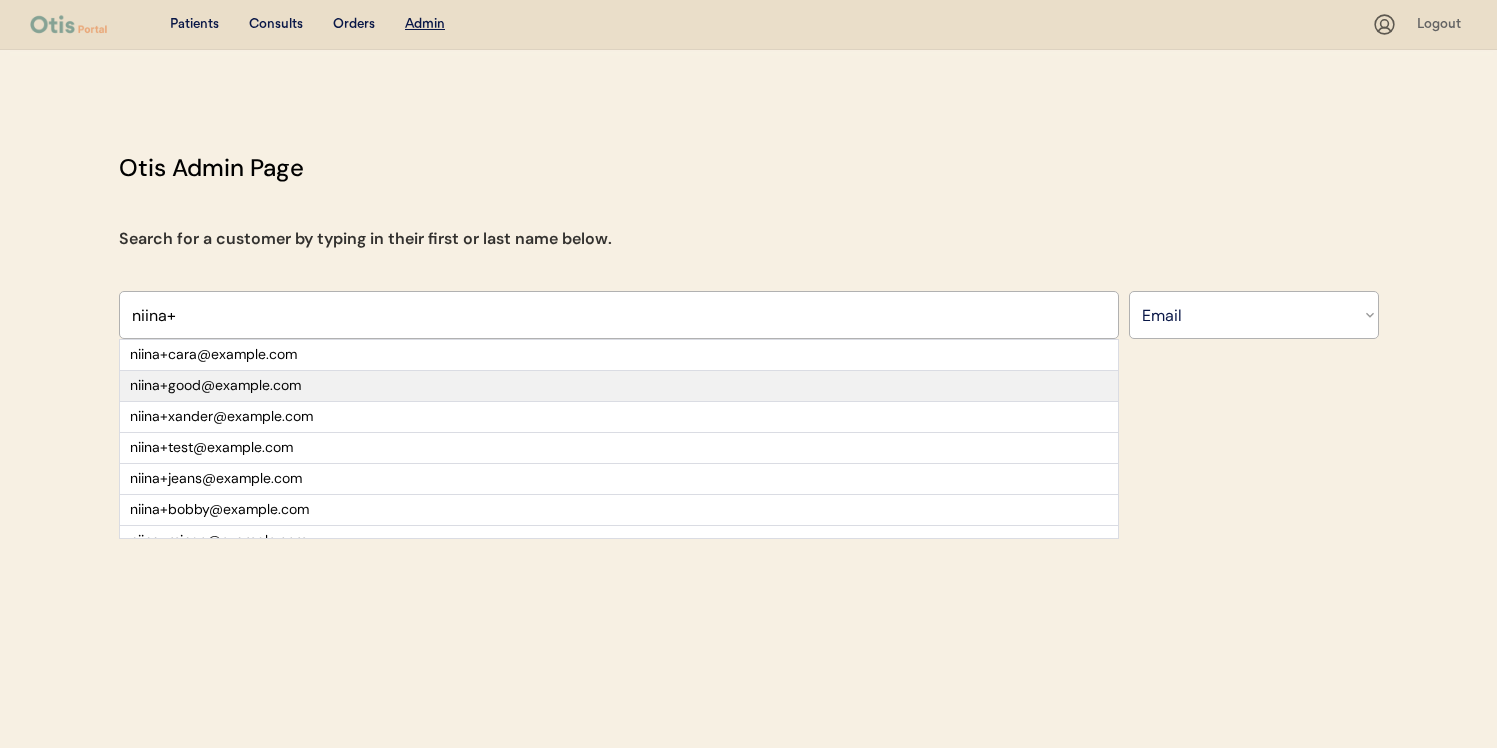 click on "[EMAIL]" at bounding box center [619, 386] 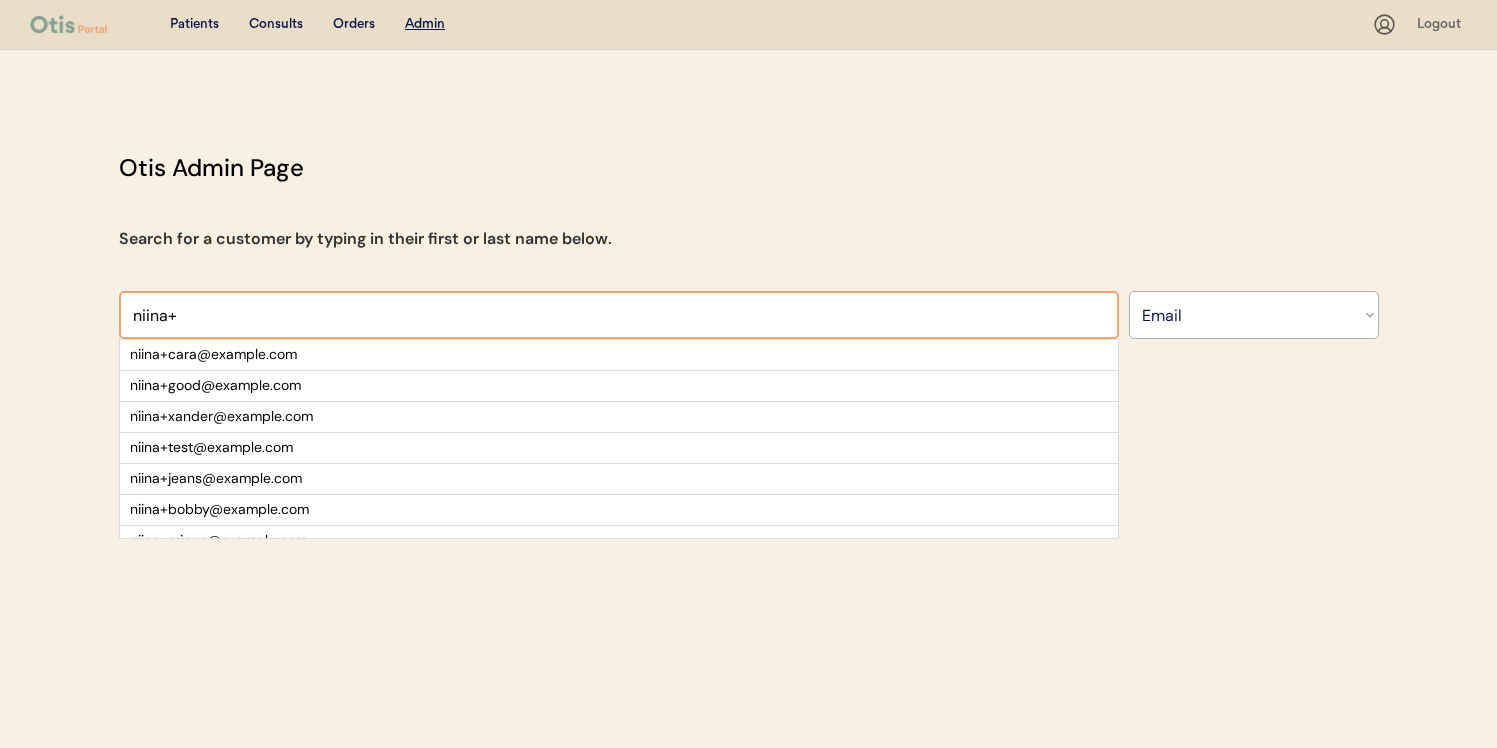 click at bounding box center (619, 315) 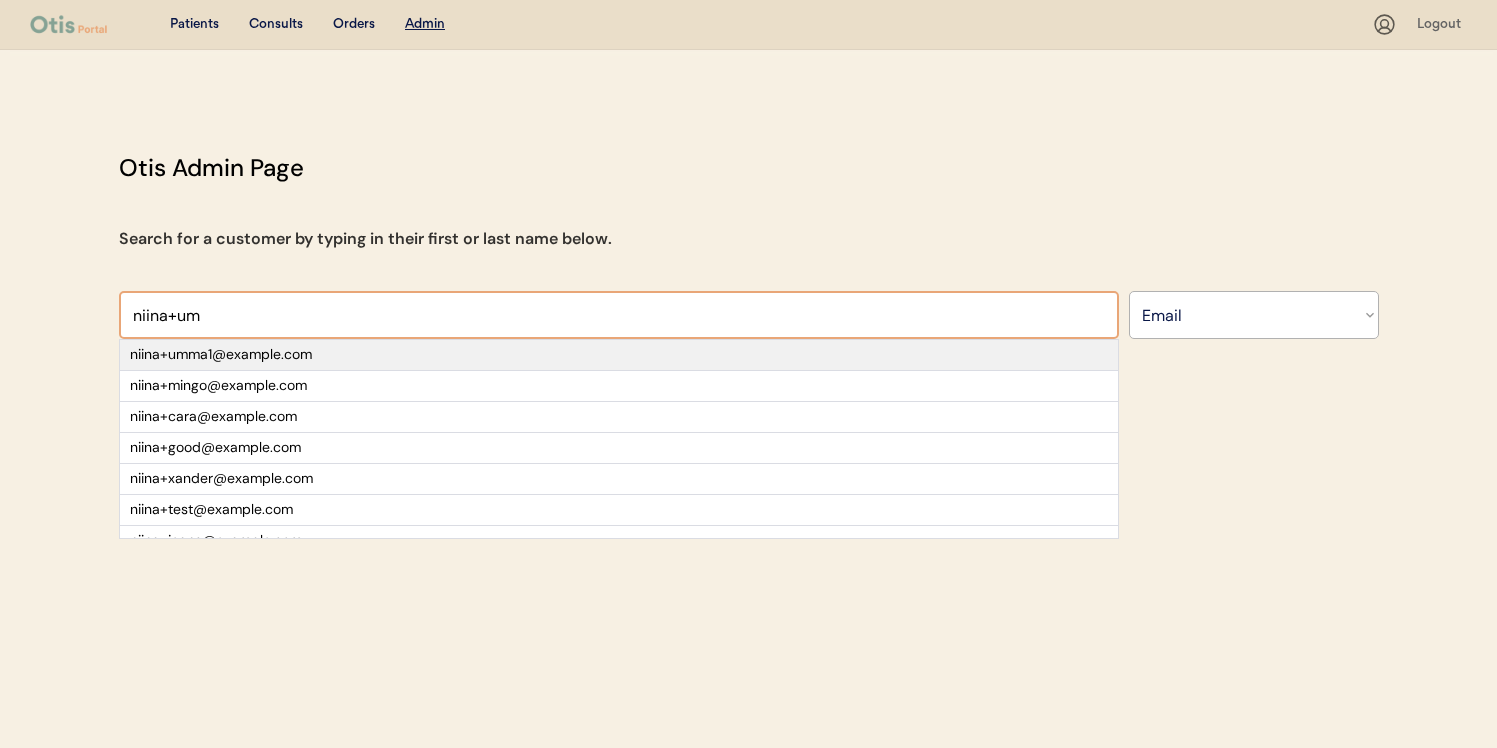 type on "niina+um" 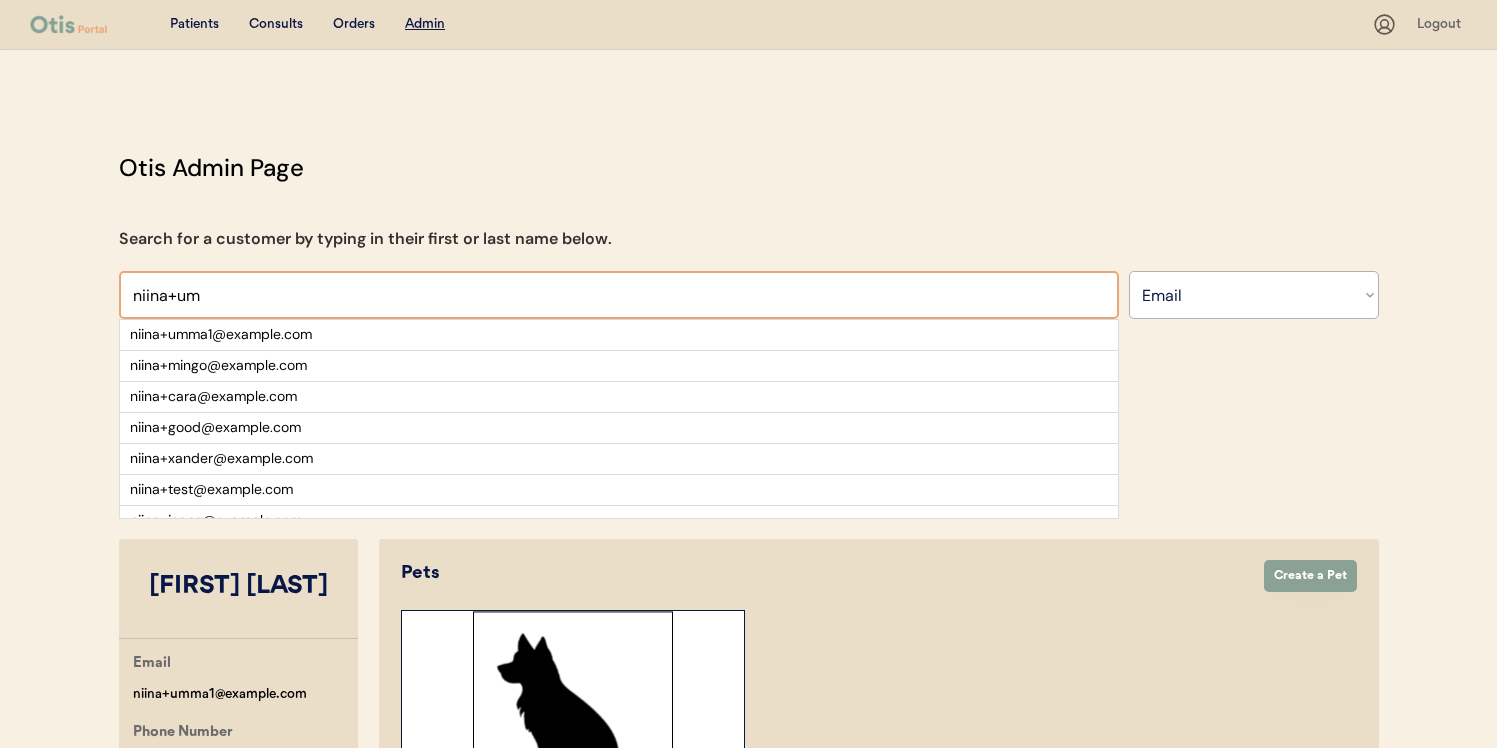 select on "true" 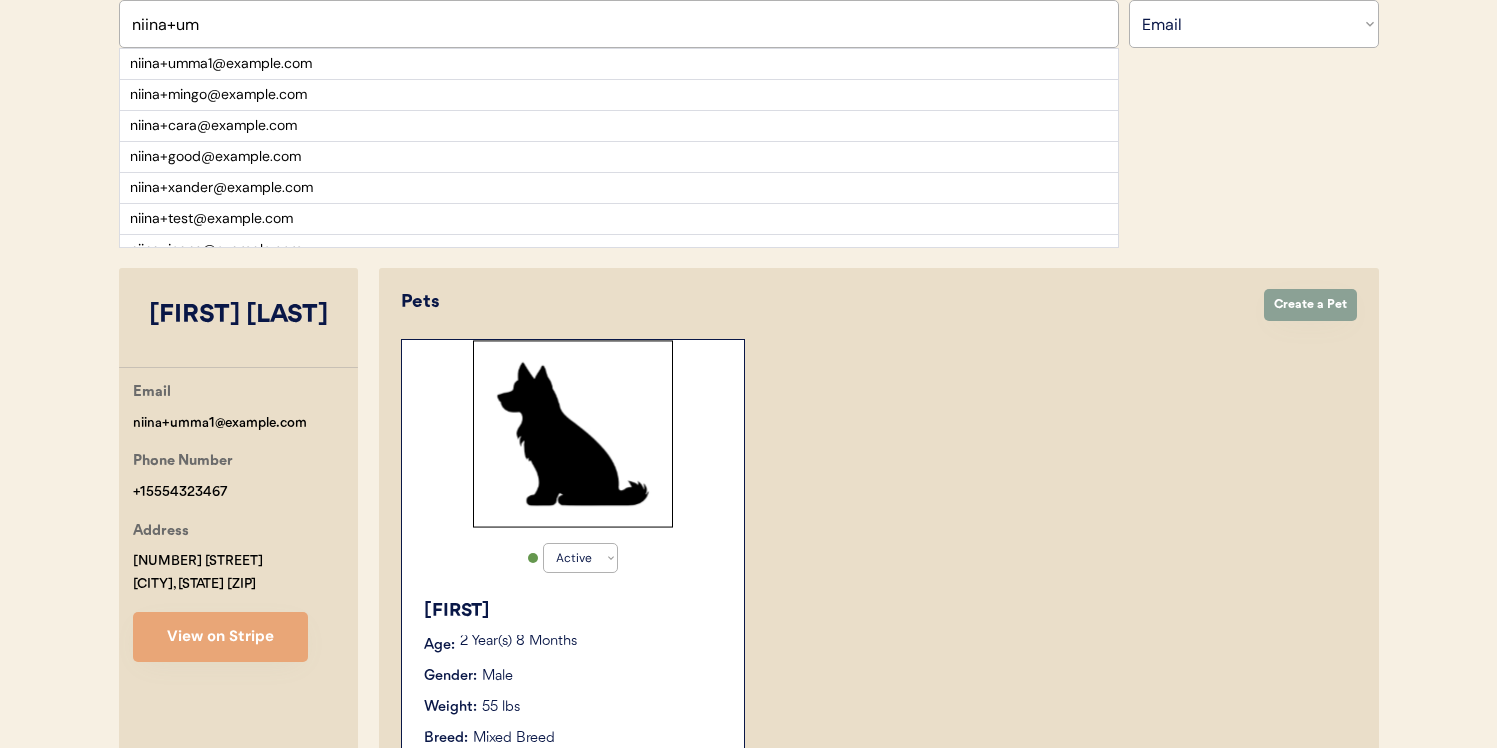 scroll, scrollTop: 0, scrollLeft: 0, axis: both 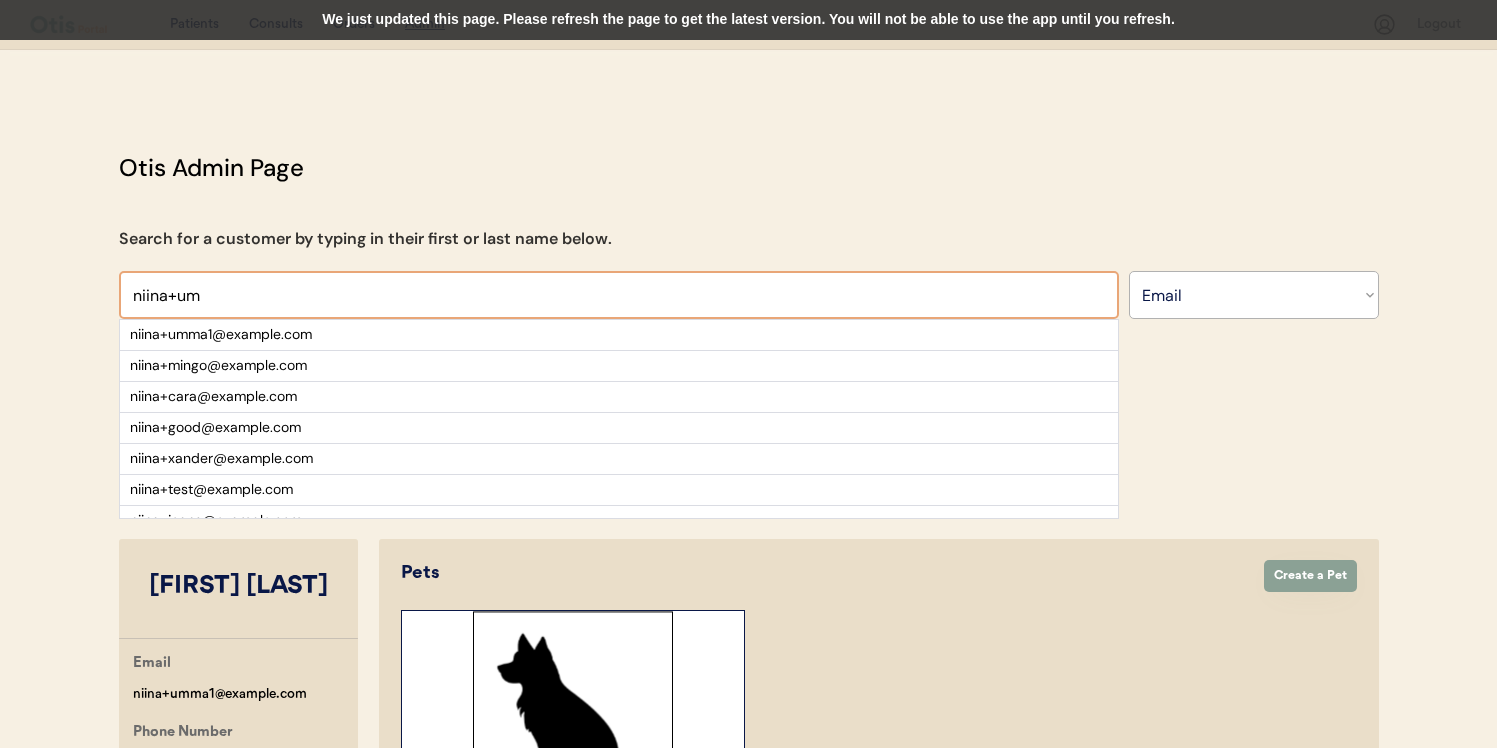 click at bounding box center [619, 295] 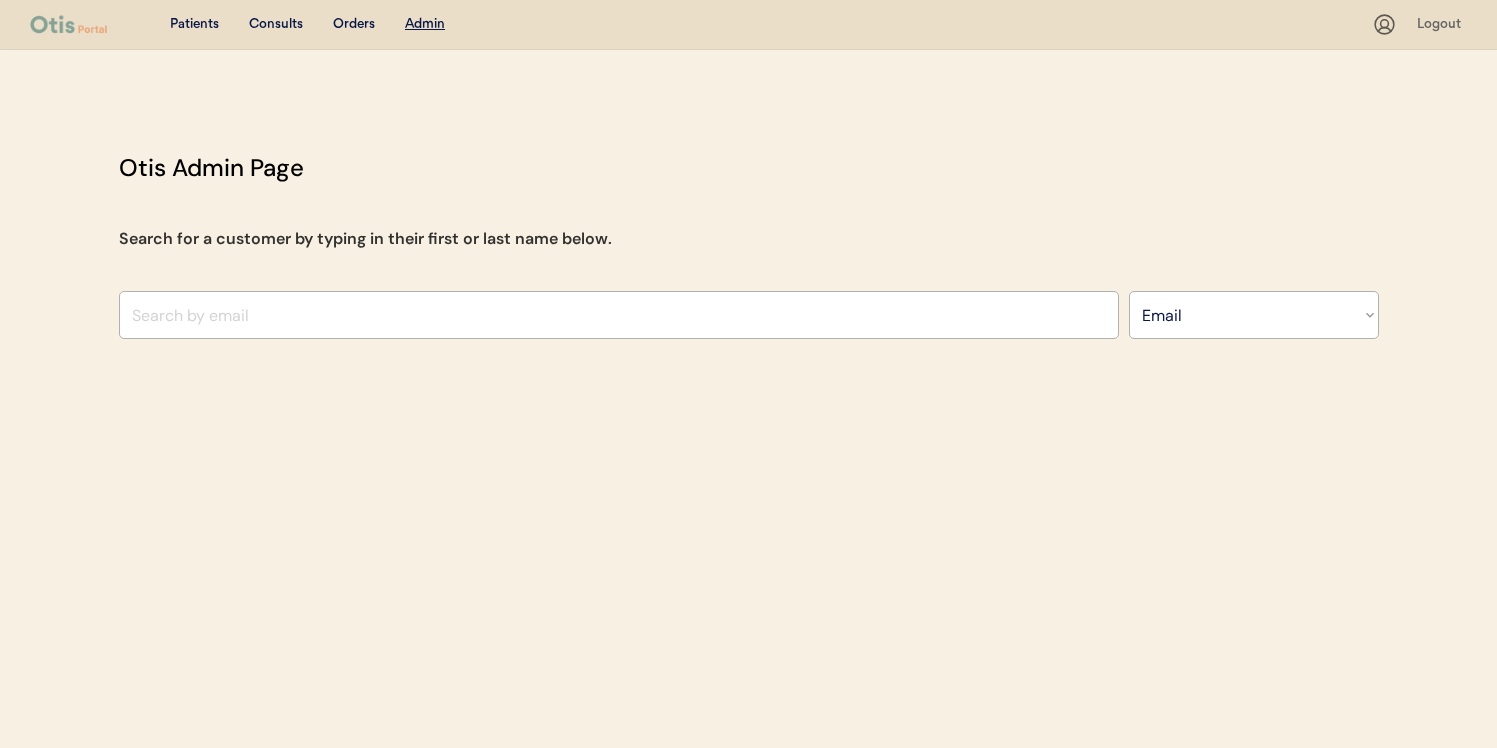 select on ""Email"" 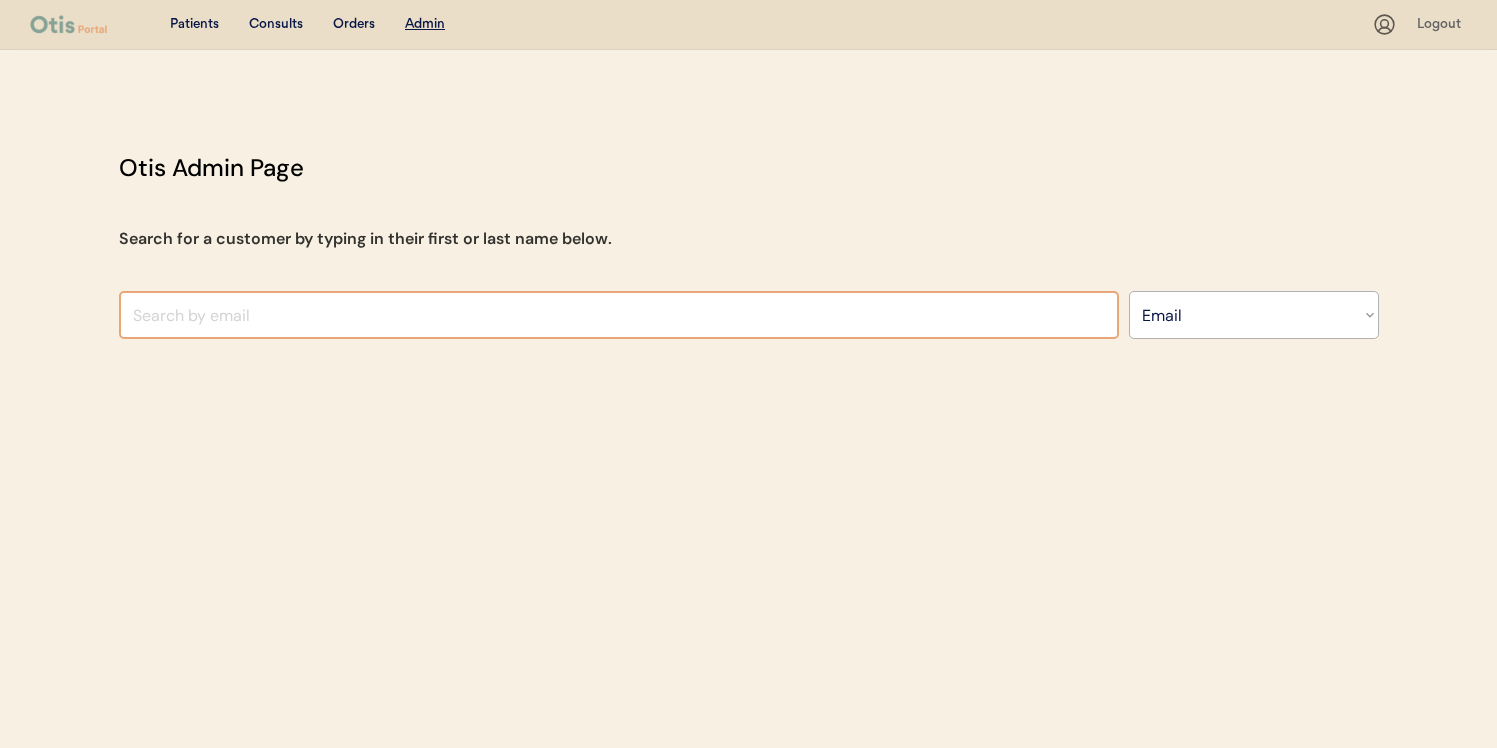 click at bounding box center [619, 315] 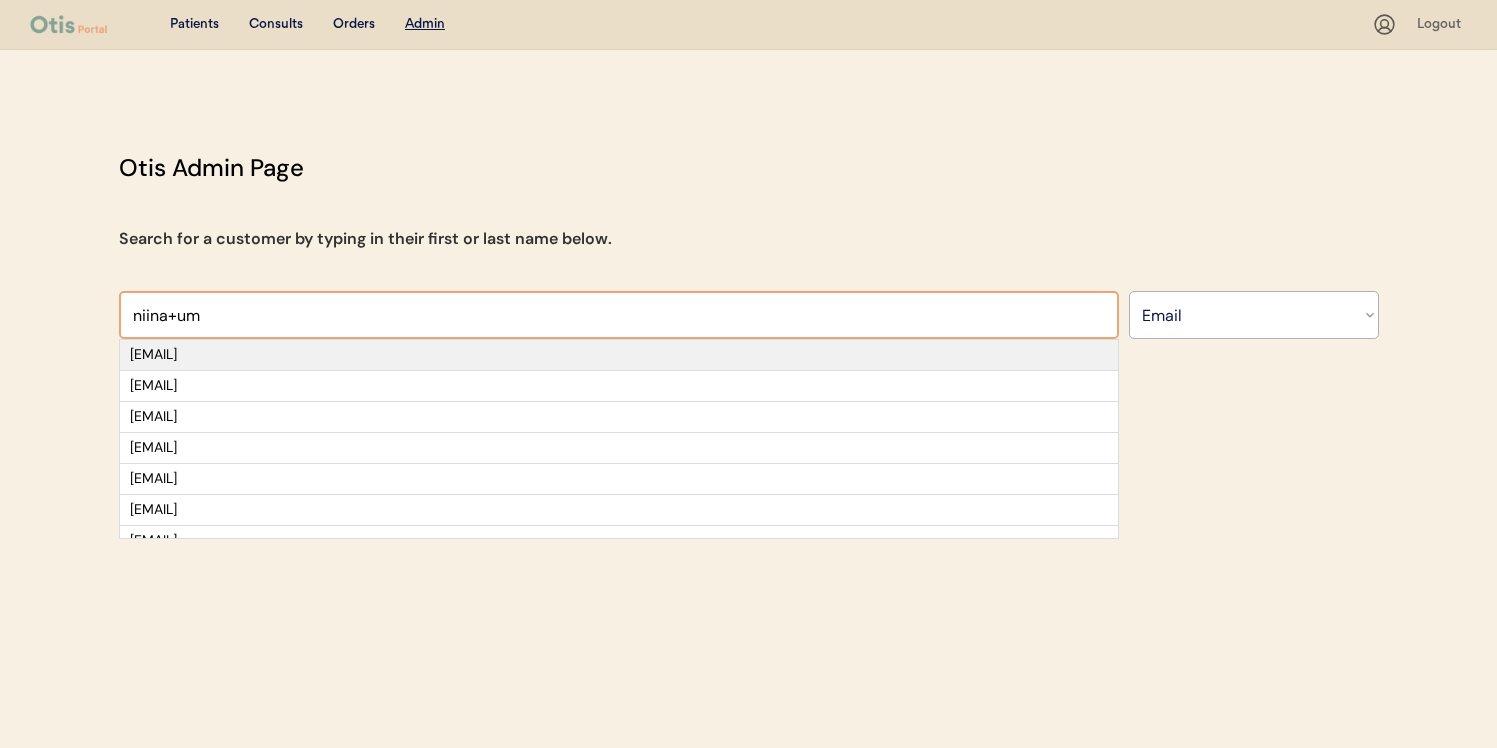 type on "niina+um" 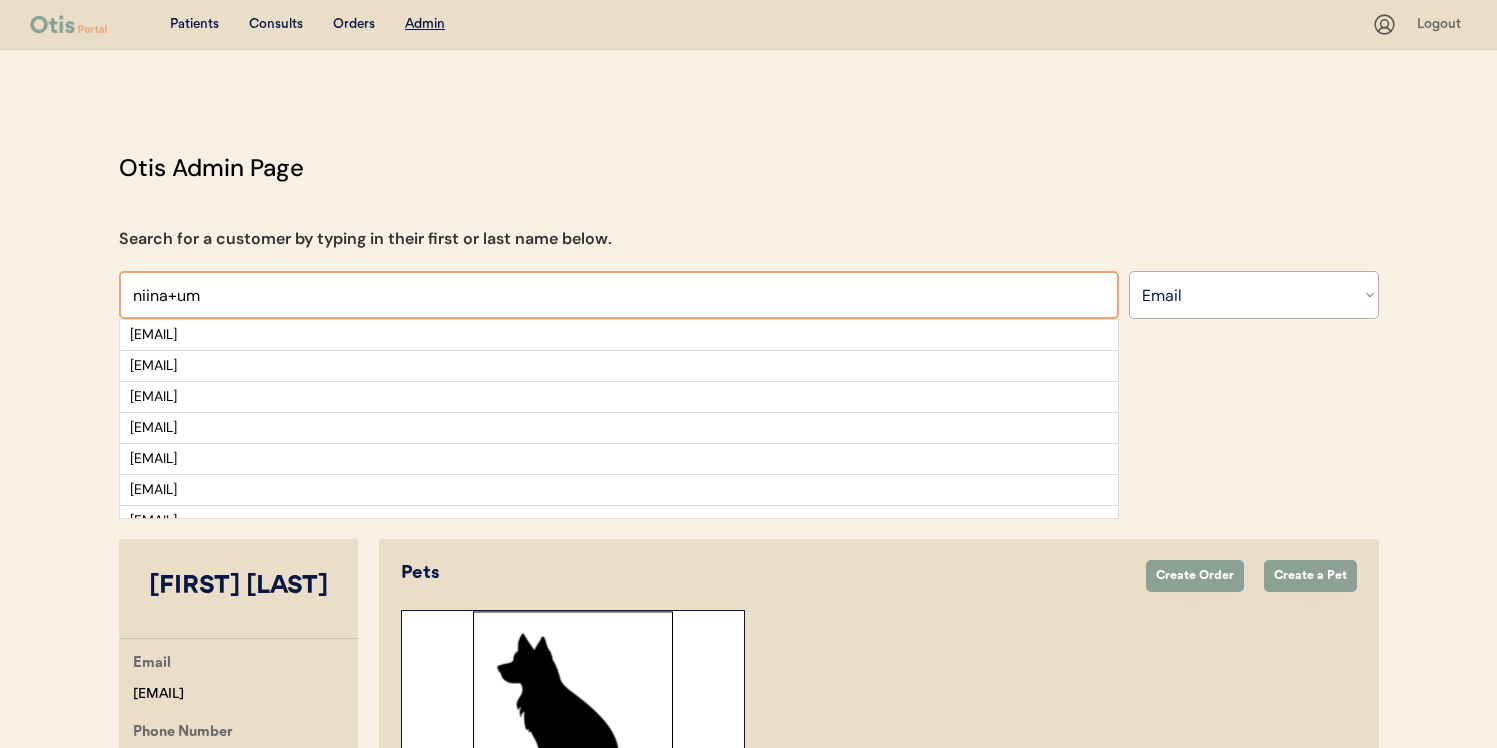 select on "true" 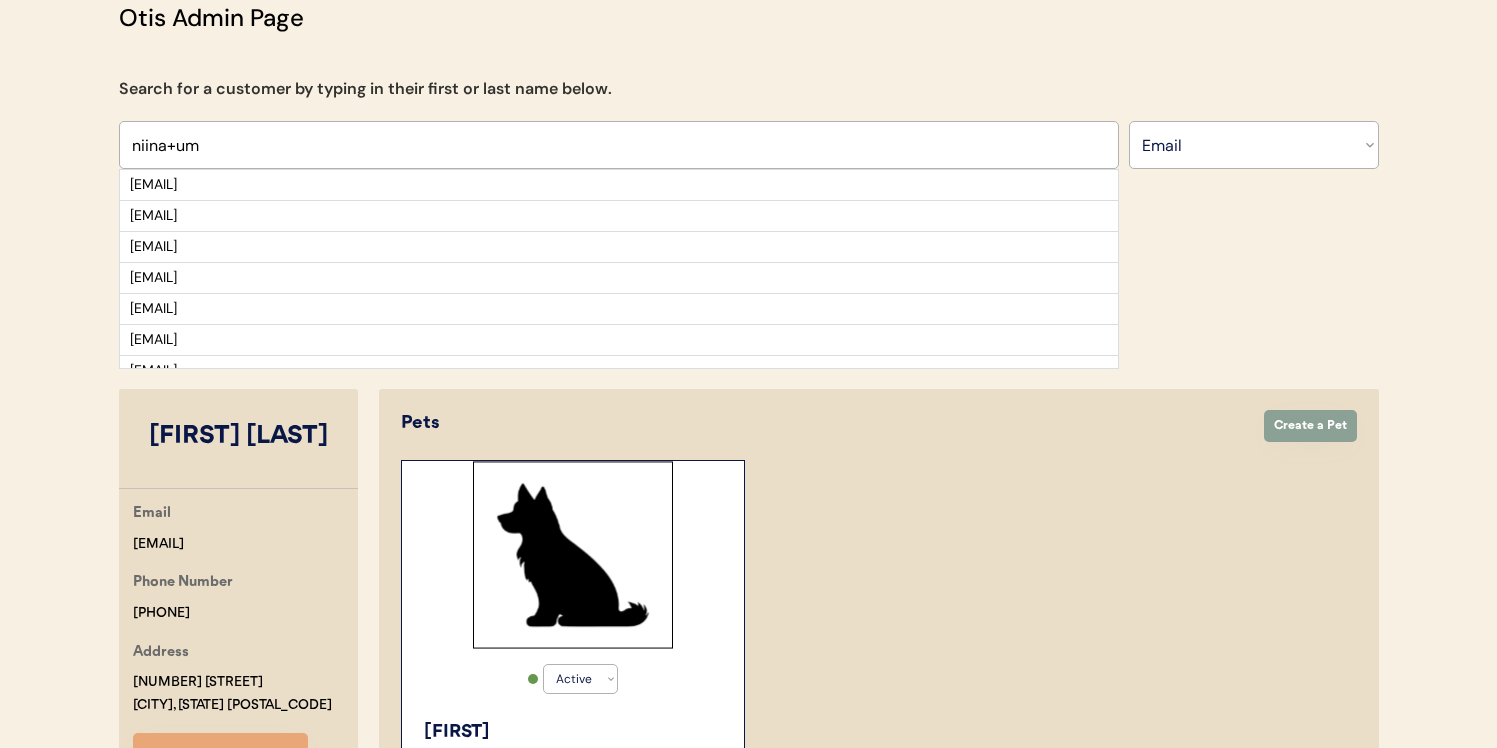 scroll, scrollTop: 140, scrollLeft: 0, axis: vertical 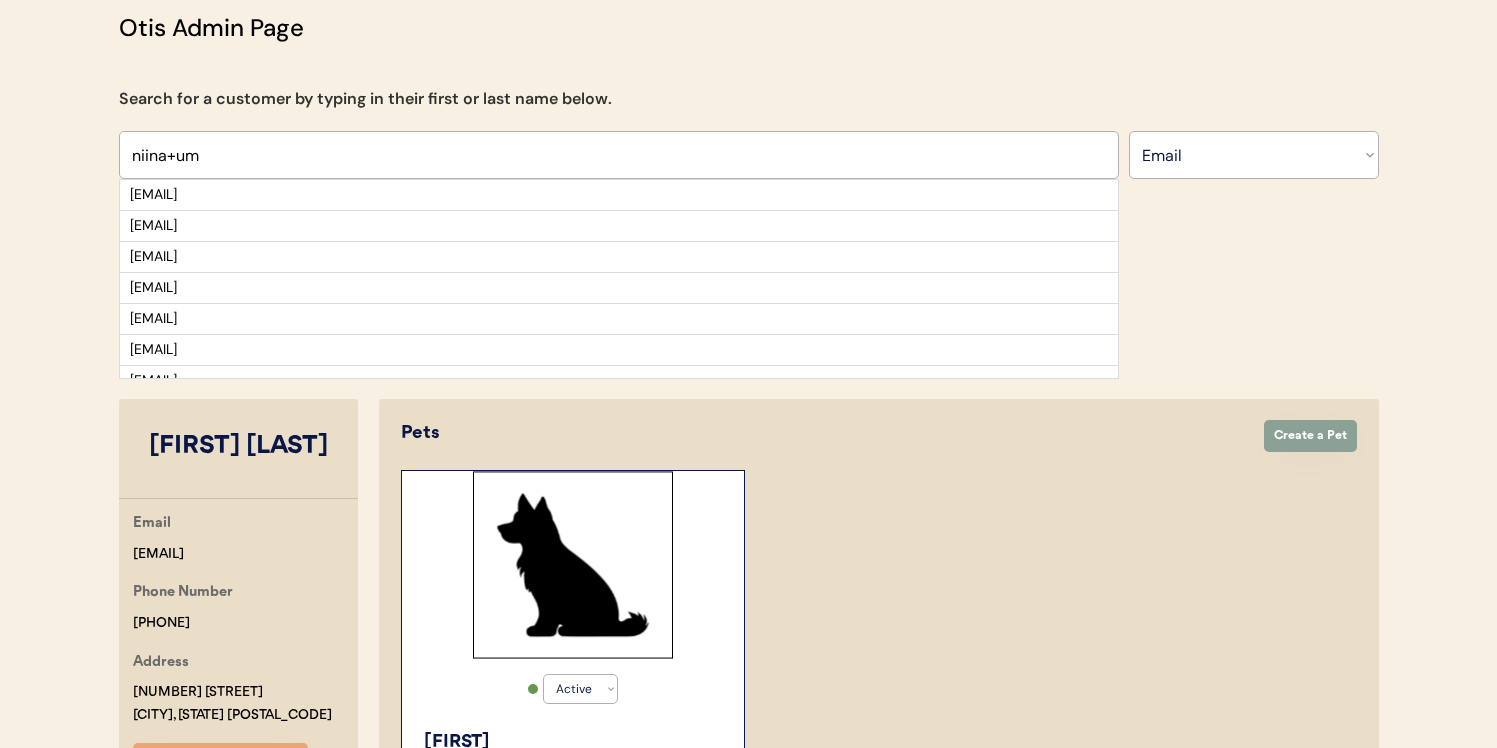 click on "Otis Admin Page Search for a customer by typing in their first or last name below. niina+umma1@otisforpets.com niina+mingo@otisforpets.com niina+cara@otispet.co niina+good@otispet.co niina+xander@otispet.co niina+test@otispet.co niina+jeans@otispet.co niina+bobby@otispet.co niina+doffy2@otisforpets.com niina+referraltest@otisforpets.com niina+referraltest2@otisforpets.com niina+ycdemo@otisforpets.com niina+gina@otisforpets.com niina+gina2@otisforpets.com niina+kaido@otisforpets.com niina+billy@otisforpets.com niina+doffy3@otisforpets.com niina+demoaccount@otisforpets.com niina+paymentlink@otisforpets.com niina+ginger222@otisforpets.com niina+giordi@otisforpets.com niina+tina2@otisforpets.com niina+doffy12@otisforpets.com niina+goon@otisforpets.com niina+goe@otisforpets.com niina+test1111@otisforpets.com niina+sc1@otisforpets.com niina+sc3@otisforpets.com niina+loola2@otisforpets.com Search By Name Email Phone Number Meena Umma Email niina+umma1@otisforpets.com Phone Number +15094323467 Address View on Stripe" 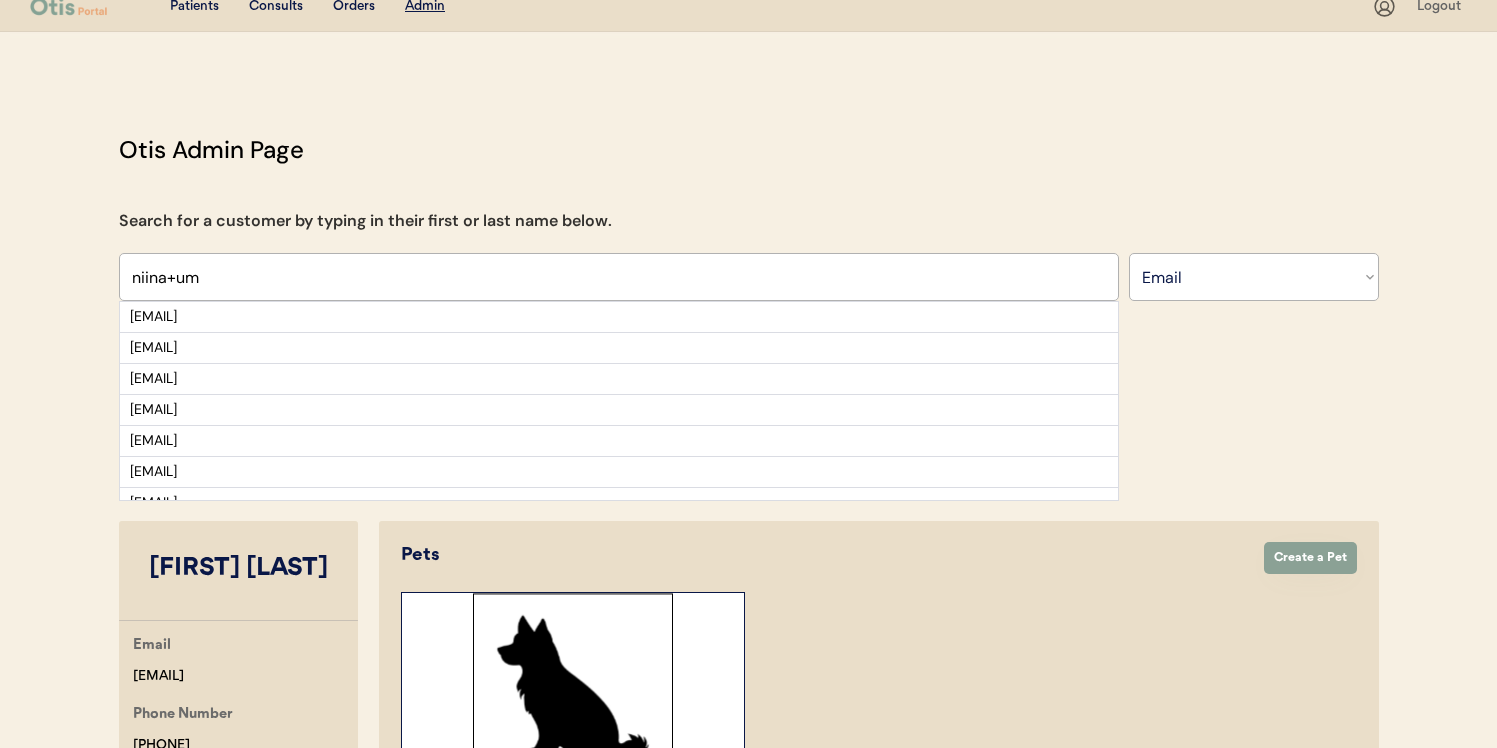 scroll, scrollTop: 0, scrollLeft: 0, axis: both 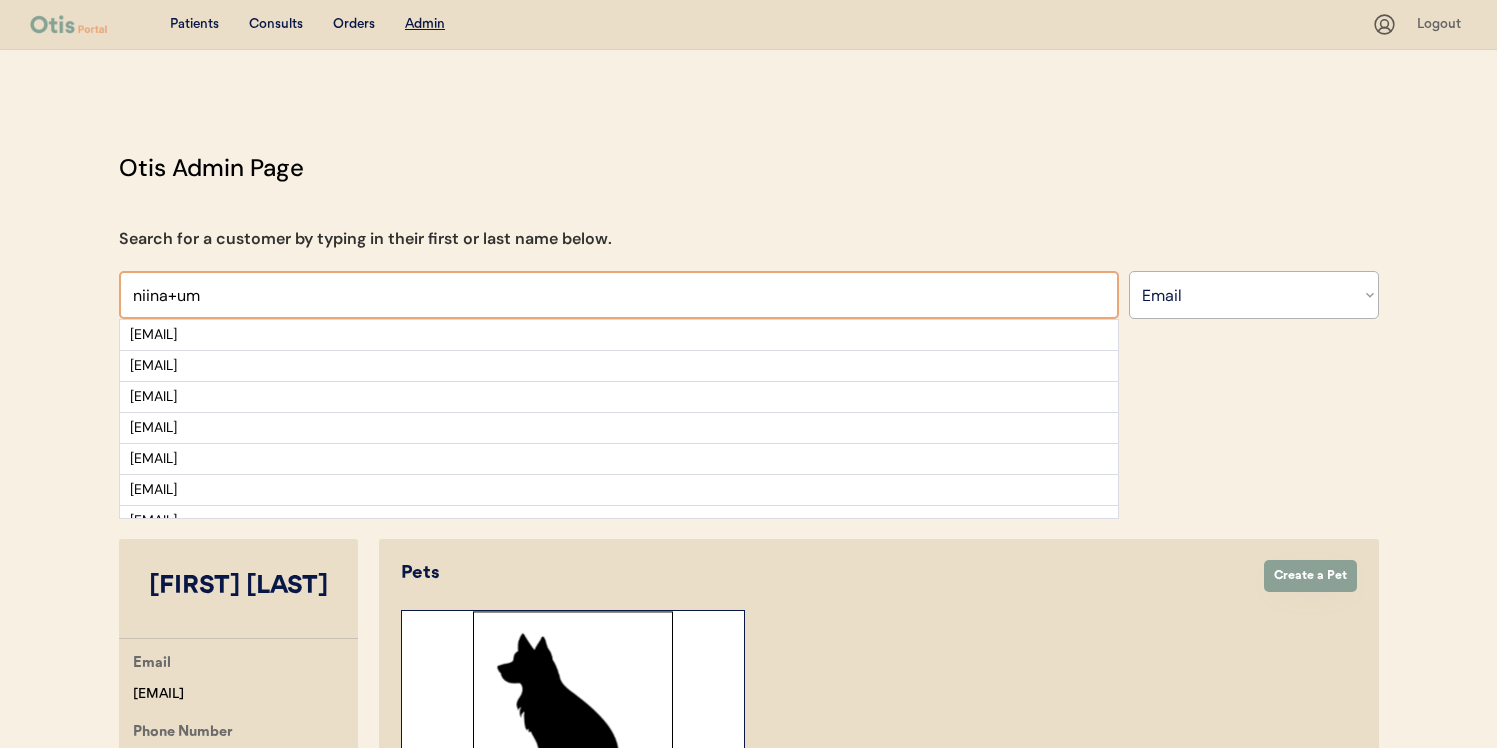 click at bounding box center (619, 295) 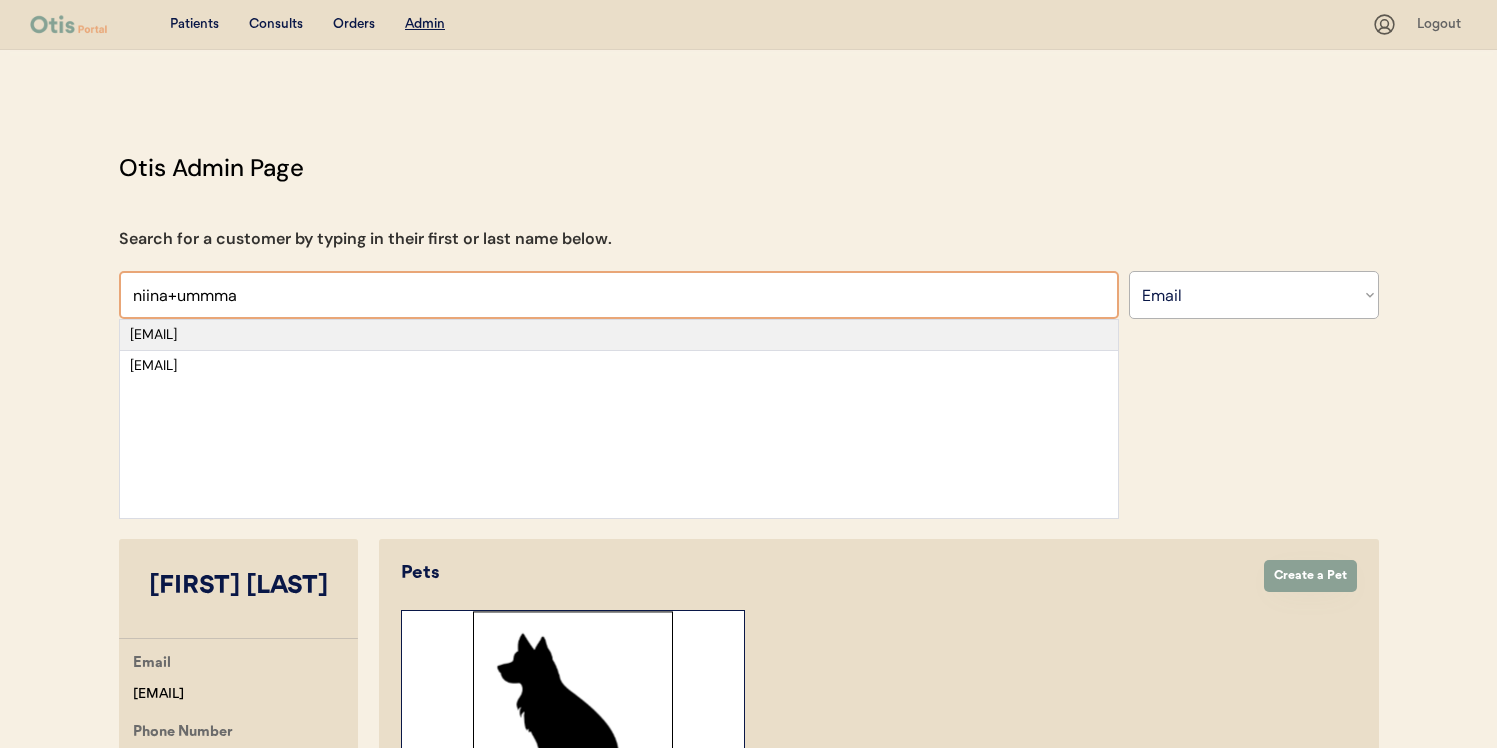 type on "niina+ummma" 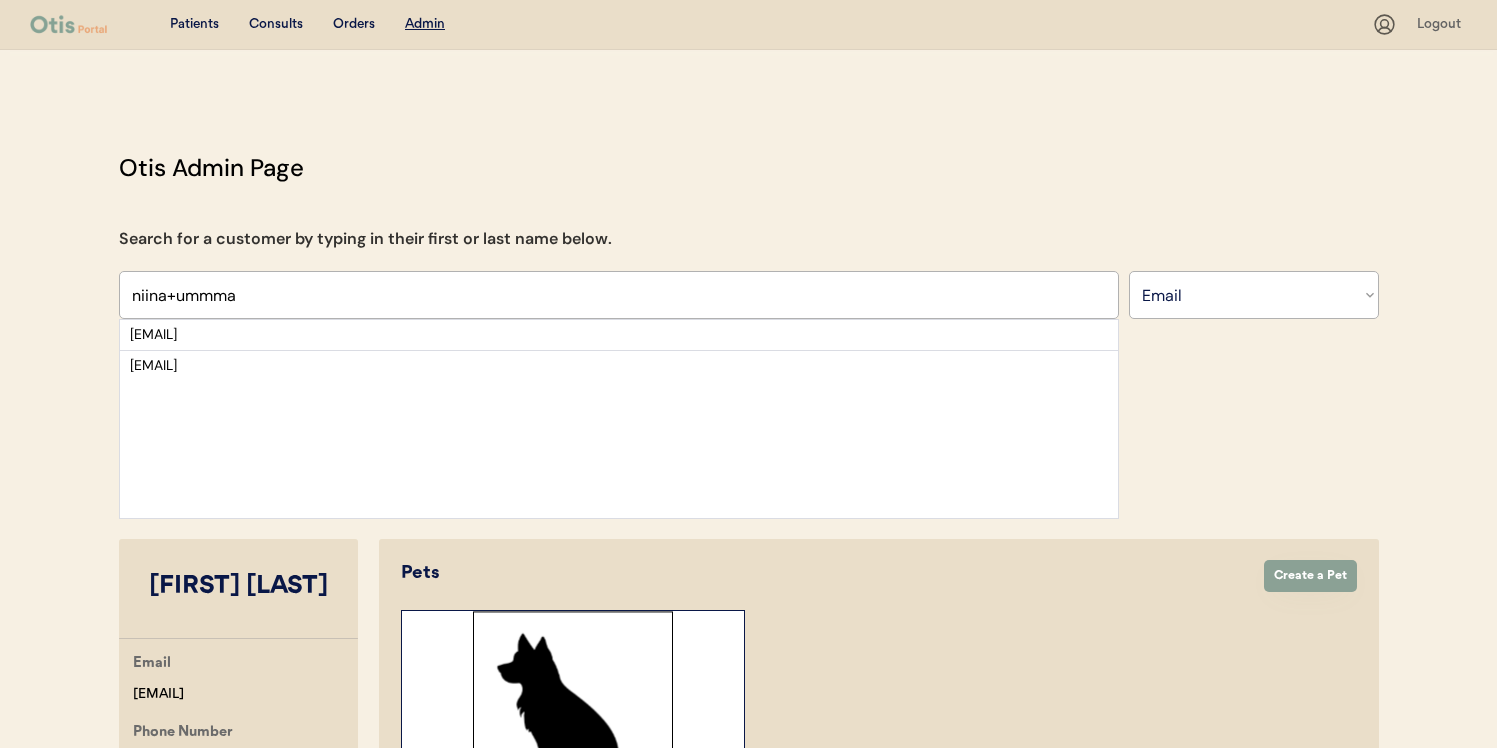 click on "Otis Admin Page Search for a customer by typing in their first or last name below. niina+umma1@otisforpets.com niina+demoaccount@otisforpets.com niina+demoaccount@otisforpets.com niina+paymentlink@otisforpets.com niina+xander@otispet.co niina+test@otispet.co niina+jeans@otispet.co niina+bobby@otispet.co niina+doffy2@otisforpets.com niina+referraltest@otisforpets.com niina+referraltest2@otisforpets.com niina+ycdemo@otisforpets.com niina+gina@otisforpets.com niina+gina2@otisforpets.com niina+kaido@otisforpets.com niina+billy@otisforpets.com niina+doffy3@otisforpets.com niina+demoaccount@otisforpets.com niina+paymentlink@otisforpets.com niina+ginger222@otisforpets.com niina+giordi@otisforpets.com niina+tina2@otisforpets.com niina+doffy12@otisforpets.com niina+goon@otisforpets.com niina+goe@otisforpets.com niina+test1111@otisforpets.com niina+sc1@otisforpets.com niina+sc3@otisforpets.com niina+loola2@otisforpets.com Search By Name Email Phone Number Meena Umma Email niina+umma1@otisforpets.com Phone Number Pets" 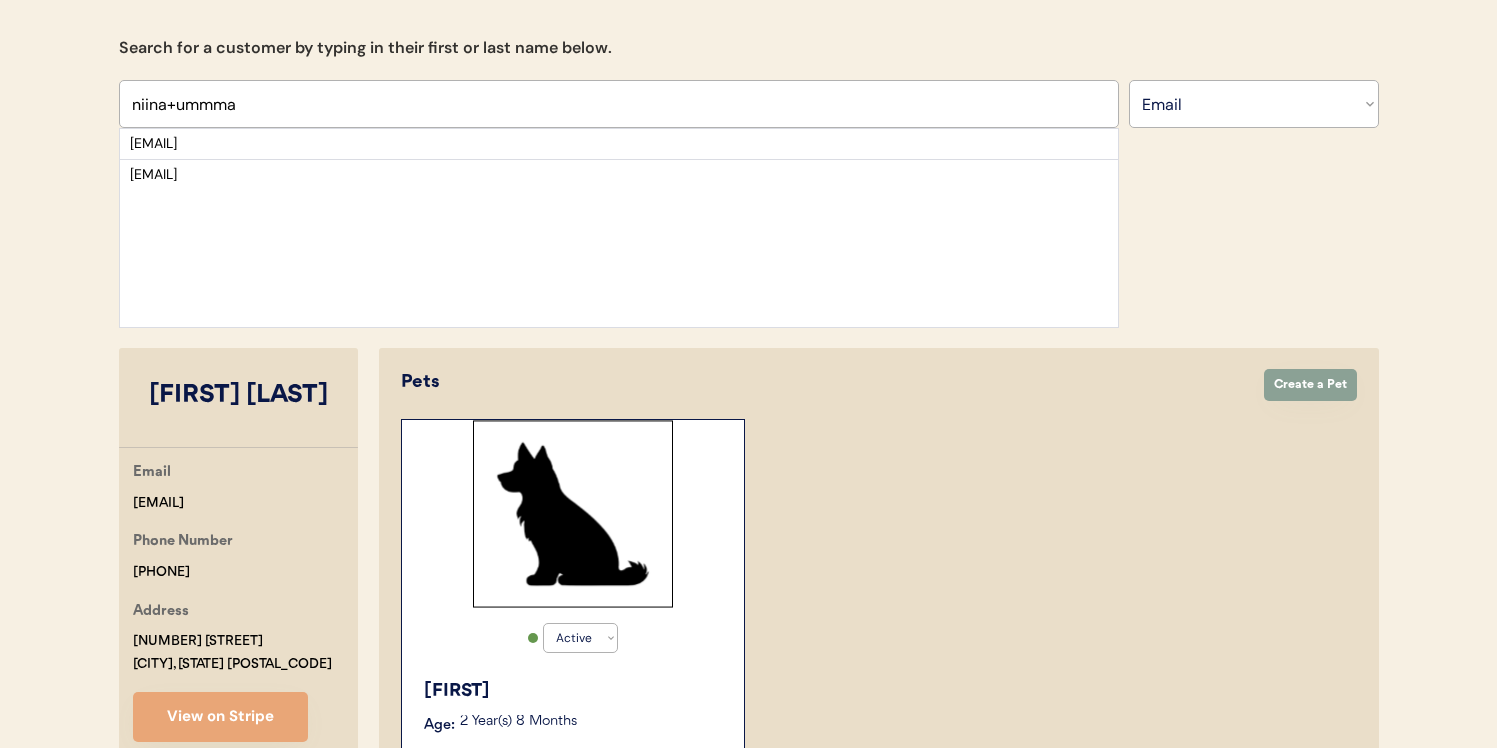 scroll, scrollTop: 0, scrollLeft: 0, axis: both 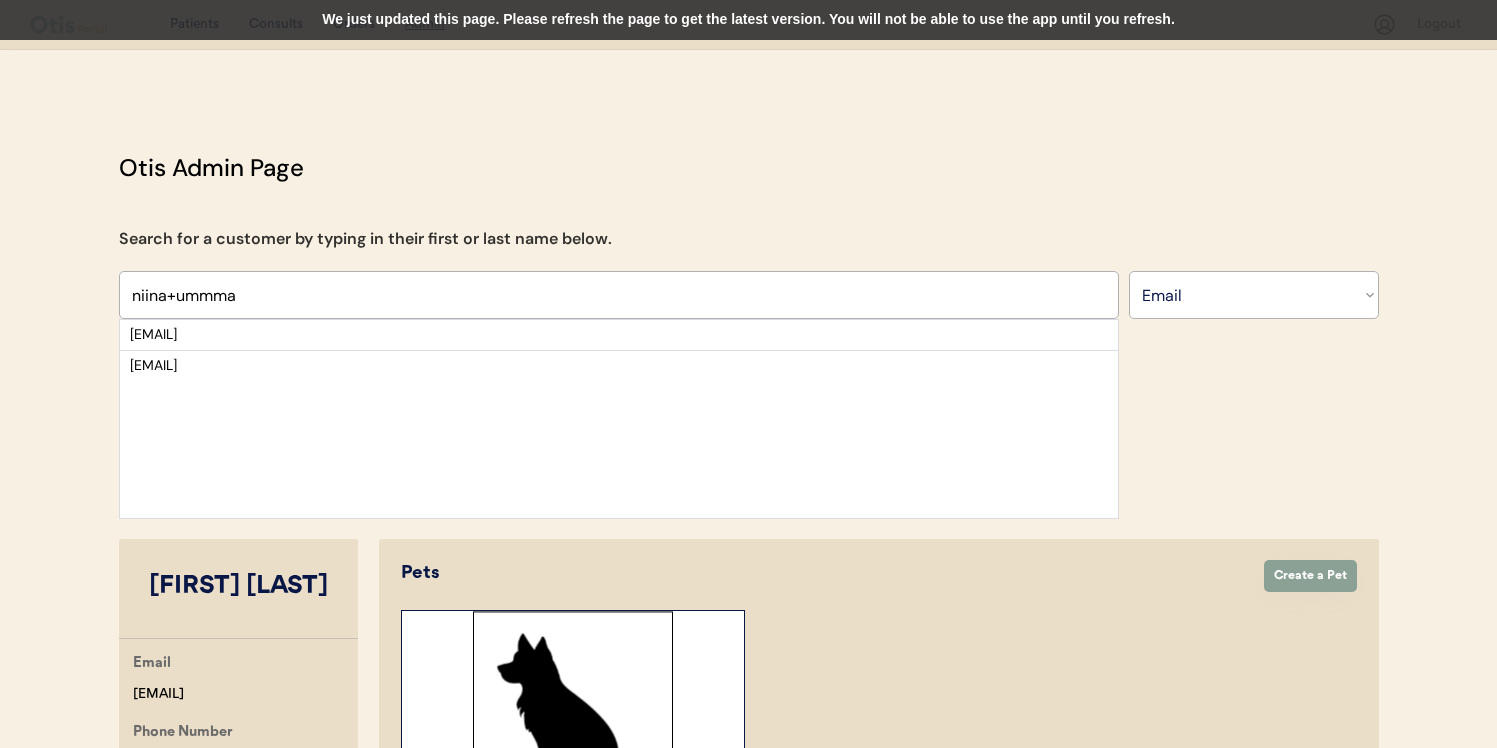 click on "We just updated this page.  Please refresh the page to get the latest version. You will not be able to use the app until you refresh." at bounding box center [748, 20] 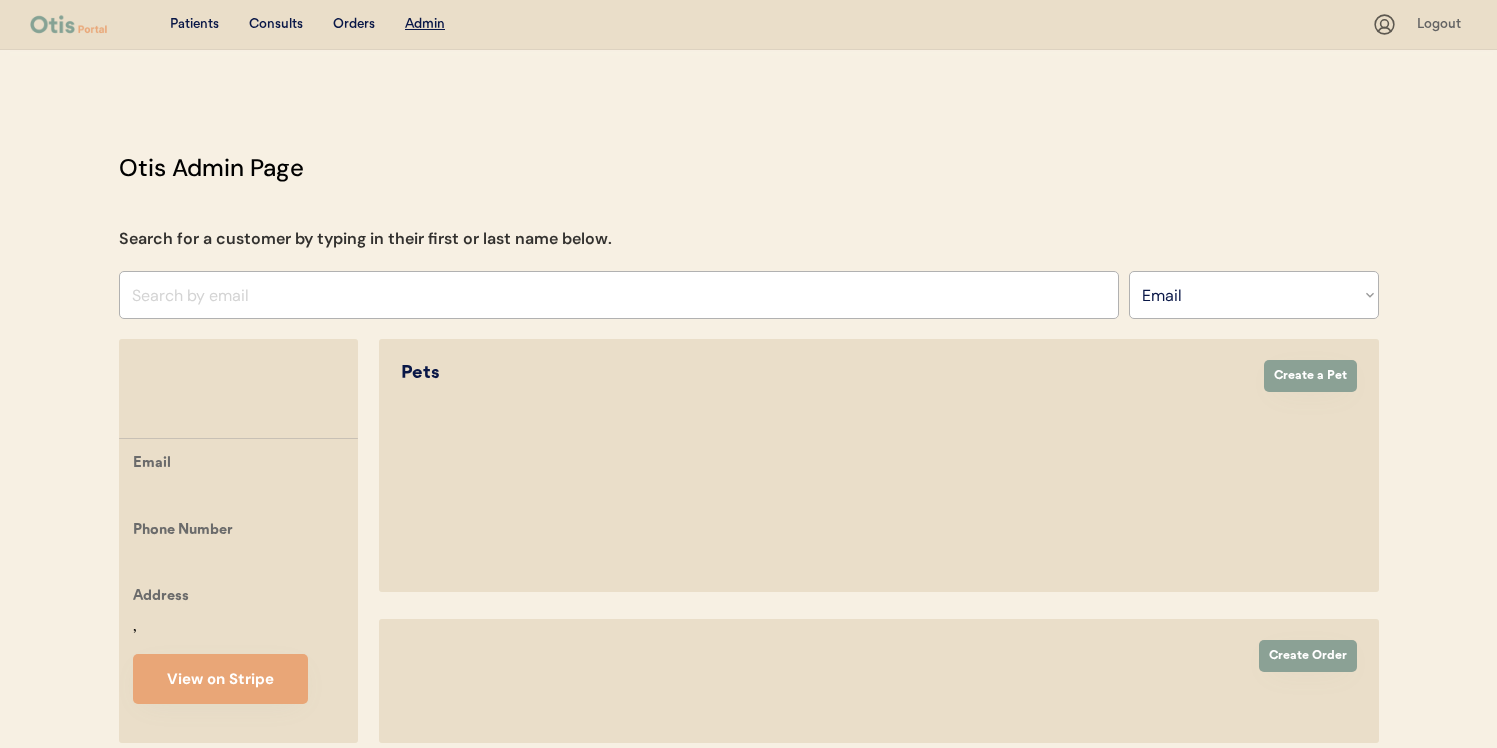 select on ""Email"" 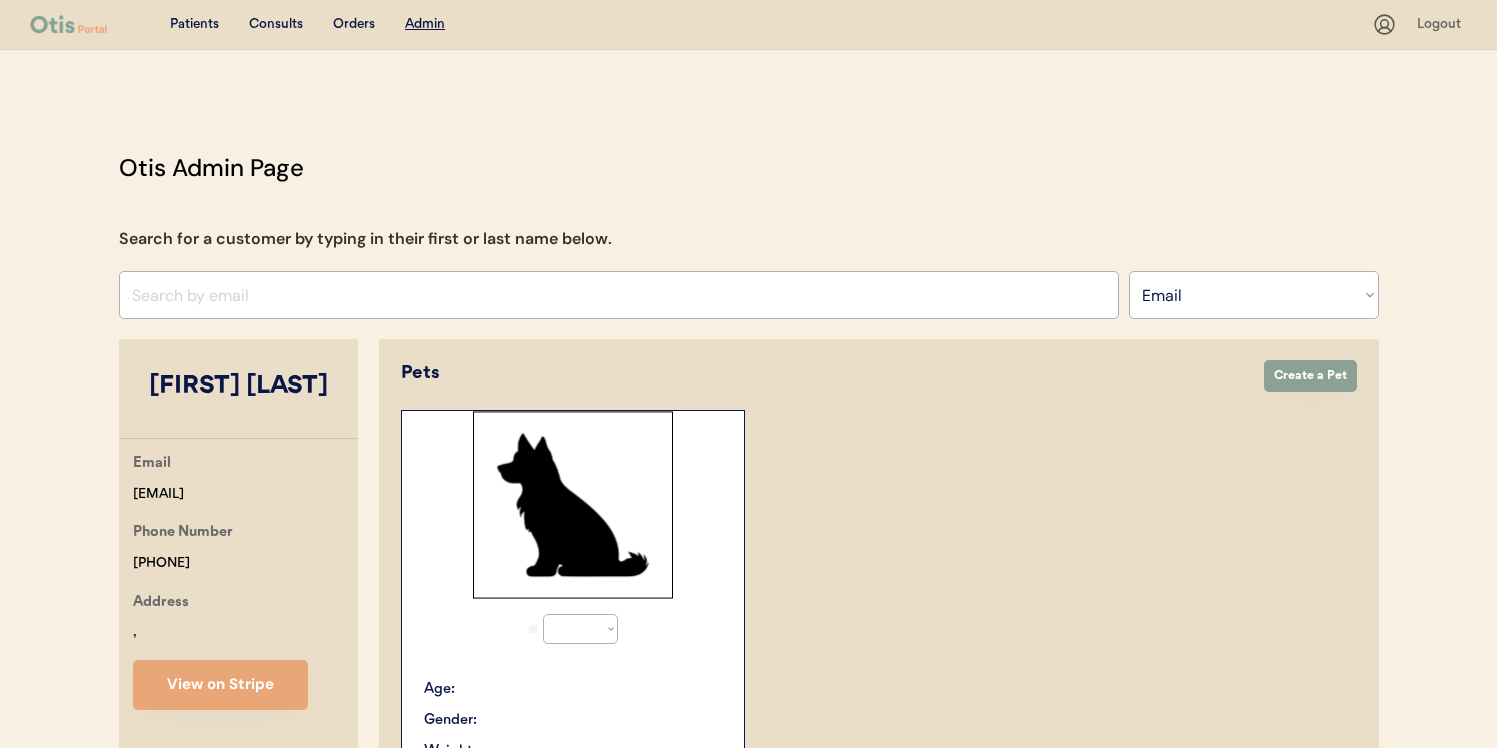 select on "true" 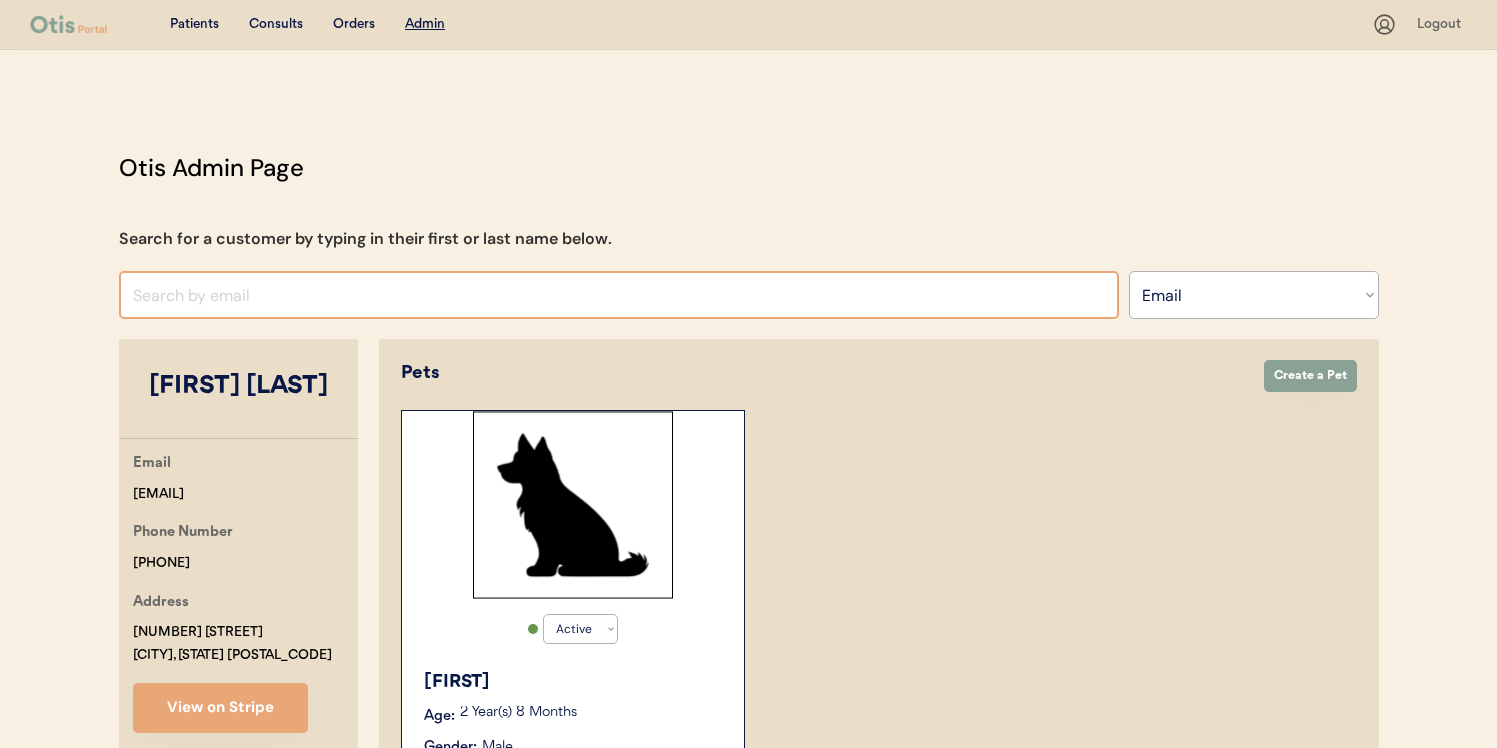 click at bounding box center [619, 295] 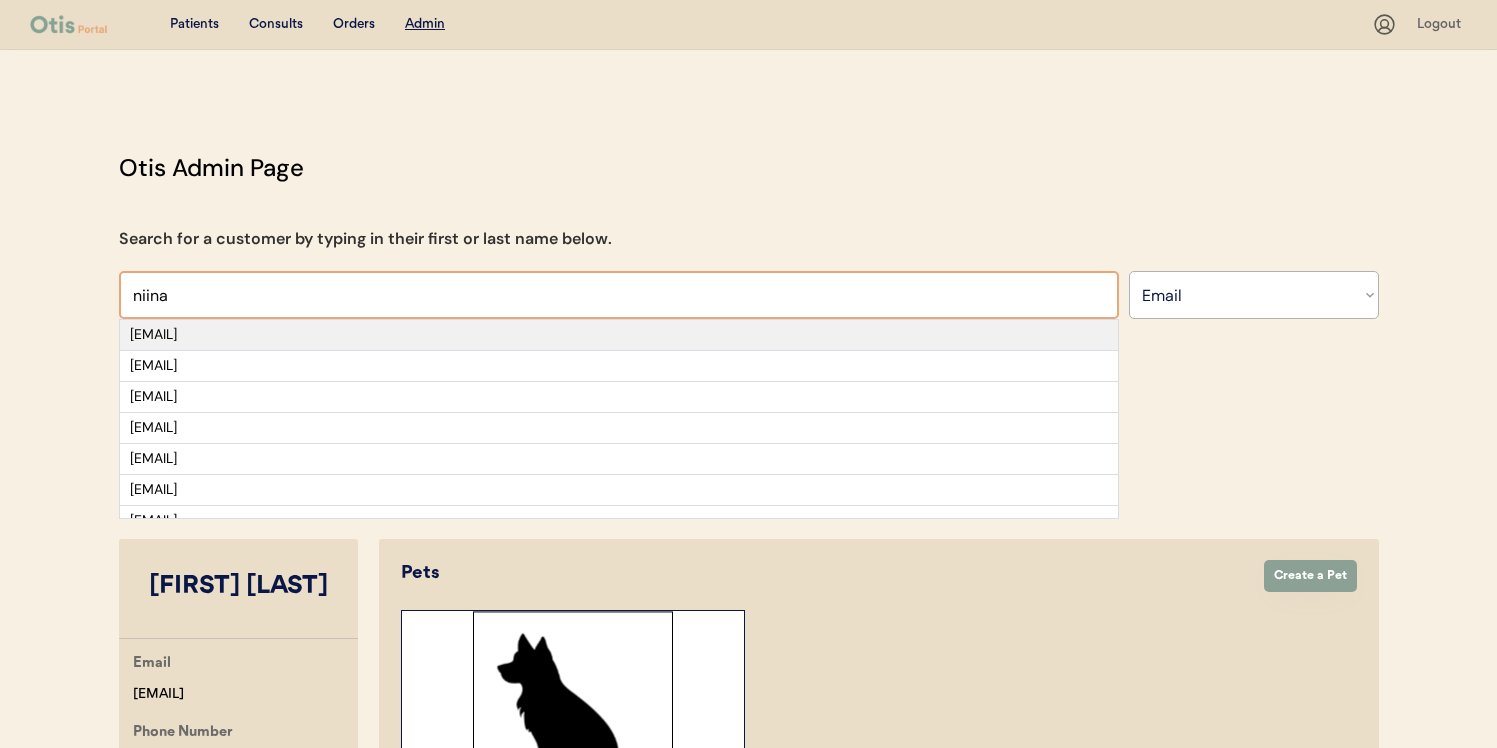 click on "[EMAIL]" at bounding box center [619, 335] 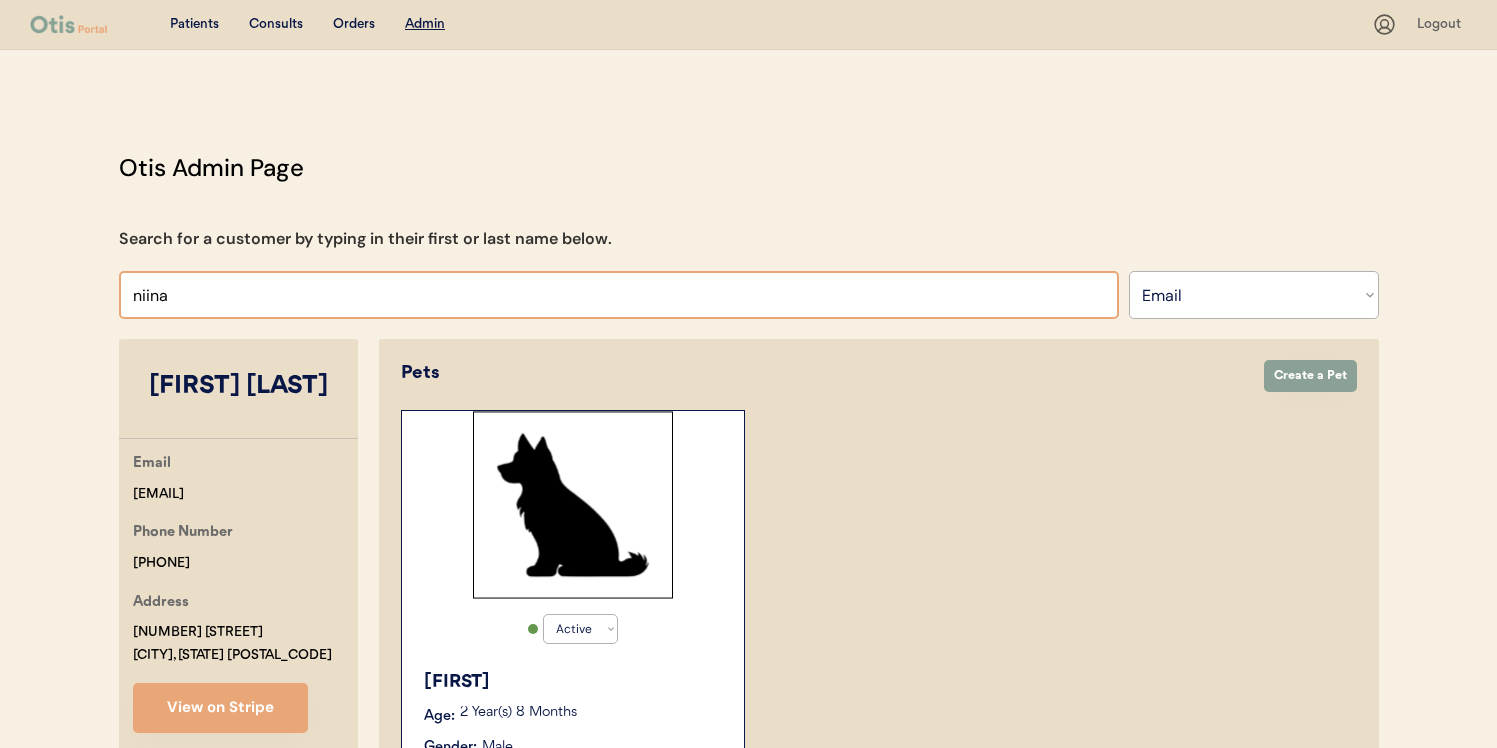 click at bounding box center [619, 295] 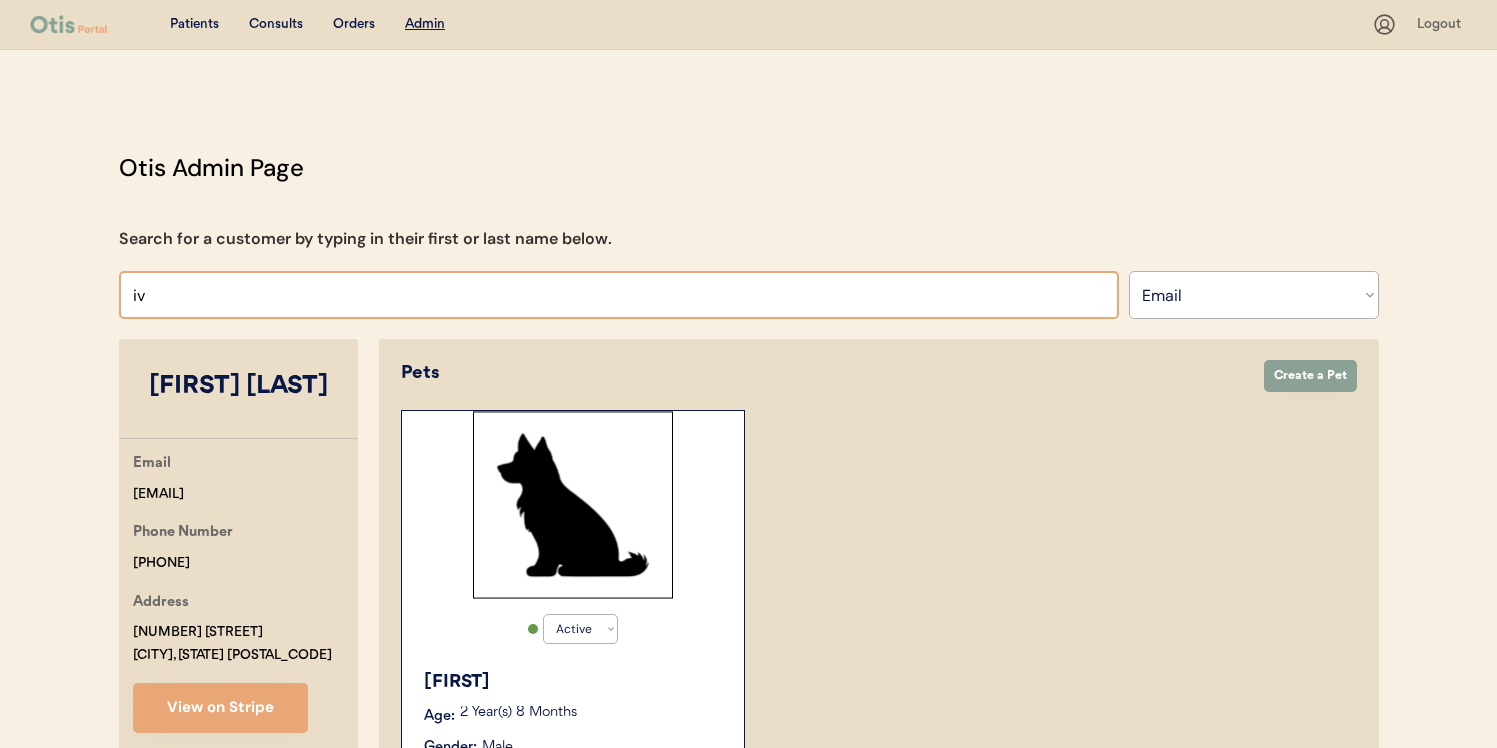 type on "i" 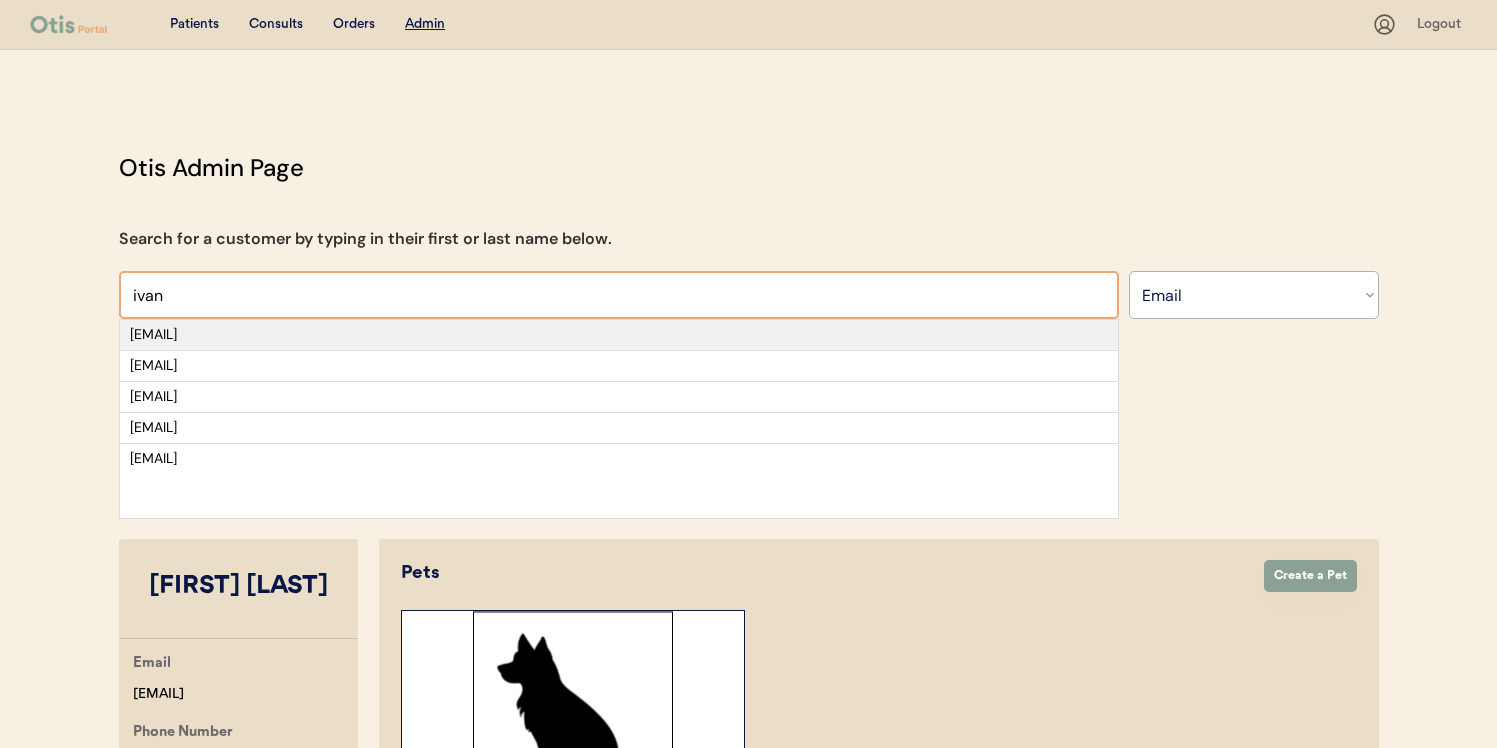 click on "[EMAIL]" at bounding box center [619, 335] 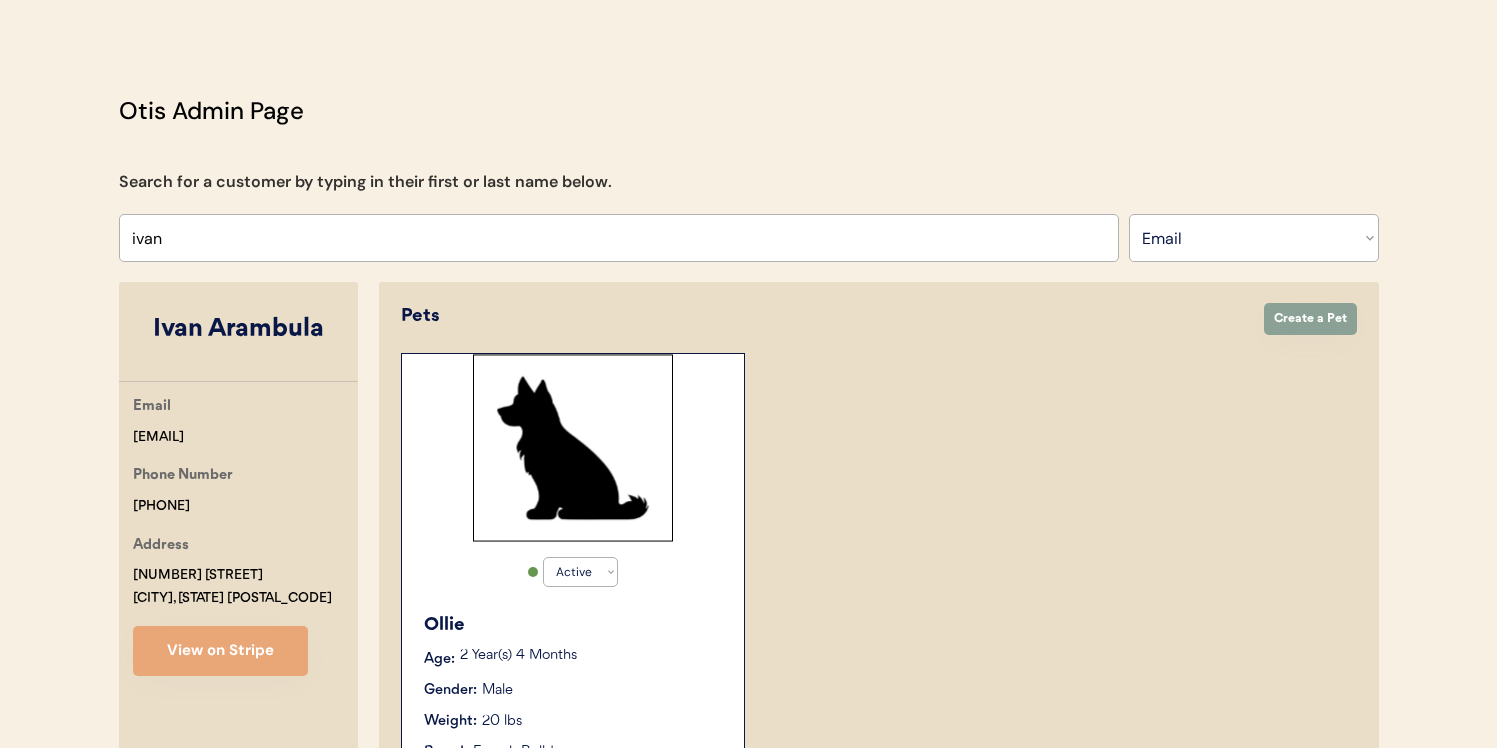 scroll, scrollTop: 19, scrollLeft: 0, axis: vertical 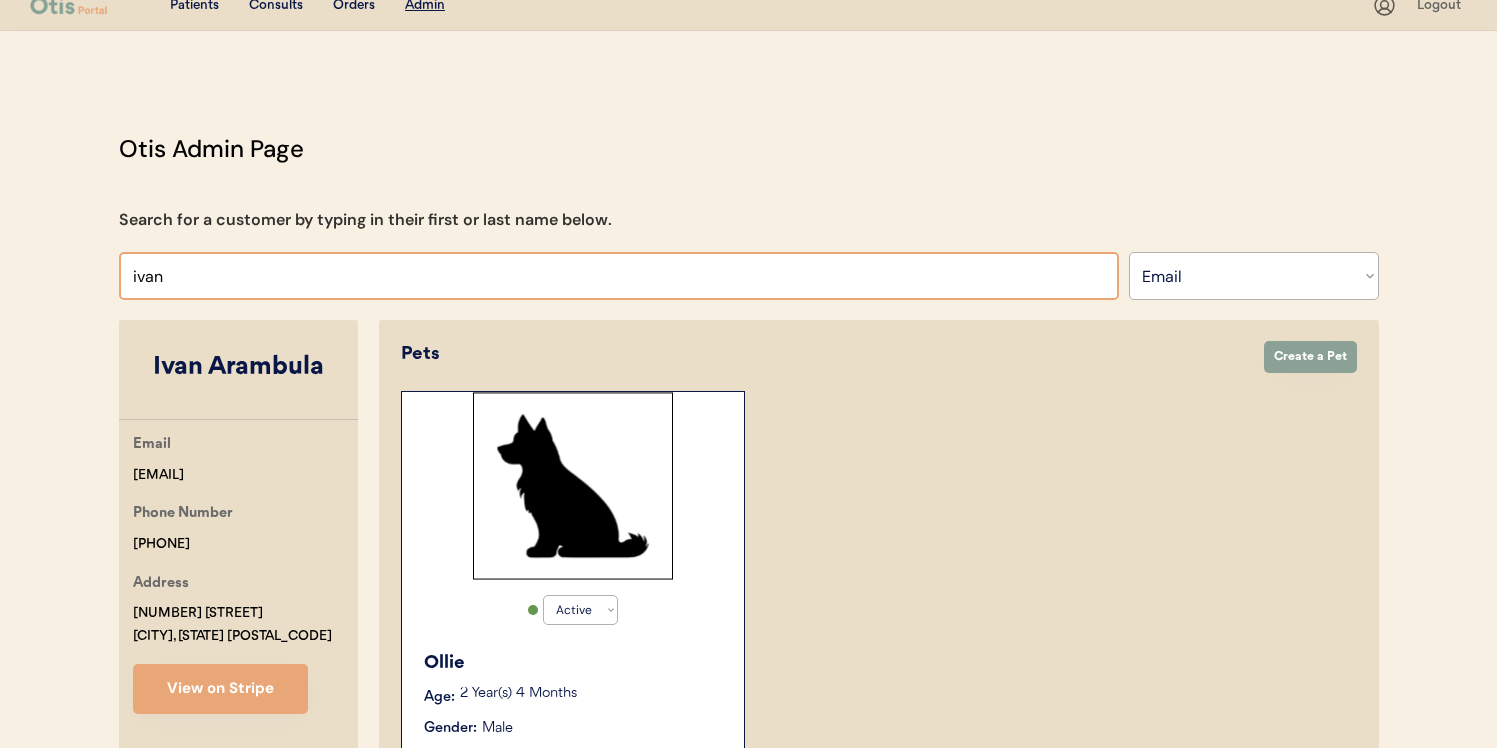 click at bounding box center (619, 276) 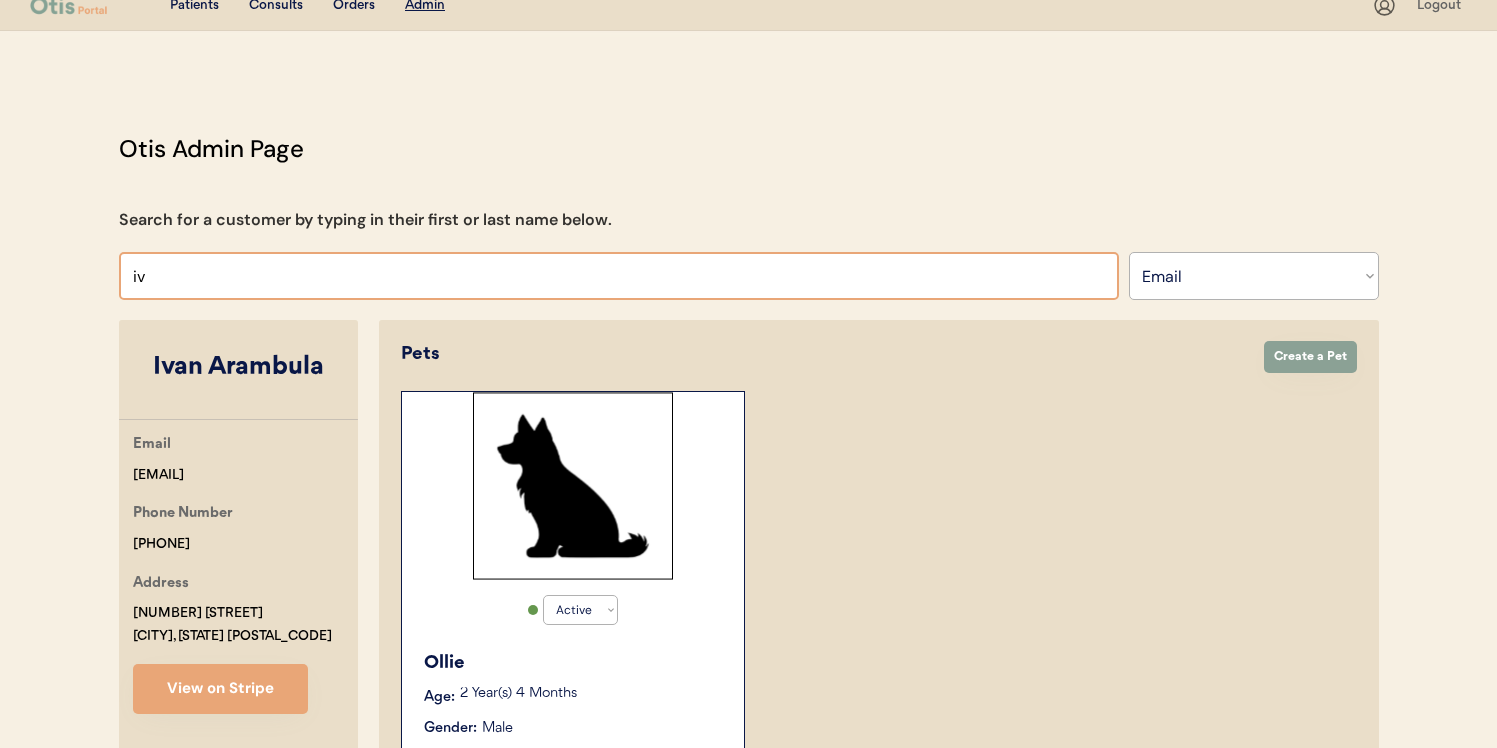 type on "i" 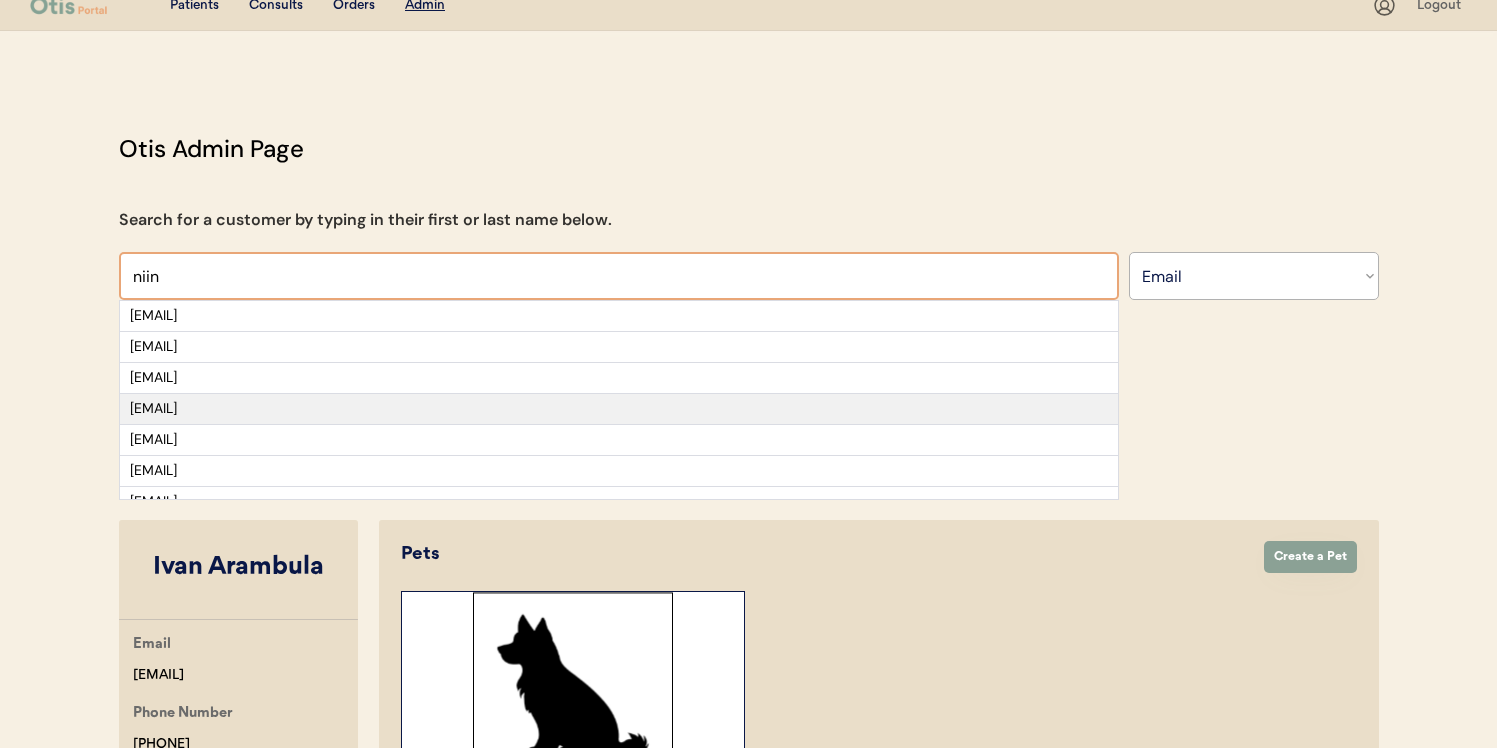 type on "niin" 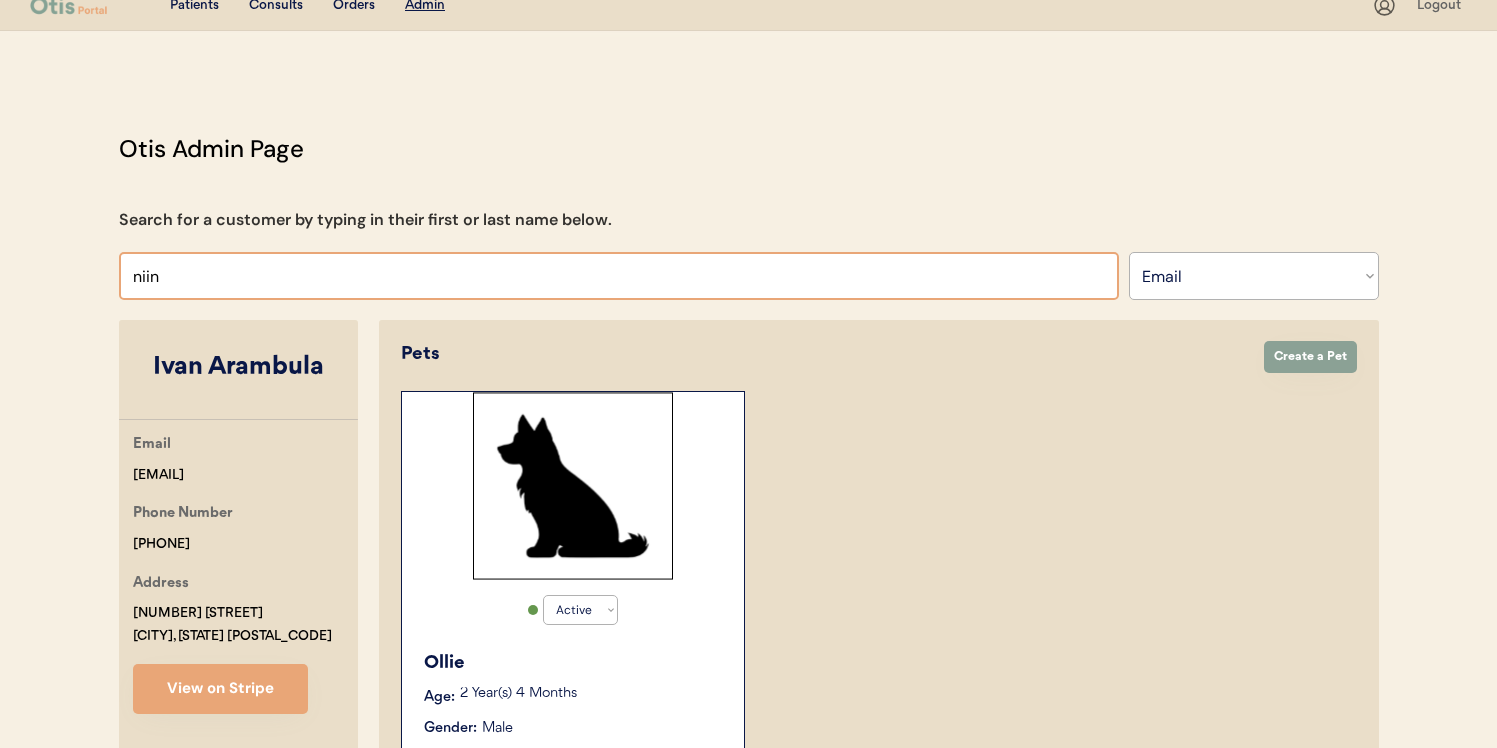 click at bounding box center (619, 276) 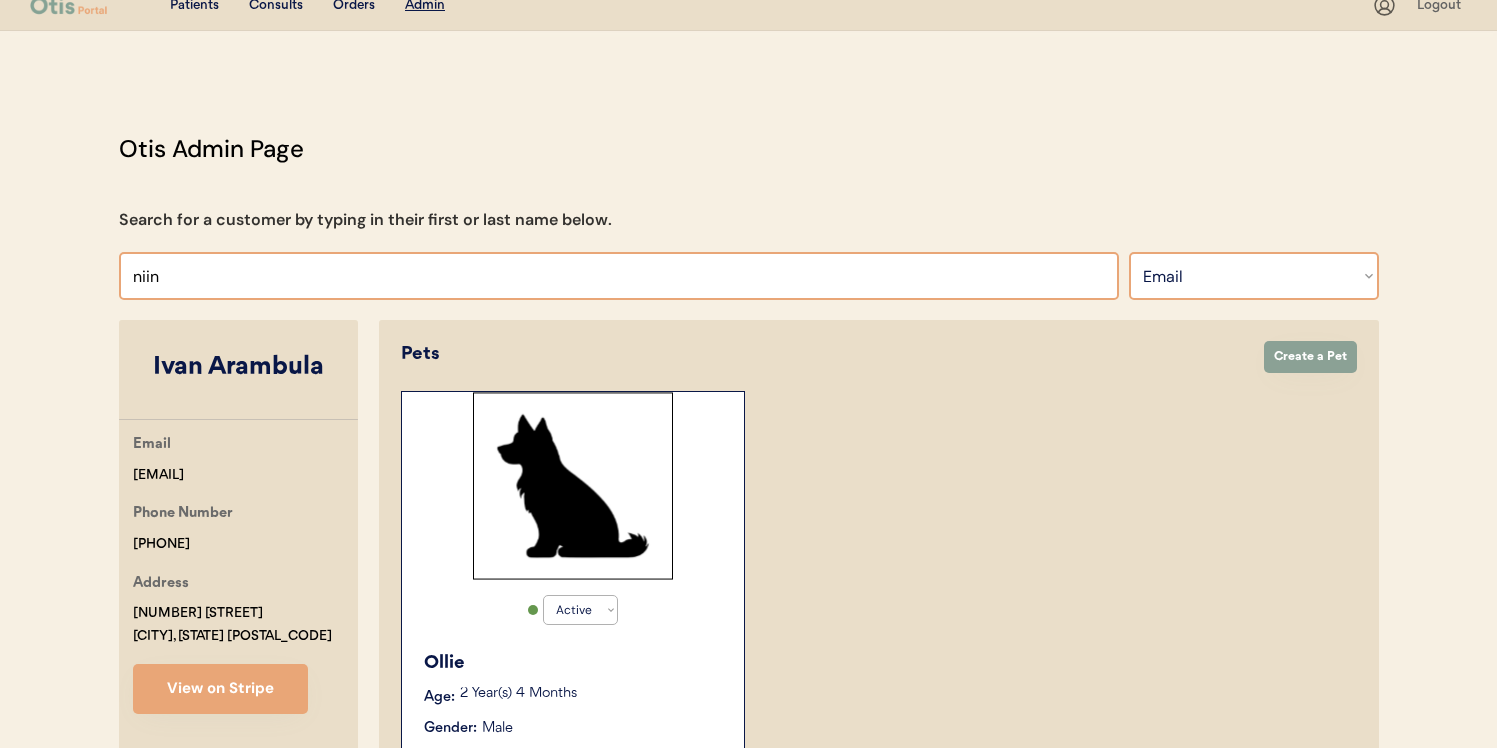 click on "Search By Name Email Phone Number" at bounding box center (1254, 276) 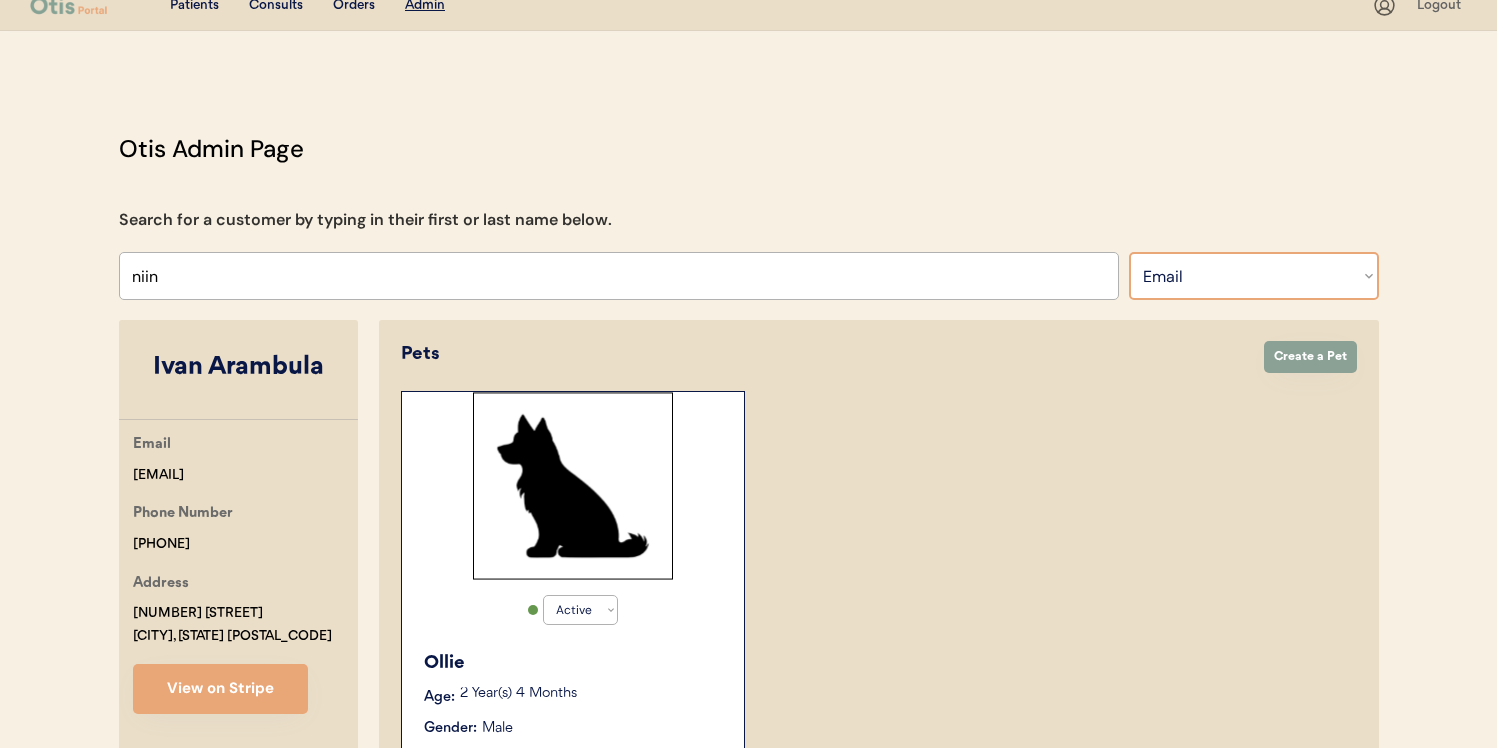 select on ""Name"" 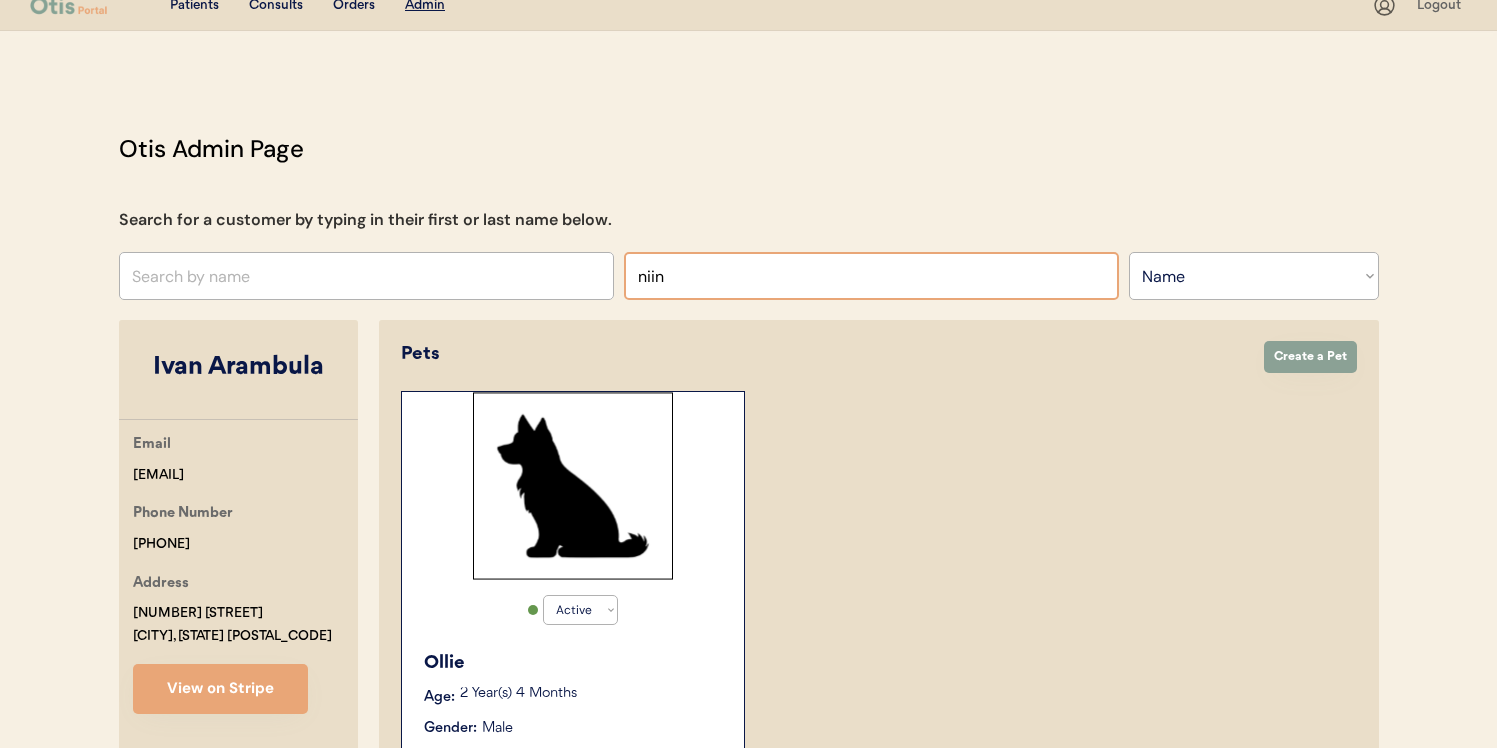 click at bounding box center (871, 276) 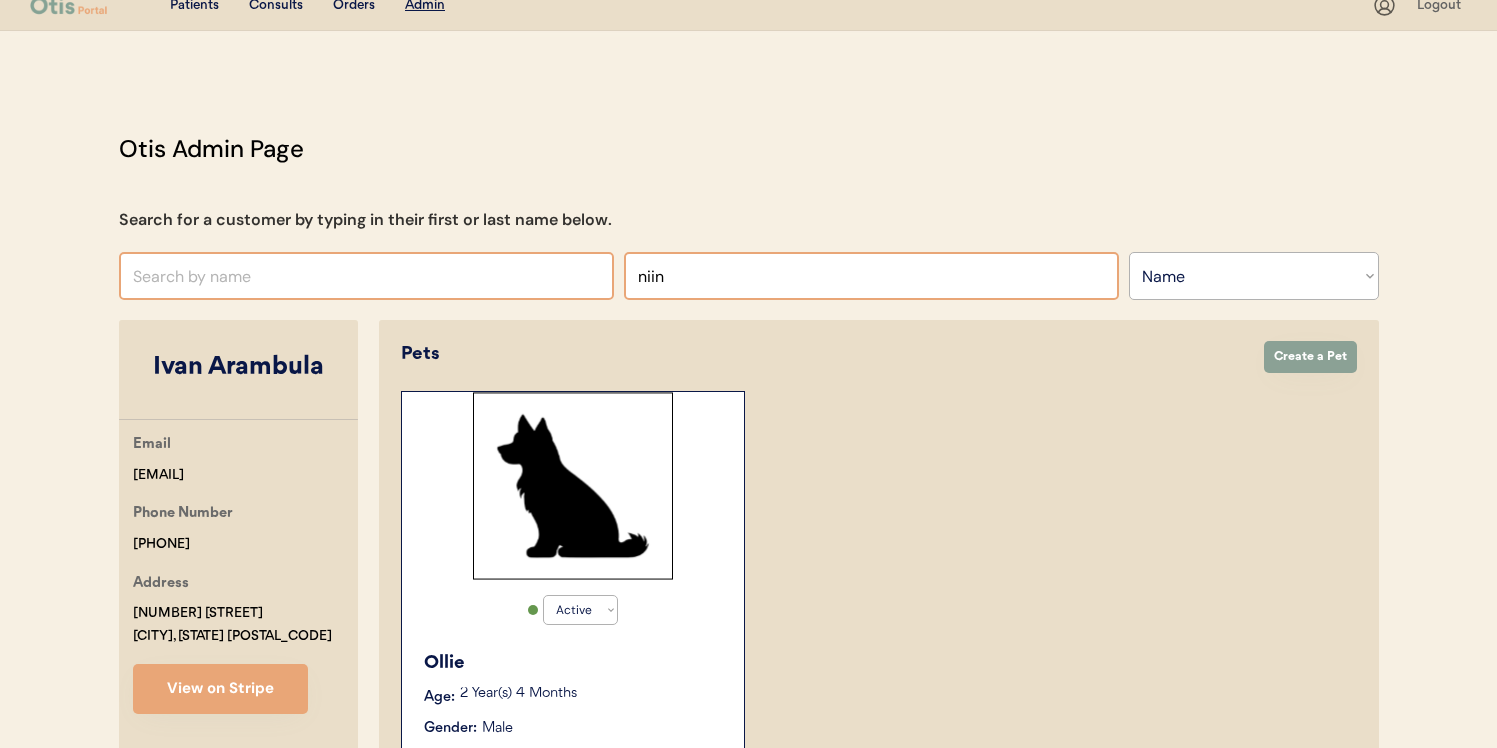 click at bounding box center [366, 276] 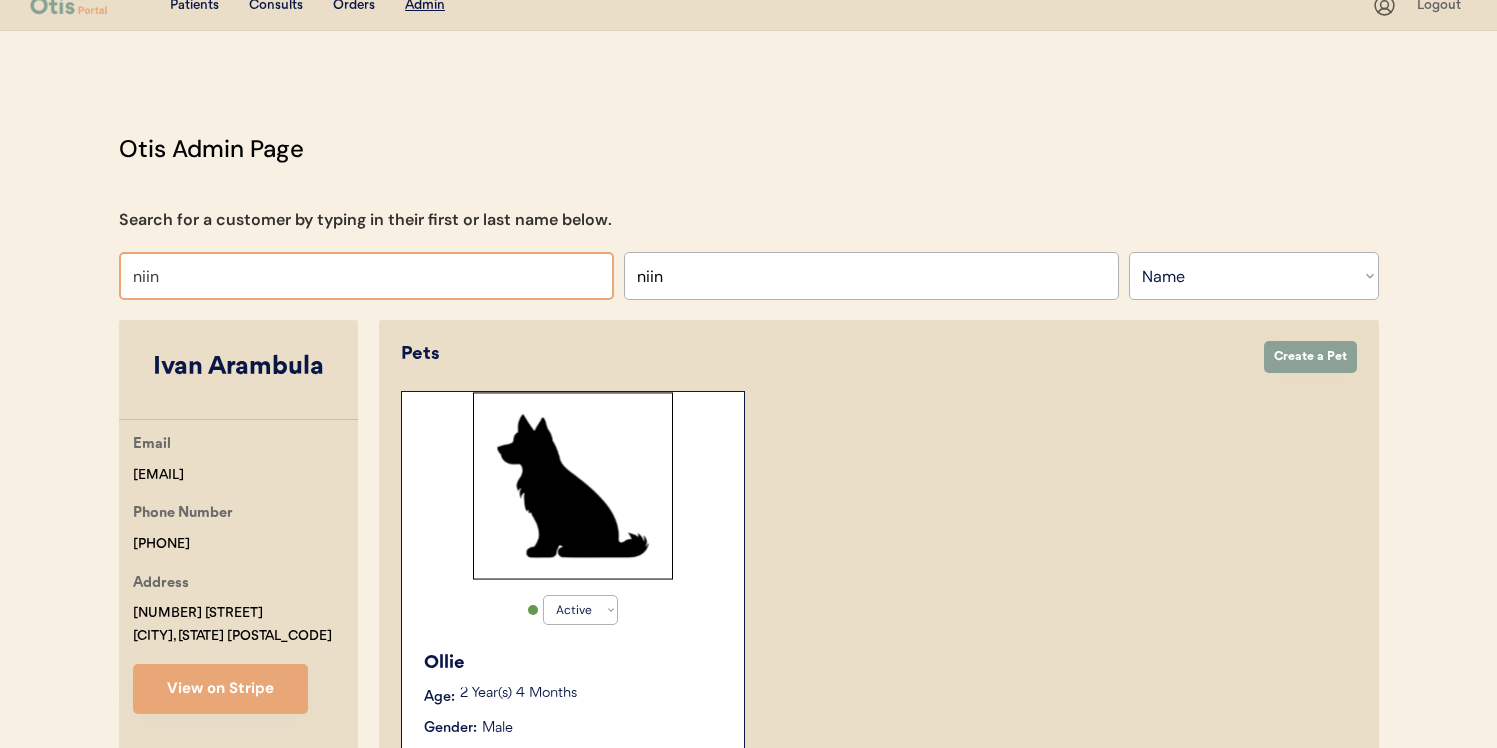 type on "niina" 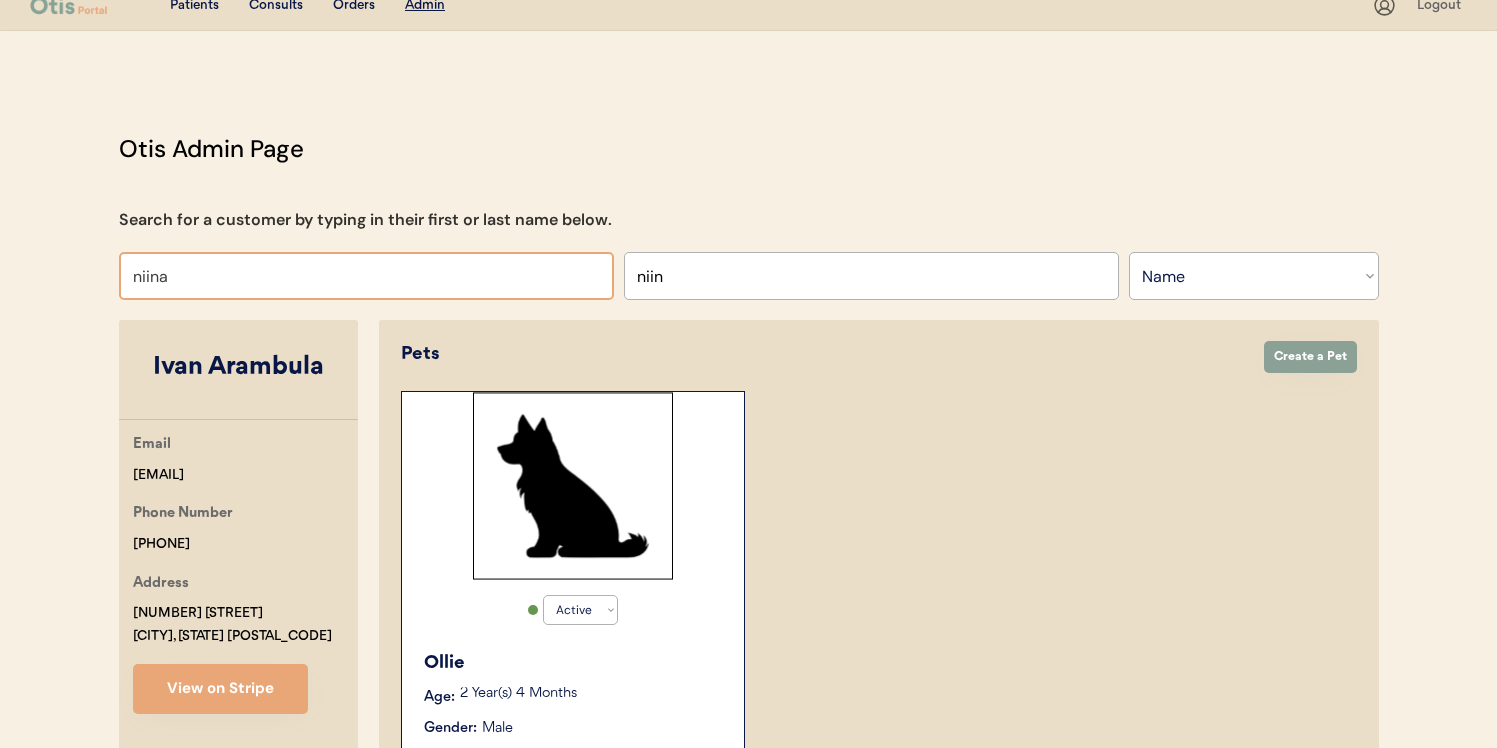 type on "niina A" 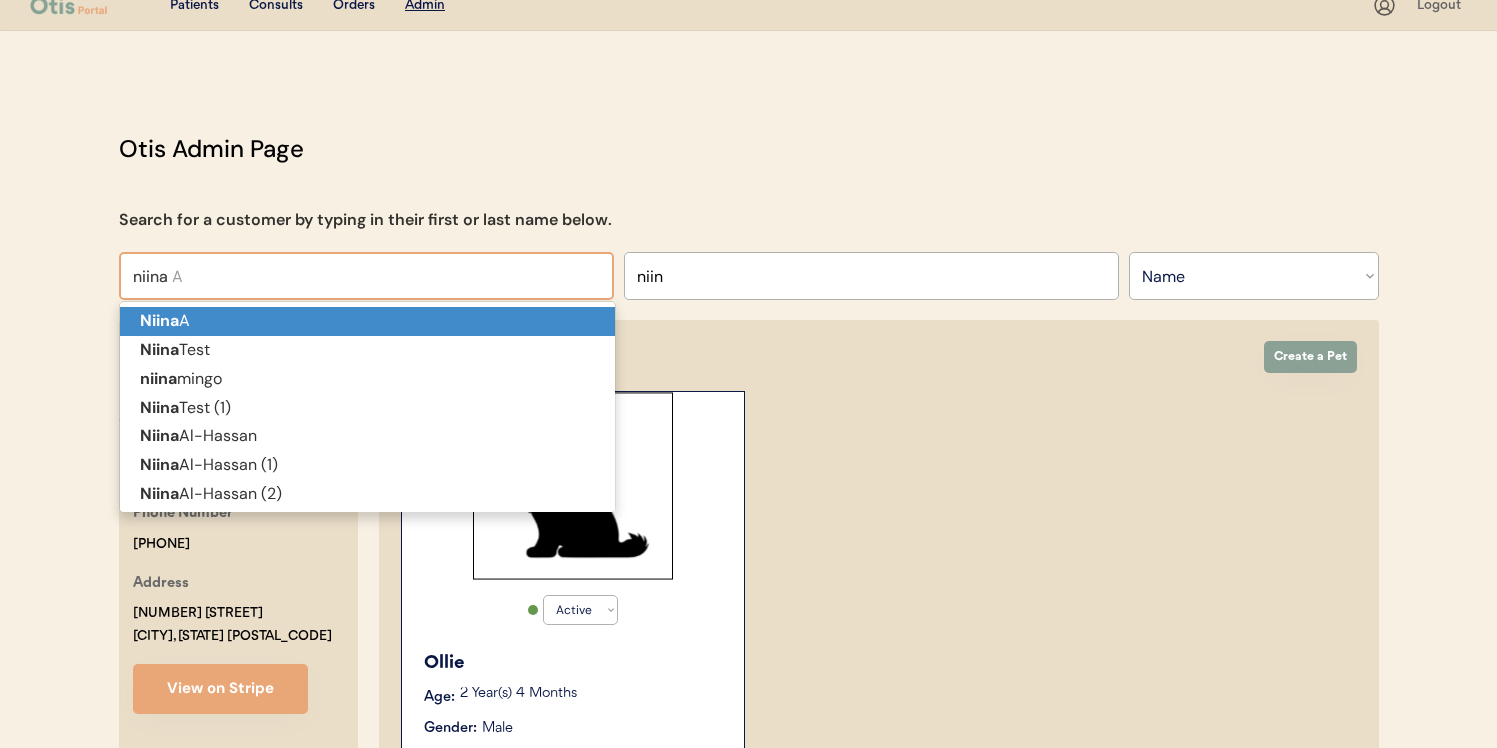 click on "Niina  A" at bounding box center [367, 321] 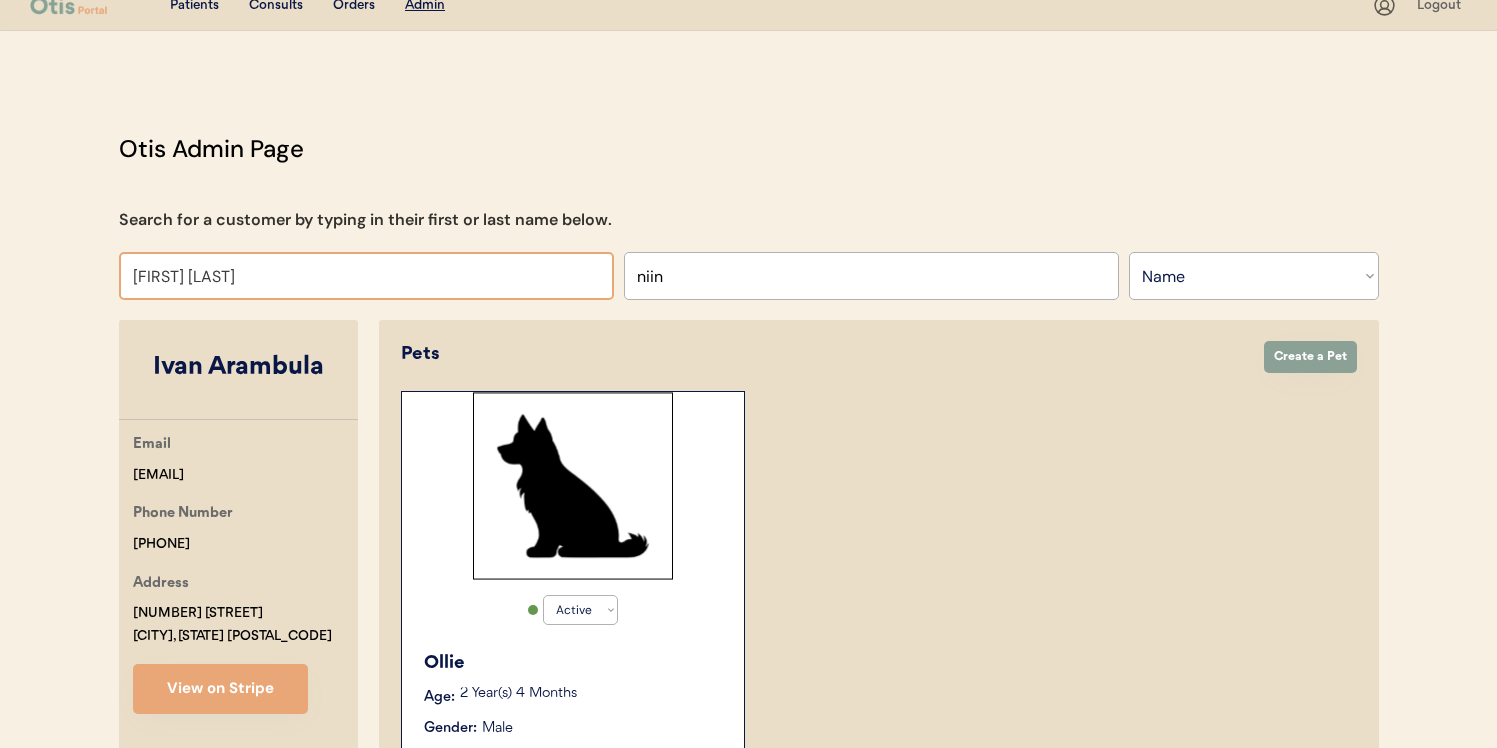 click on "[FIRST] [LAST]" at bounding box center (366, 276) 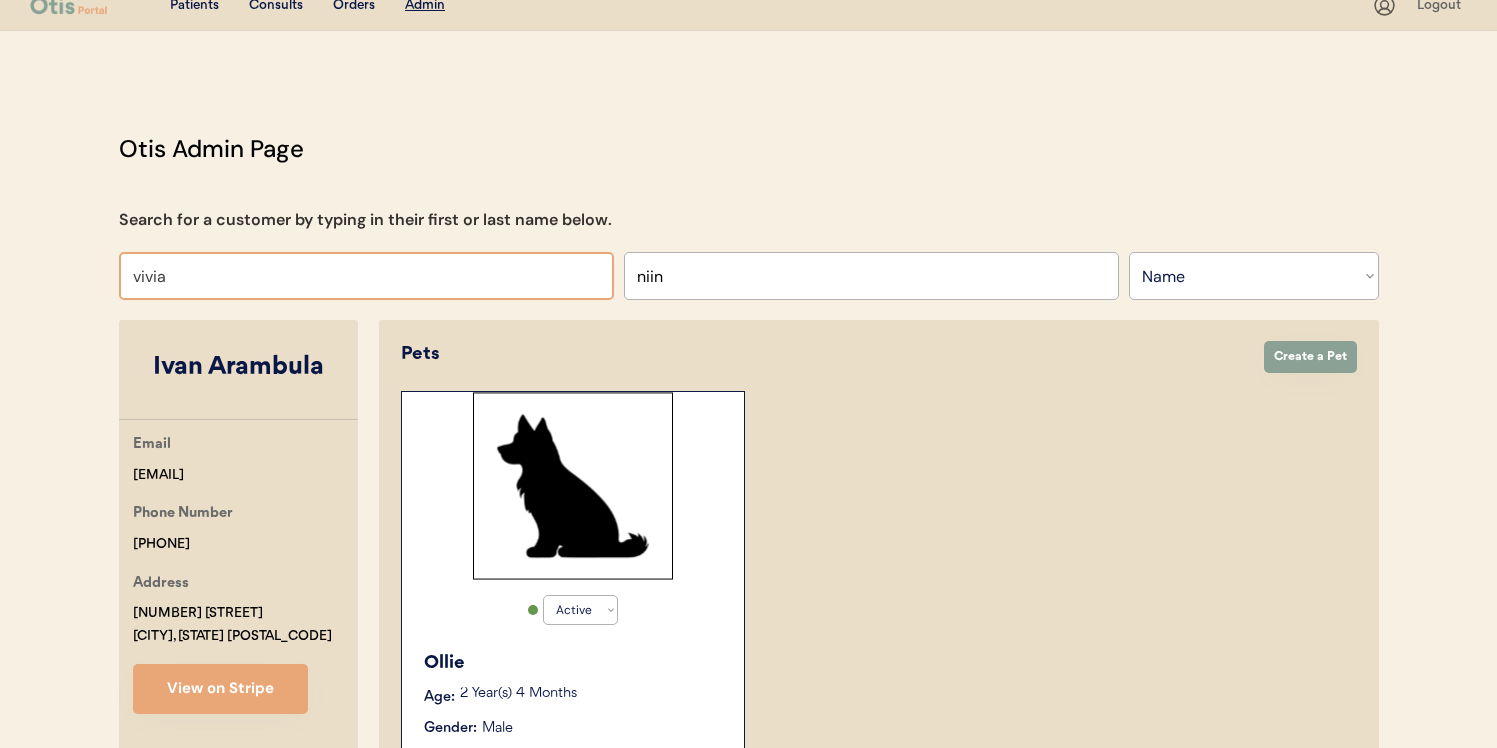 type on "vivian" 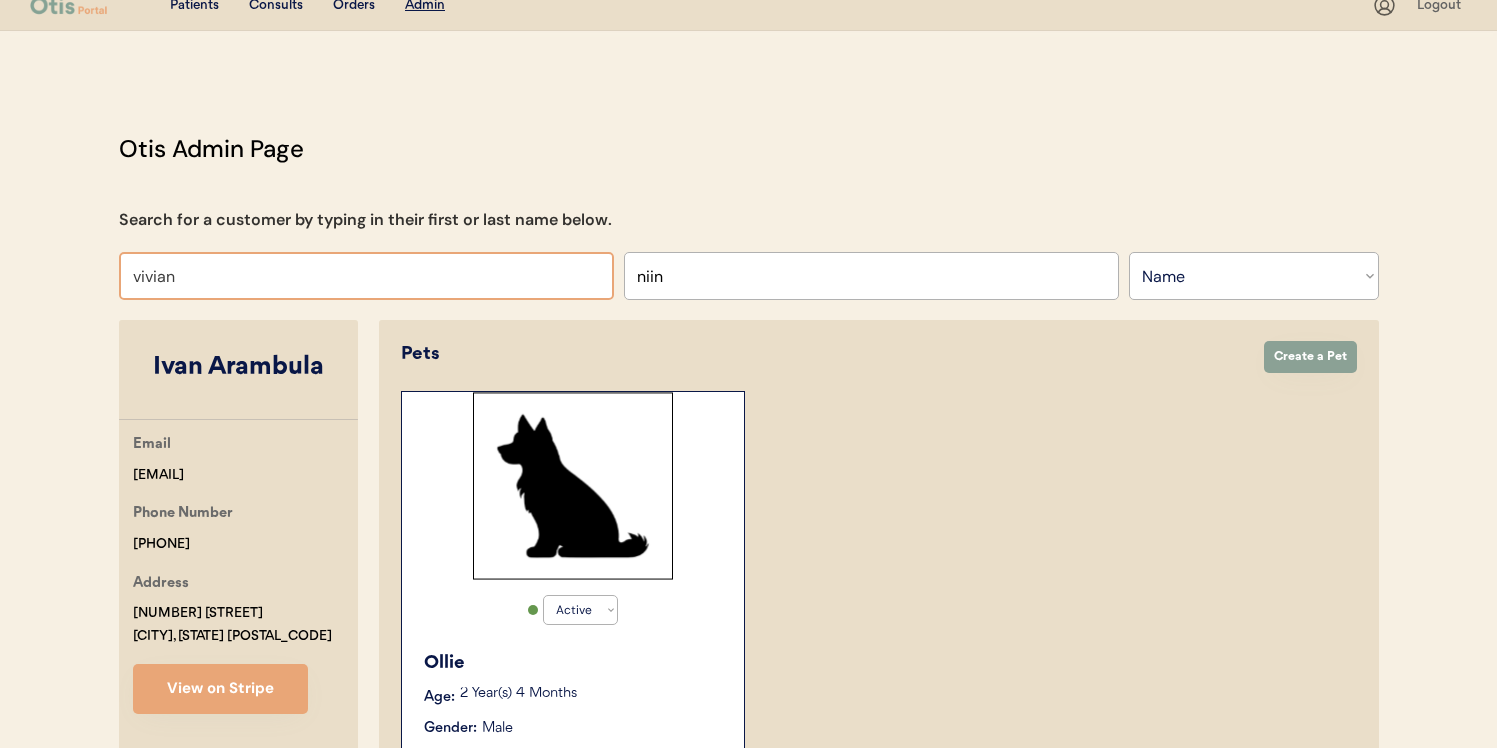 type on "vivian Graves" 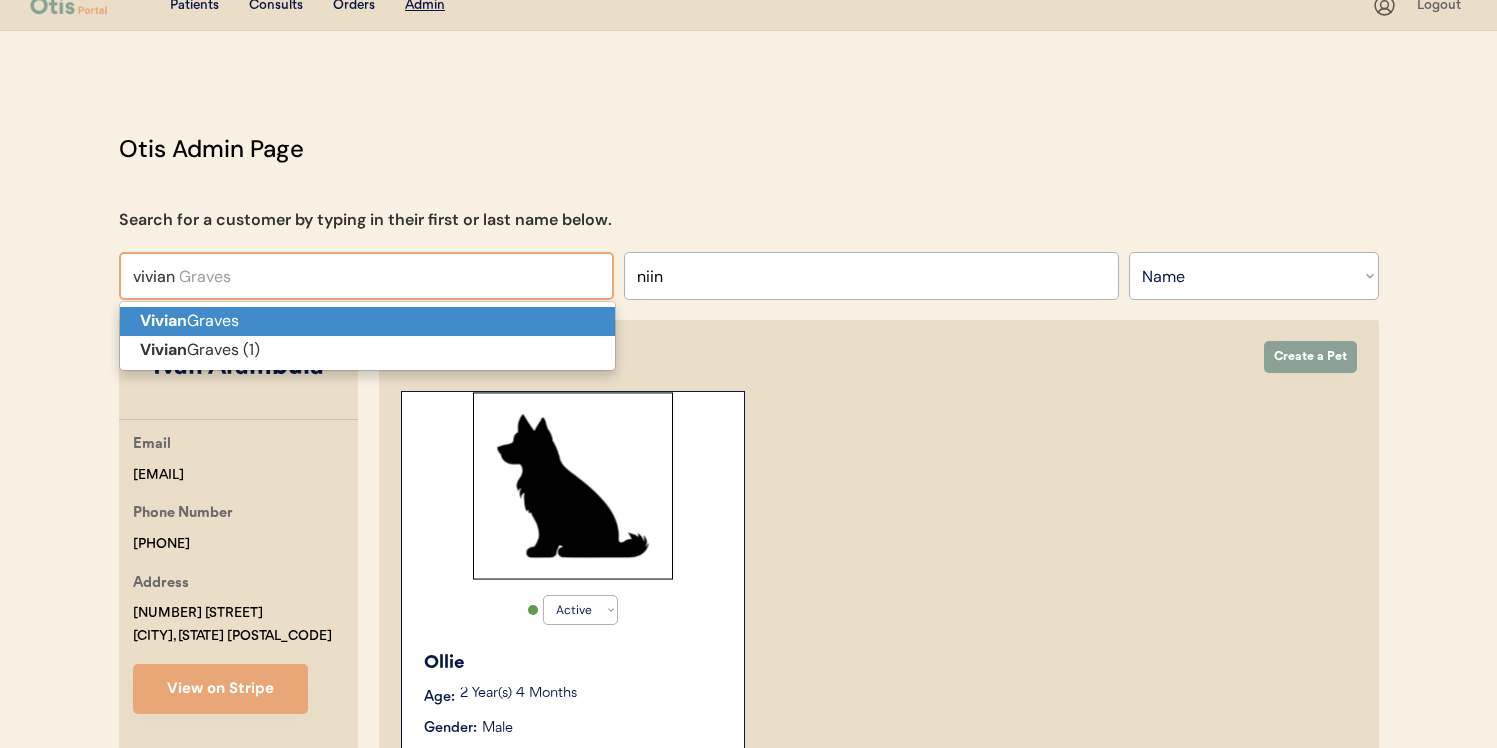 click on "[FIRST]  [LAST]" at bounding box center [367, 321] 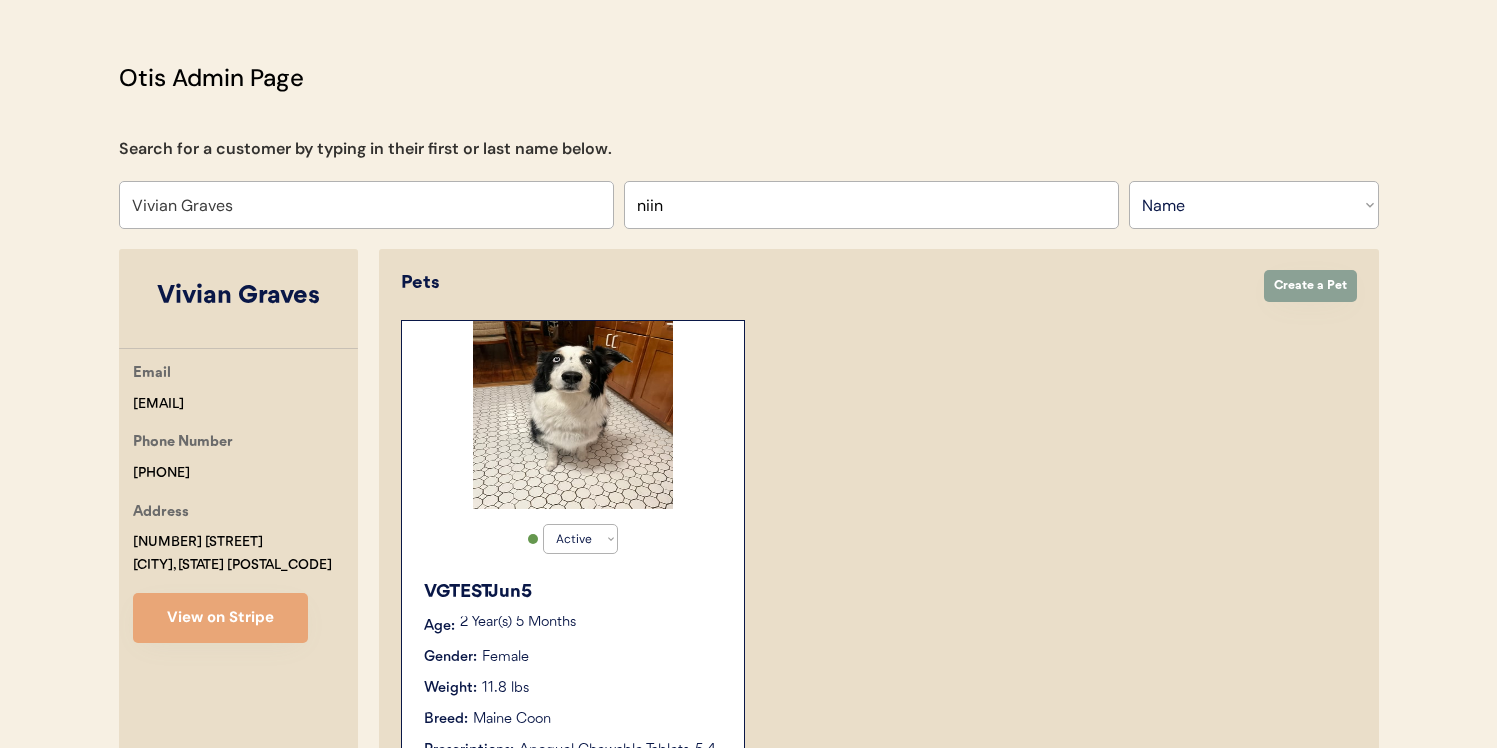 scroll, scrollTop: 0, scrollLeft: 0, axis: both 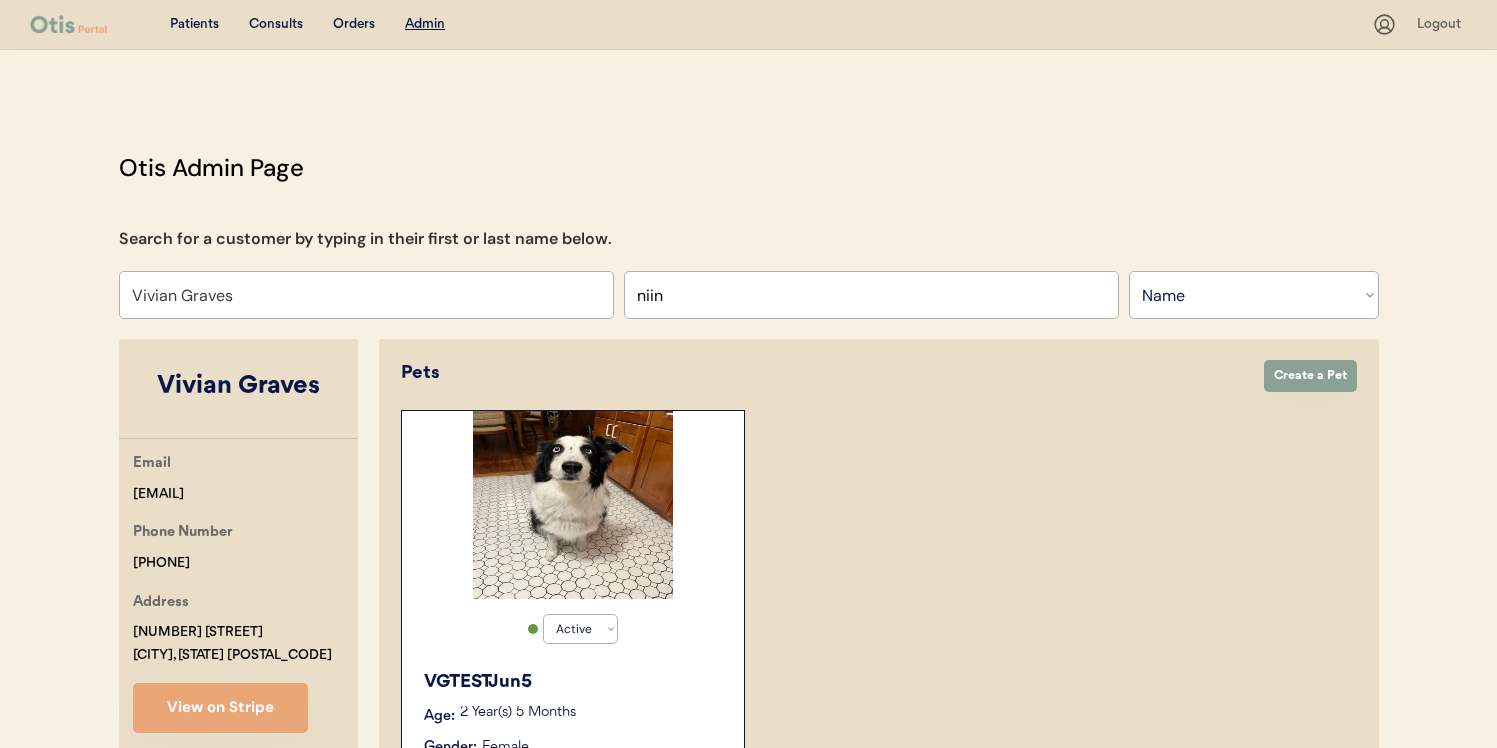 type on "Vivian Graves" 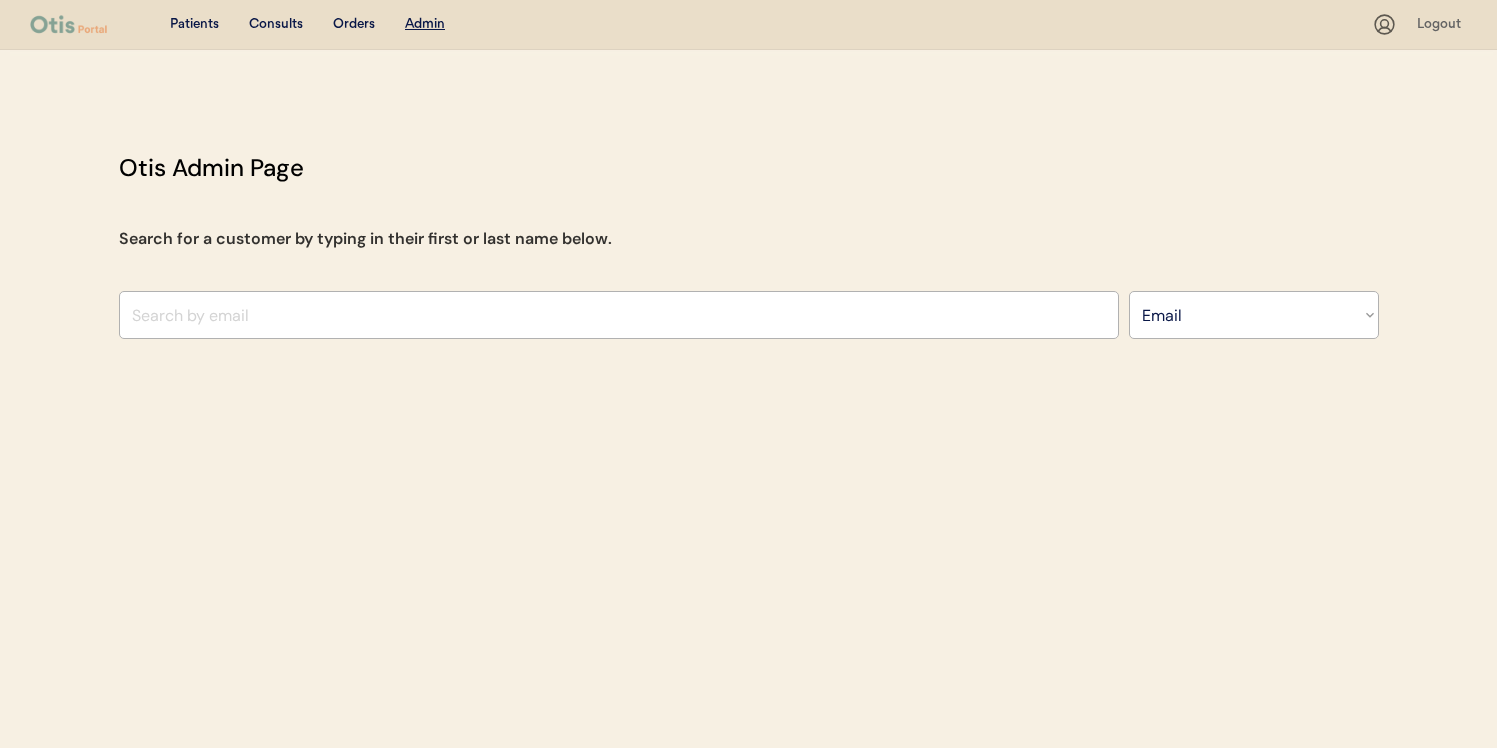 select on ""Email"" 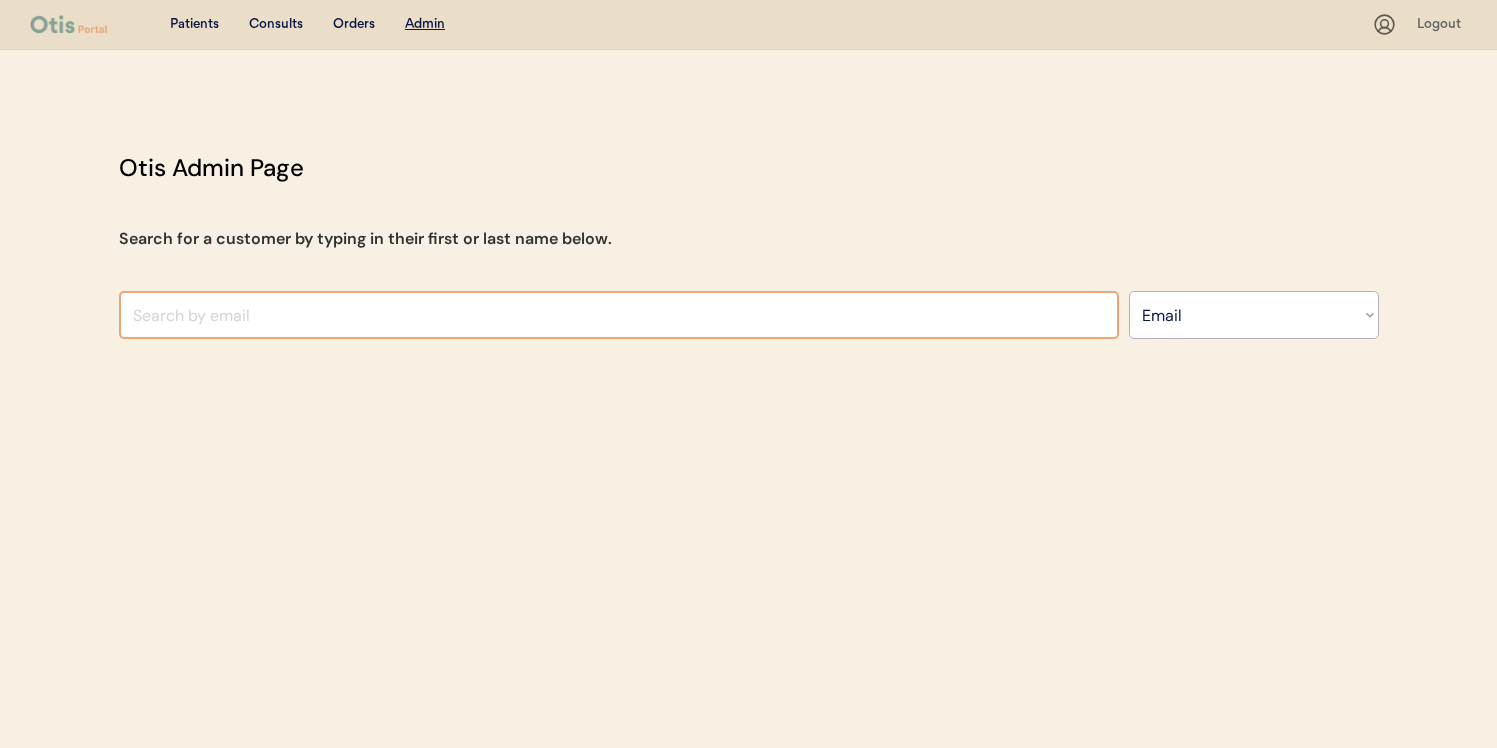 click at bounding box center (619, 315) 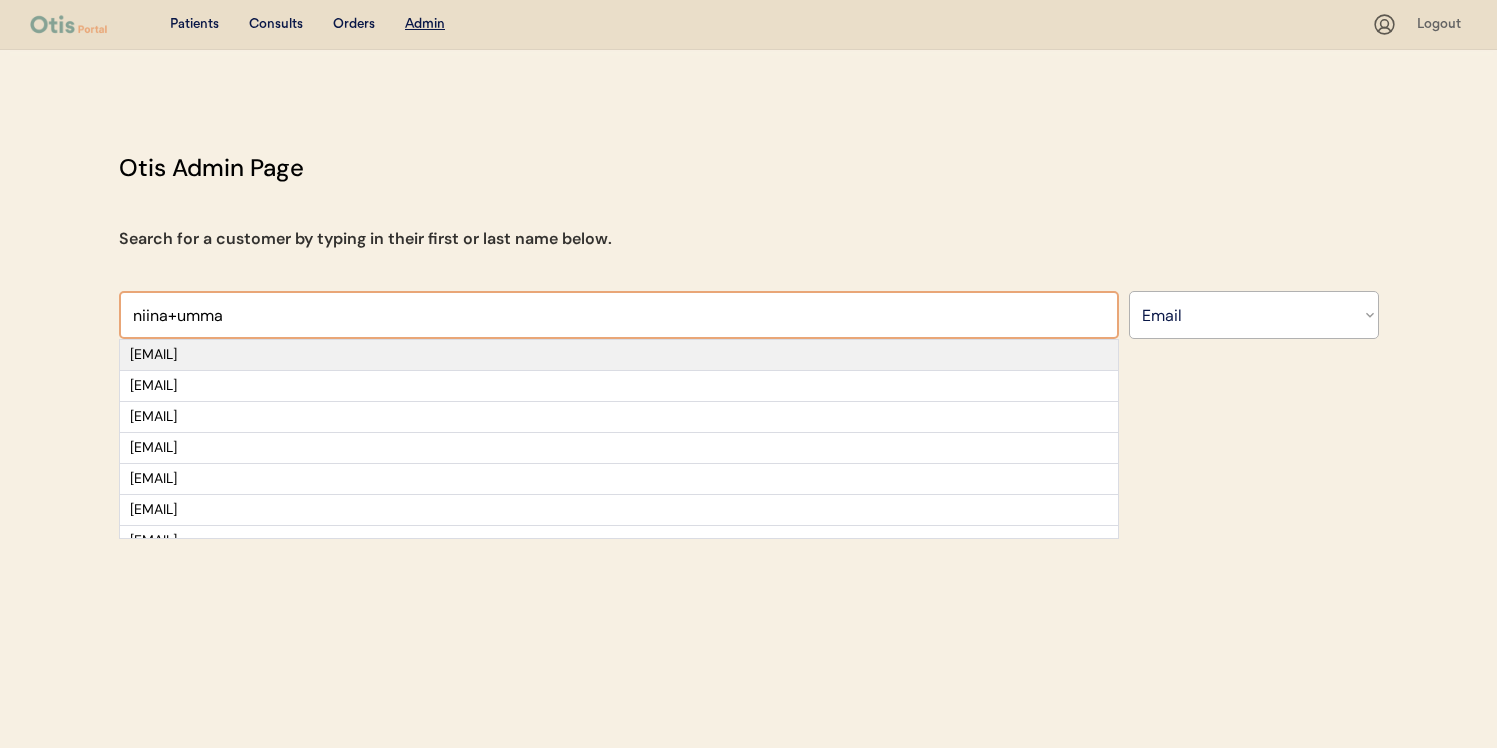 type on "niina+umma" 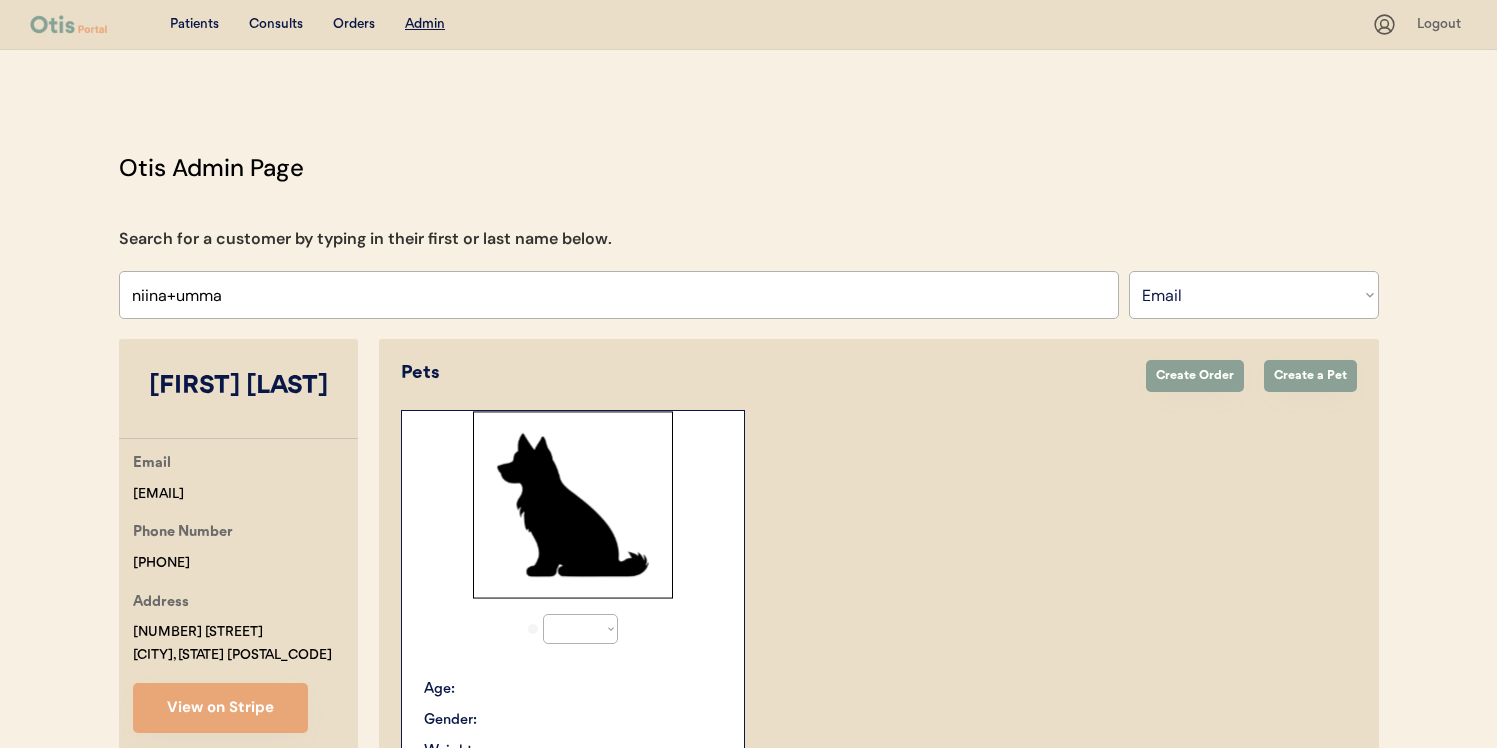 select on "true" 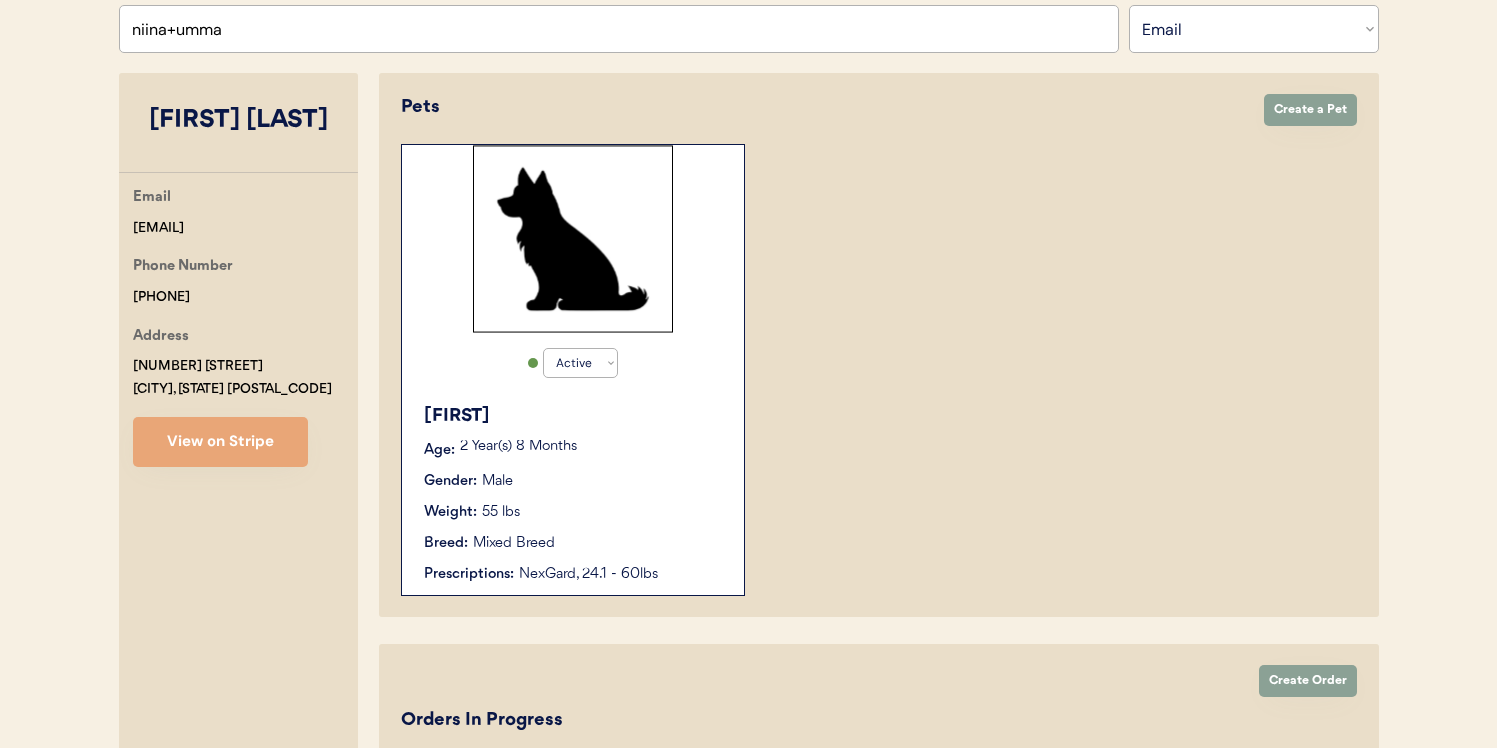 scroll, scrollTop: 100, scrollLeft: 0, axis: vertical 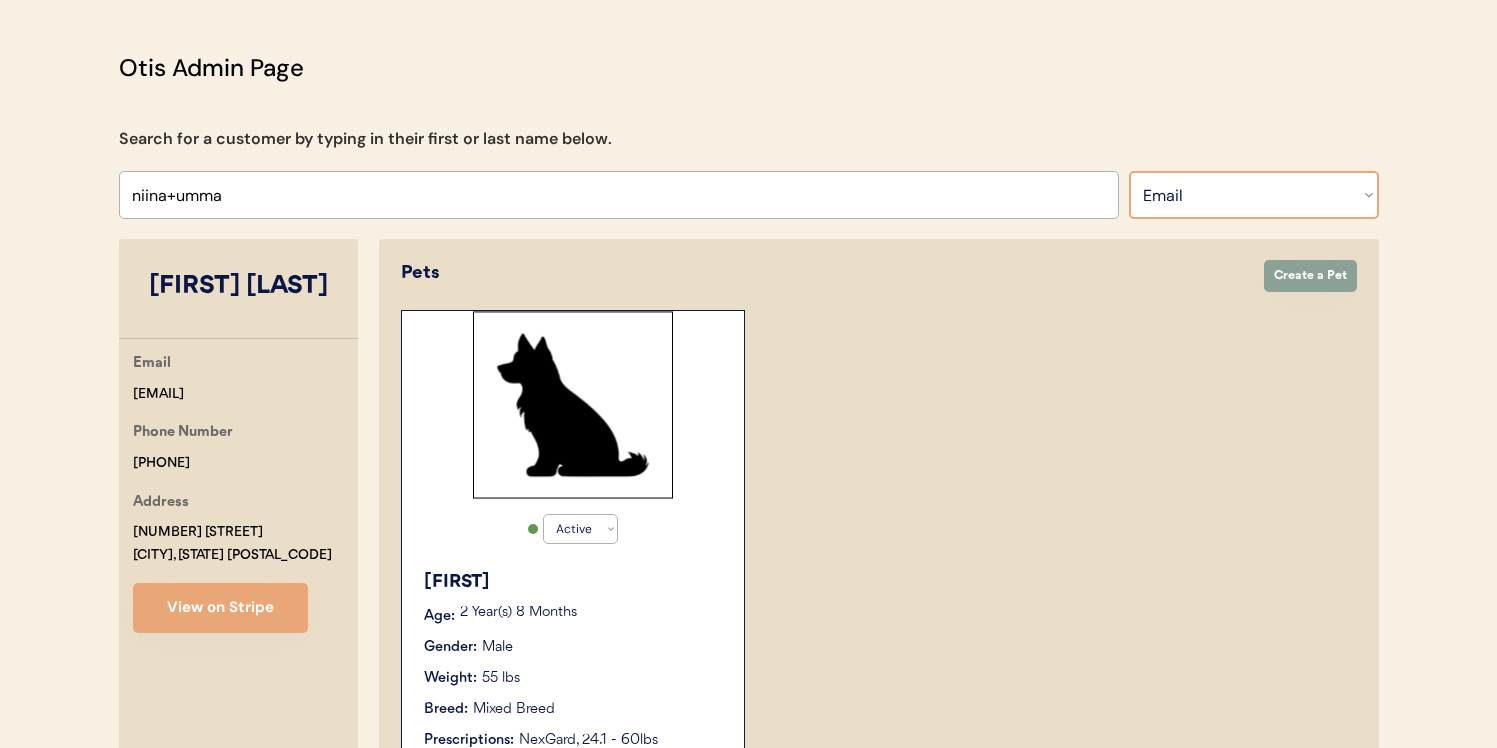 click on "Search By Name Email Phone Number" at bounding box center [1254, 195] 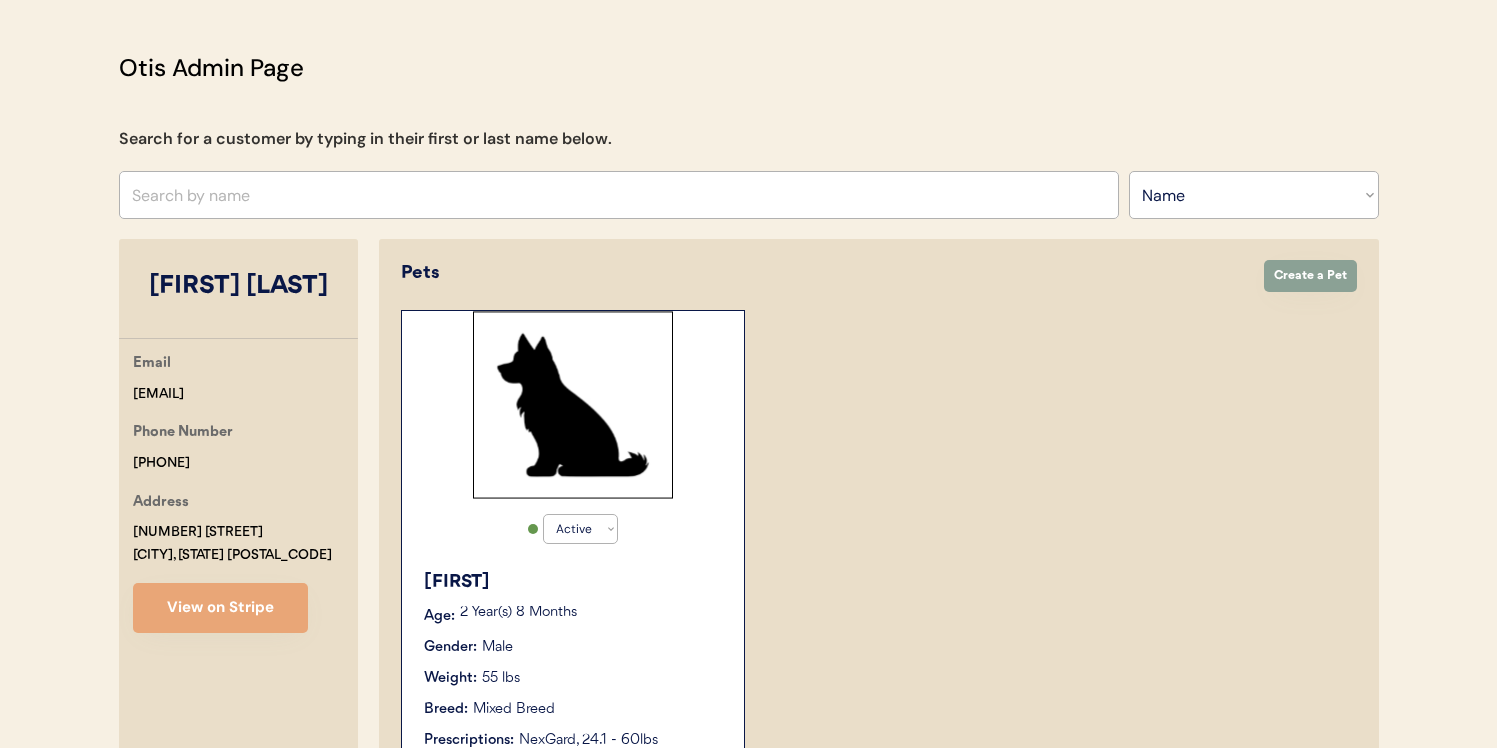 click on "Otis Admin Page Search for a customer by typing in their first or last name below. niina+umma1@otisforpets.com niina+cara@otispet.co niina+xander@otispet.co niina+jeans@otispet.co niina+mingo@otisforpets.com niina+gina@otisforpets.com niina+gina2@otisforpets.com niina+kaido@otisforpets.com niina+demoaccount@otisforpets.com niina+paymentlink@otisforpets.com niina+tina2@otisforpets.com niina+ycdemo@otisforpets.com niina+gina@otisforpets.com niina+gina2@otisforpets.com niina+kaido@otisforpets.com niina+billy@otisforpets.com niina+doffy3@otisforpets.com niina+demoaccount@otisforpets.com niina+paymentlink@otisforpets.com niina+ginger222@otisforpets.com niina+giordi@otisforpets.com niina+tina2@otisforpets.com niina+doffy12@otisforpets.com niina+goon@otisforpets.com niina+goe@otisforpets.com niina+test1111@otisforpets.com niina+sc1@otisforpets.com niina+sc3@otisforpets.com niina+loola2@otisforpets.com Search By Name Email Phone Number Meena Umma Email niina+umma1@otisforpets.com Phone Number +15094323467 Address" 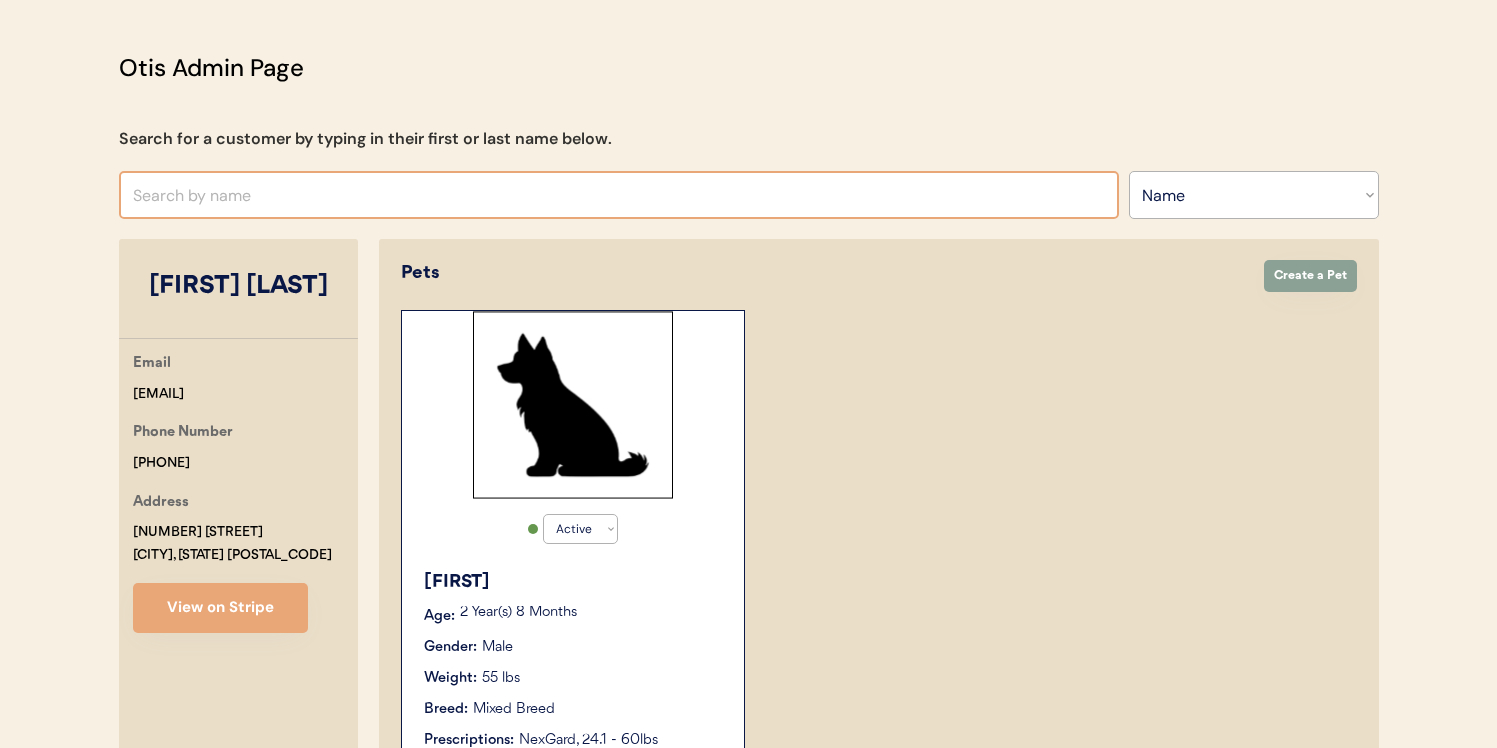 click at bounding box center (619, 195) 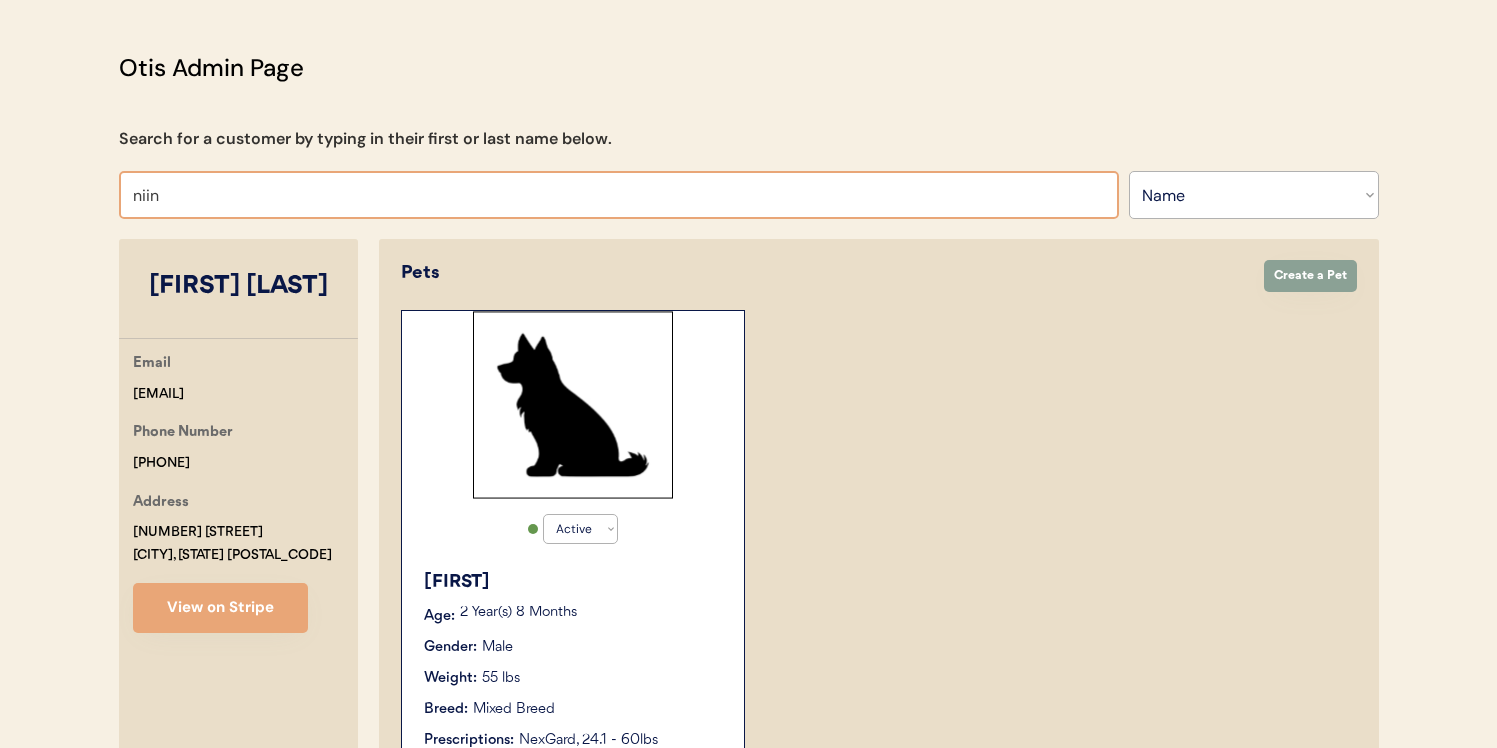 type on "niina" 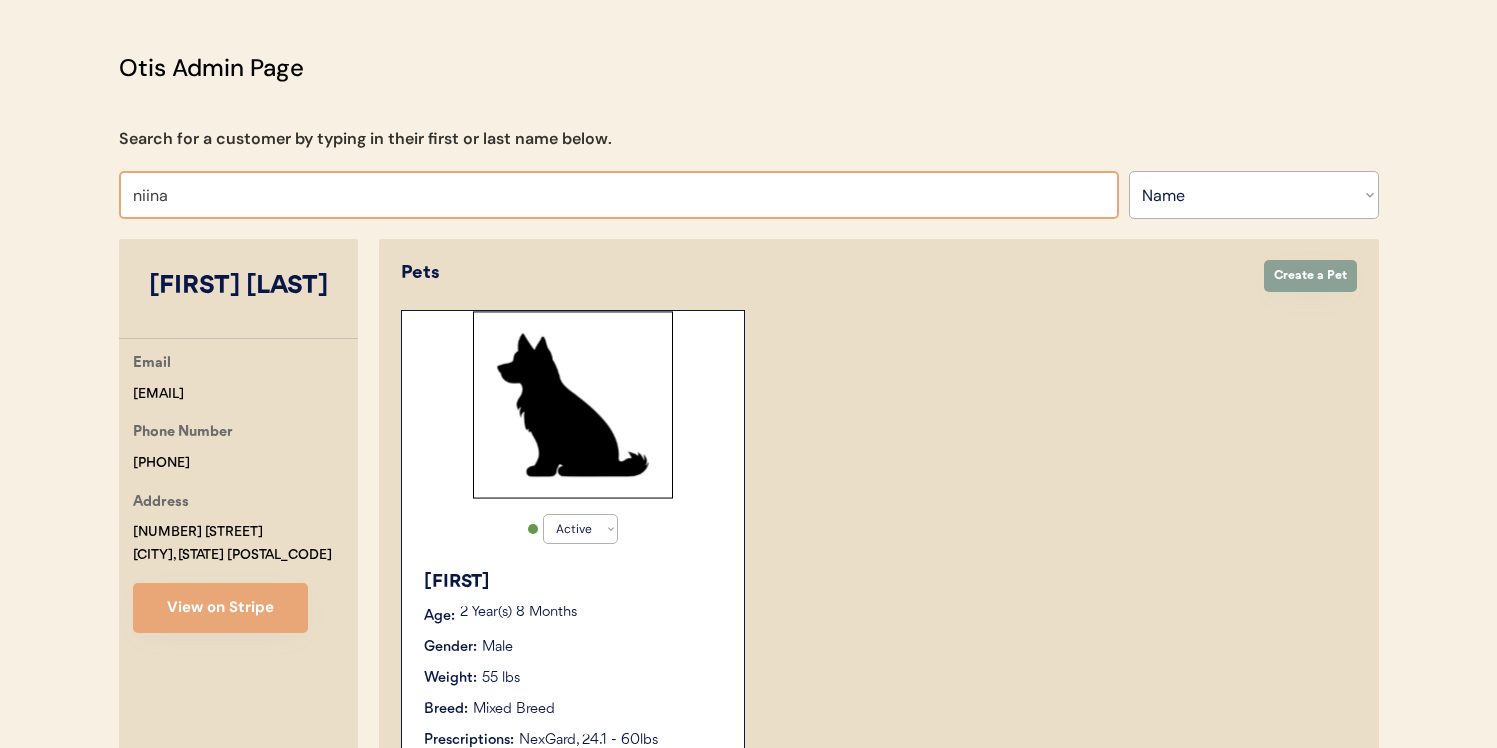 type on "niina A" 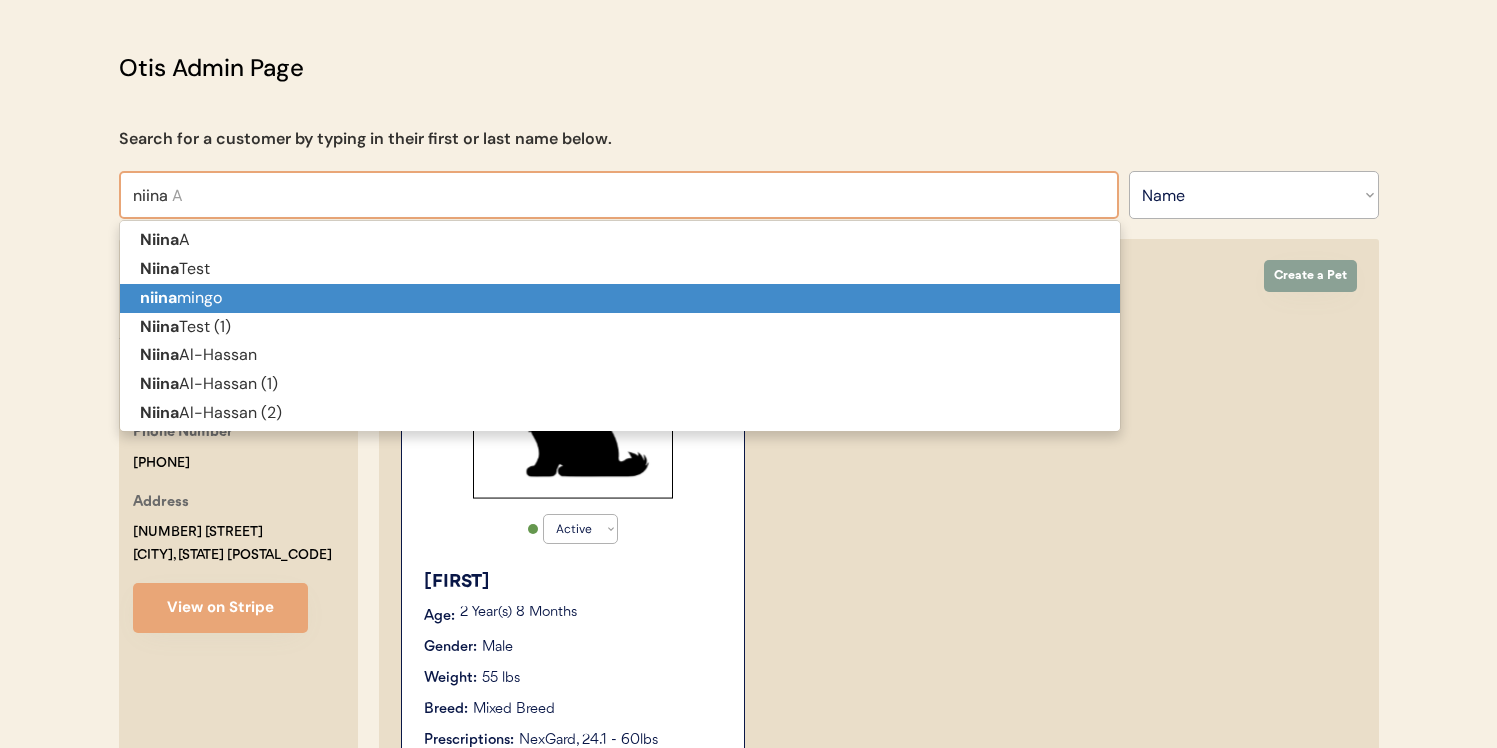type 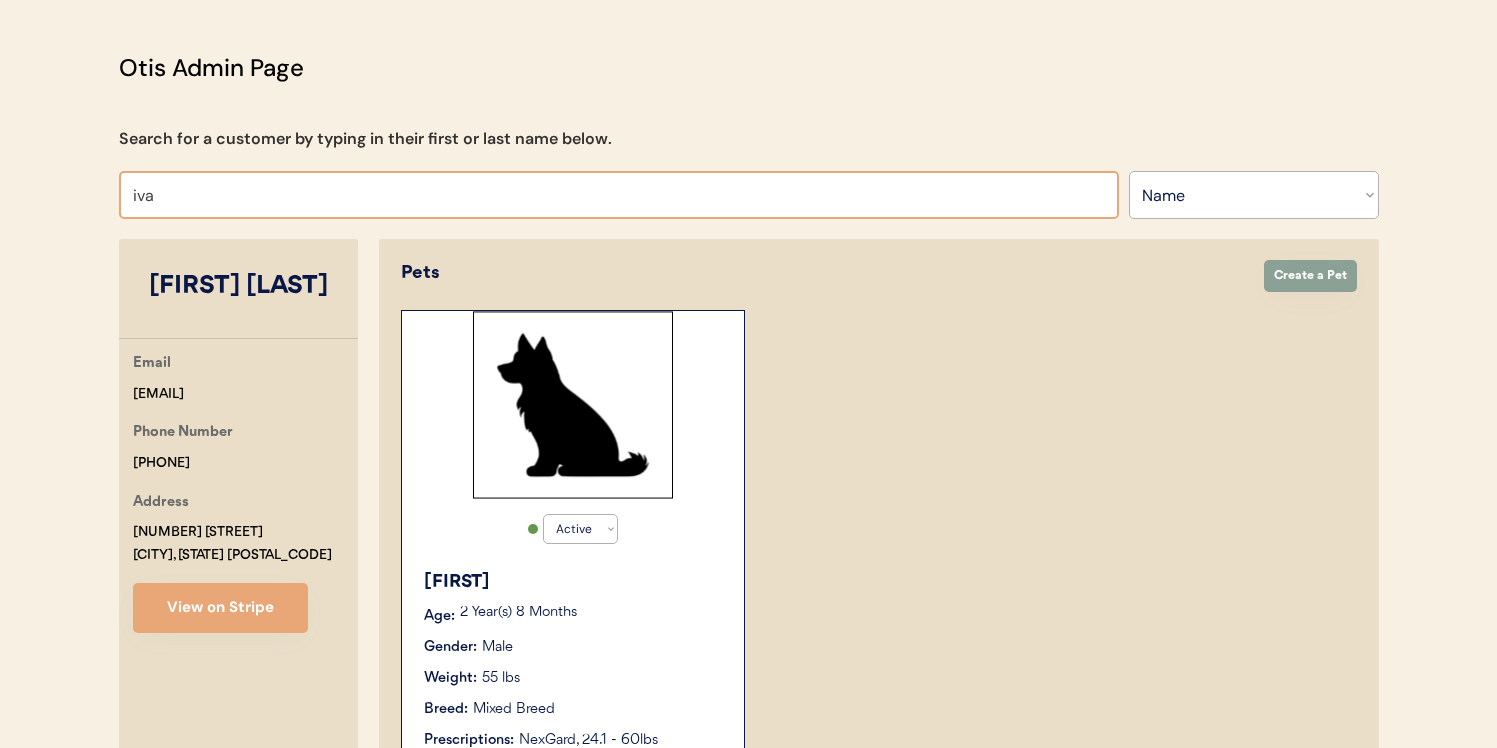 type on "ivan" 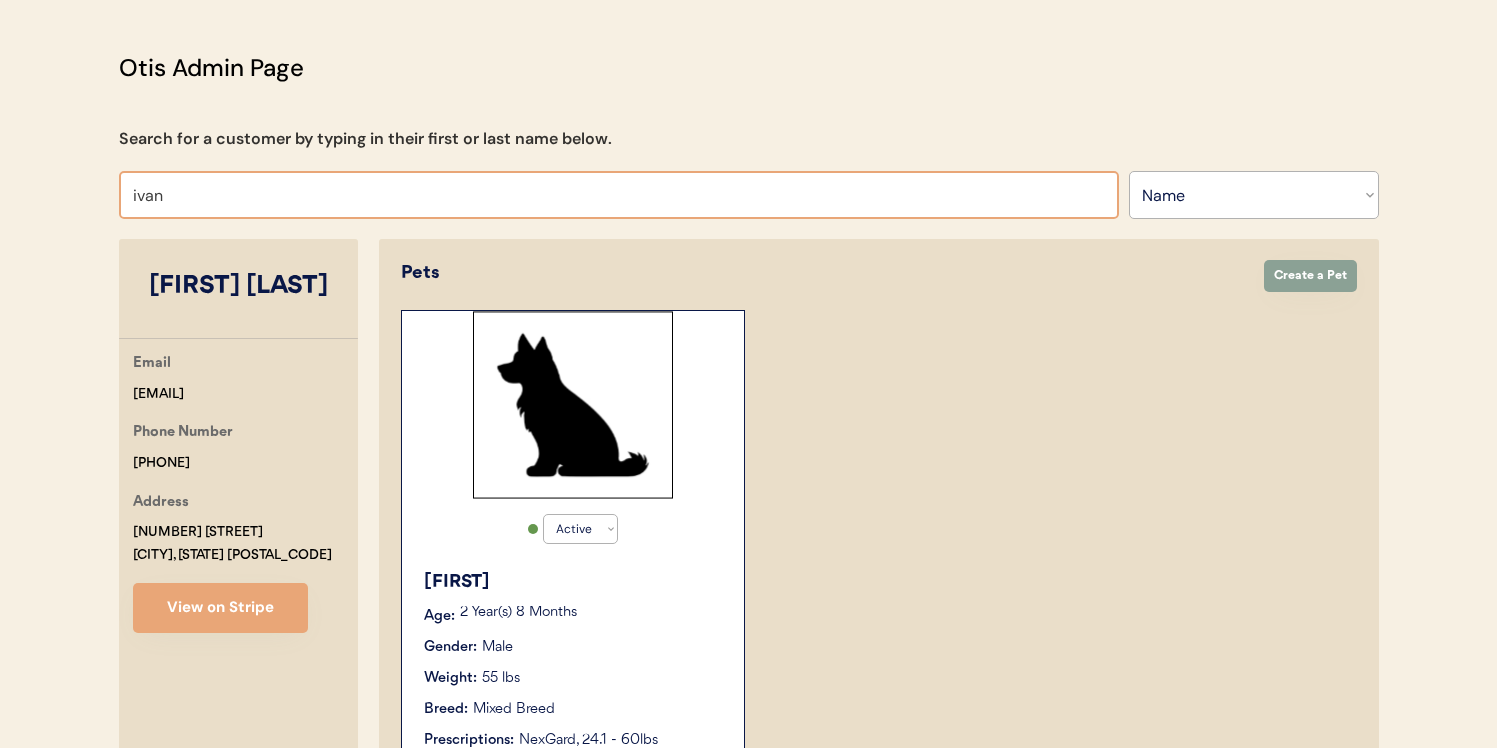 type on "ivan Arambula" 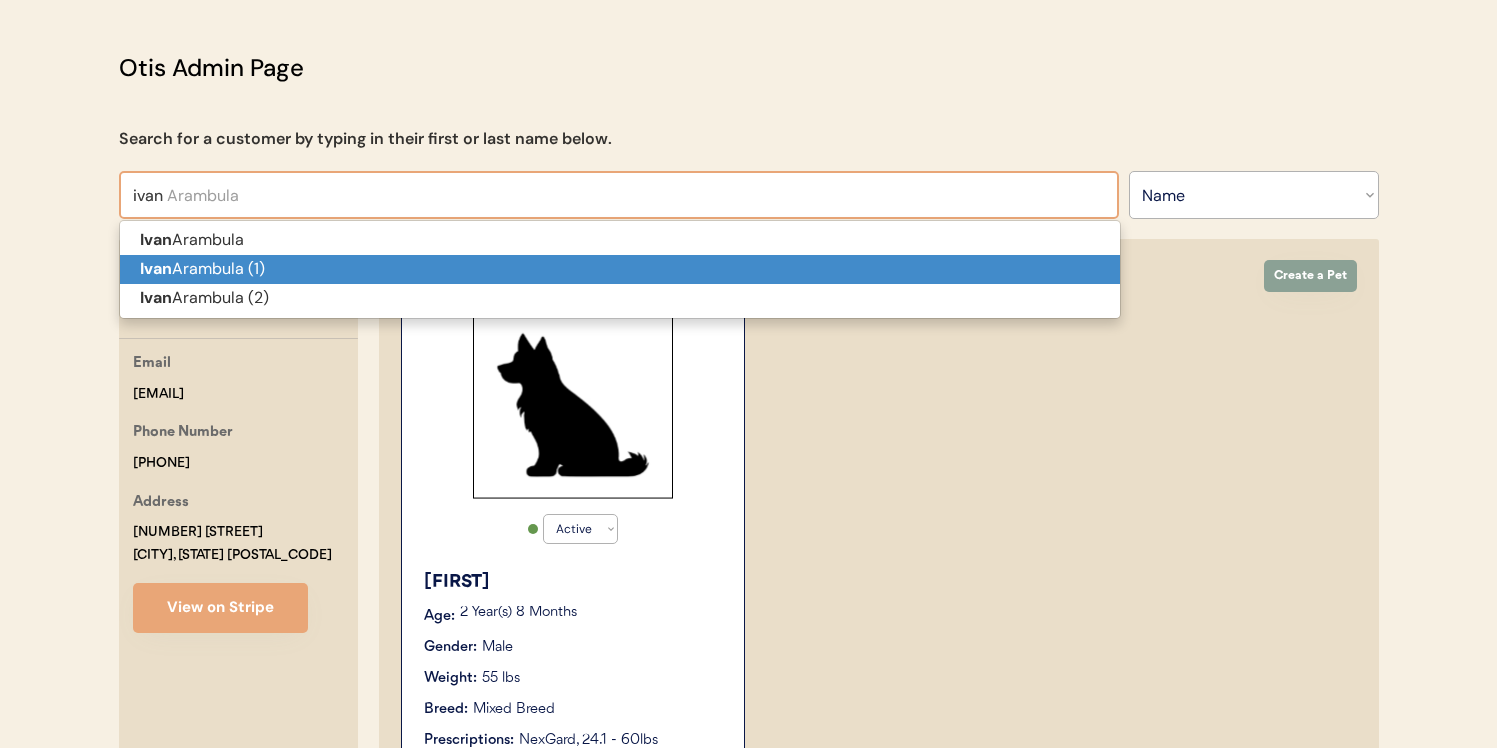 click on "Ivan  Arambula (1)" at bounding box center [620, 269] 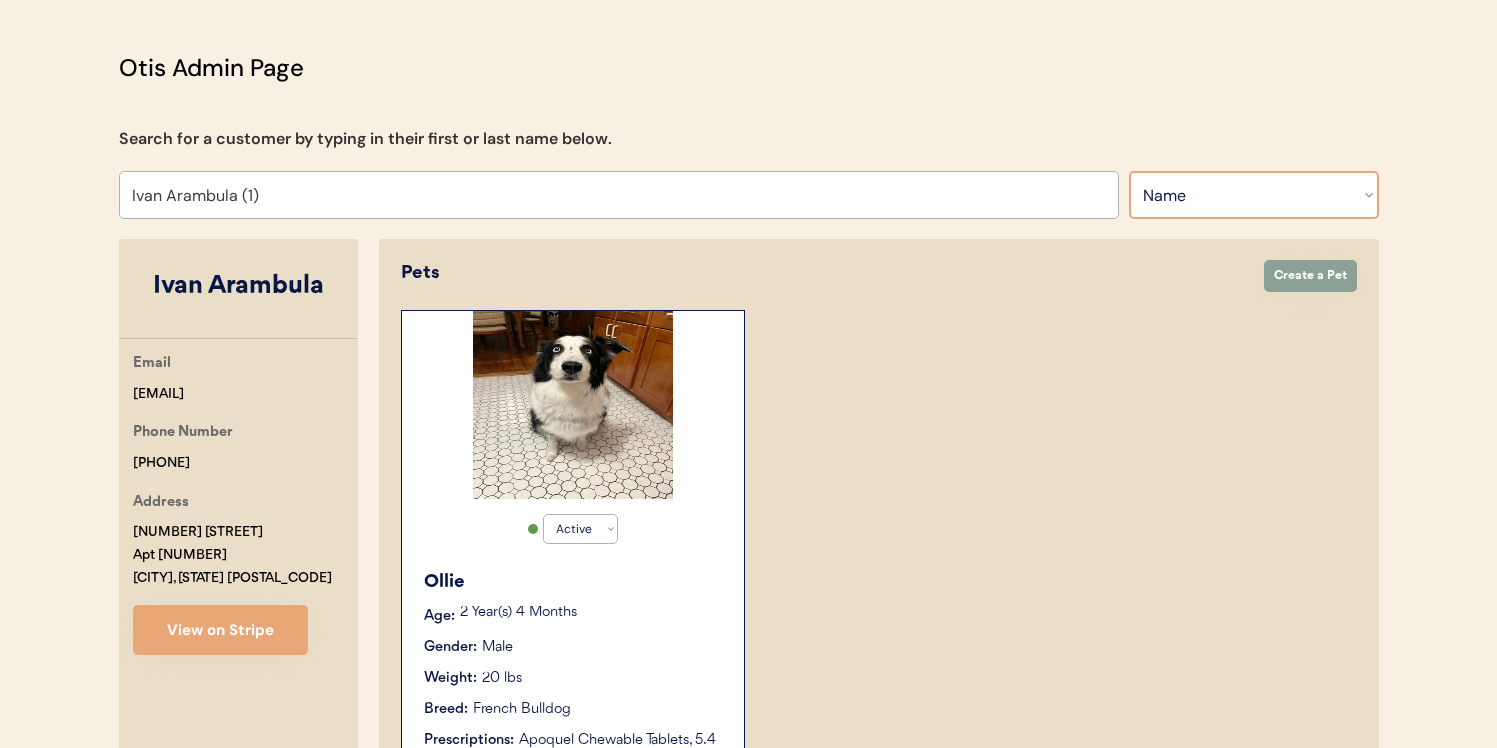 type on "Ivan Arambula (1)" 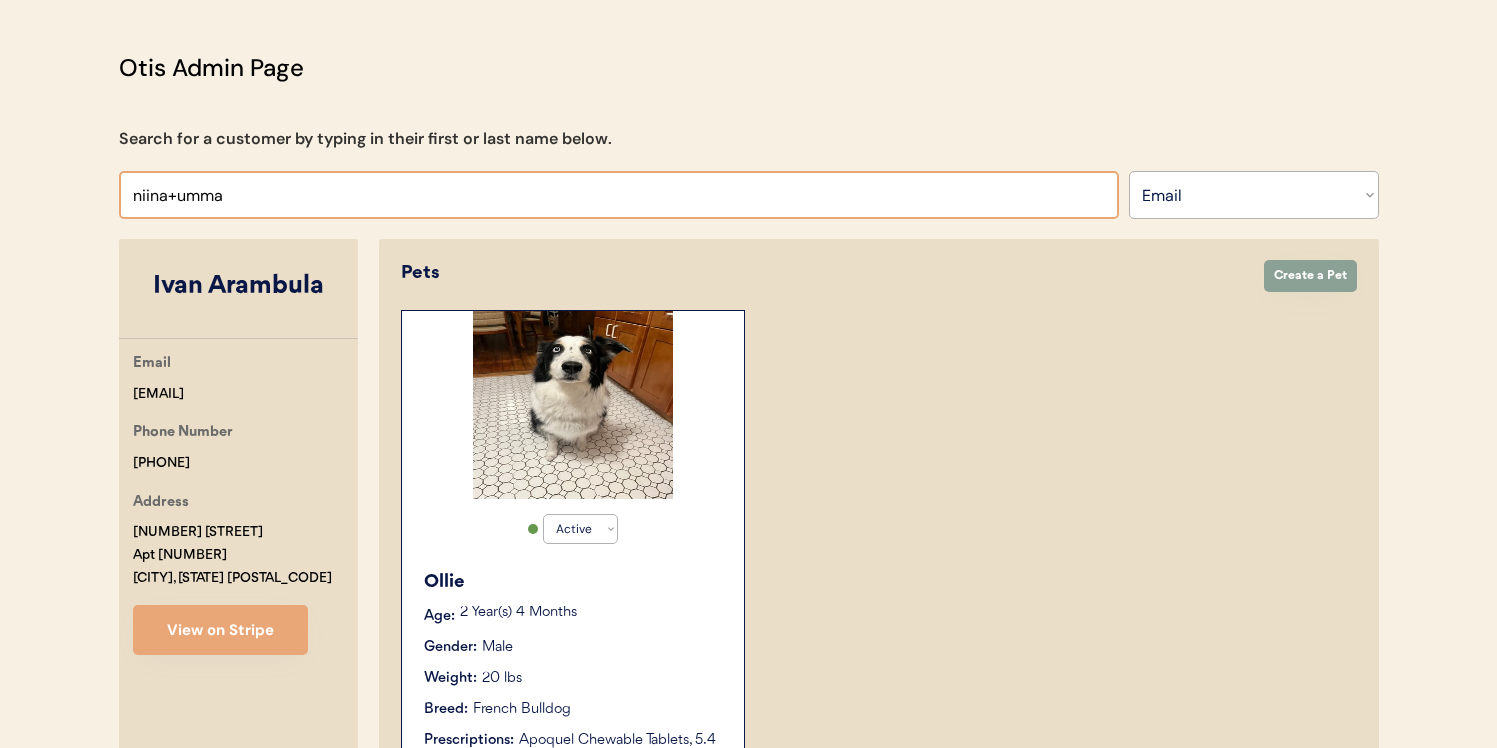 click at bounding box center [619, 195] 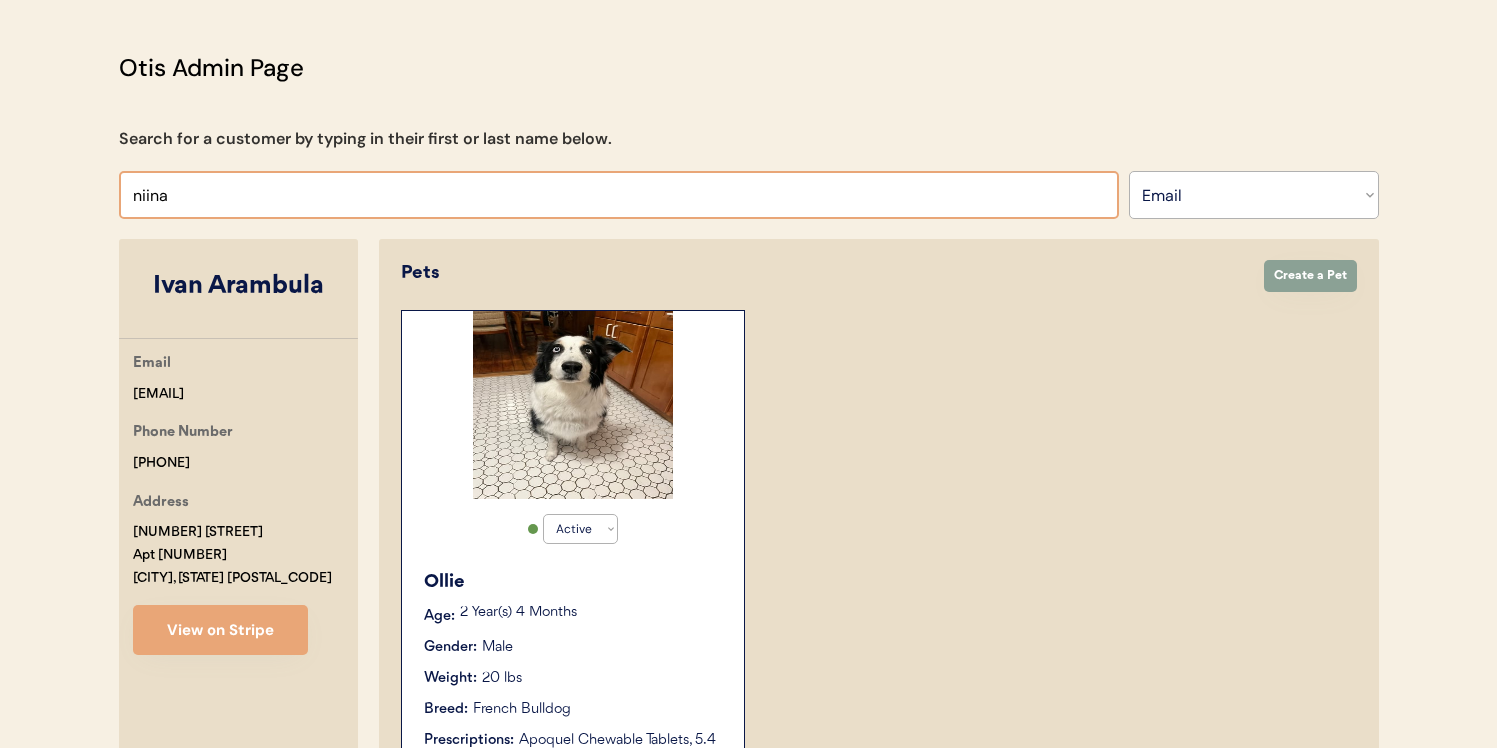 type on "niina" 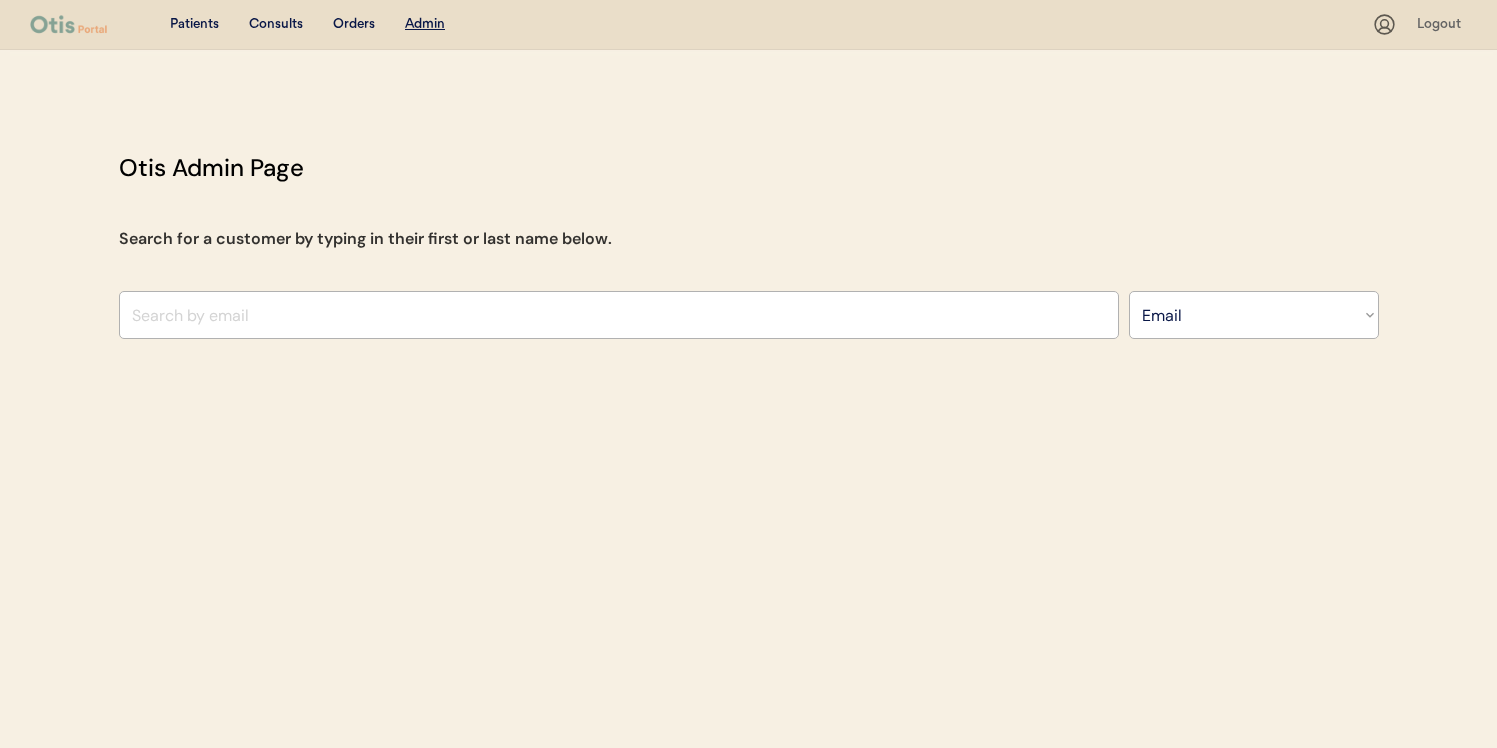 select on ""Email"" 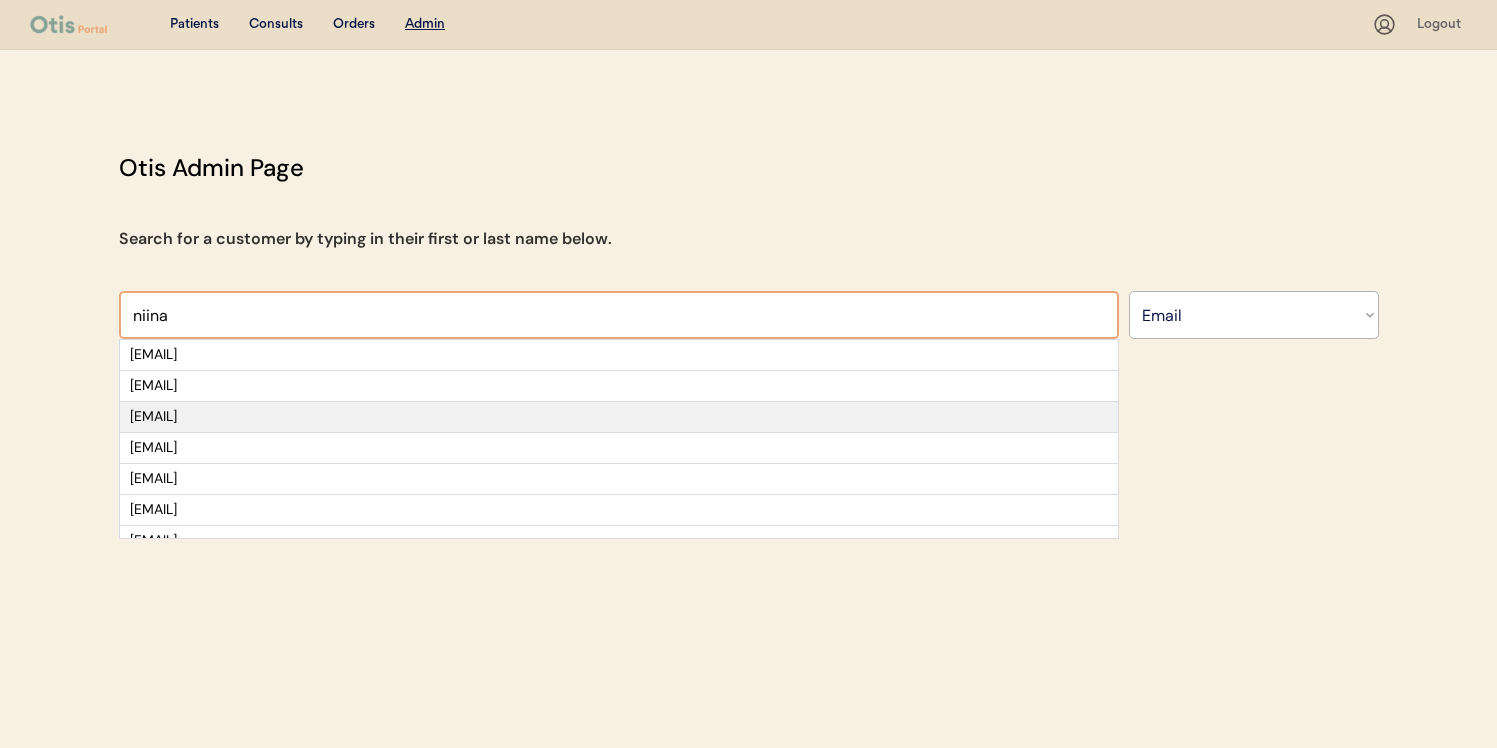 click on "[EMAIL]" at bounding box center [619, 417] 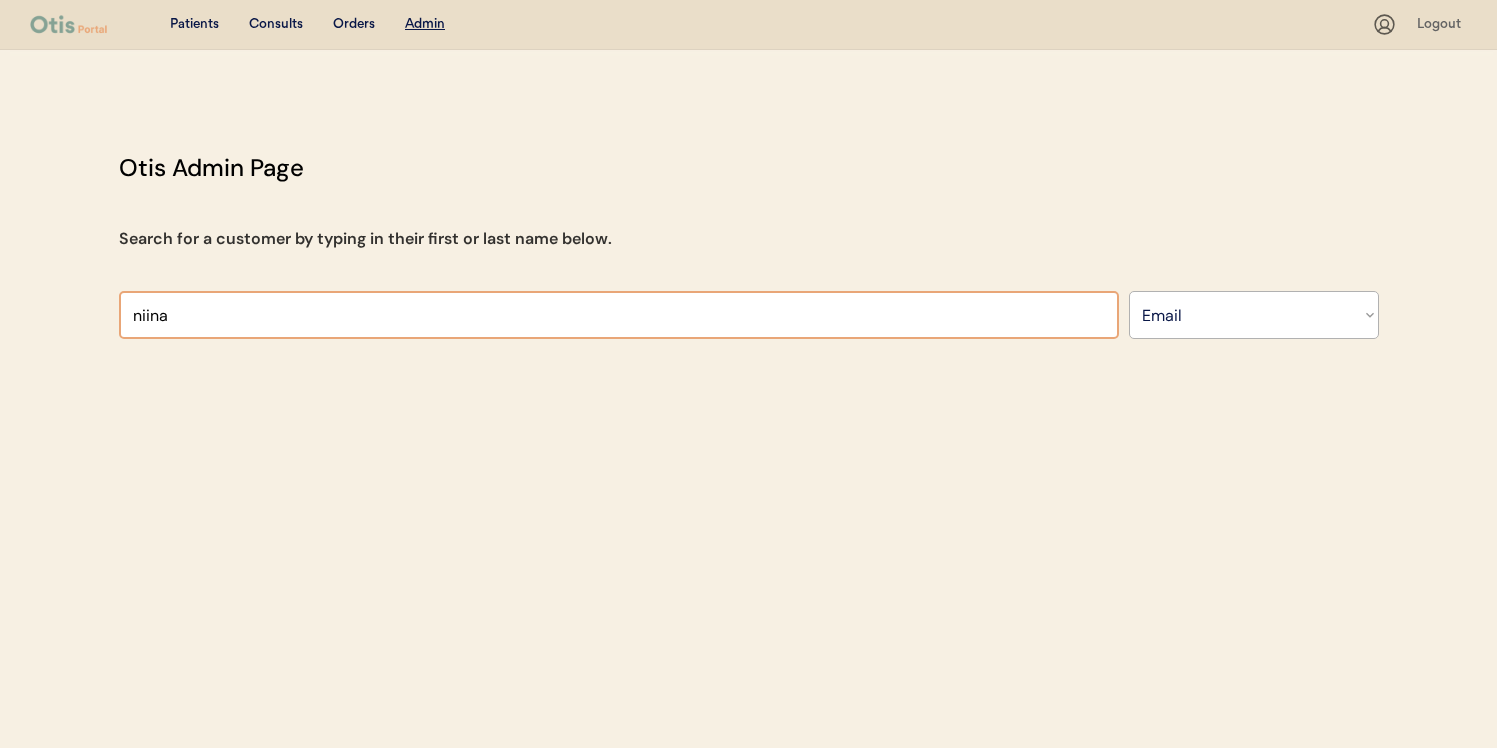 click at bounding box center [619, 315] 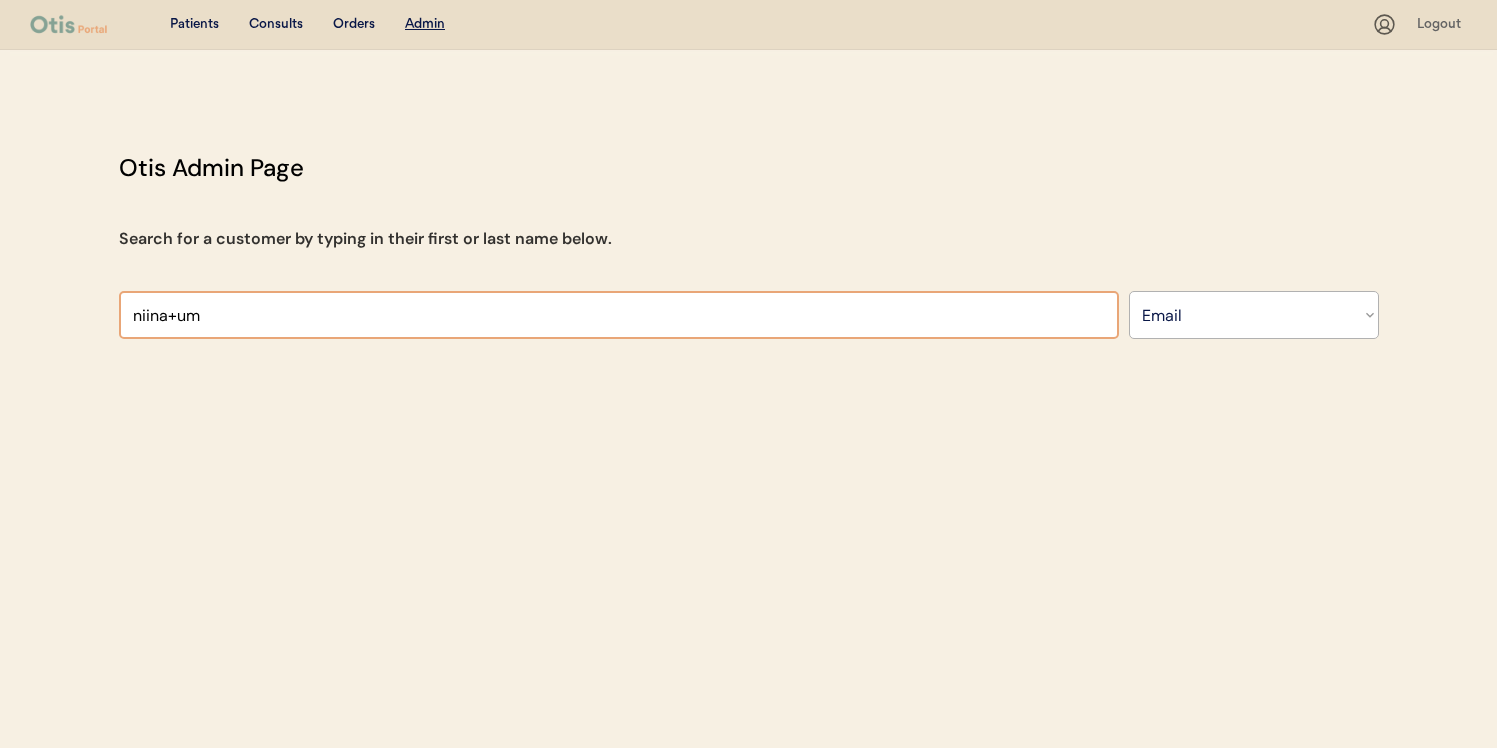 type on "niina+u" 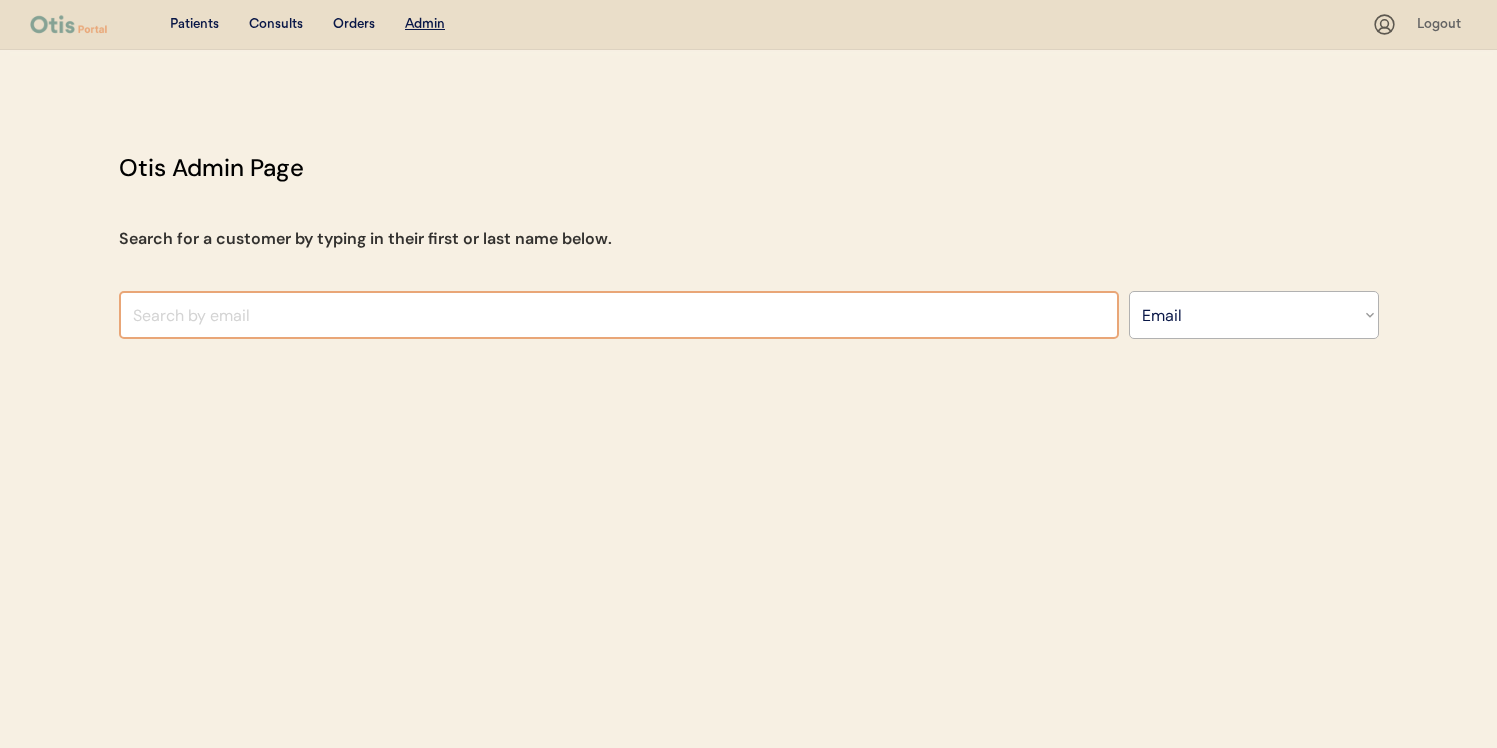 click at bounding box center (619, 315) 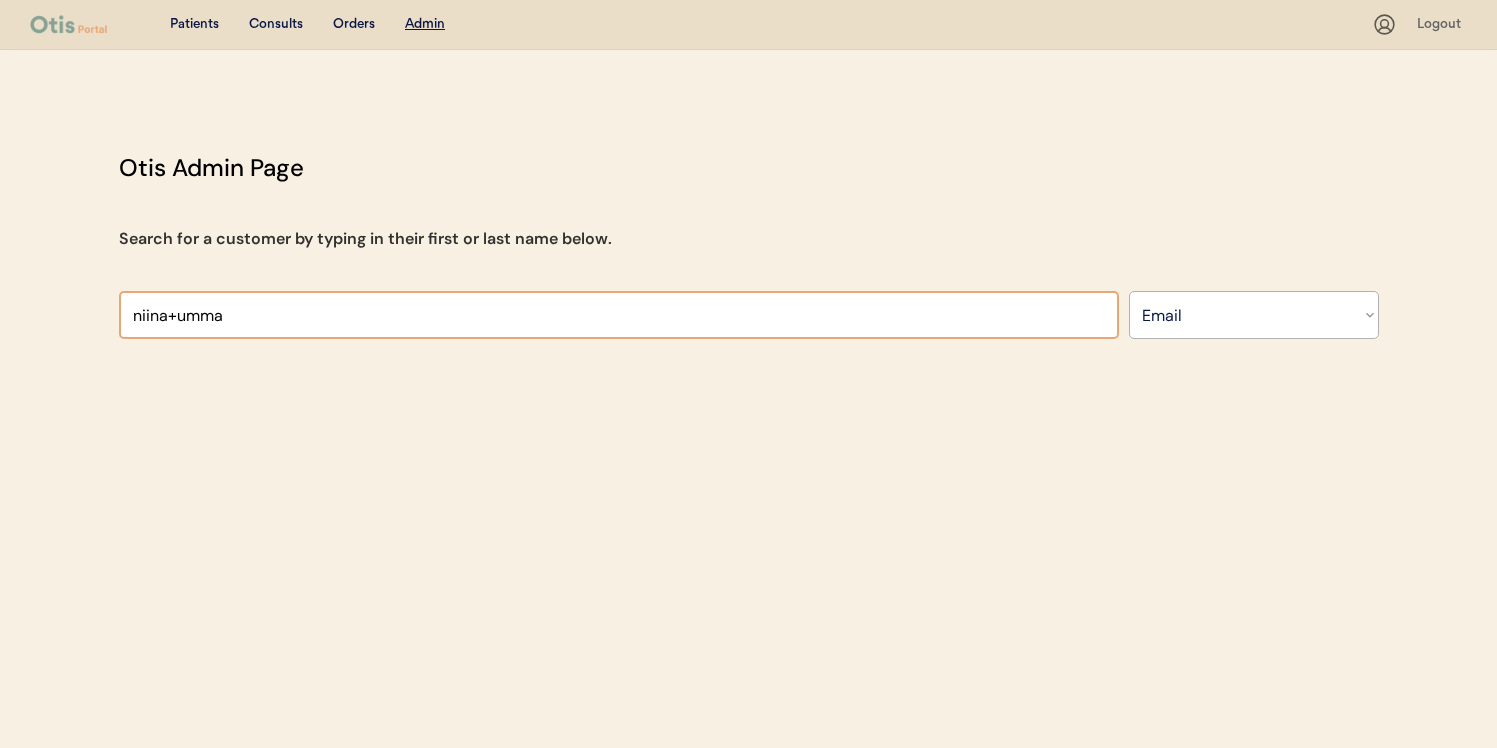 type on "niina+umma" 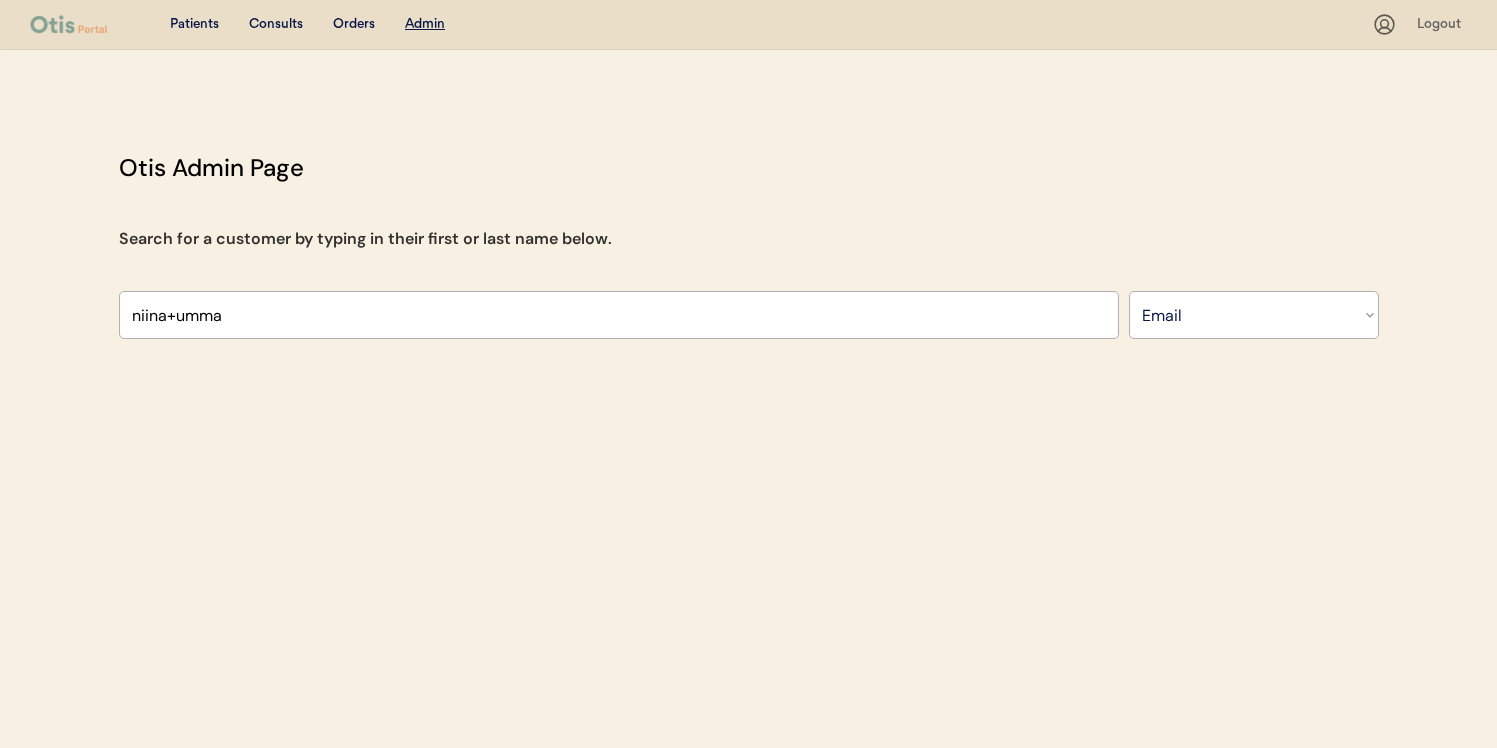 click on "Patients Consults Orders Admin Logout Otis Admin Page Search for a customer by typing in their first or last name below. [EMAIL] [EMAIL] [EMAIL] [EMAIL] [EMAIL] [EMAIL] [EMAIL] [EMAIL] [EMAIL] [EMAIL] [EMAIL] [EMAIL] [EMAIL] [EMAIL] [EMAIL] [EMAIL] [EMAIL] [EMAIL] [EMAIL] [EMAIL] [EMAIL] [EMAIL] [EMAIL] [EMAIL] [EMAIL] [EMAIL] [EMAIL] Search By Name Email Phone Number" at bounding box center [748, 383] 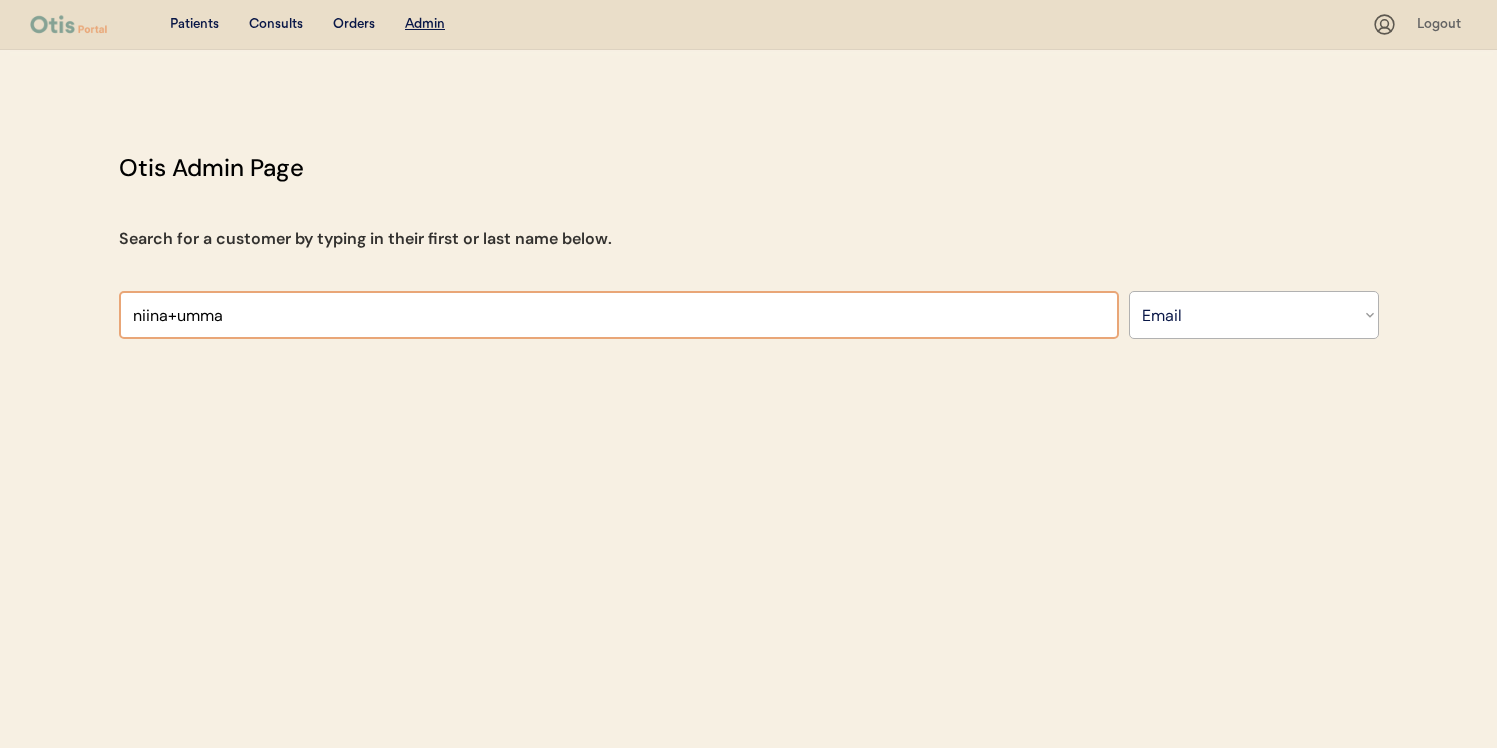 click at bounding box center [619, 315] 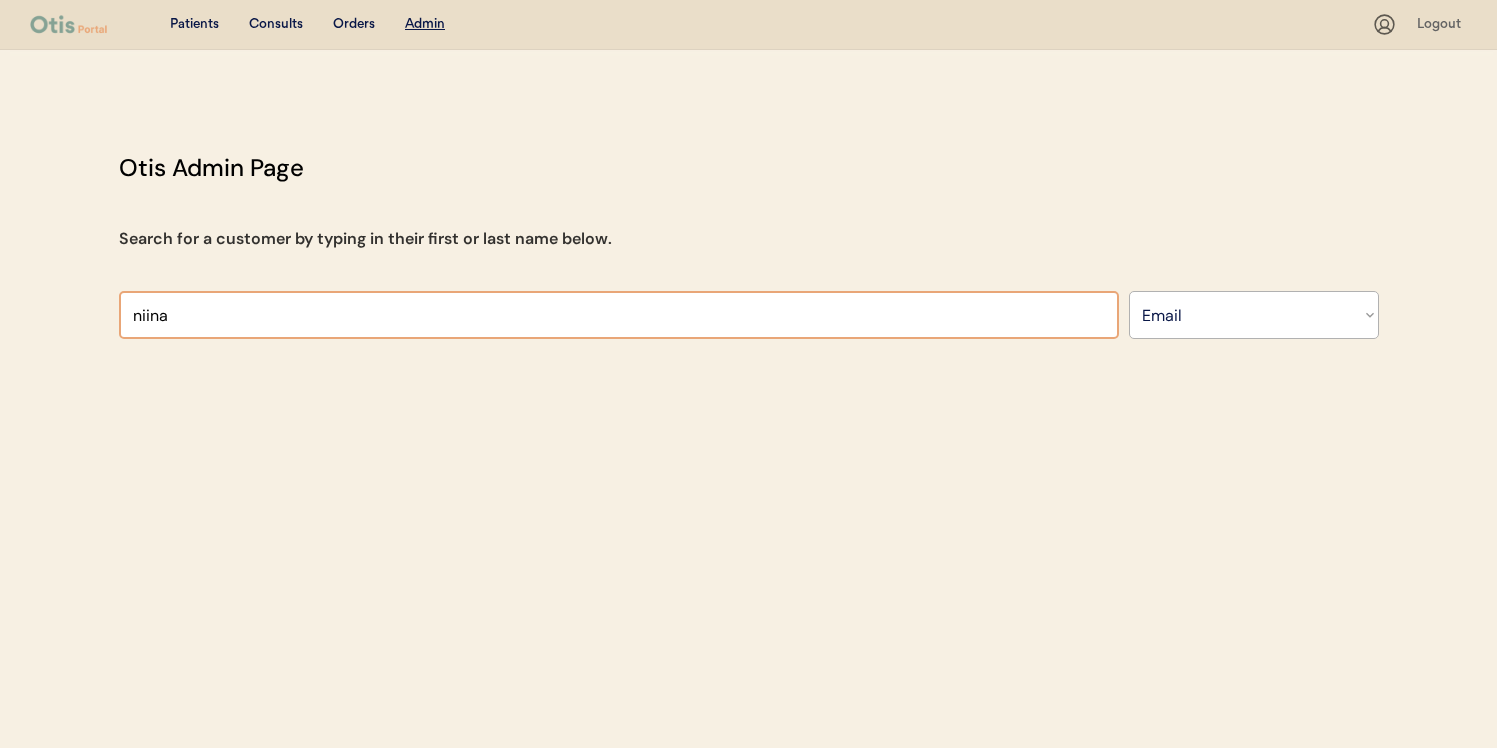 type on "niina" 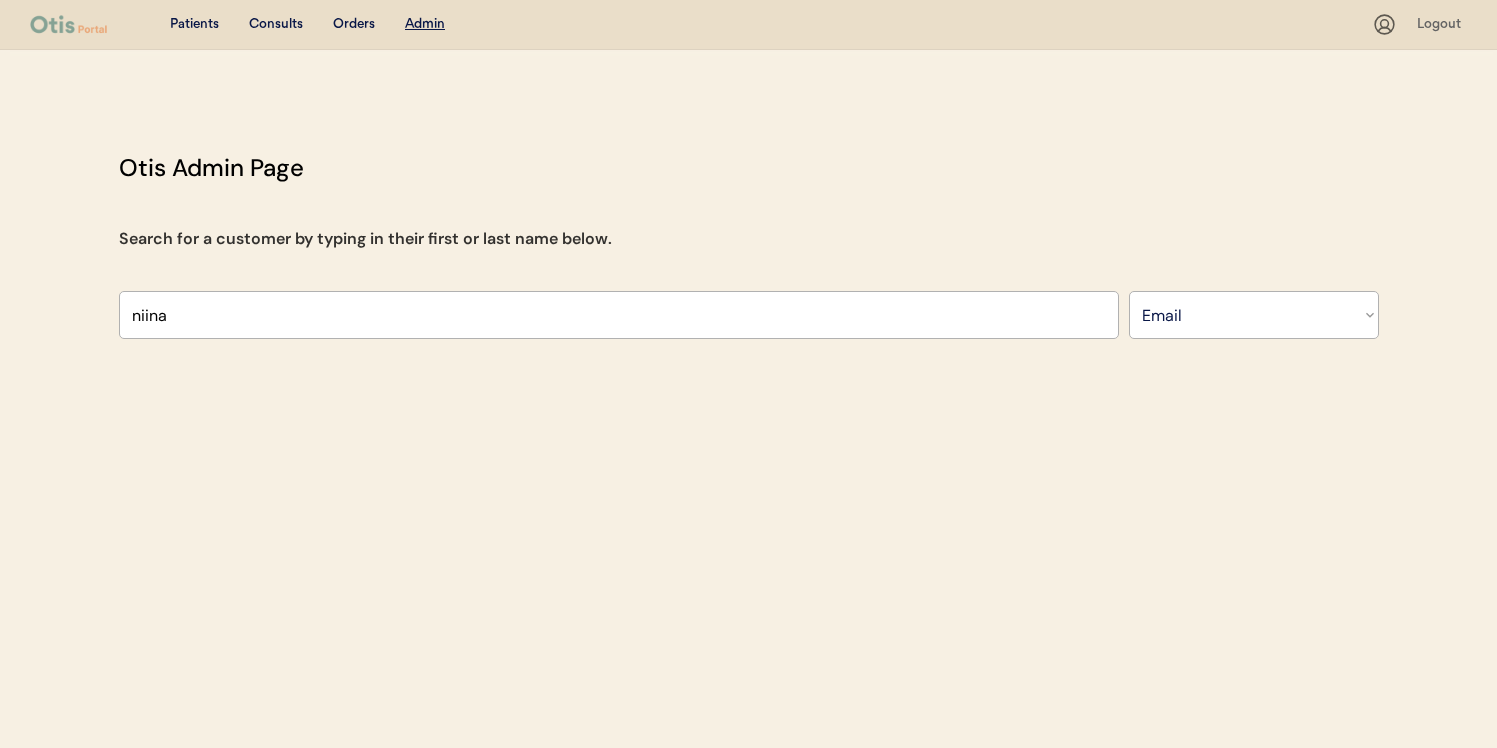 click on "Patients Consults Orders Admin Logout Otis Admin Page Search for a customer by typing in their first or last name below. [EMAIL] [EMAIL] [EMAIL] [EMAIL] [EMAIL] [EMAIL] [EMAIL] [EMAIL] [EMAIL] [EMAIL] [EMAIL] [EMAIL] [EMAIL] [EMAIL] [EMAIL] [EMAIL] [EMAIL] [EMAIL] [EMAIL] [EMAIL] [EMAIL] [EMAIL] [EMAIL] [EMAIL] [EMAIL] [EMAIL] [EMAIL] Search By Name Email Phone Number" at bounding box center [748, 383] 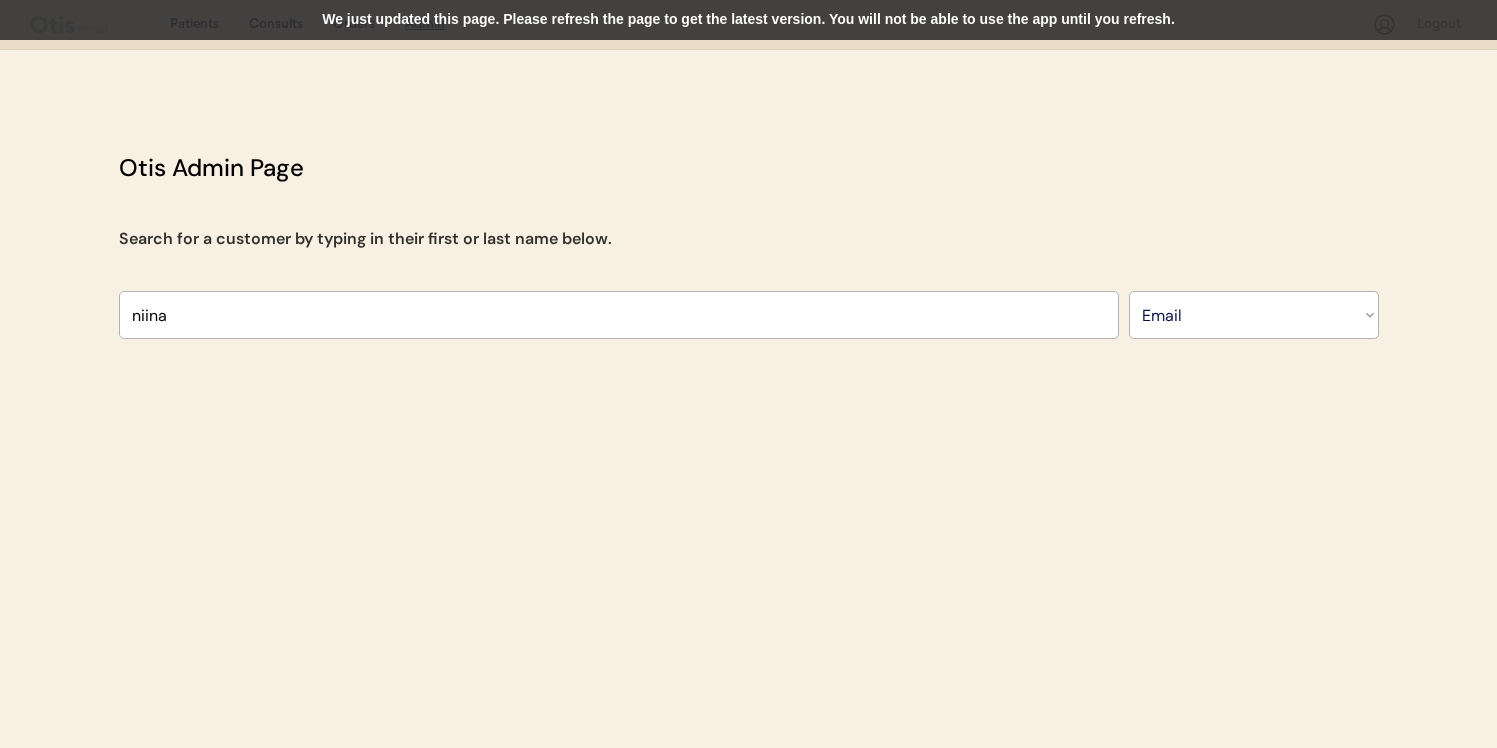 click on "We just updated this page.  Please refresh the page to get the latest version. You will not be able to use the app until you refresh." at bounding box center (748, 20) 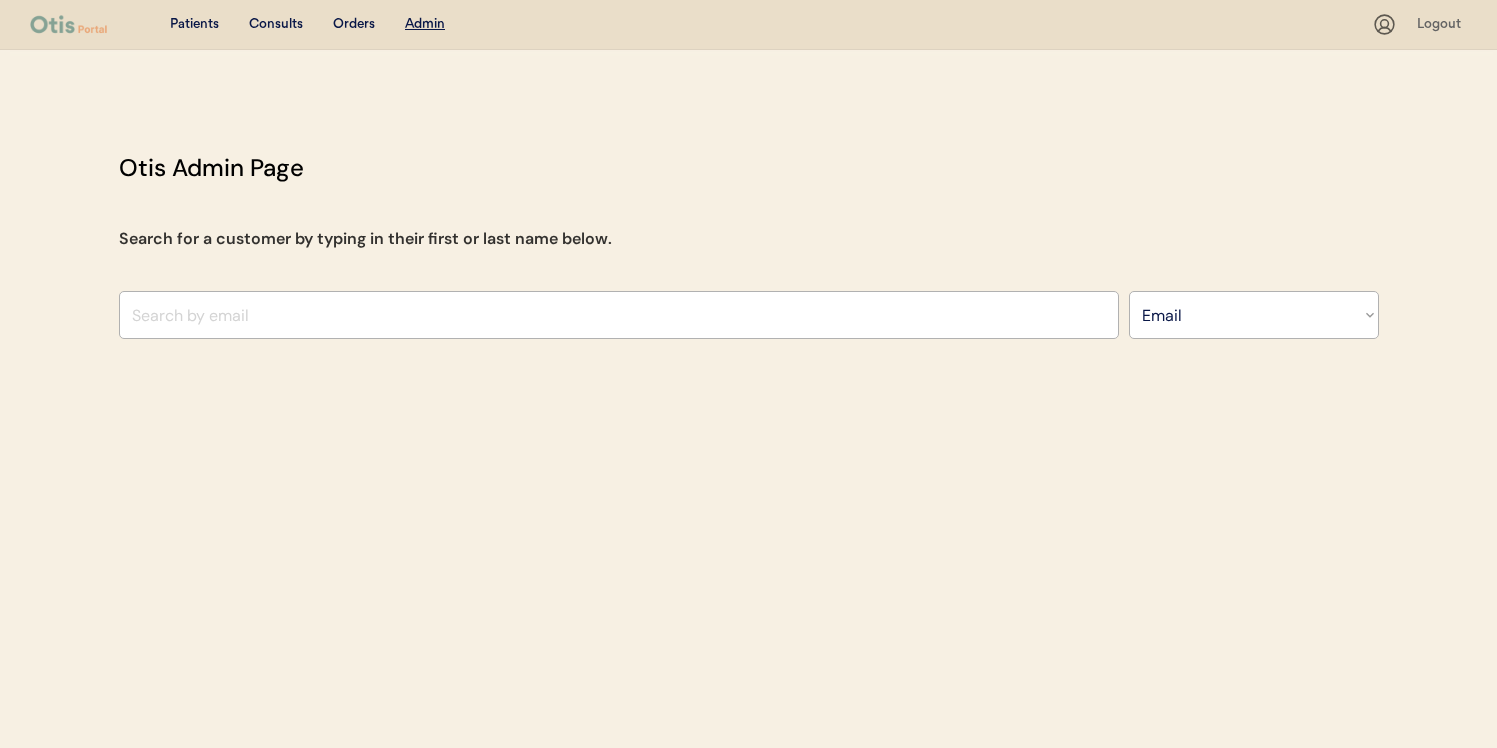 select on ""Email"" 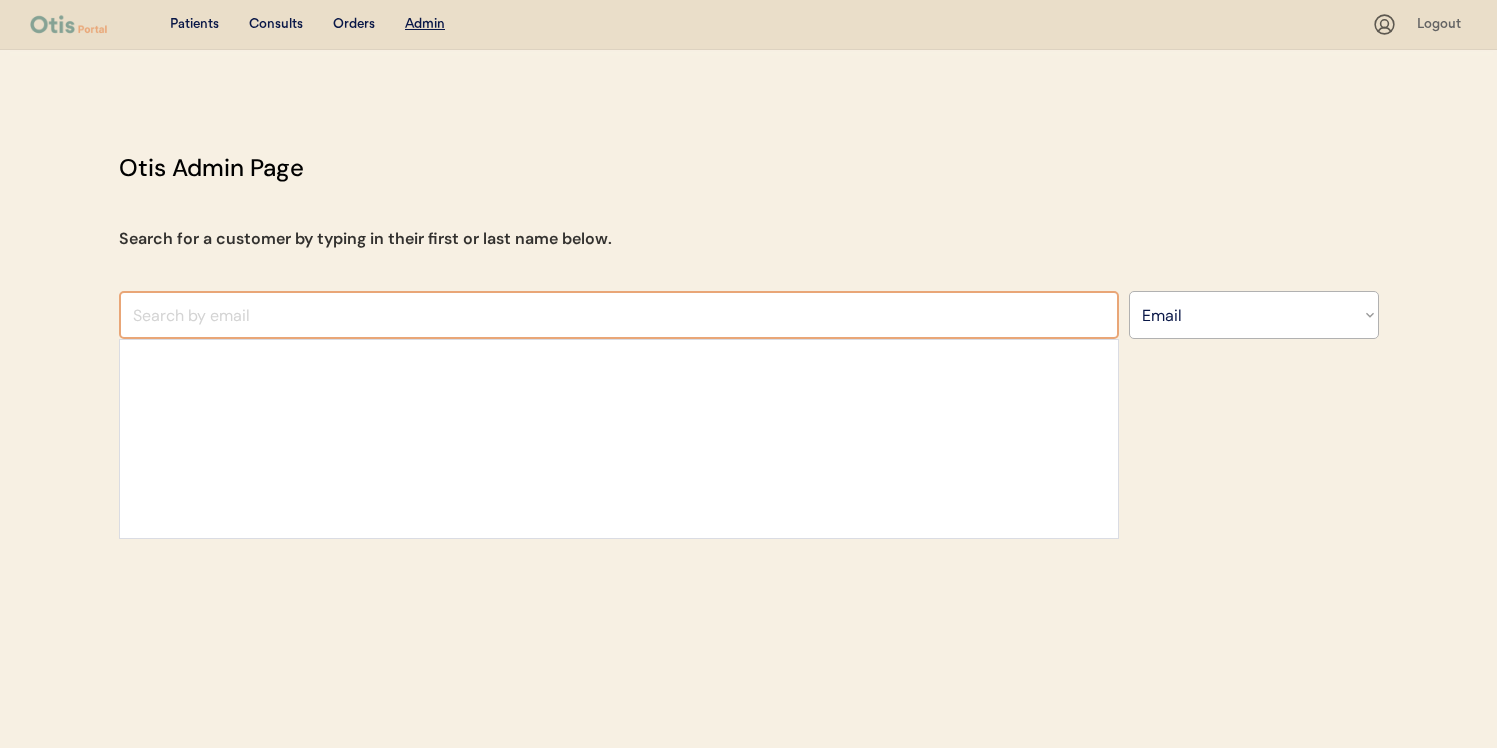 click at bounding box center [619, 315] 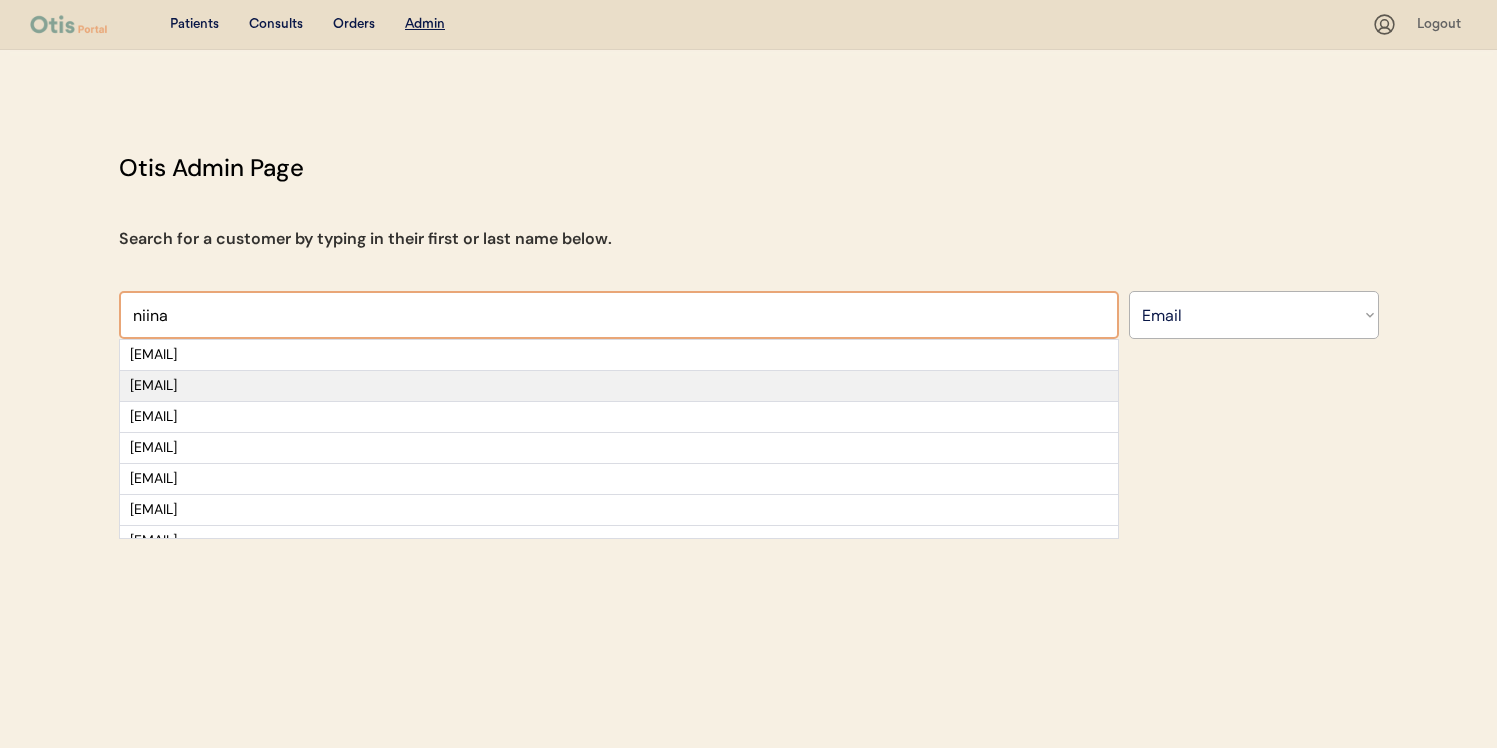 click on "niina+good@otispet.co" at bounding box center [619, 386] 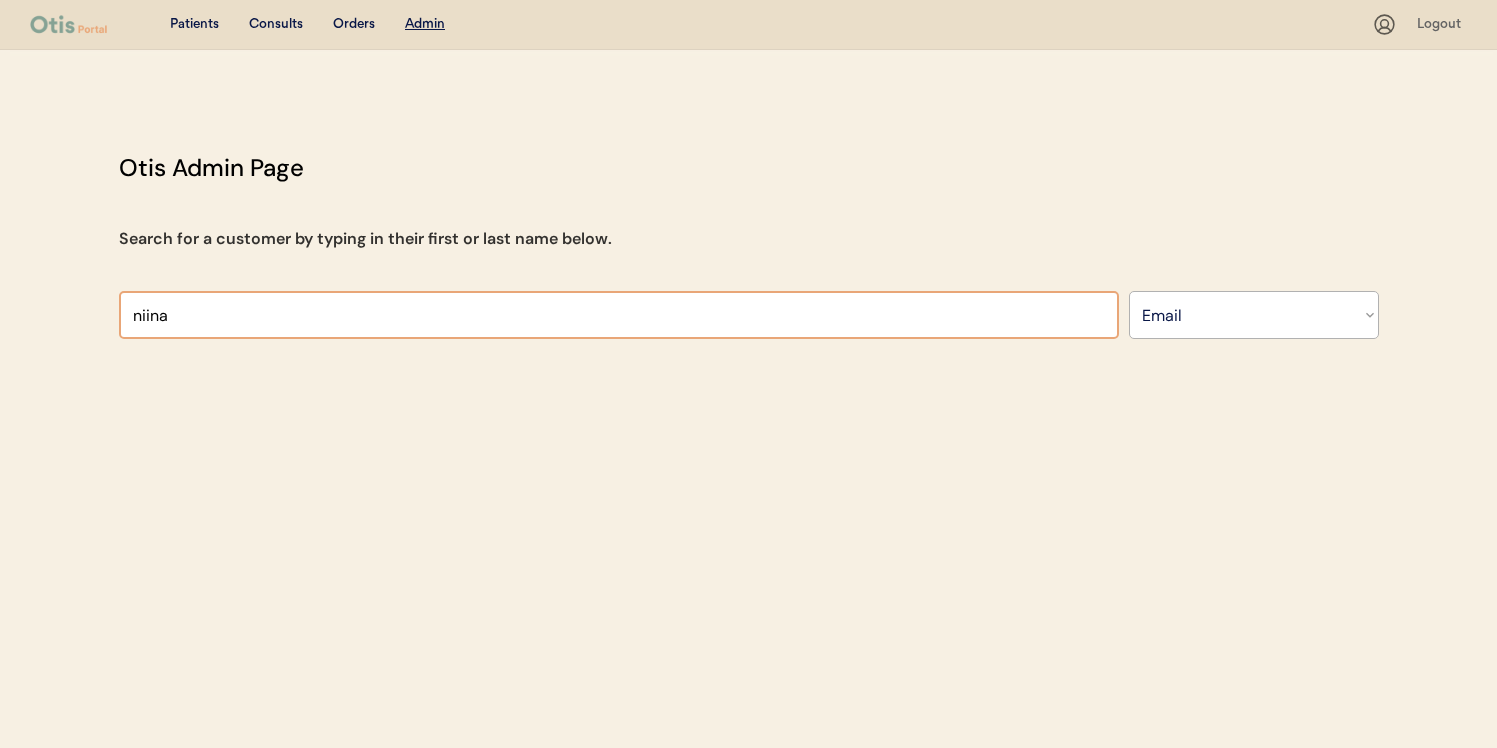click at bounding box center [619, 315] 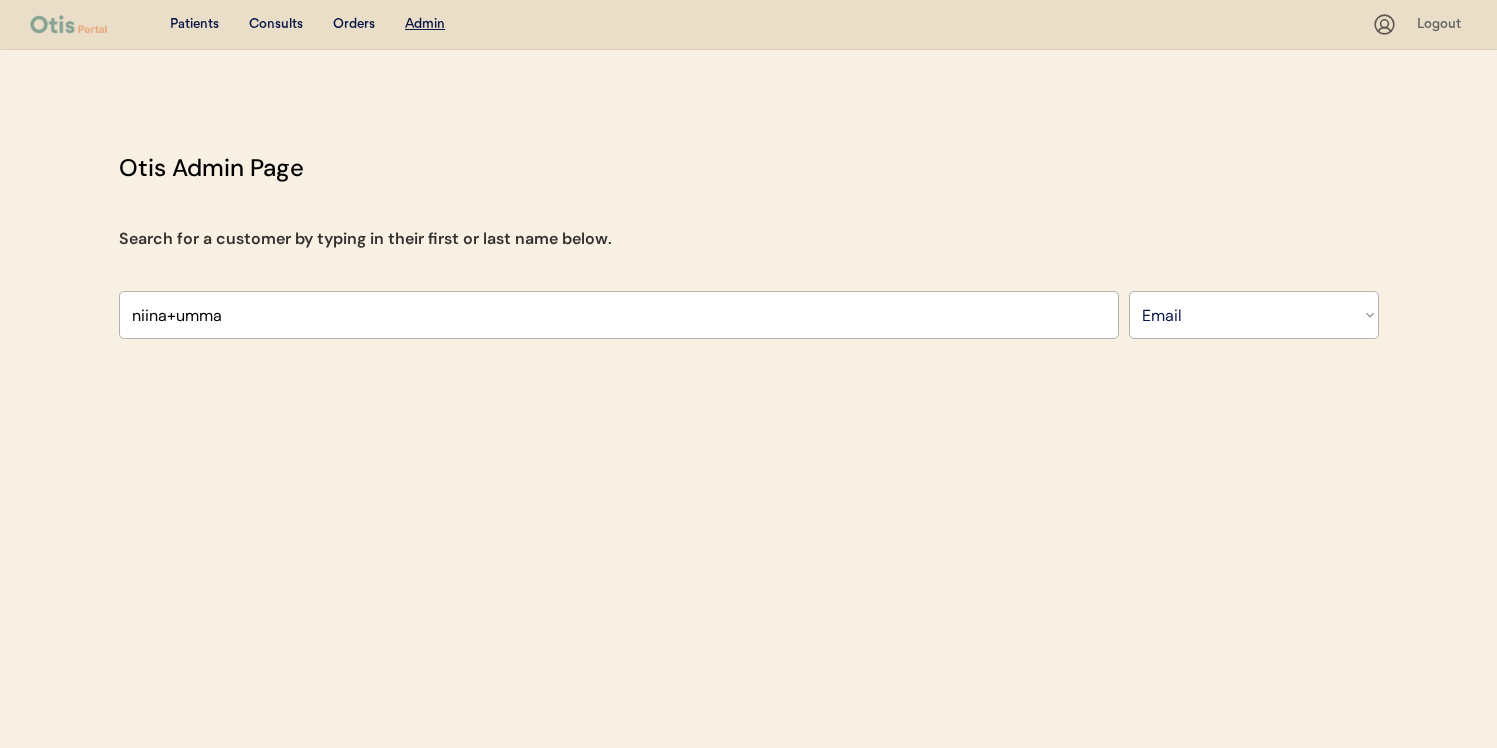 click on "Otis Admin Page Search for a customer by typing in their first or last name below. niina+umma1@otisforpets.com niina+cara@otispet.co niina+xander@otispet.co niina+jeans@otispet.co niina+mingo@otisforpets.com niina+gina@otisforpets.com niina+gina2@otisforpets.com niina+kaido@otisforpets.com niina+demoaccount@otisforpets.com niina+paymentlink@otisforpets.com niina+tina2@otisforpets.com niina+ycdemo@otisforpets.com niina+gina@otisforpets.com niina+gina2@otisforpets.com niina+kaido@otisforpets.com niina+billy@otisforpets.com niina+doffy3@otisforpets.com niina+demoaccount@otisforpets.com niina+paymentlink@otisforpets.com niina+ginger222@otisforpets.com niina+giordi@otisforpets.com niina+tina2@otisforpets.com niina+doffy12@otisforpets.com niina+goon@otisforpets.com niina+goe@otisforpets.com niina+test1111@otisforpets.com niina+sc1@otisforpets.com niina+sc3@otisforpets.com niina+loola2@otisforpets.com Search By Name Email Phone Number" 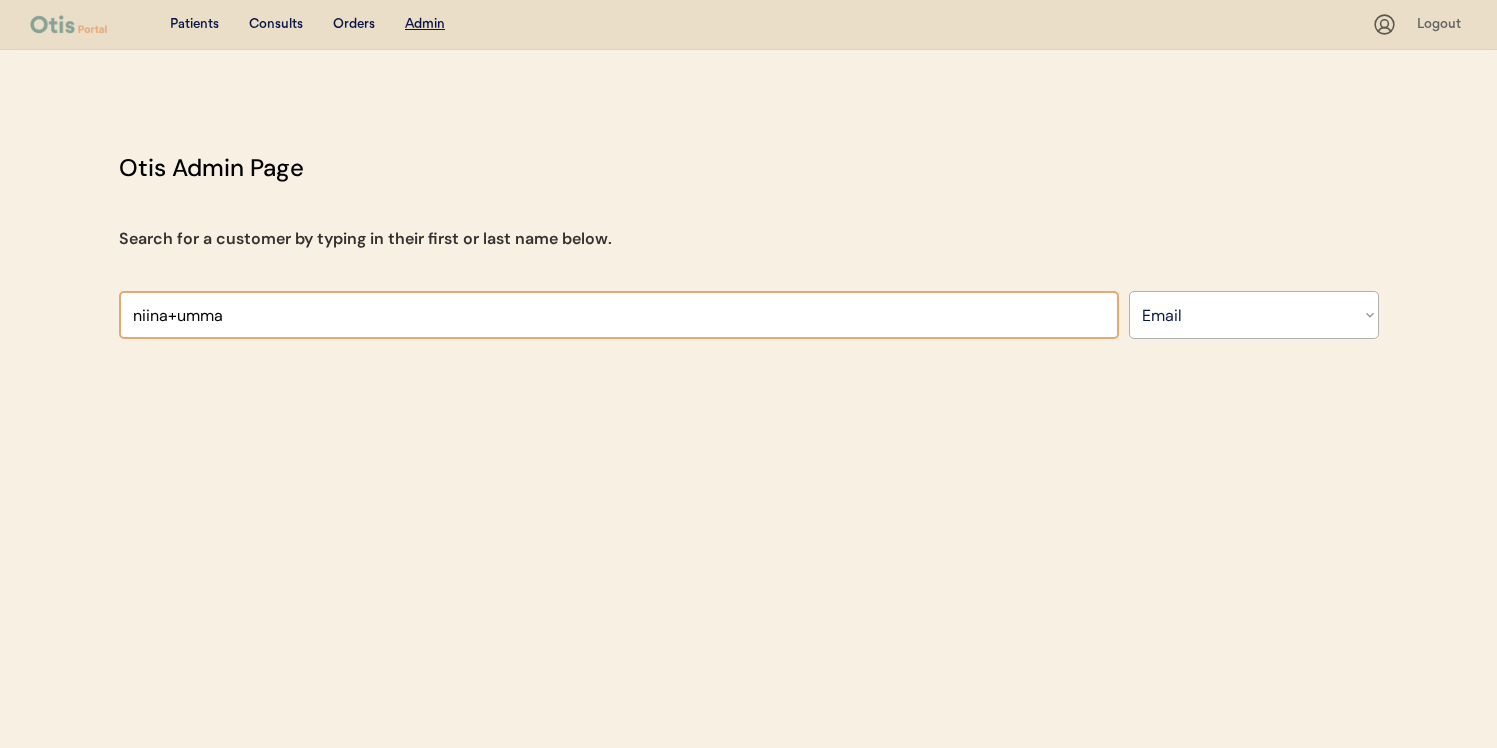 click at bounding box center (619, 315) 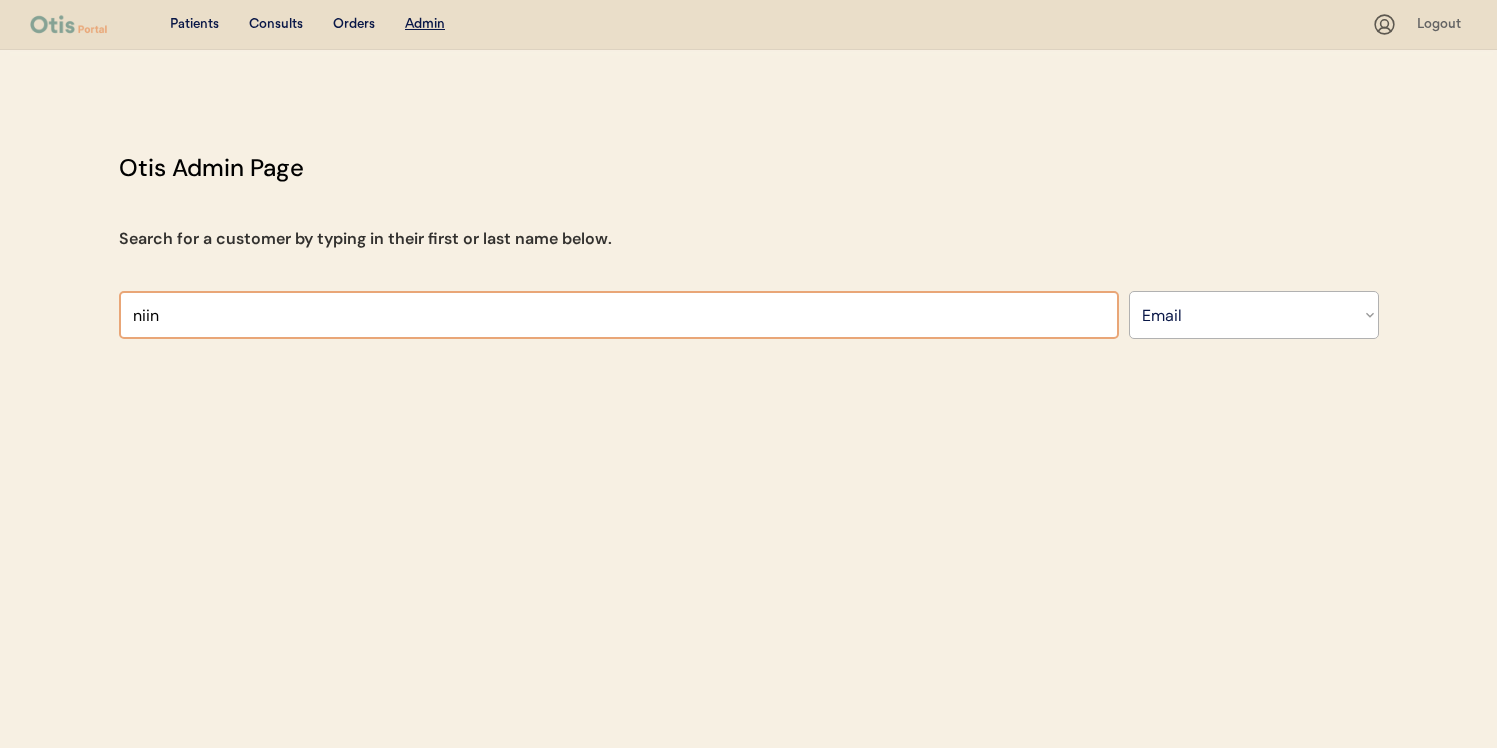 type on "nii" 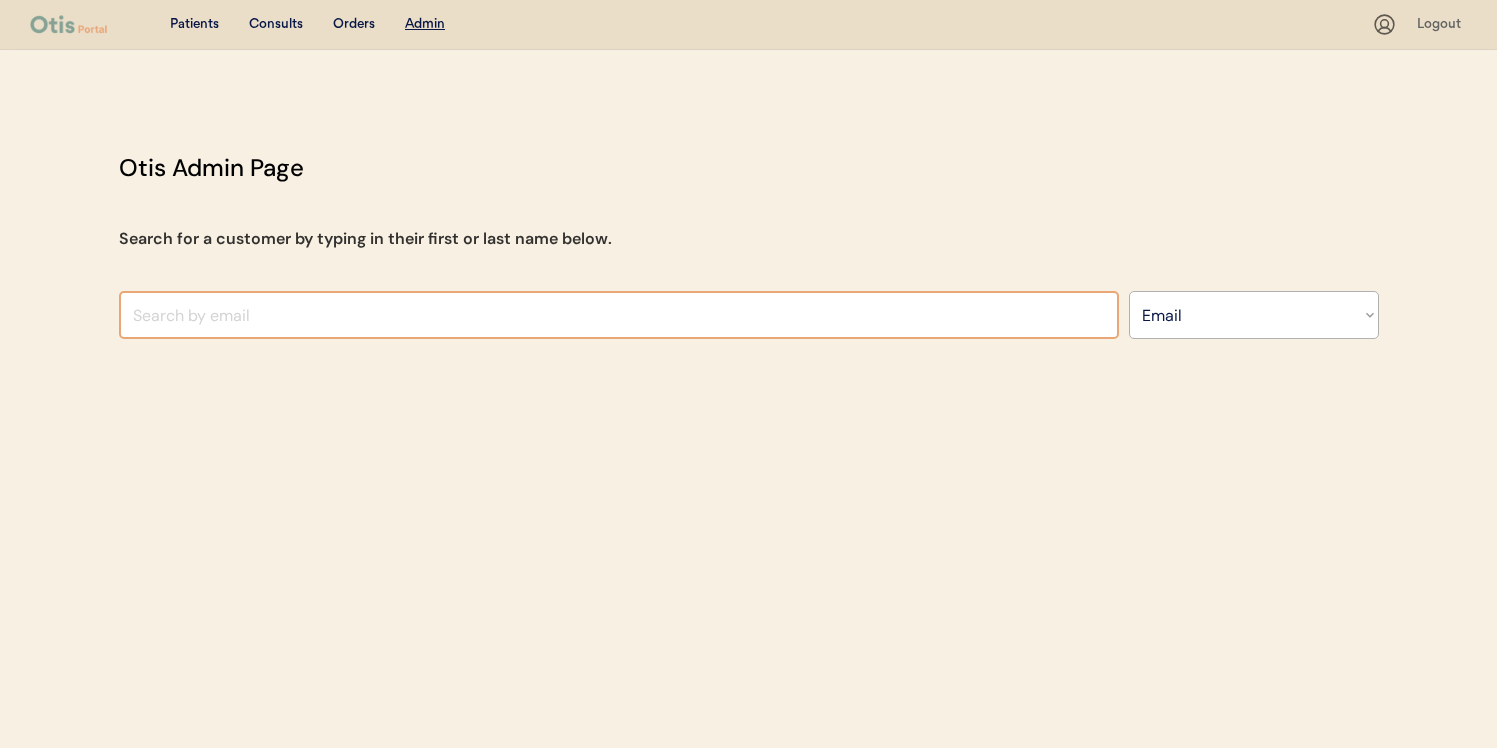 click at bounding box center [619, 315] 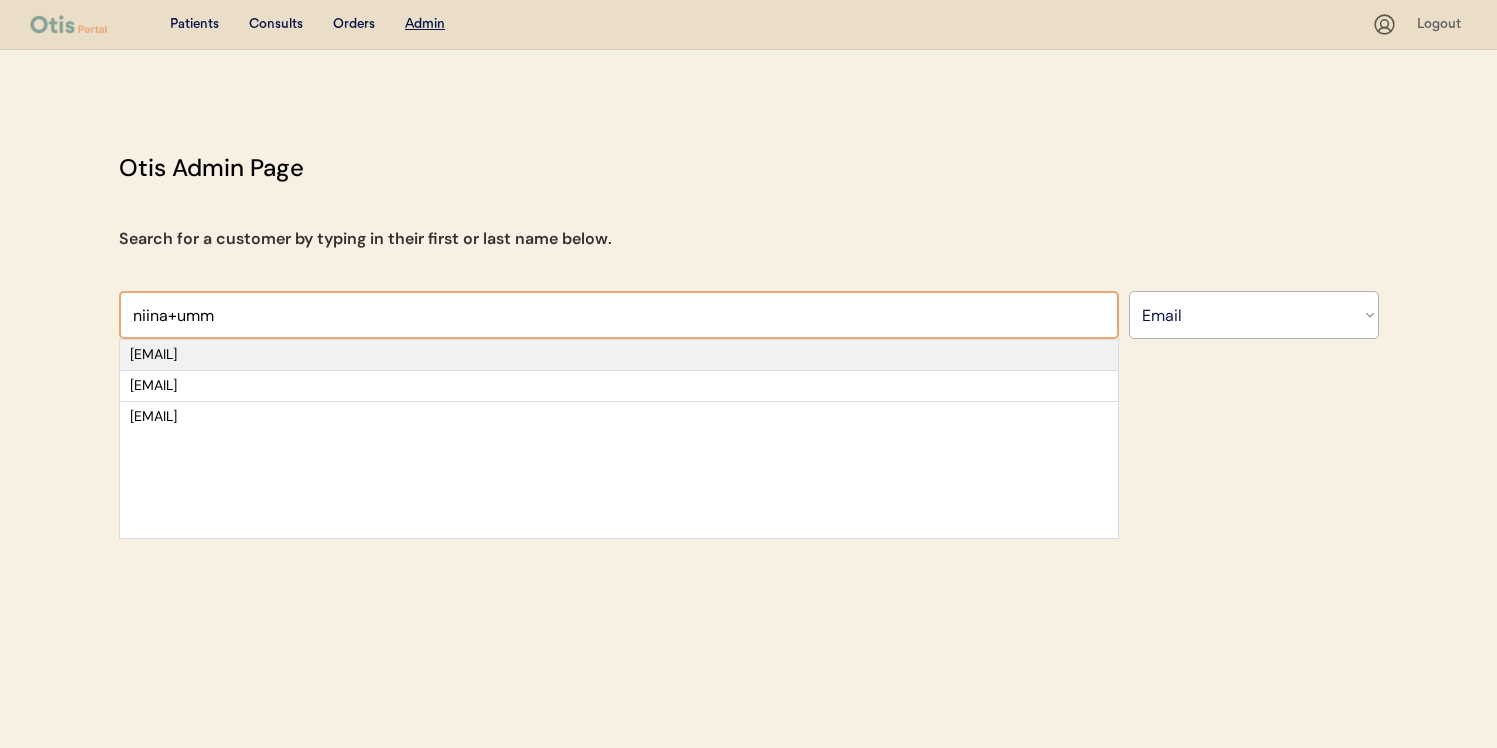 type on "niina+umm" 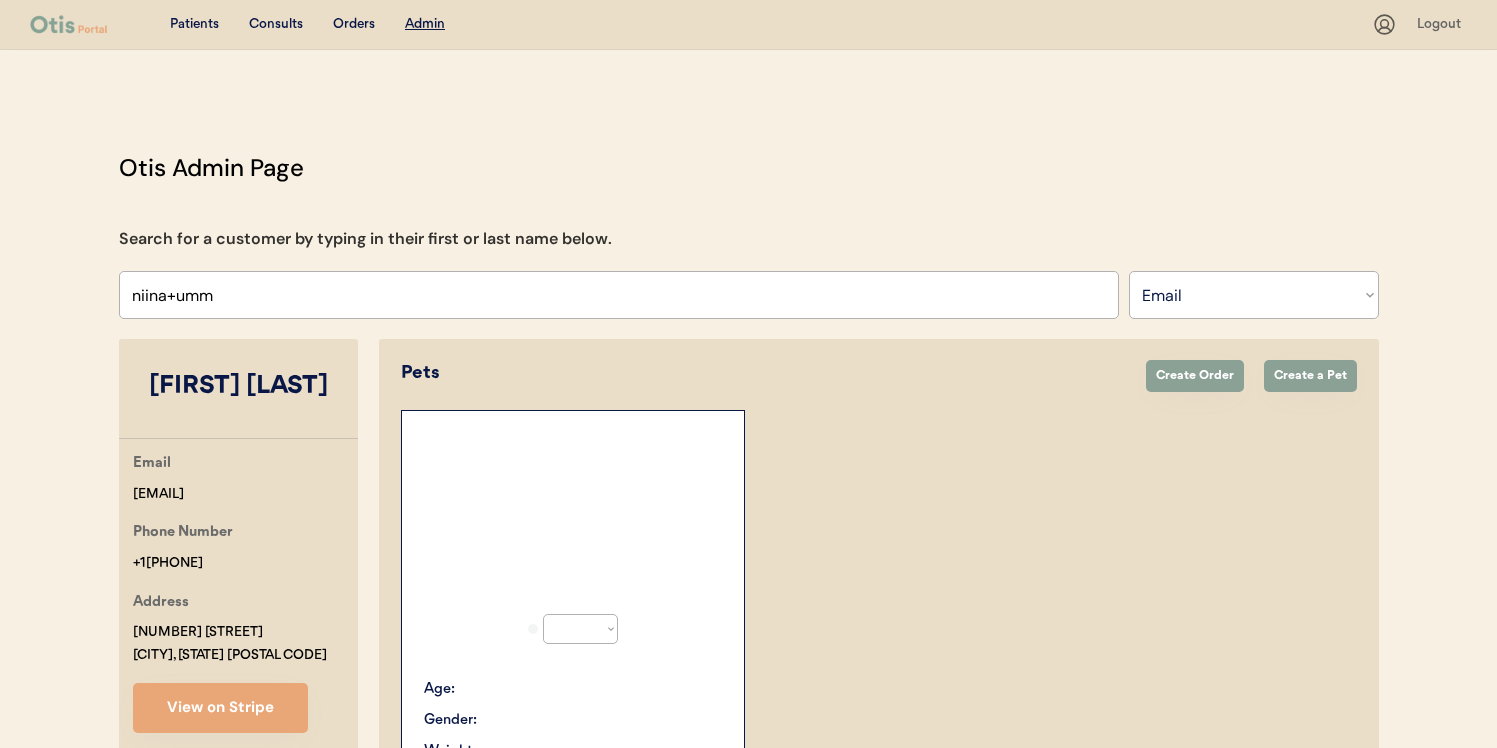select on "true" 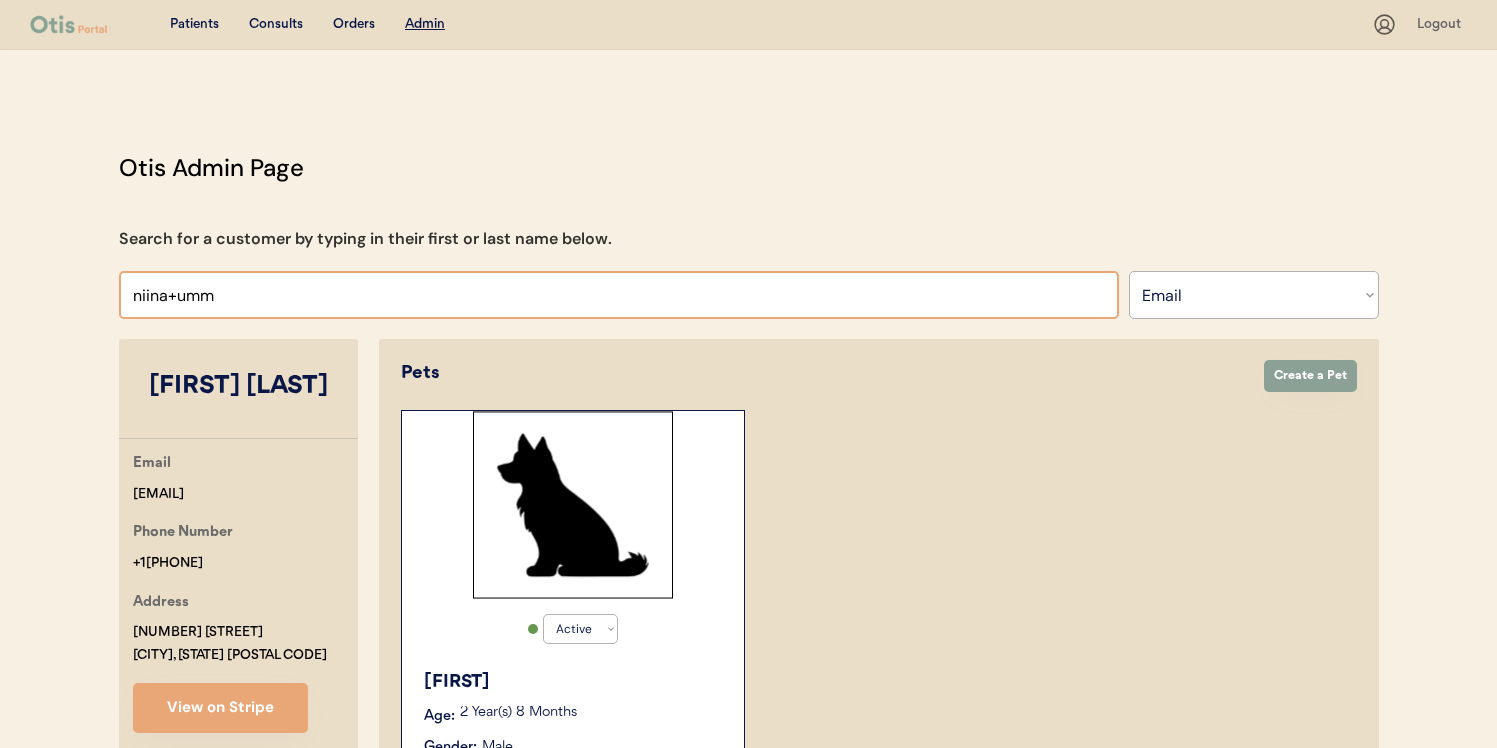 click at bounding box center (619, 295) 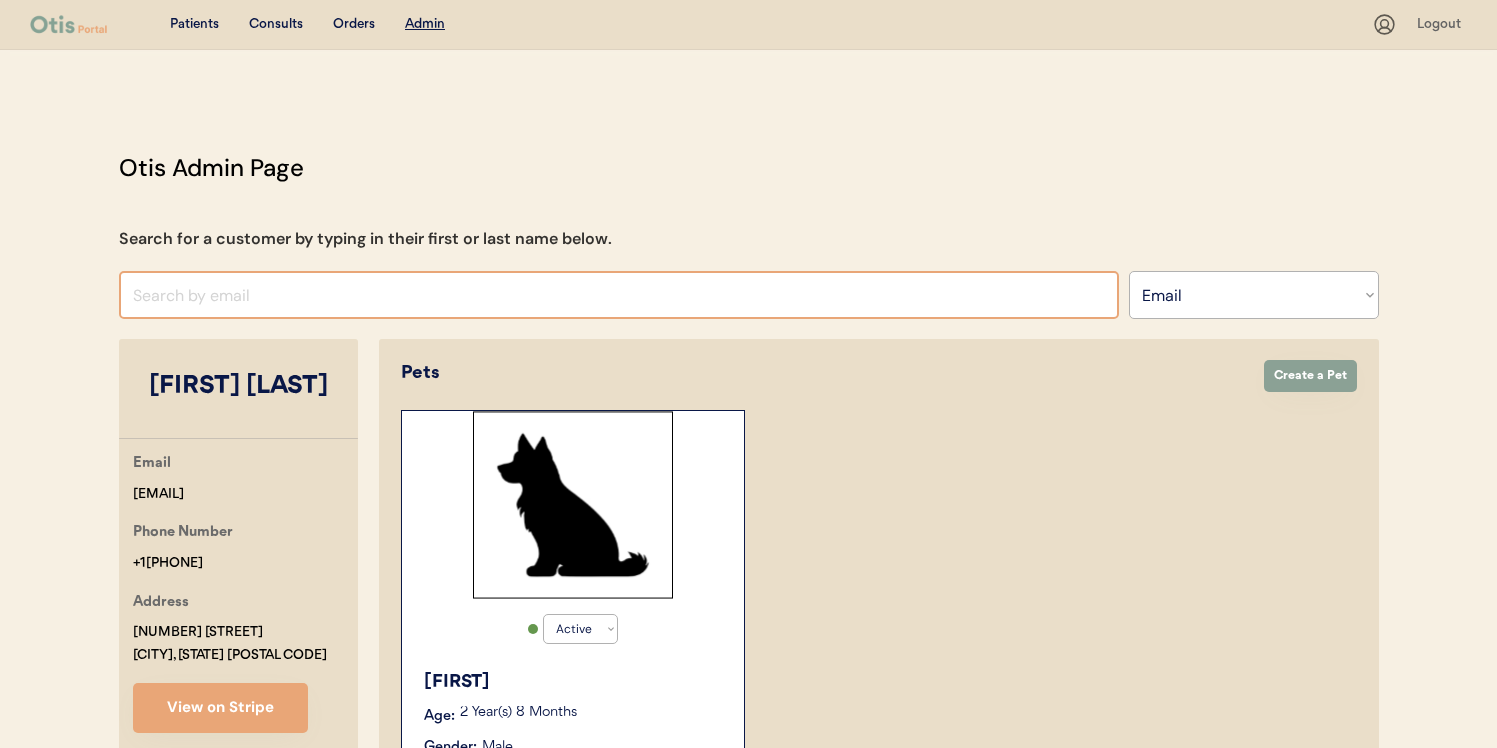 type 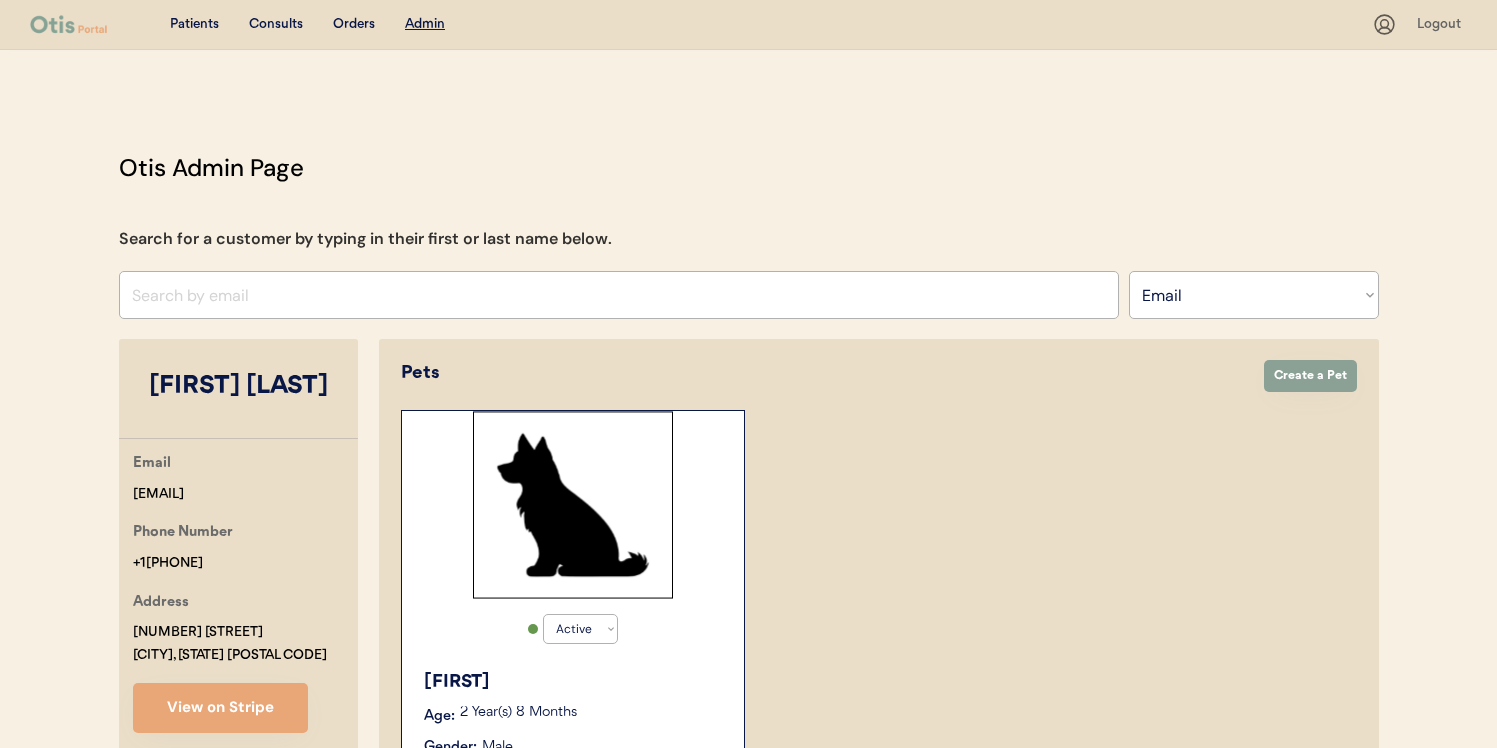 click on "Pets Create Order Create a Pet Active Active Inactive Erin Age:
2 Year(s) 8 Months
Gender: Male Weight: 55 lbs Breed: Mixed Breed Prescriptions: NexGard, 24.1 - 60lbs" at bounding box center [879, 611] 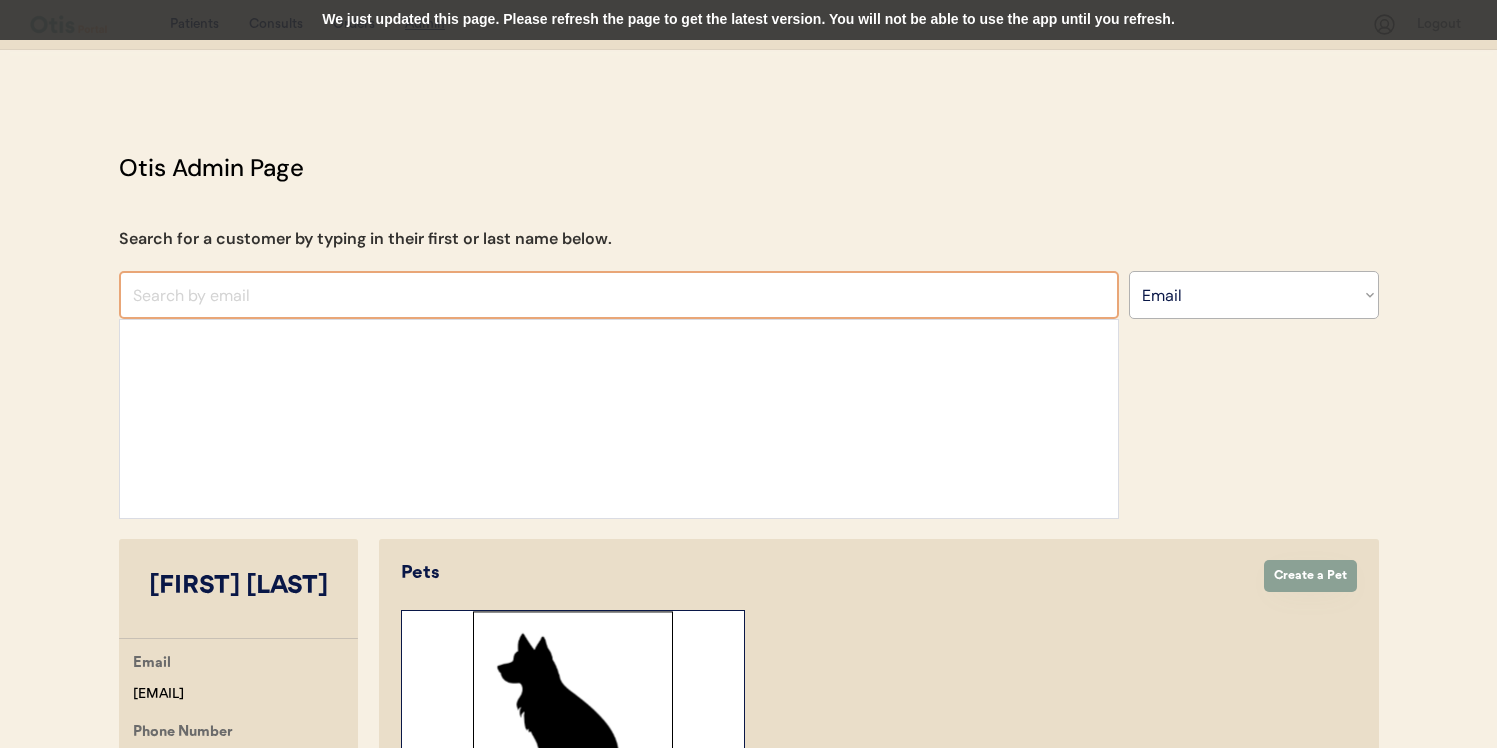 click on "We just updated this page.  Please refresh the page to get the latest version. You will not be able to use the app until you refresh." at bounding box center [748, 20] 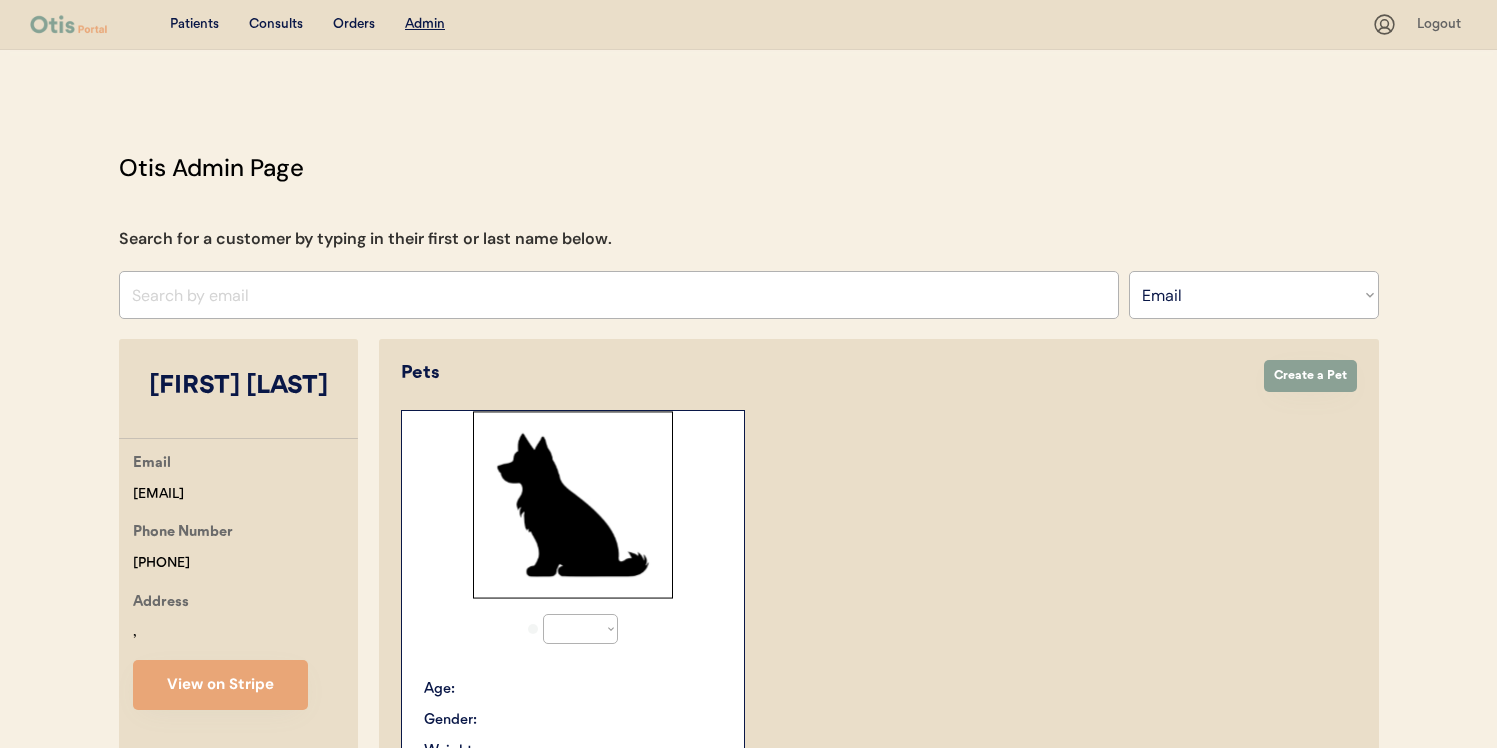 select on ""Email"" 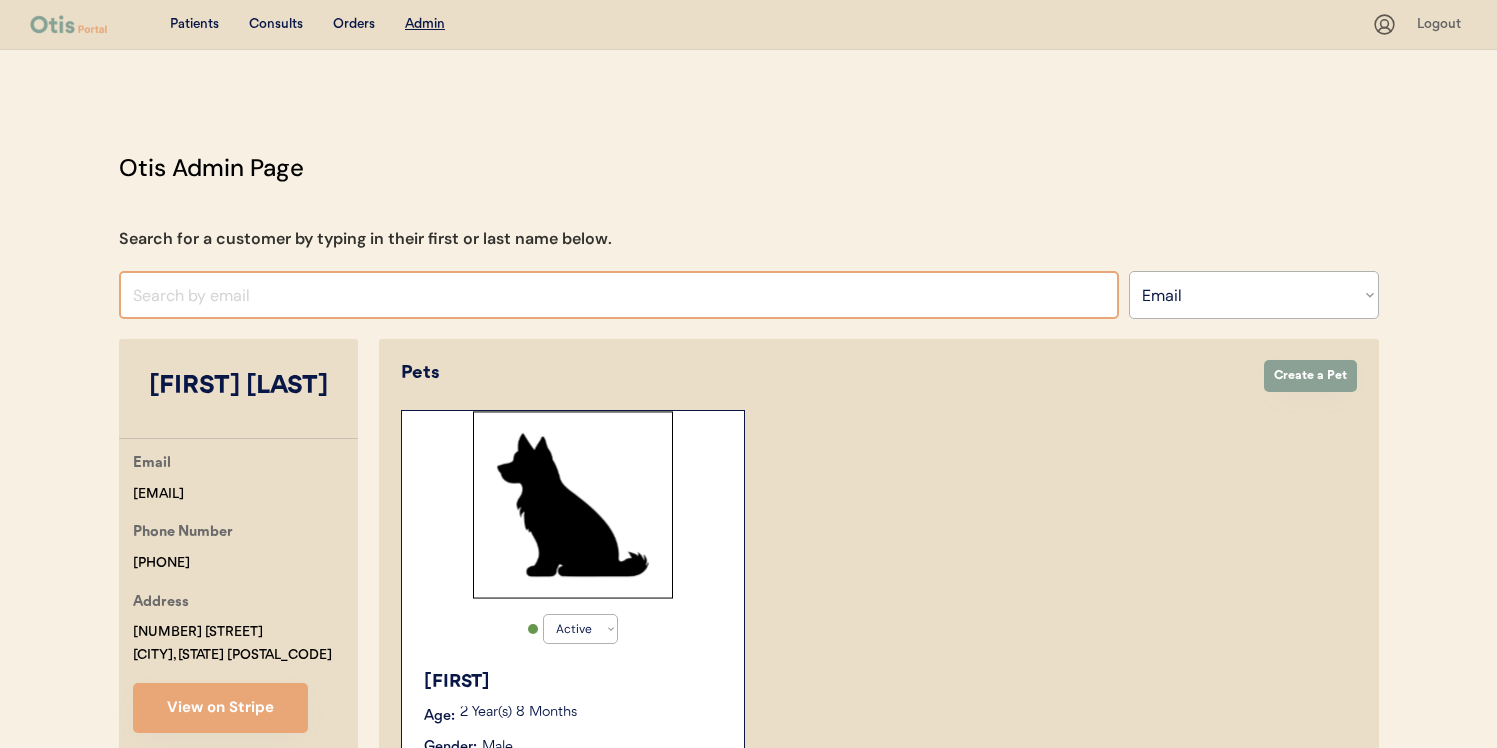 scroll, scrollTop: 0, scrollLeft: 0, axis: both 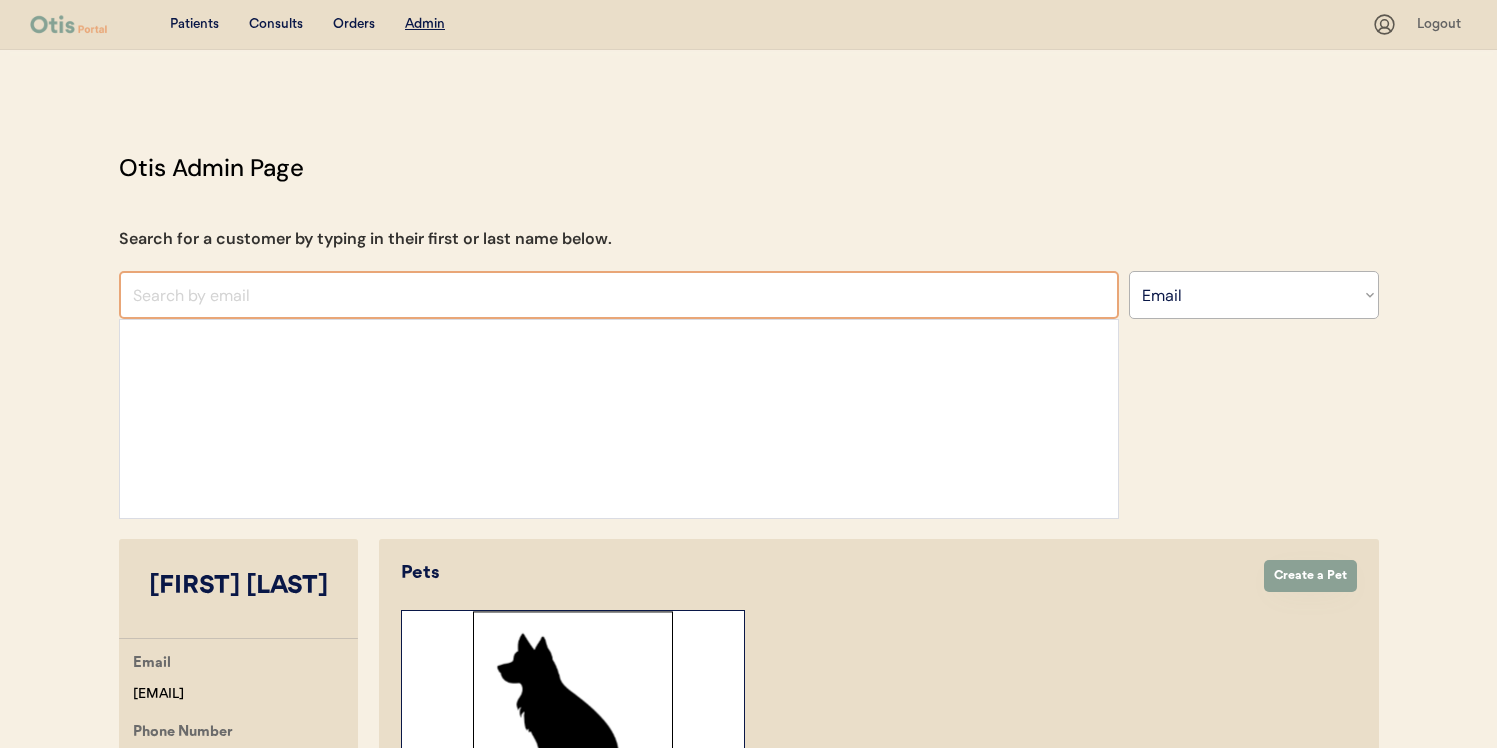 click at bounding box center (619, 295) 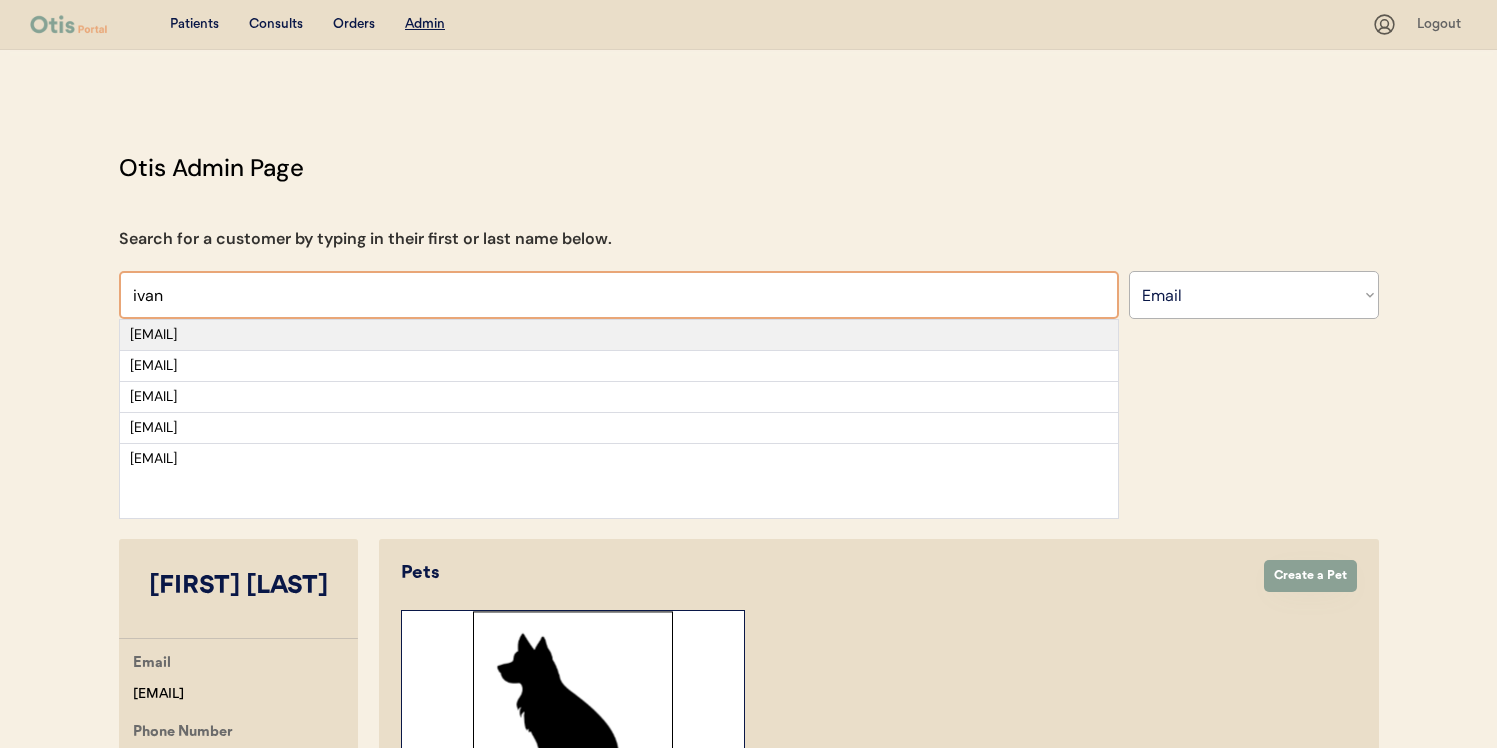 type on "ivan" 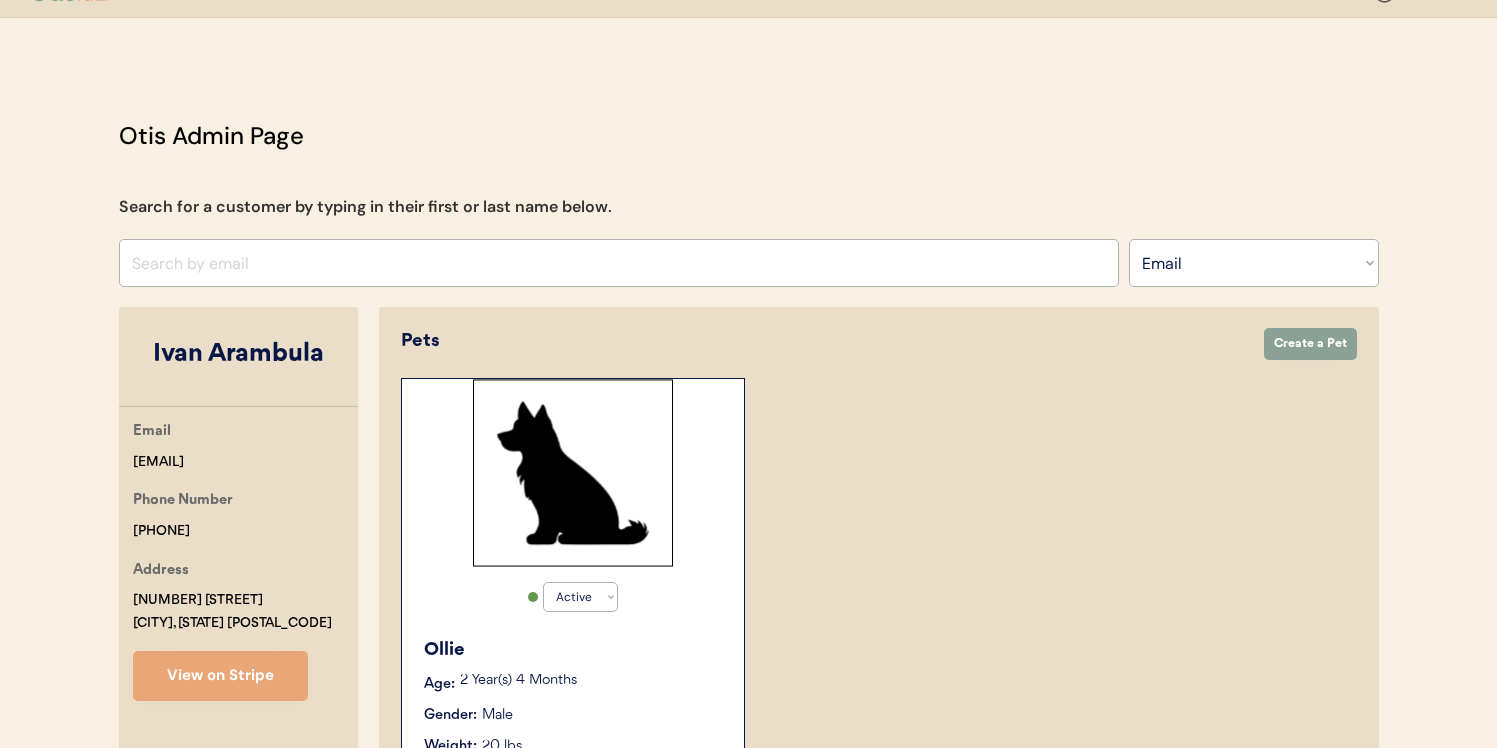 scroll, scrollTop: 73, scrollLeft: 0, axis: vertical 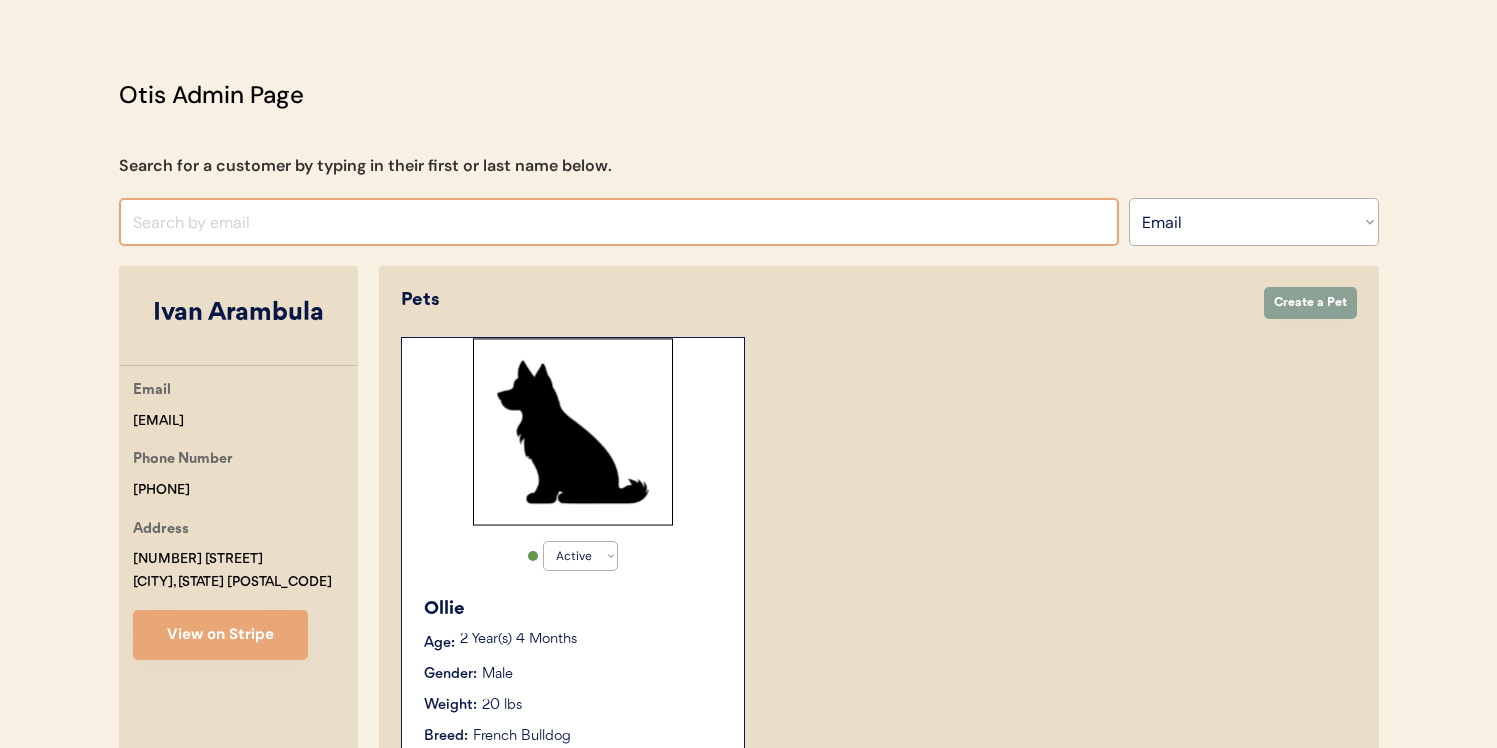 click at bounding box center [619, 222] 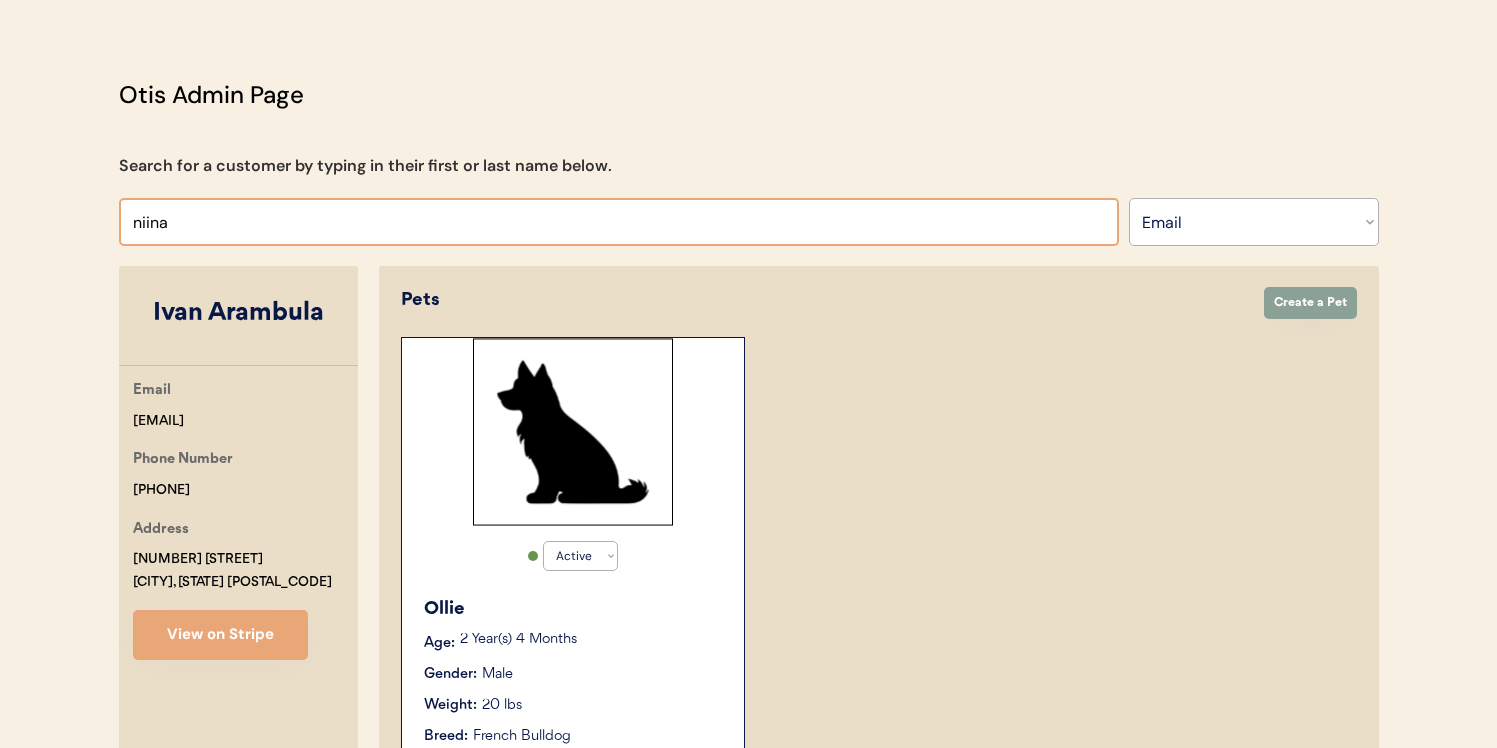 type on "niina+" 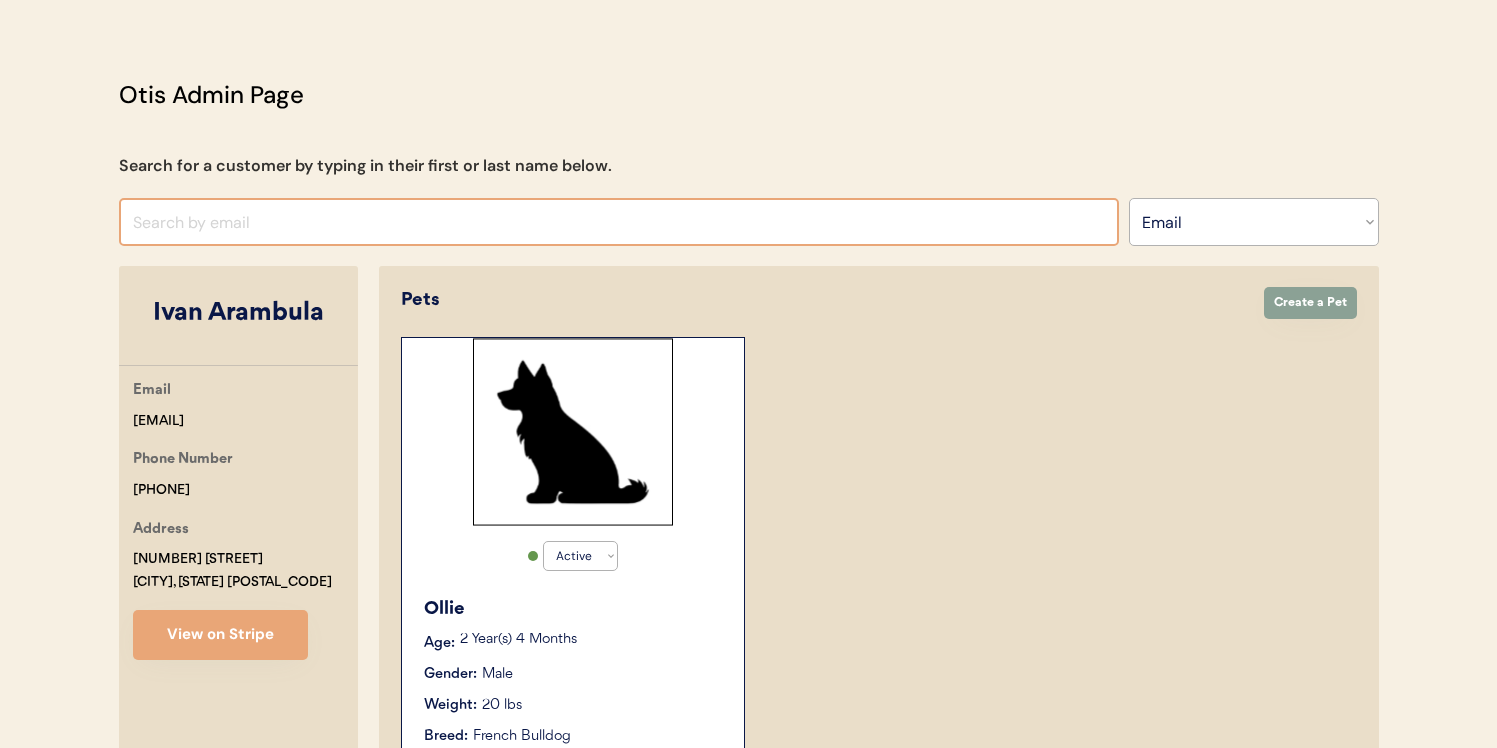 click at bounding box center [619, 222] 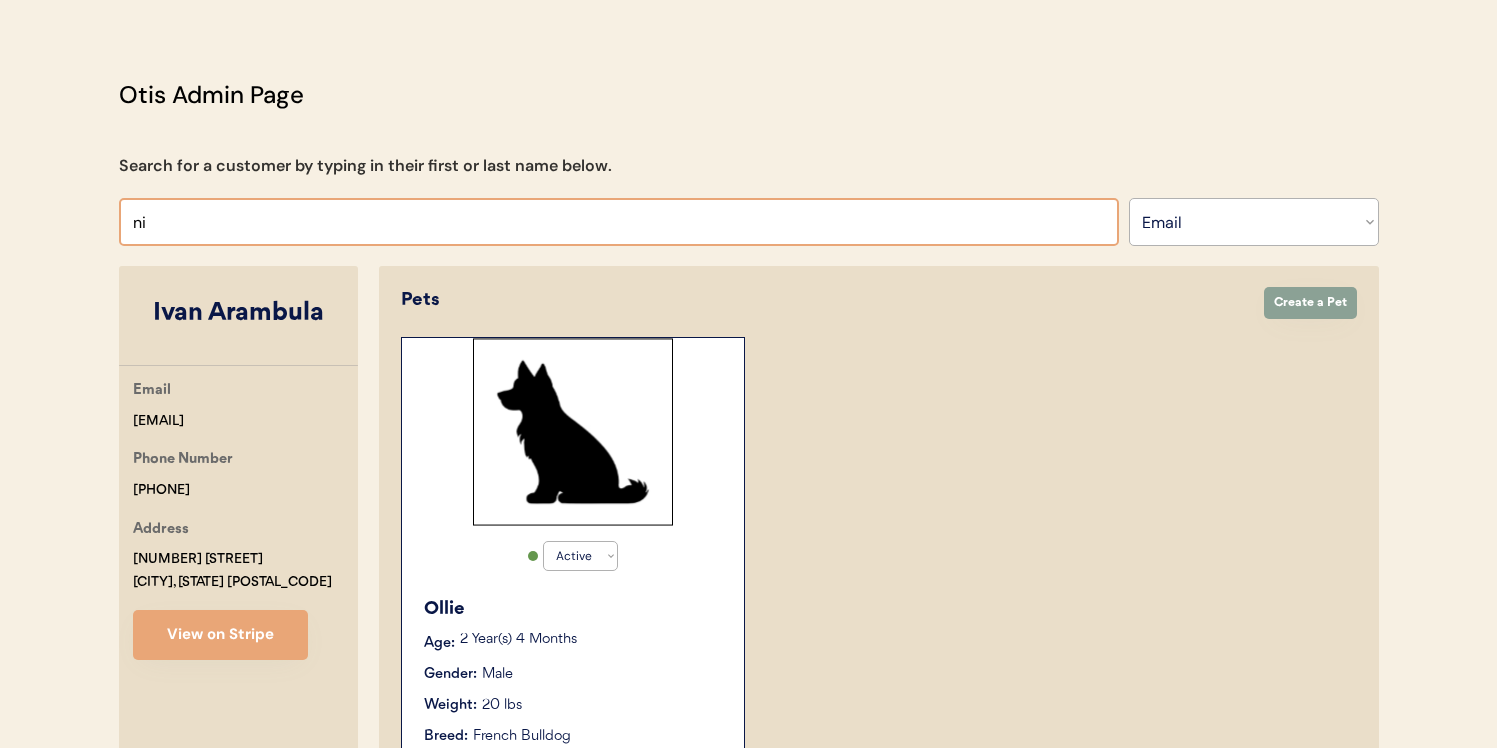 type on "n" 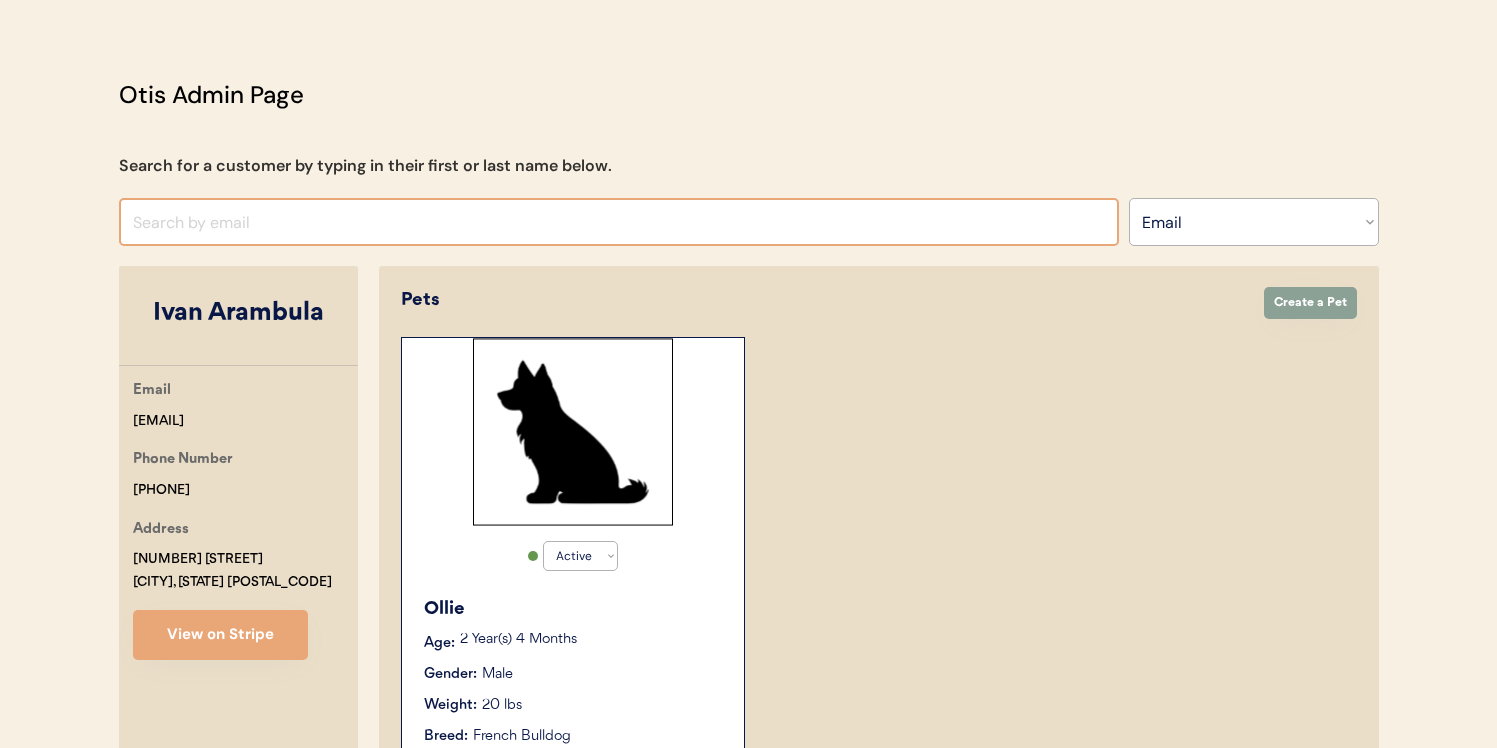click at bounding box center (619, 222) 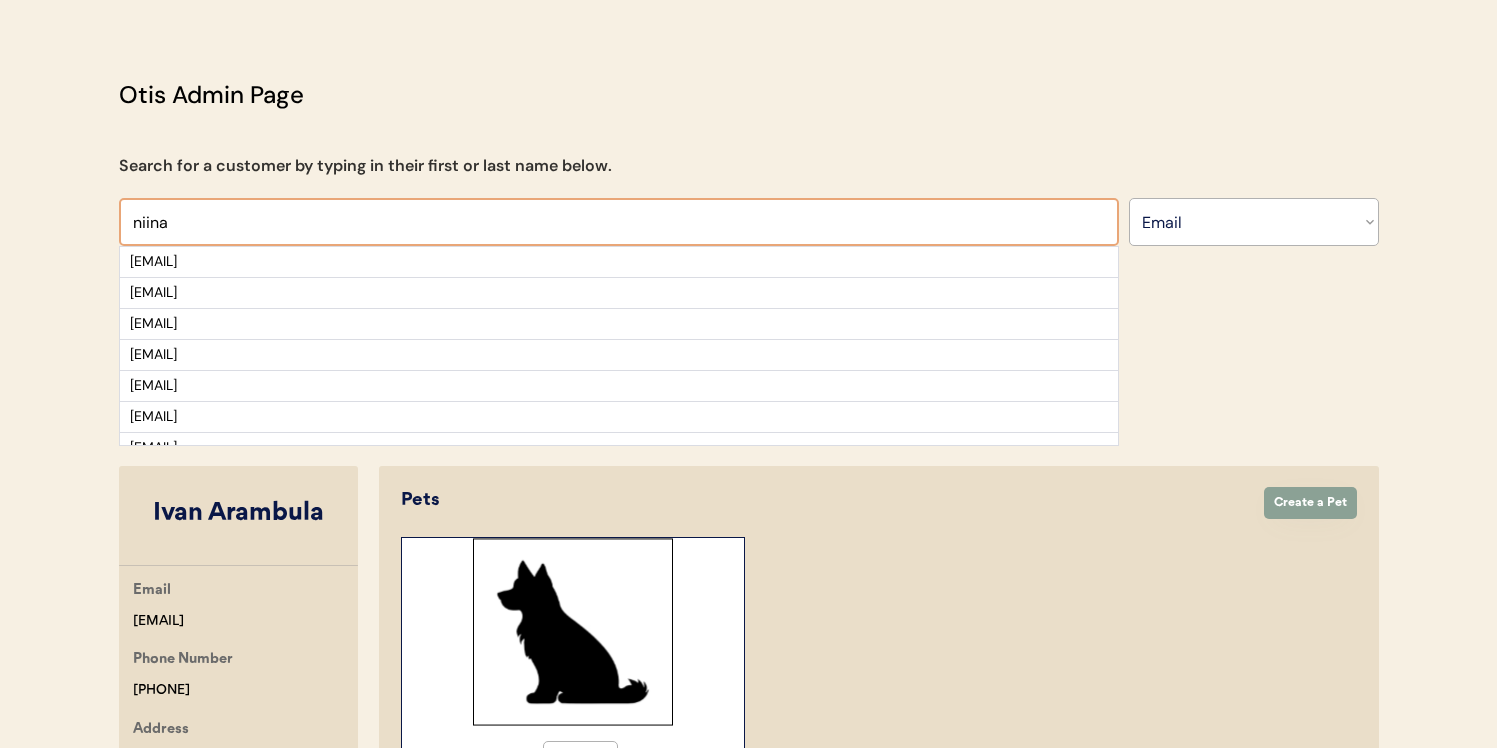 type on "niina" 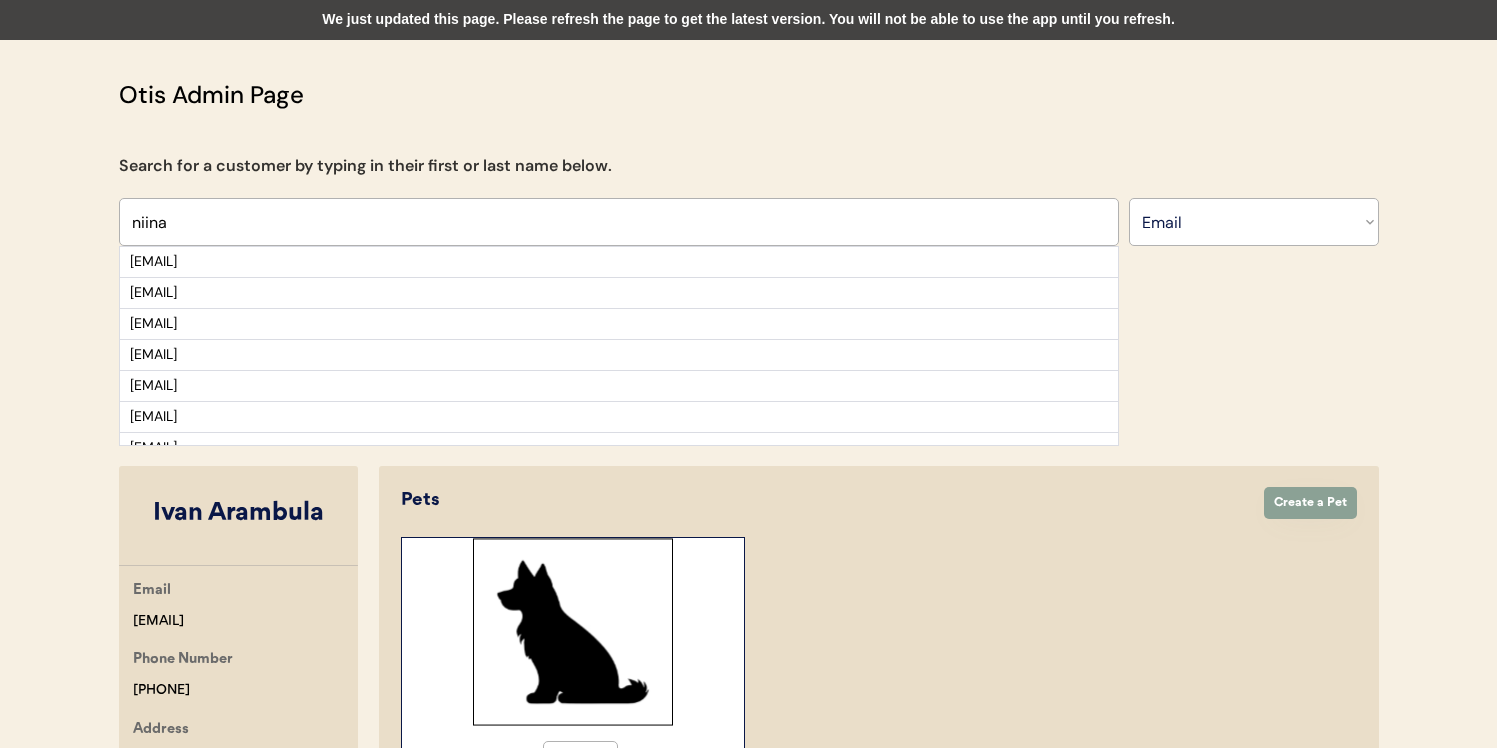 click on "We just updated this page.  Please refresh the page to get the latest version. You will not be able to use the app until you refresh." at bounding box center (748, 20) 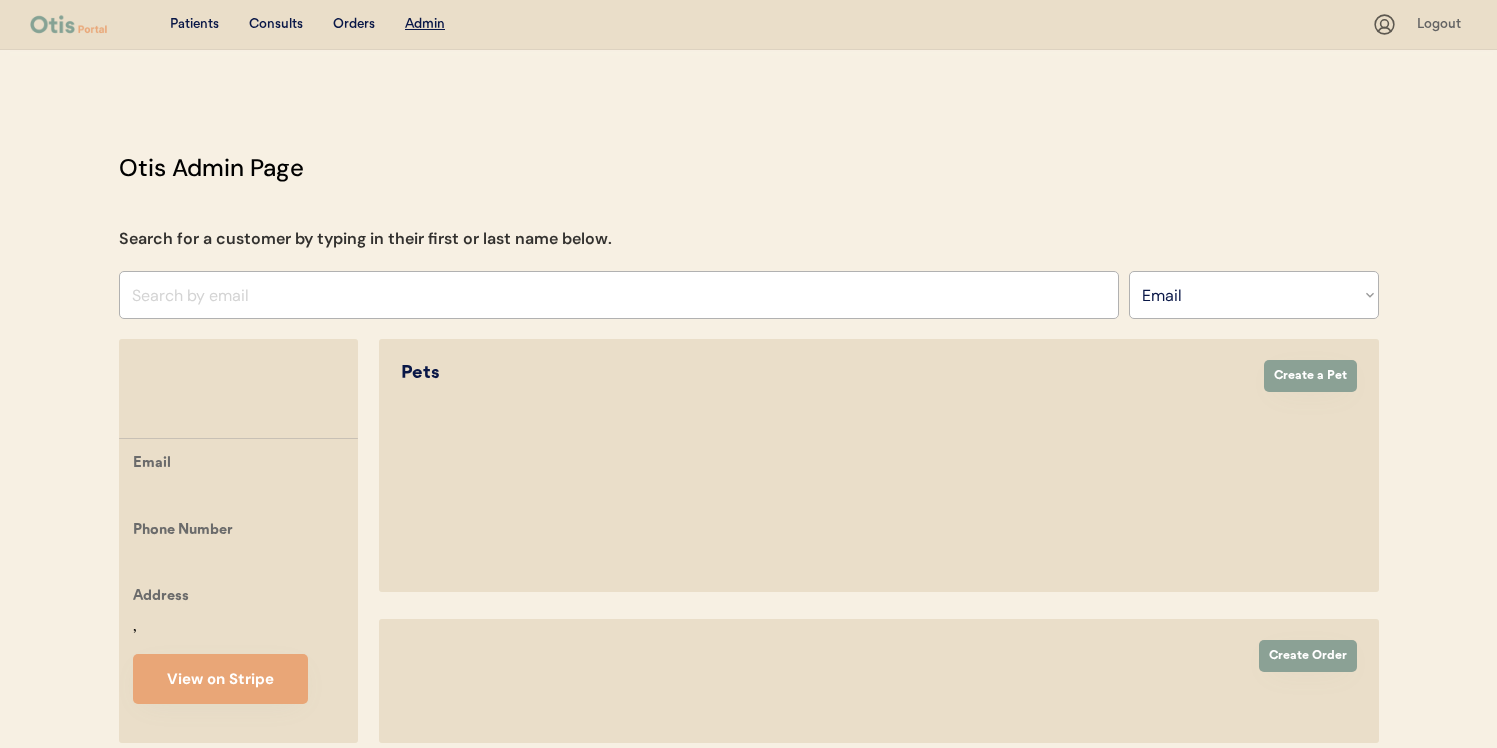 select on ""Email"" 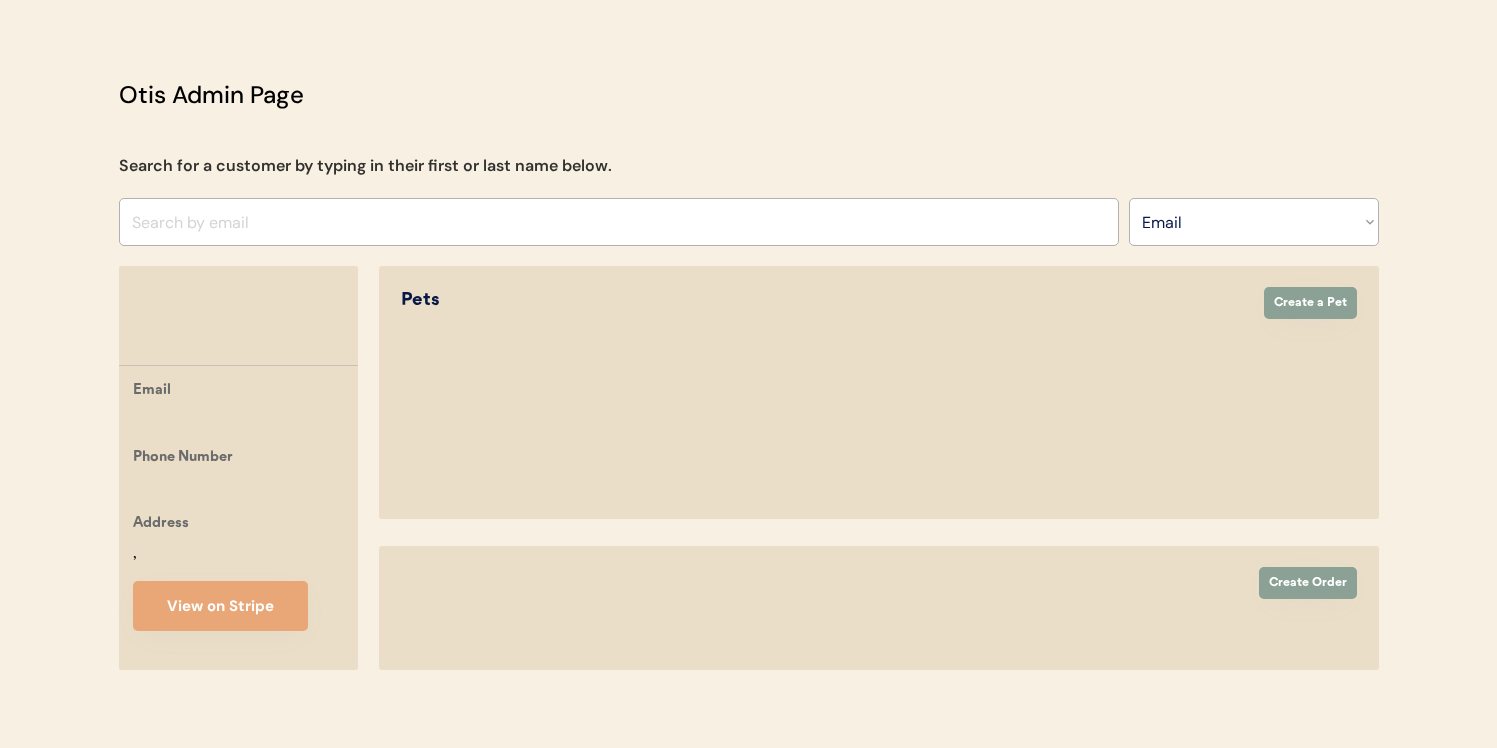 scroll, scrollTop: 0, scrollLeft: 0, axis: both 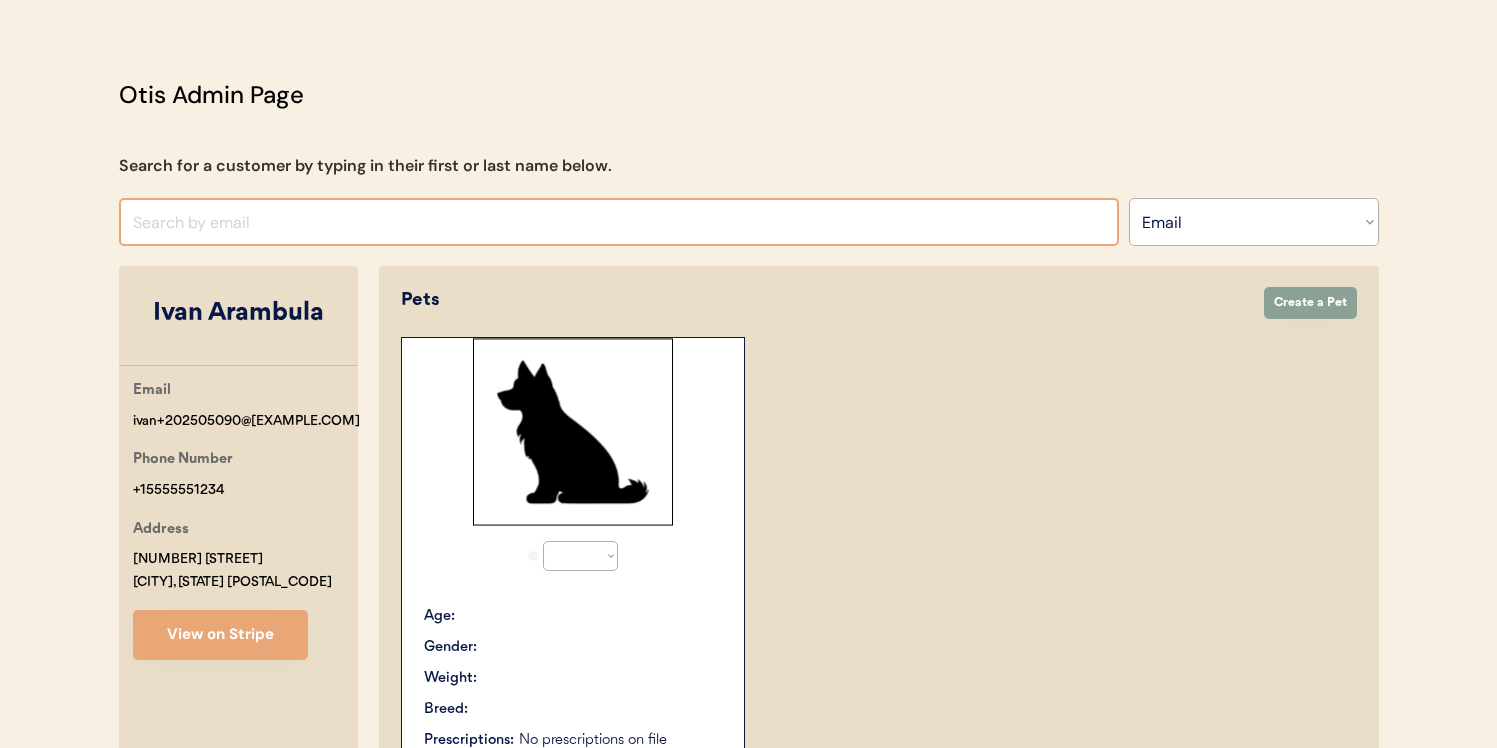 click at bounding box center [619, 222] 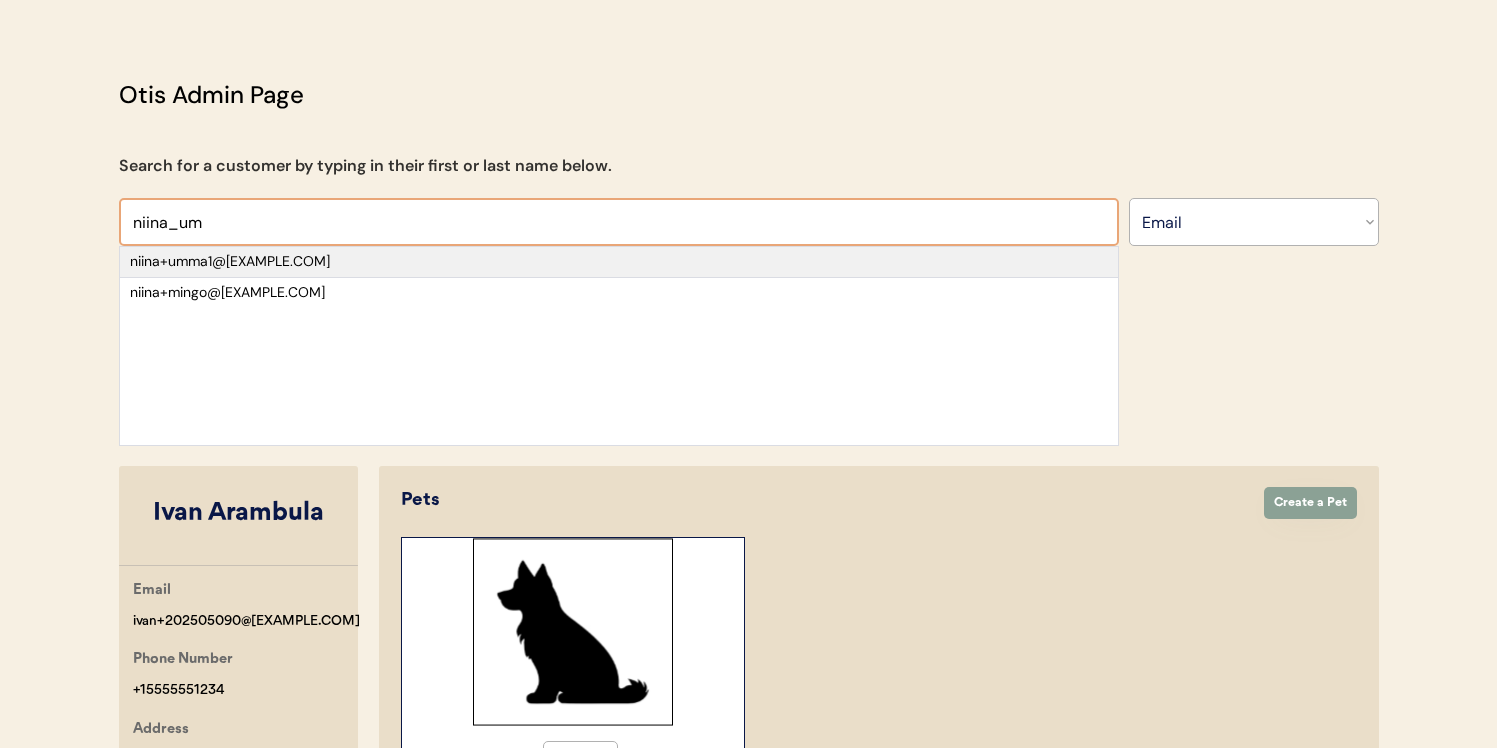 type on "niina_um" 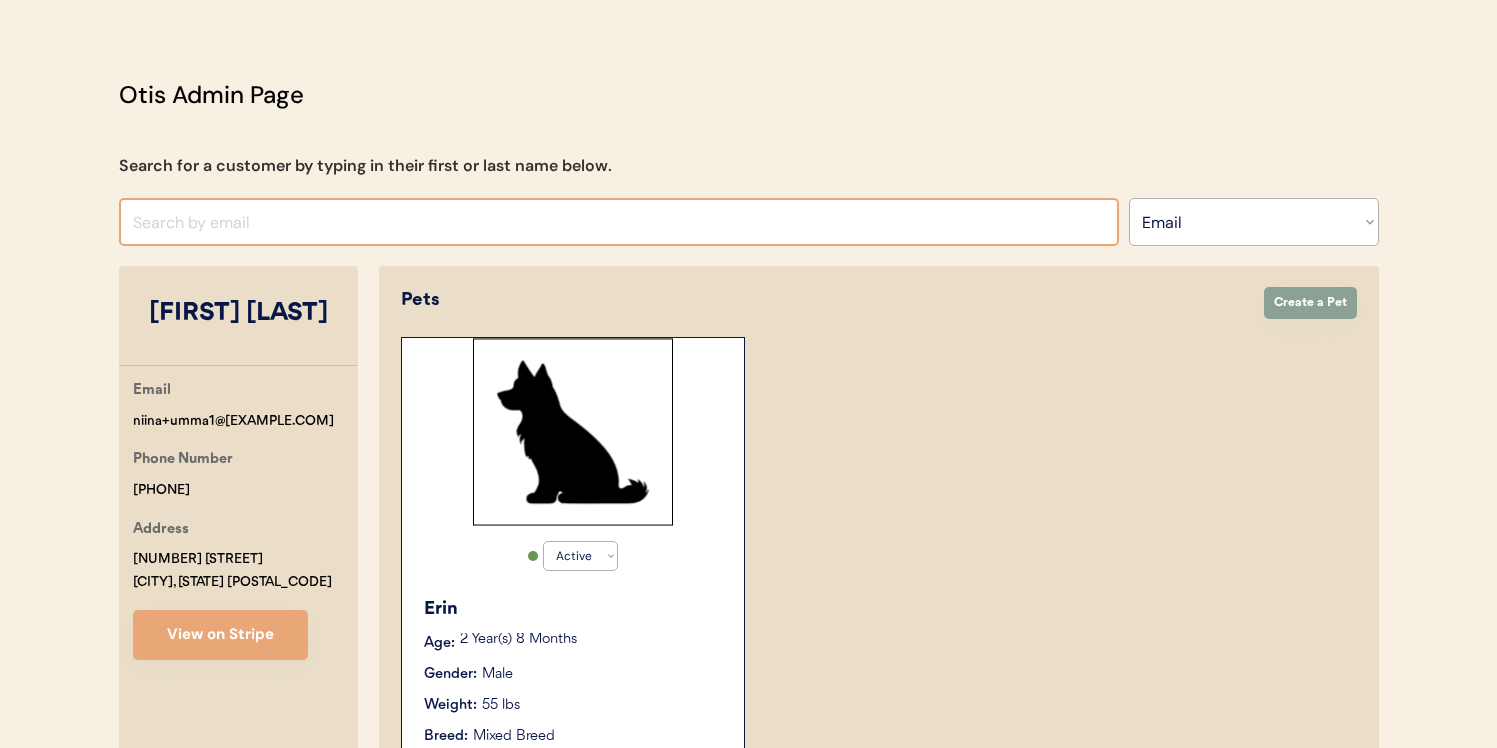 click at bounding box center [619, 222] 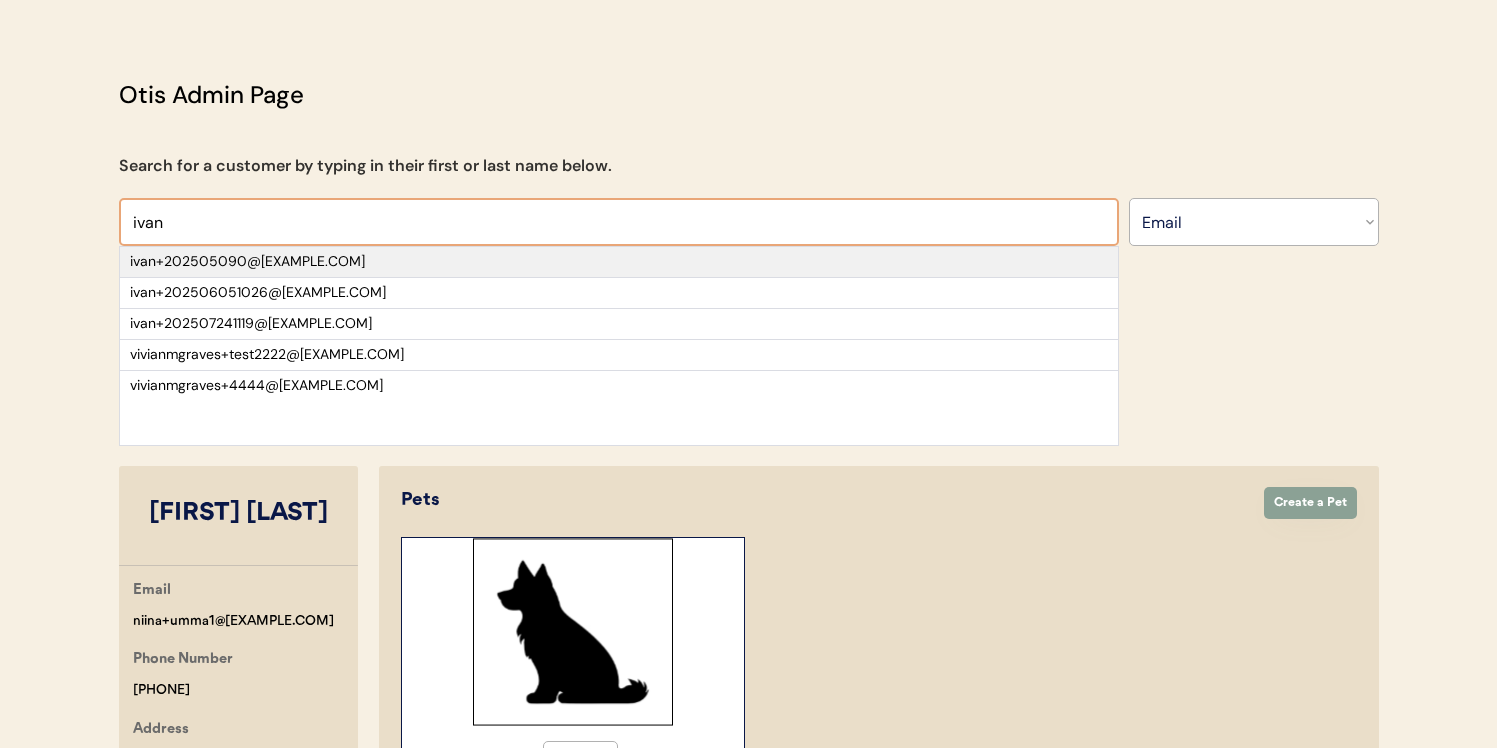 type on "ivan" 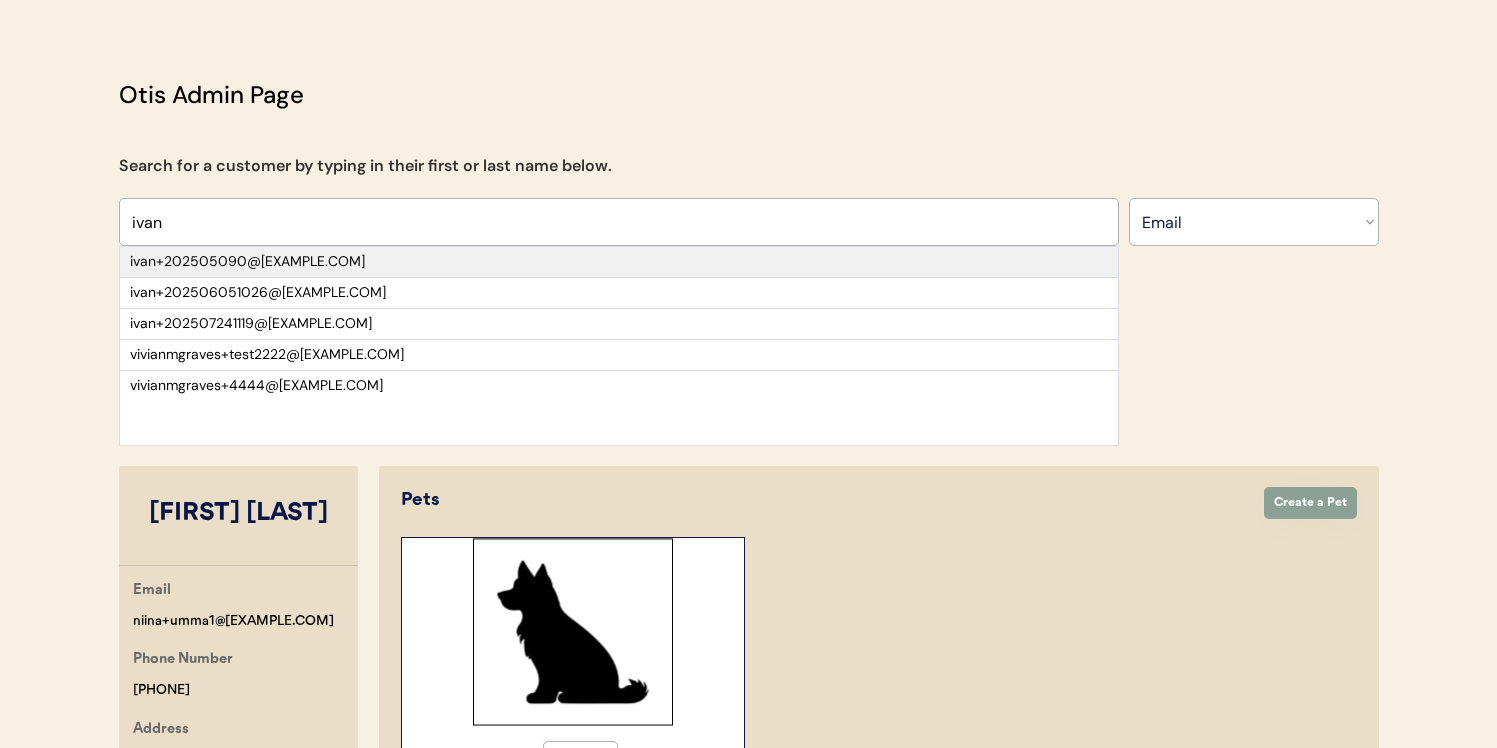 click on "ivan+202505090@otisforpets.com" at bounding box center [619, 262] 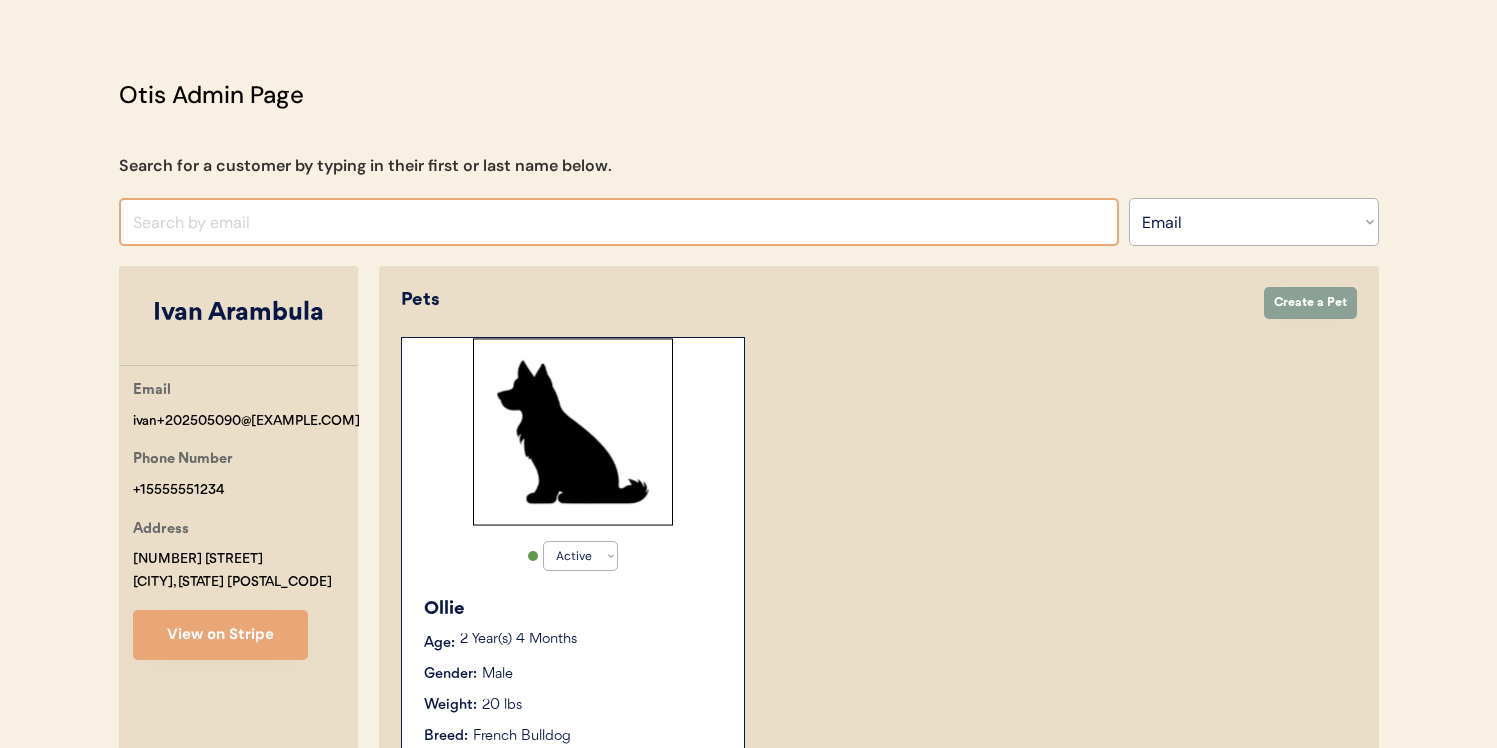 click at bounding box center [619, 222] 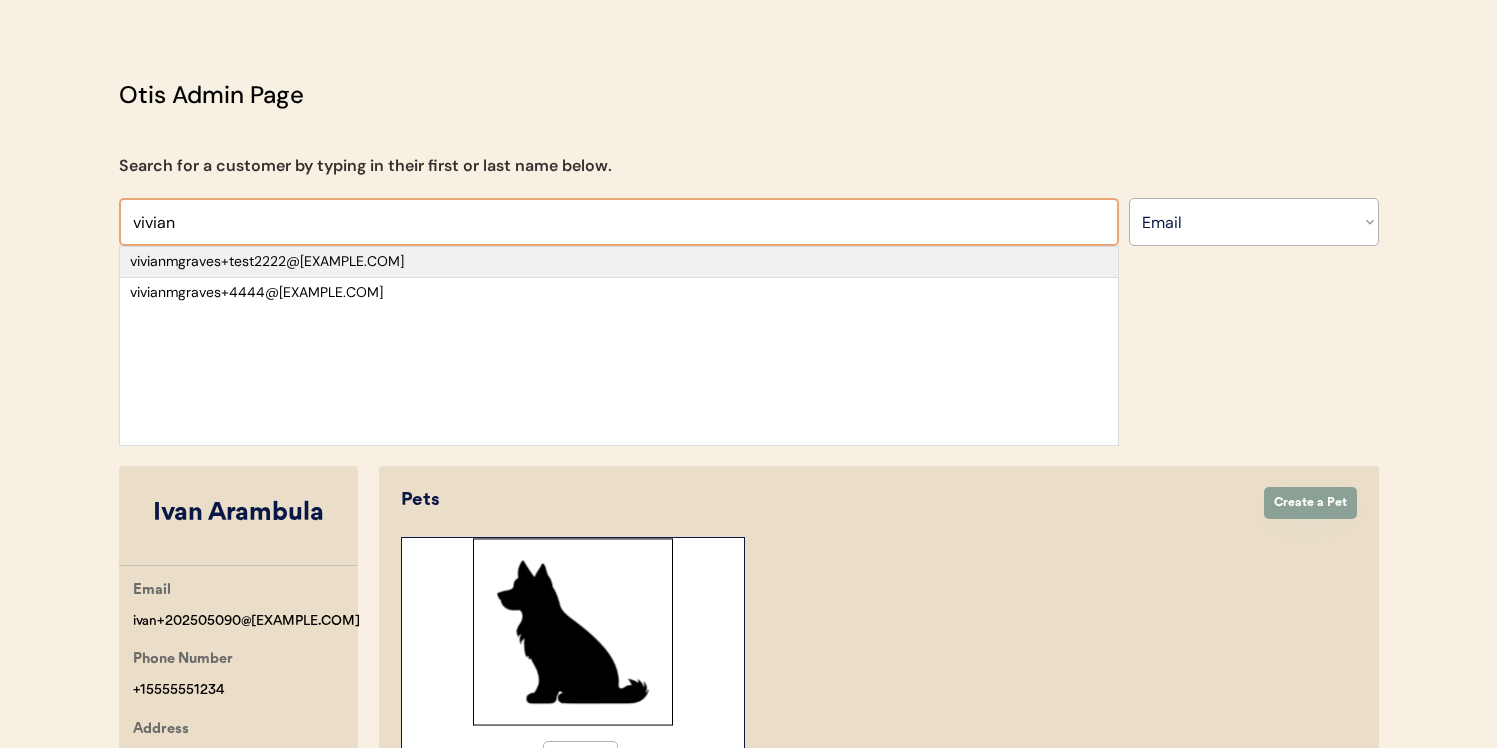type on "vivian" 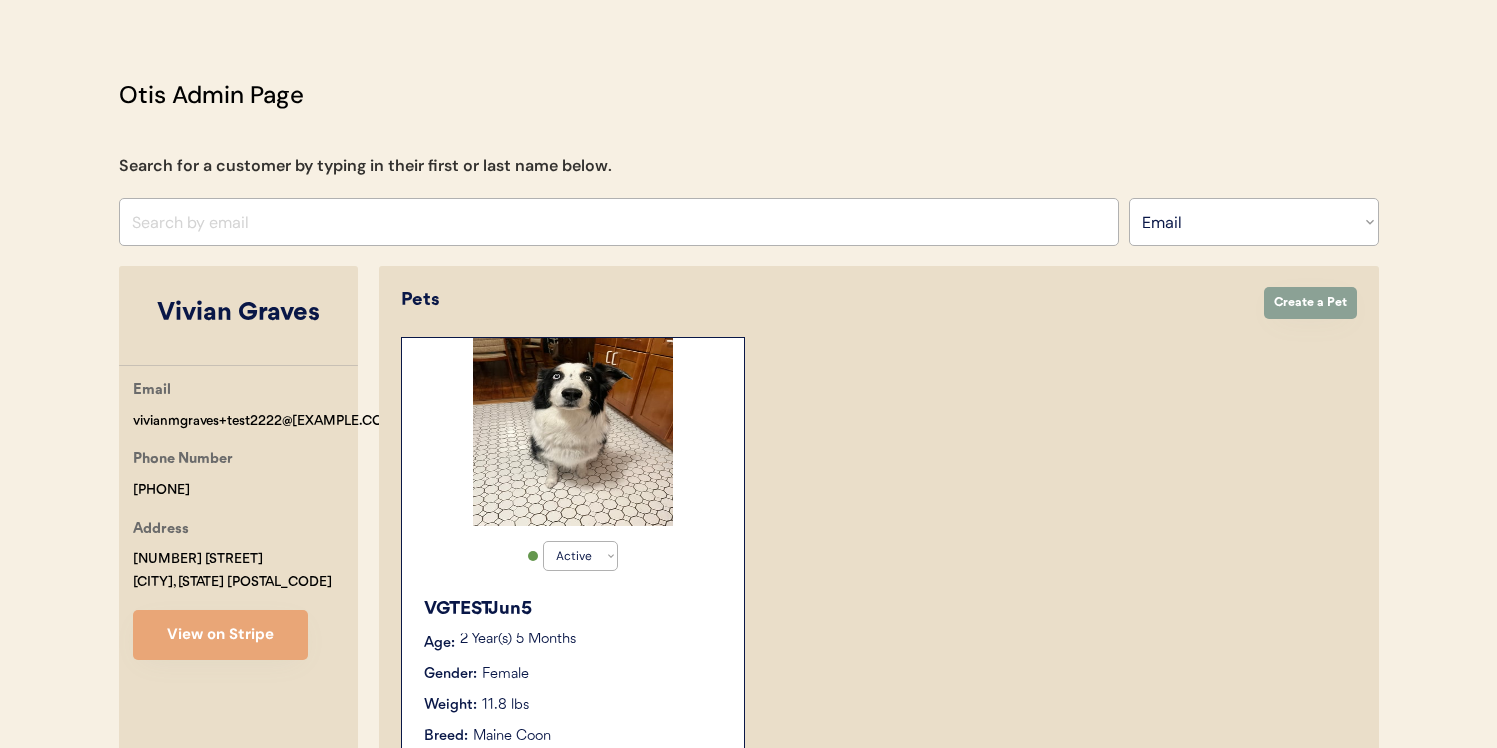 scroll, scrollTop: 85, scrollLeft: 0, axis: vertical 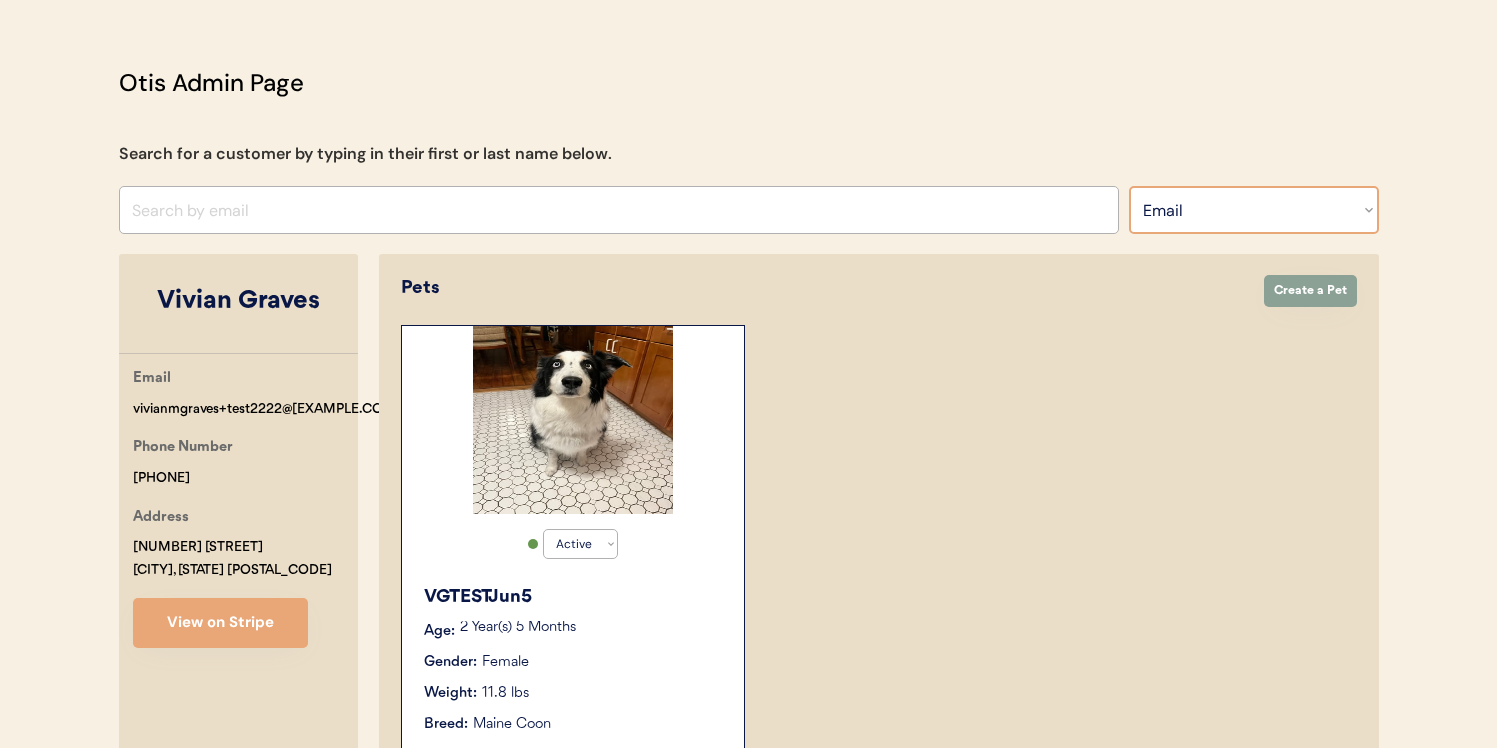 click on "Search By Name Email Phone Number" at bounding box center (1254, 210) 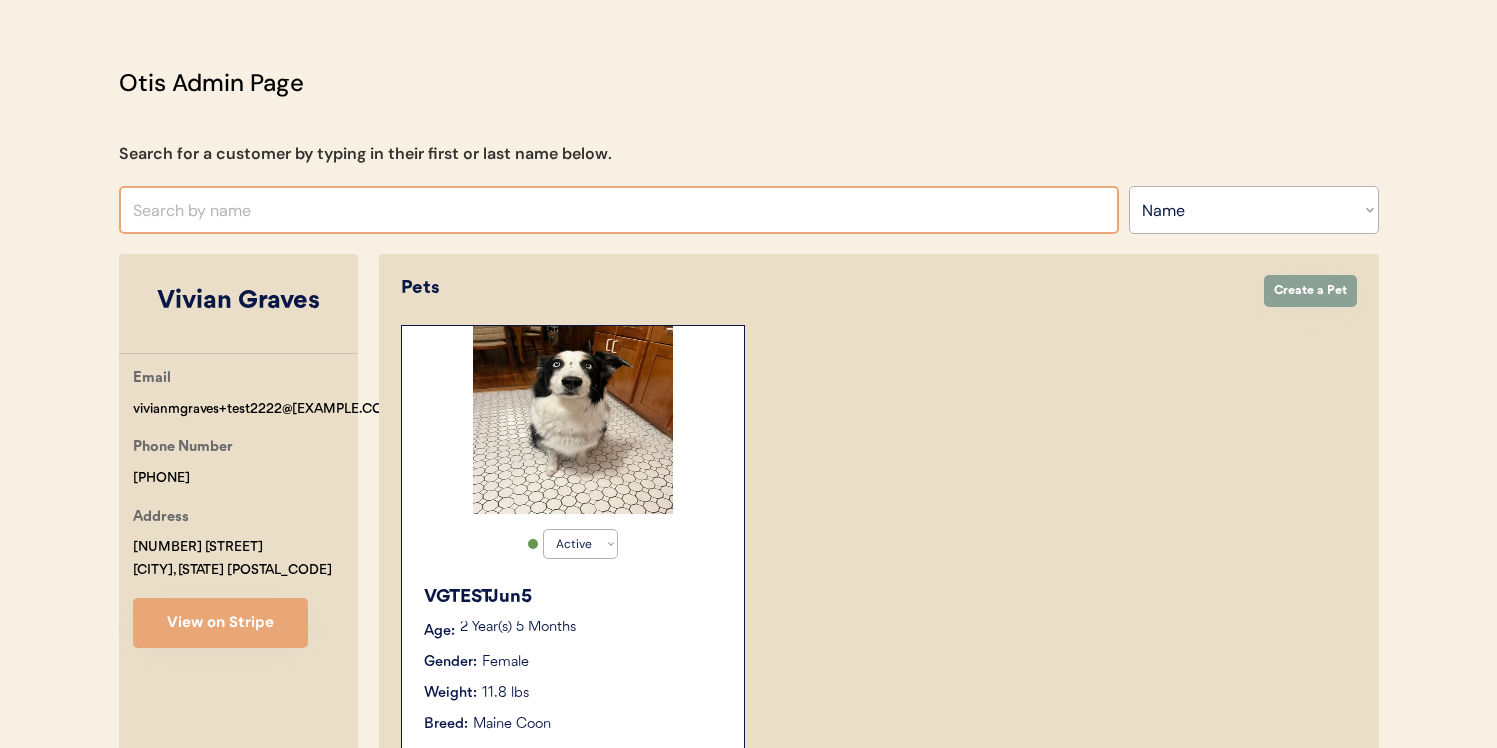 click at bounding box center (619, 210) 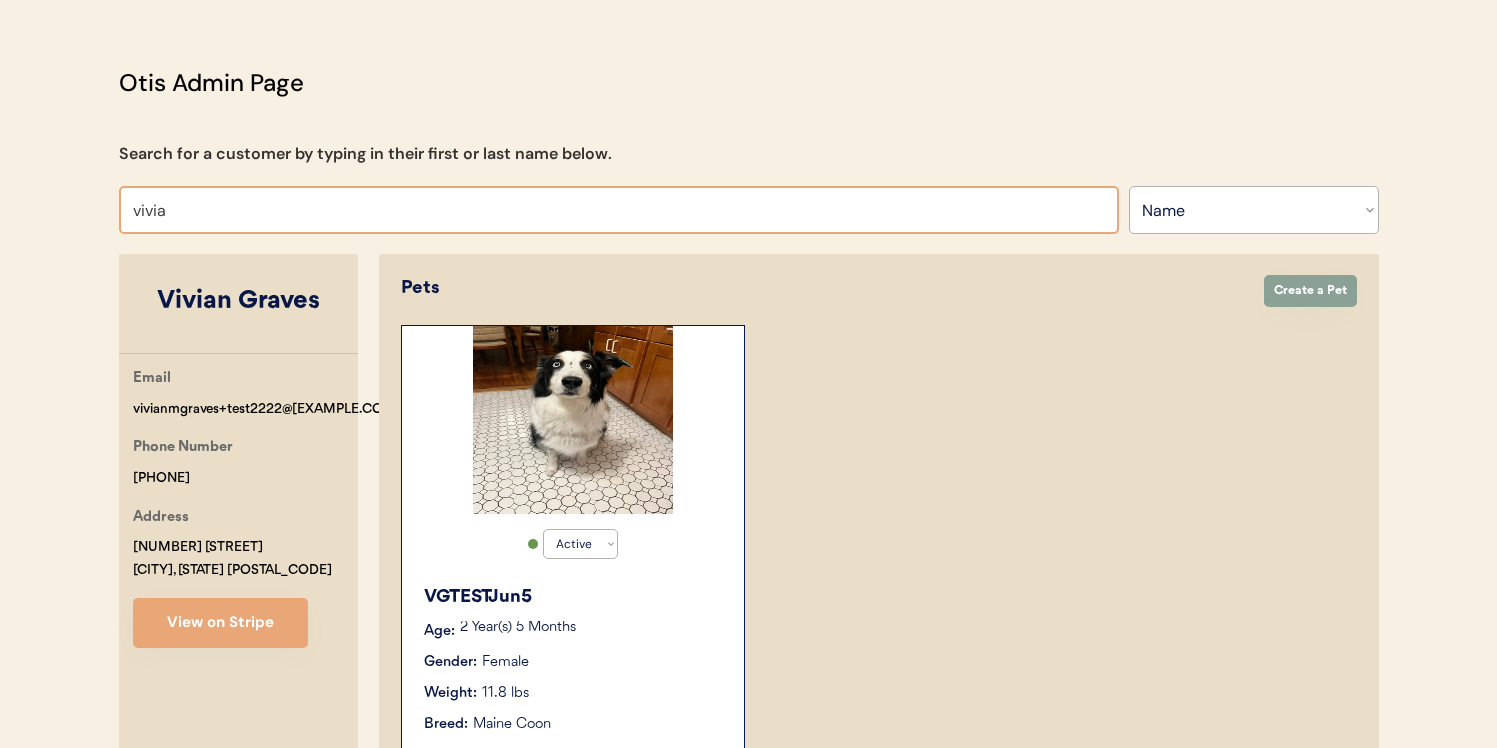 type on "vivian" 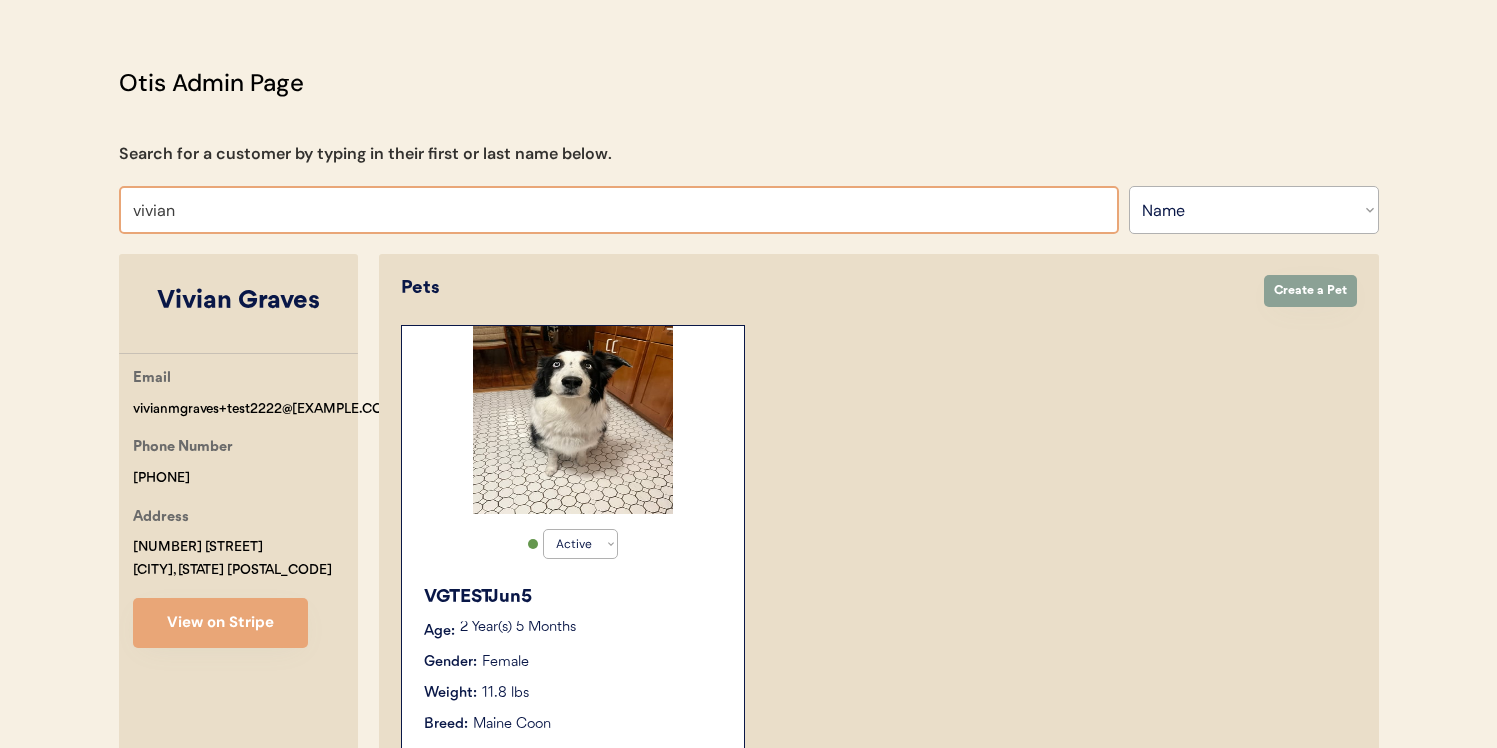 type on "vivian Graves" 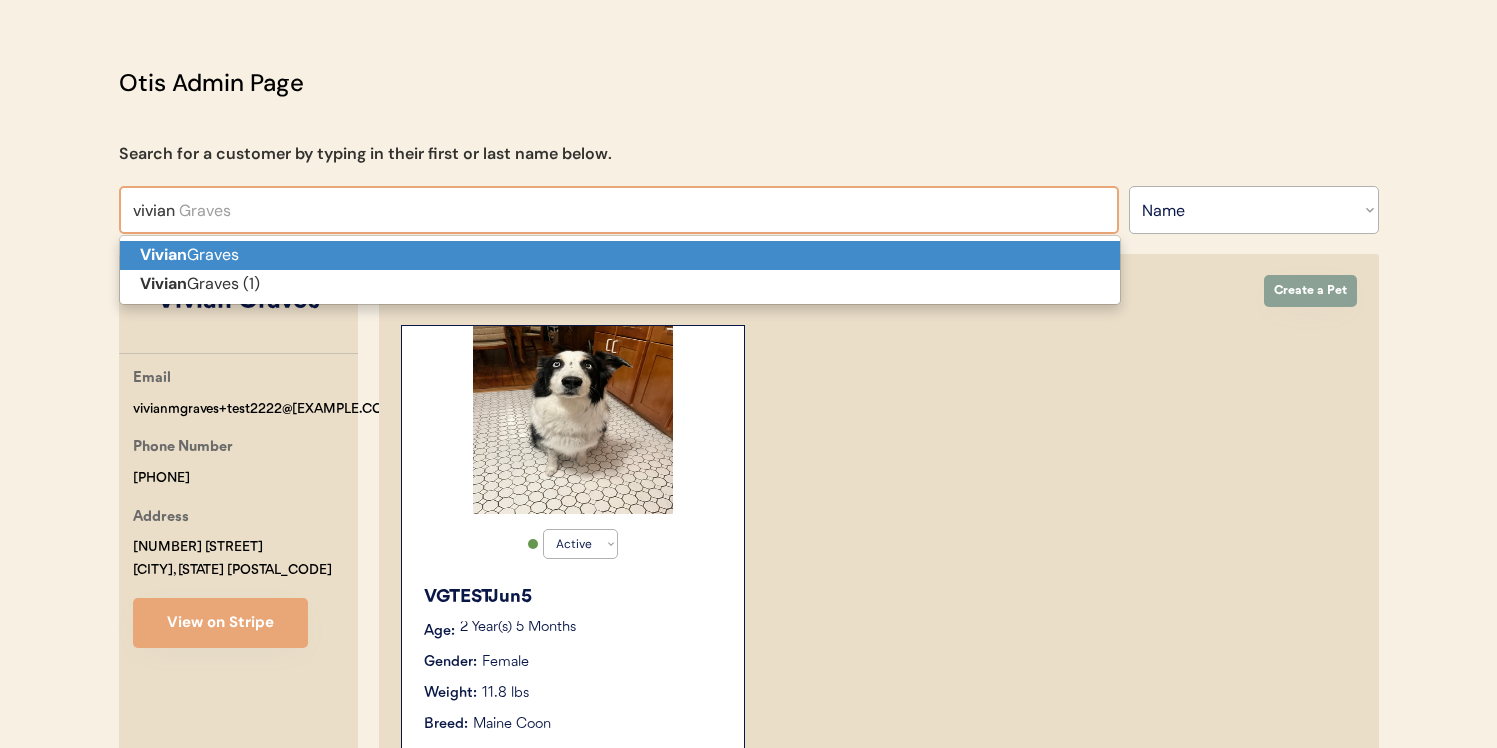 click on "Vivian  Graves" at bounding box center (620, 255) 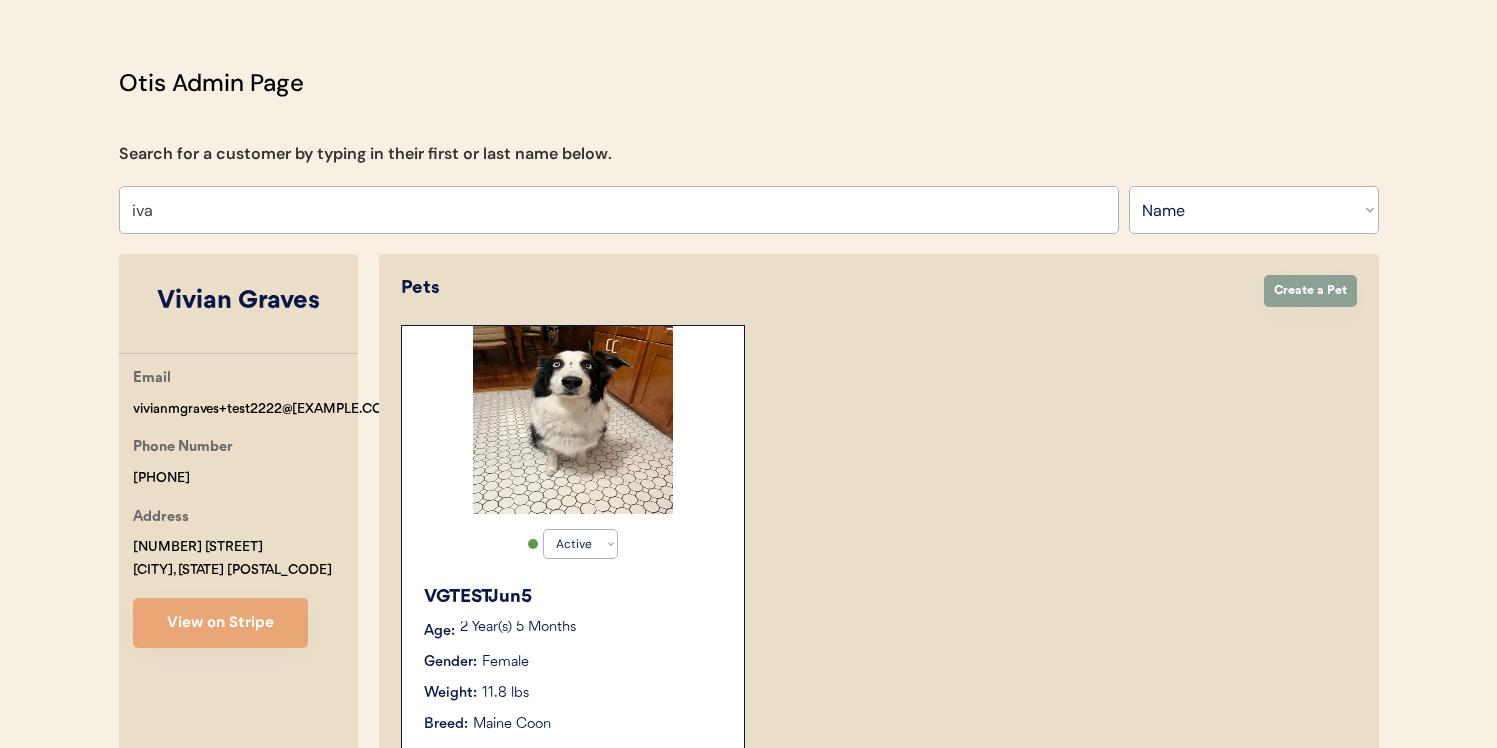 type on "ivan" 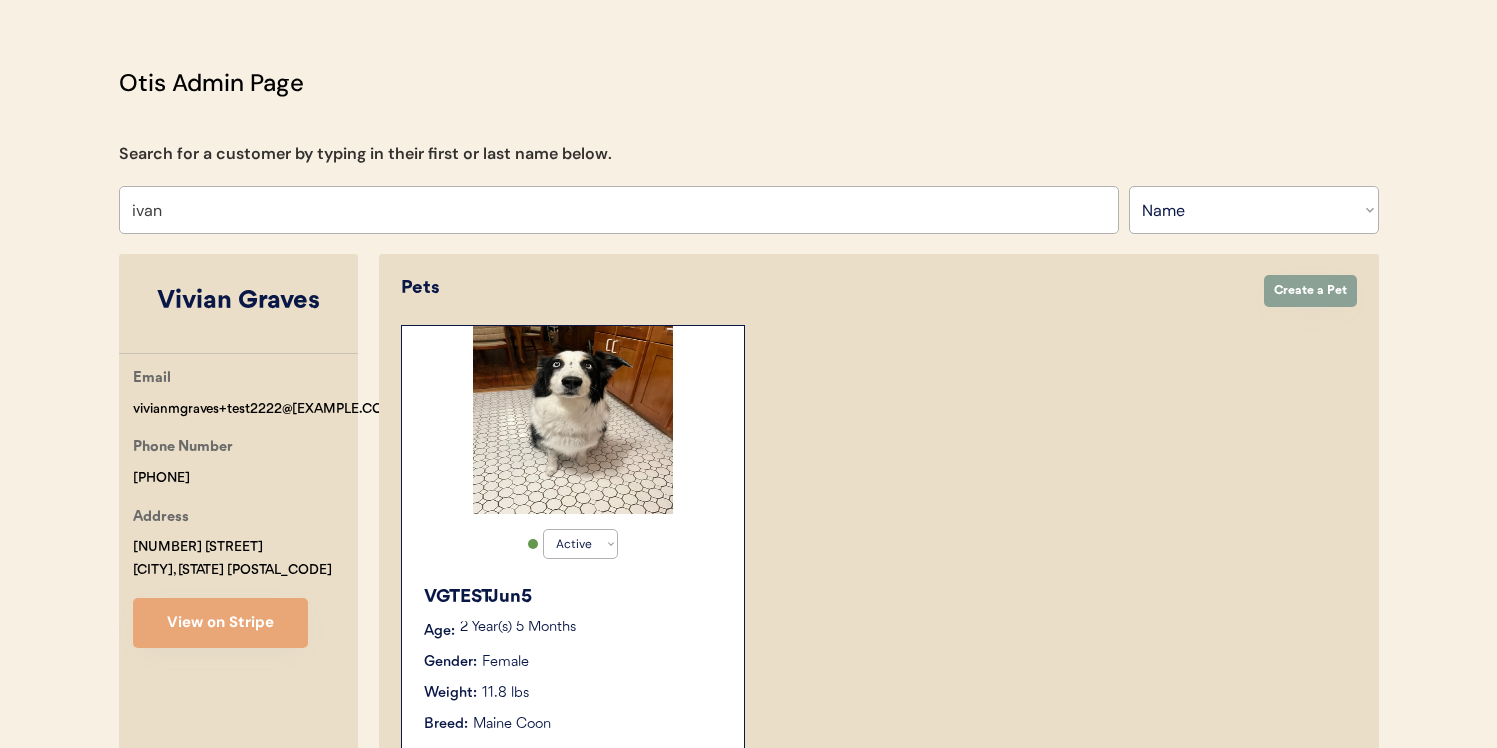type on "ivan Arambula" 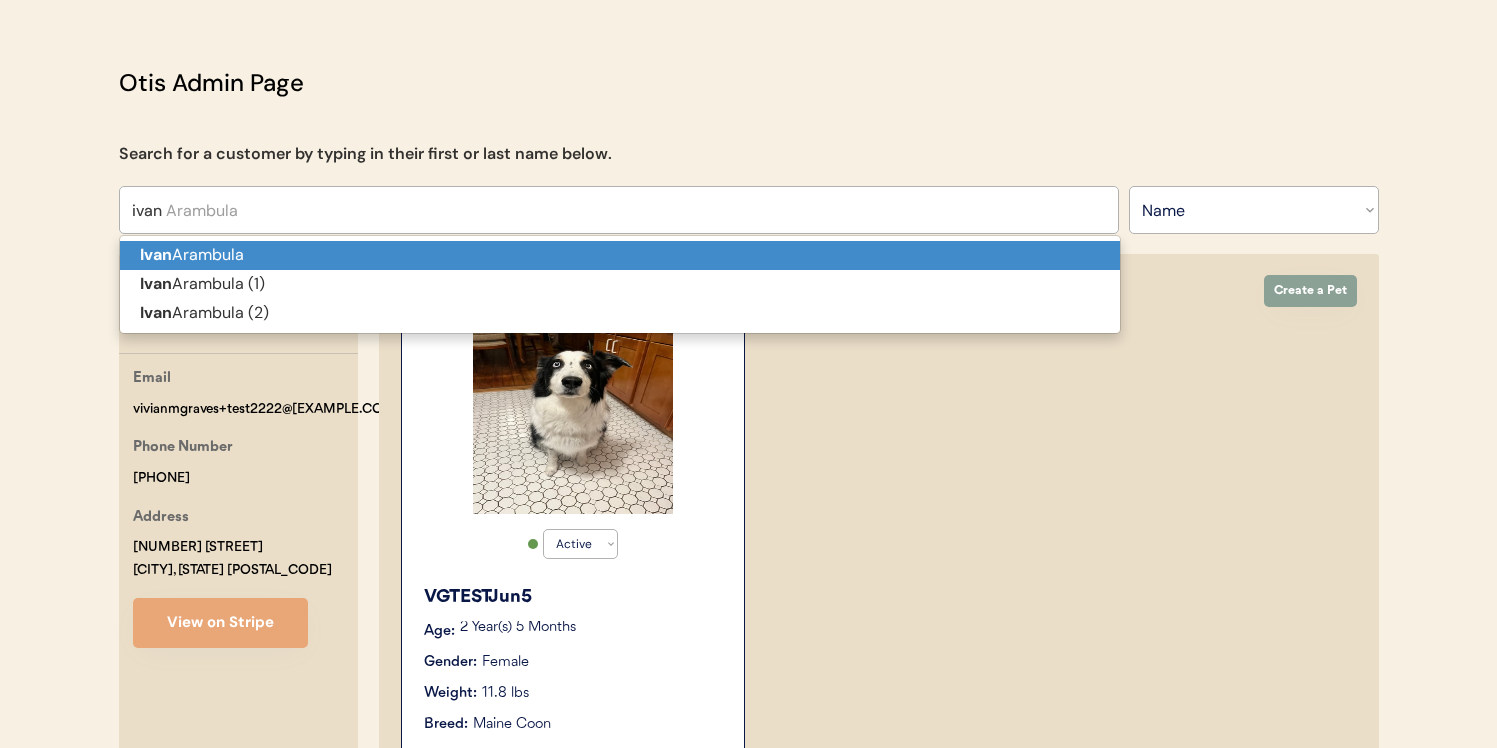 click on "Ivan  Arambula" at bounding box center (620, 255) 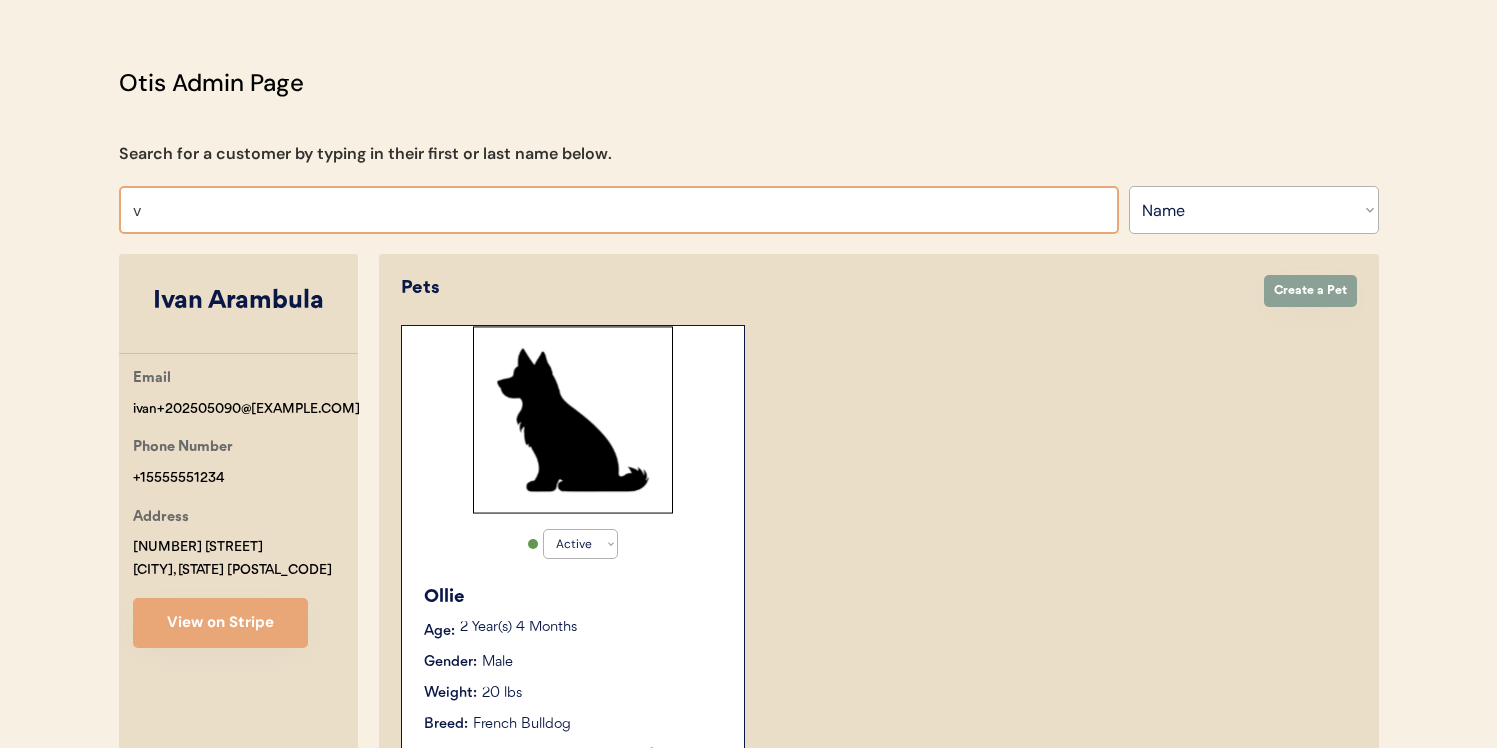 type on "vi" 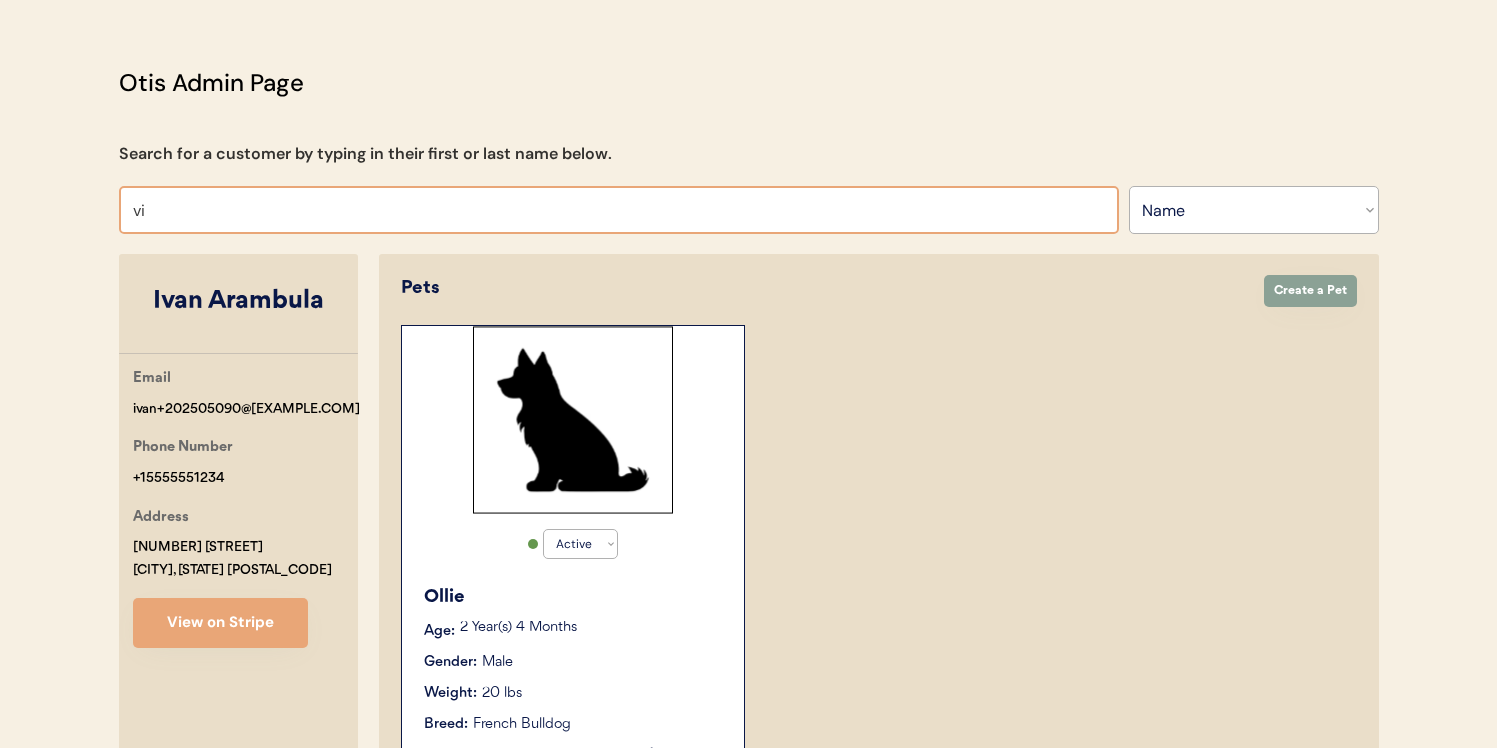 type on "vivian Graves" 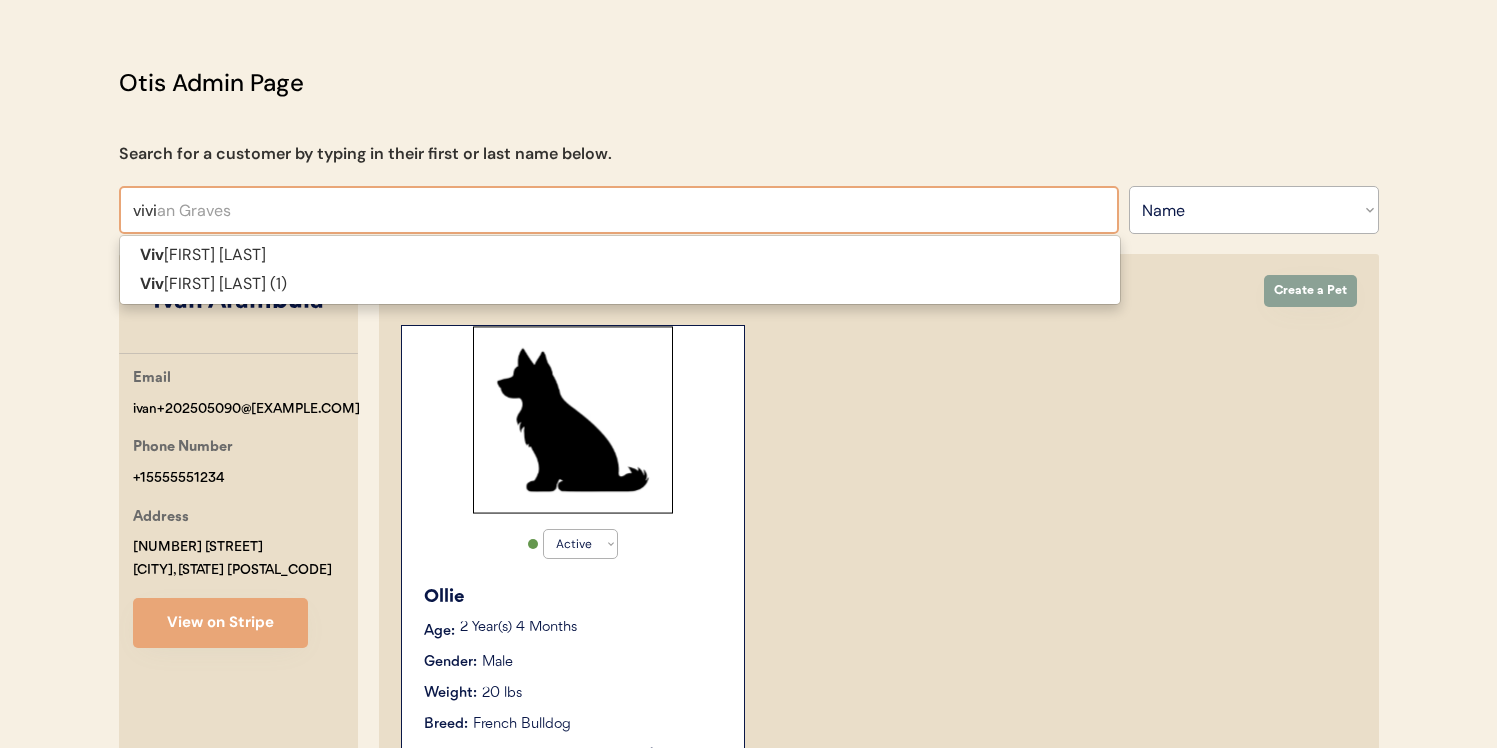 type on "vivia" 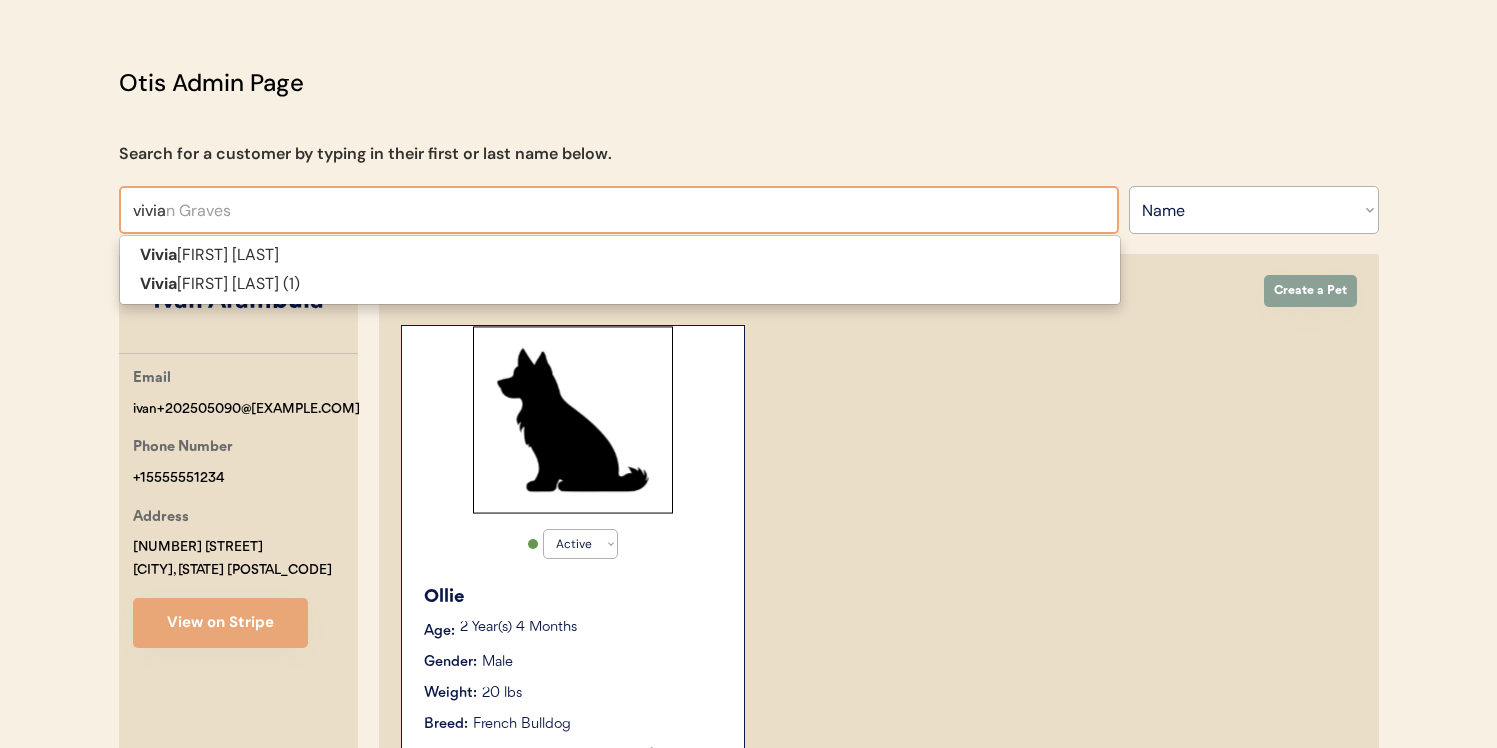 type 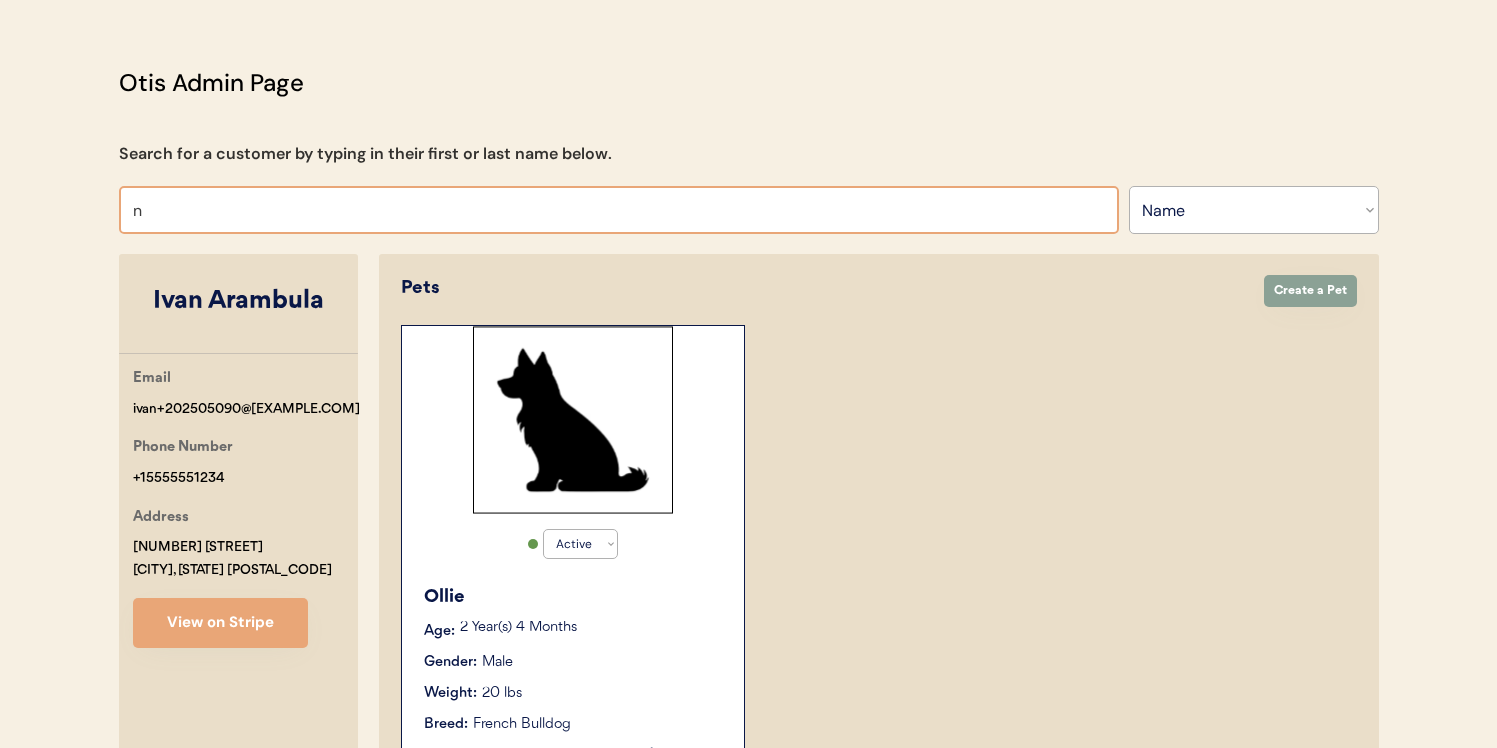 type on "ni" 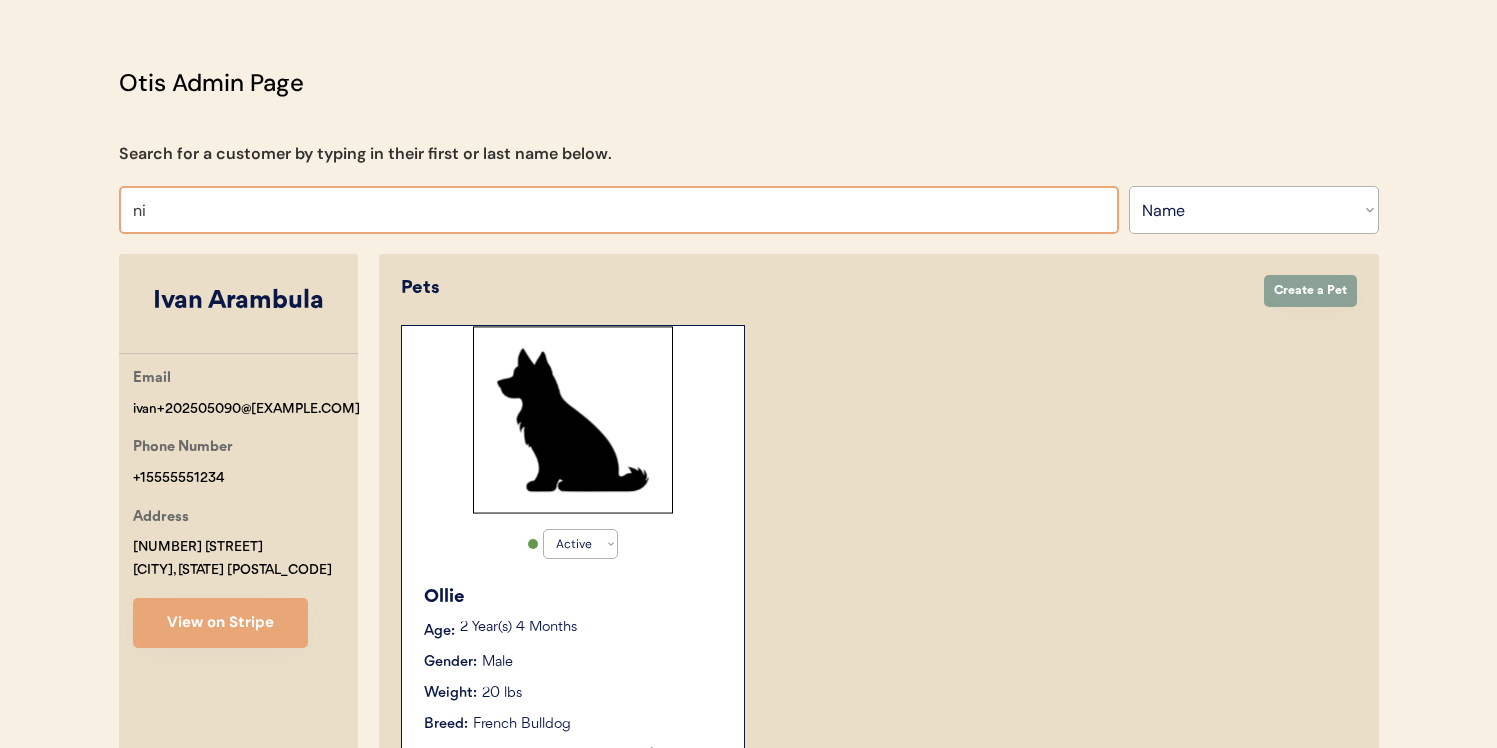 type on "niina A" 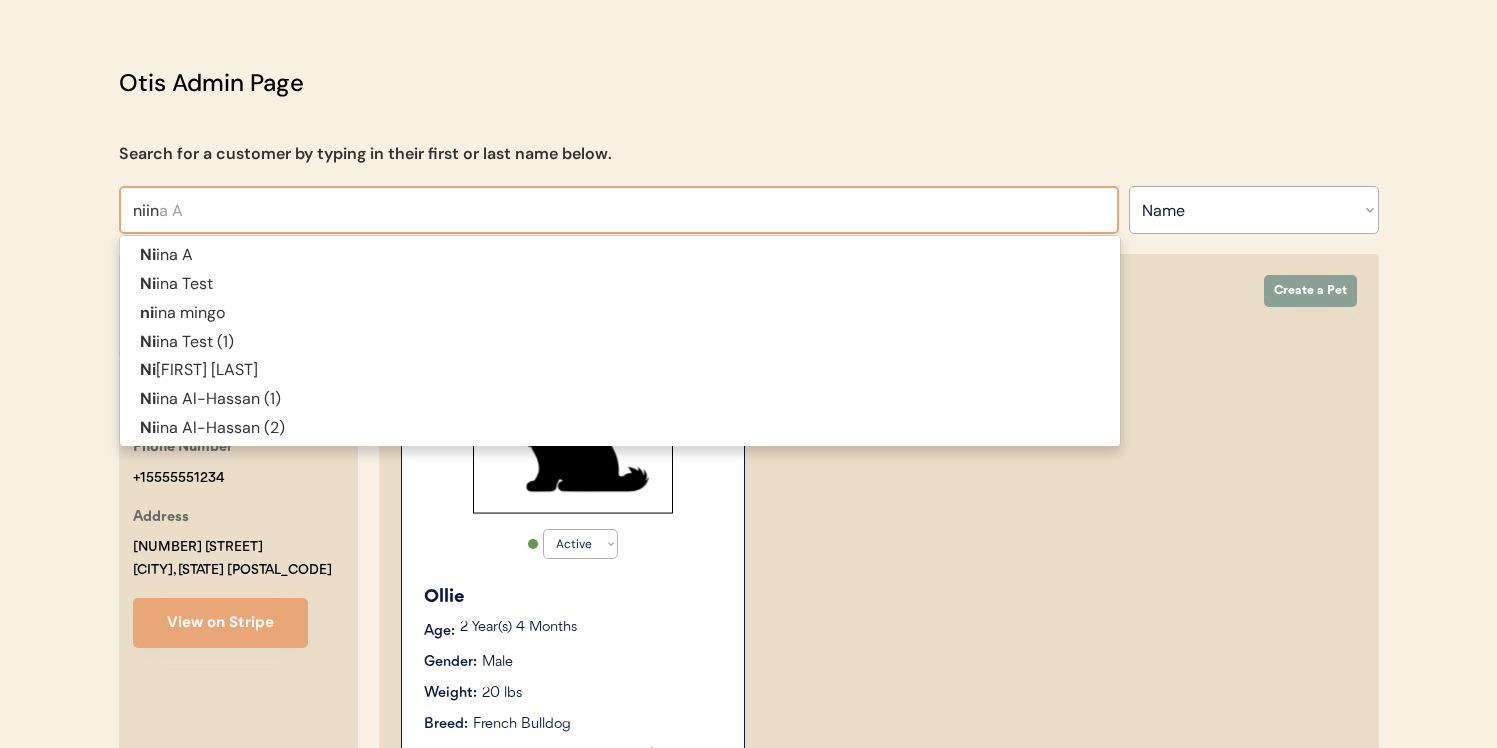 type on "niina" 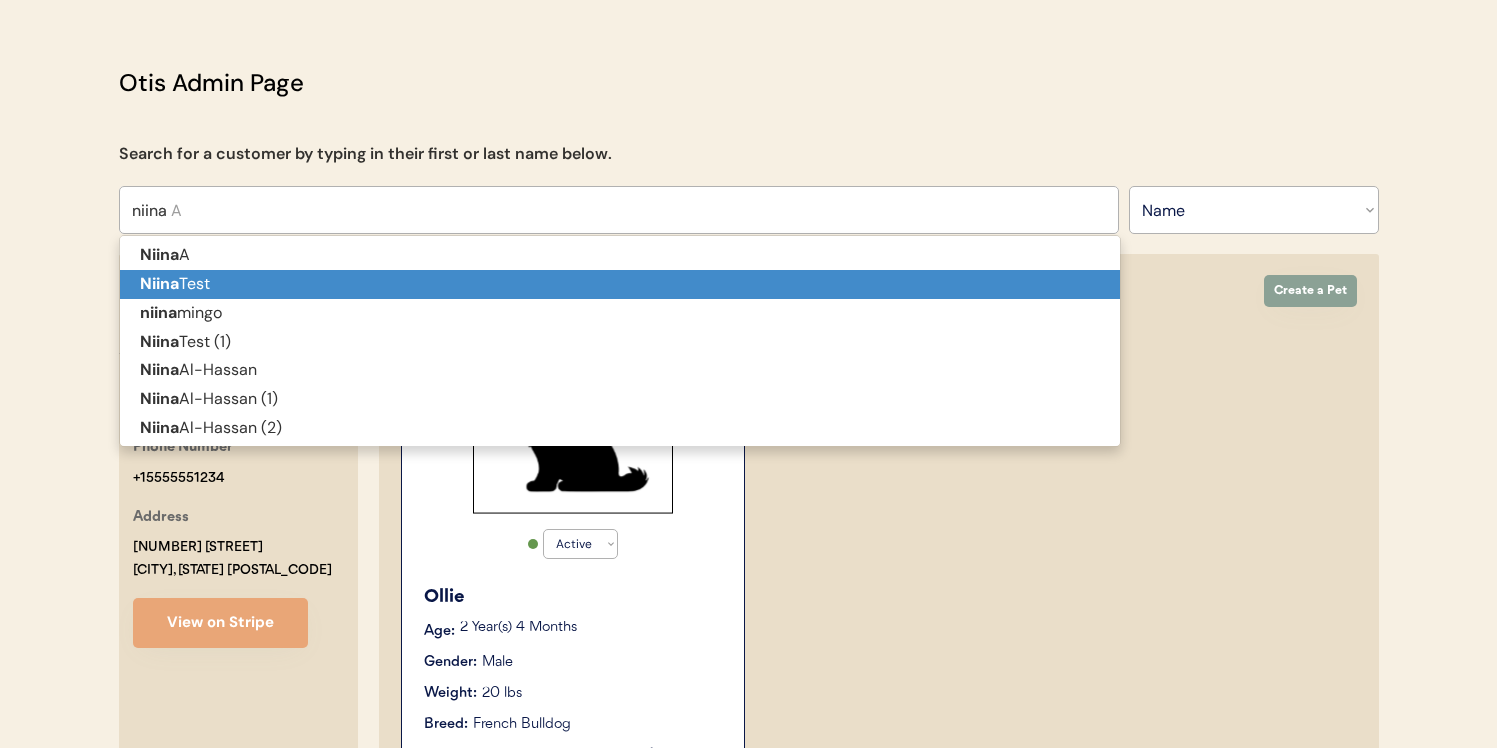 scroll, scrollTop: 88, scrollLeft: 0, axis: vertical 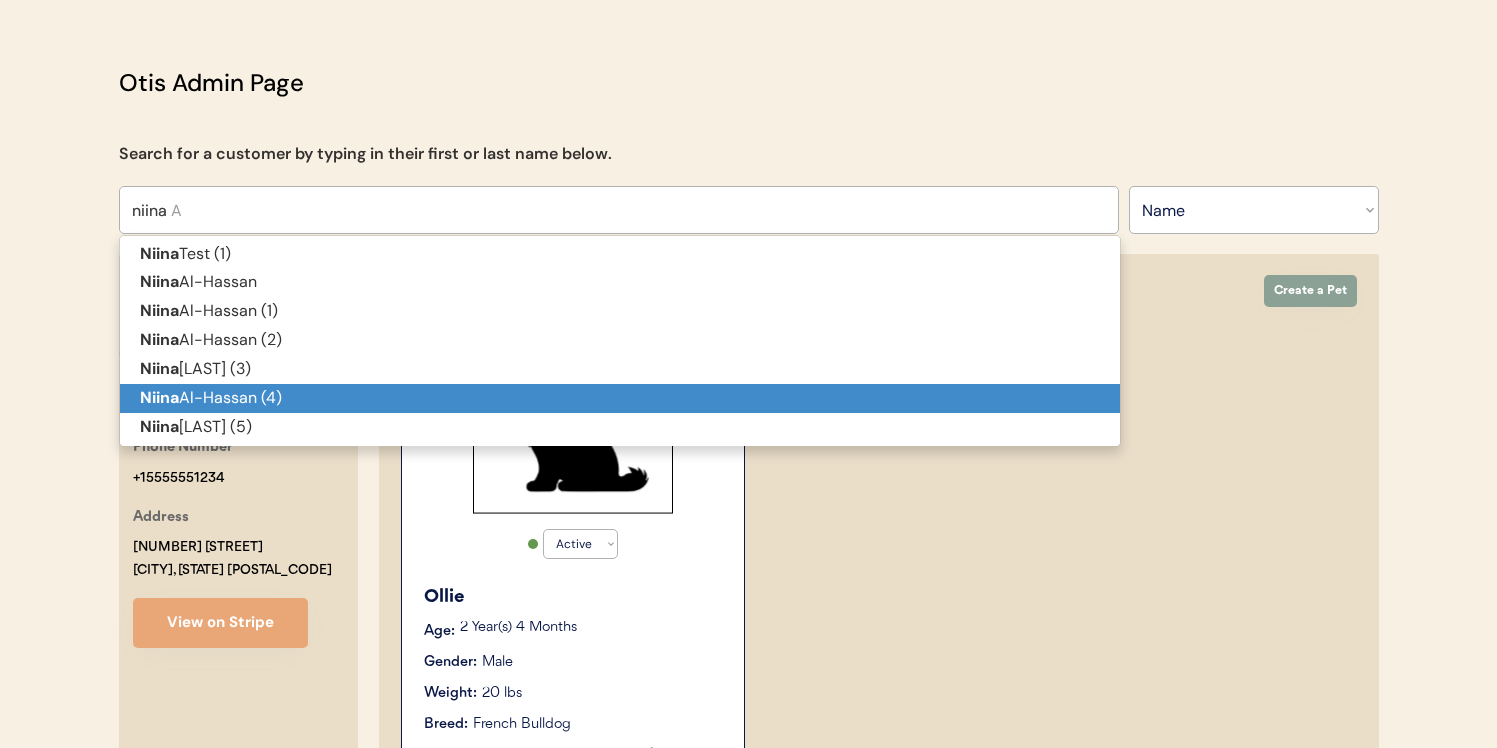 click on "Niina  Al-Hassan (4)" at bounding box center [620, 398] 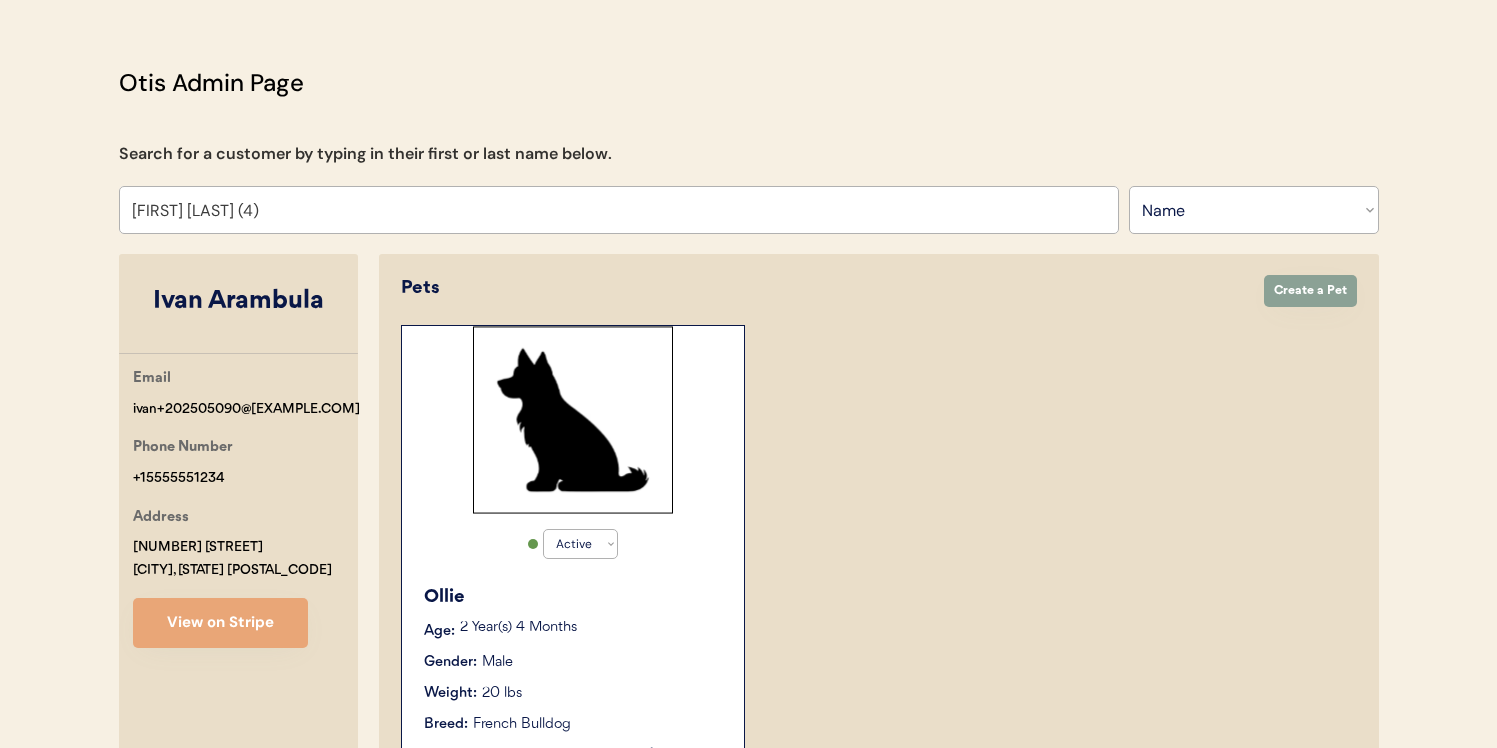 type on "Niina Al-Hassan (4)" 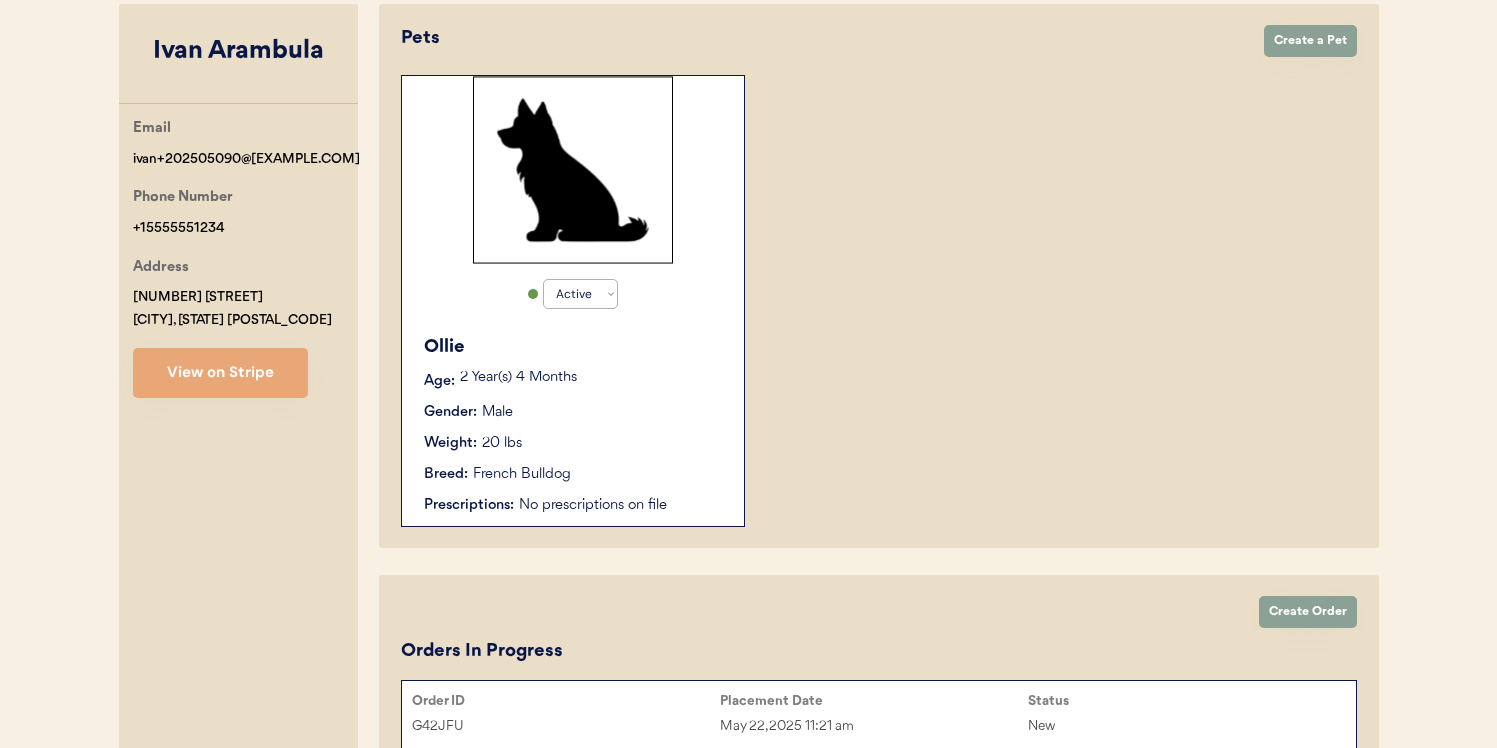 scroll, scrollTop: 0, scrollLeft: 0, axis: both 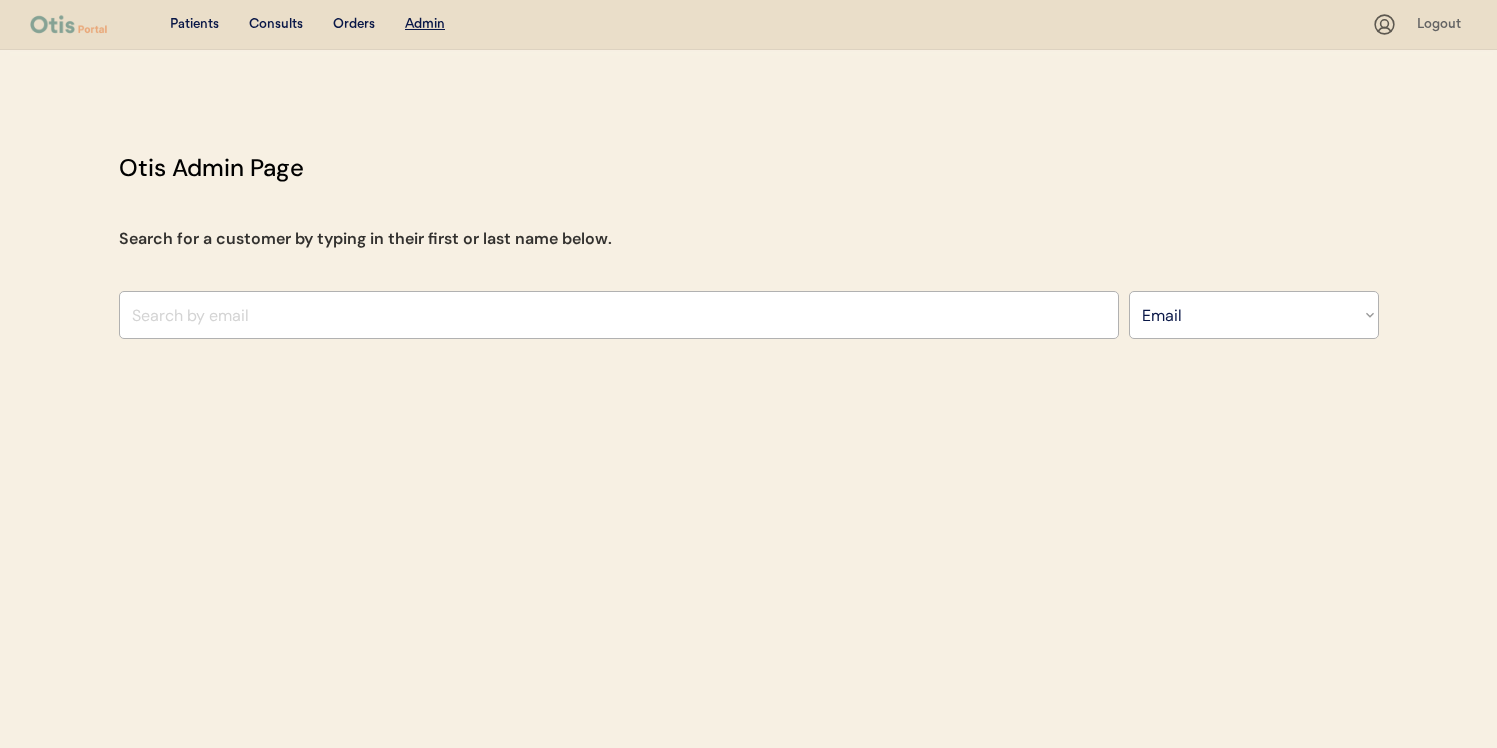select on ""Email"" 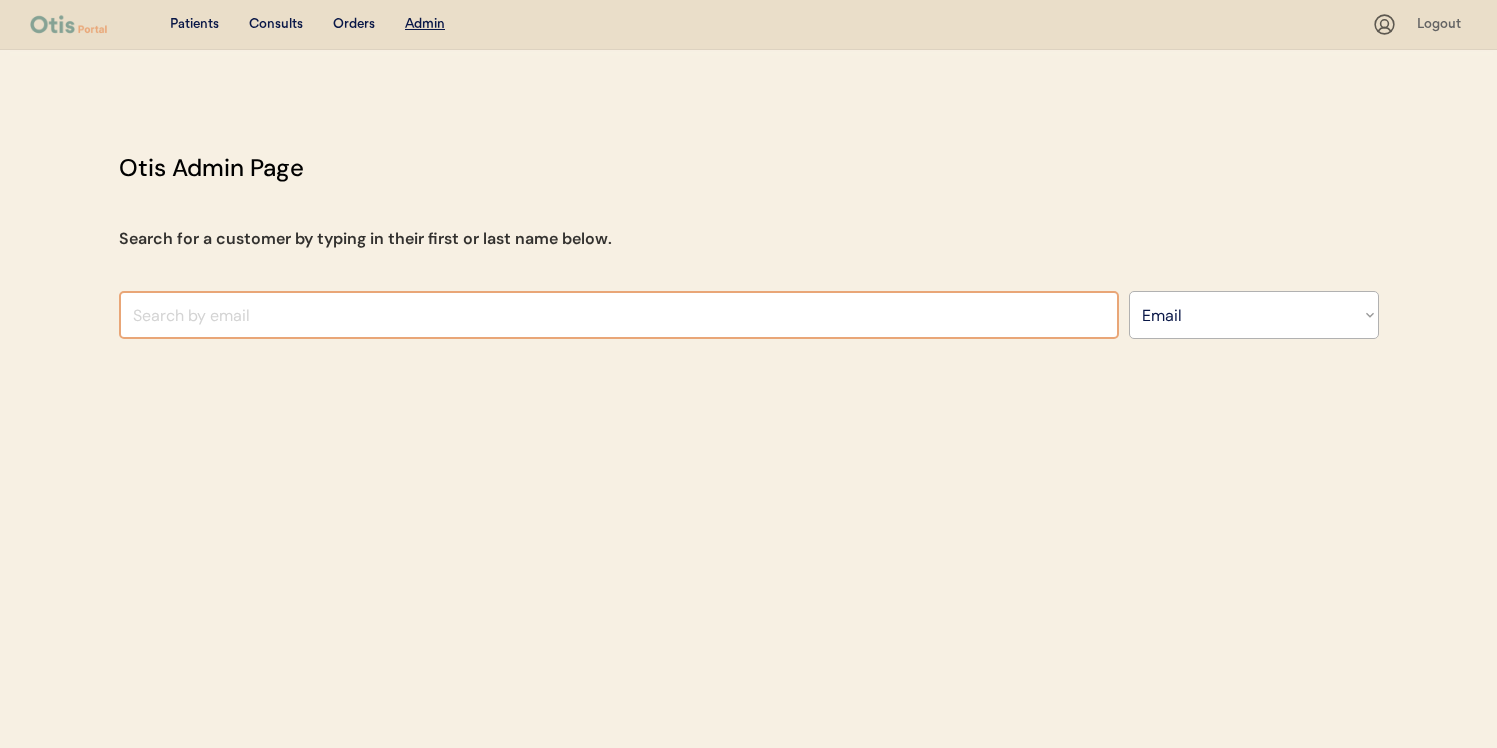 click at bounding box center [619, 315] 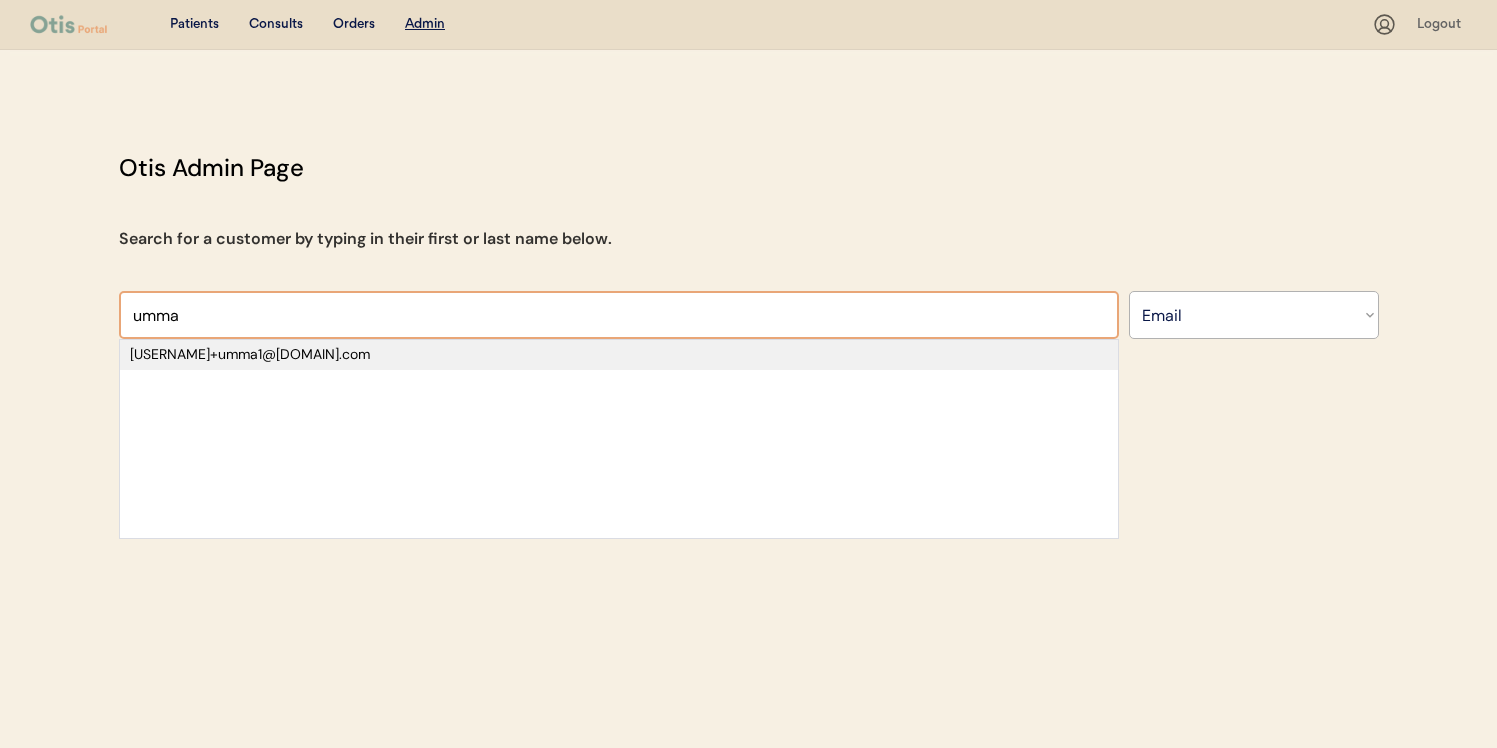 type on "umma" 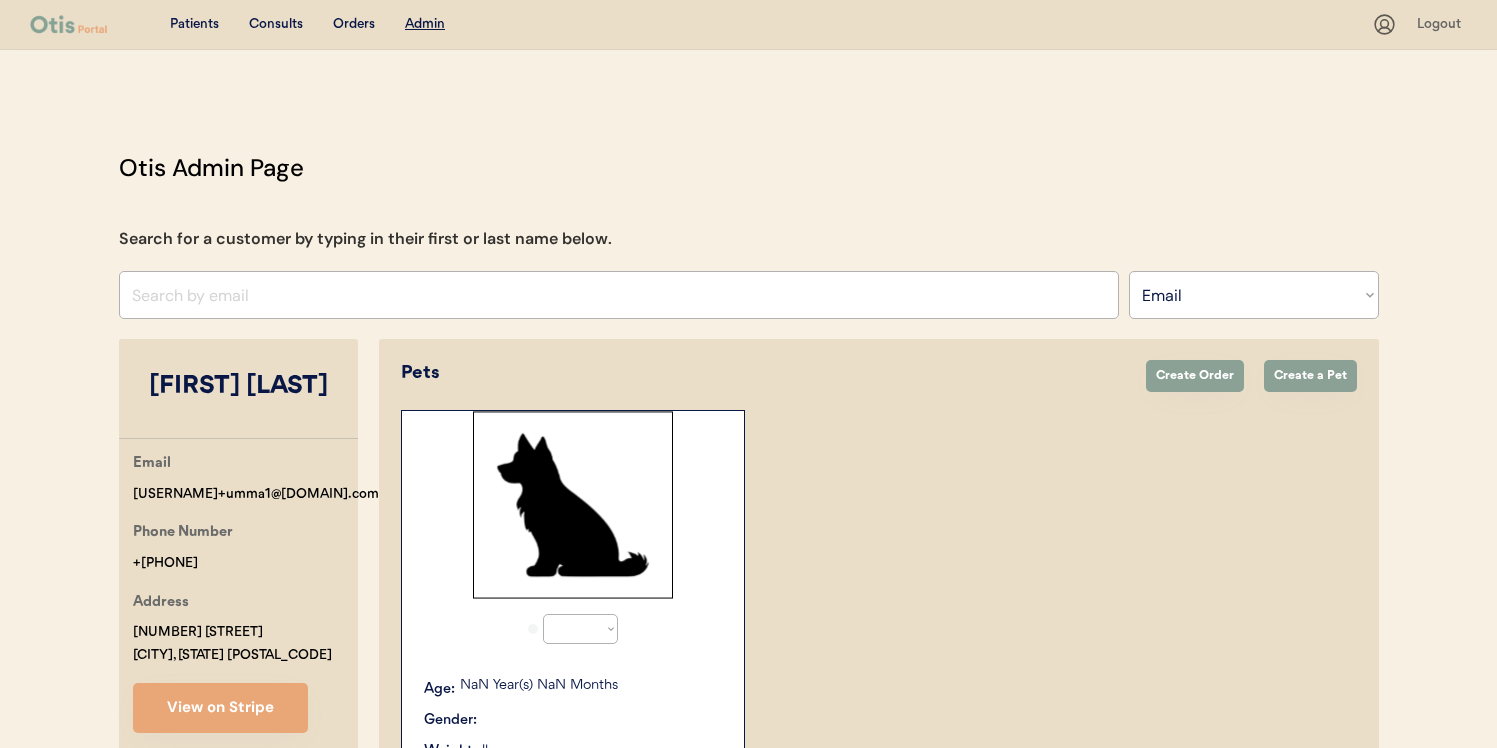select on "true" 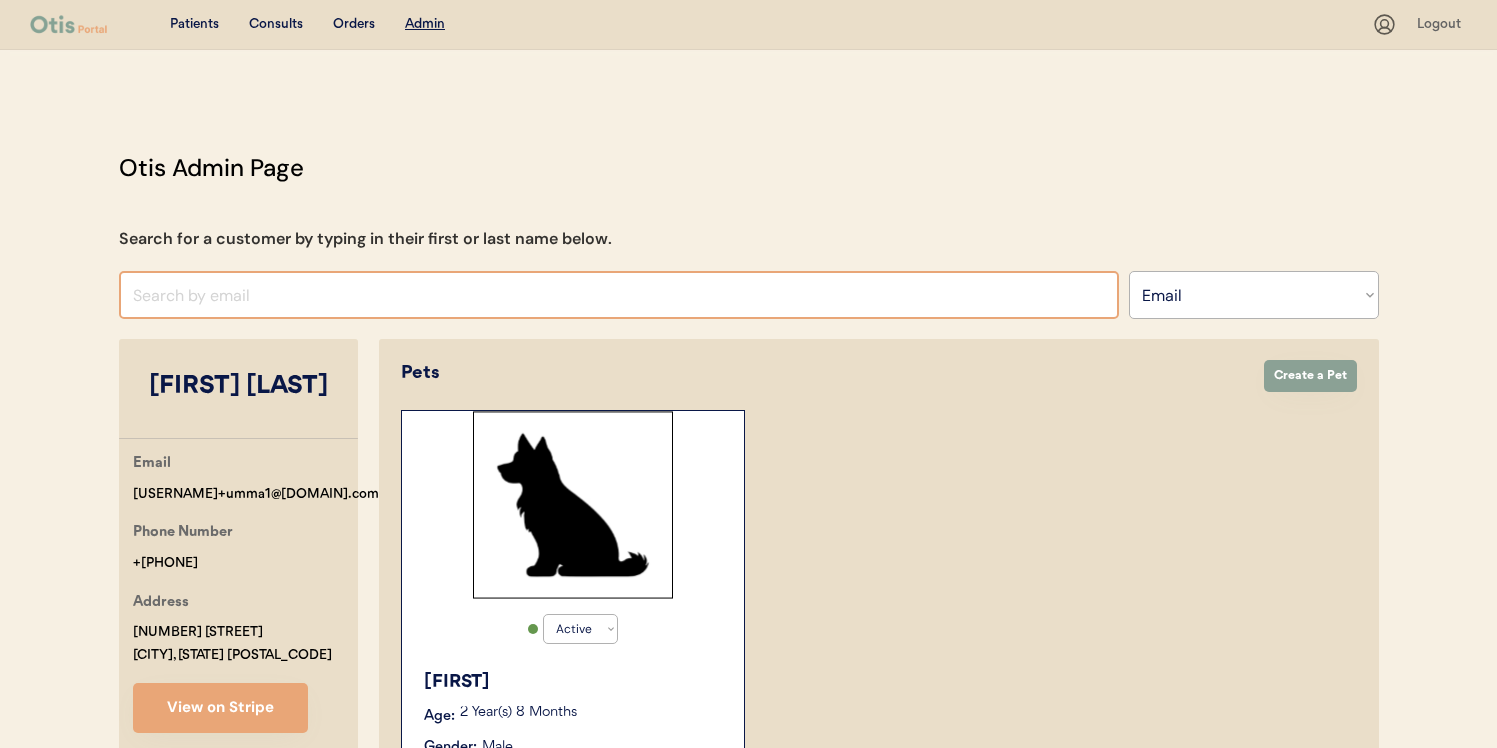 click at bounding box center [619, 295] 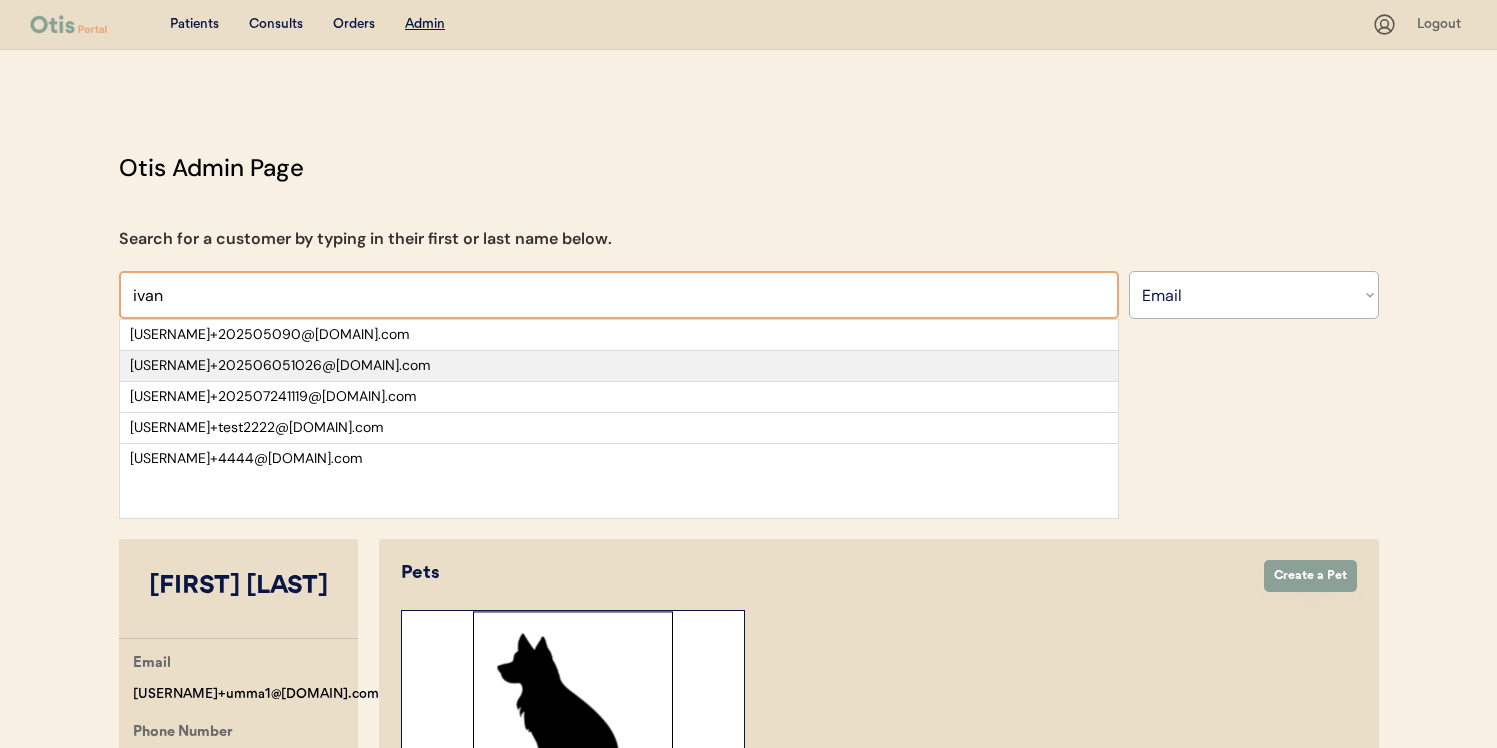 type on "ivan" 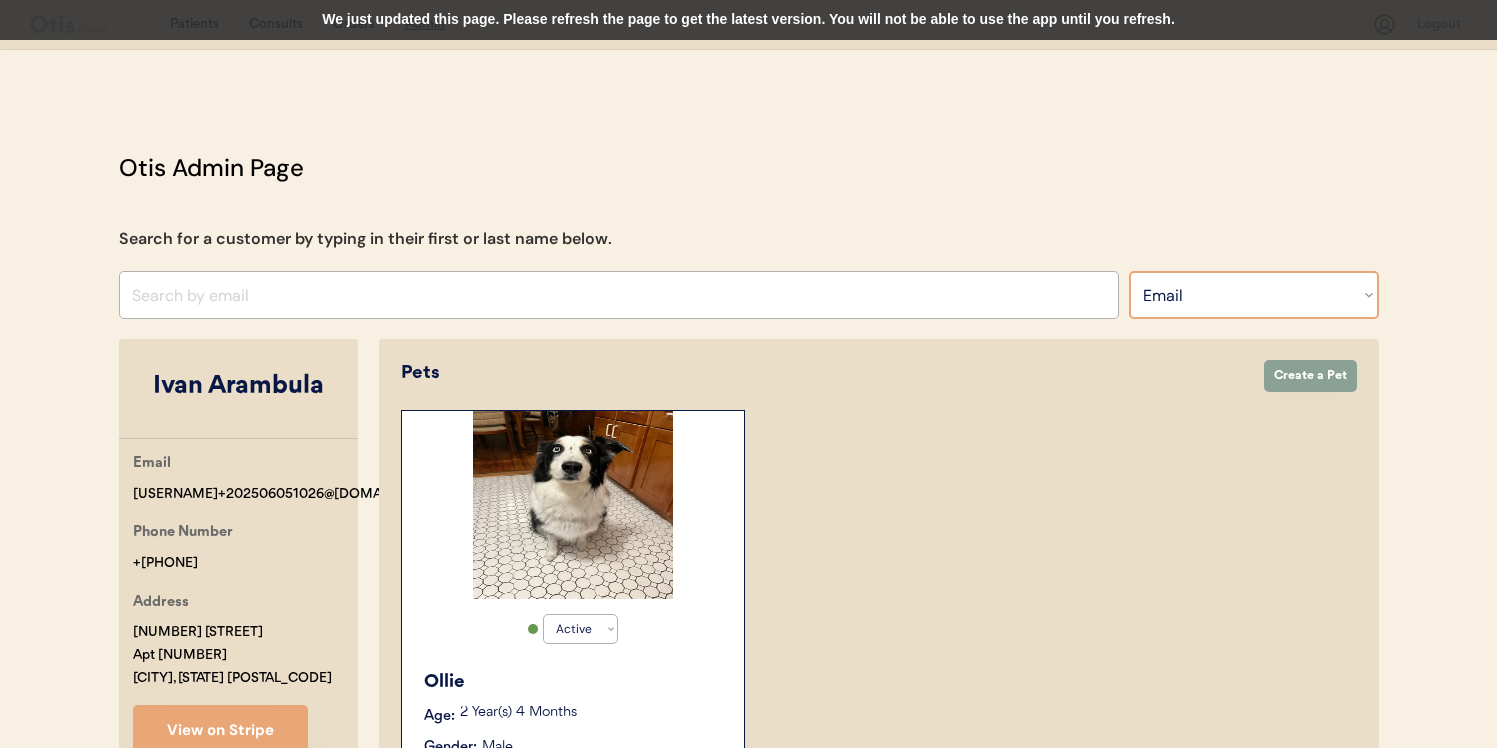 click on "Search By Name Email Phone Number" at bounding box center (1254, 295) 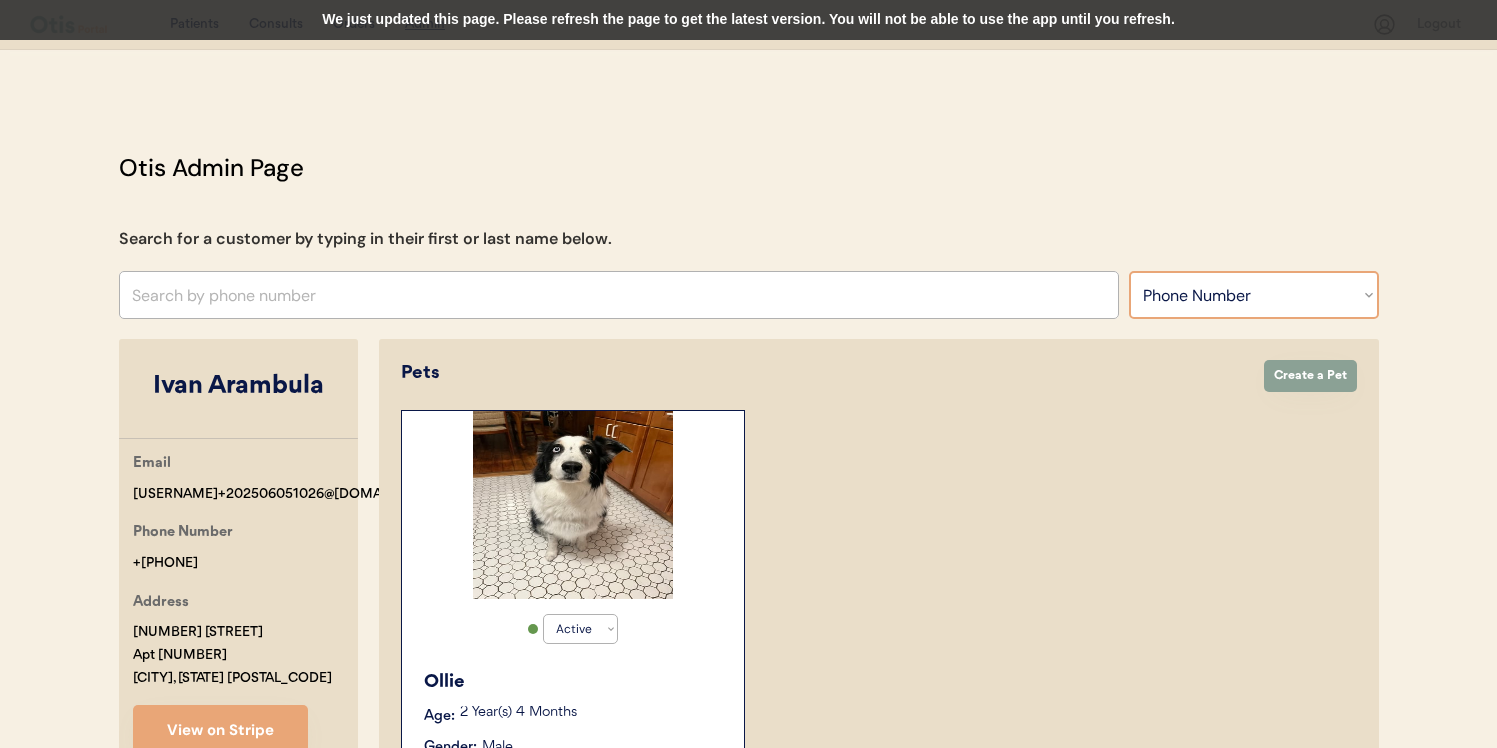 click on "Search By Name Email Phone Number" at bounding box center [1254, 295] 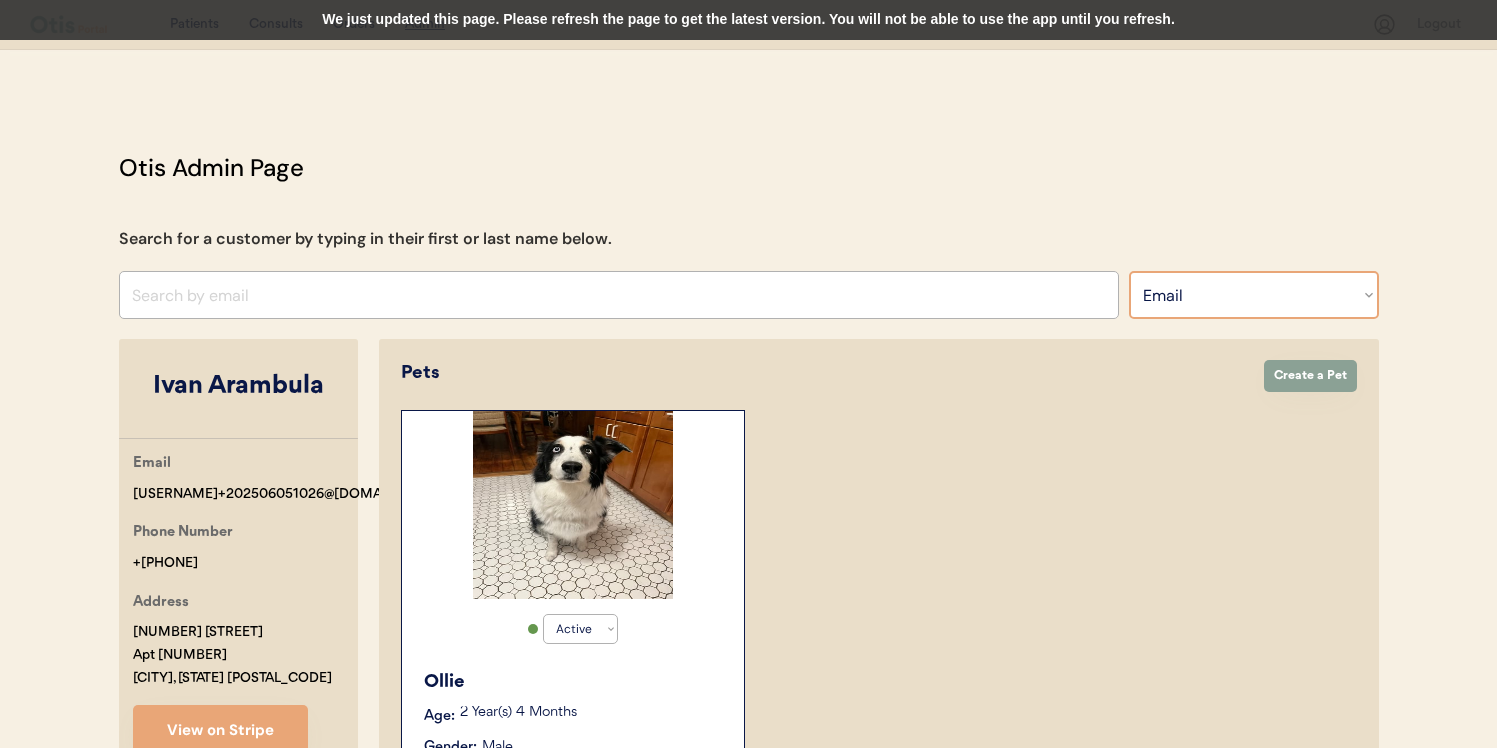 click on "Search By Name Email Phone Number" at bounding box center (1254, 295) 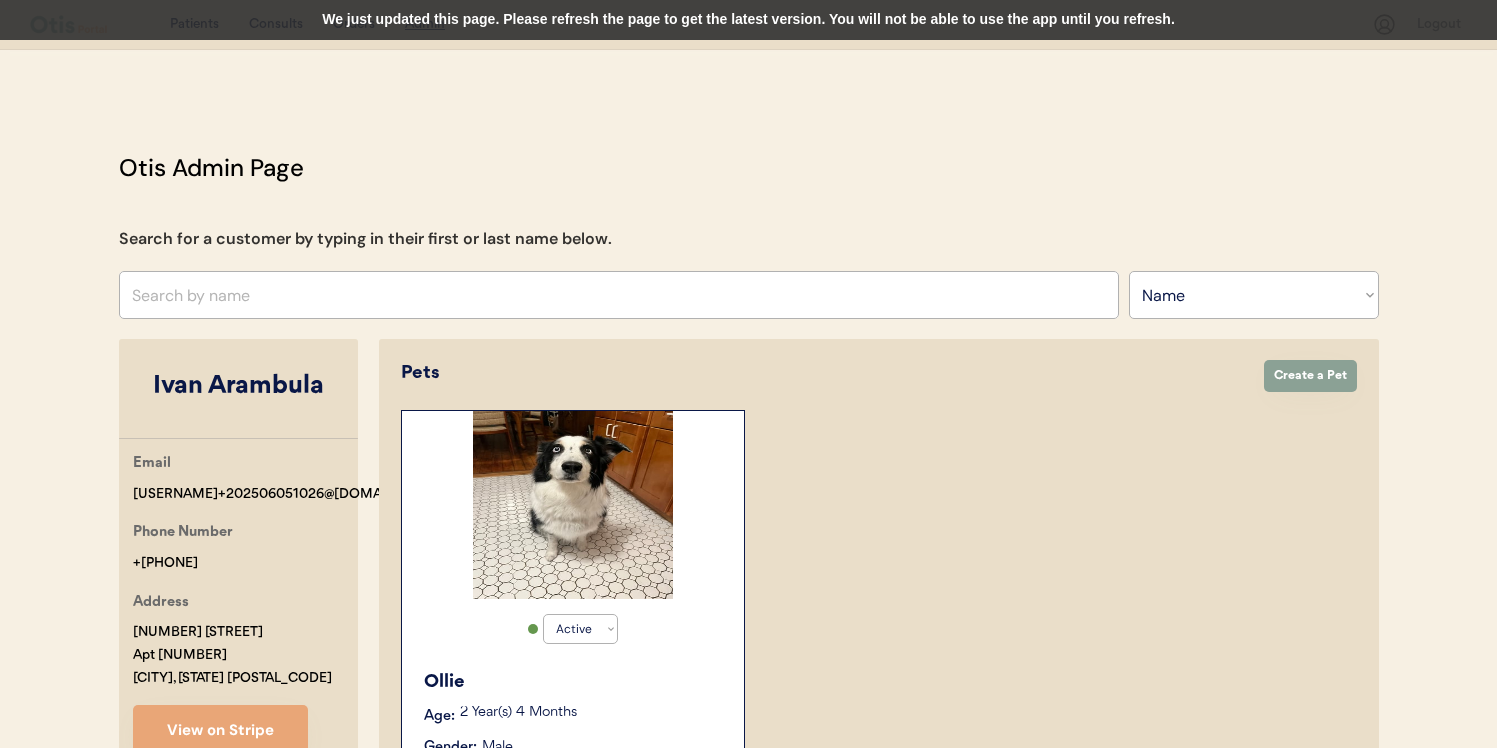 click on "Otis Admin Page Search for a customer by typing in their first or last name below. ivan+202505090@otisforpets.com ivan+202506051026@otisforpets.com ivan+202507241119@otisforpets.com vivianmgraves+test2222@gmail.com vivianmgraves+4444@gmail.com niina+bobby@otispet.co niina+mingo@otisforpets.com niina+doffy2@otisforpets.com niina+referraltest@otisforpets.com niina+referraltest2@otisforpets.com niina+ycdemo@otisforpets.com niina+gina@otisforpets.com niina+gina2@otisforpets.com niina+kaido@otisforpets.com niina+billy@otisforpets.com niina+doffy3@otisforpets.com niina+demoaccount@otisforpets.com niina+paymentlink@otisforpets.com niina+ginger222@otisforpets.com niina+giordi@otisforpets.com niina+umma1@otisforpets.com niina+tina2@otisforpets.com niina+doffy12@otisforpets.com niina+goon@otisforpets.com niina+goe@otisforpets.com niina+test1111@otisforpets.com niina+sc1@otisforpets.com niina+sc3@otisforpets.com niina+loola2@otisforpets.com martina@sidetool.co Search By Name Email Phone Number Ivan Arambula Email Pets" 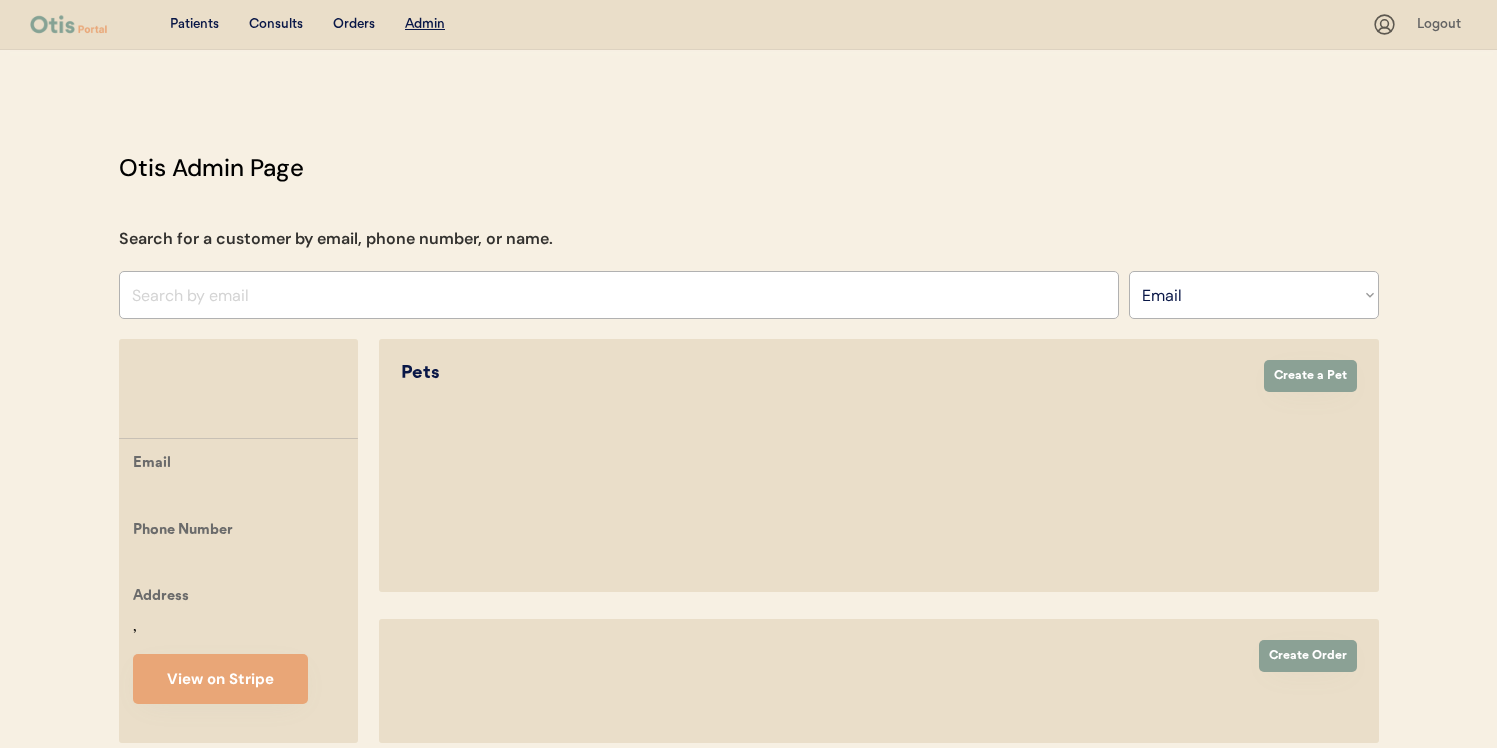 select on ""Email"" 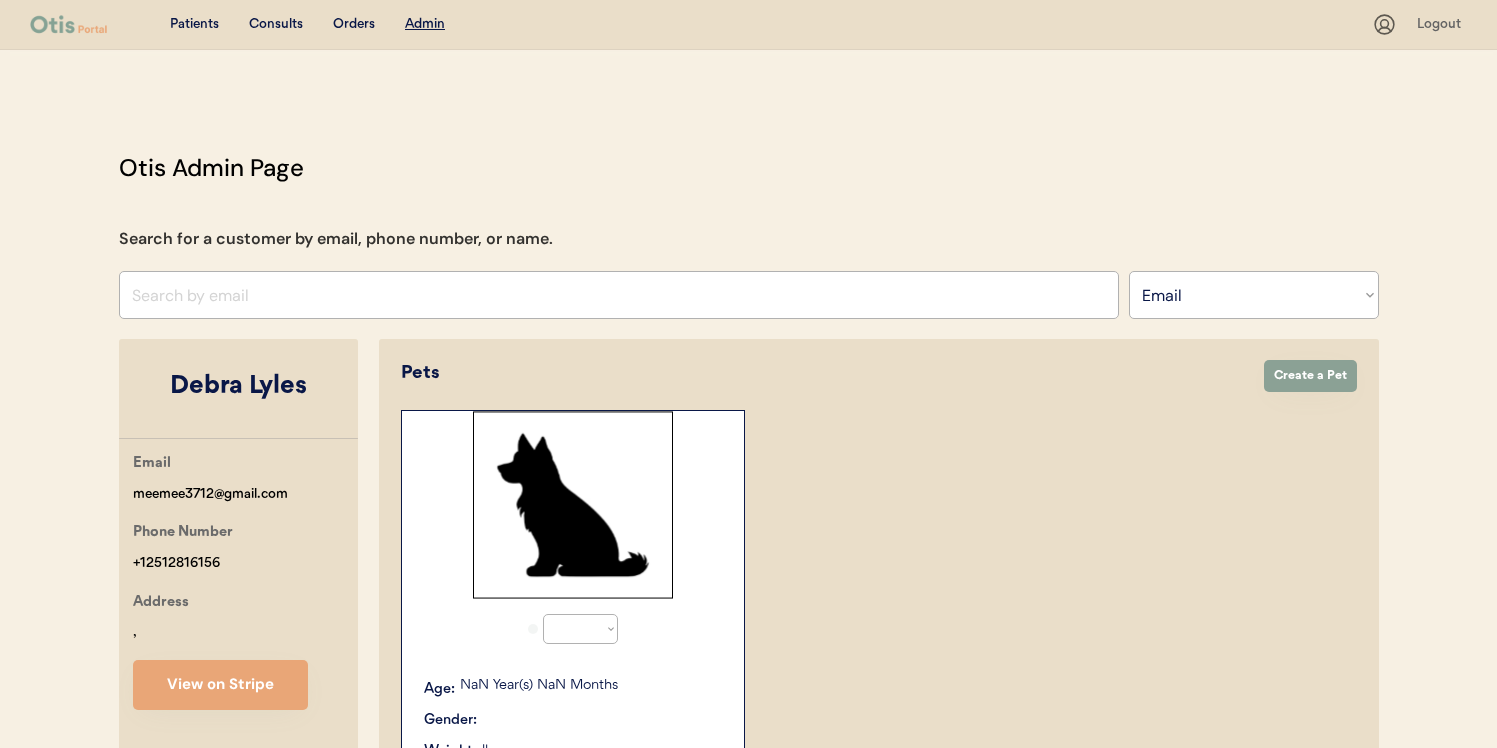scroll, scrollTop: 0, scrollLeft: 0, axis: both 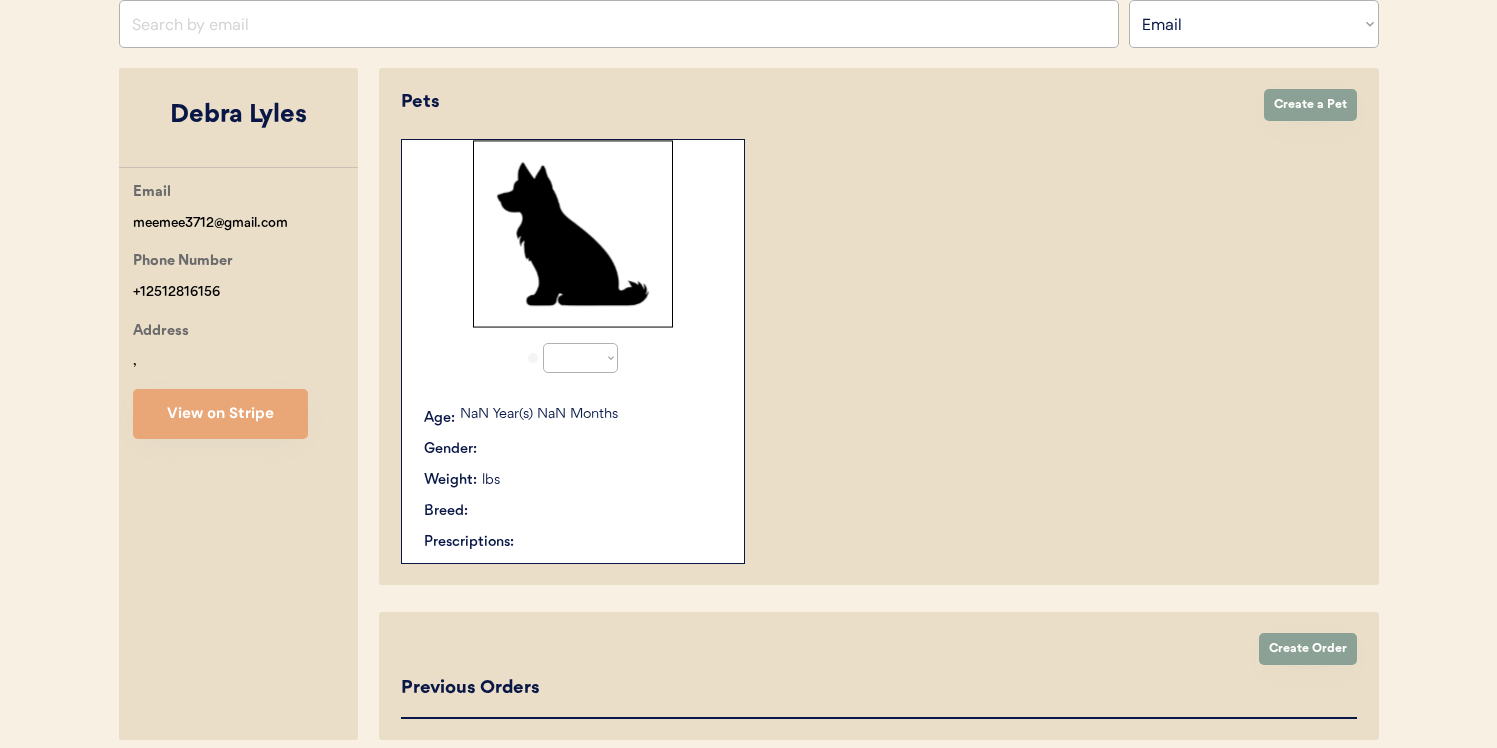 select on "true" 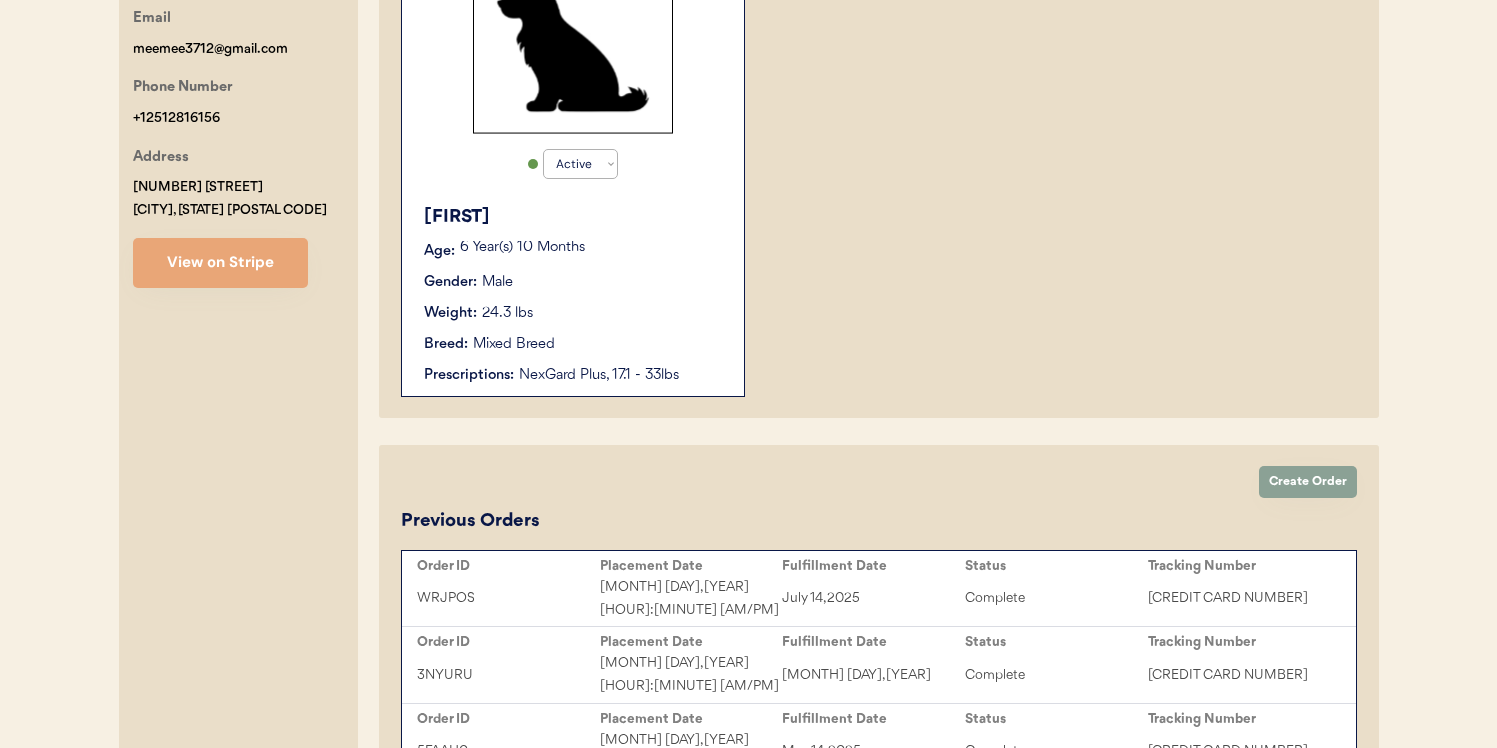 scroll, scrollTop: 508, scrollLeft: 0, axis: vertical 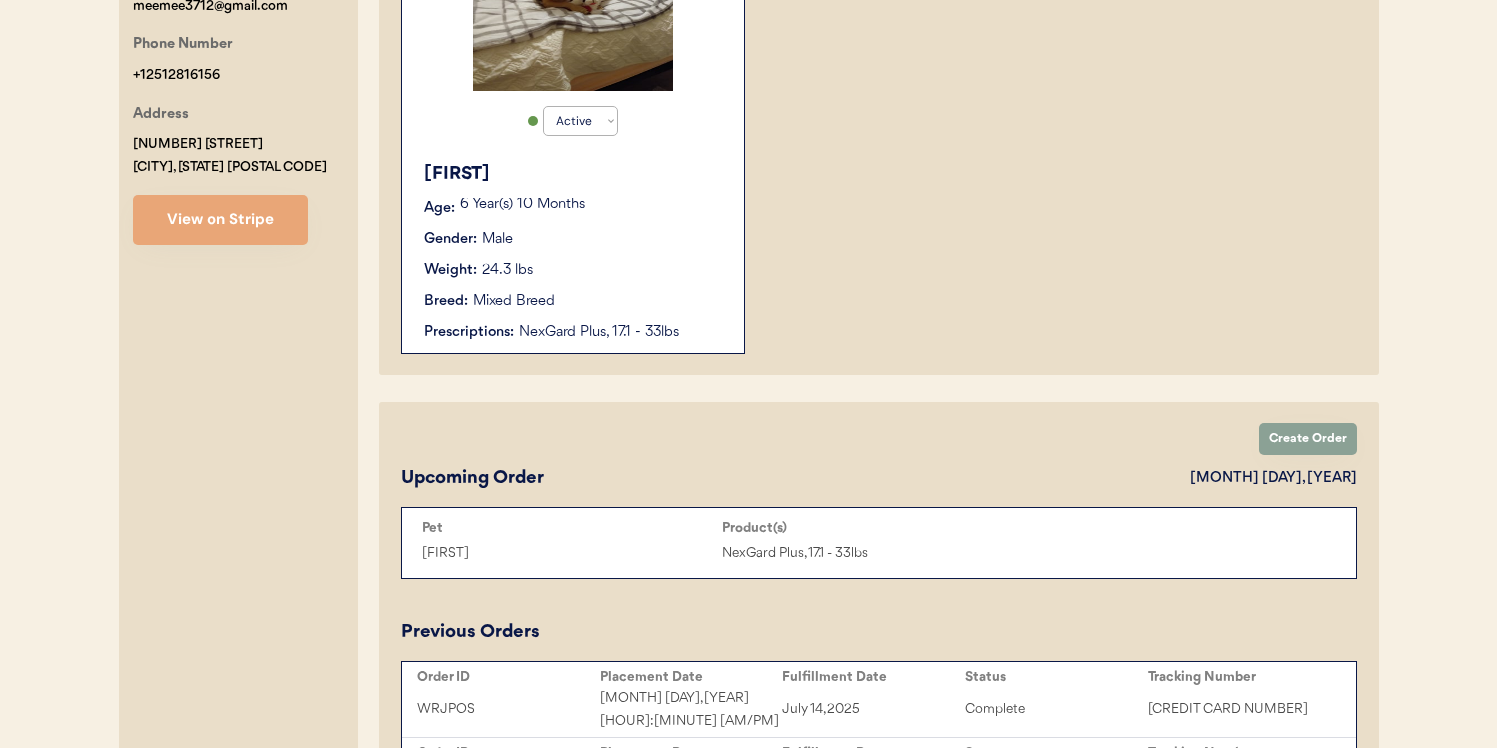 click on "[FIRST] Age:
[AGE]
Gender: Male Weight: 24.3 lbs Breed: Mixed Breed Prescriptions: NexGard Plus, 17.1 - 33lbs" at bounding box center (573, 252) 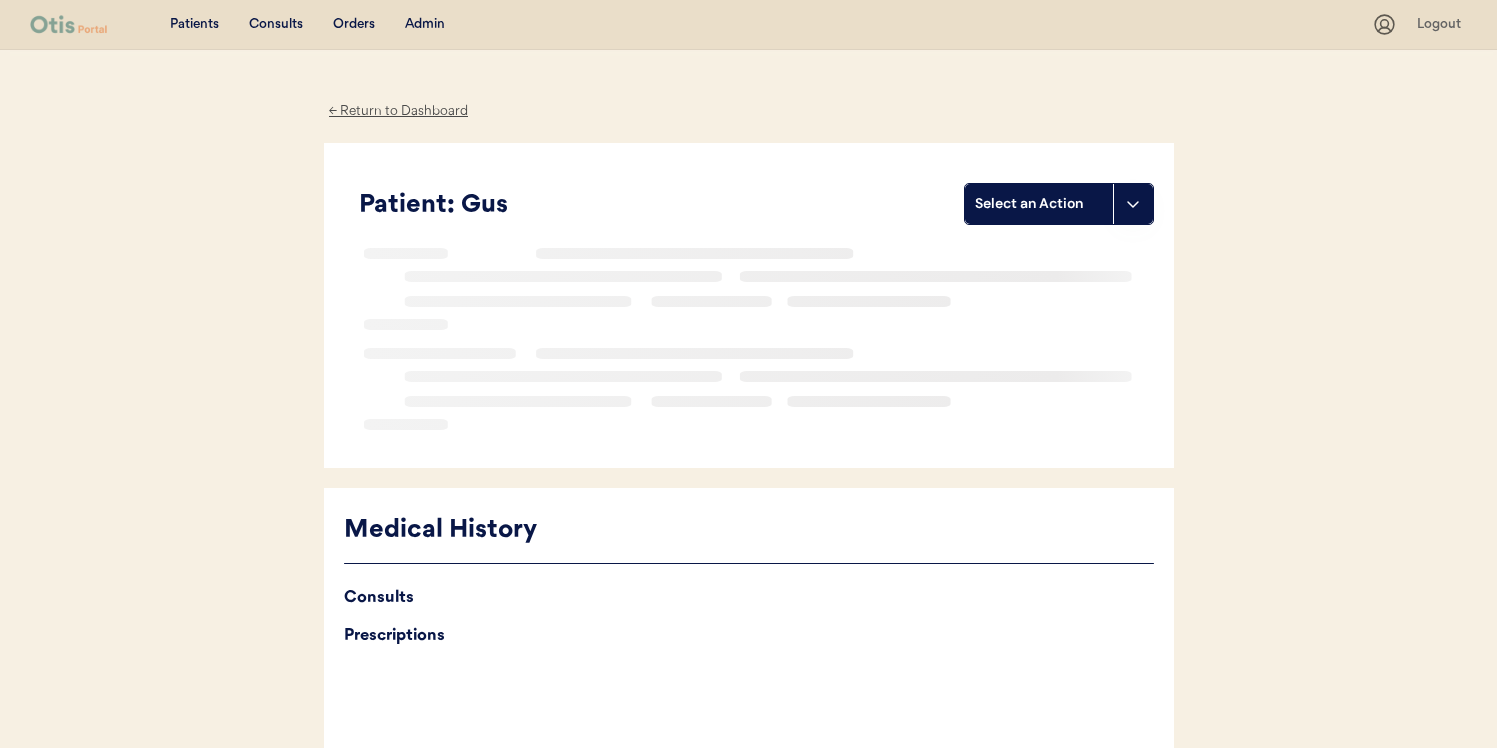 scroll, scrollTop: 0, scrollLeft: 0, axis: both 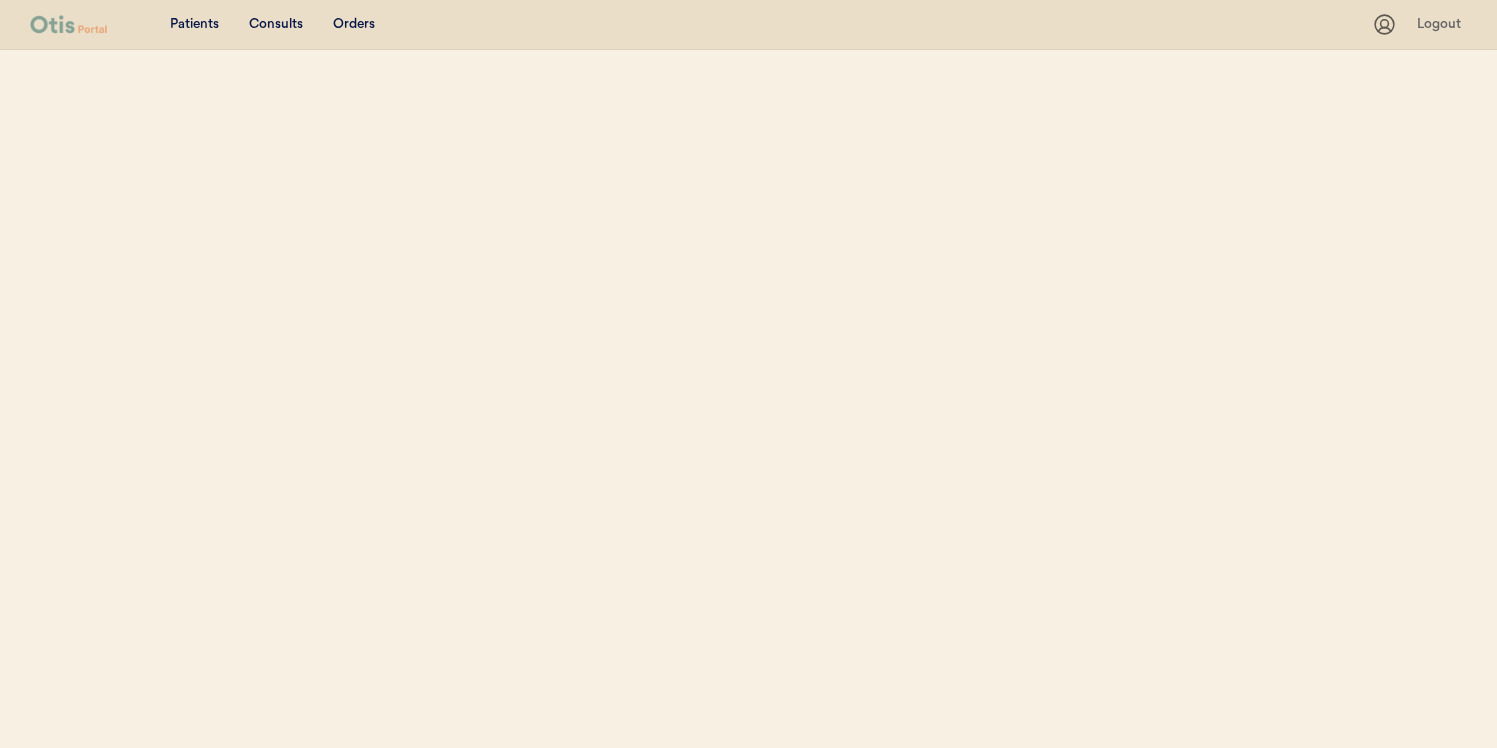 select on ""Email"" 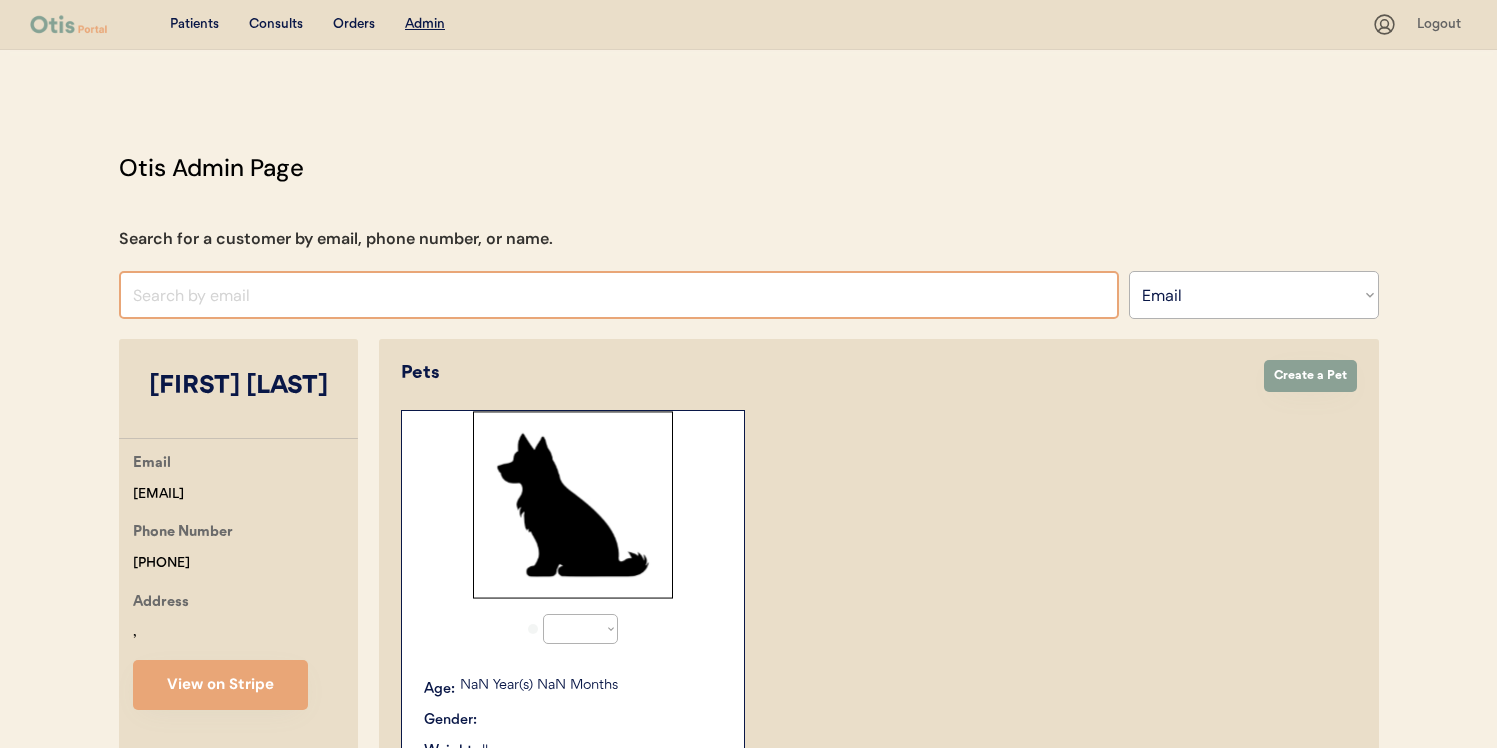 select on "true" 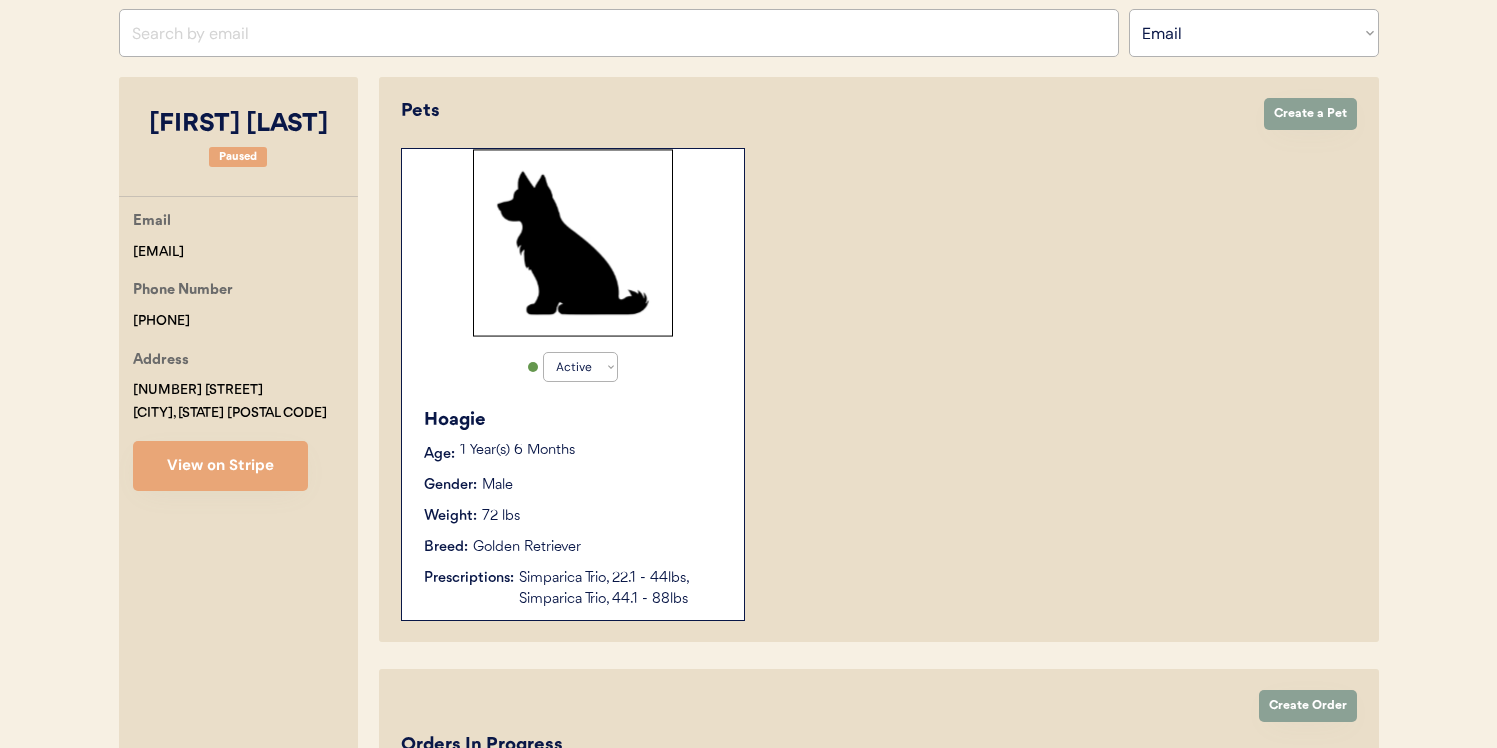 scroll, scrollTop: 354, scrollLeft: 0, axis: vertical 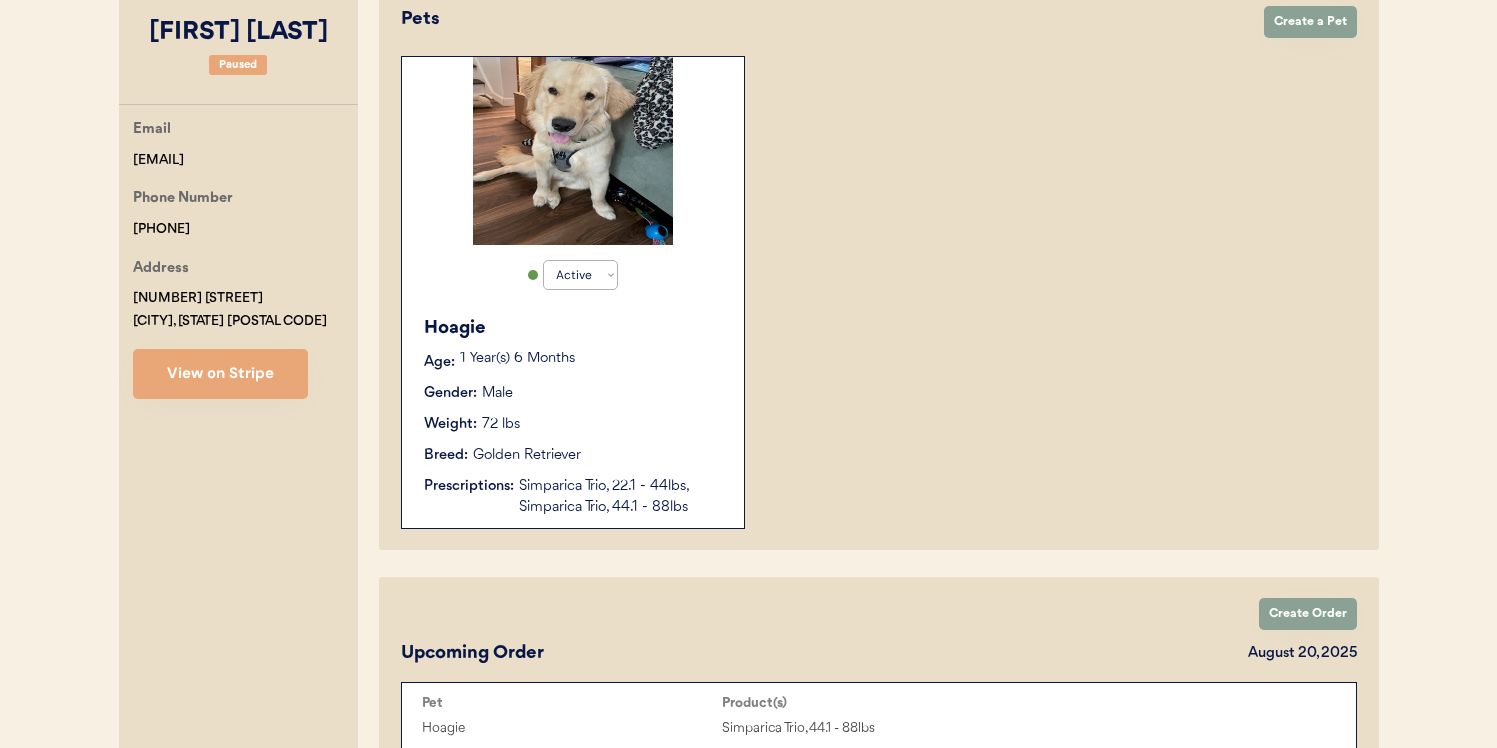 click on "Hoagie Age:
1 Year(s) 6 Months
Gender: Male Weight: 72 lbs Breed: Golden Retriever Prescriptions: Simparica Trio, 22.1 - 44lbs, Simparica Trio, 44.1 - 88lbs" at bounding box center (573, 416) 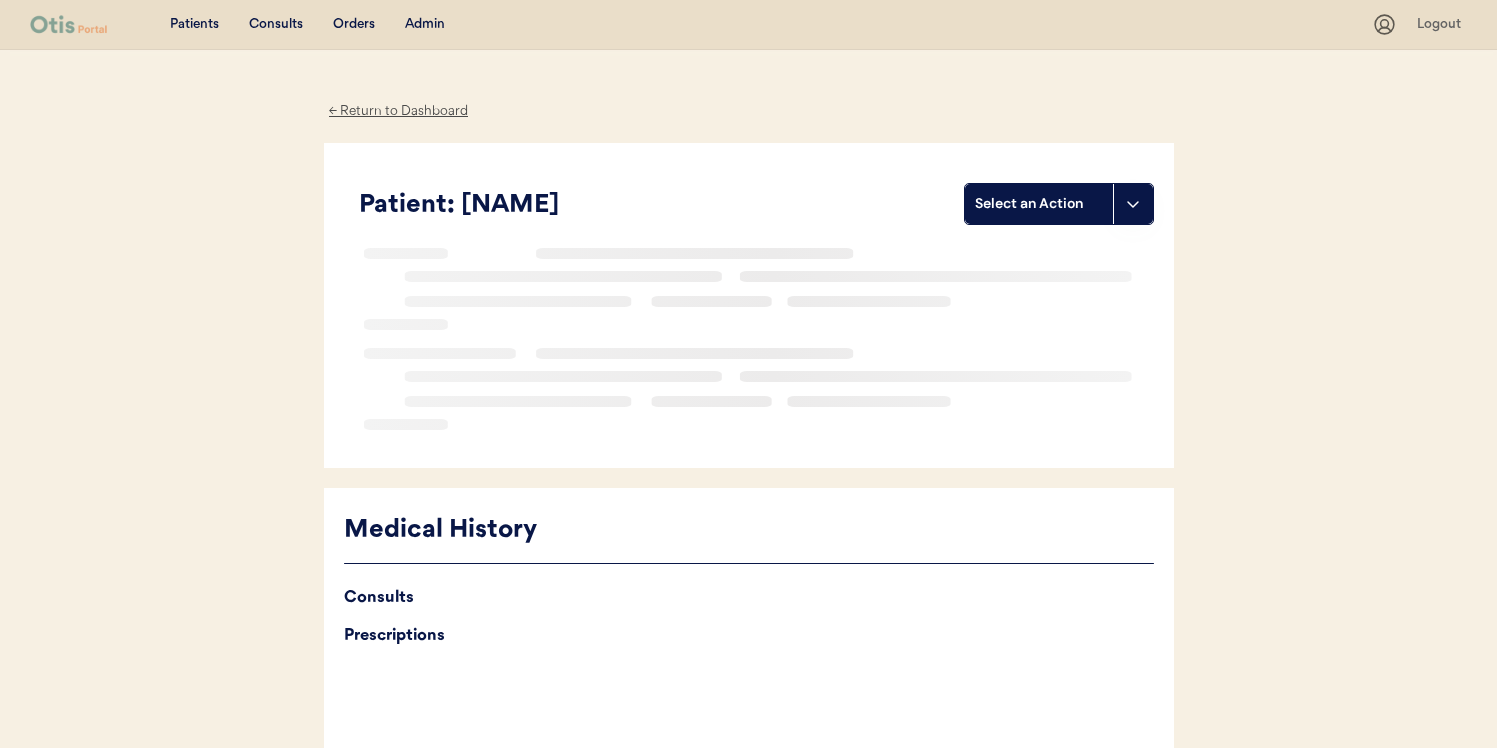 scroll, scrollTop: 0, scrollLeft: 0, axis: both 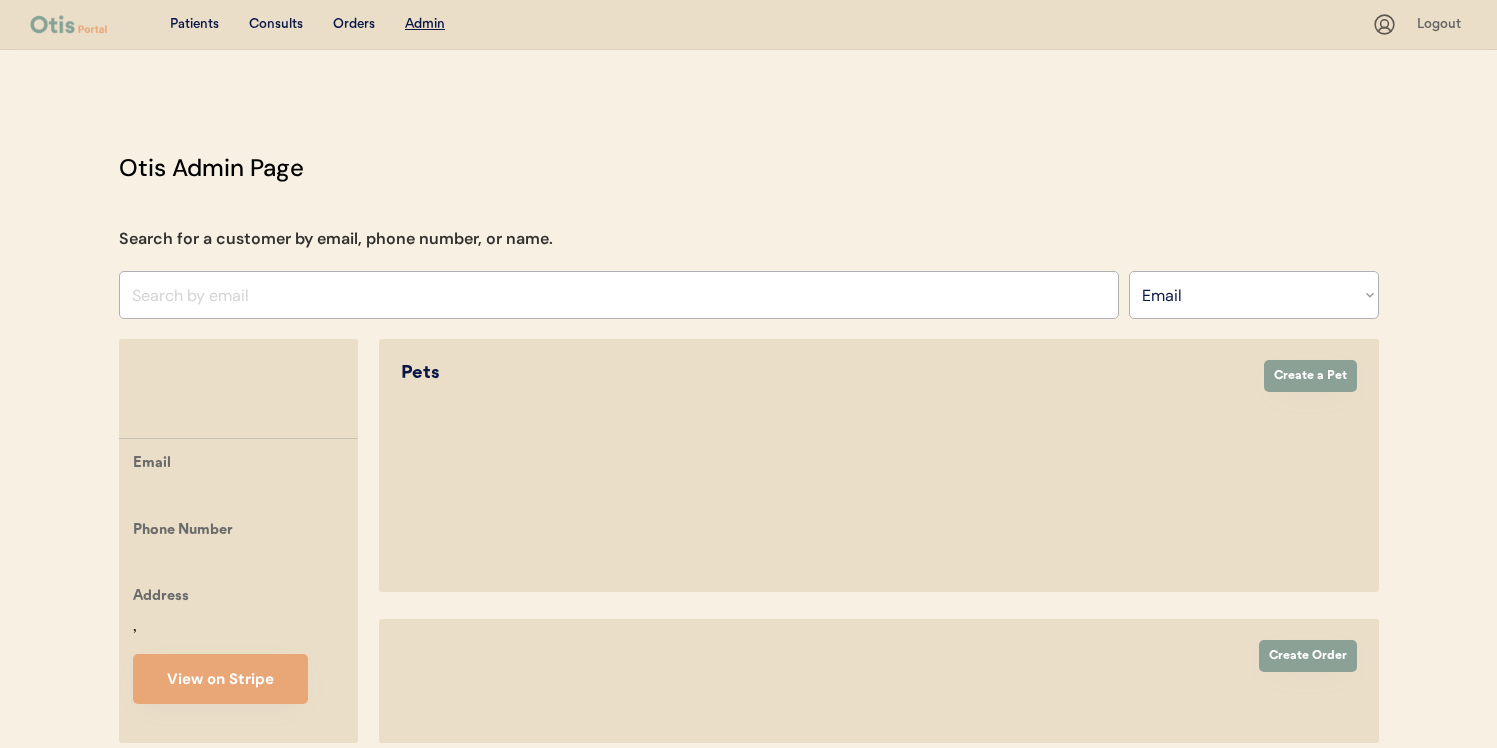 select on ""Email"" 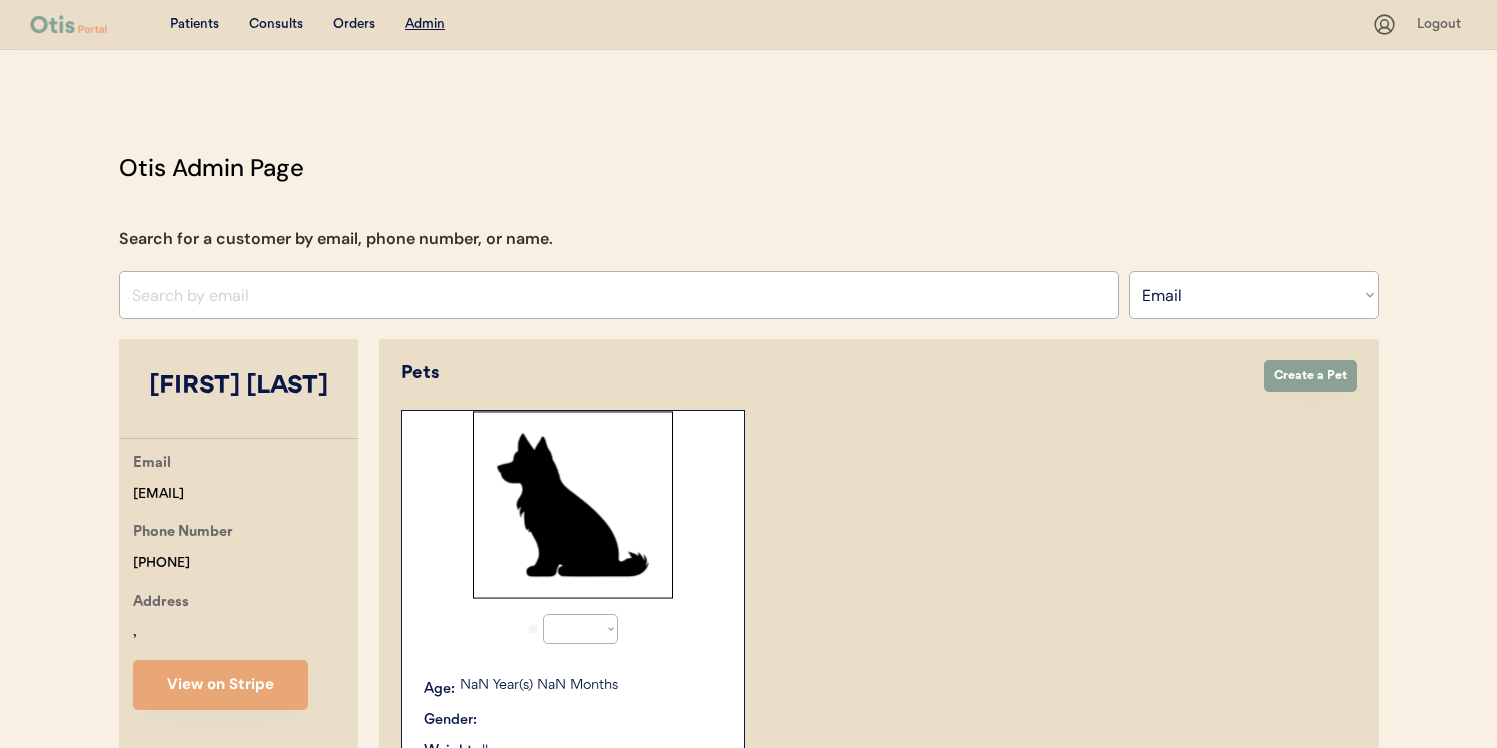 select on "true" 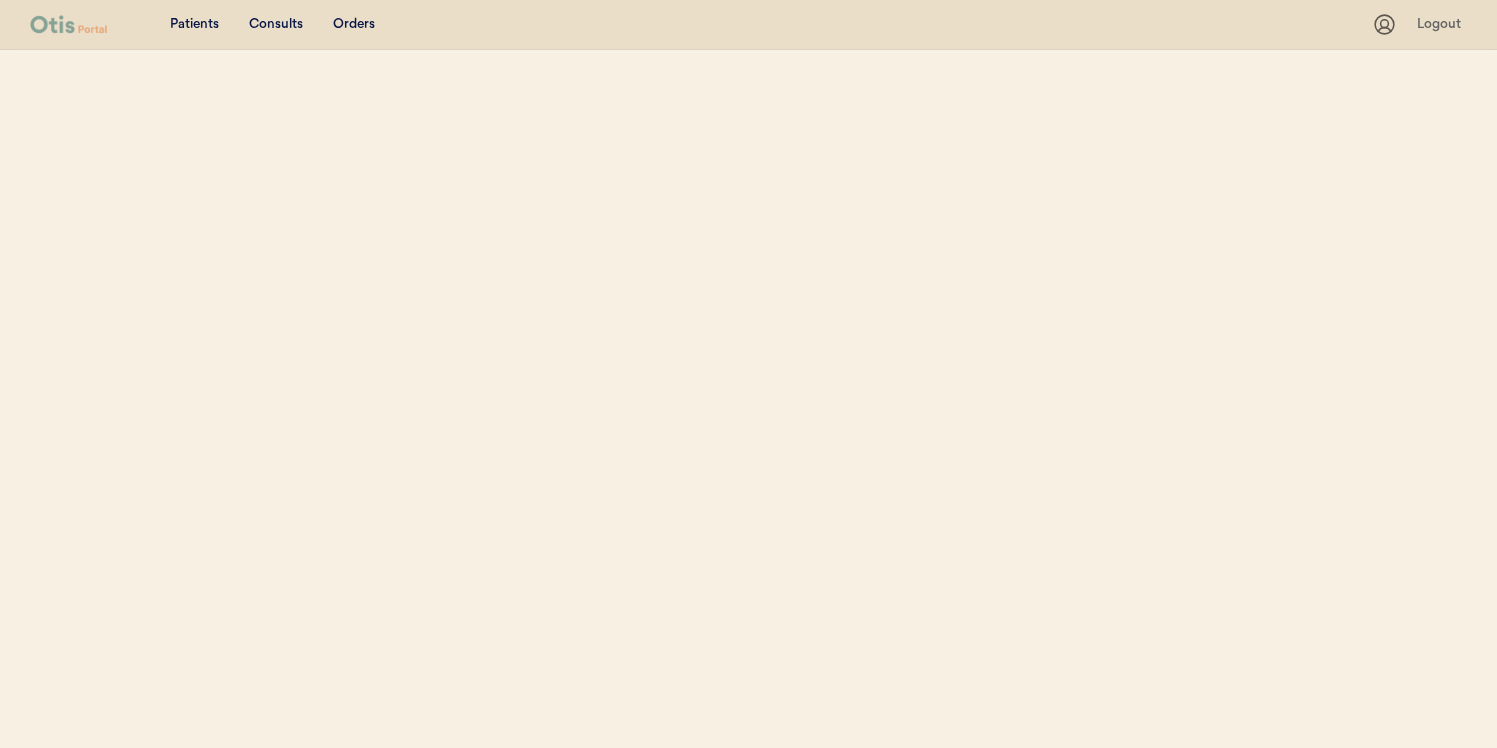 scroll, scrollTop: 0, scrollLeft: 0, axis: both 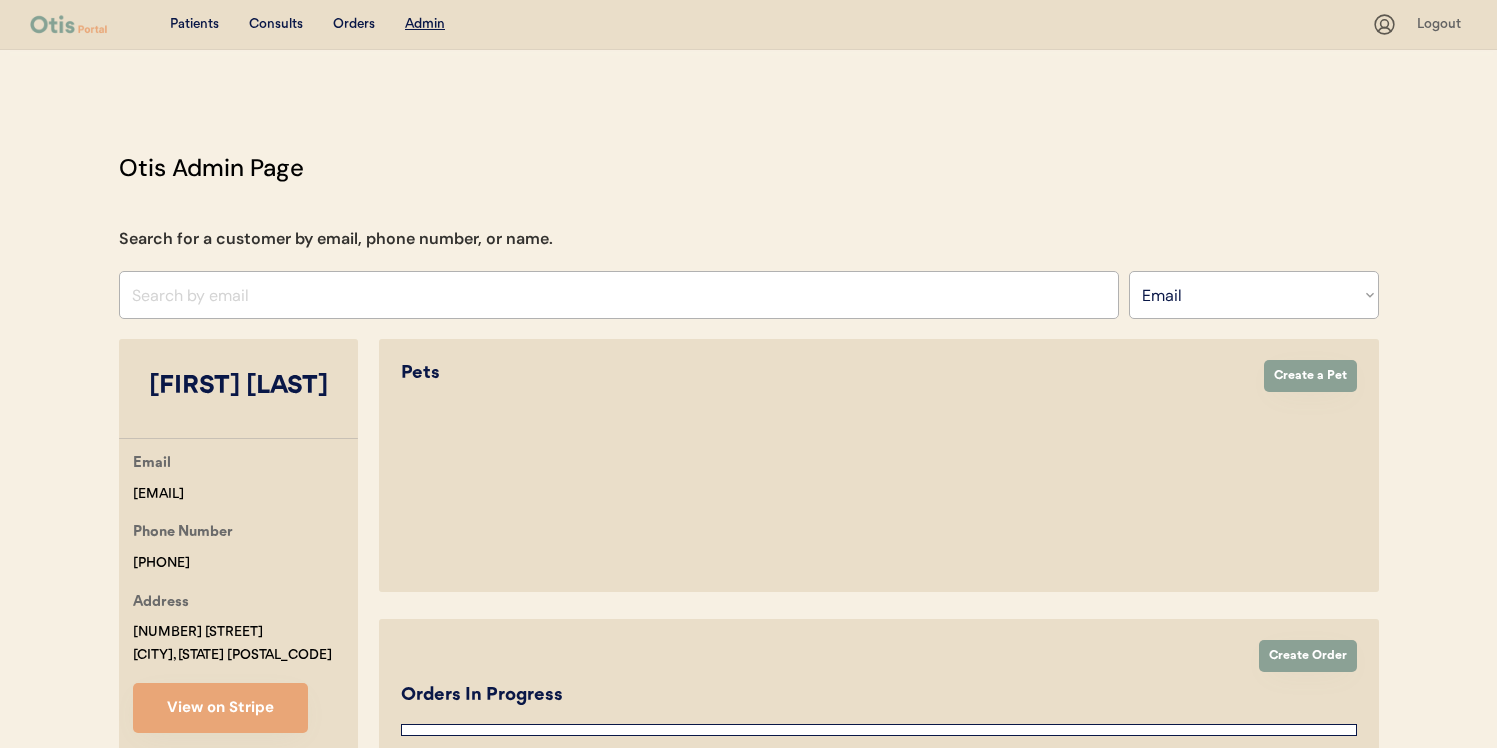 select on "true" 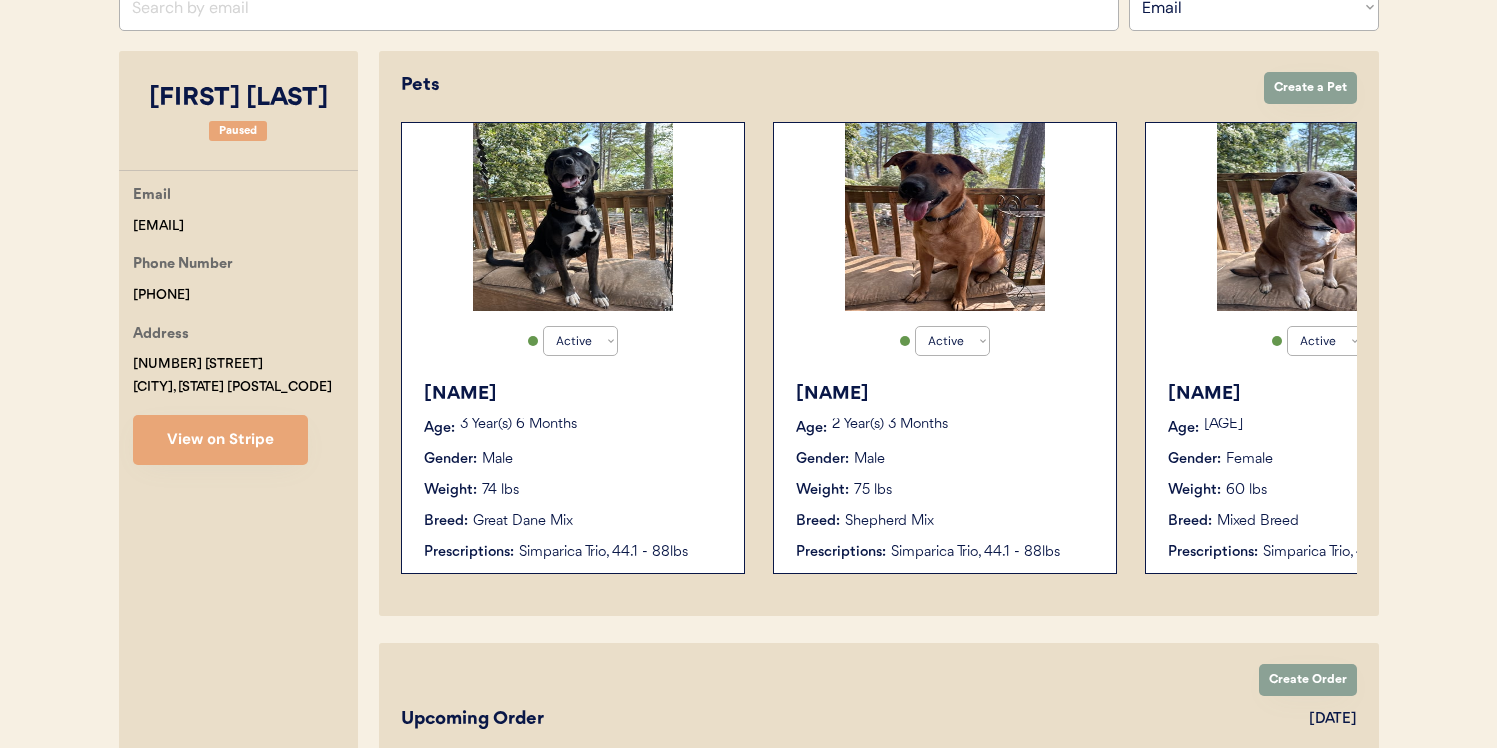 scroll, scrollTop: 292, scrollLeft: 0, axis: vertical 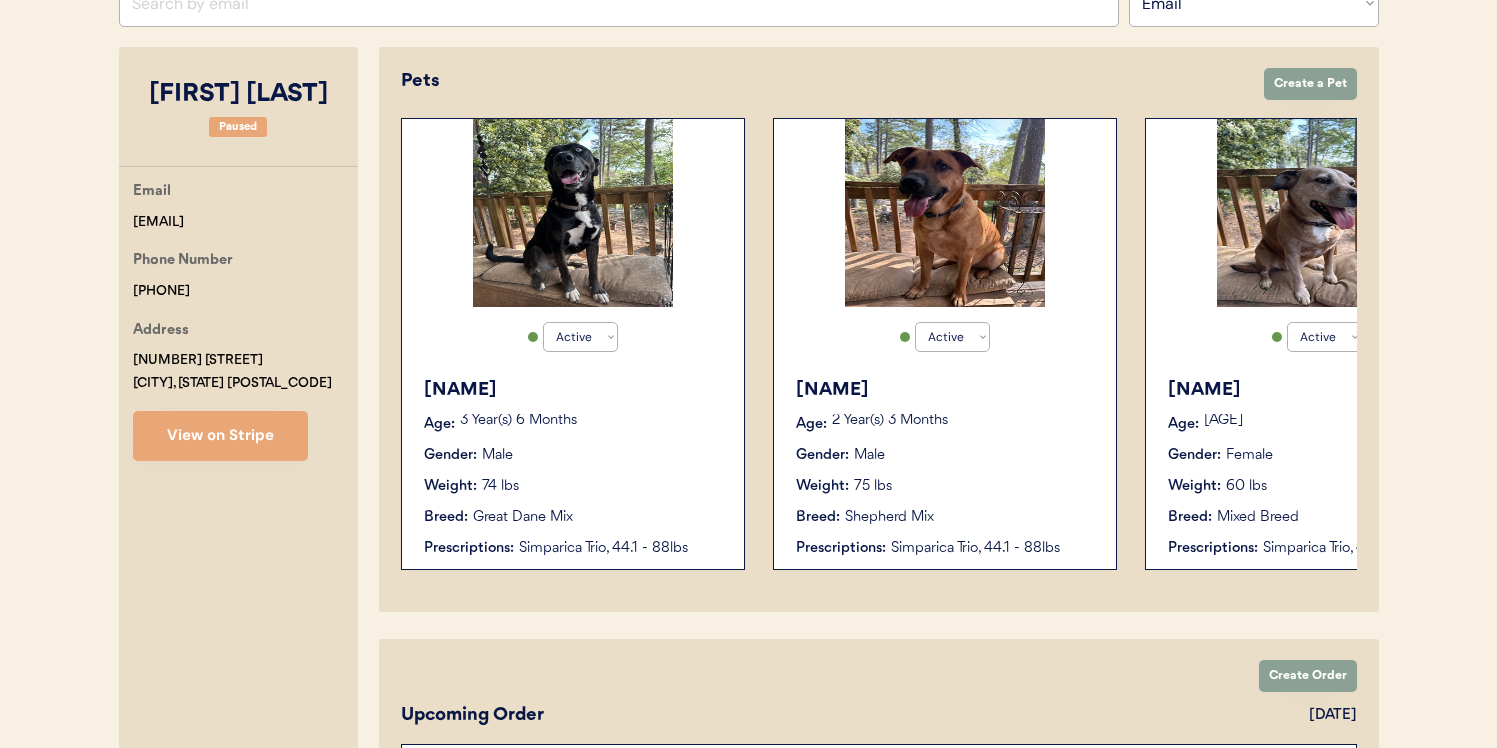 click on "Ziggy Age:
3 Year(s) 6 Months
Gender: Male Weight: 74 lbs Breed: Great Dane Mix Prescriptions: Simparica Trio, 44.1 - 88lbs" at bounding box center [573, 468] 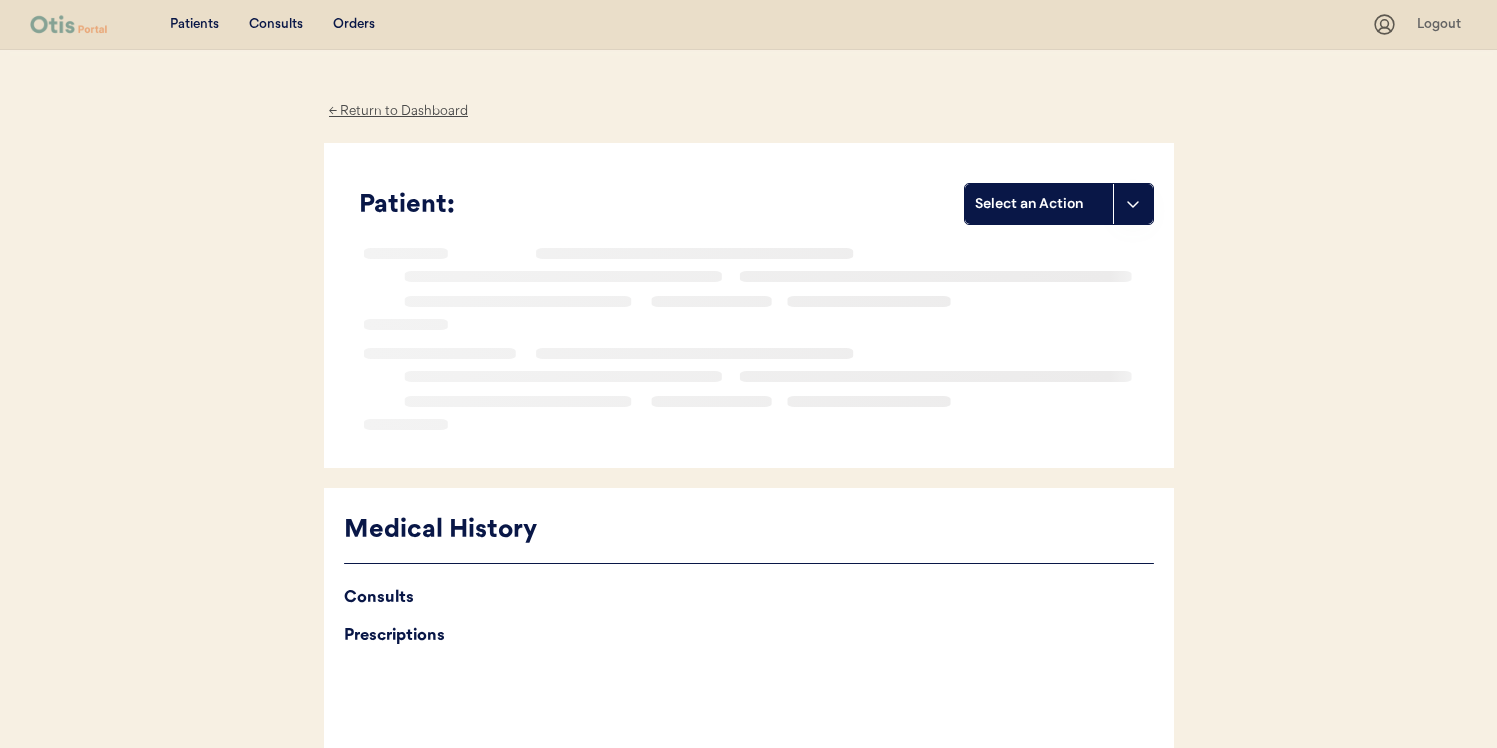 scroll, scrollTop: 0, scrollLeft: 0, axis: both 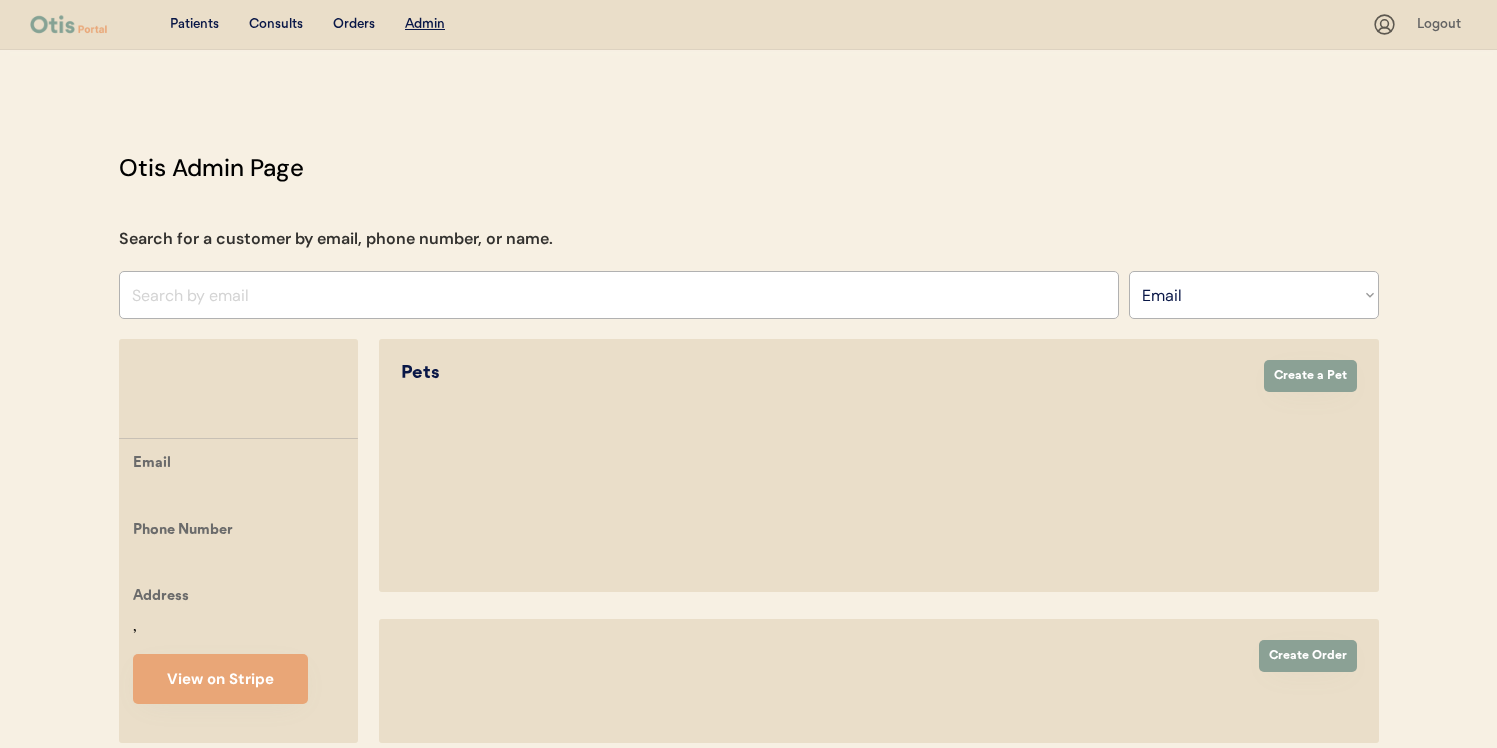 select on ""Email"" 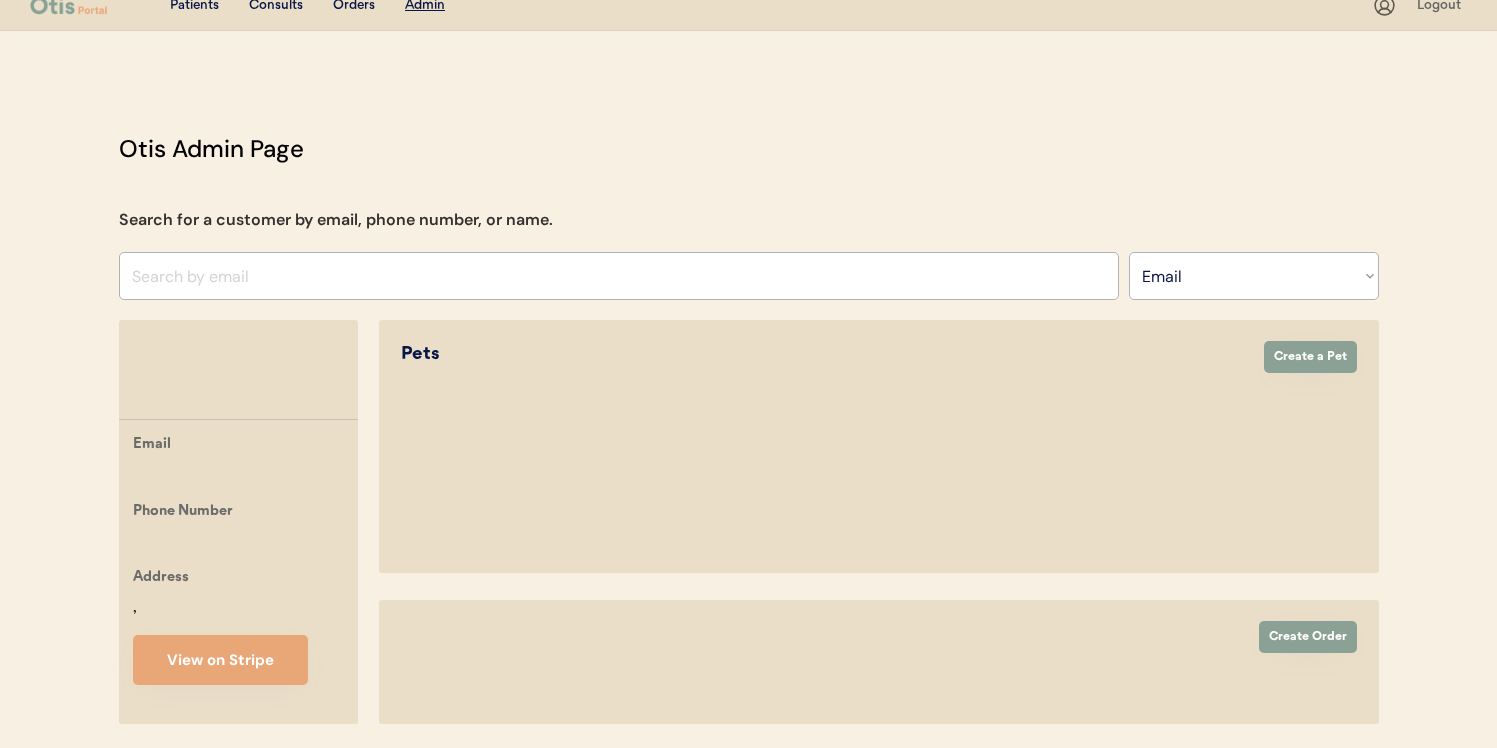 scroll, scrollTop: 0, scrollLeft: 0, axis: both 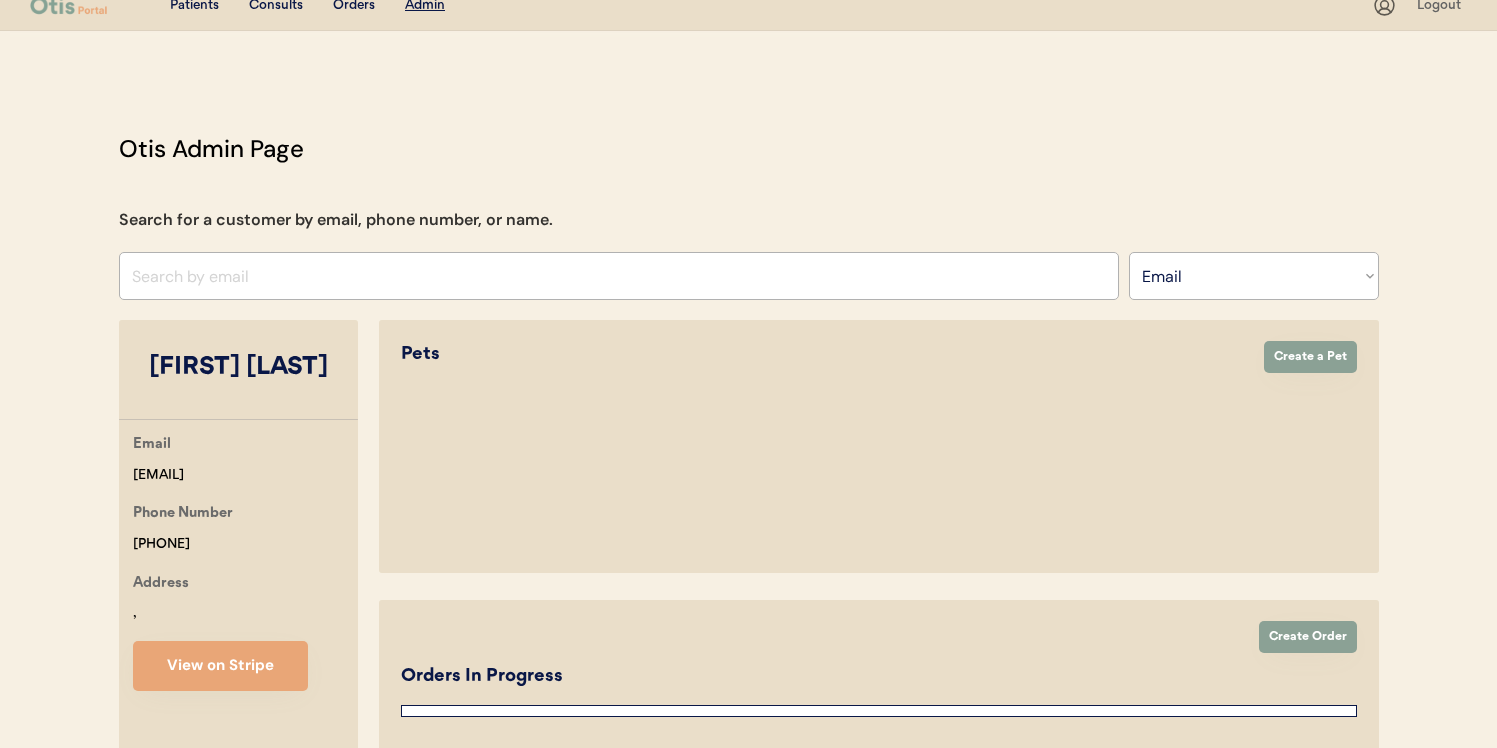 select on "true" 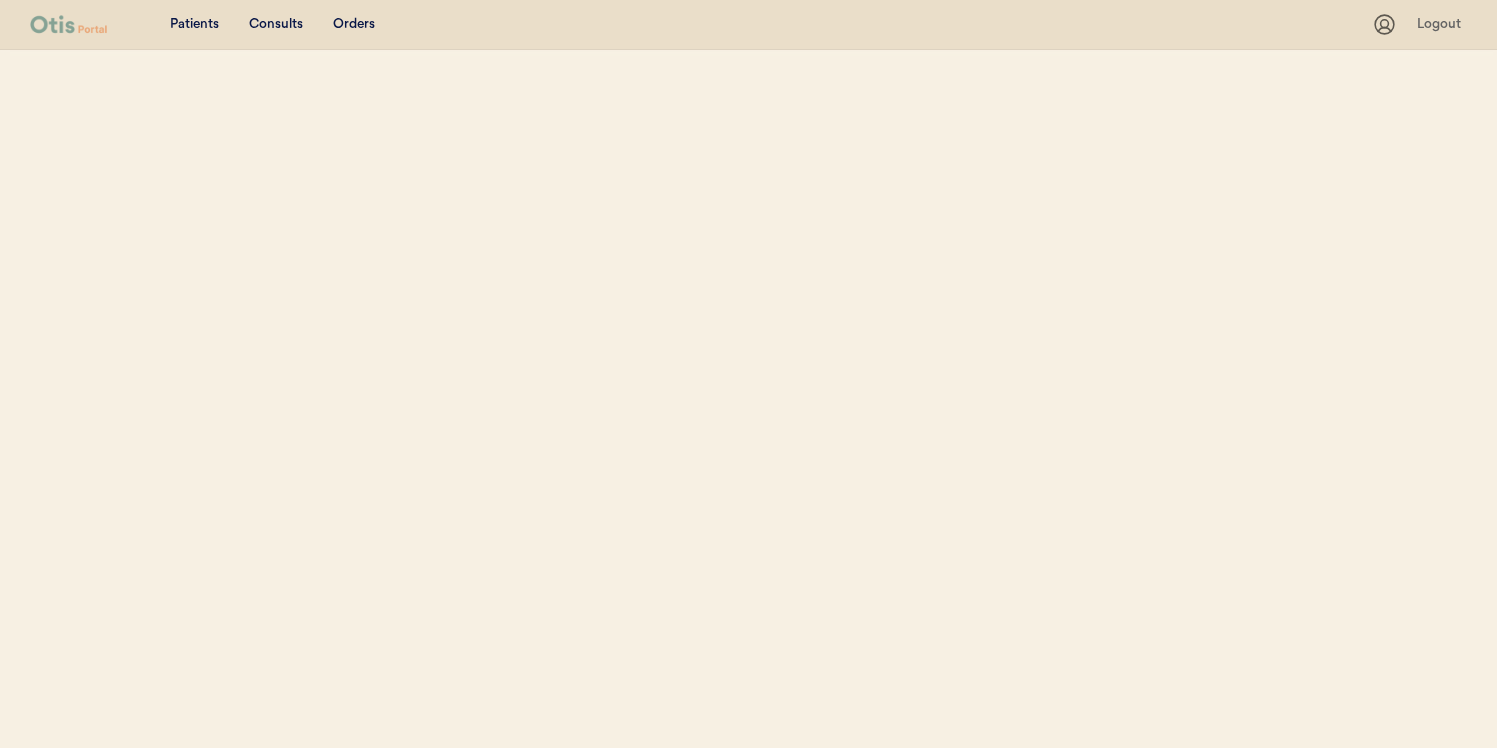 scroll, scrollTop: 0, scrollLeft: 0, axis: both 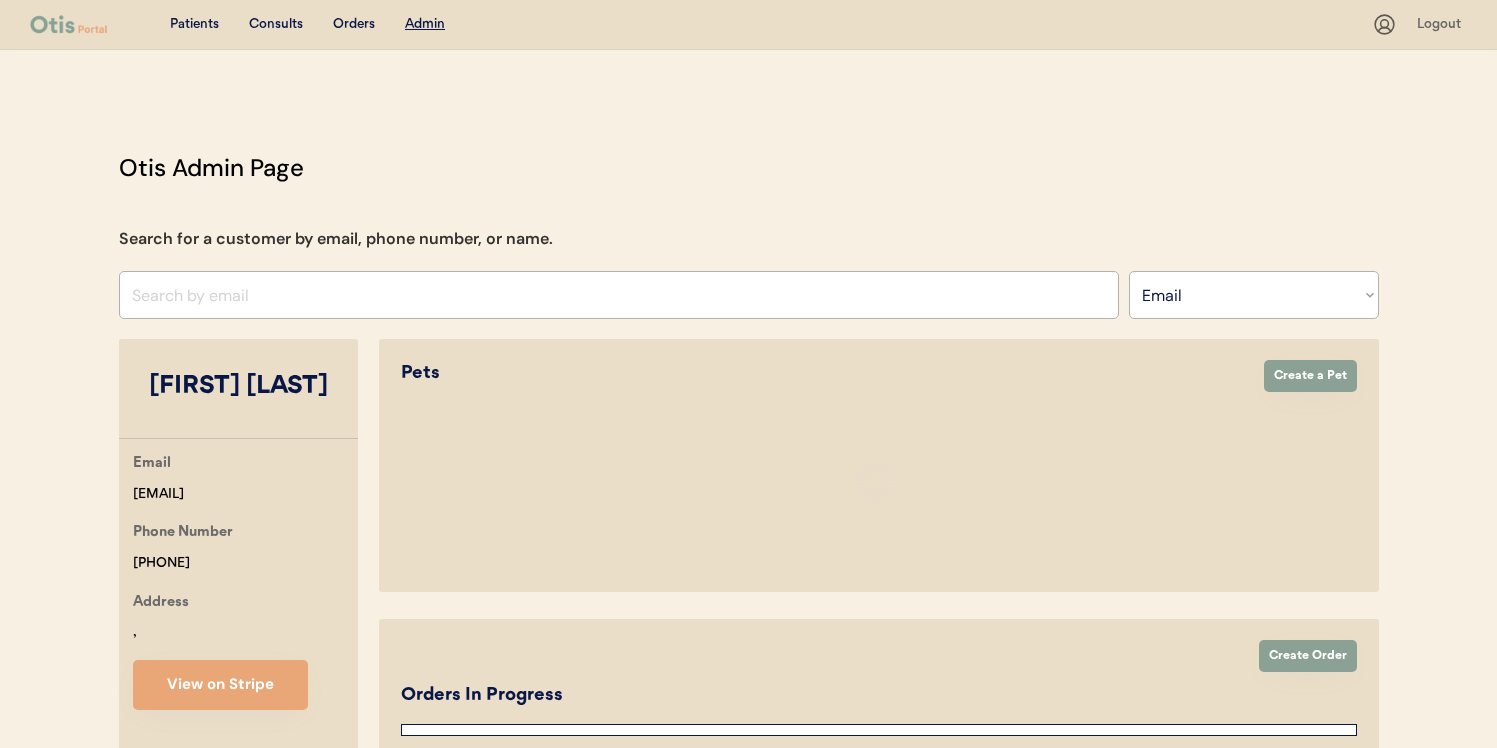 select on "true" 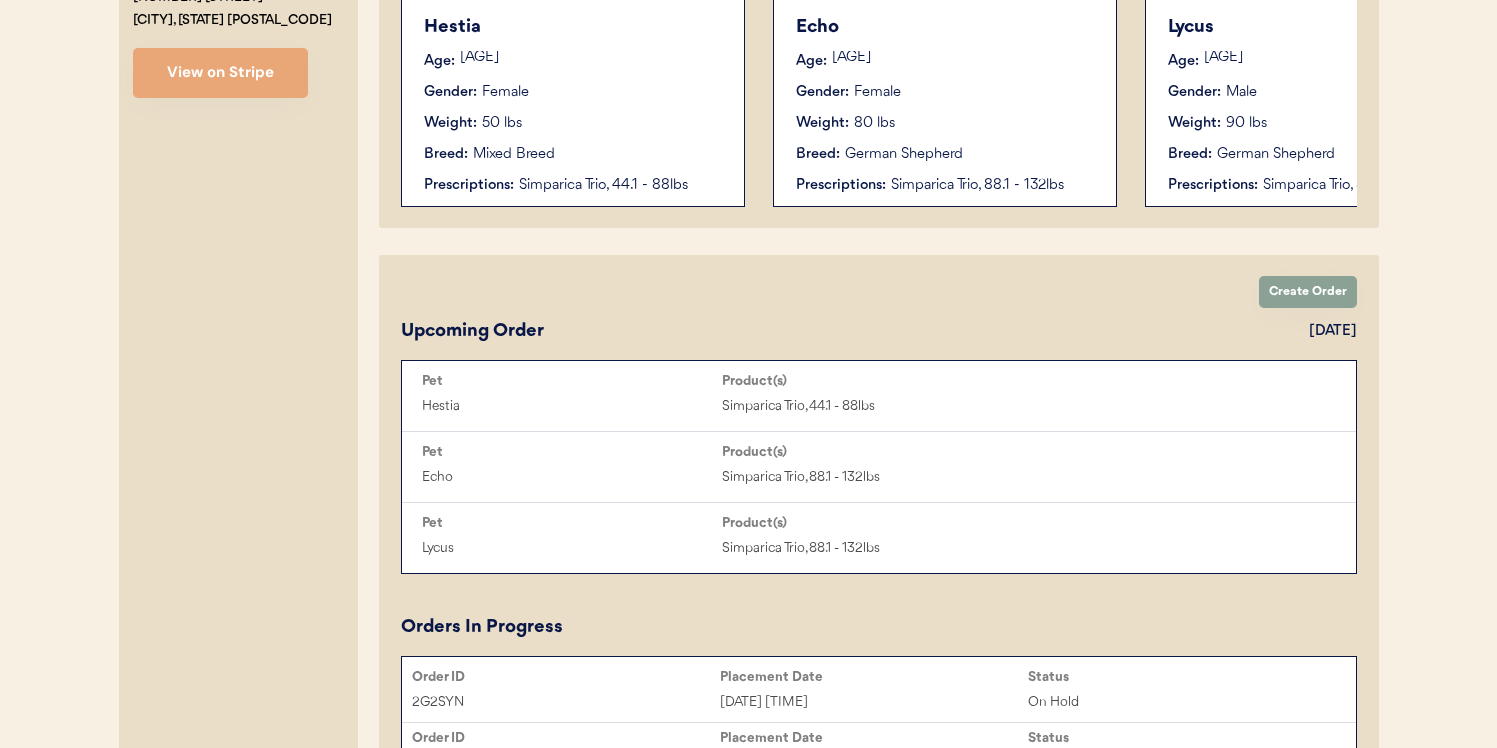 scroll, scrollTop: 295, scrollLeft: 0, axis: vertical 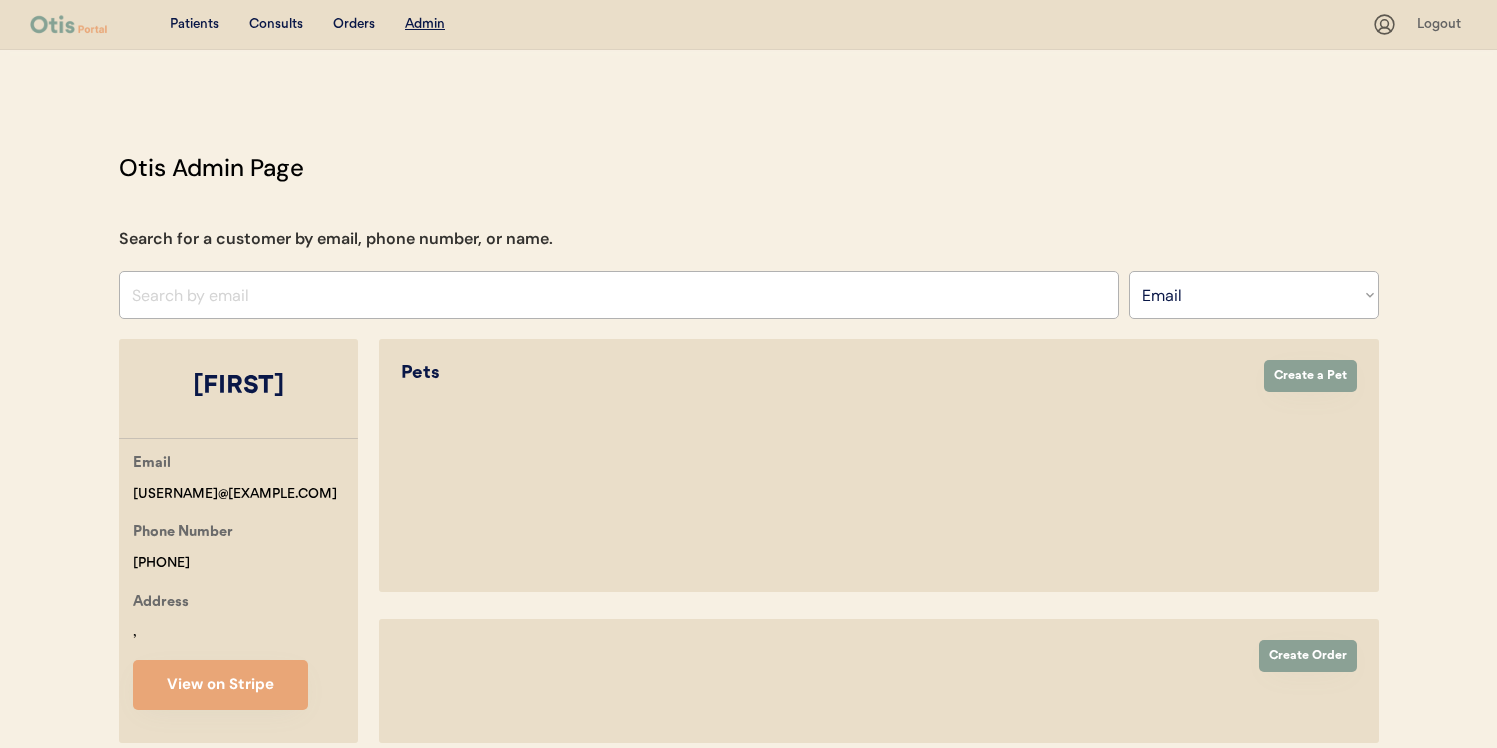 select on ""Email"" 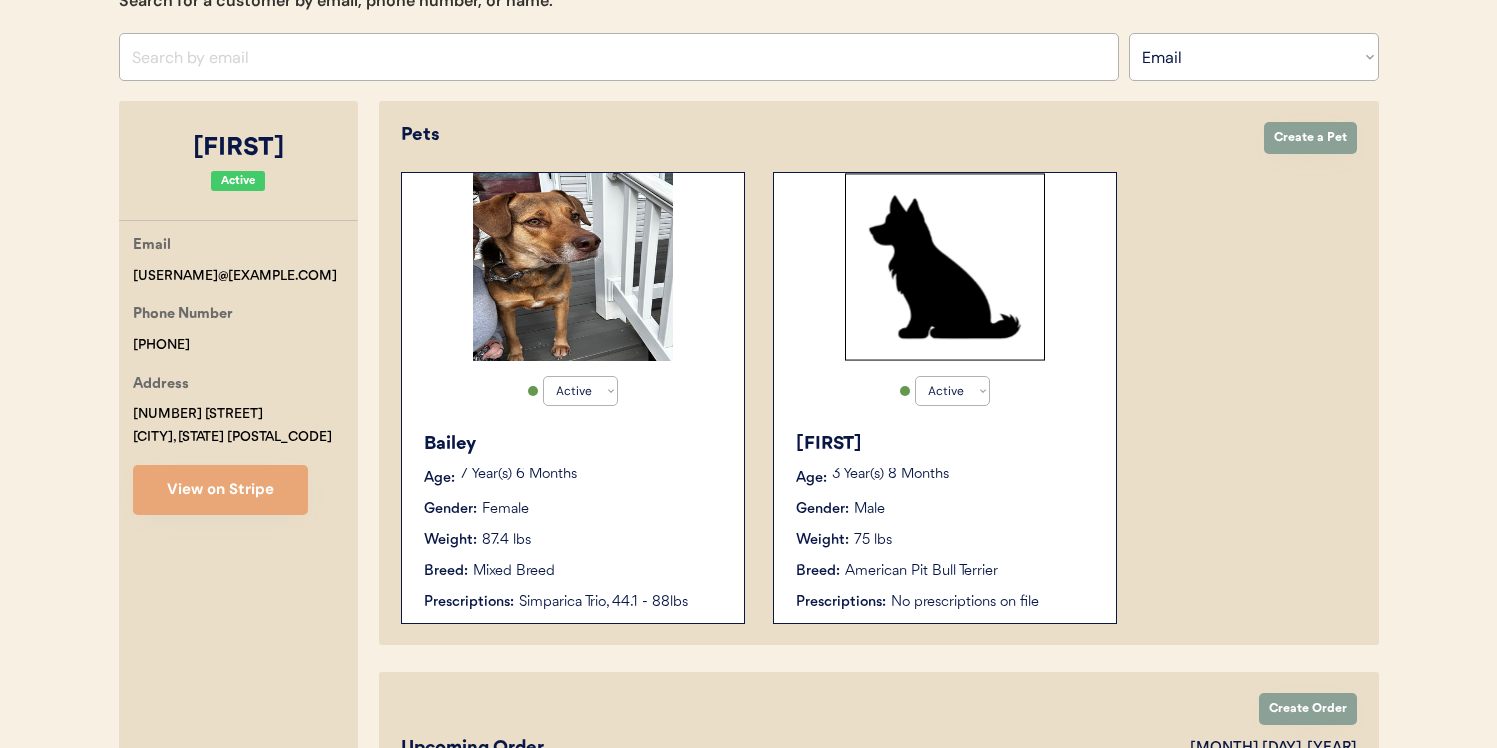 scroll, scrollTop: 246, scrollLeft: 0, axis: vertical 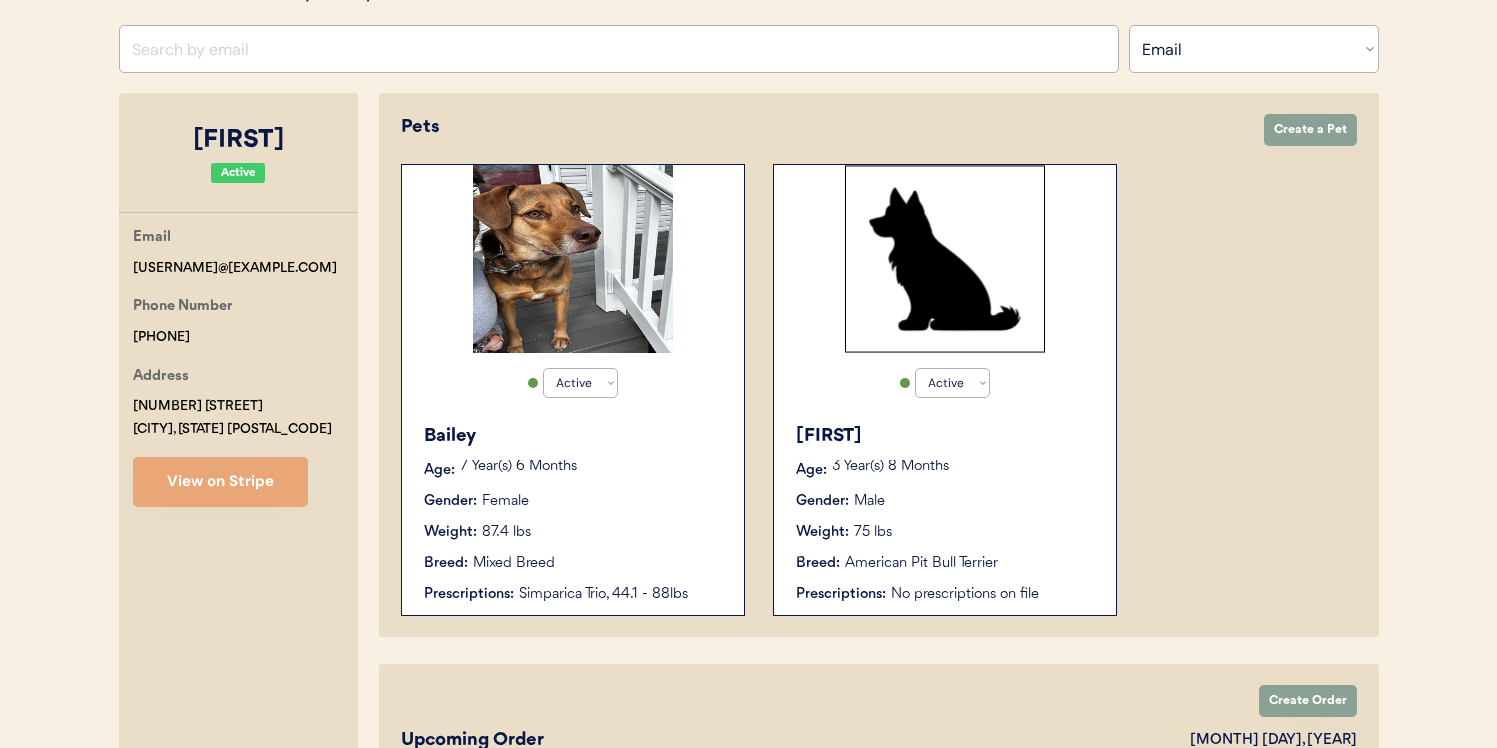click on "Bailey Age:
7 Year(s) 6 Months
Gender: Female Weight: 87.4 lbs Breed: Mixed Breed Prescriptions: Simparica Trio, 44.1 - 88lbs" at bounding box center (573, 514) 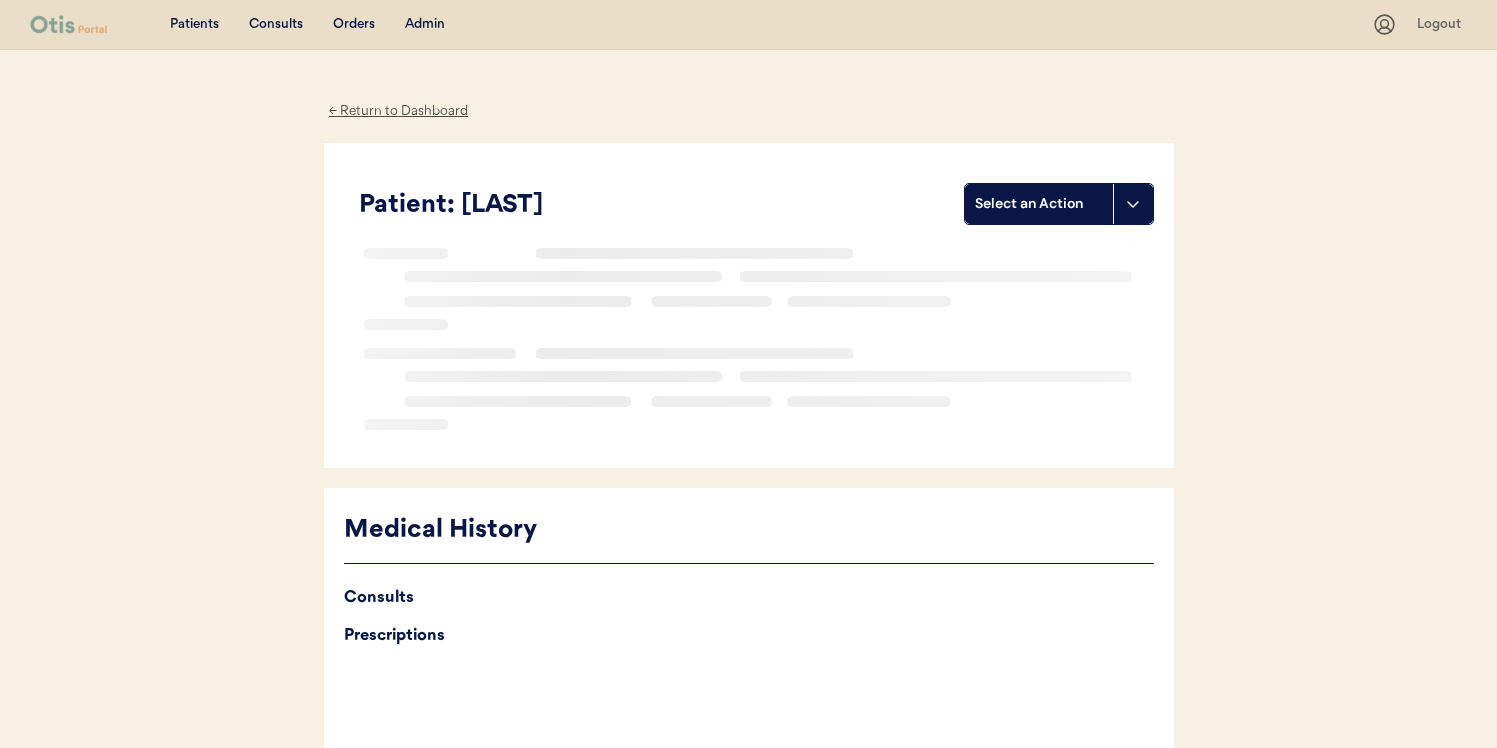 scroll, scrollTop: 0, scrollLeft: 0, axis: both 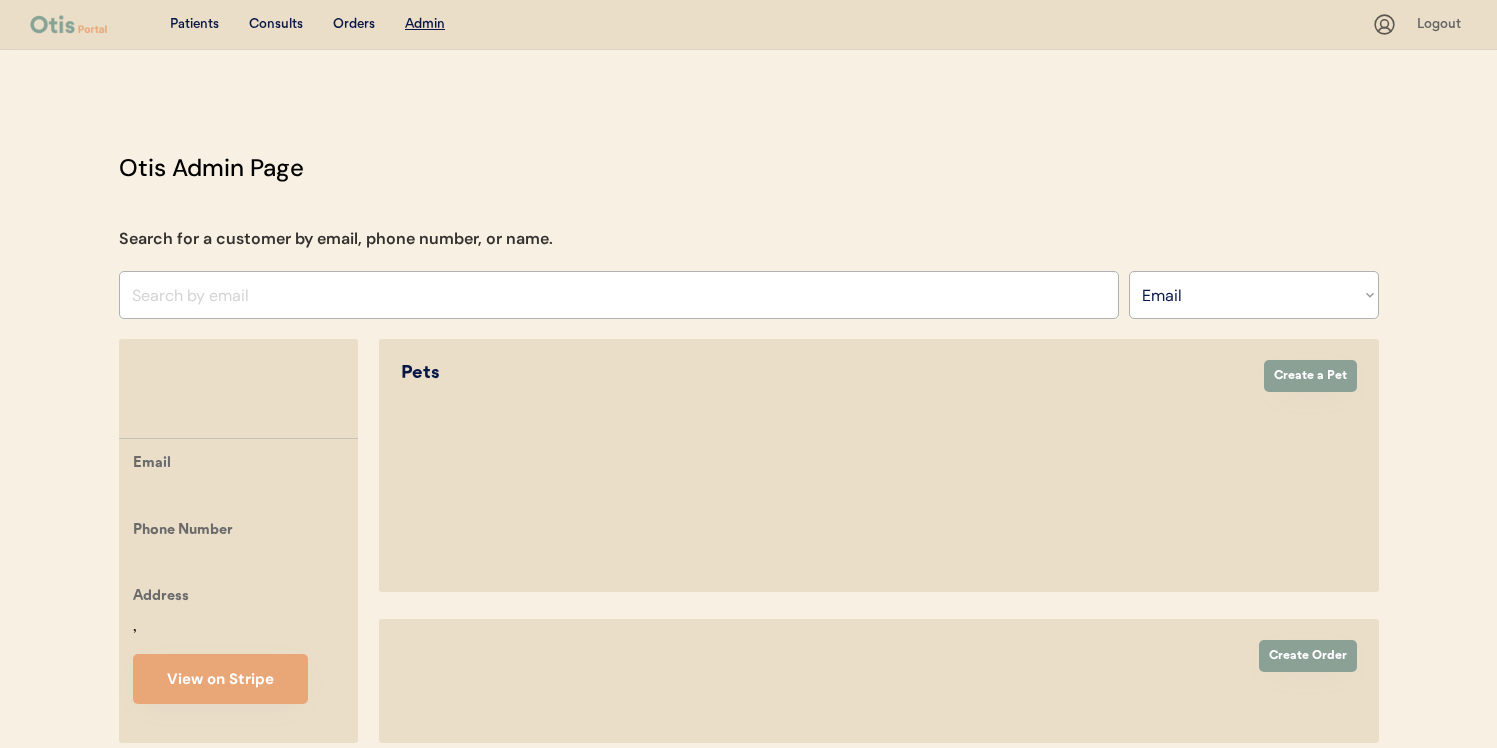 select on ""Email"" 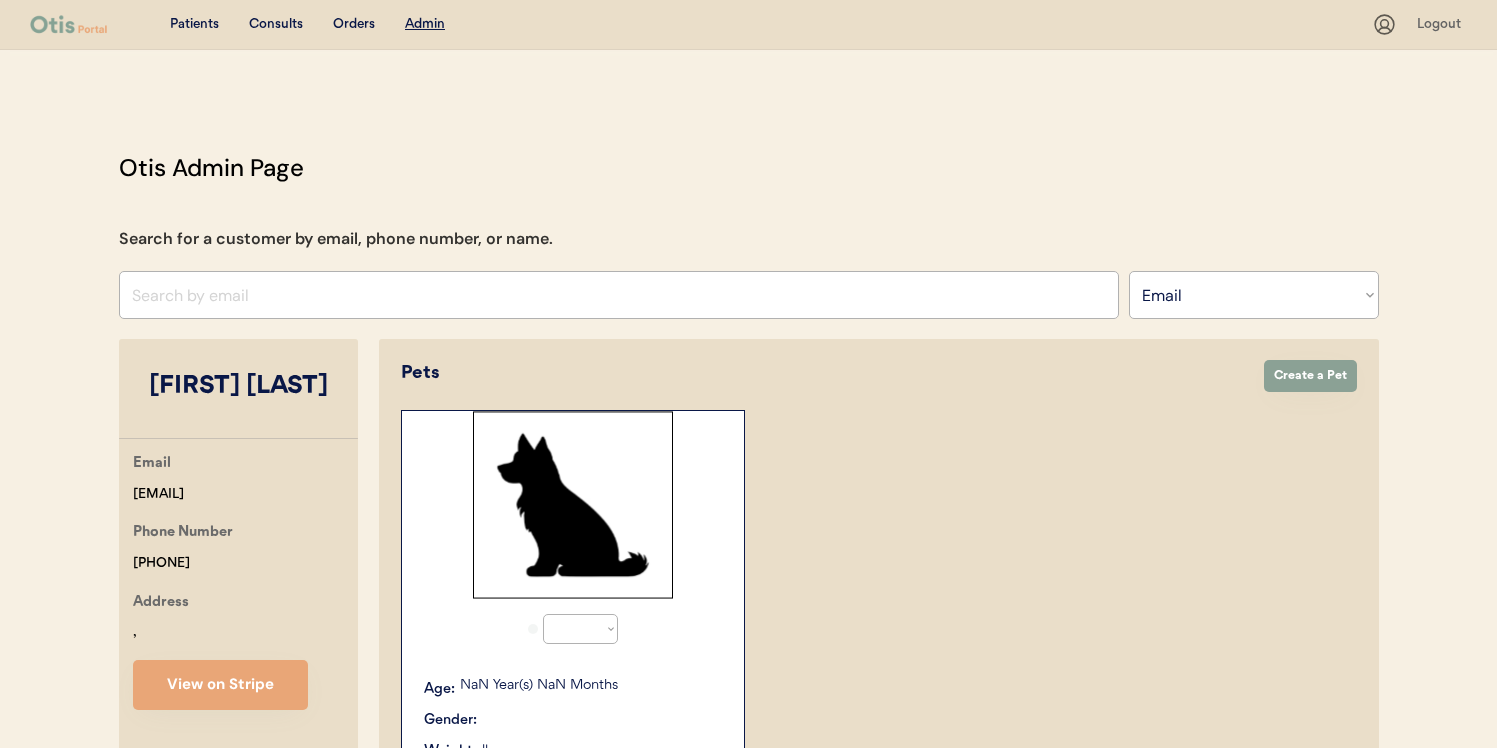 scroll, scrollTop: 0, scrollLeft: 0, axis: both 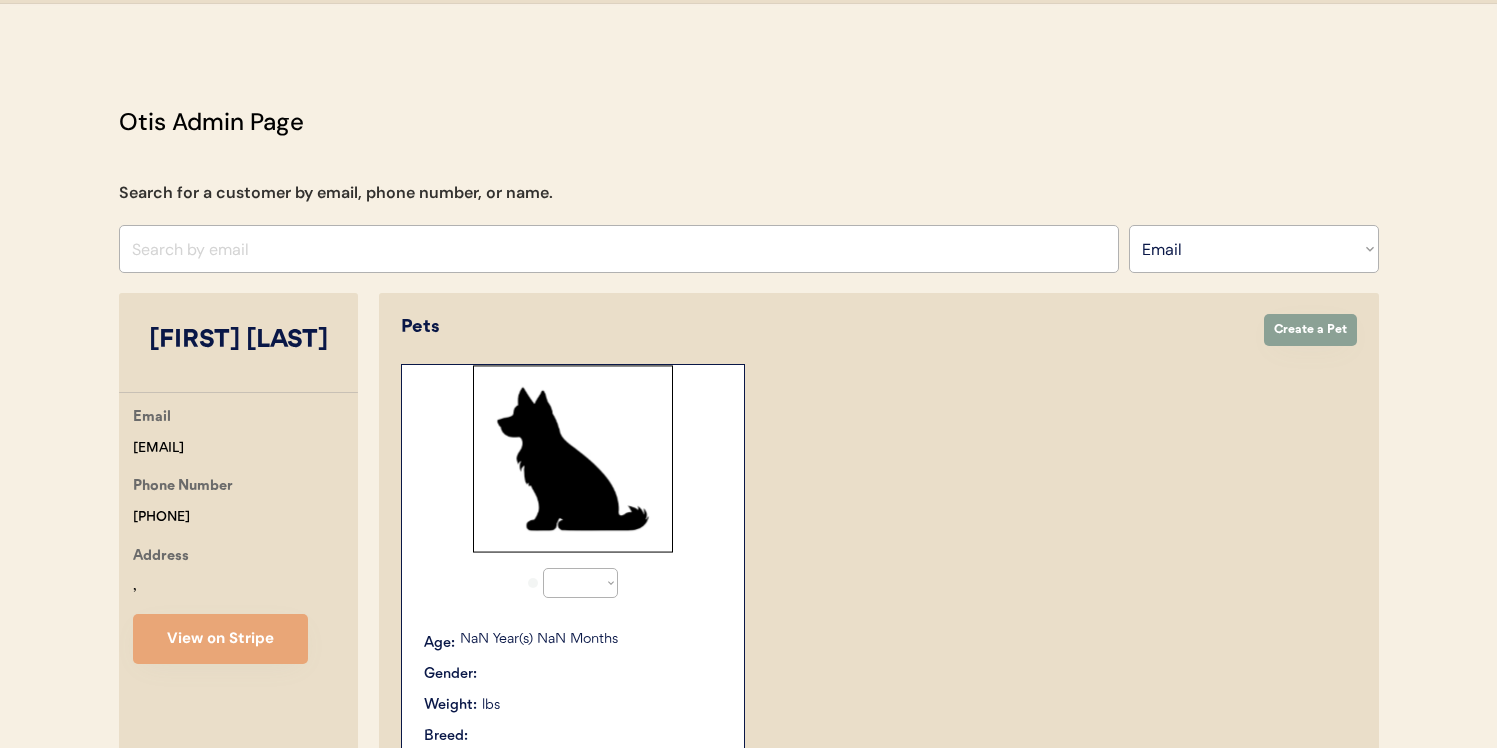 select on "true" 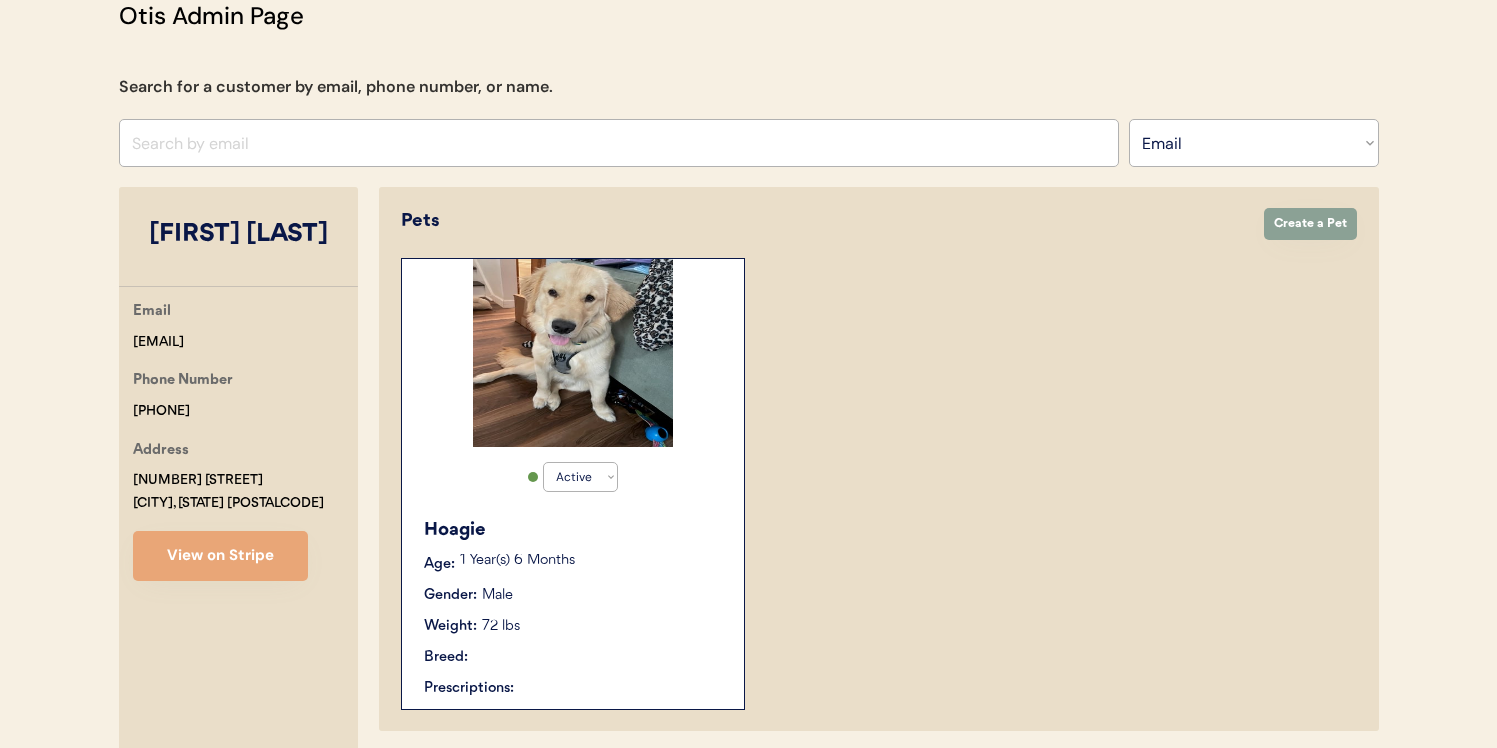 scroll, scrollTop: 276, scrollLeft: 0, axis: vertical 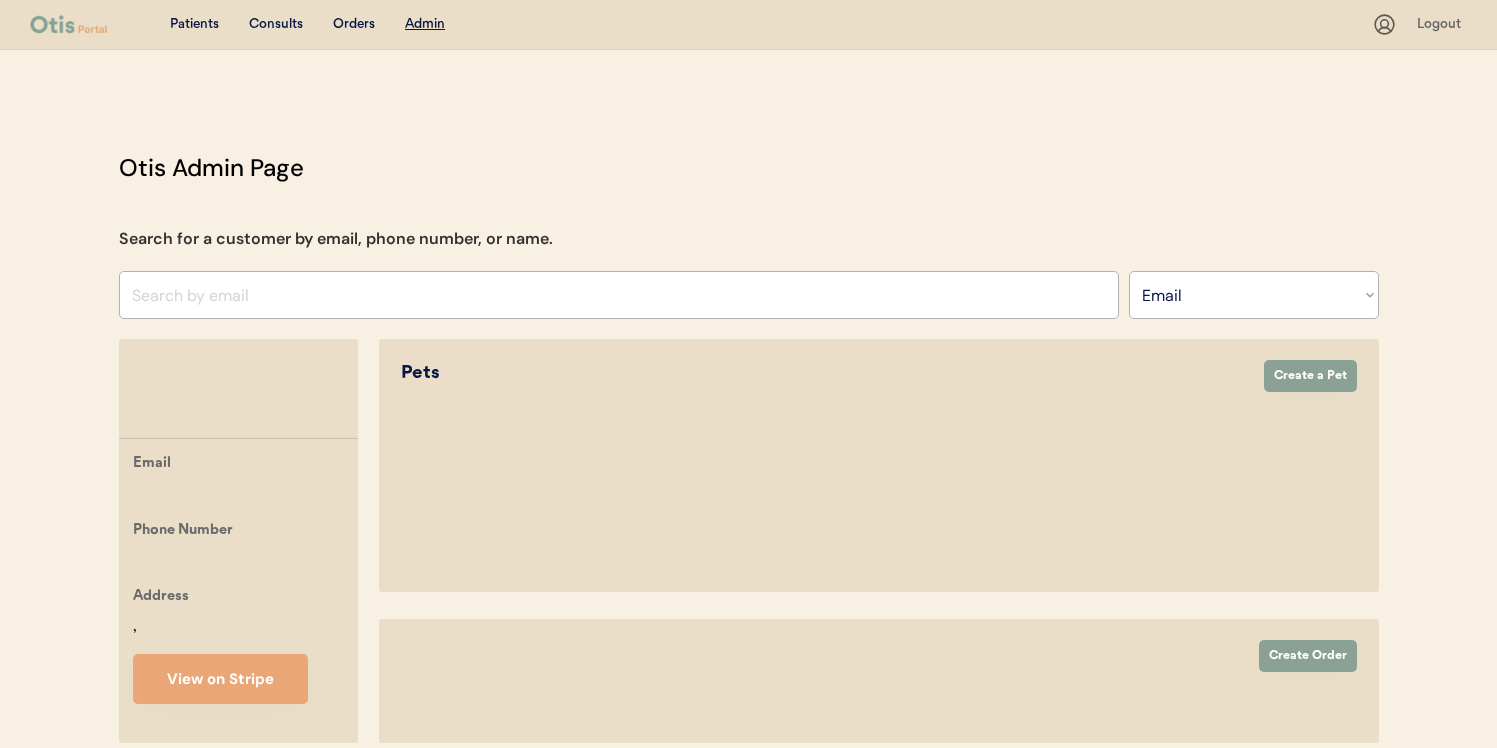 select on ""Email"" 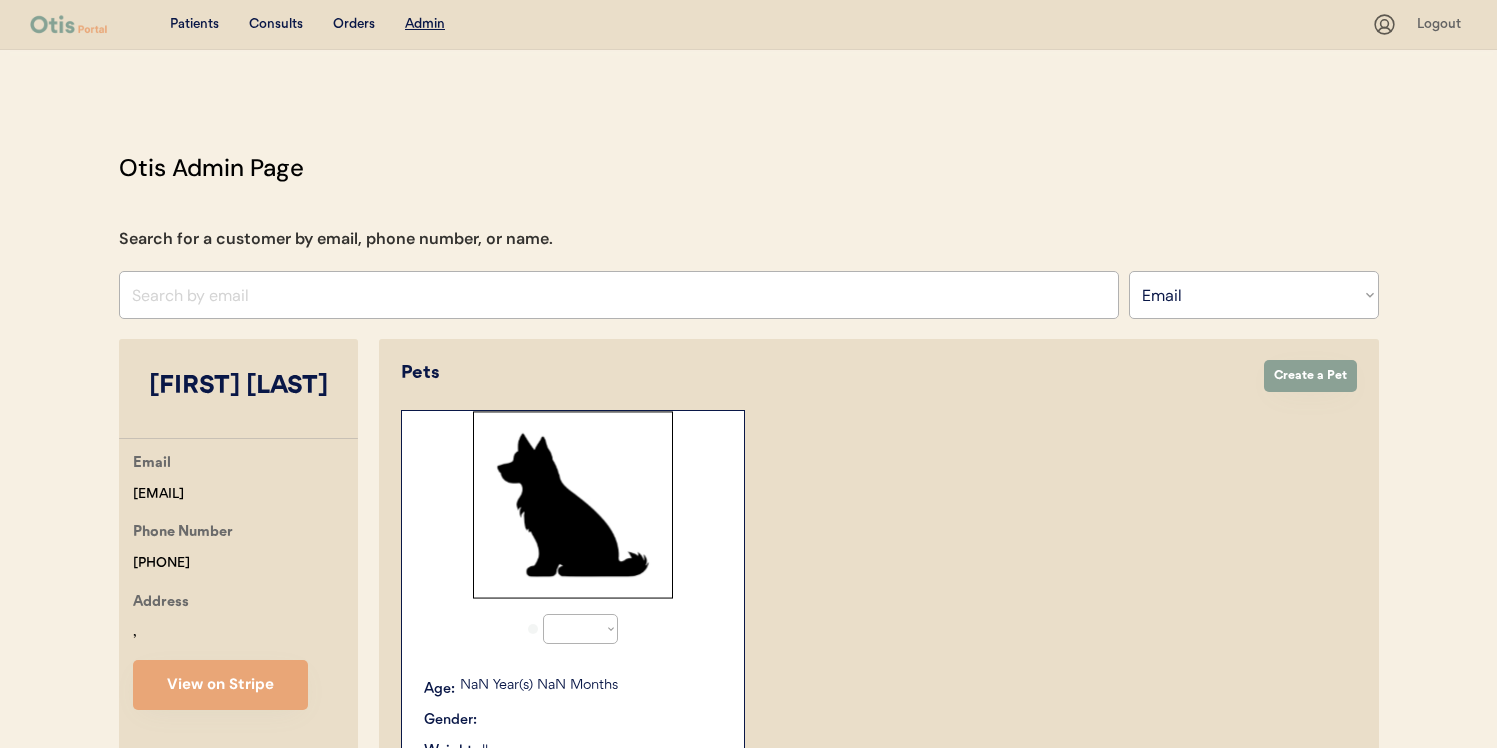 select on "true" 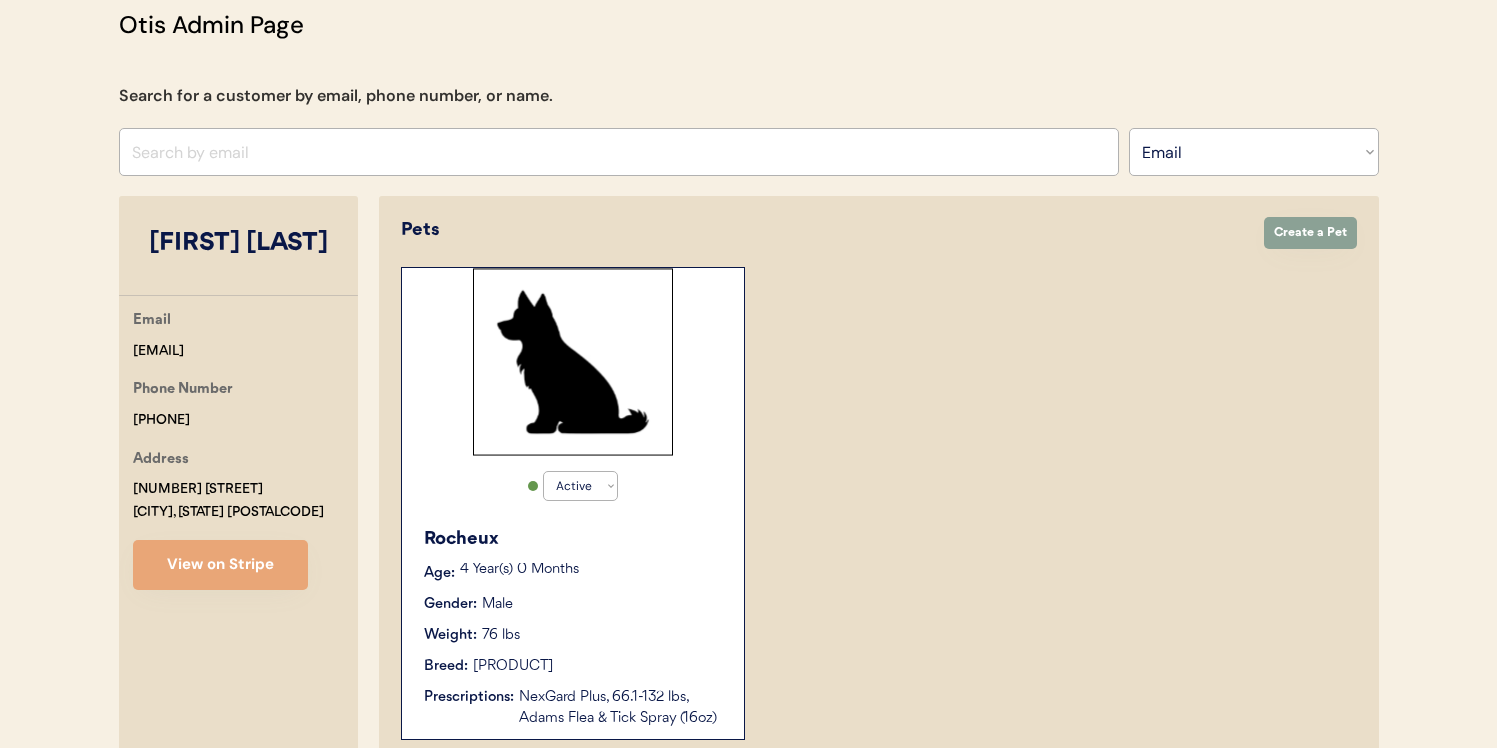 scroll, scrollTop: 234, scrollLeft: 0, axis: vertical 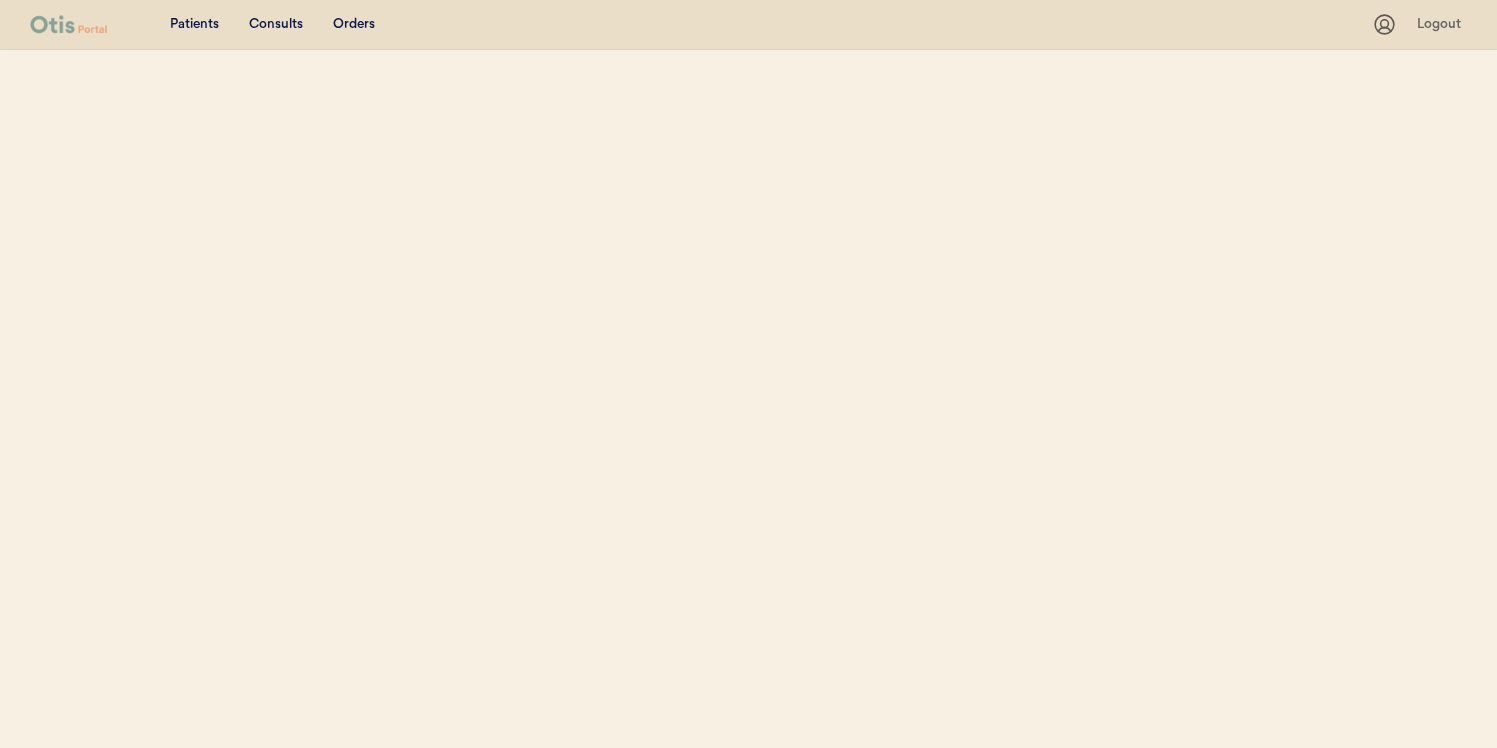 select on ""Email"" 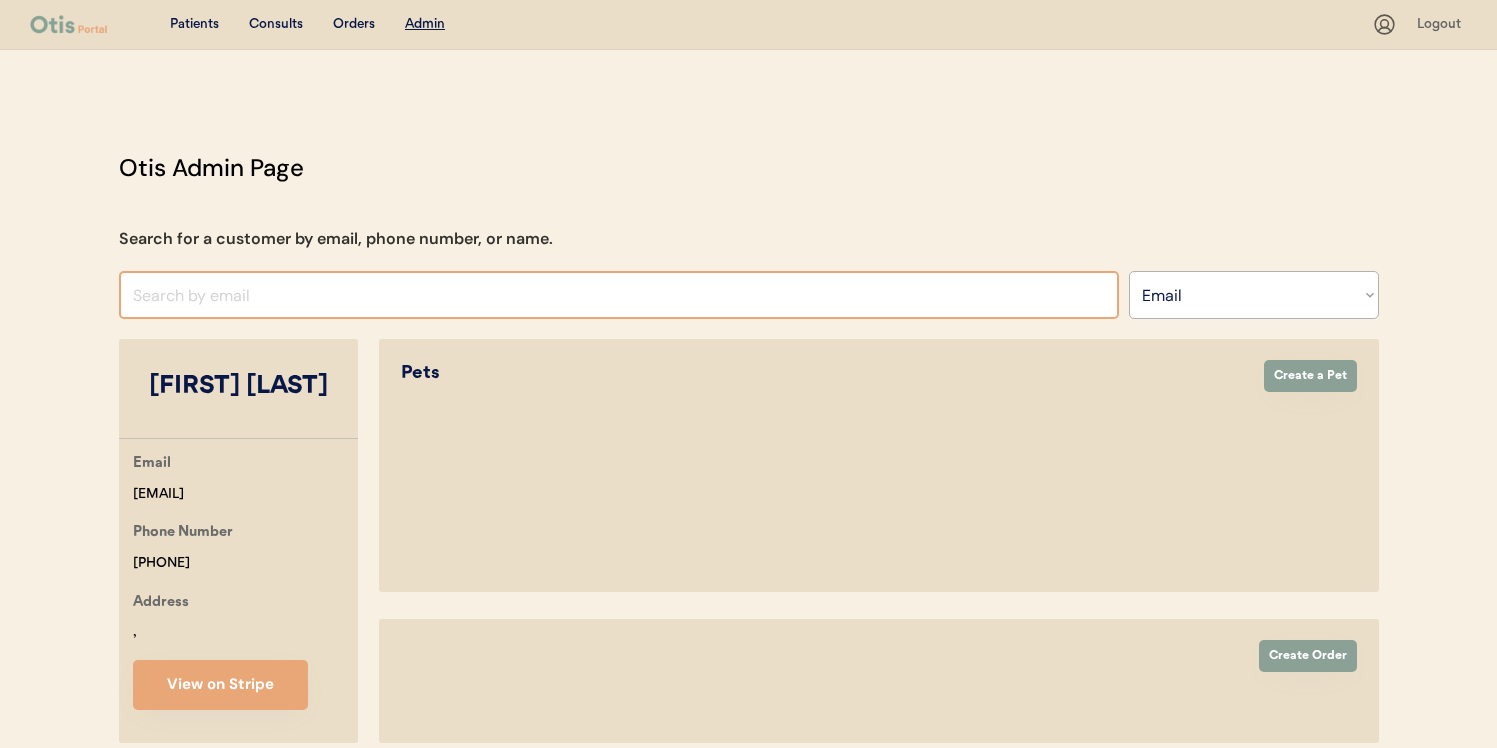 select on "true" 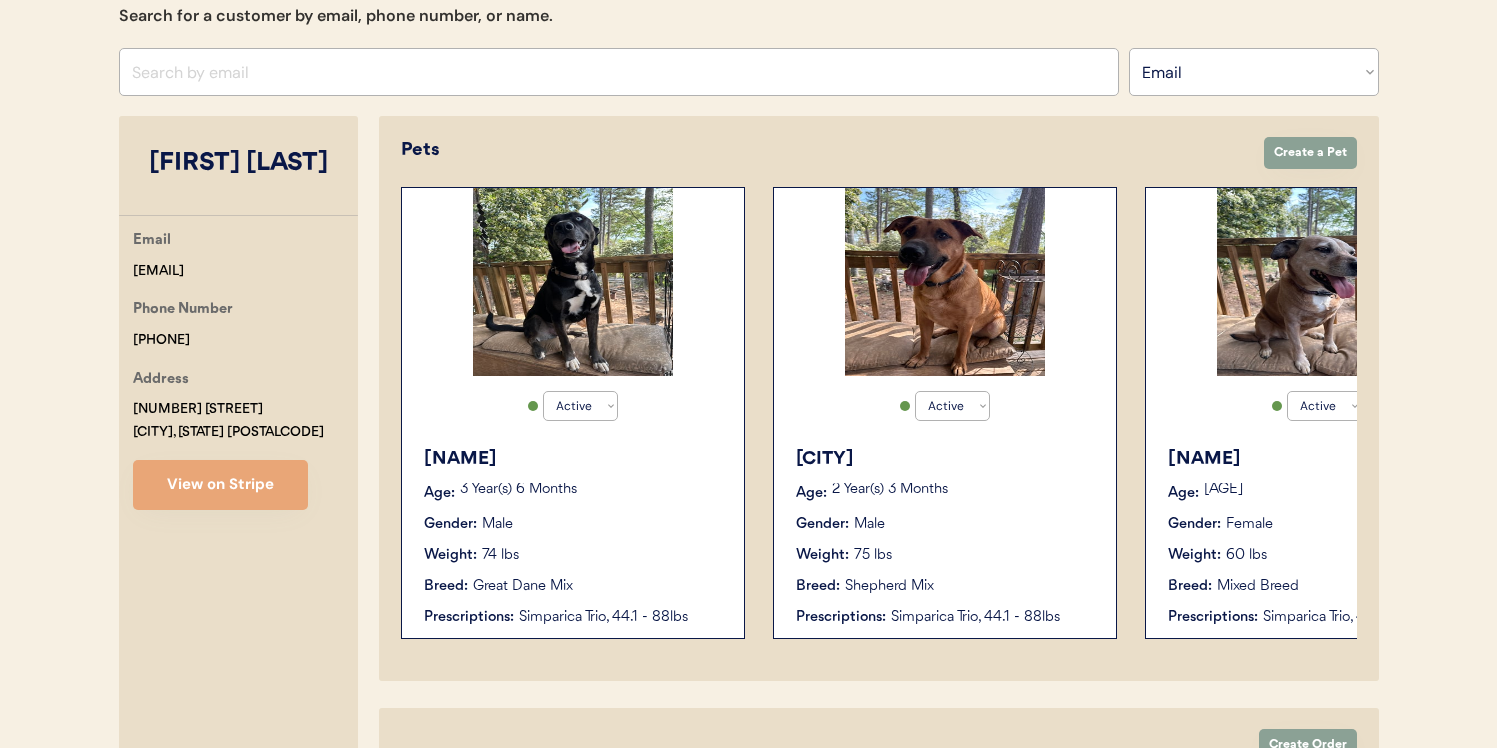scroll, scrollTop: 227, scrollLeft: 0, axis: vertical 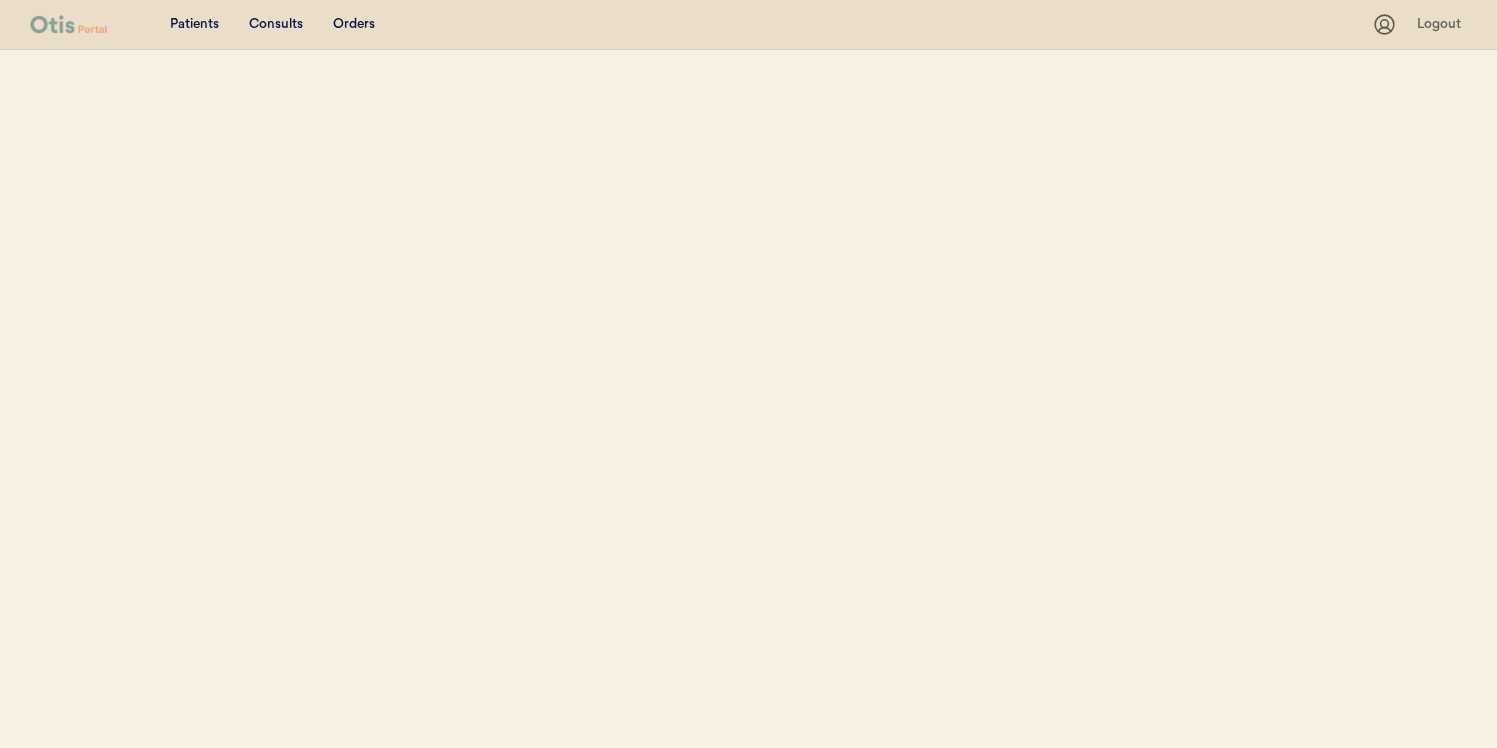 select on ""Email"" 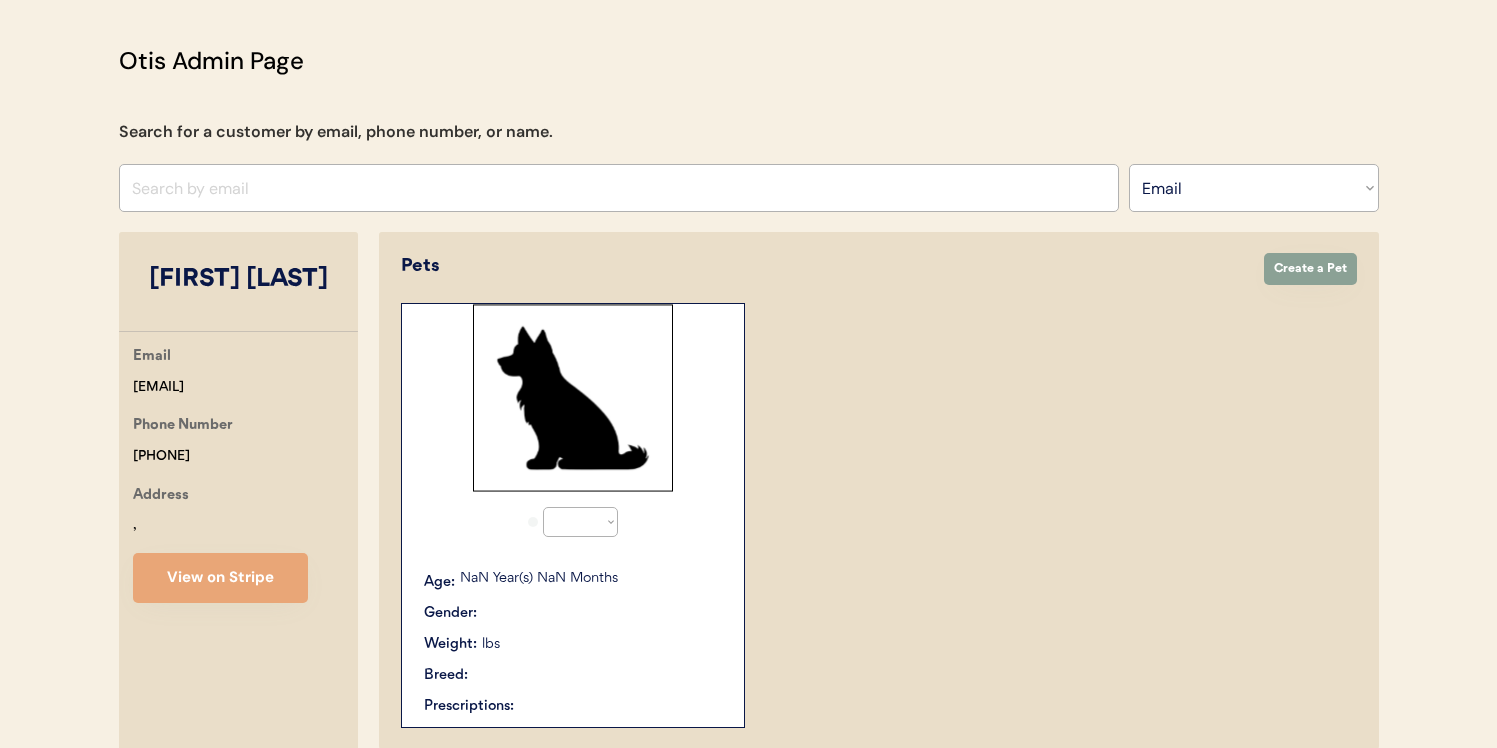 select on "true" 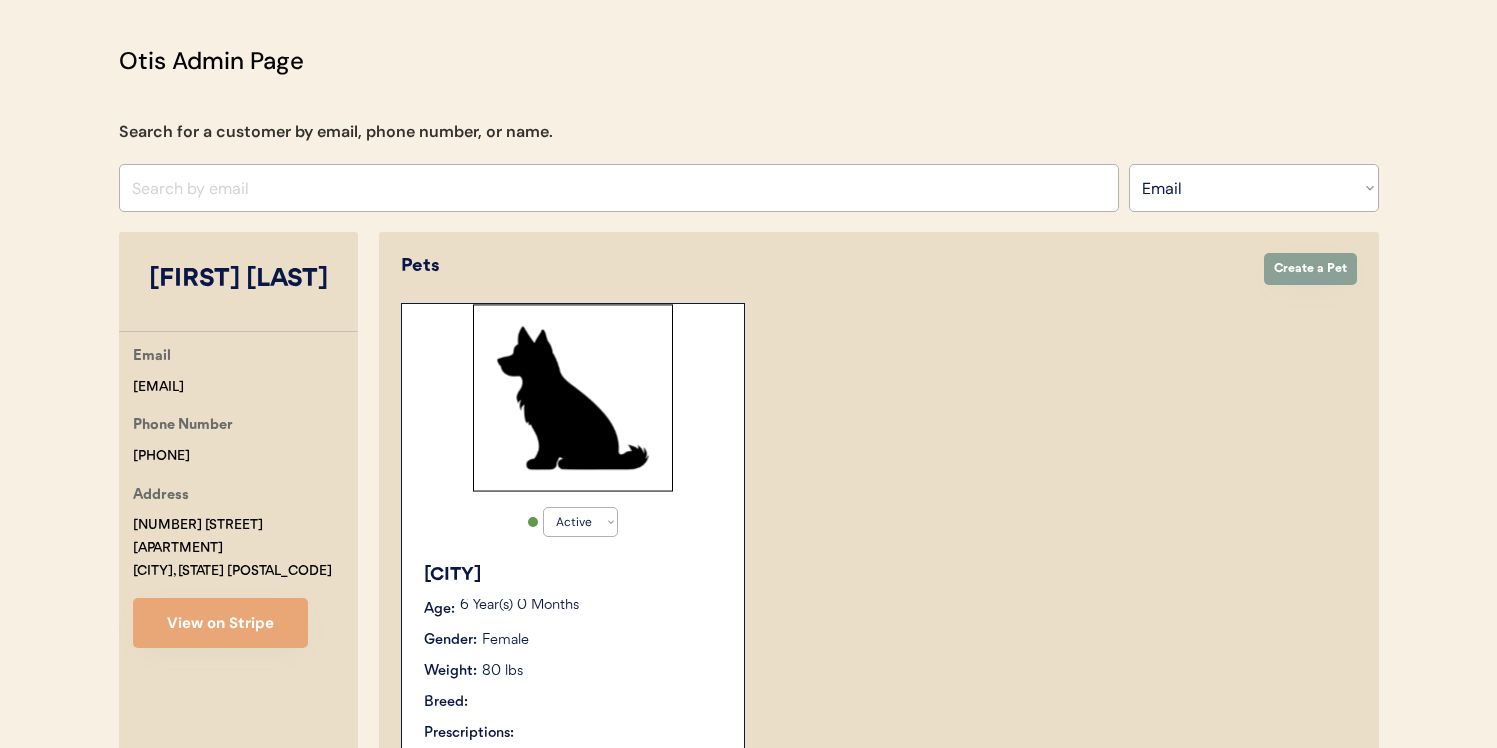 scroll, scrollTop: 252, scrollLeft: 0, axis: vertical 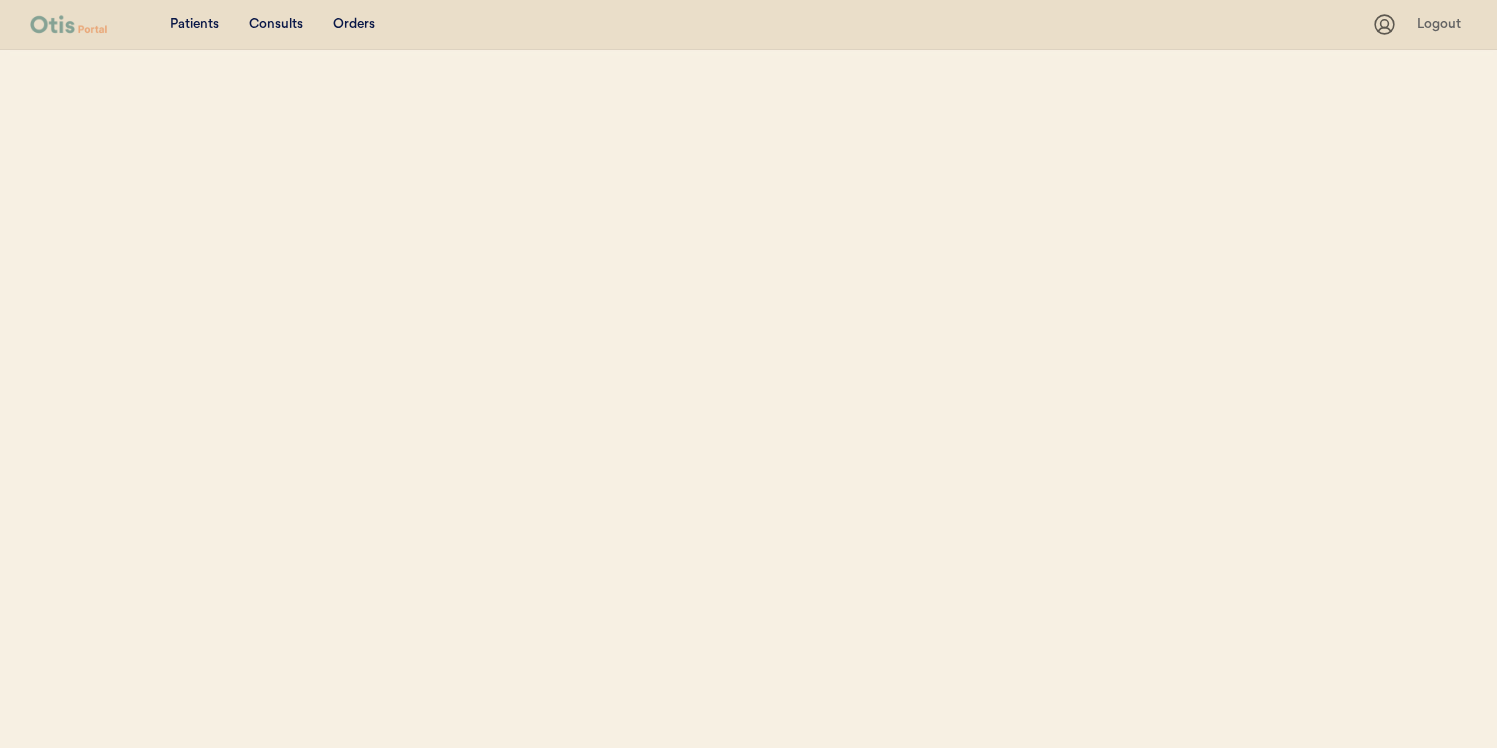 select on ""Email"" 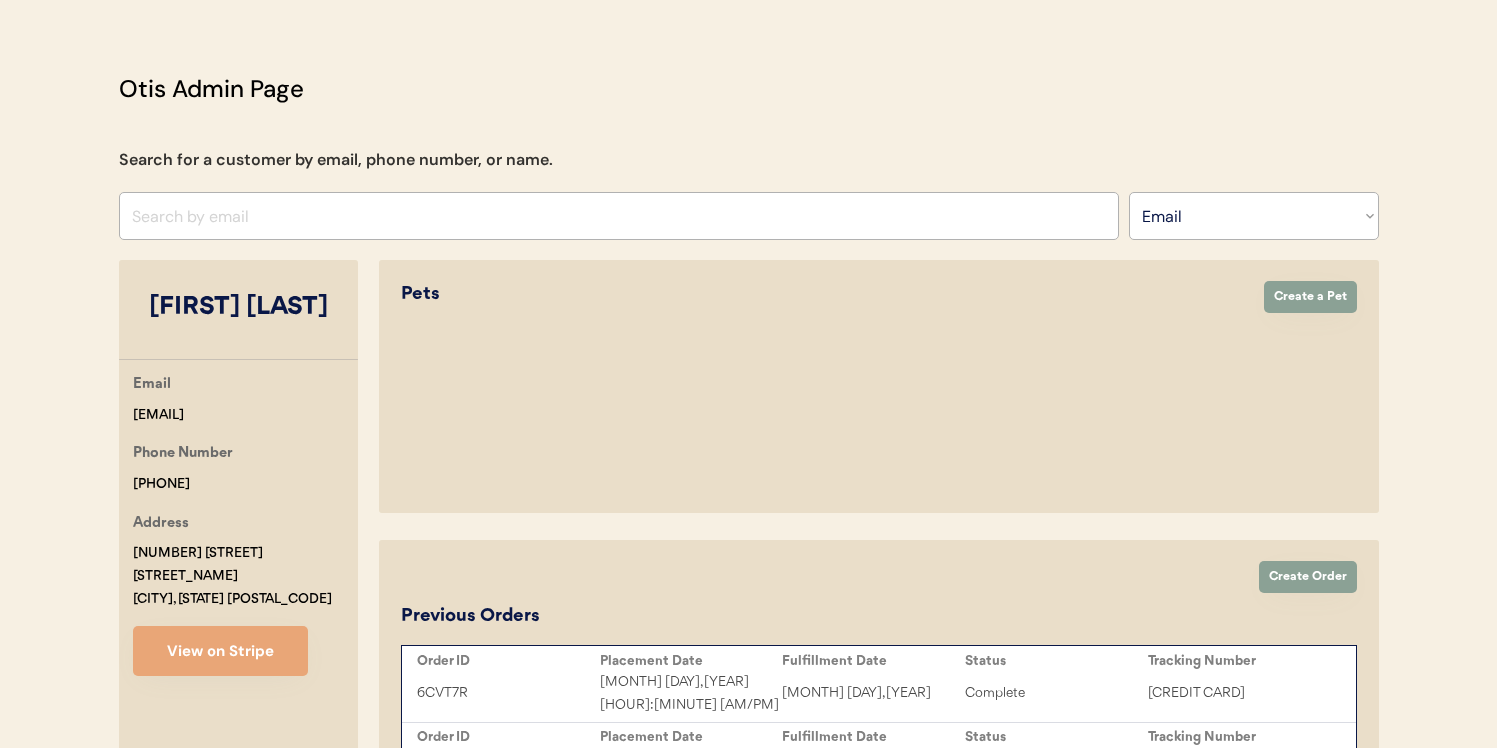 select on "true" 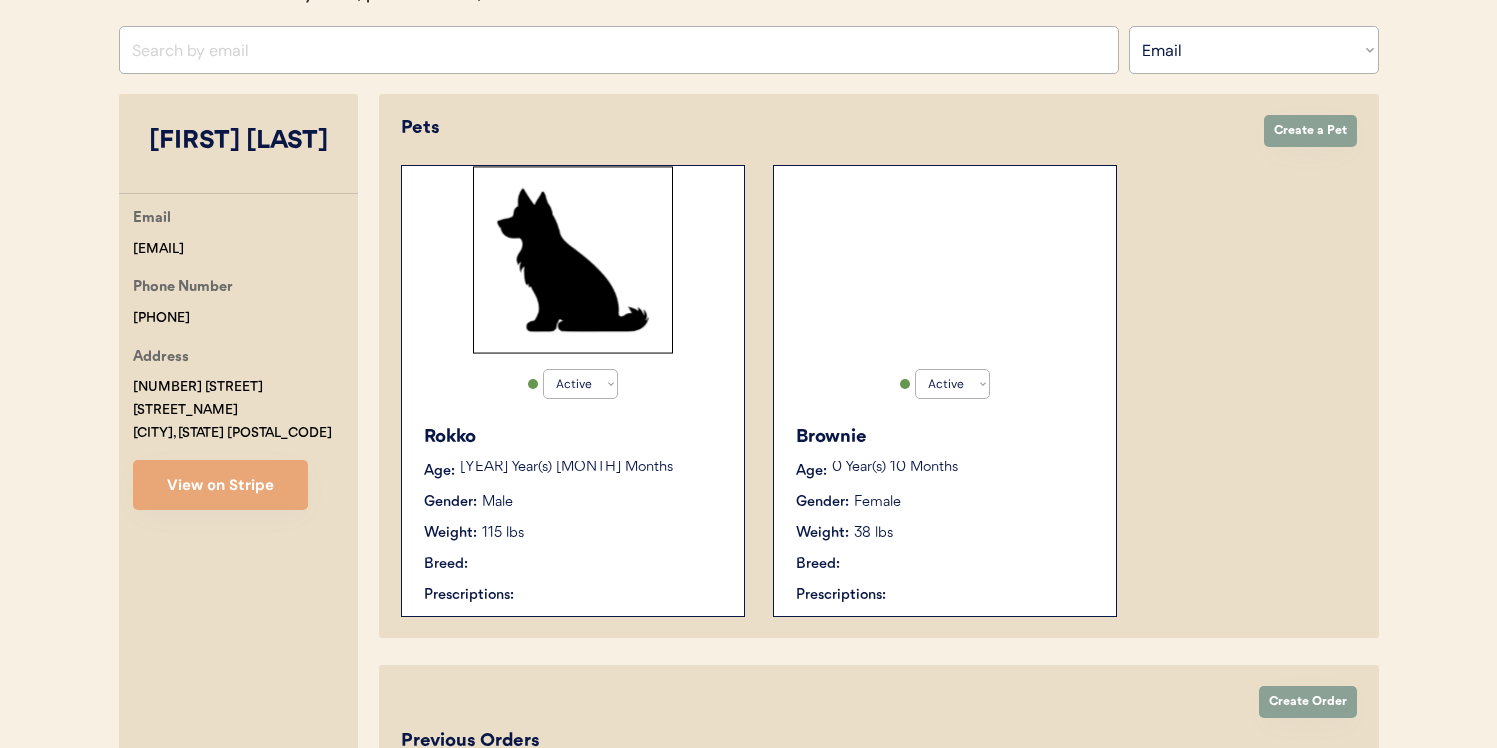 scroll, scrollTop: 443, scrollLeft: 0, axis: vertical 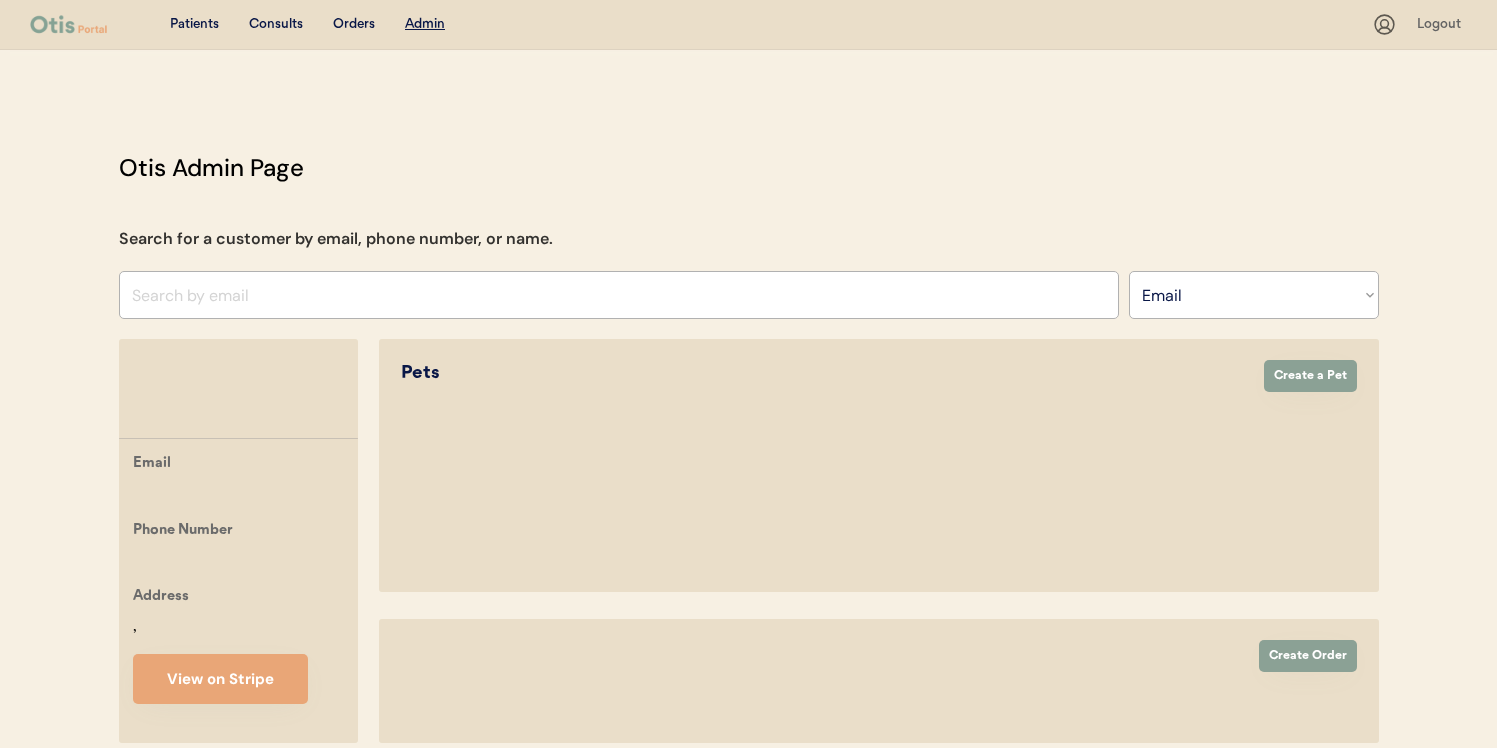 select on ""Email"" 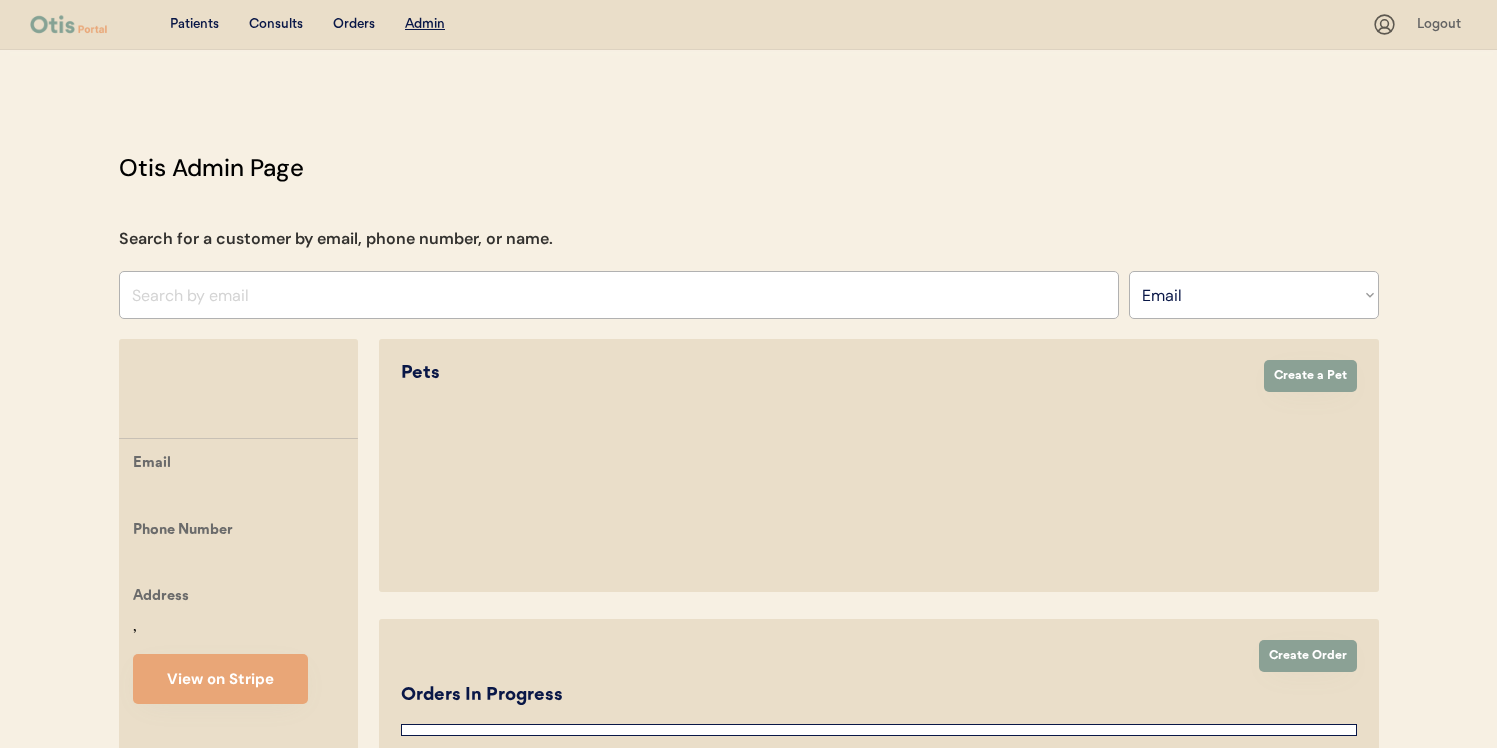scroll, scrollTop: 0, scrollLeft: 0, axis: both 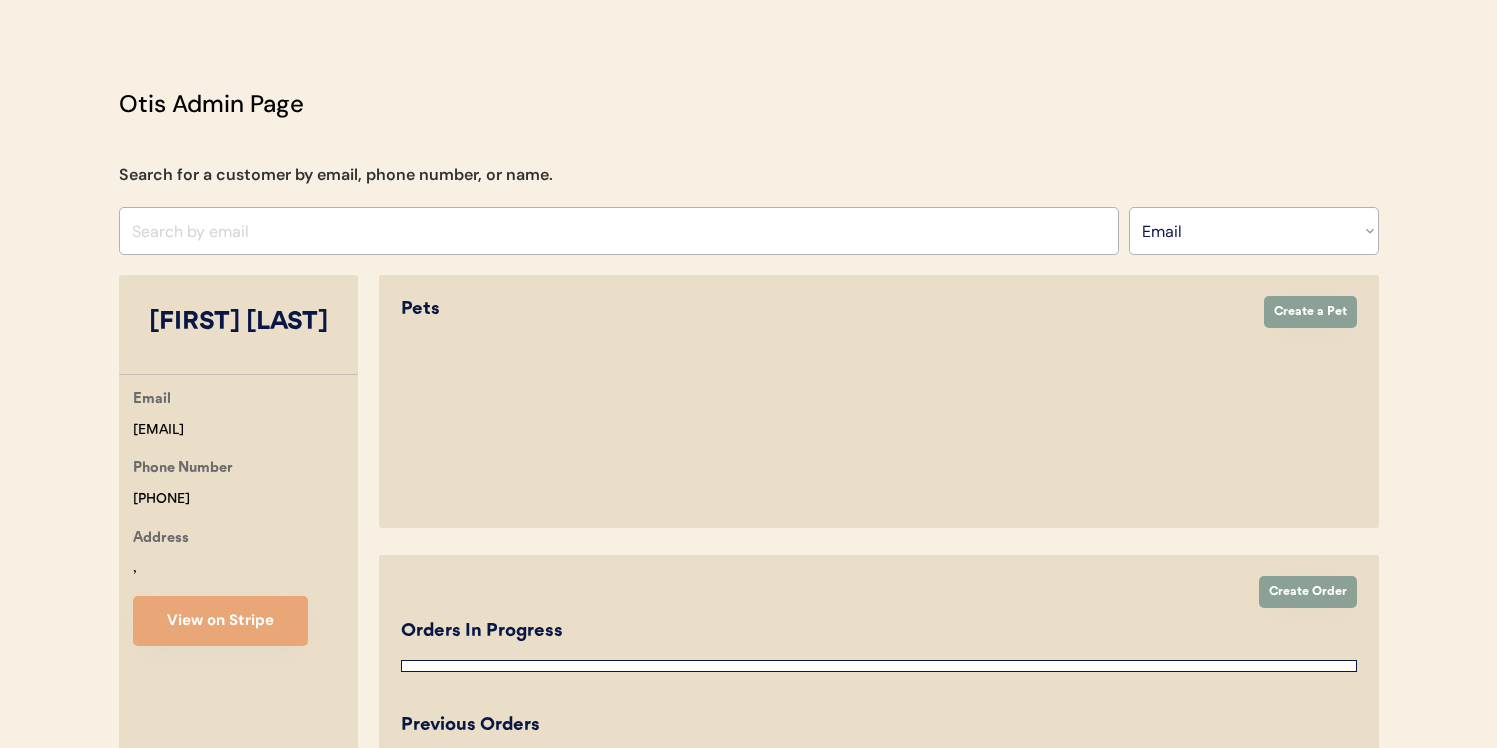 select on "true" 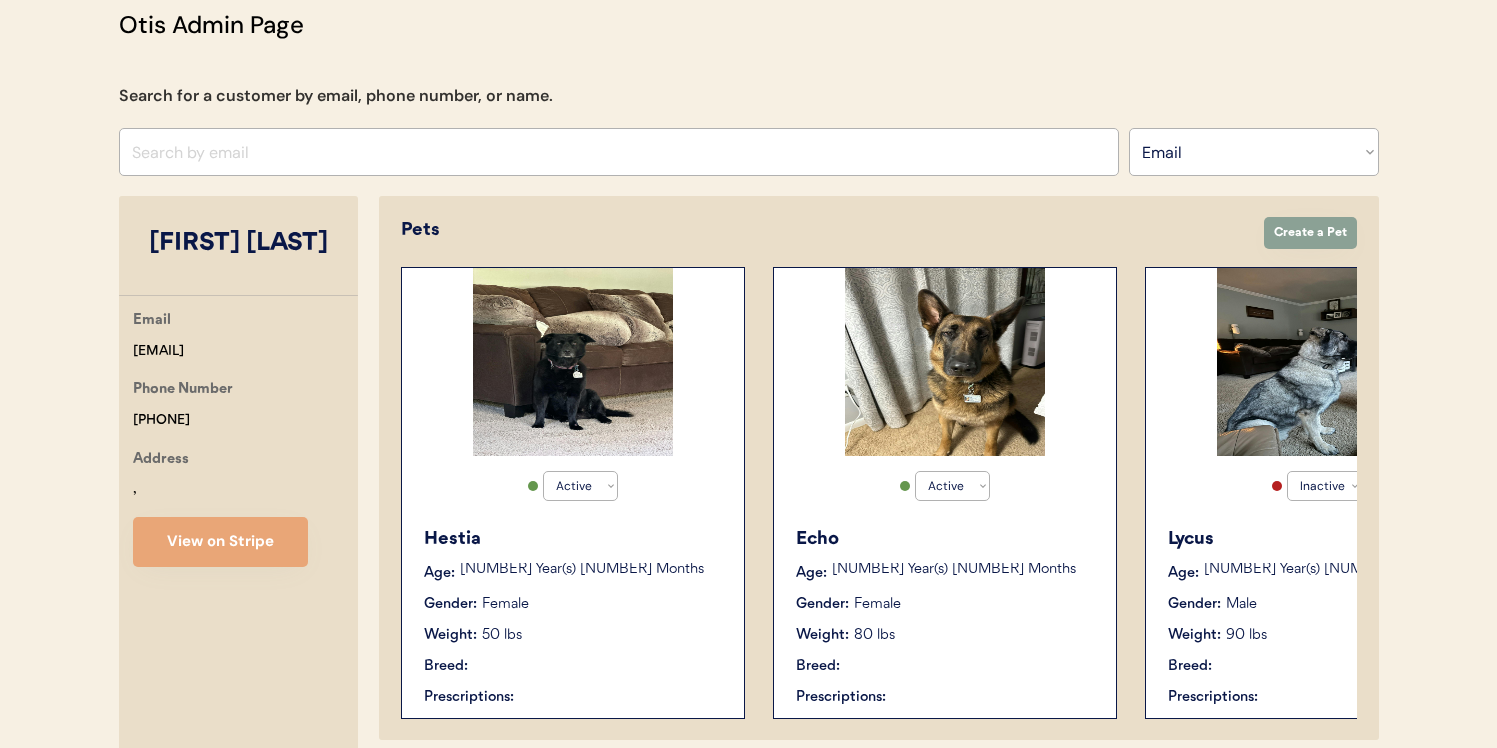 scroll, scrollTop: 242, scrollLeft: 0, axis: vertical 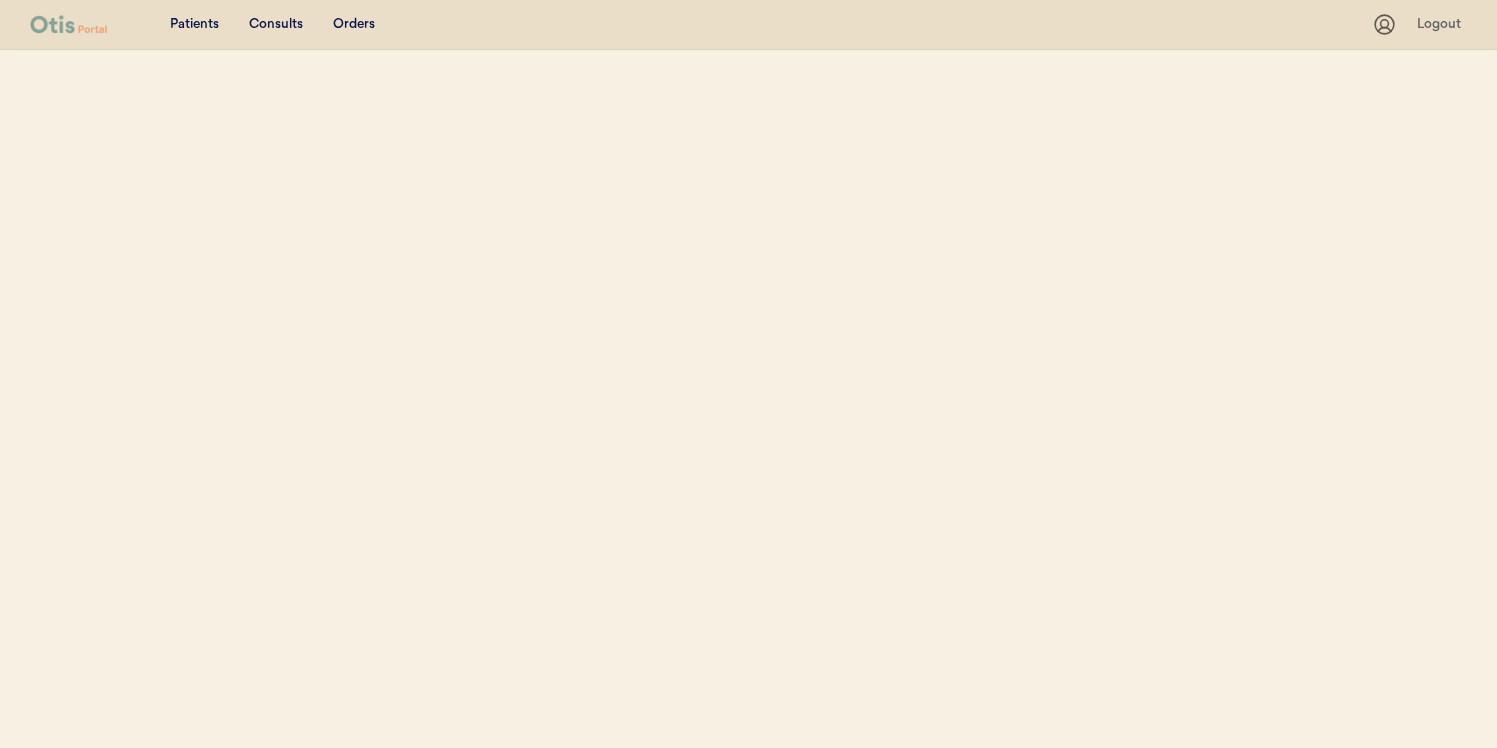 select on ""Email"" 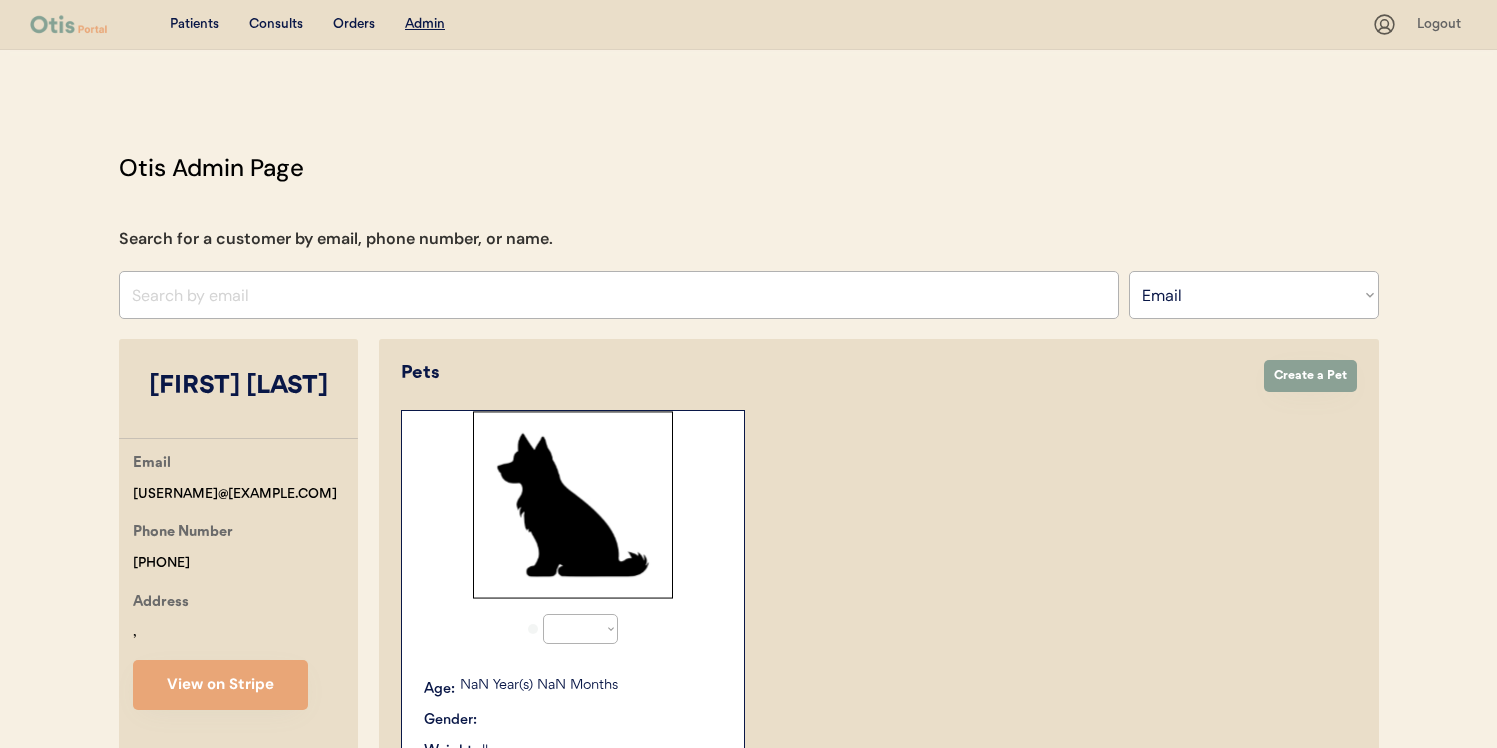 select on "true" 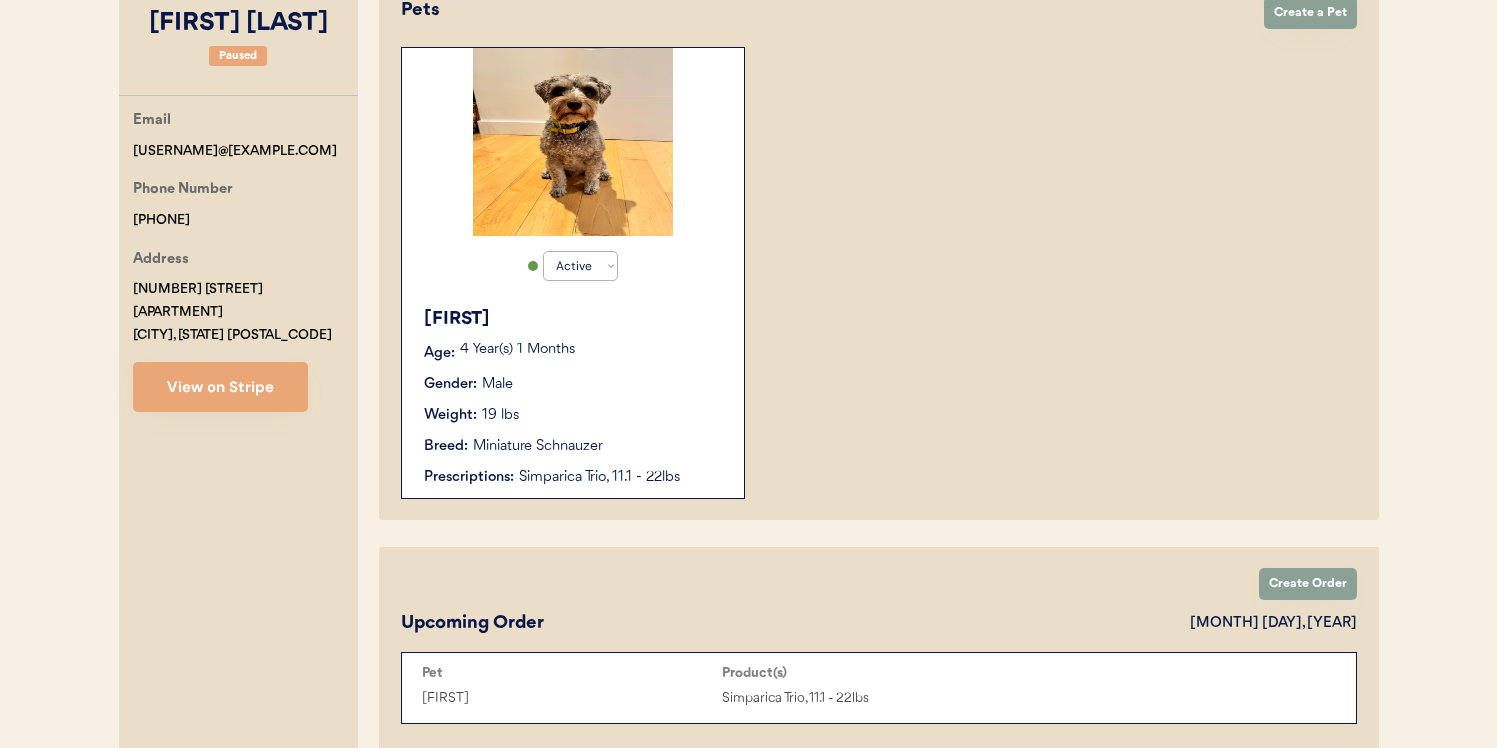 scroll, scrollTop: 394, scrollLeft: 0, axis: vertical 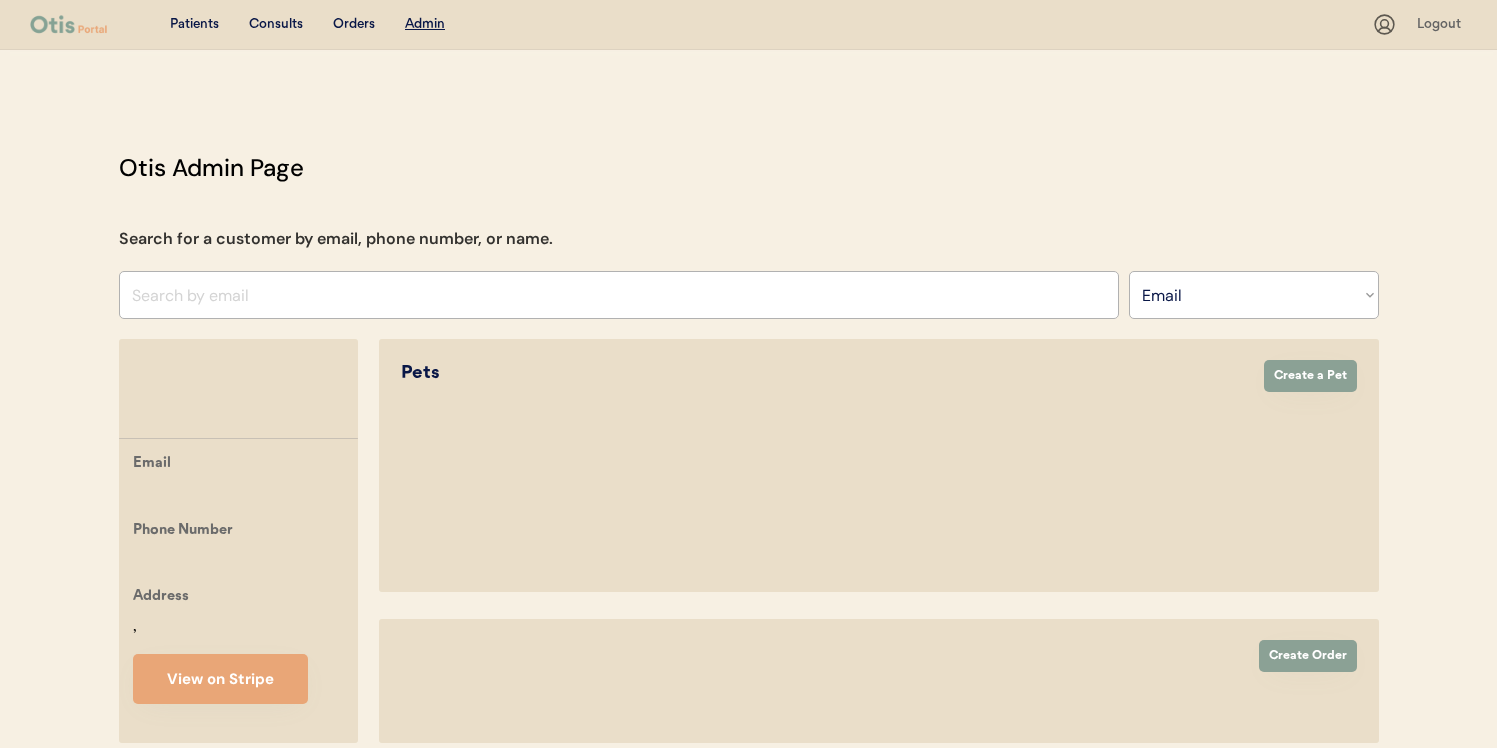 select on ""Email"" 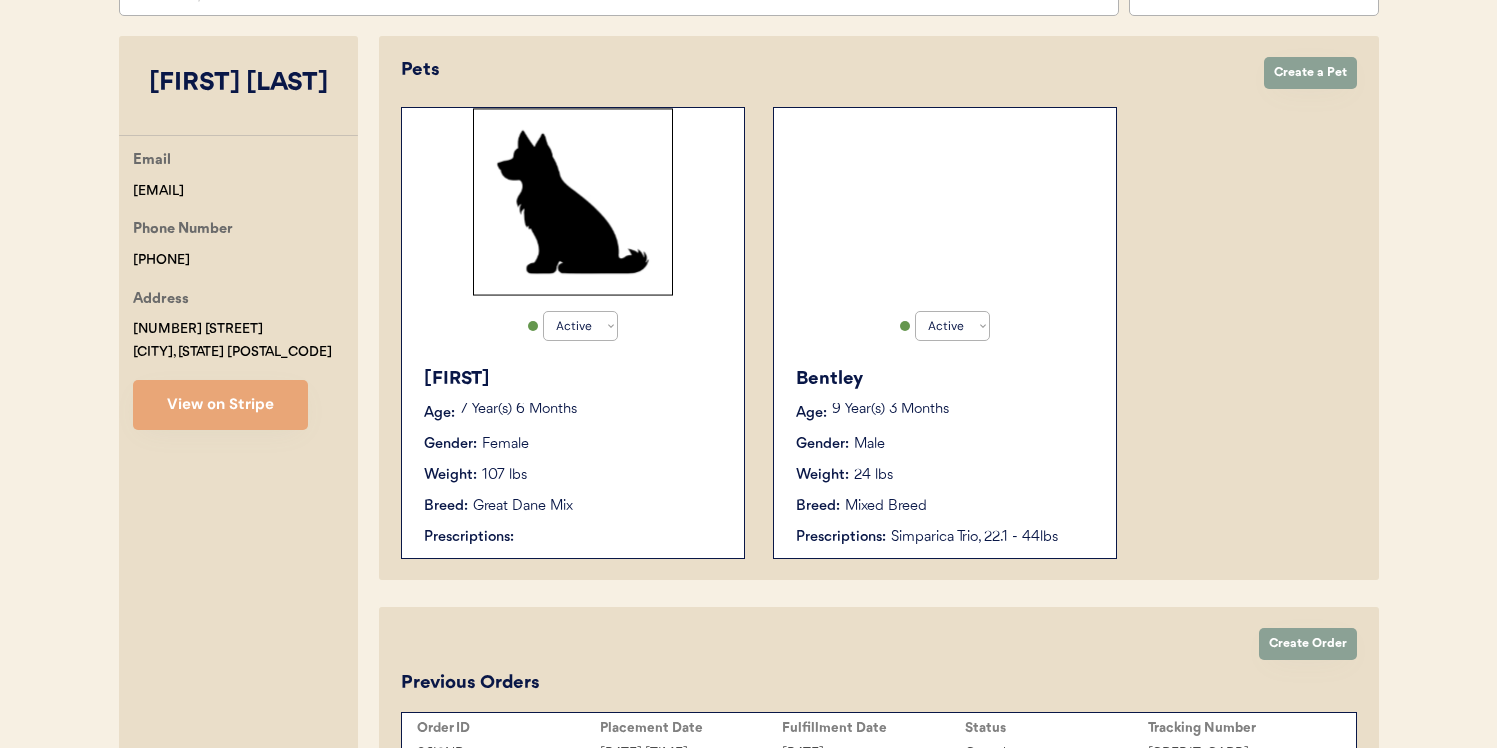 scroll, scrollTop: 321, scrollLeft: 0, axis: vertical 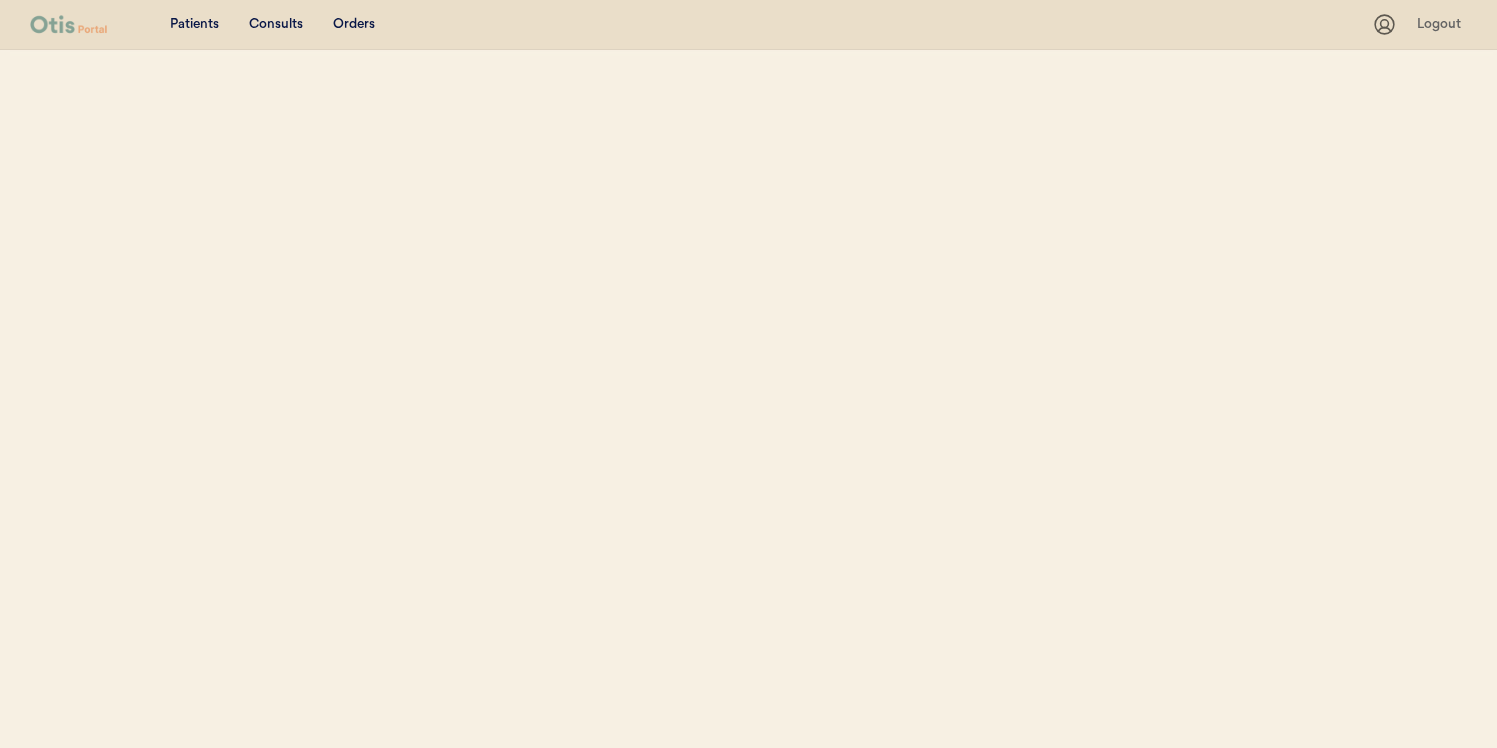 select on ""Email"" 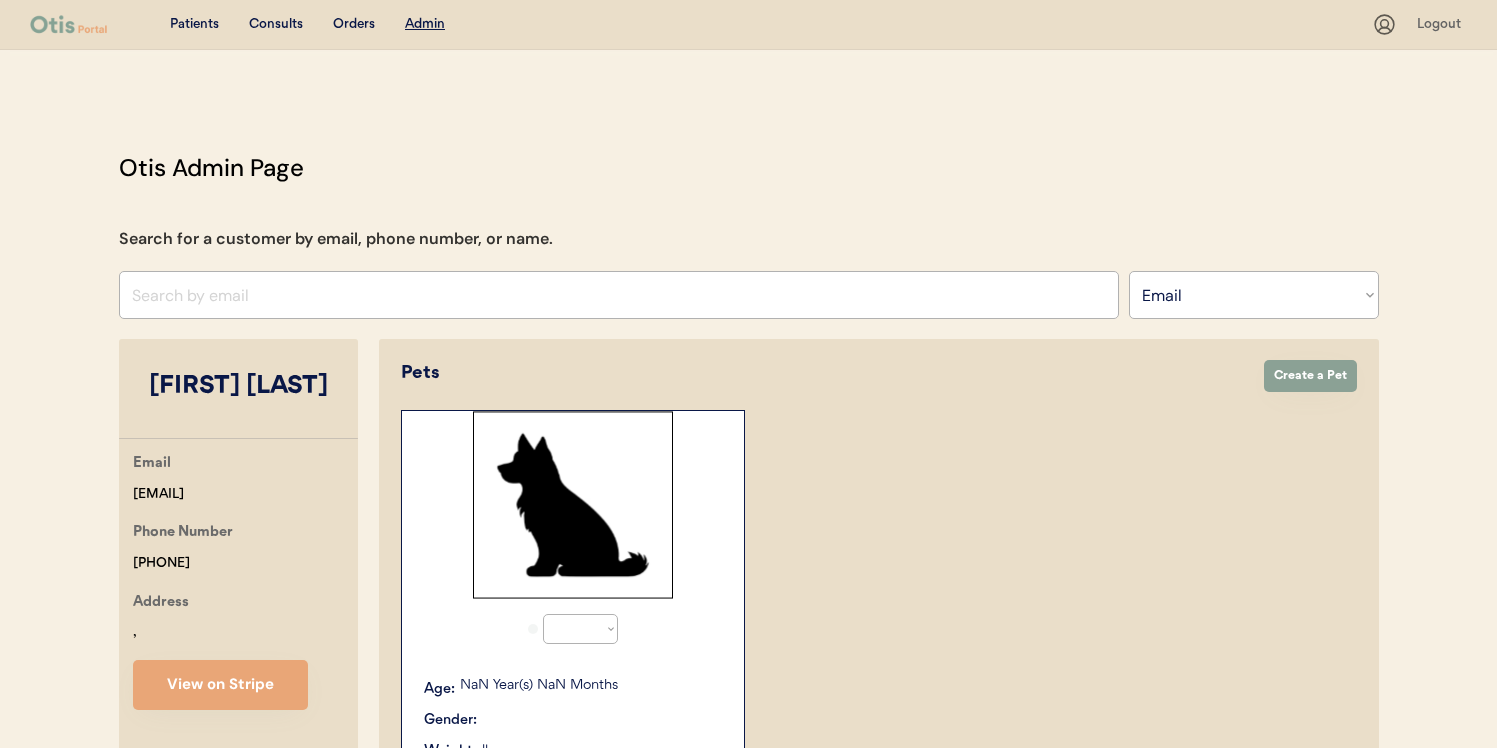 select on "true" 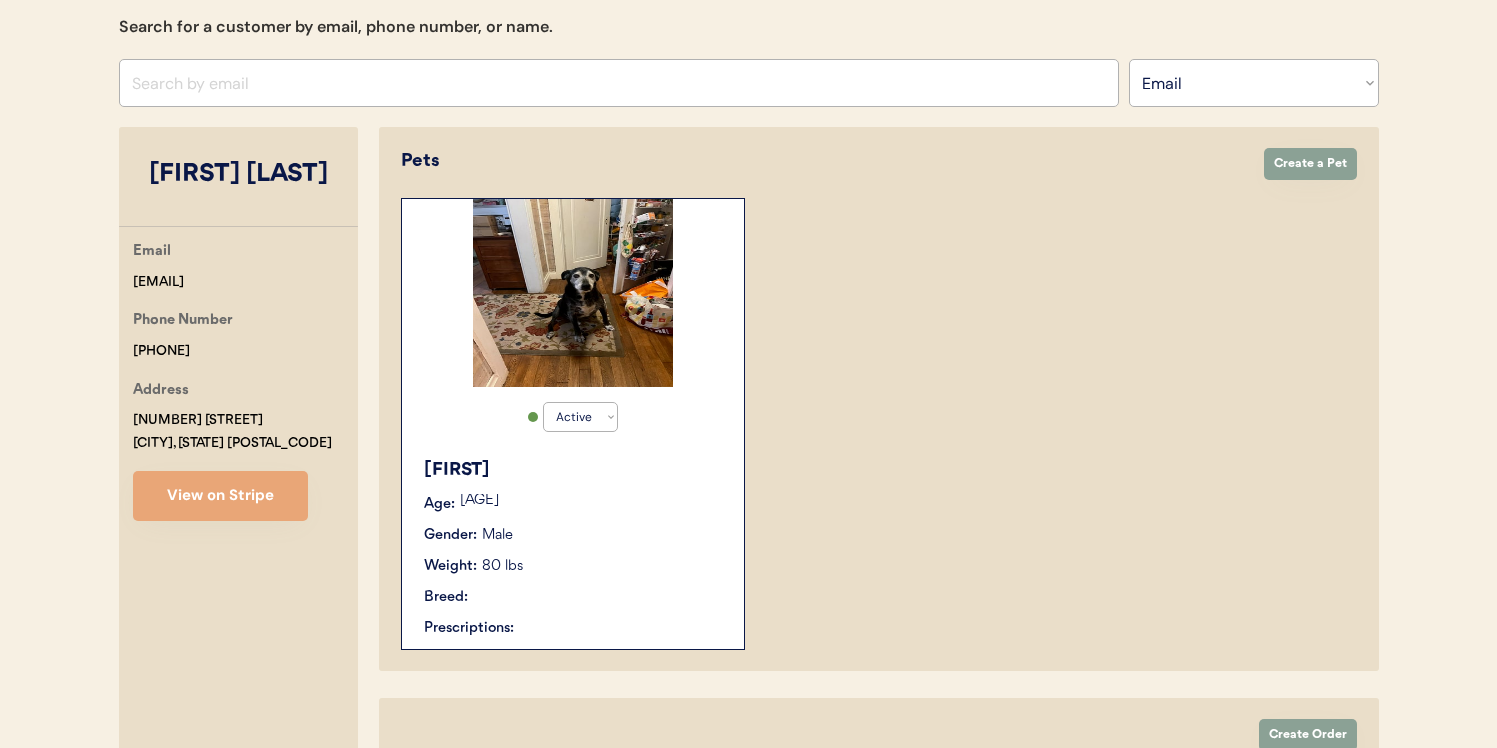 scroll, scrollTop: 245, scrollLeft: 0, axis: vertical 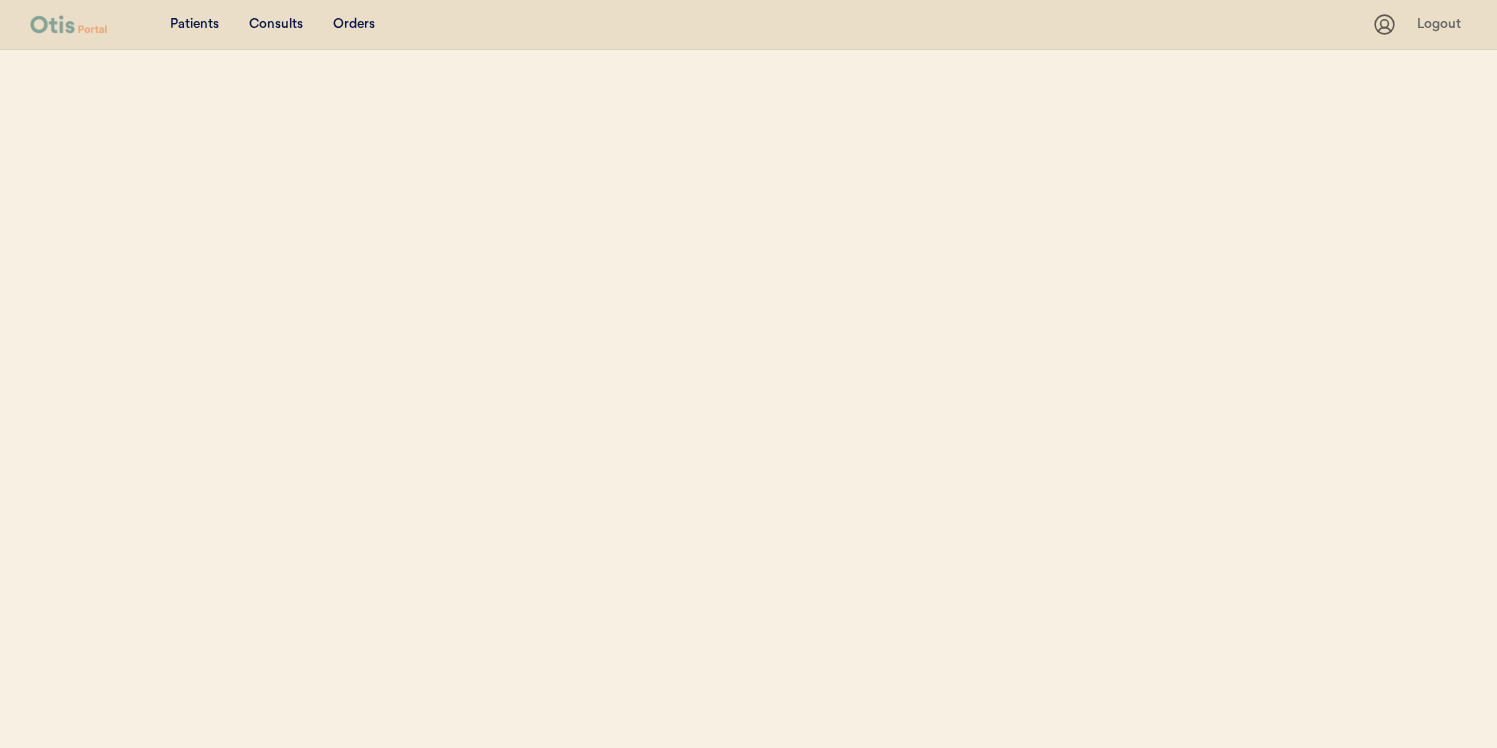 select on ""Email"" 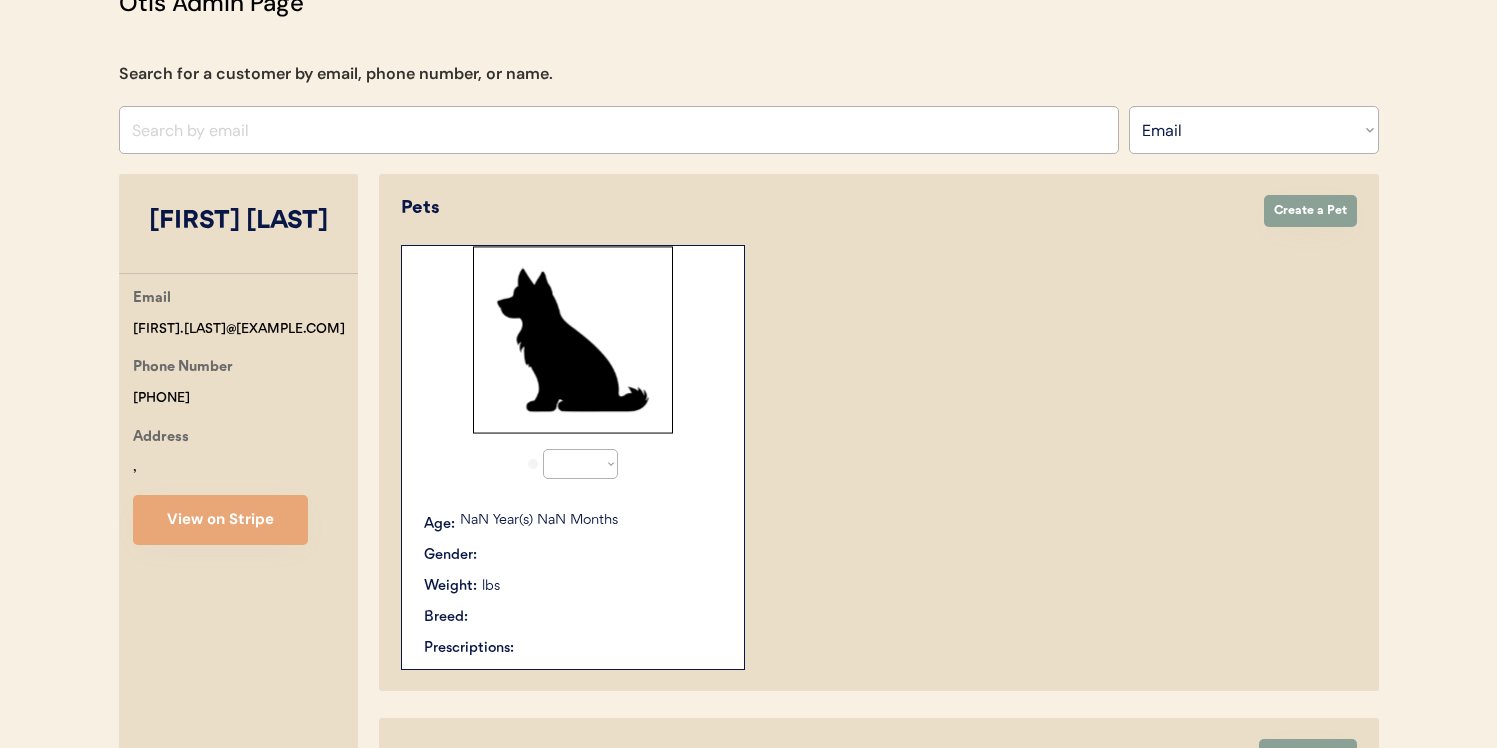 select on "true" 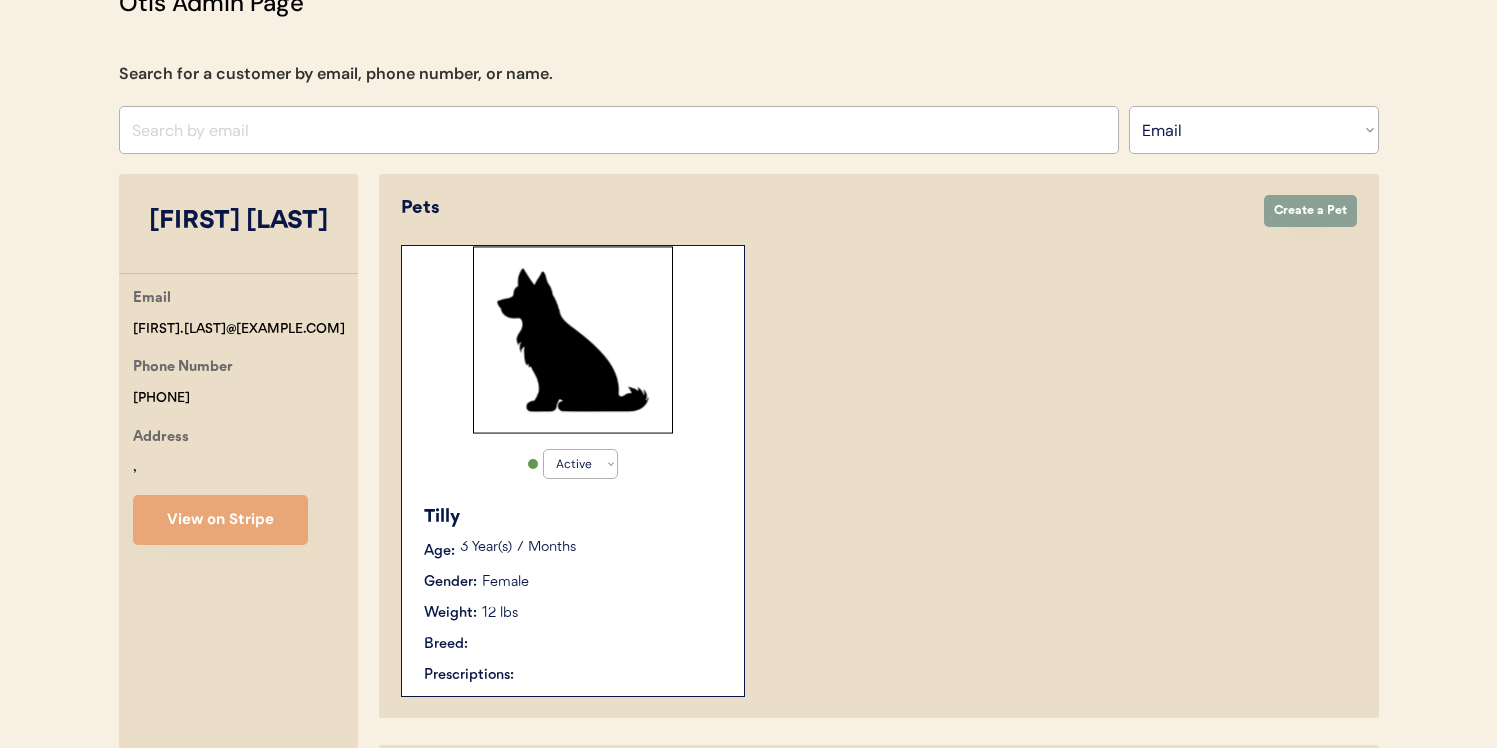 scroll, scrollTop: 279, scrollLeft: 0, axis: vertical 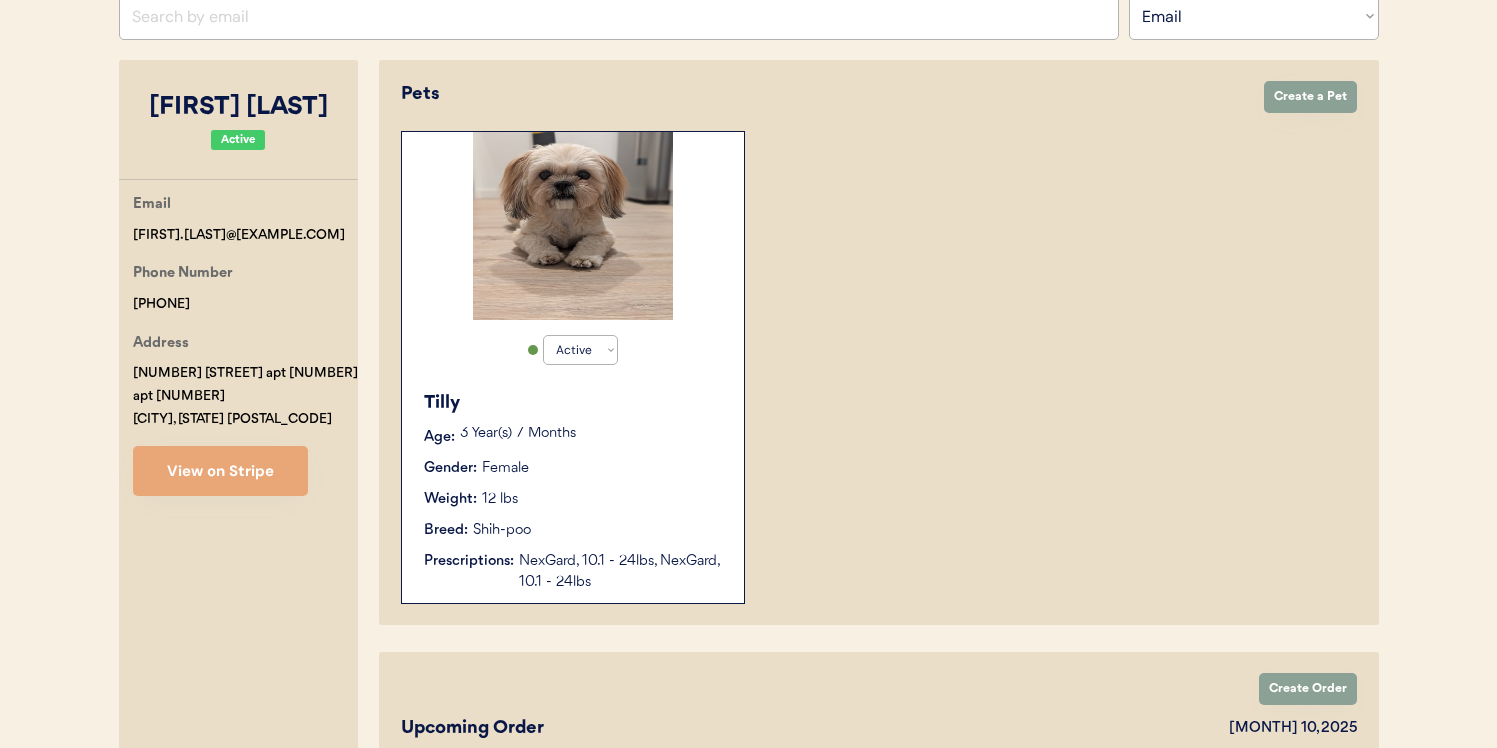 click on "Tilly Age:
3 Year(s) 7 Months
Gender: Female Weight: 12 lbs Breed: Shih-poo Prescriptions: NexGard, 10.1 - 24lbs, NexGard, 10.1 - 24lbs" at bounding box center (573, 491) 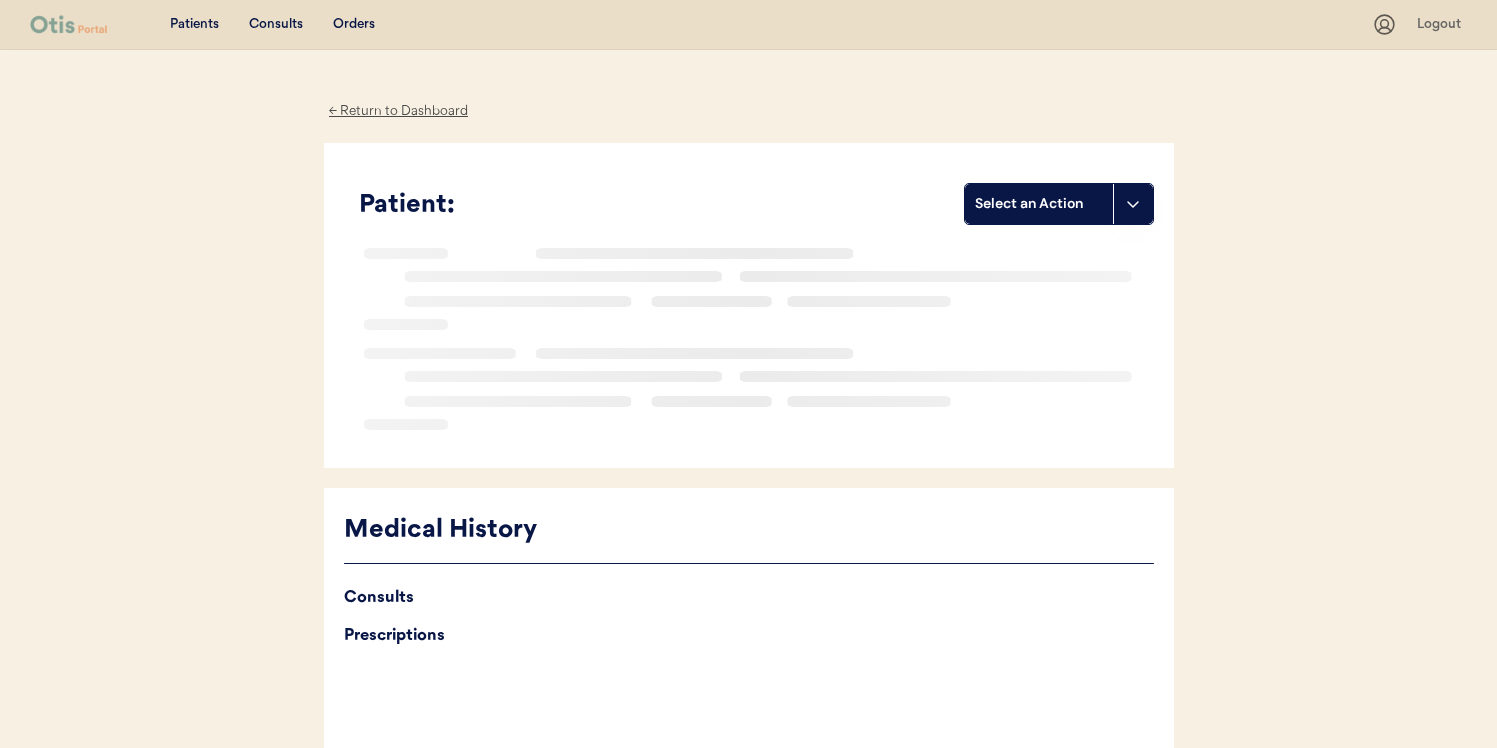 scroll, scrollTop: 0, scrollLeft: 0, axis: both 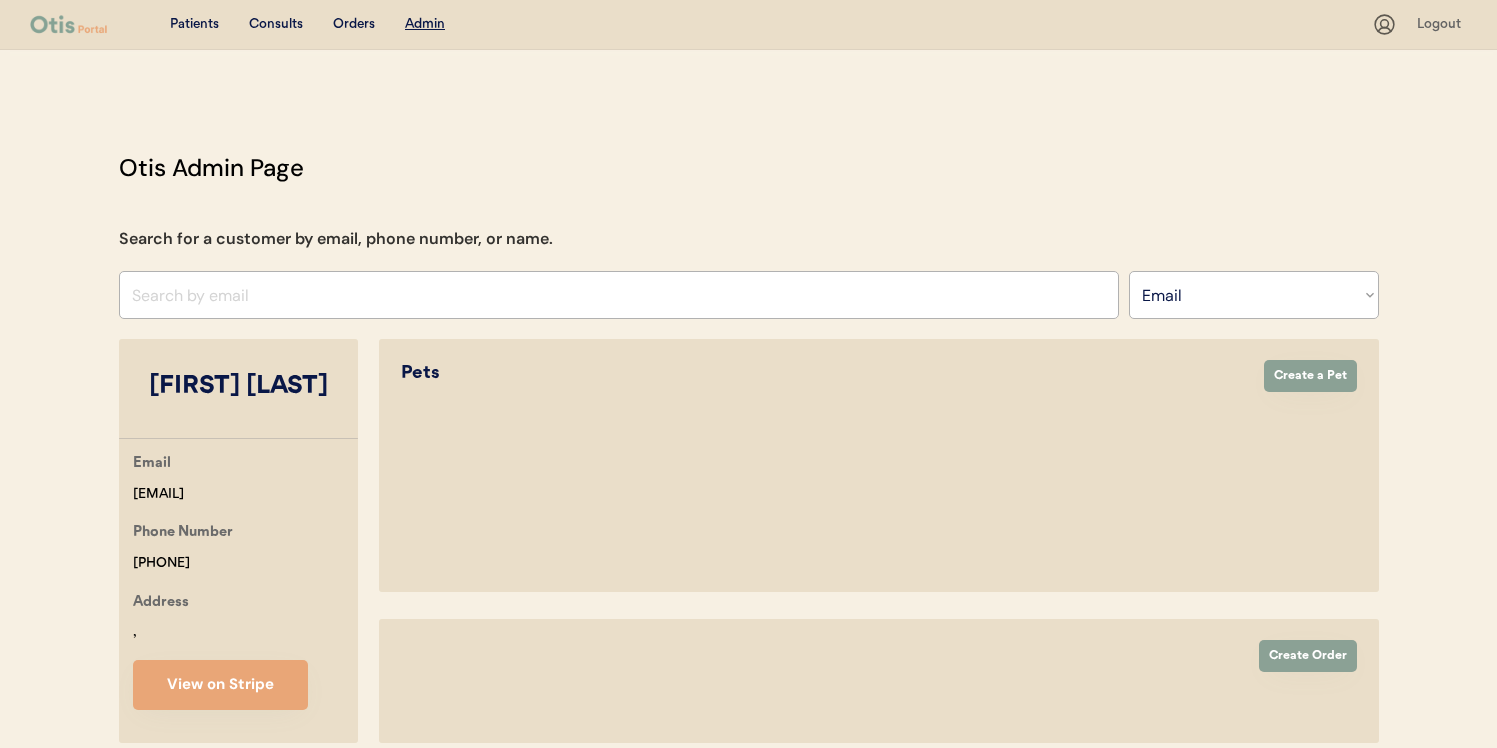 select on ""Email"" 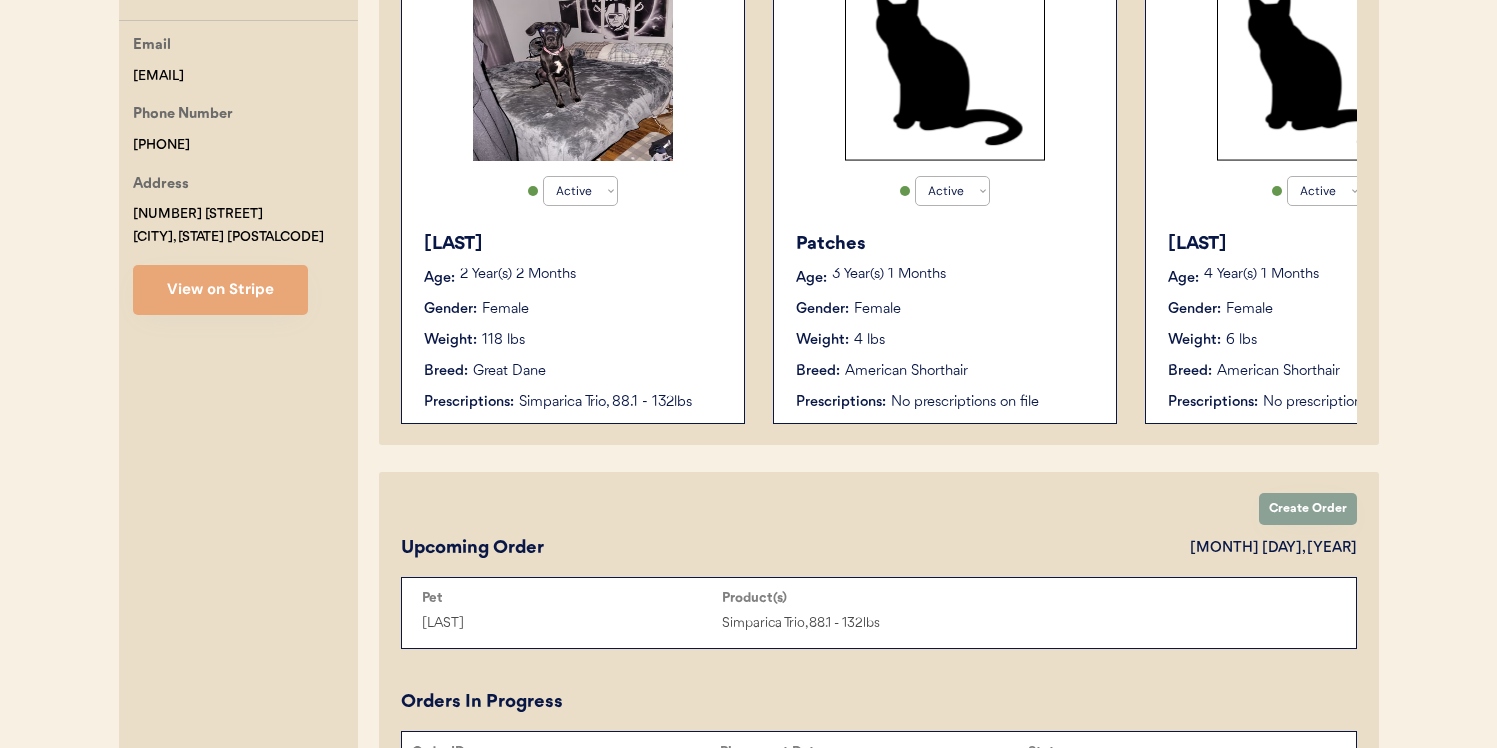 scroll, scrollTop: 360, scrollLeft: 0, axis: vertical 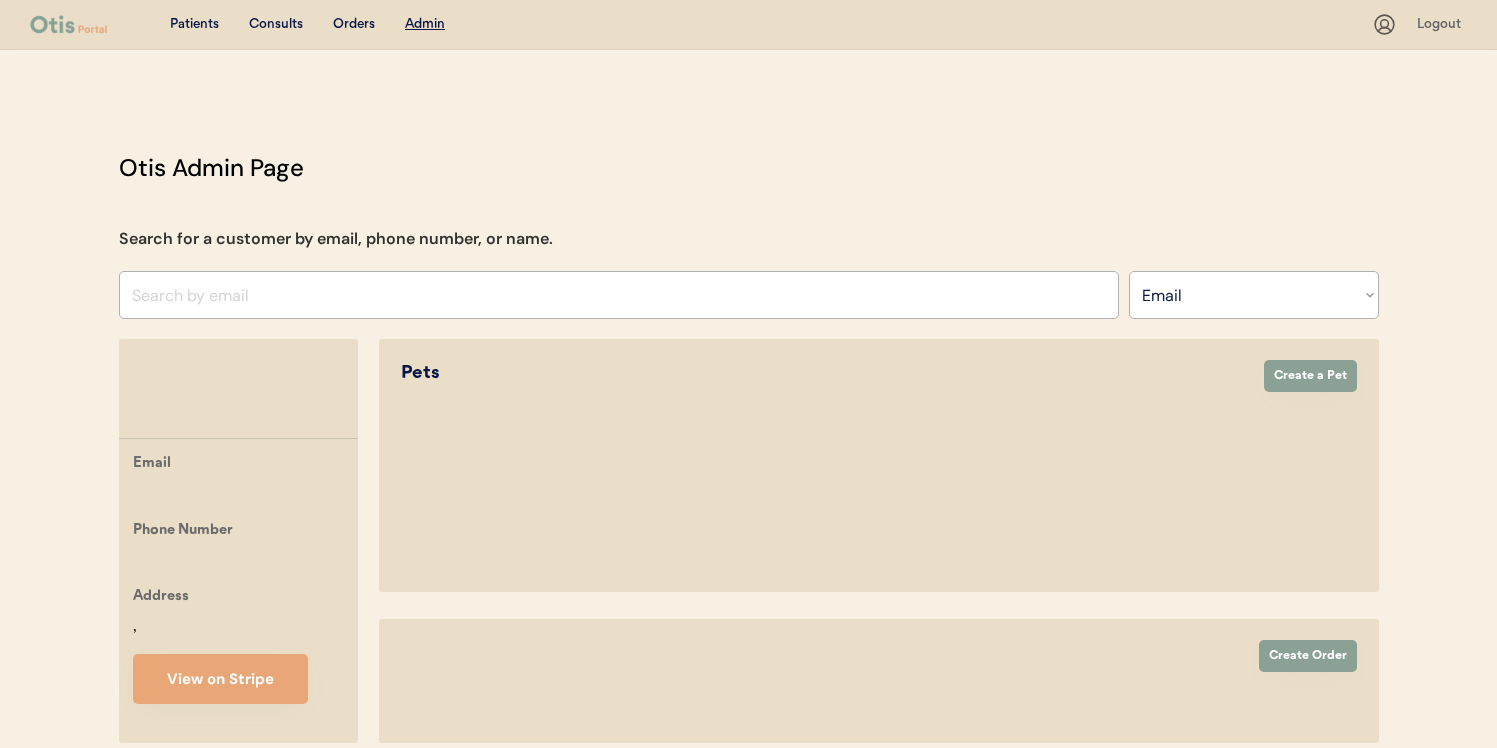 select on ""Email"" 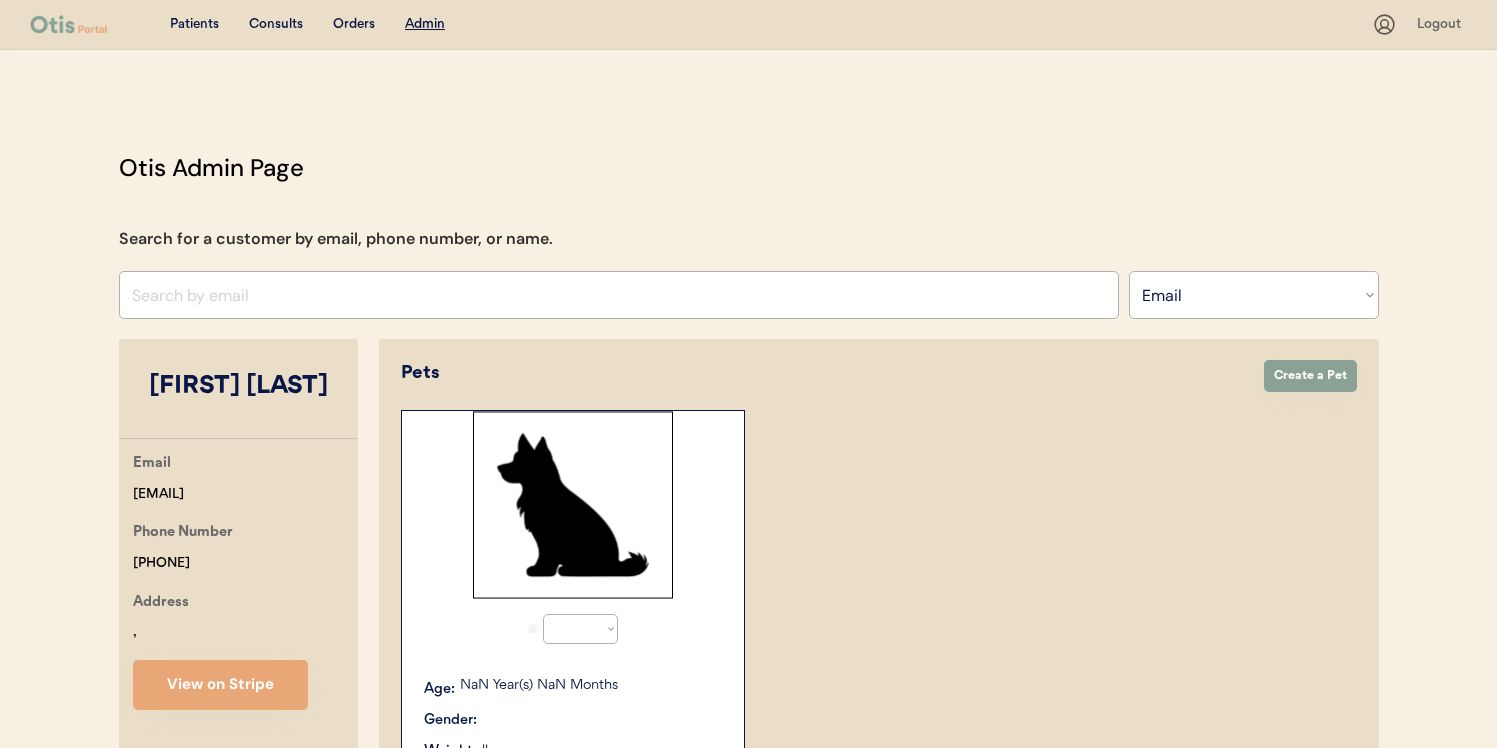 select on "true" 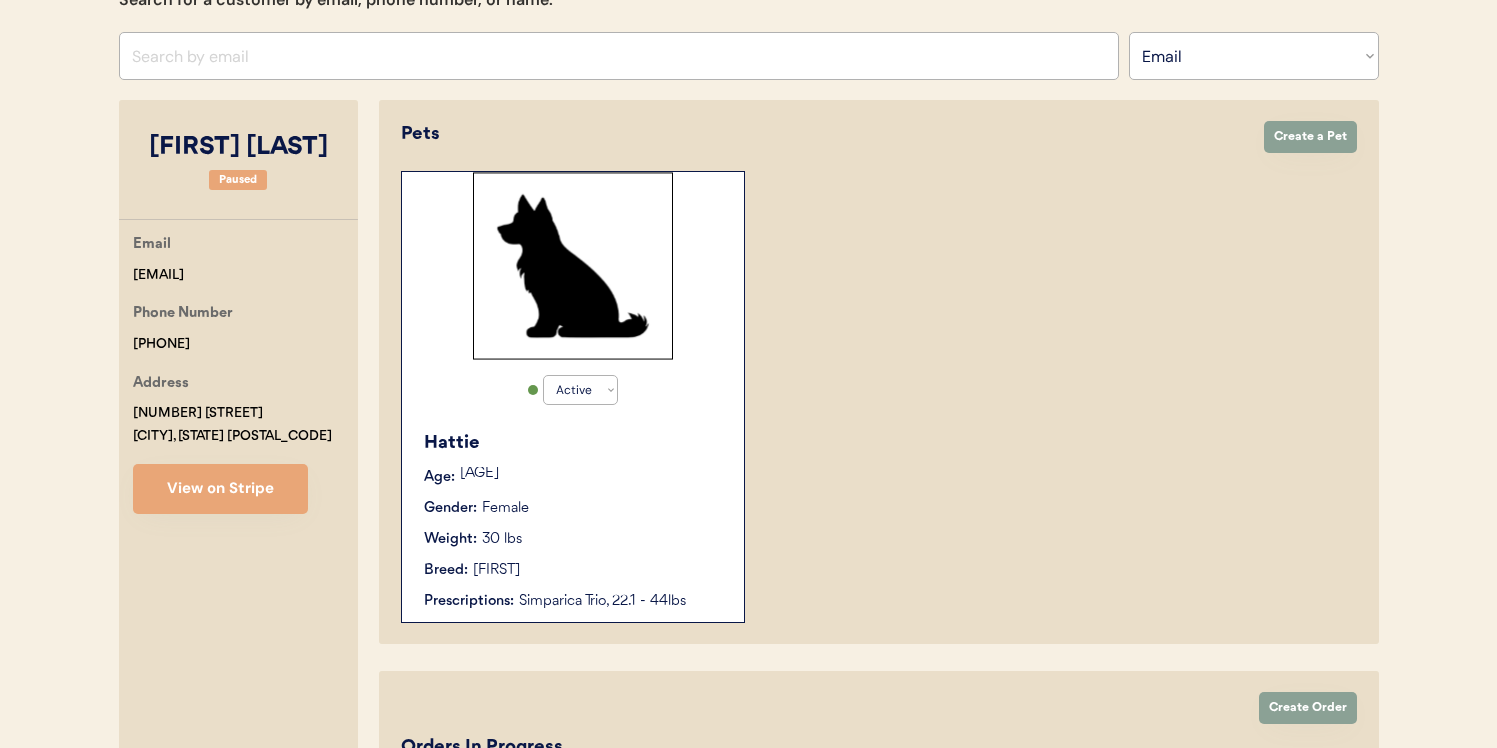 scroll, scrollTop: 273, scrollLeft: 0, axis: vertical 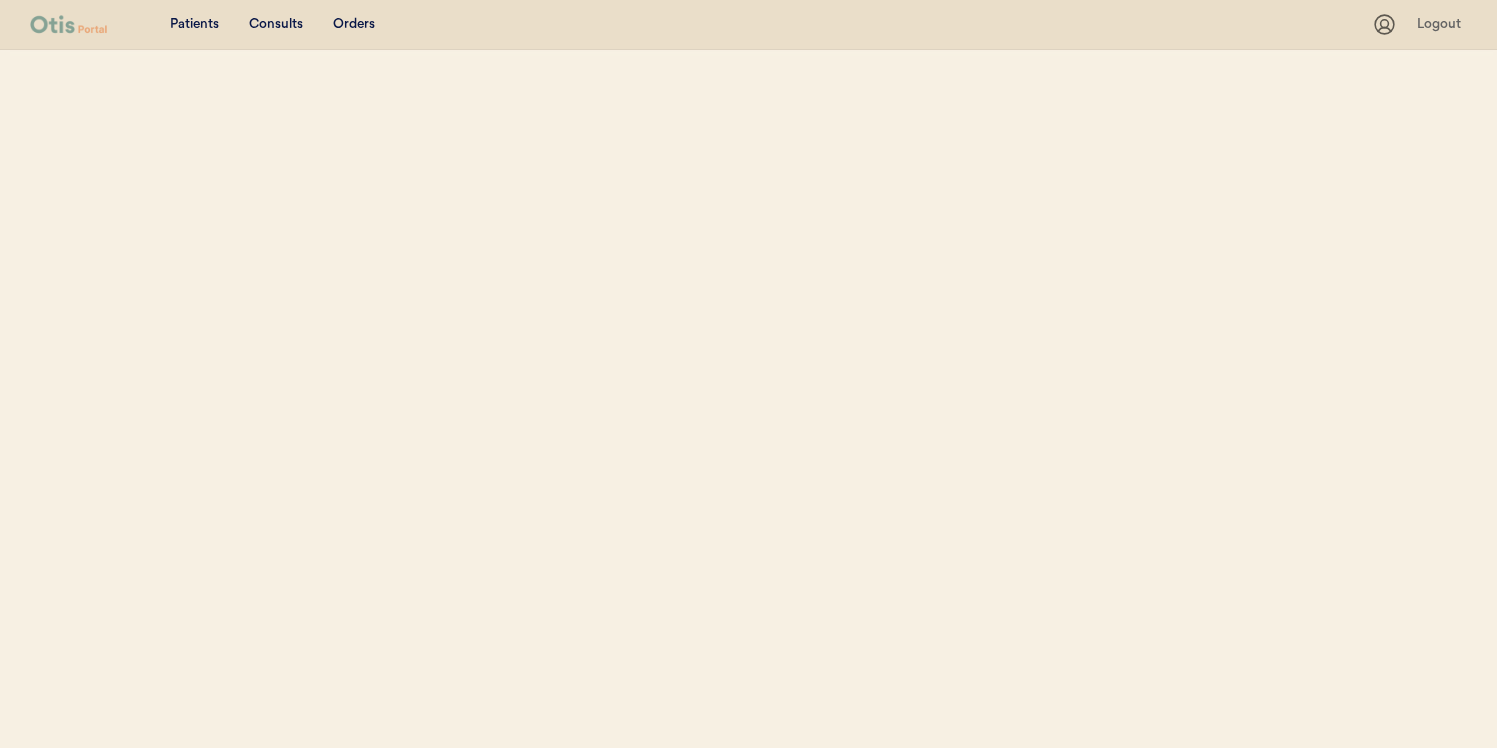 select on ""Email"" 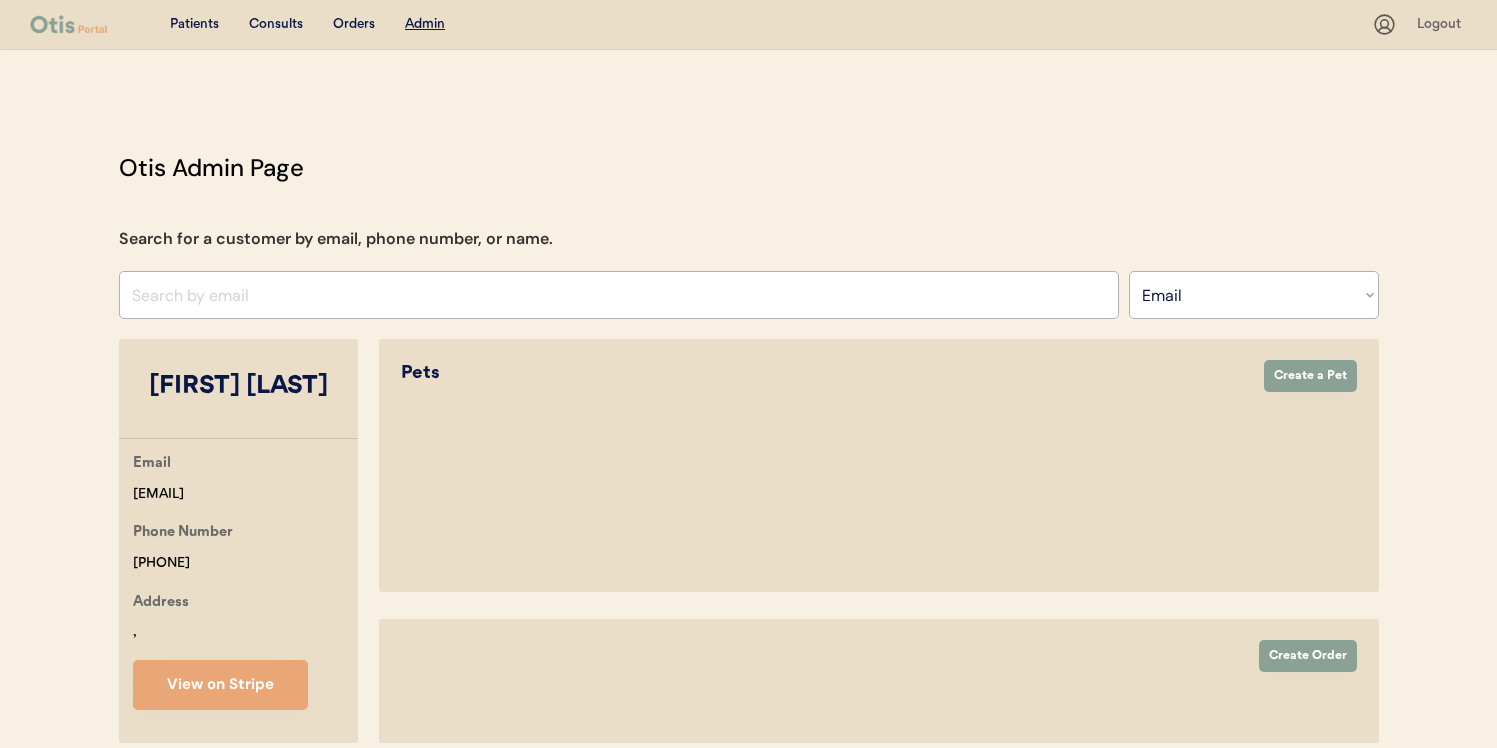 select on "true" 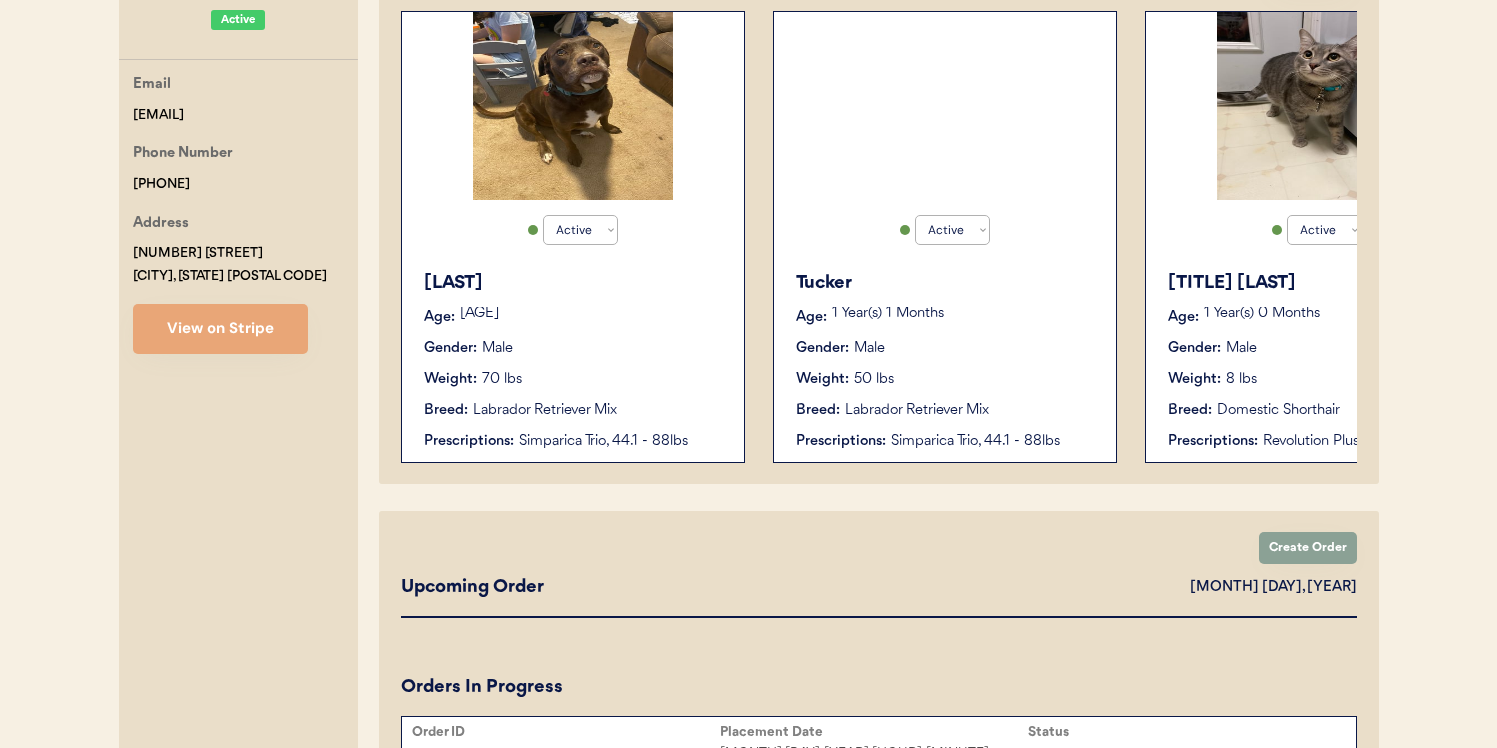 scroll, scrollTop: 405, scrollLeft: 0, axis: vertical 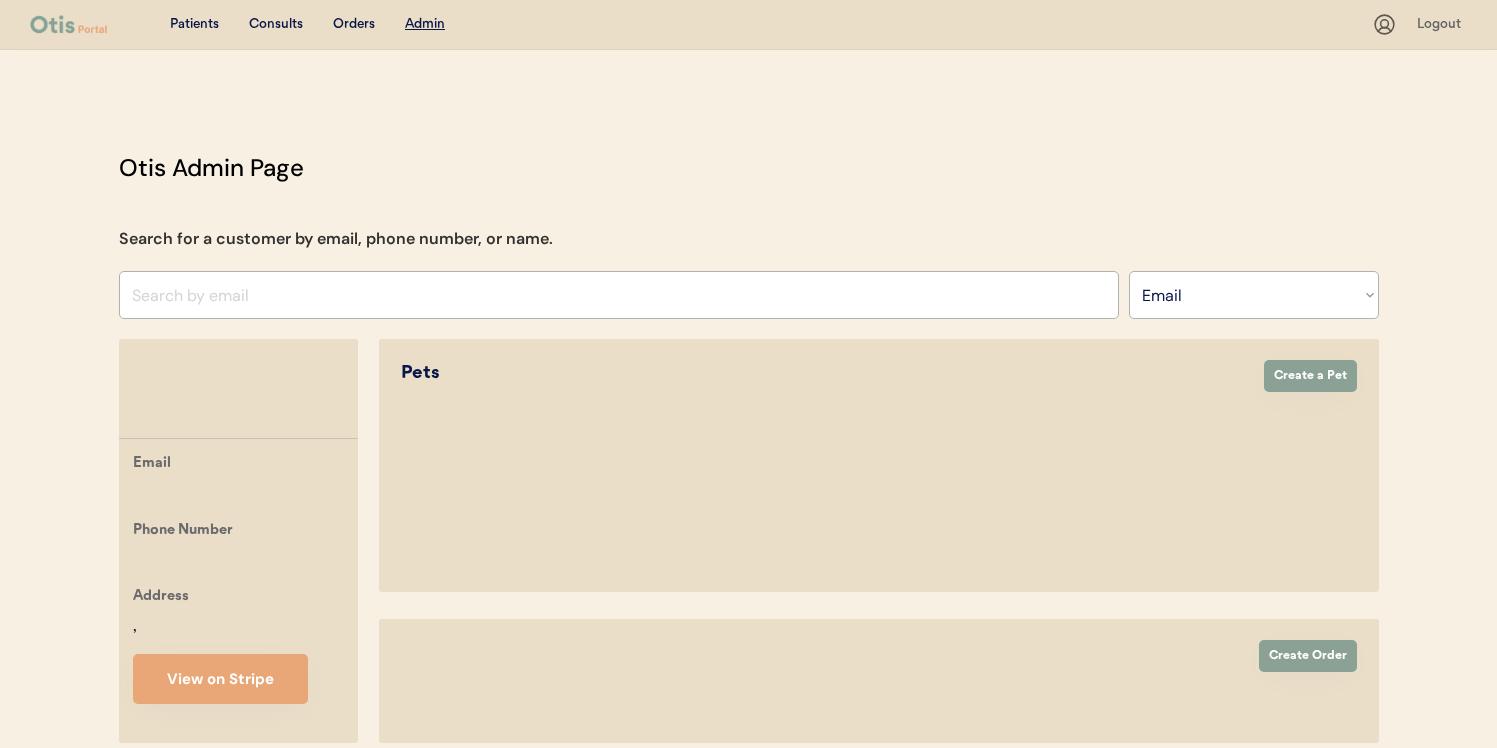 select on ""Email"" 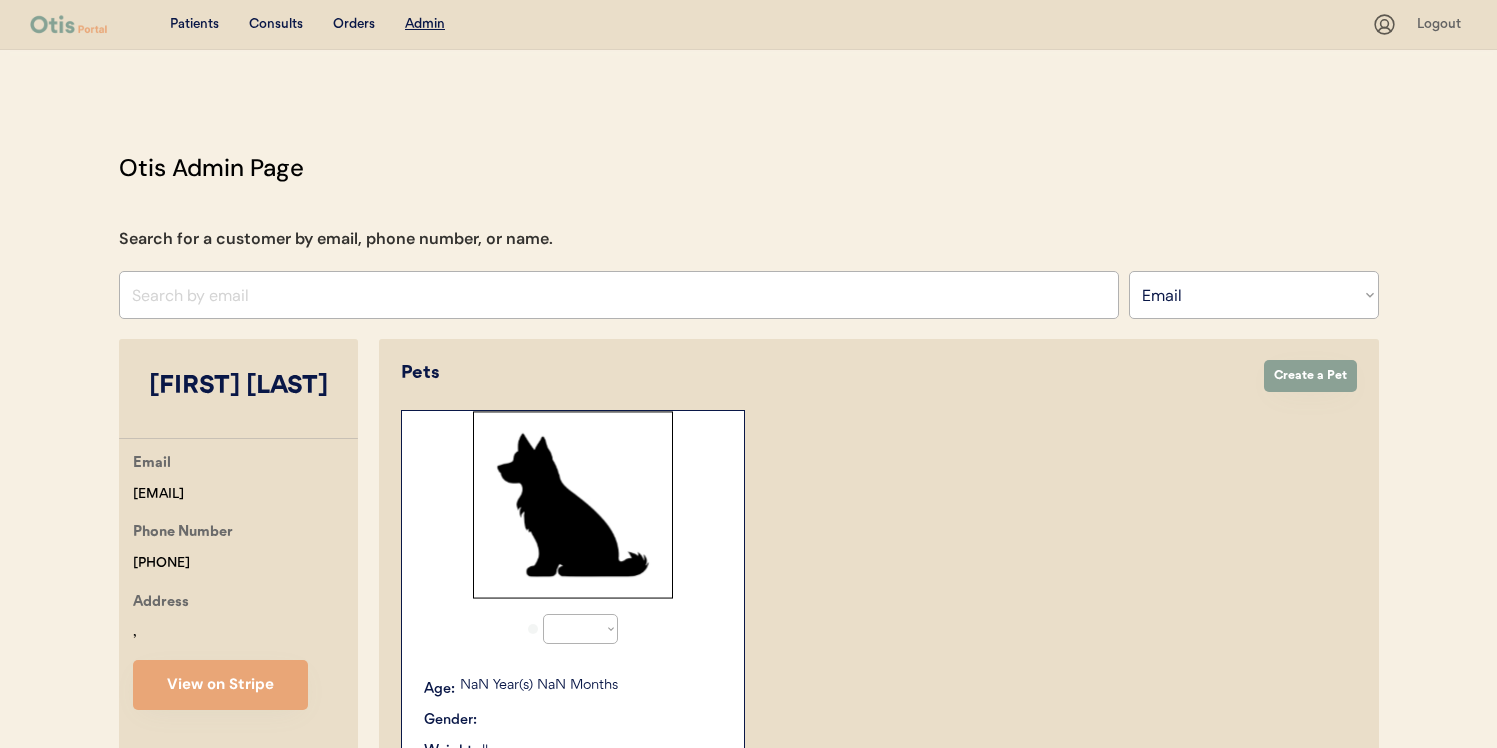 scroll, scrollTop: 0, scrollLeft: 0, axis: both 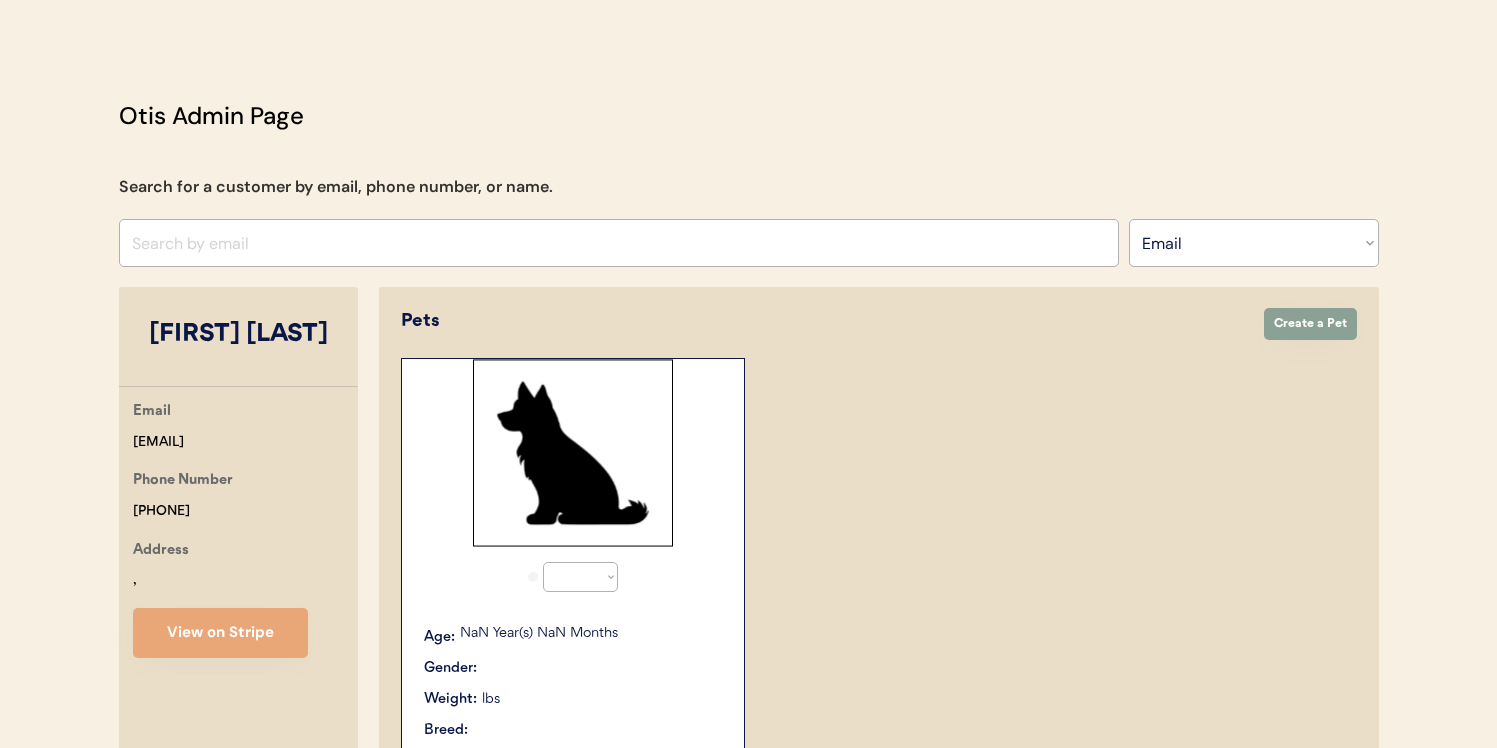 select on "true" 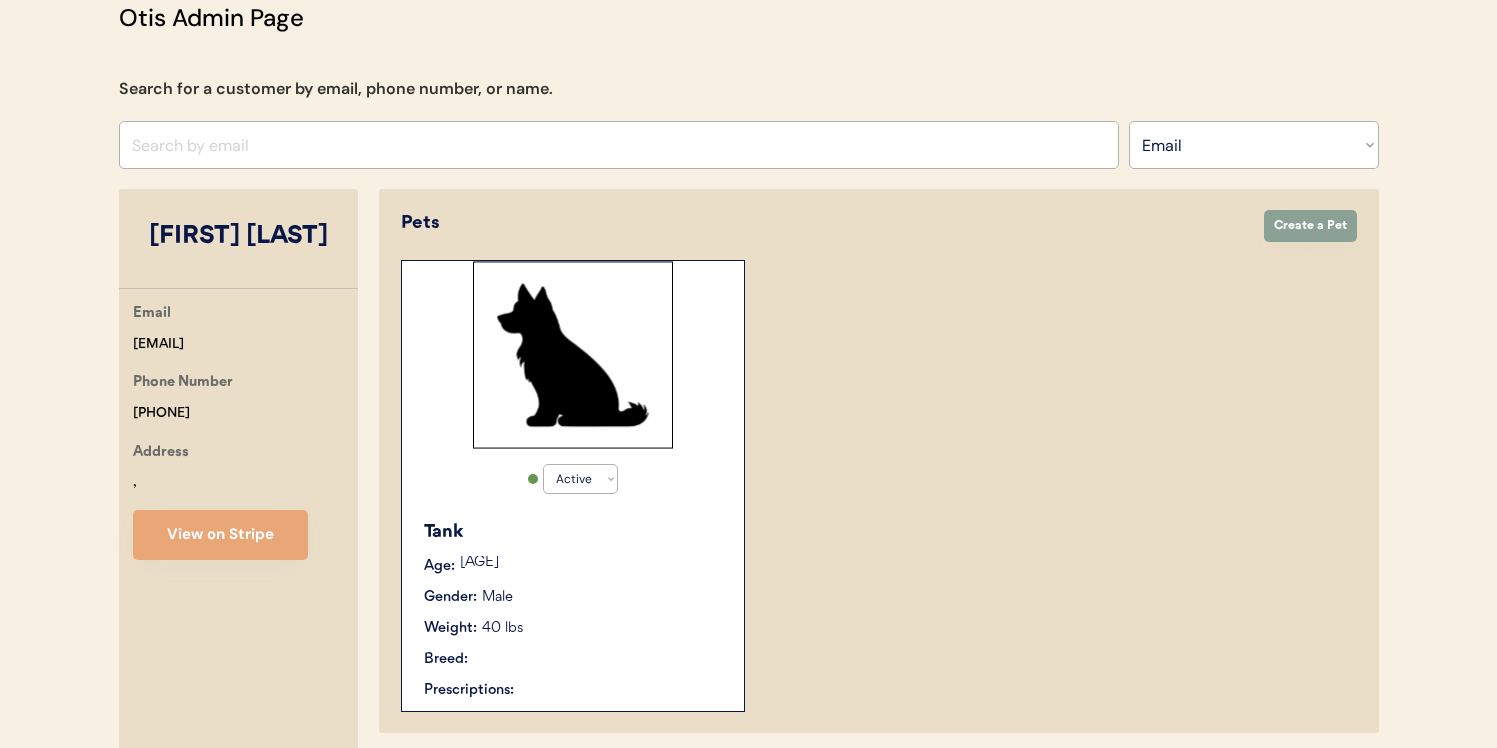 scroll, scrollTop: 297, scrollLeft: 0, axis: vertical 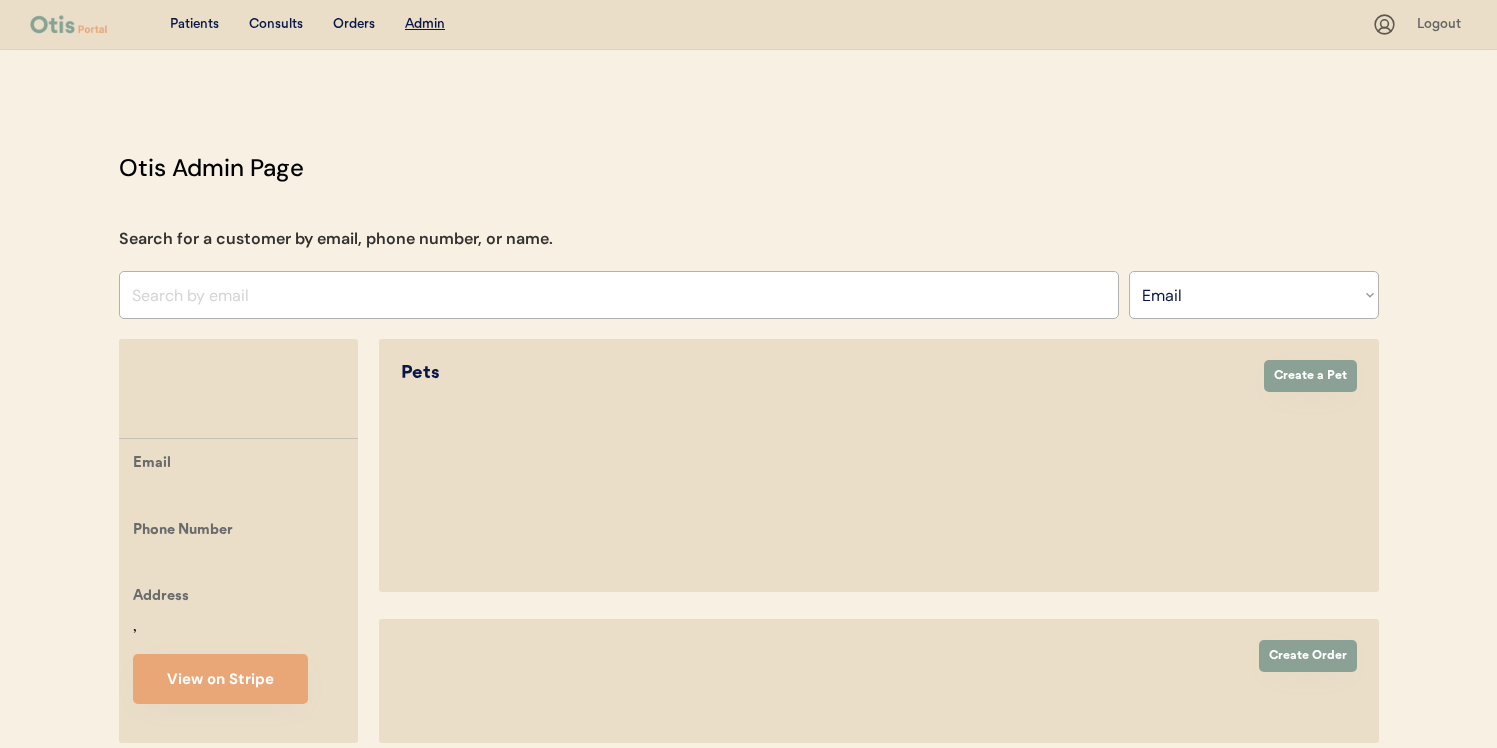 select on ""Email"" 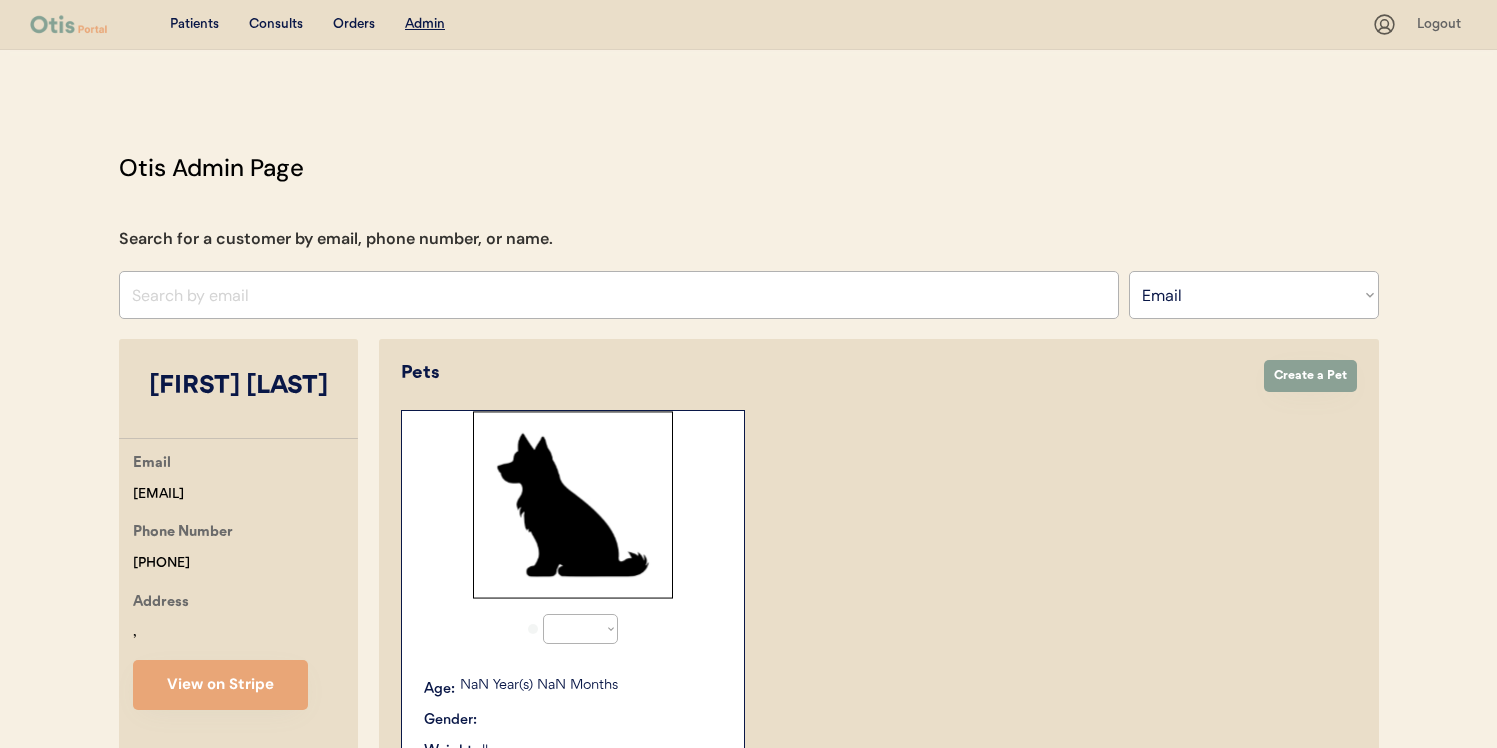 scroll, scrollTop: 0, scrollLeft: 0, axis: both 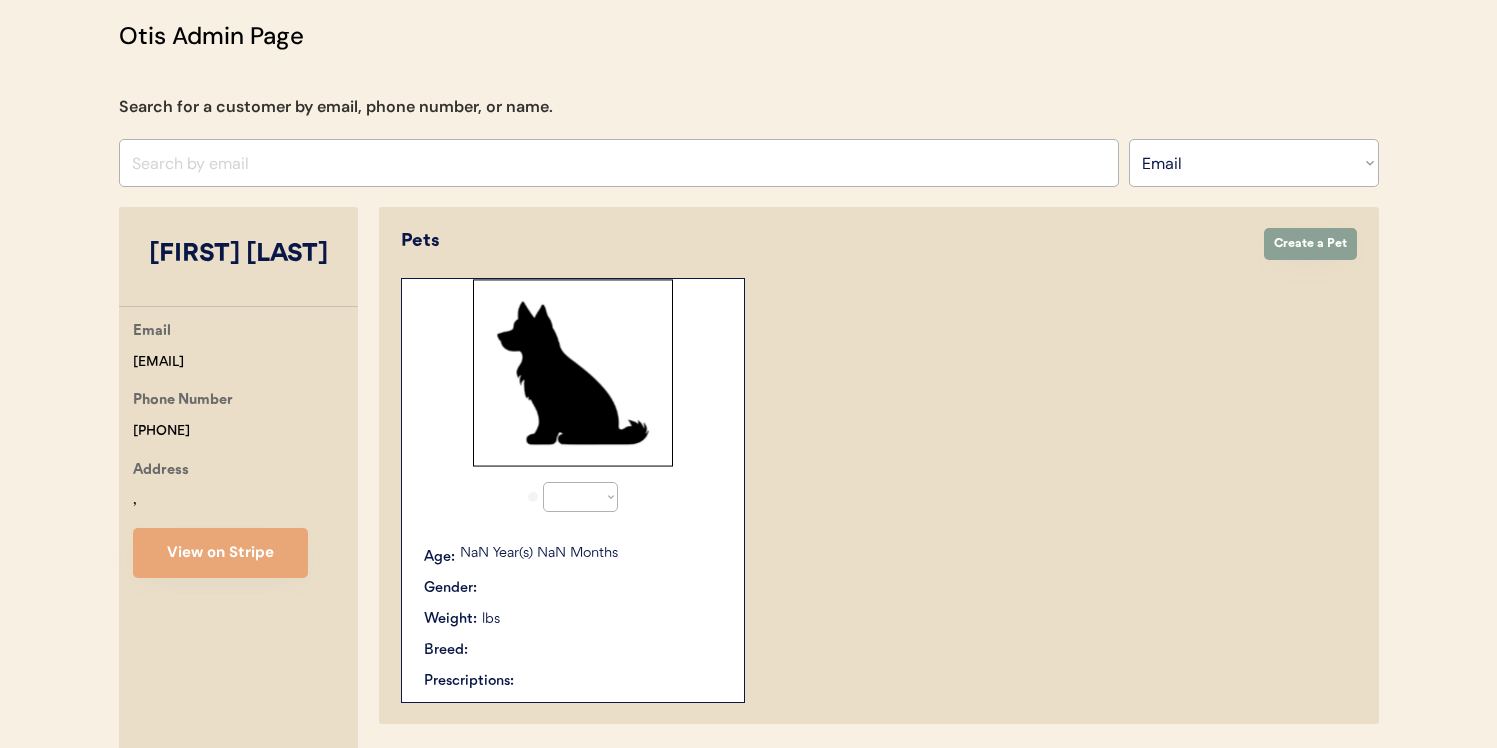 select on "true" 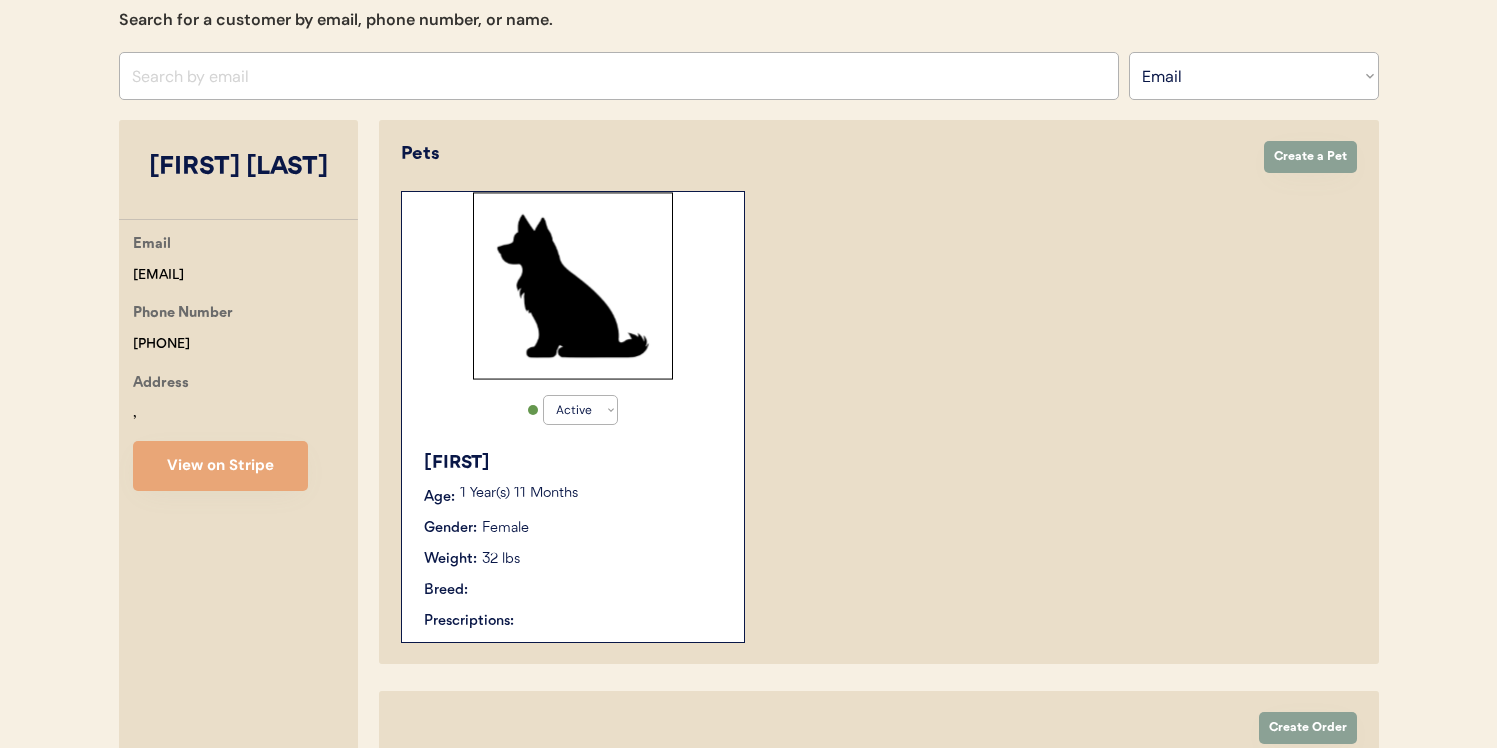 scroll, scrollTop: 303, scrollLeft: 0, axis: vertical 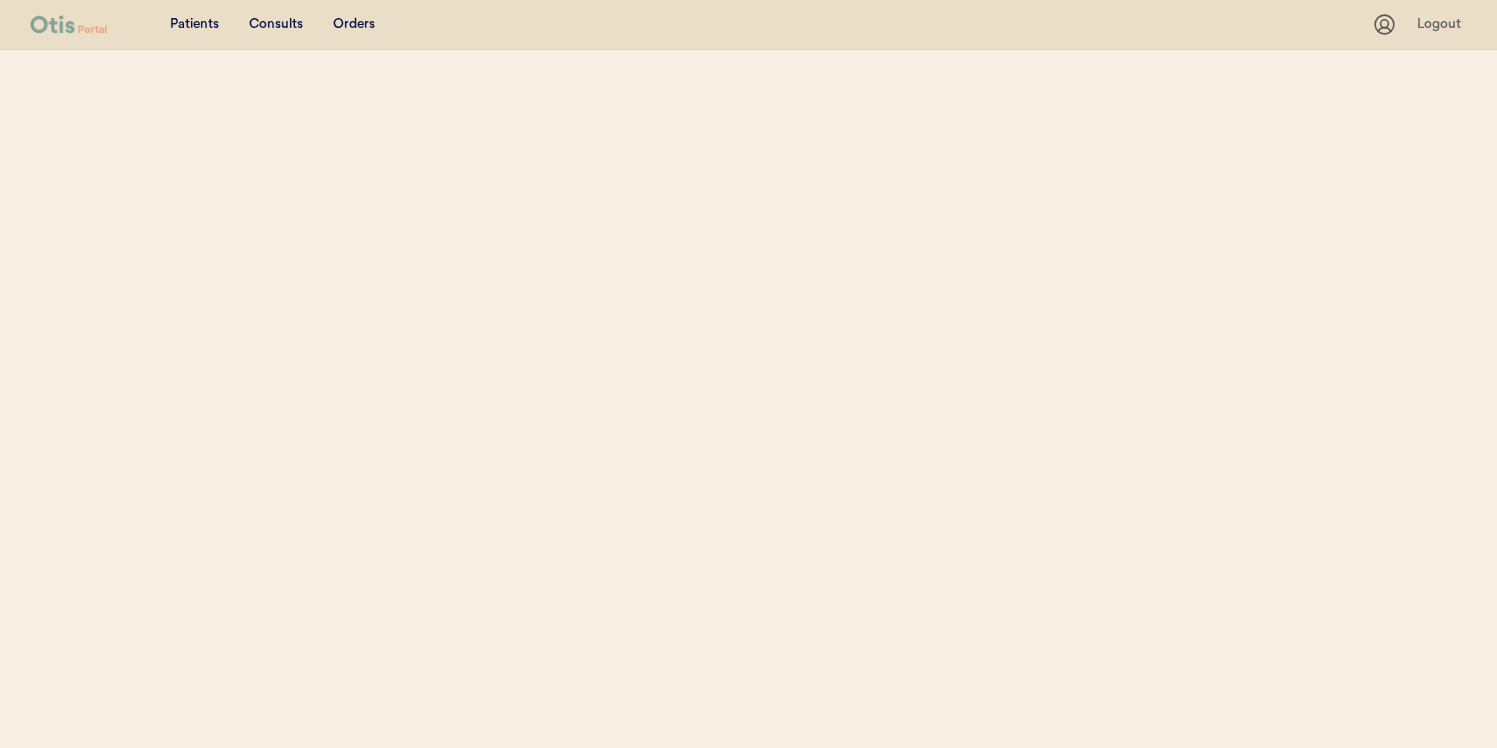 select on ""Email"" 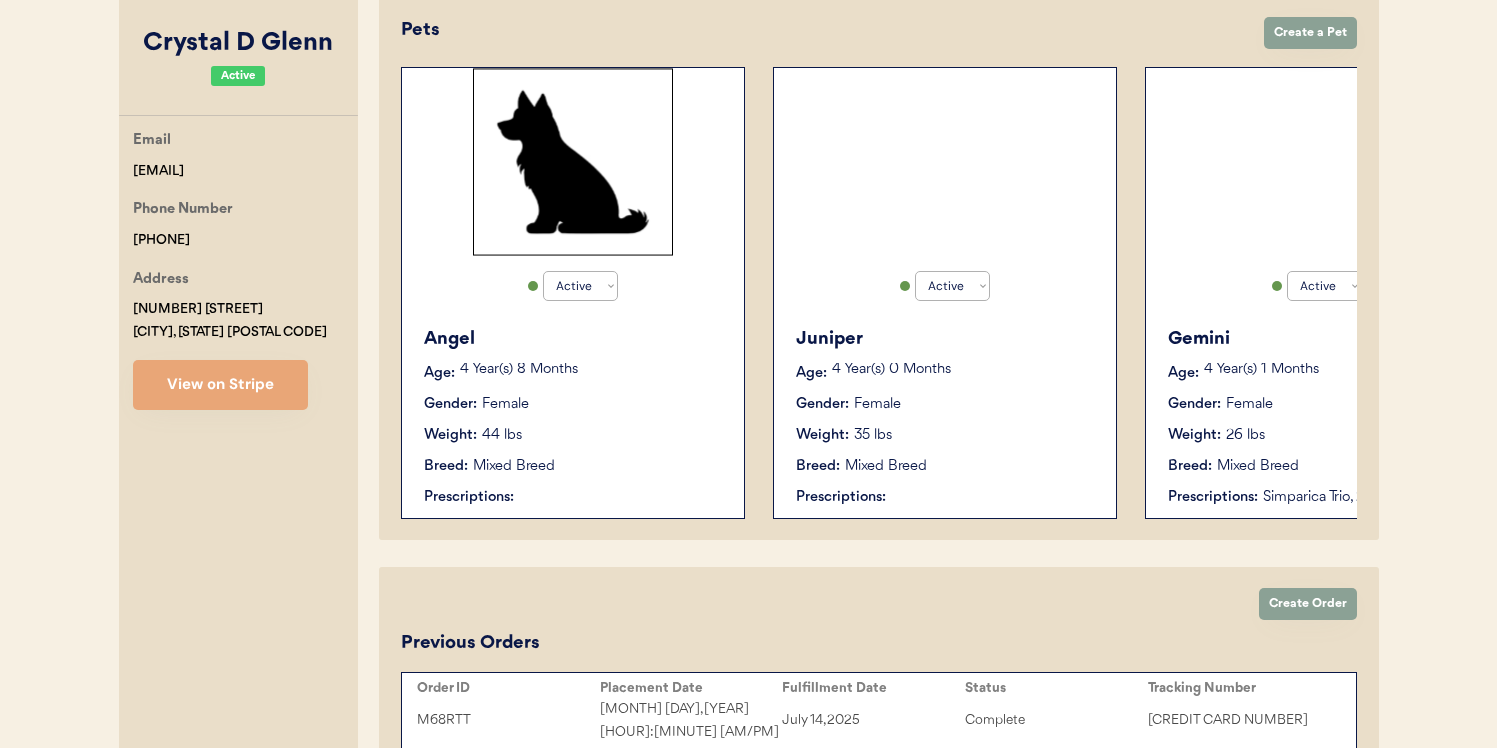 scroll, scrollTop: 415, scrollLeft: 0, axis: vertical 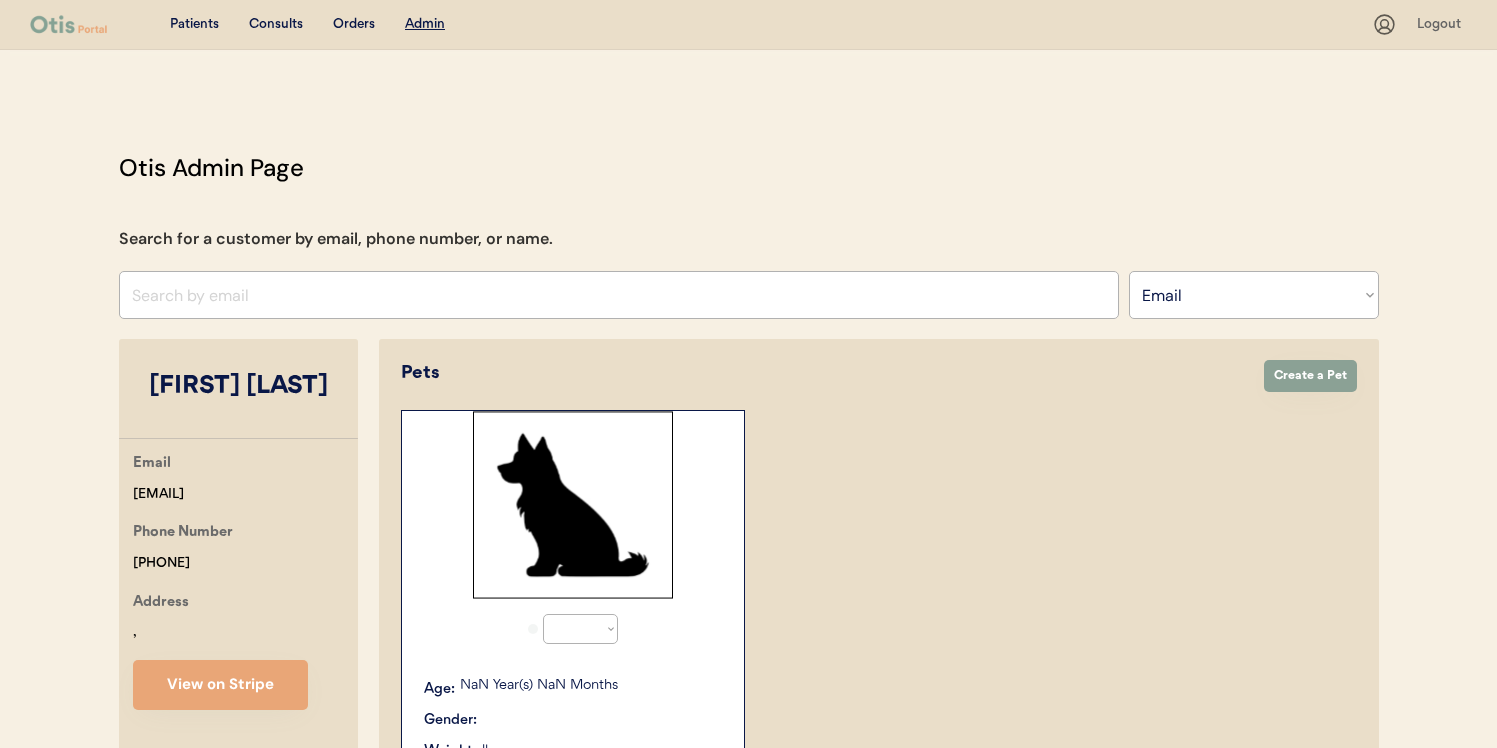 select on ""Email"" 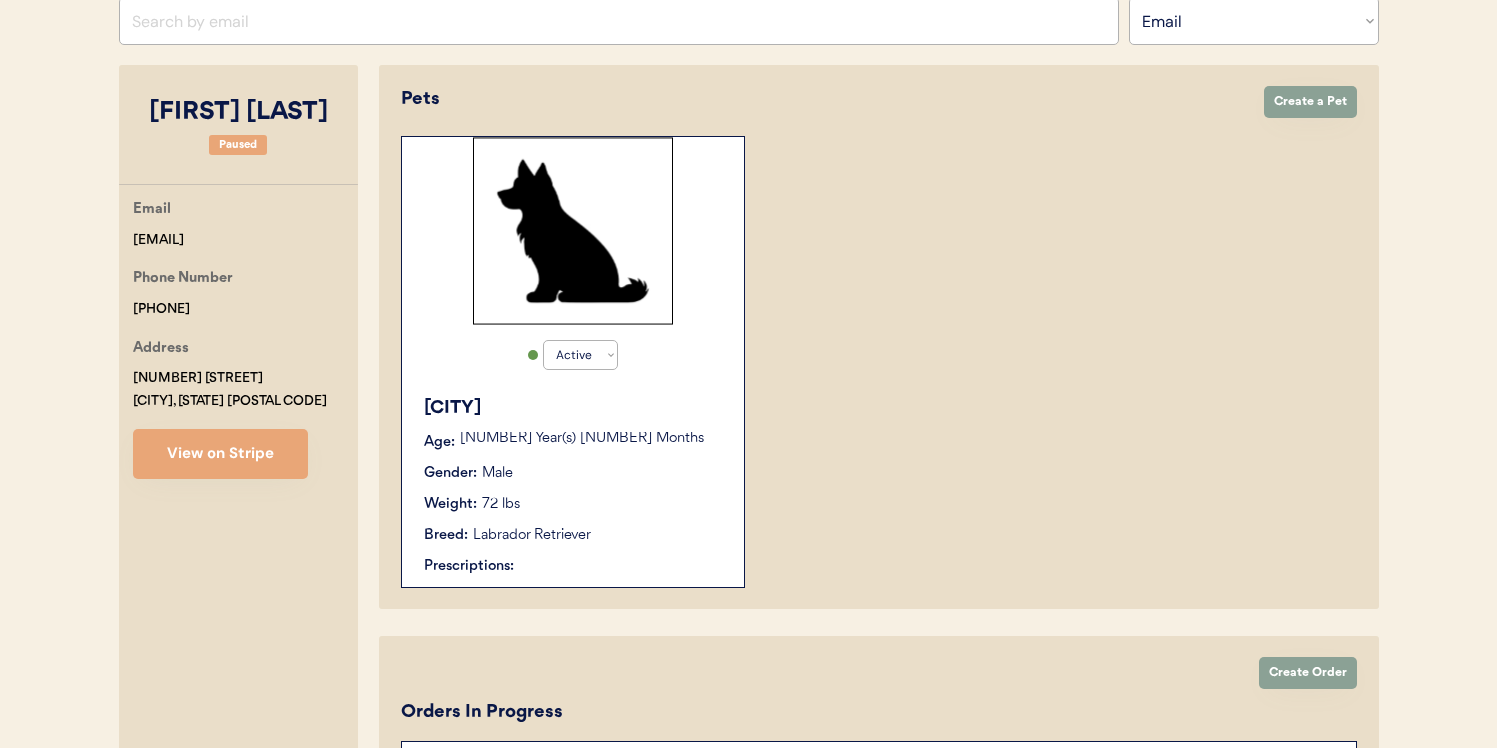 scroll, scrollTop: 307, scrollLeft: 0, axis: vertical 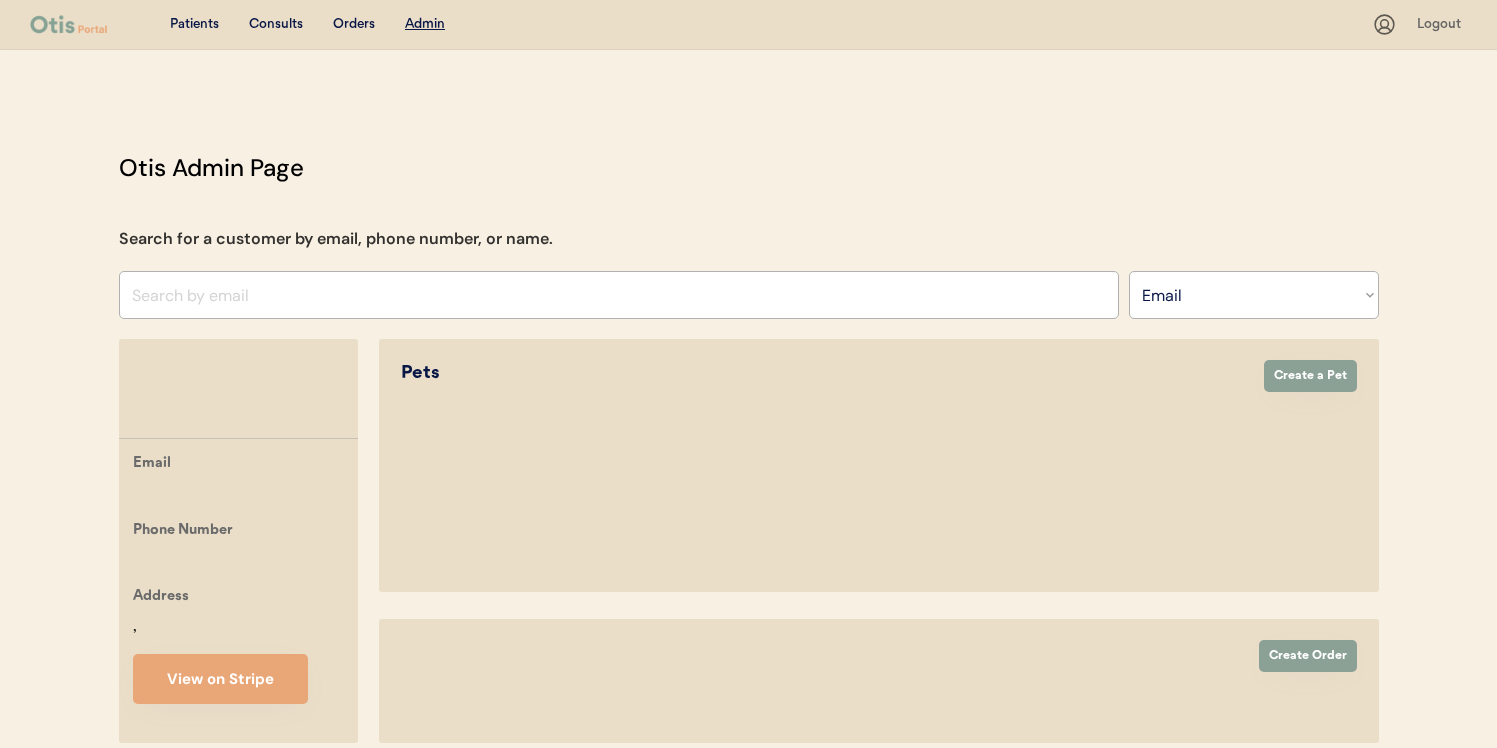 select on ""Email"" 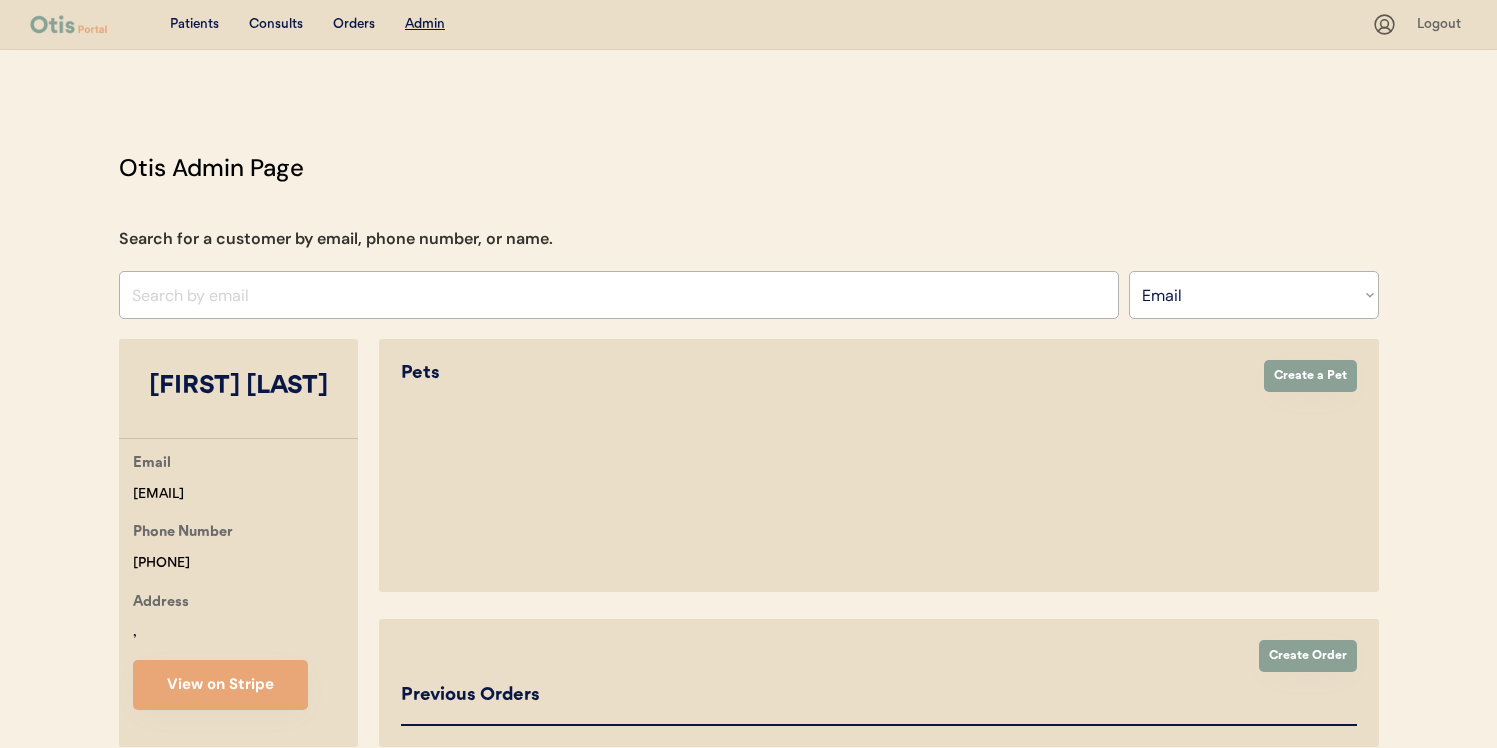 select on "true" 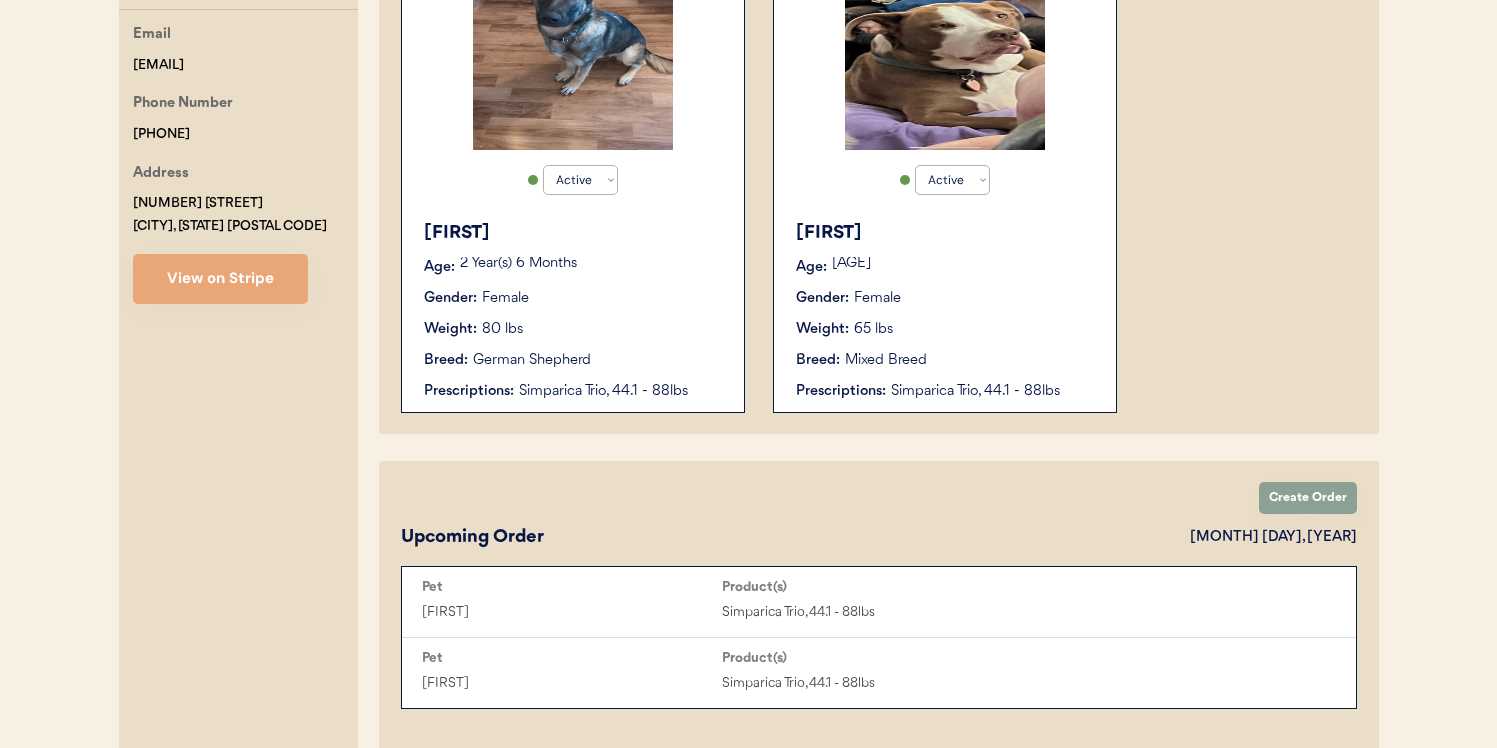 scroll, scrollTop: 259, scrollLeft: 0, axis: vertical 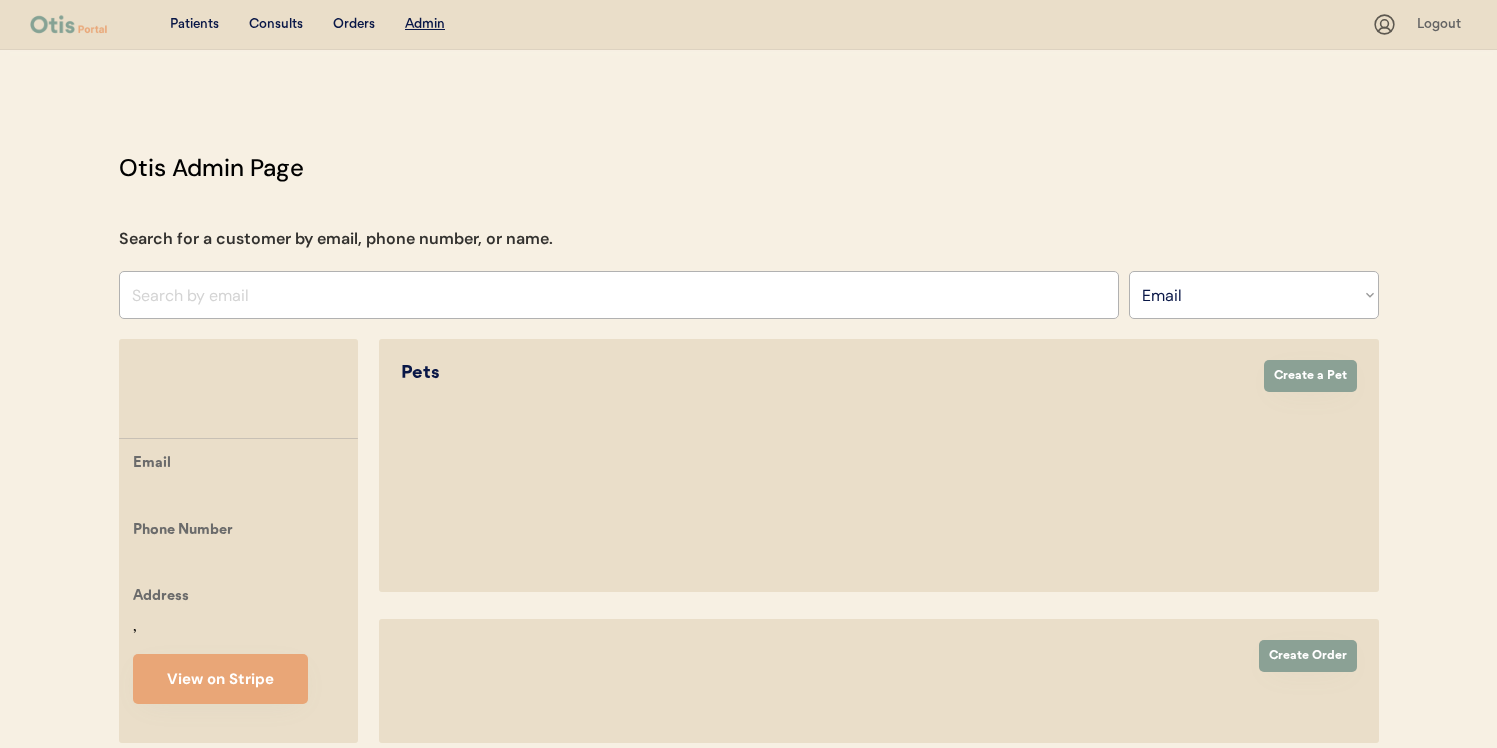 select on ""Email"" 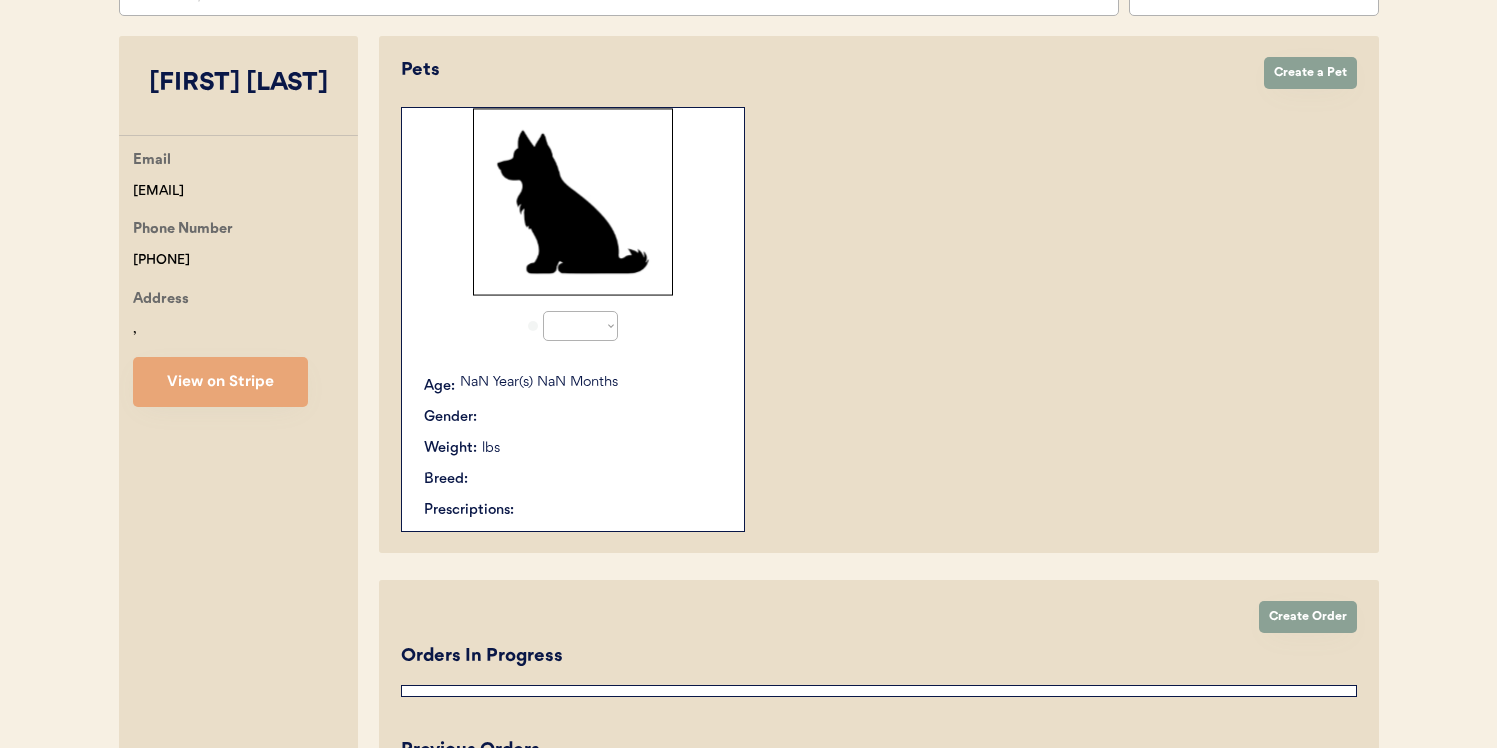 select on "true" 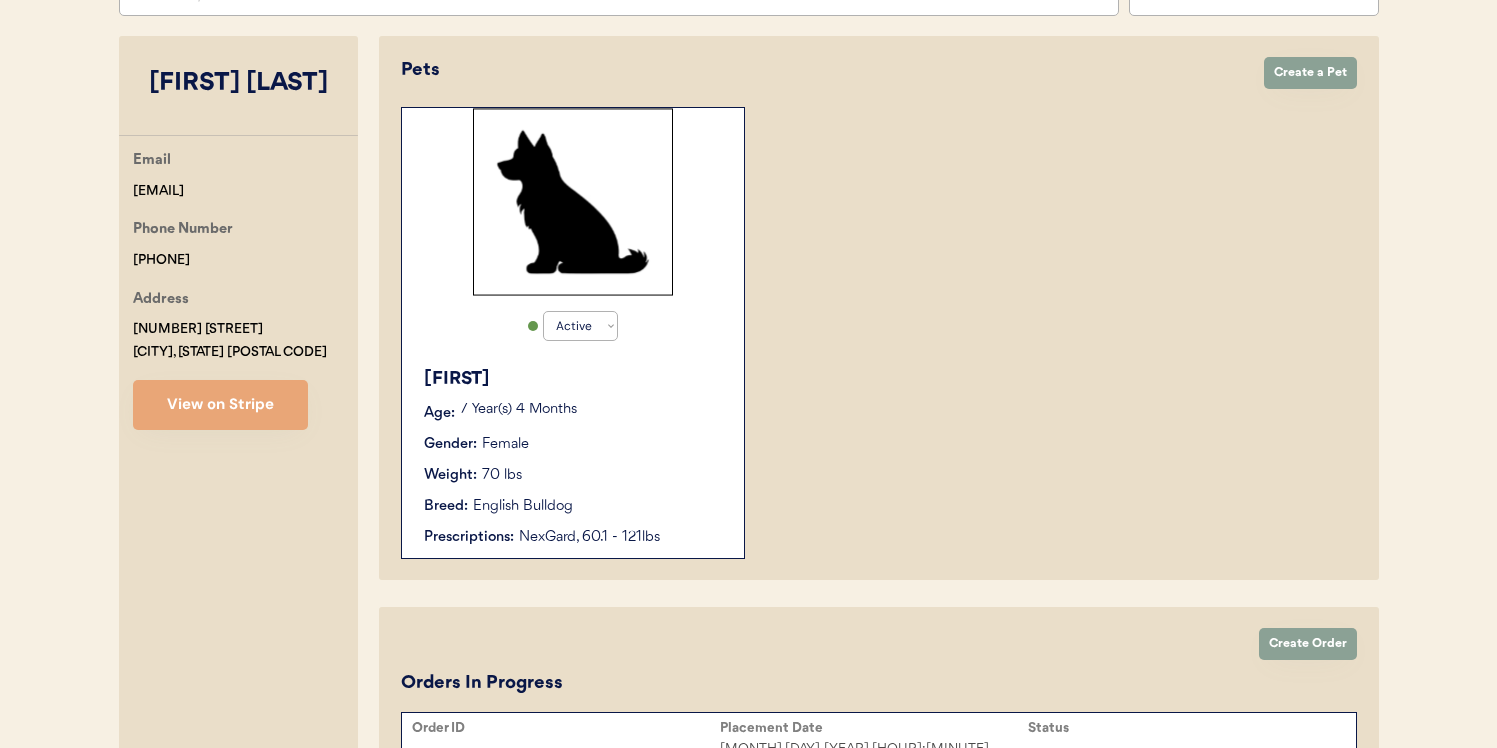 scroll, scrollTop: 341, scrollLeft: 0, axis: vertical 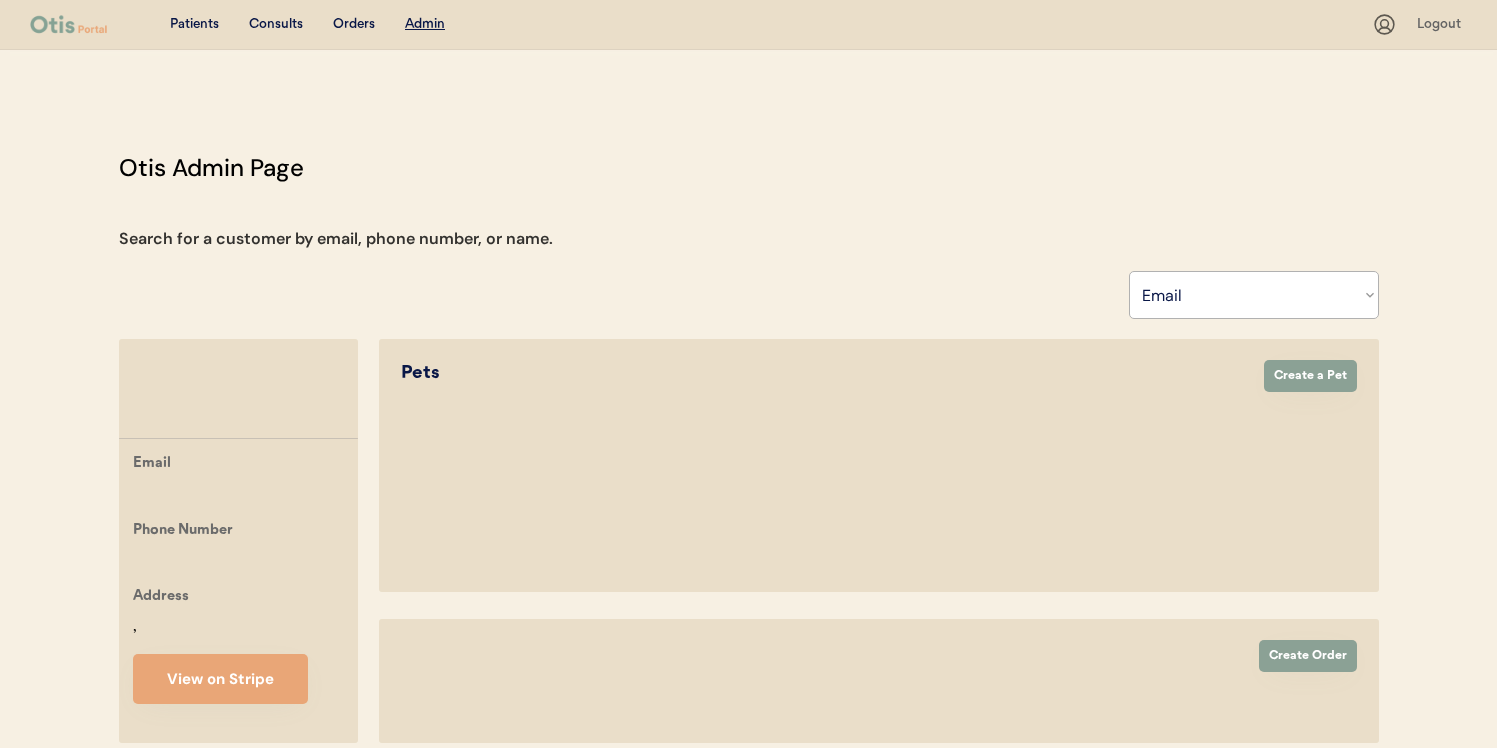 select on ""Email"" 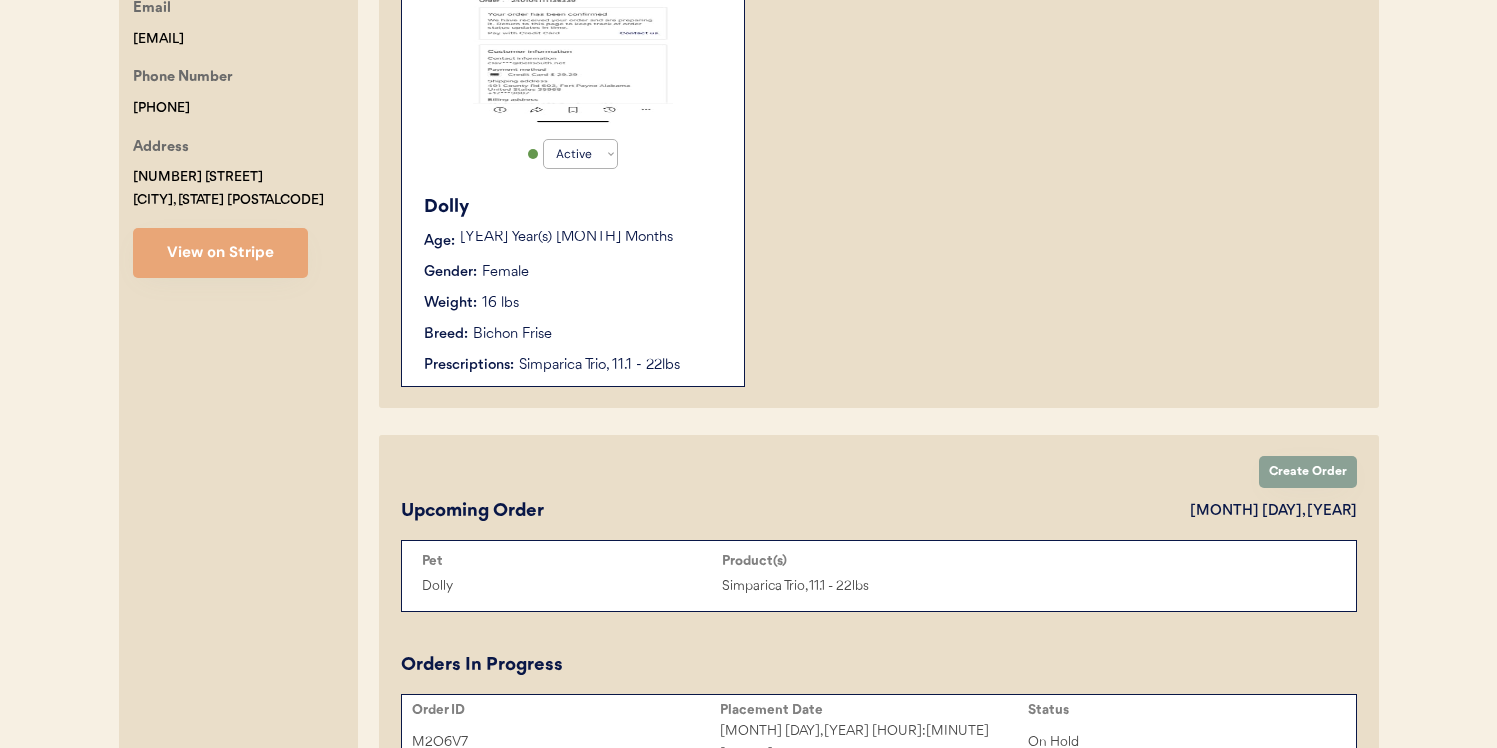 scroll, scrollTop: 393, scrollLeft: 0, axis: vertical 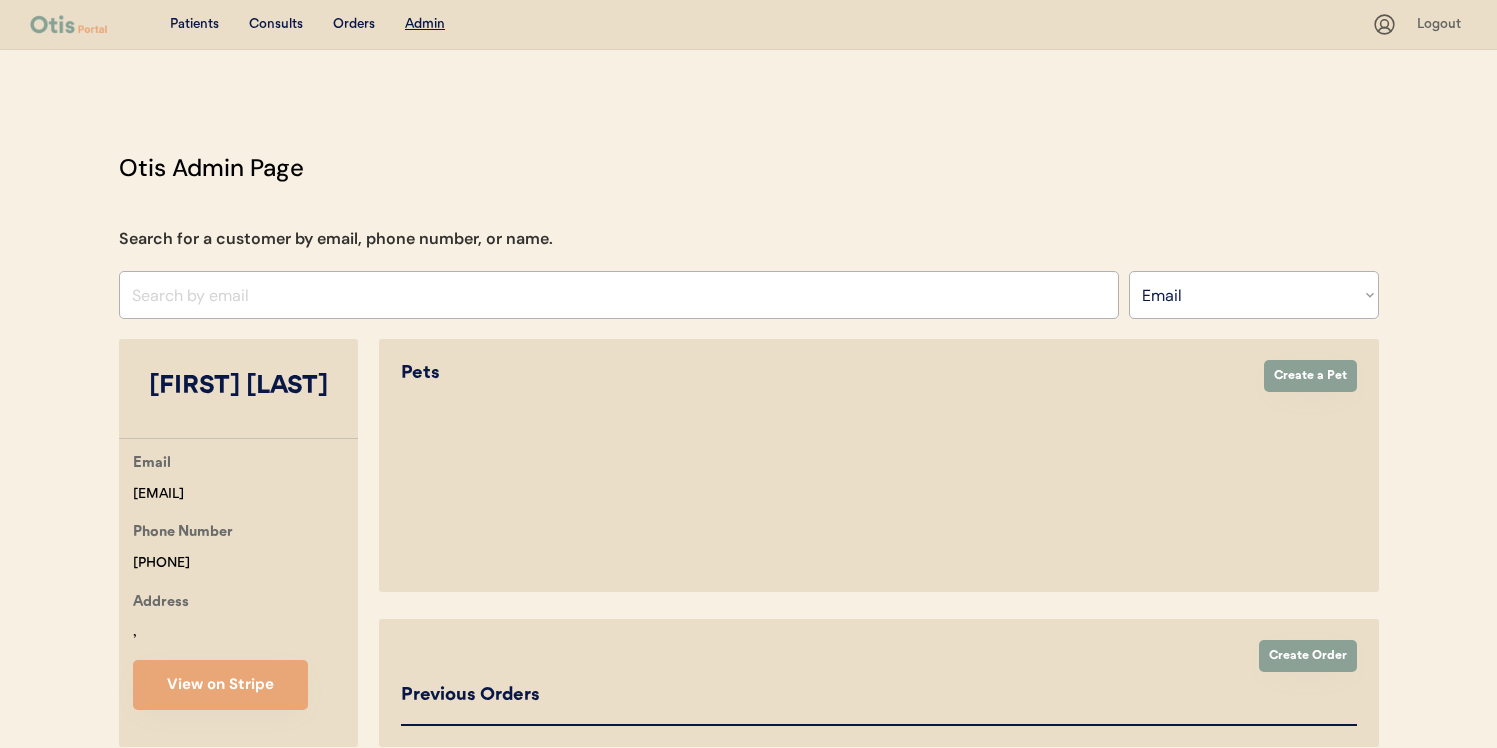 select on ""Email"" 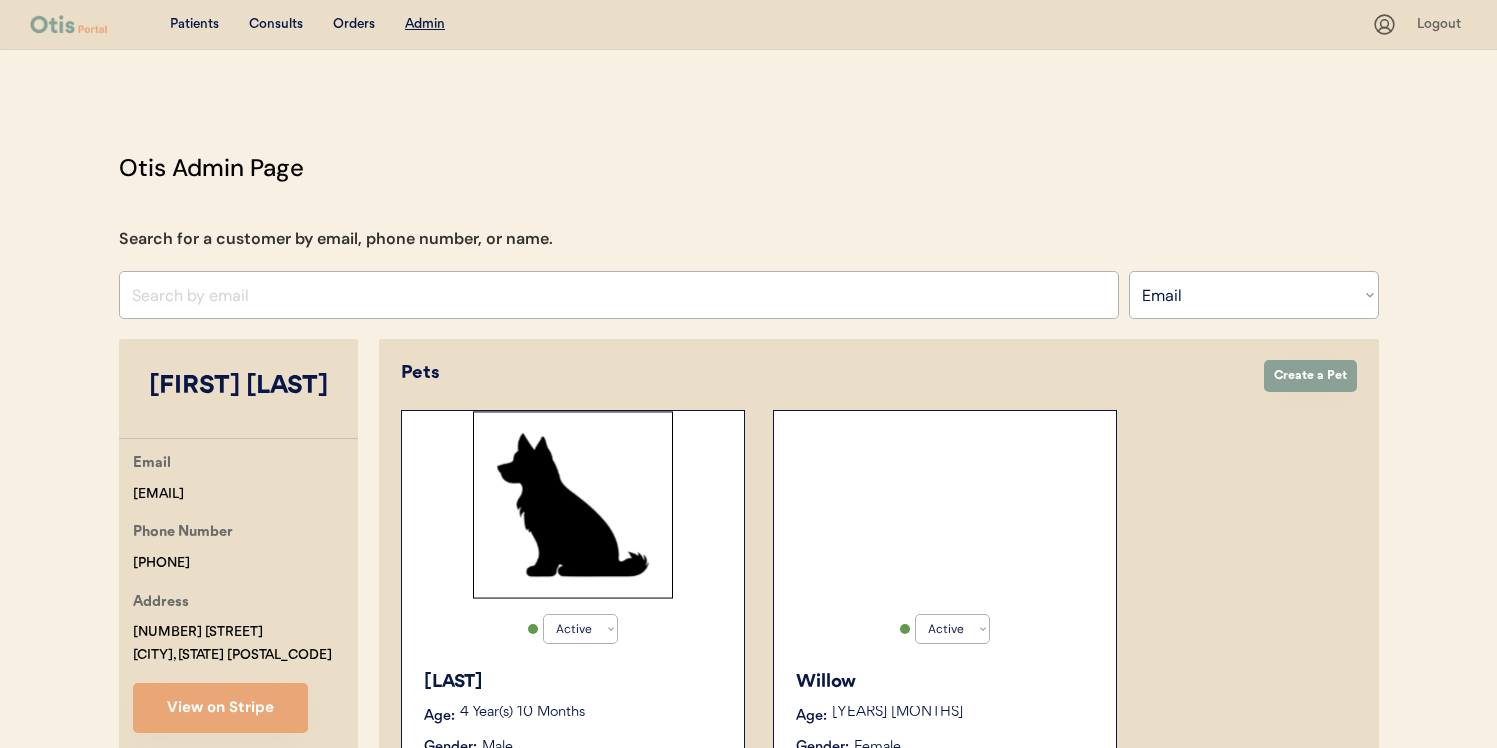 scroll, scrollTop: 0, scrollLeft: 0, axis: both 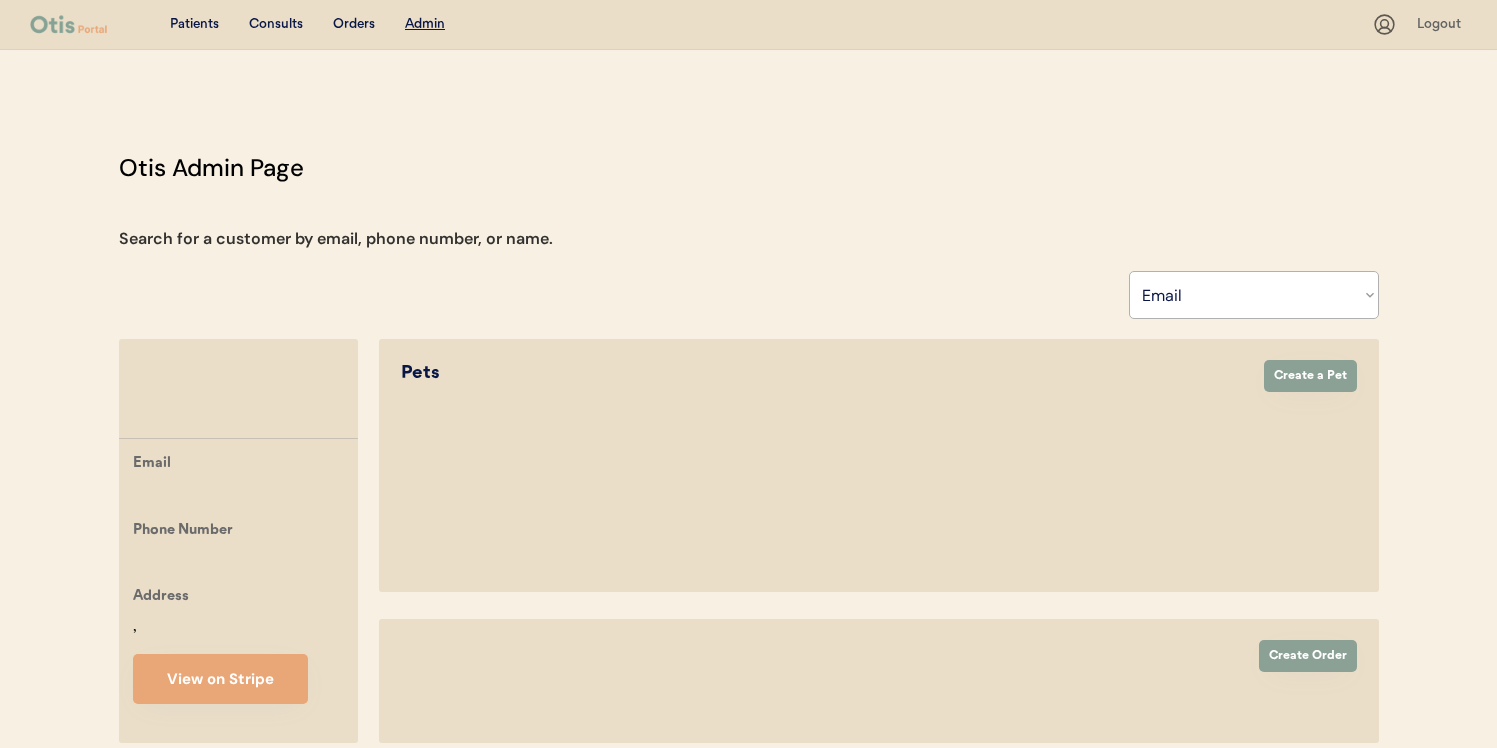 select on ""Email"" 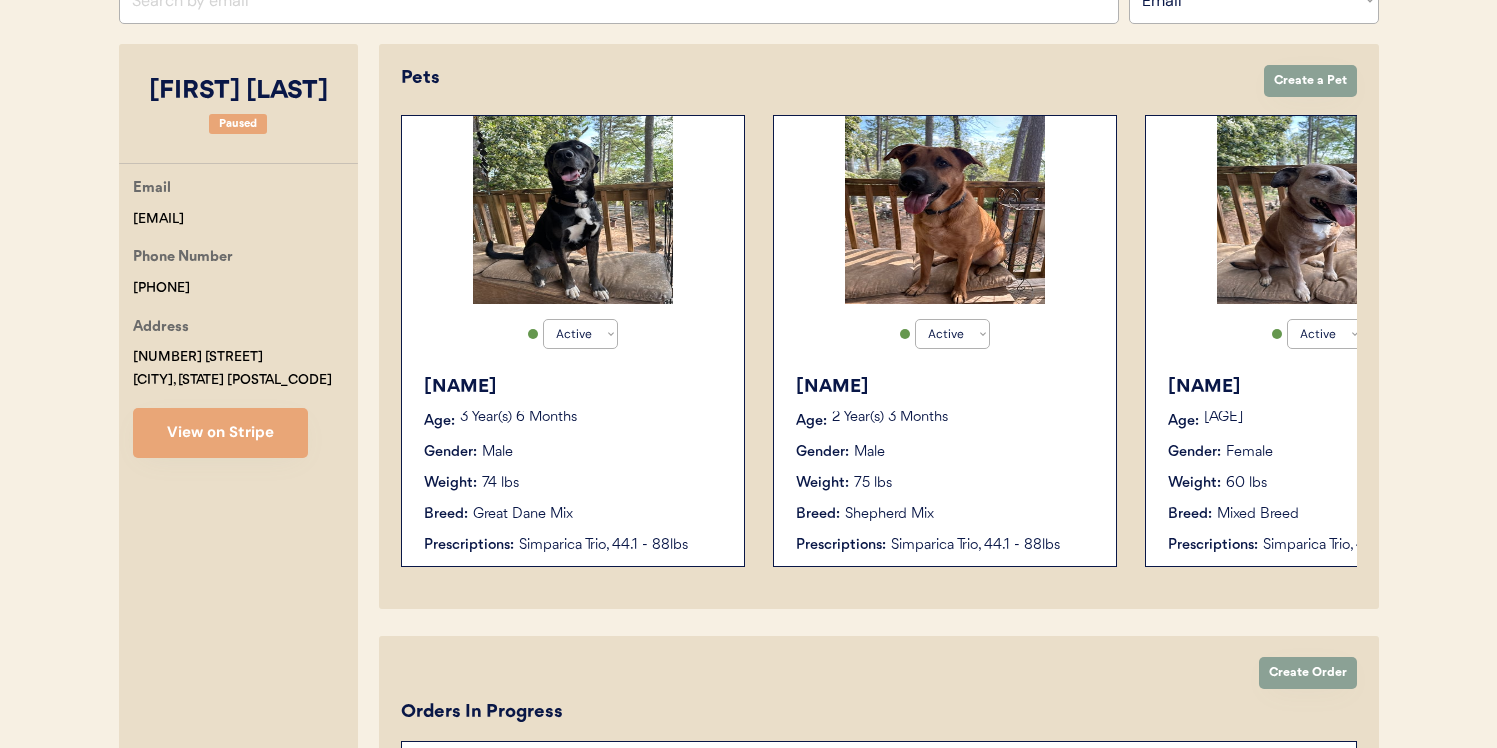 scroll, scrollTop: 328, scrollLeft: 0, axis: vertical 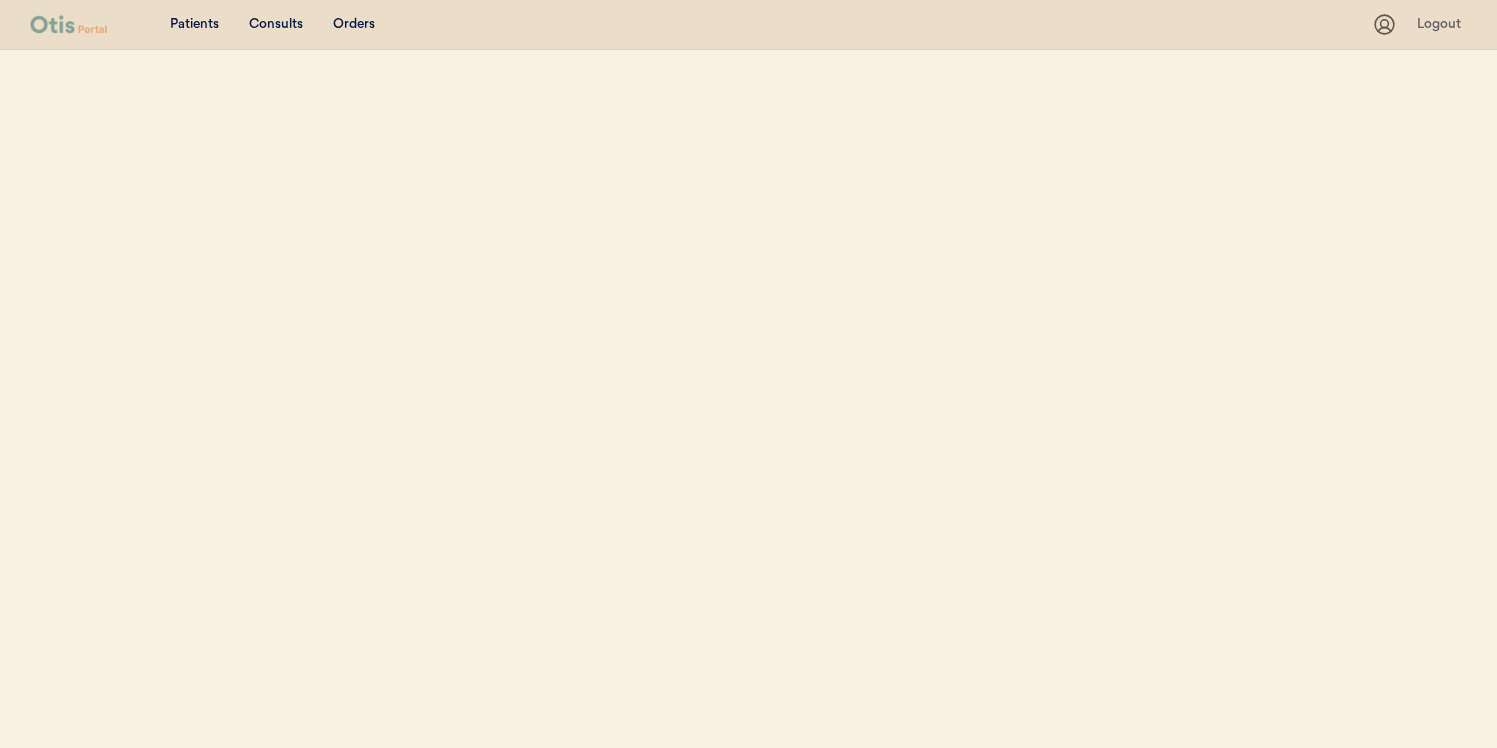 select on ""Email"" 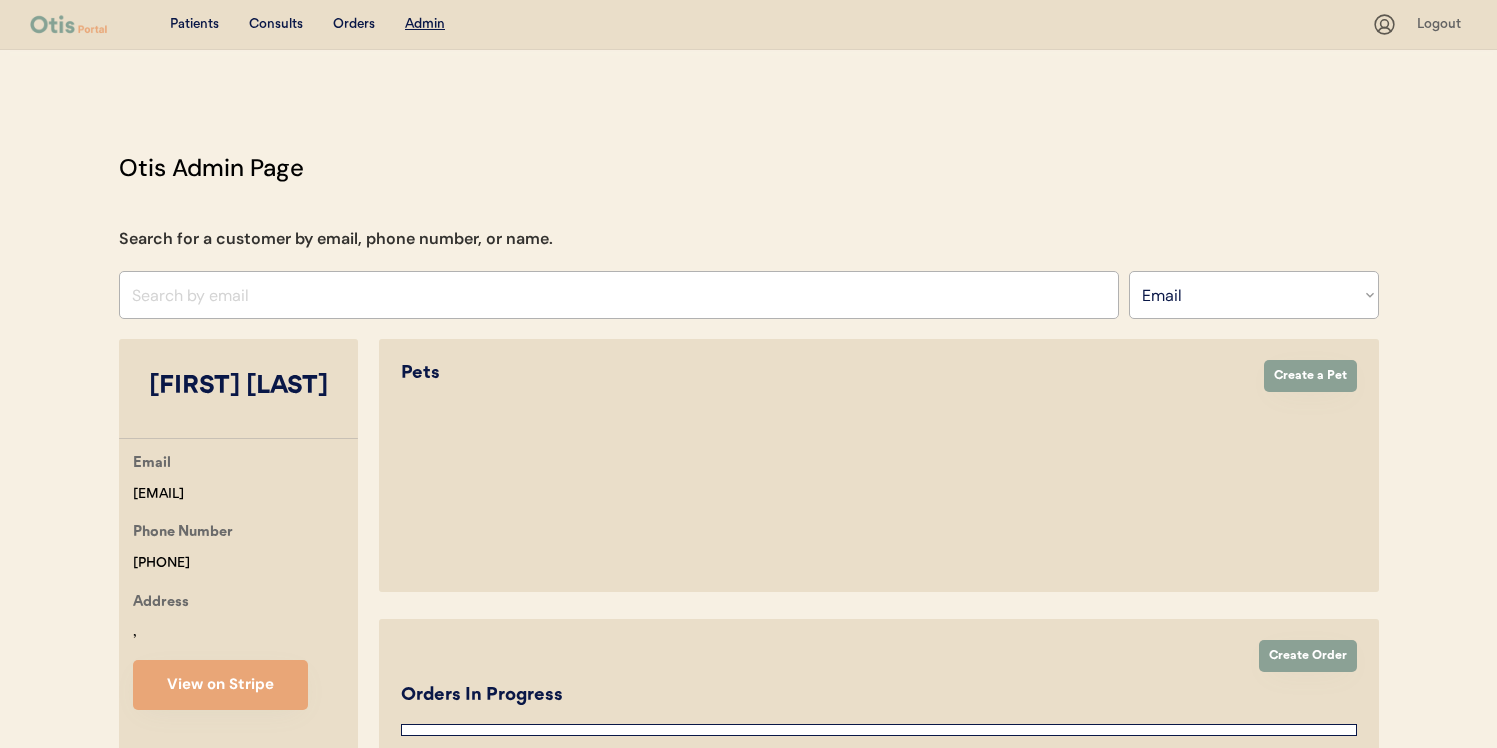 select on "true" 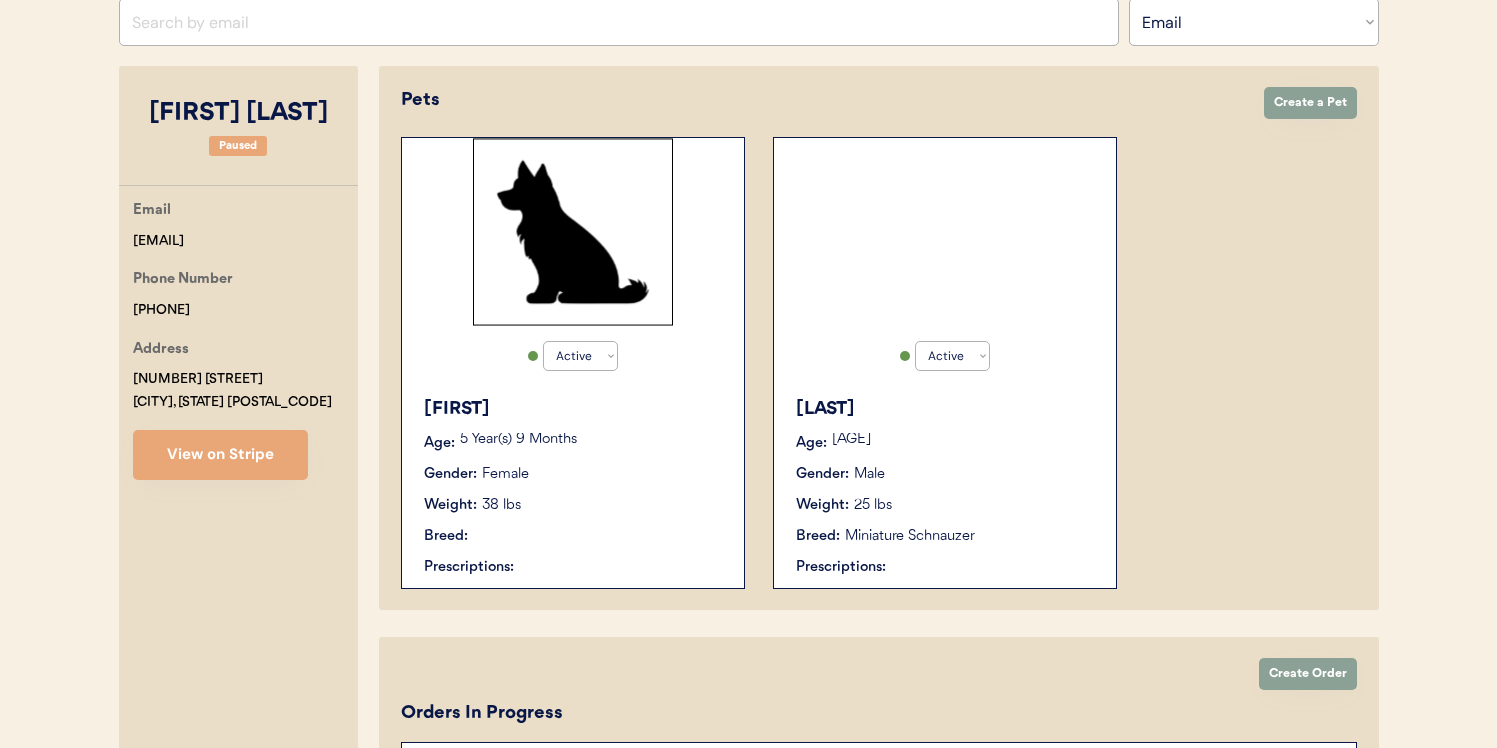 scroll, scrollTop: 391, scrollLeft: 0, axis: vertical 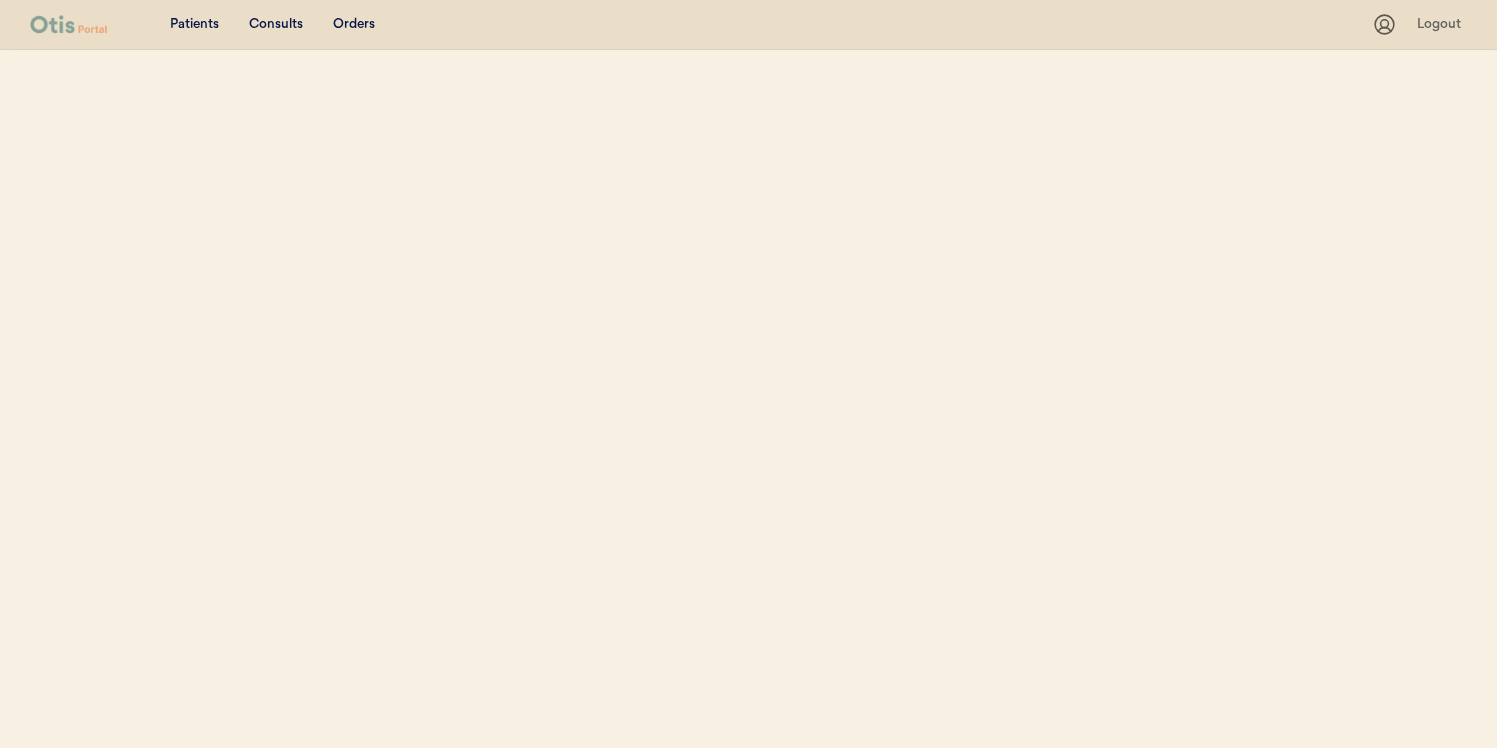 select on ""Email"" 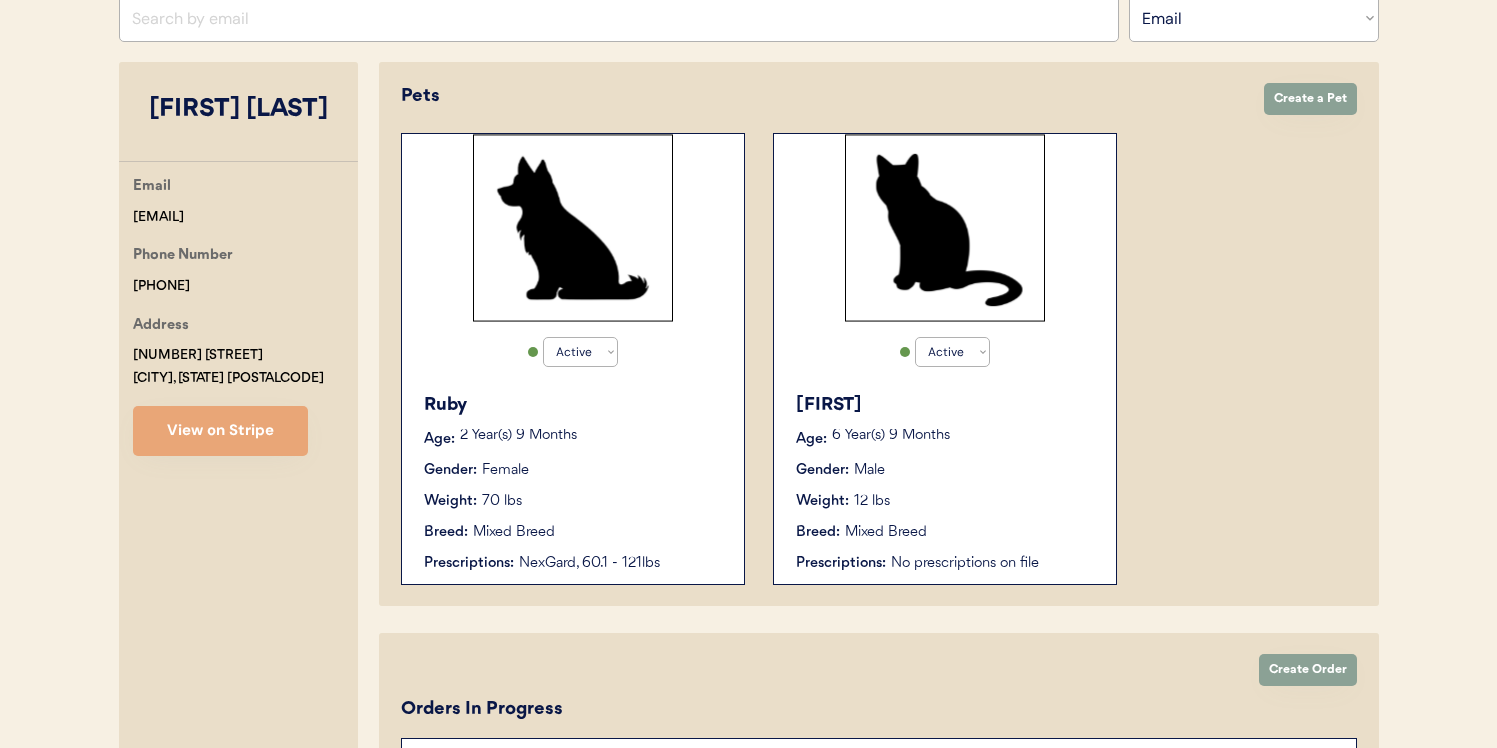 scroll, scrollTop: 346, scrollLeft: 0, axis: vertical 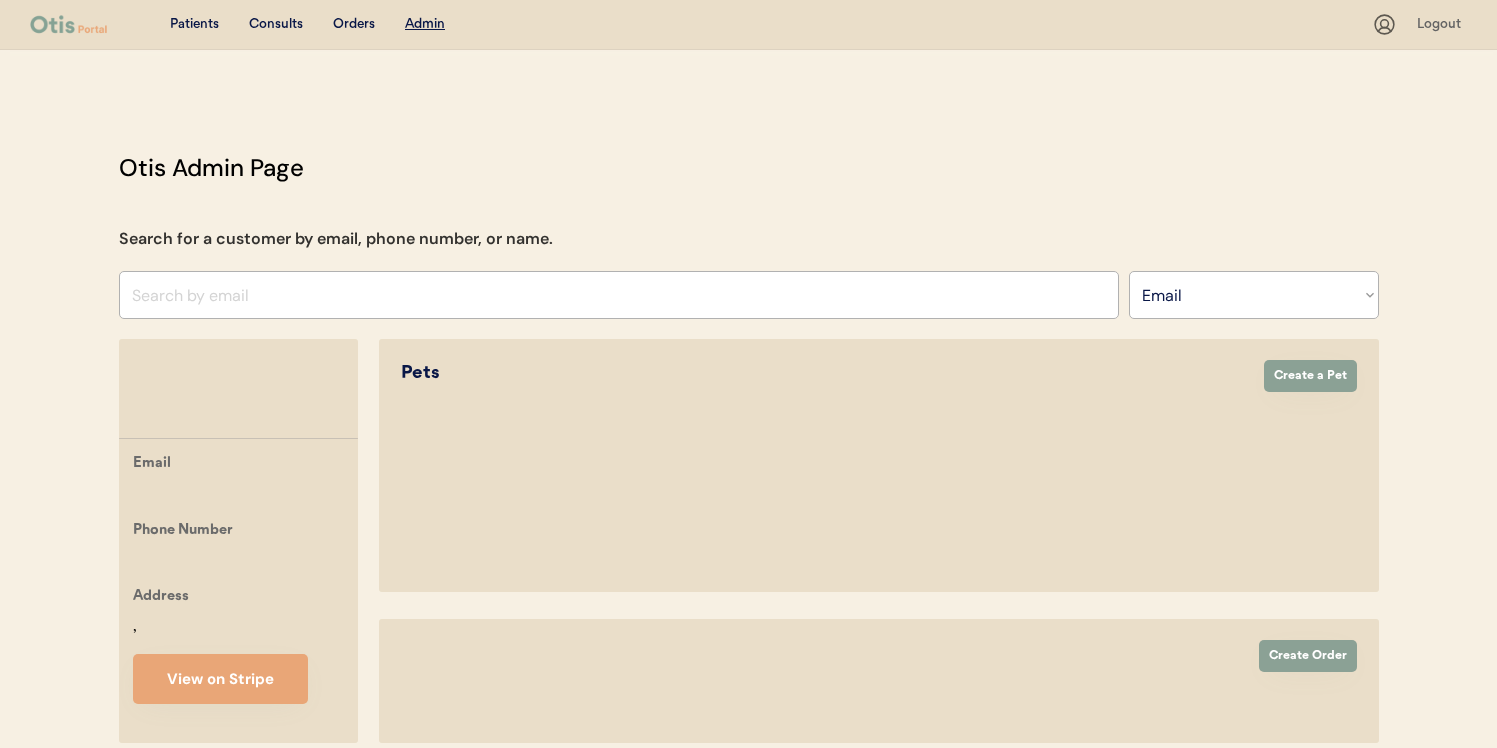 select on ""Email"" 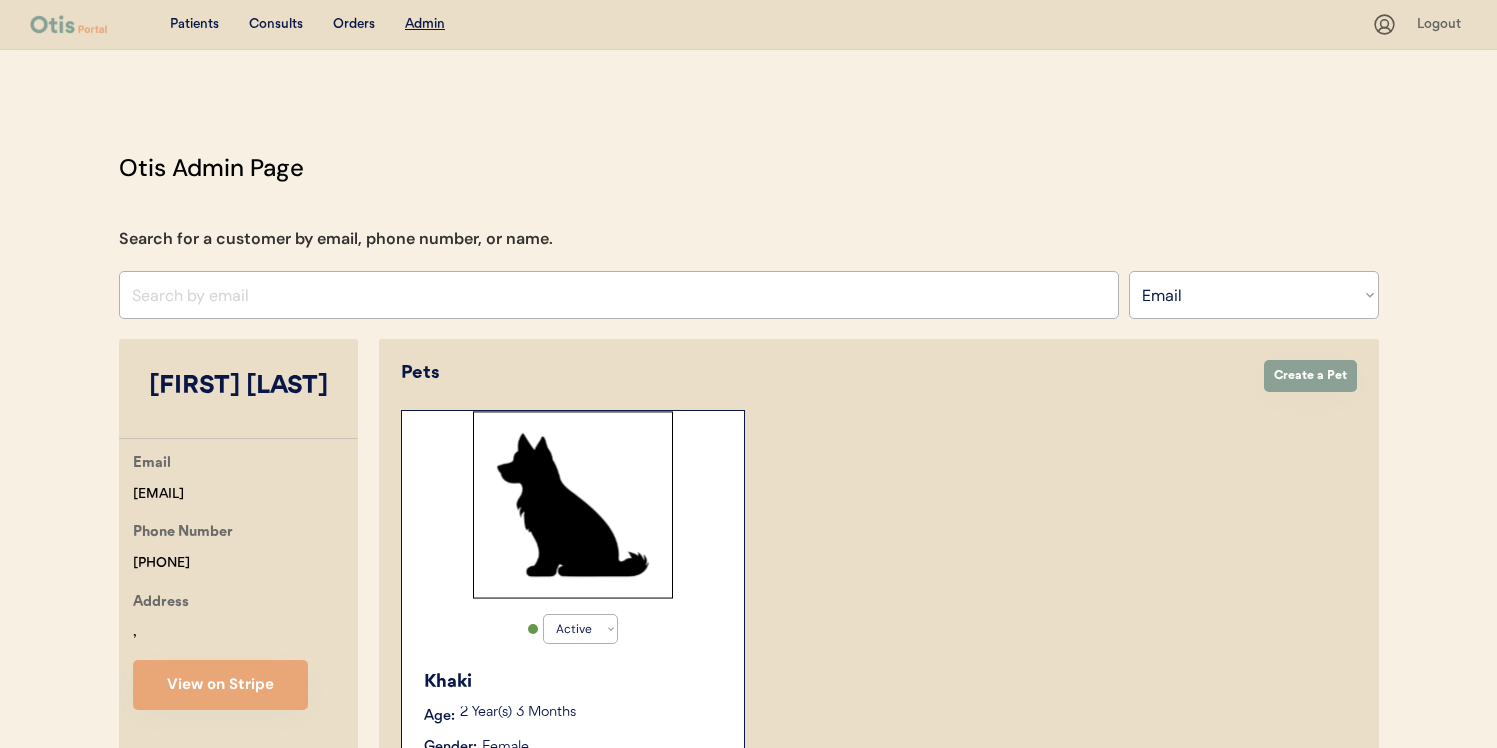 scroll, scrollTop: 0, scrollLeft: 0, axis: both 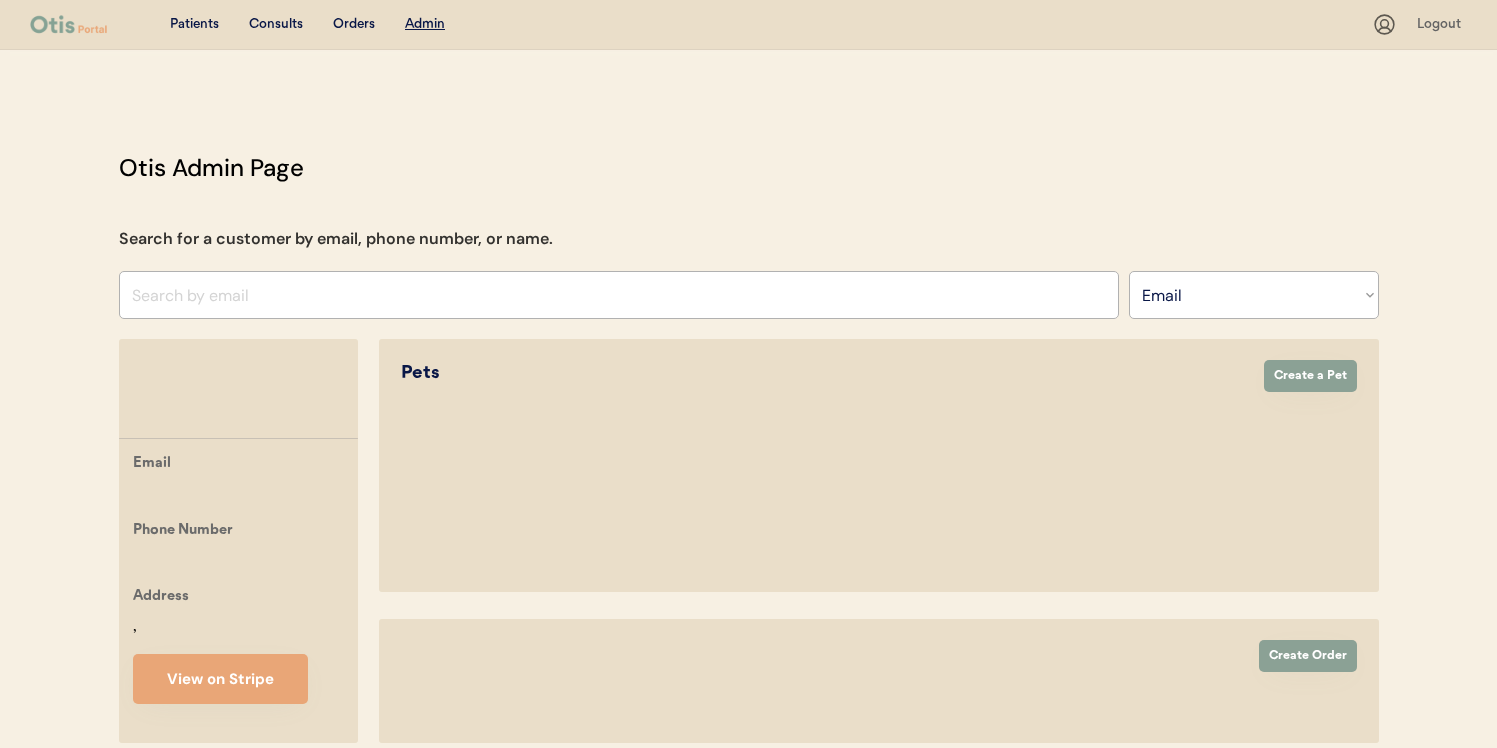 select on ""Email"" 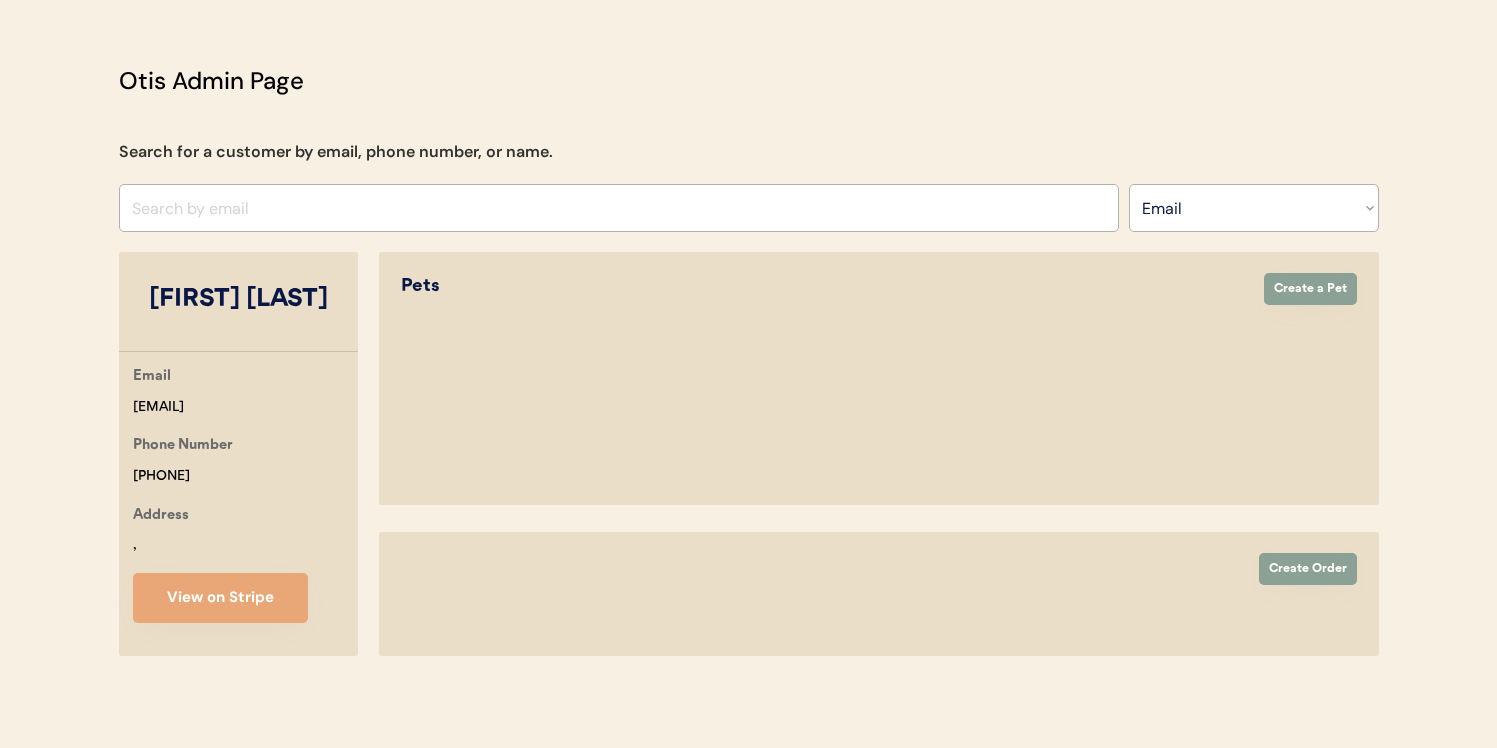 select on "true" 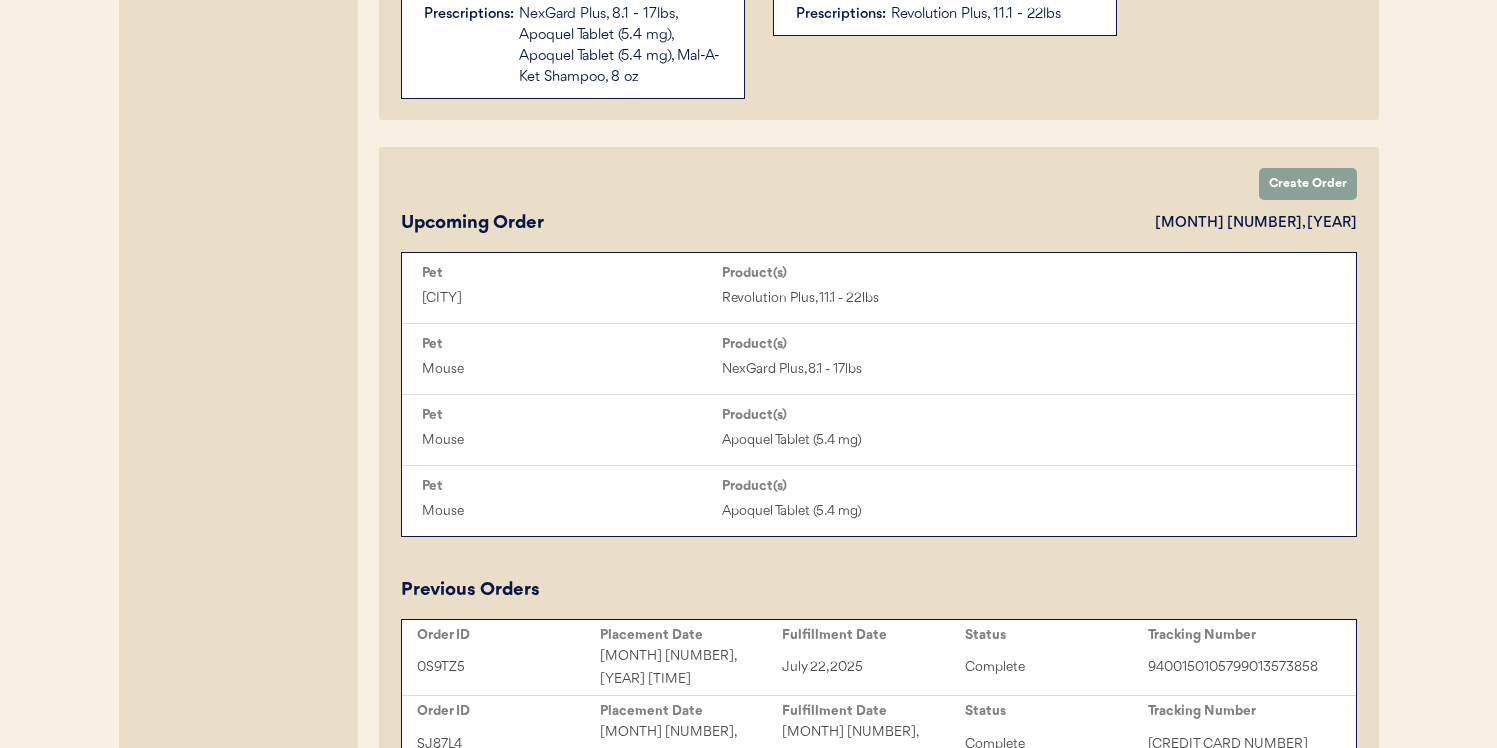 scroll, scrollTop: 945, scrollLeft: 0, axis: vertical 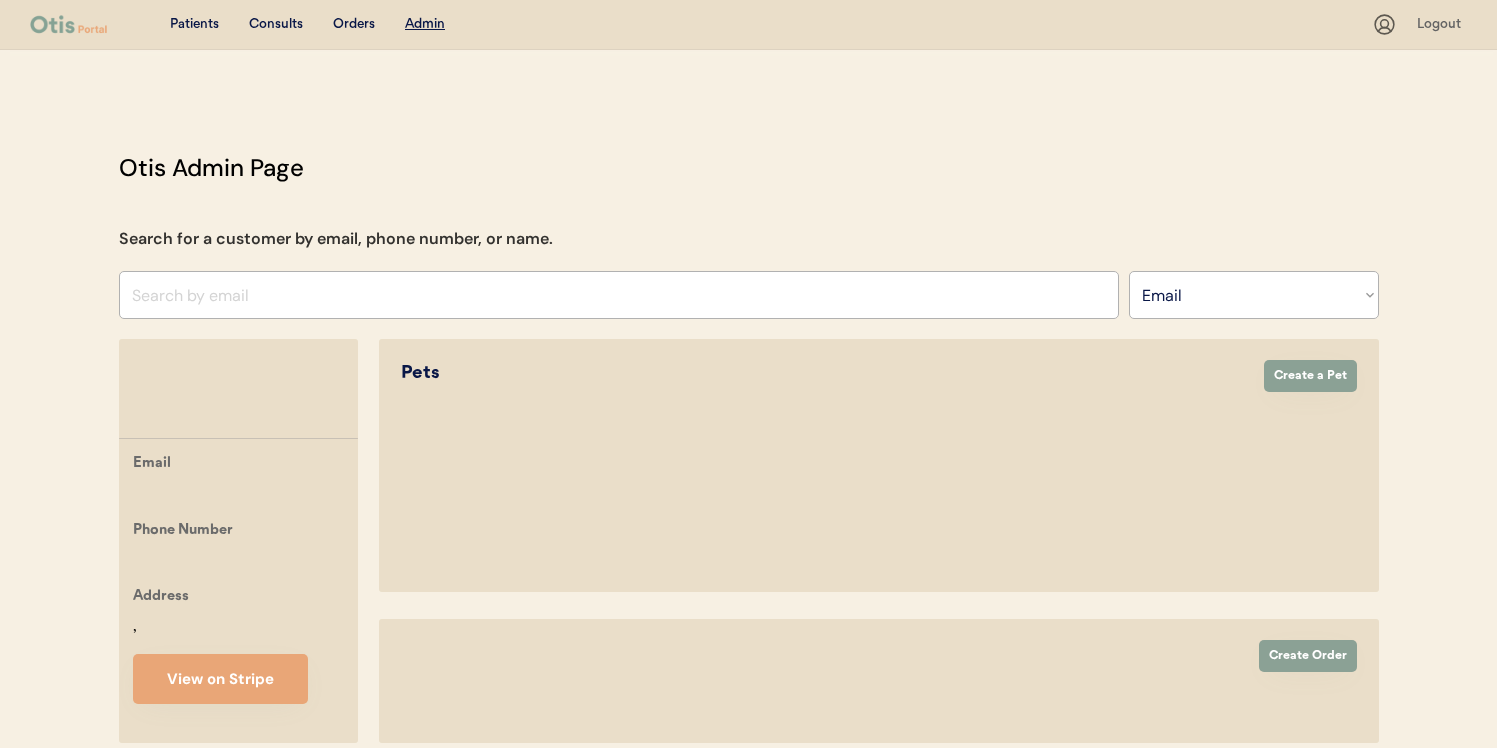 select on ""Email"" 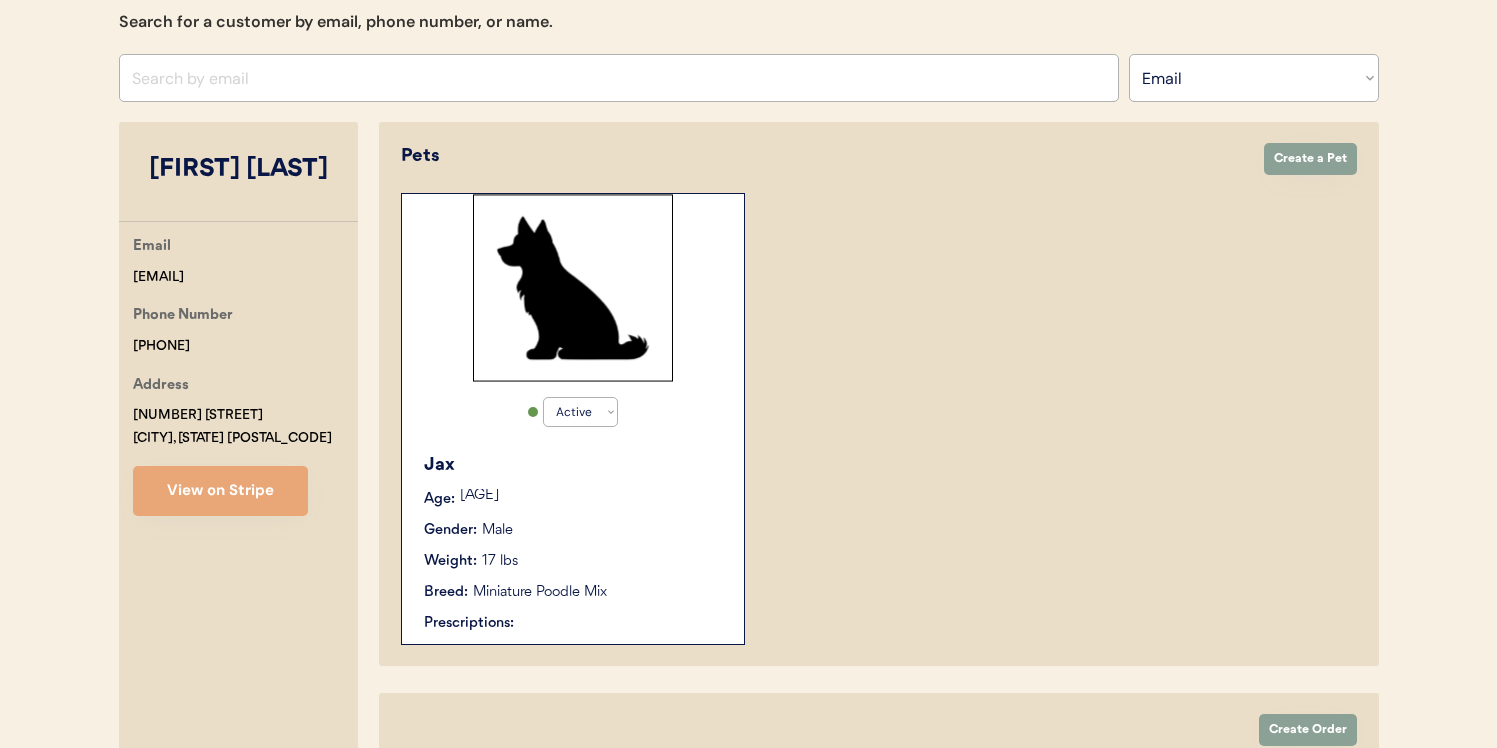 scroll, scrollTop: 448, scrollLeft: 0, axis: vertical 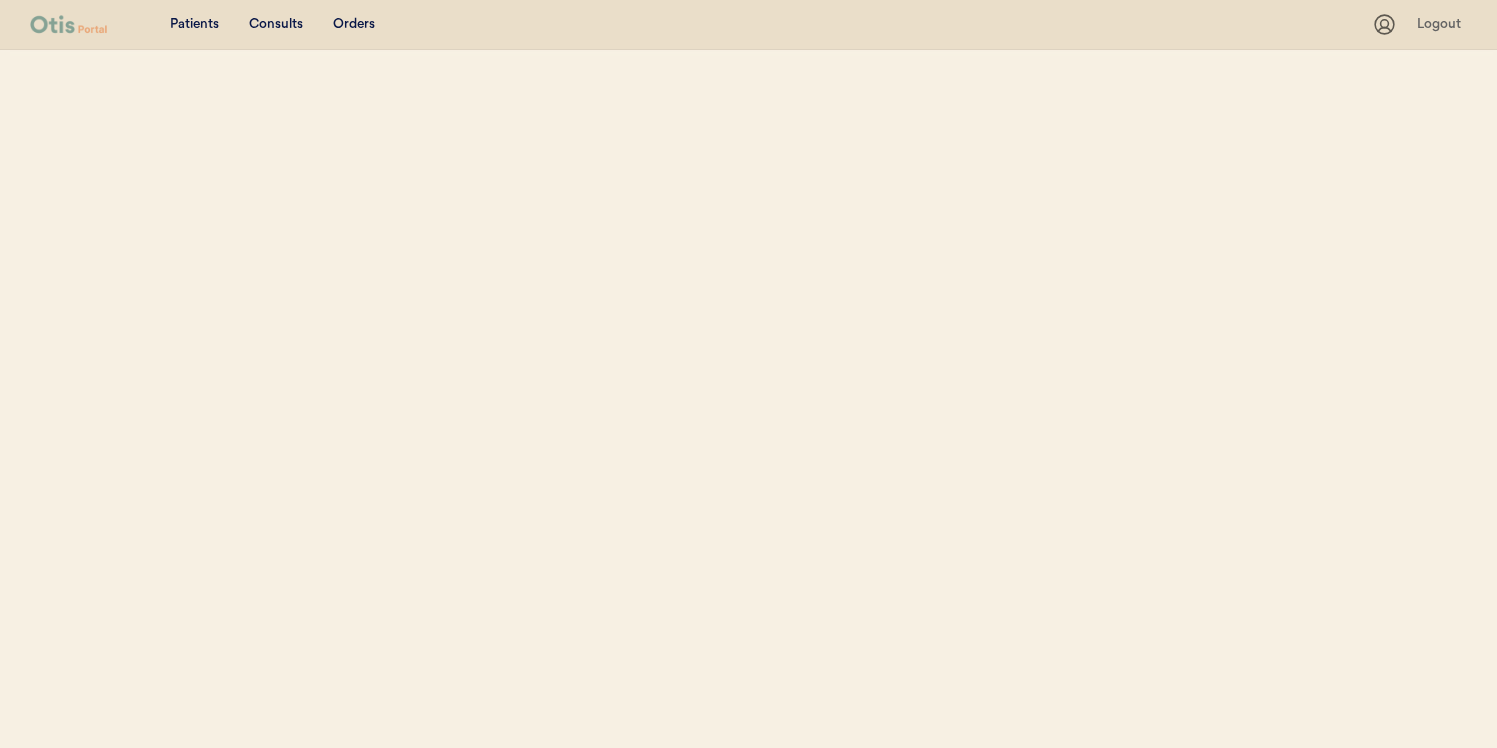 select on ""Email"" 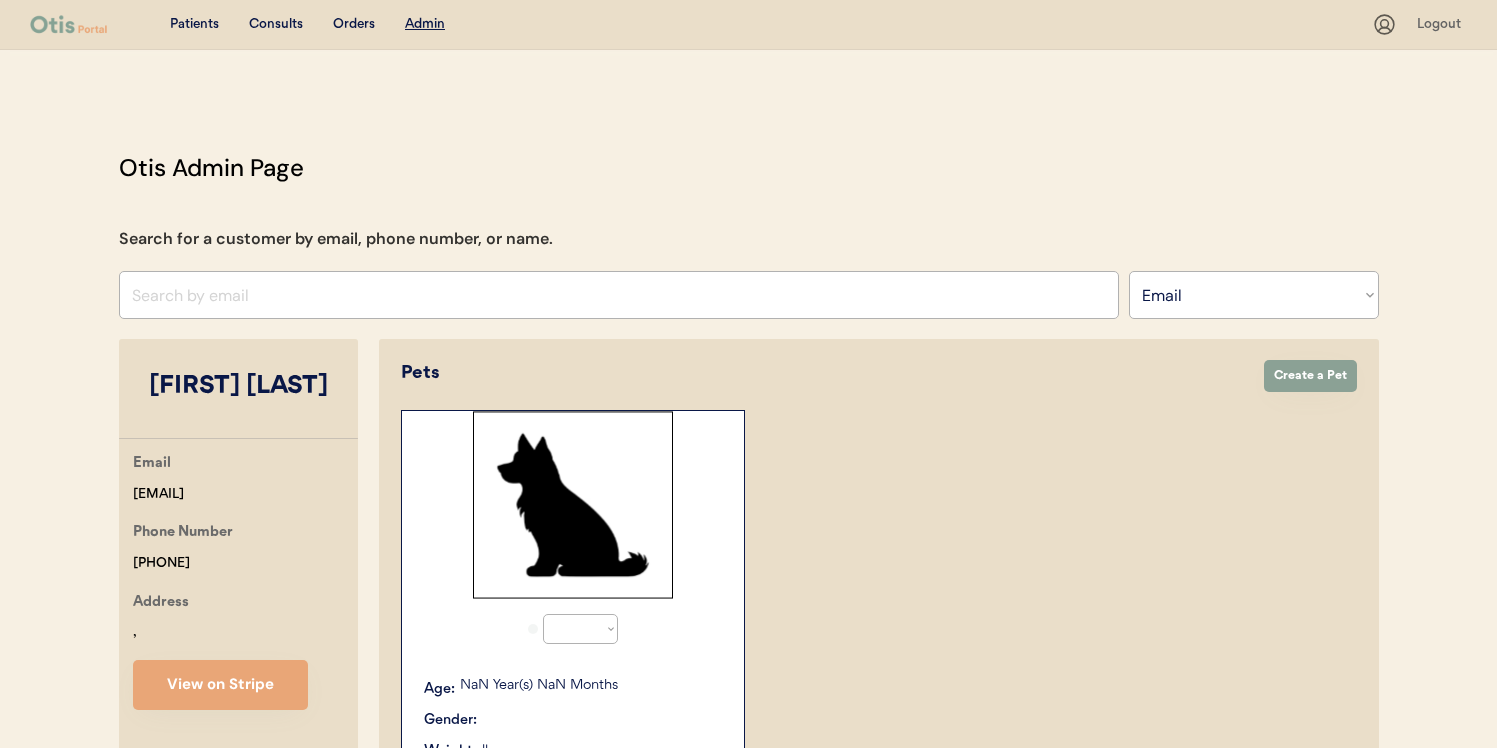 select on "true" 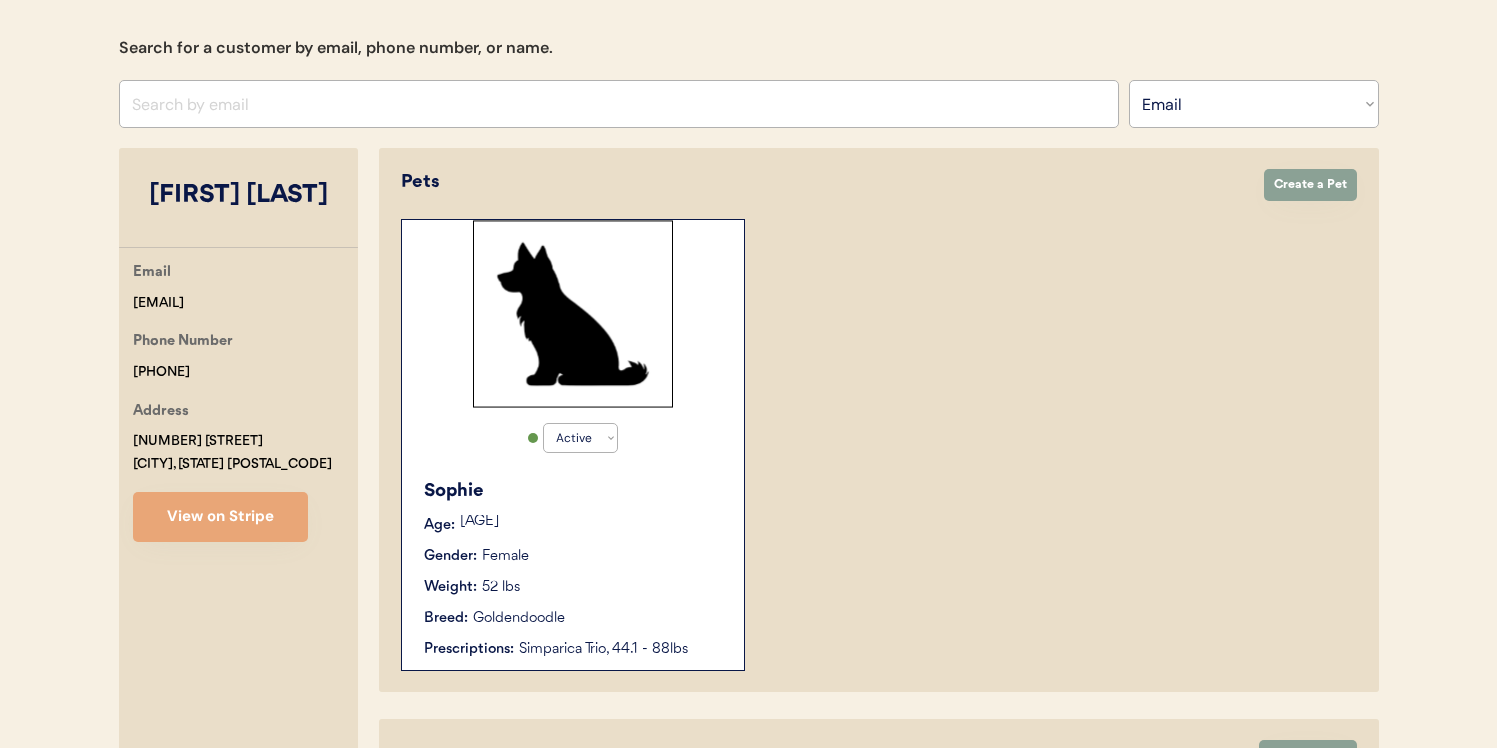 scroll, scrollTop: 356, scrollLeft: 0, axis: vertical 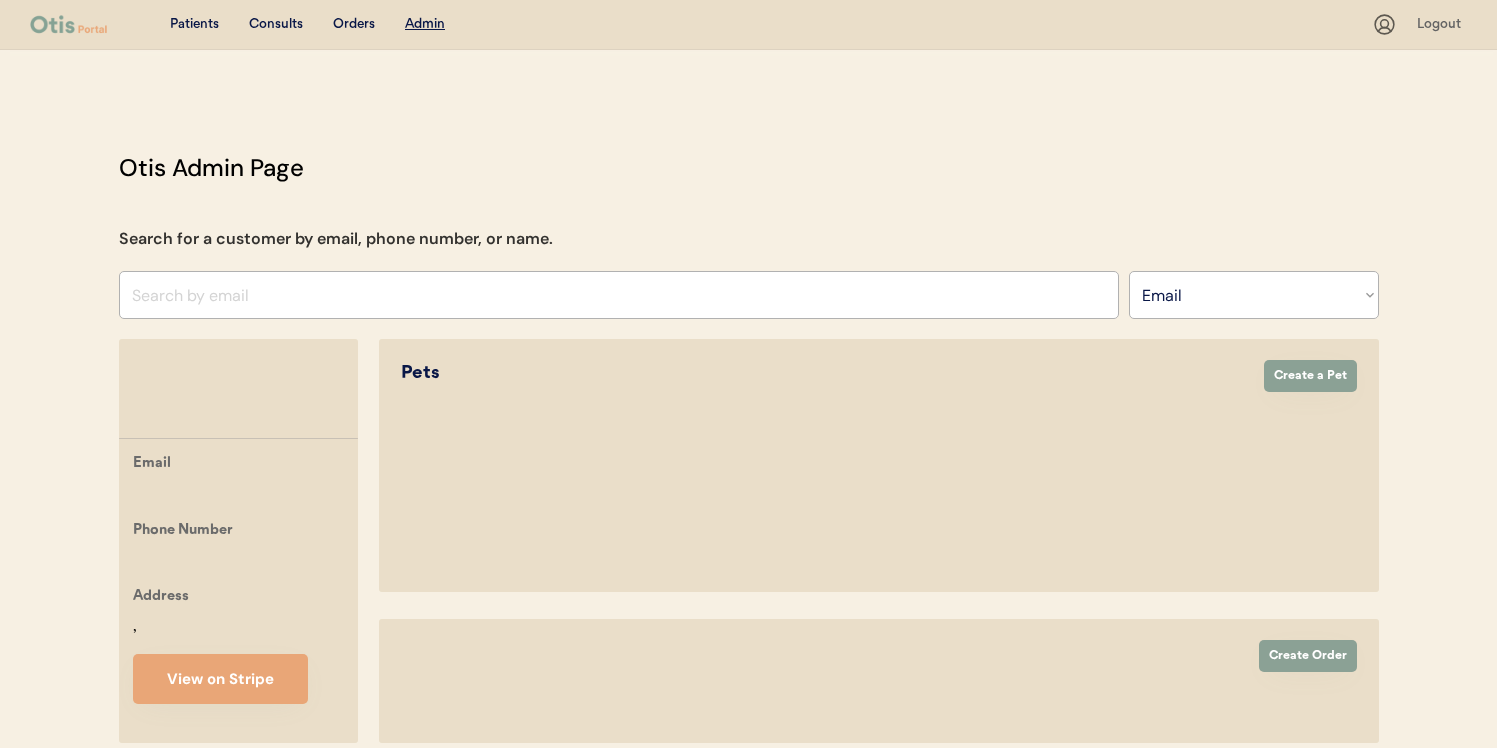 select on ""Email"" 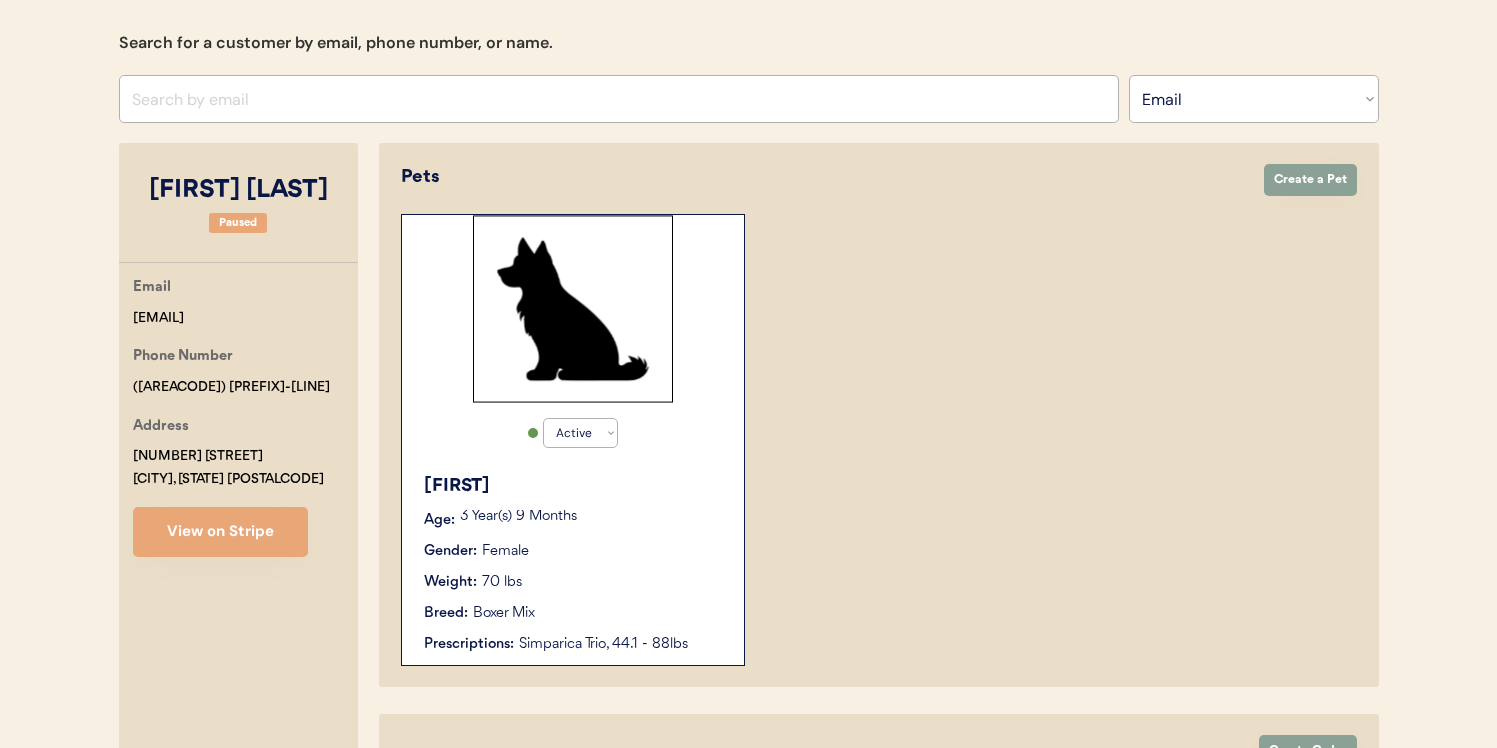 scroll, scrollTop: 385, scrollLeft: 0, axis: vertical 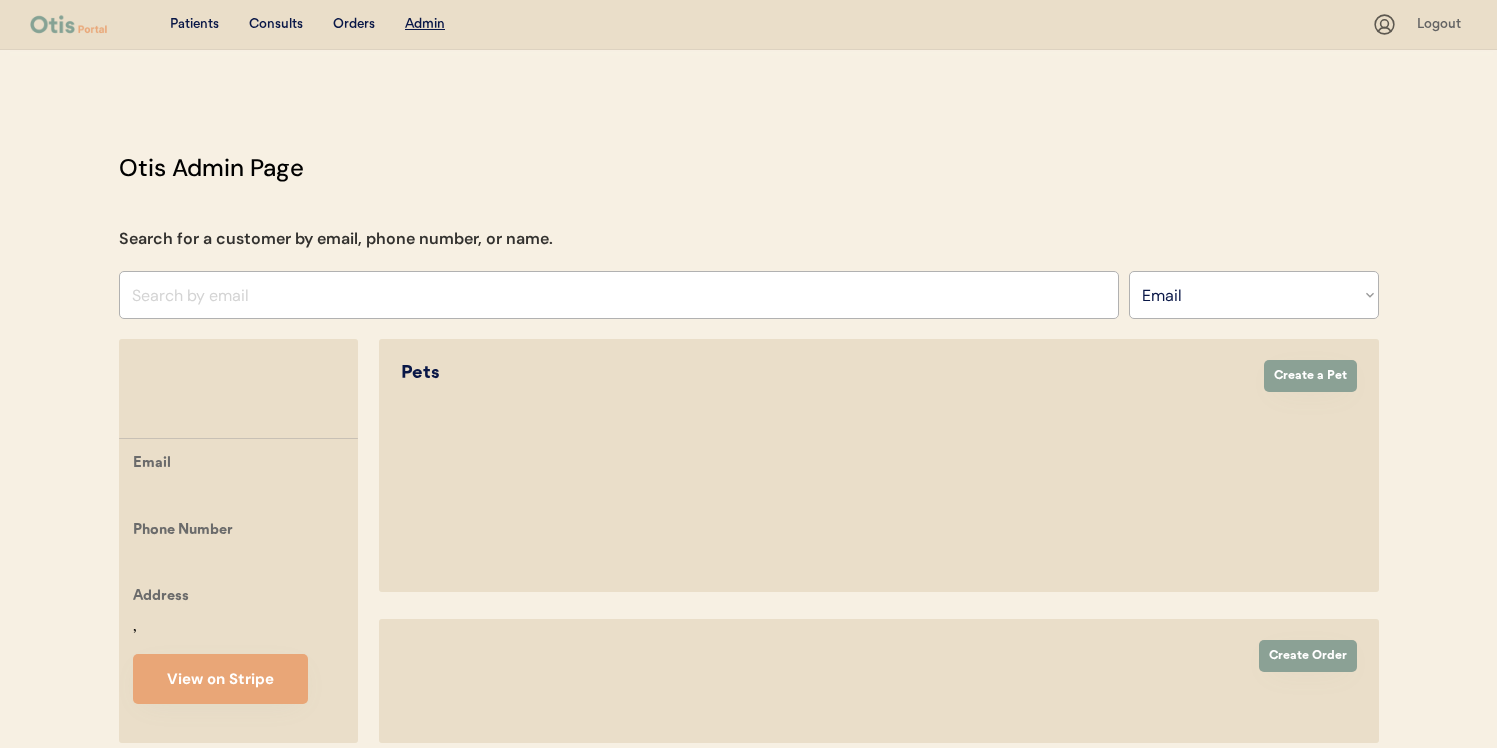 select on ""Email"" 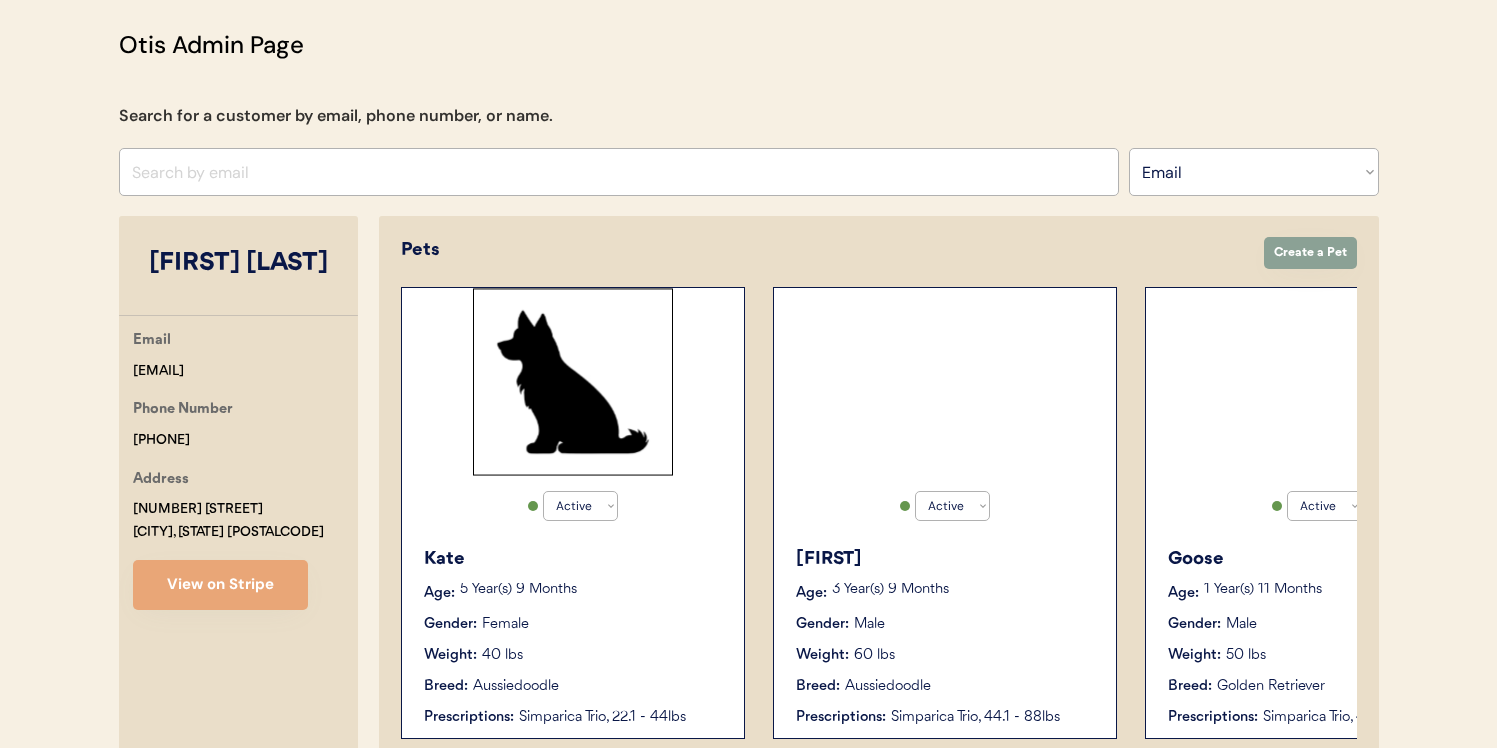 scroll, scrollTop: 301, scrollLeft: 0, axis: vertical 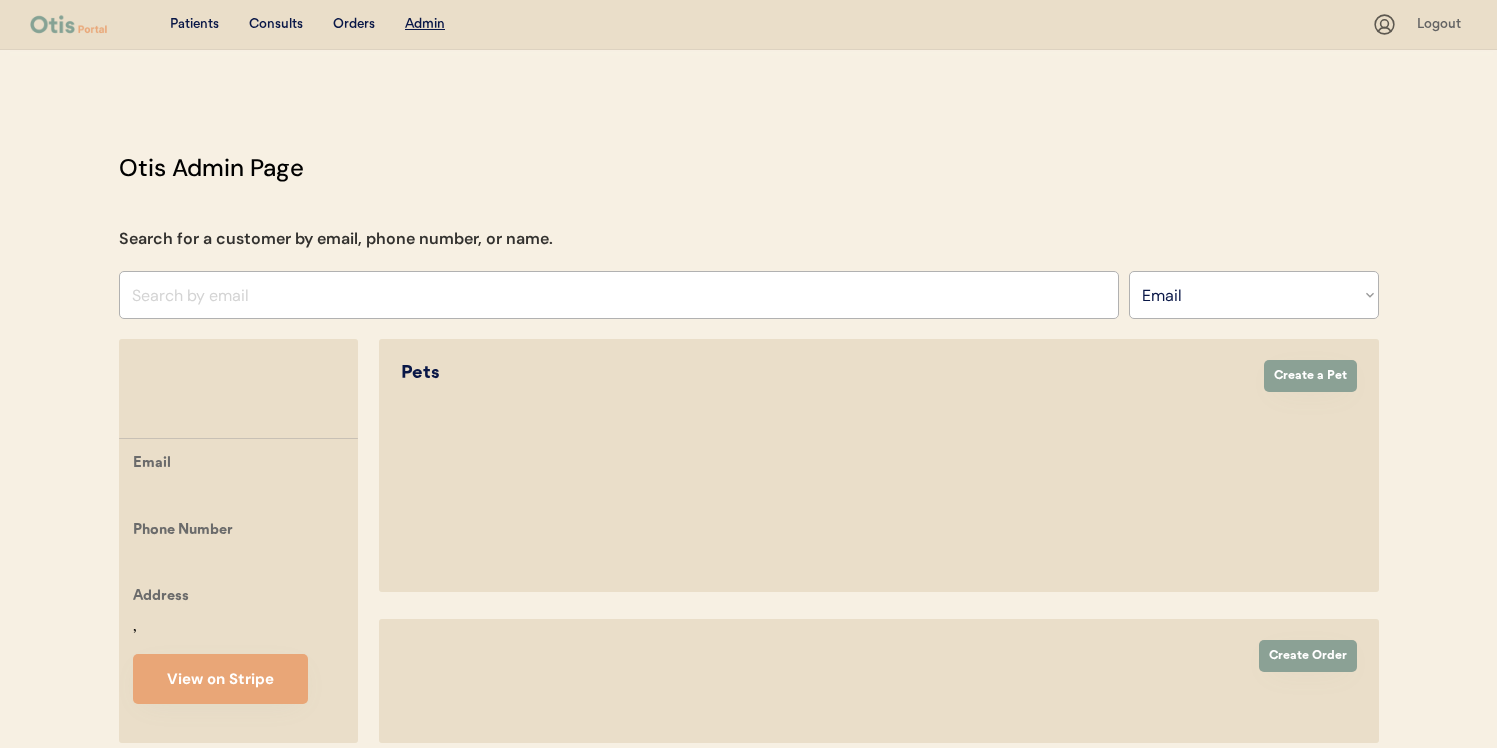 select on ""Email"" 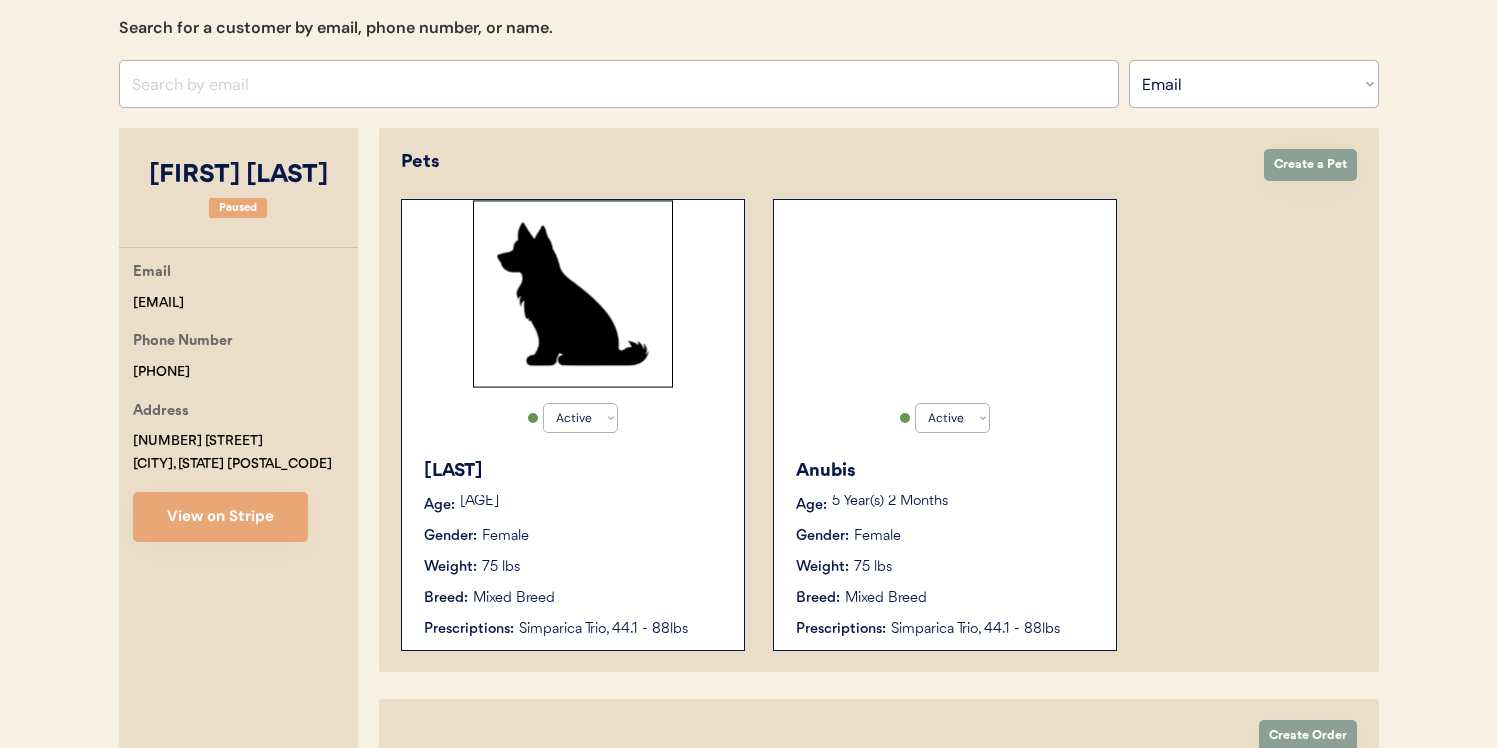 scroll, scrollTop: 247, scrollLeft: 0, axis: vertical 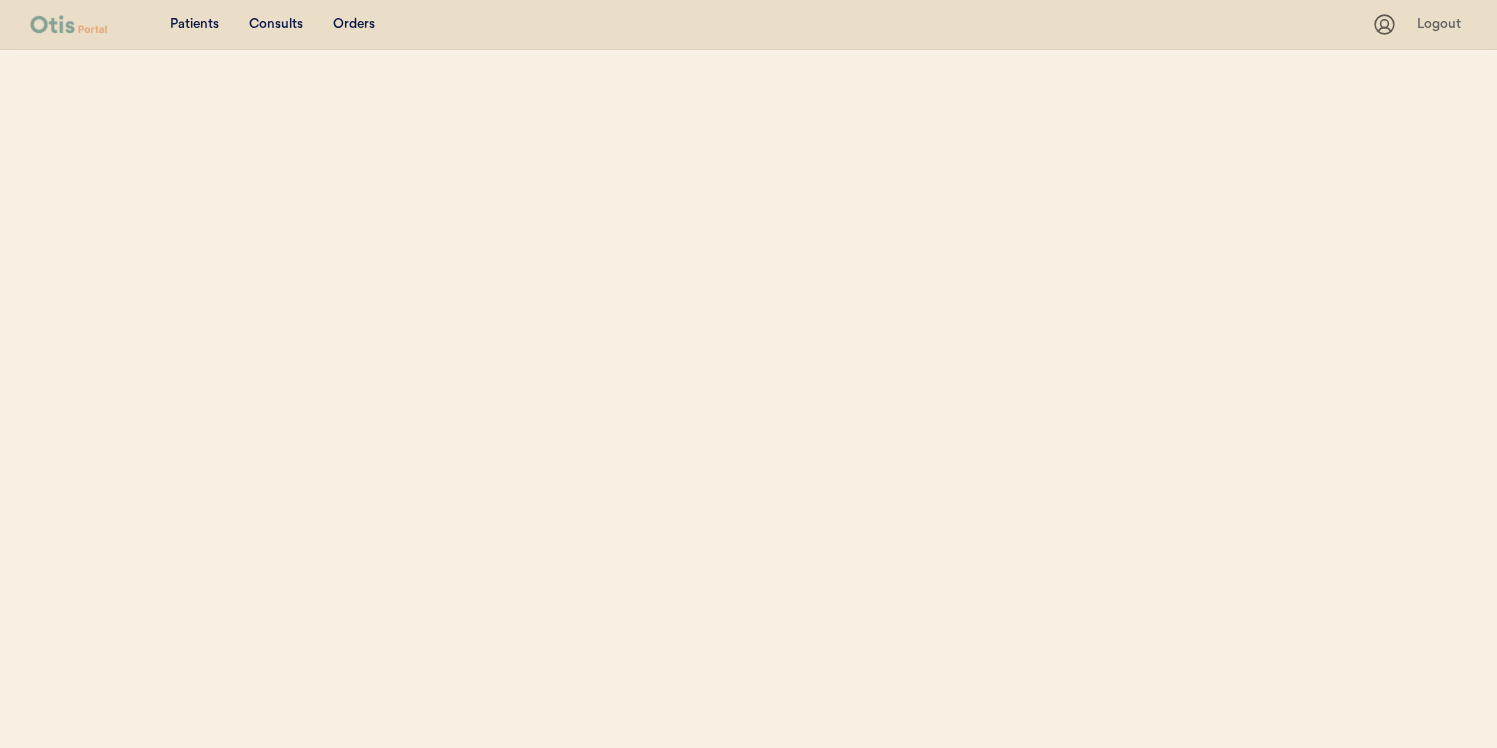 select on ""Email"" 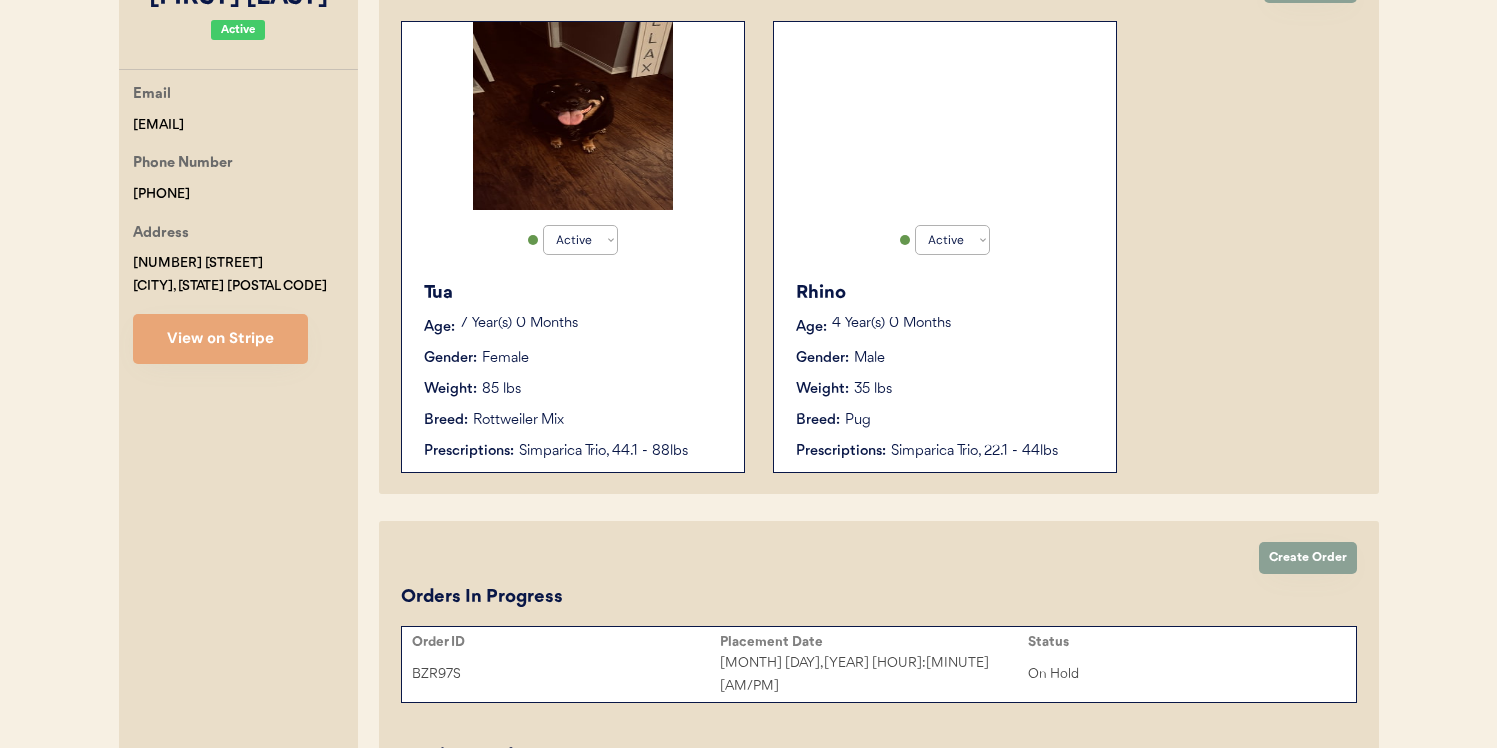scroll, scrollTop: 418, scrollLeft: 0, axis: vertical 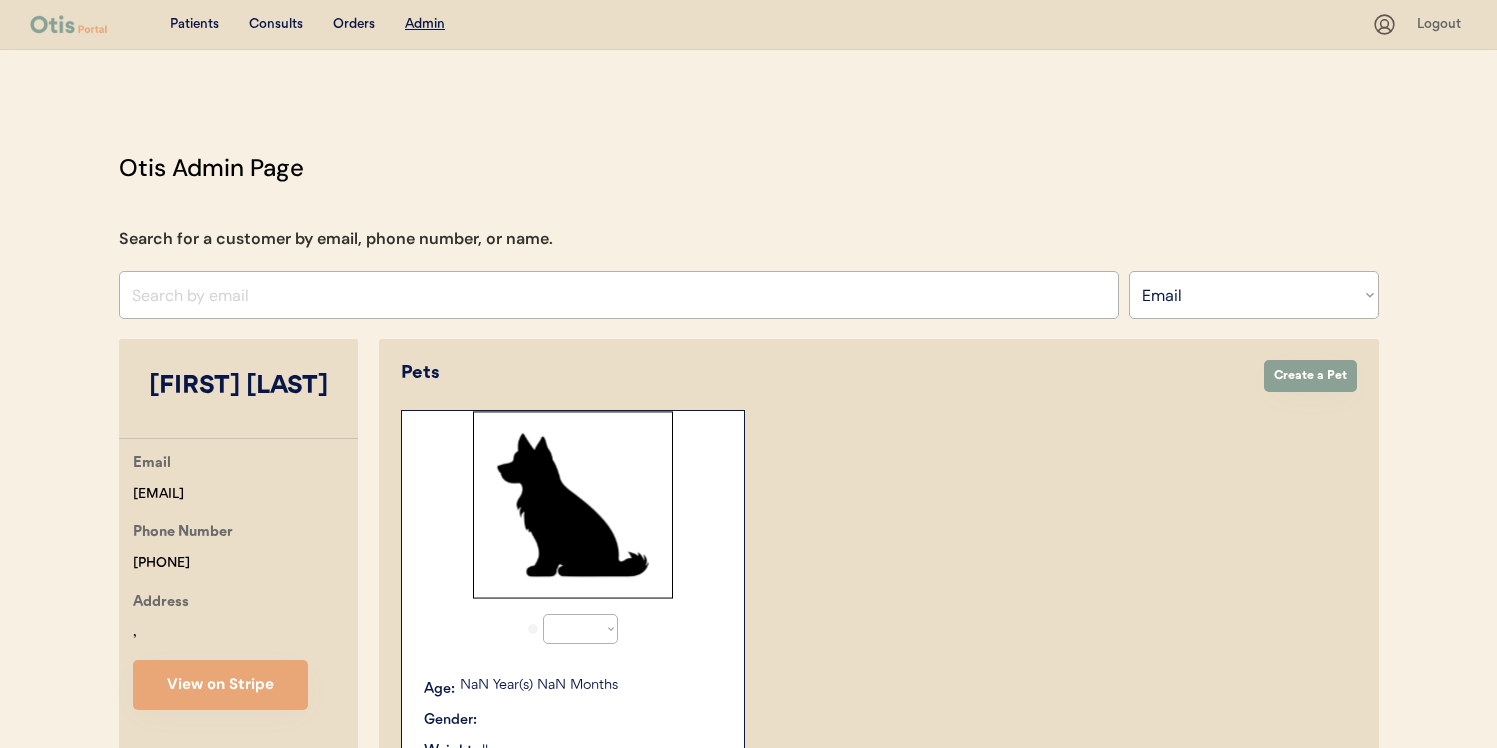 select on ""Email"" 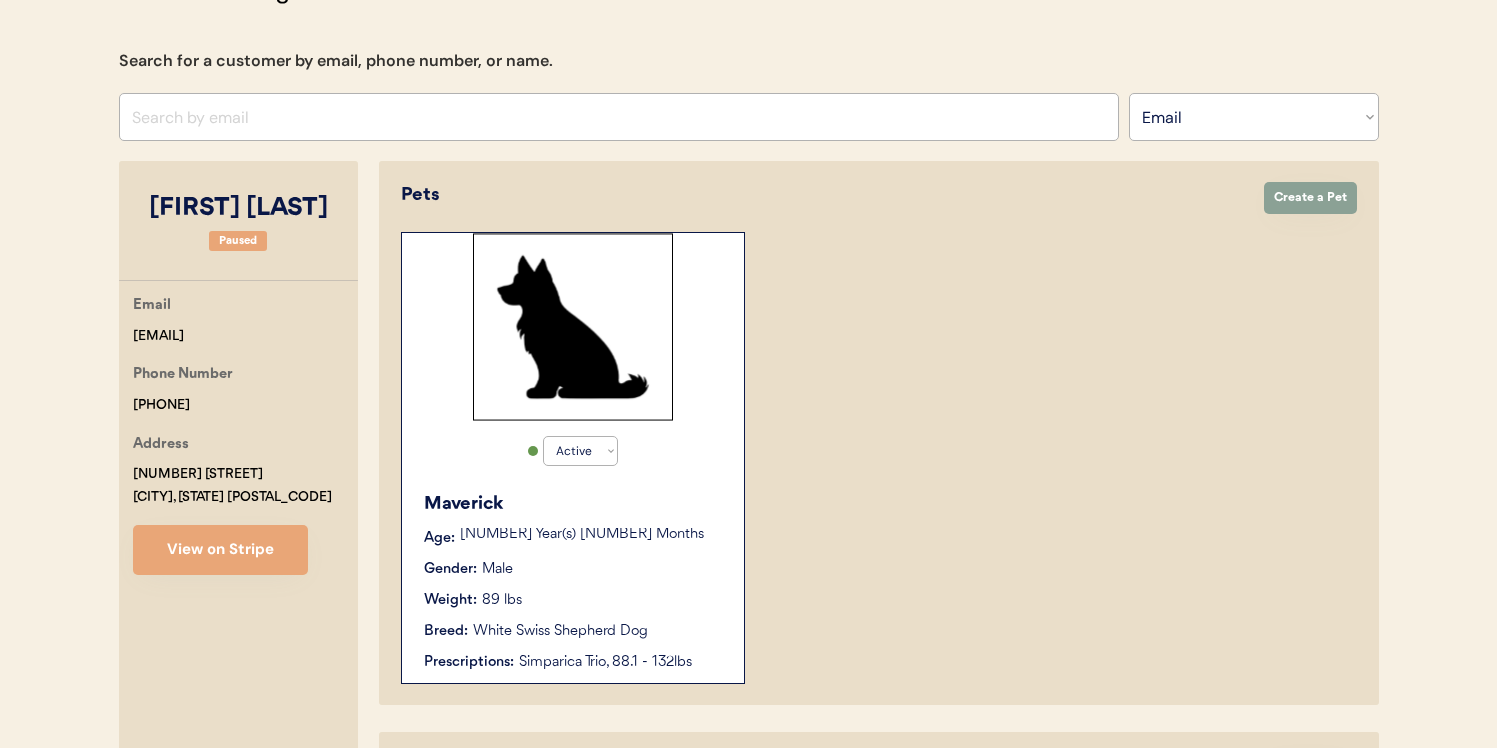 scroll, scrollTop: 50, scrollLeft: 0, axis: vertical 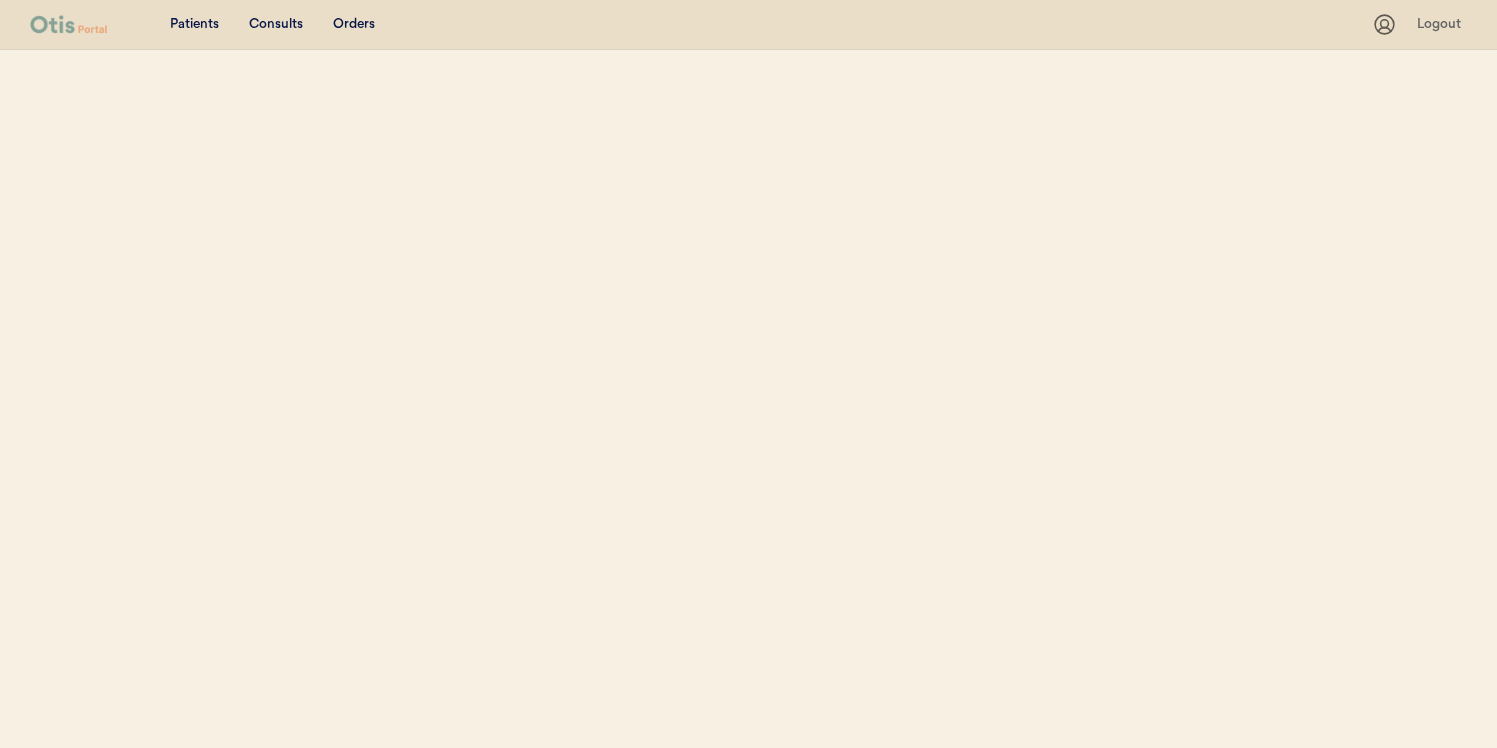 select on ""Email"" 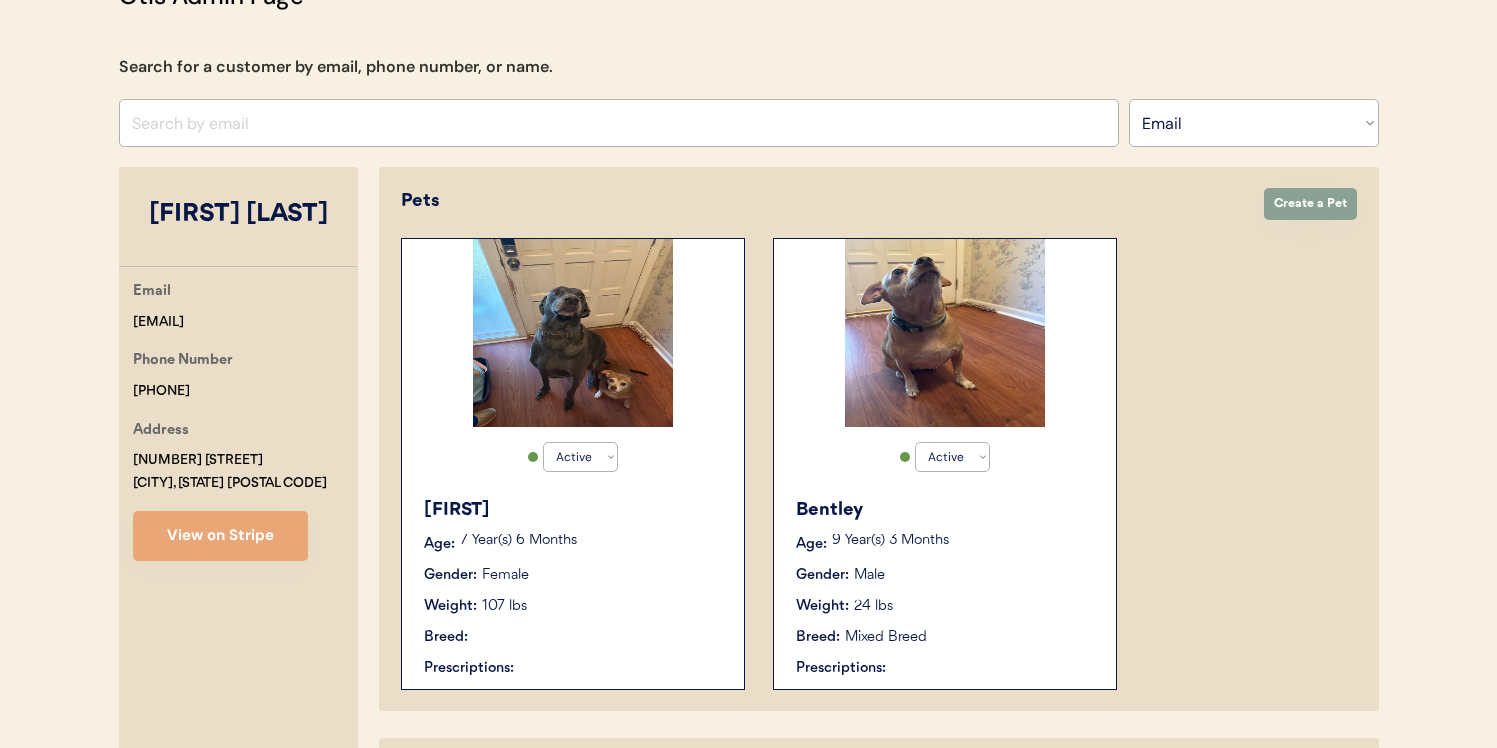 scroll, scrollTop: 212, scrollLeft: 0, axis: vertical 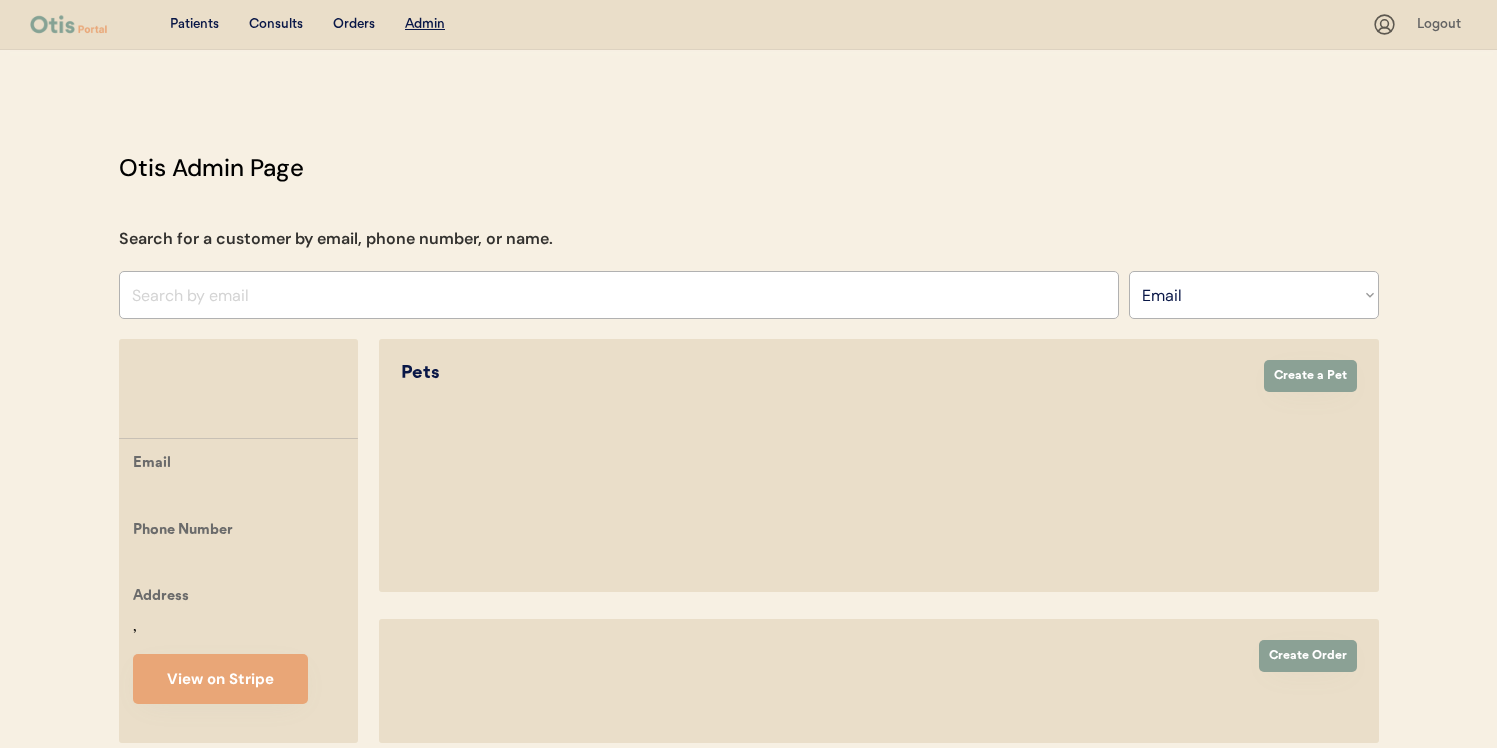 select on ""Email"" 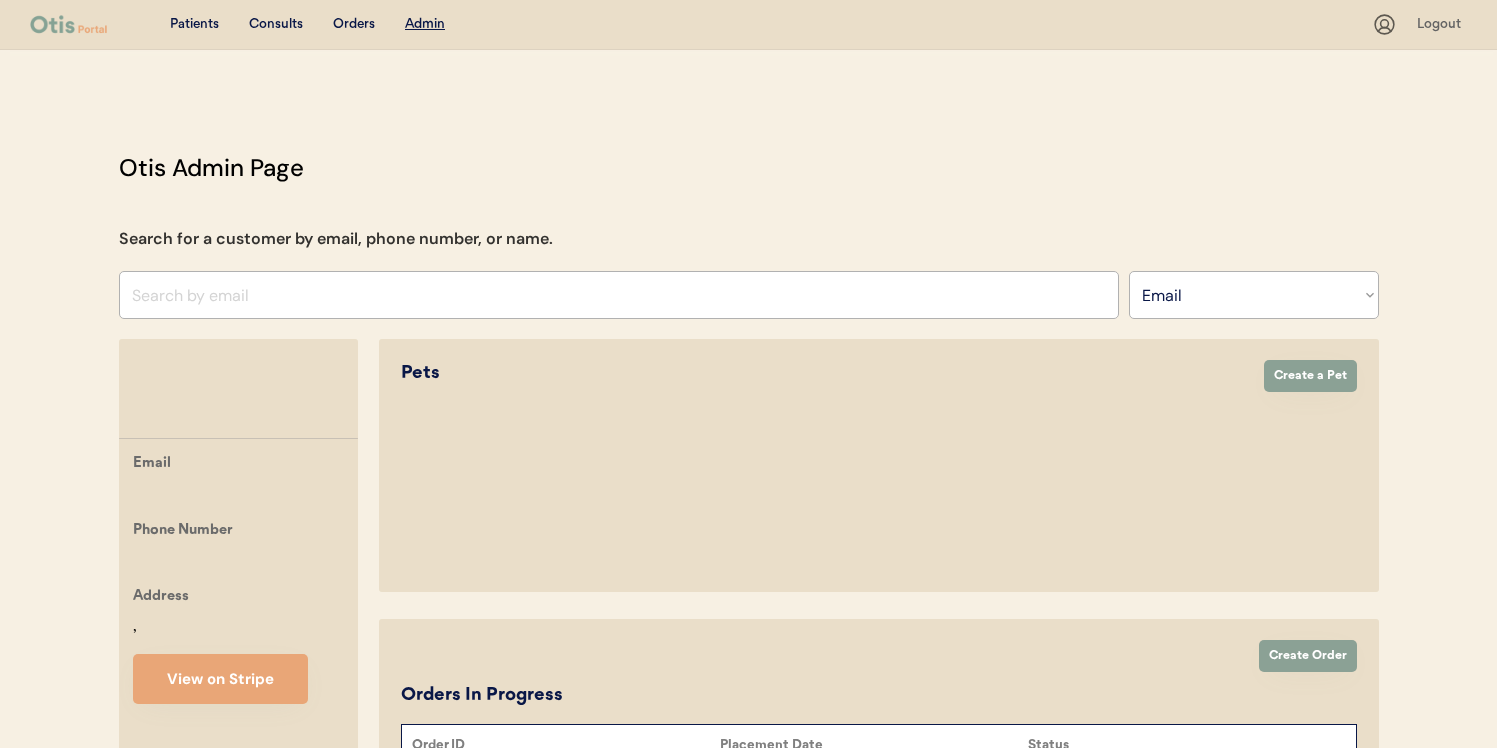 scroll, scrollTop: 0, scrollLeft: 0, axis: both 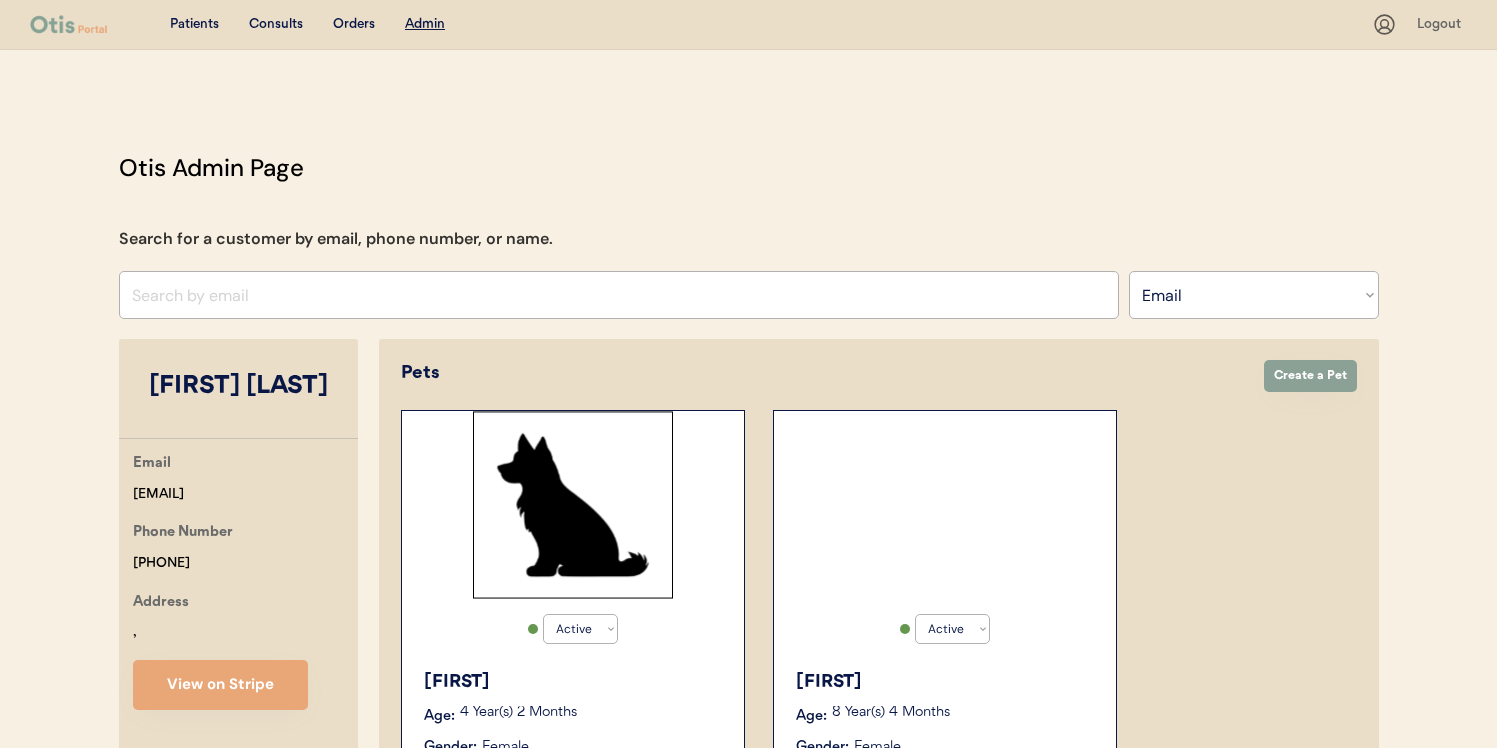 select on "true" 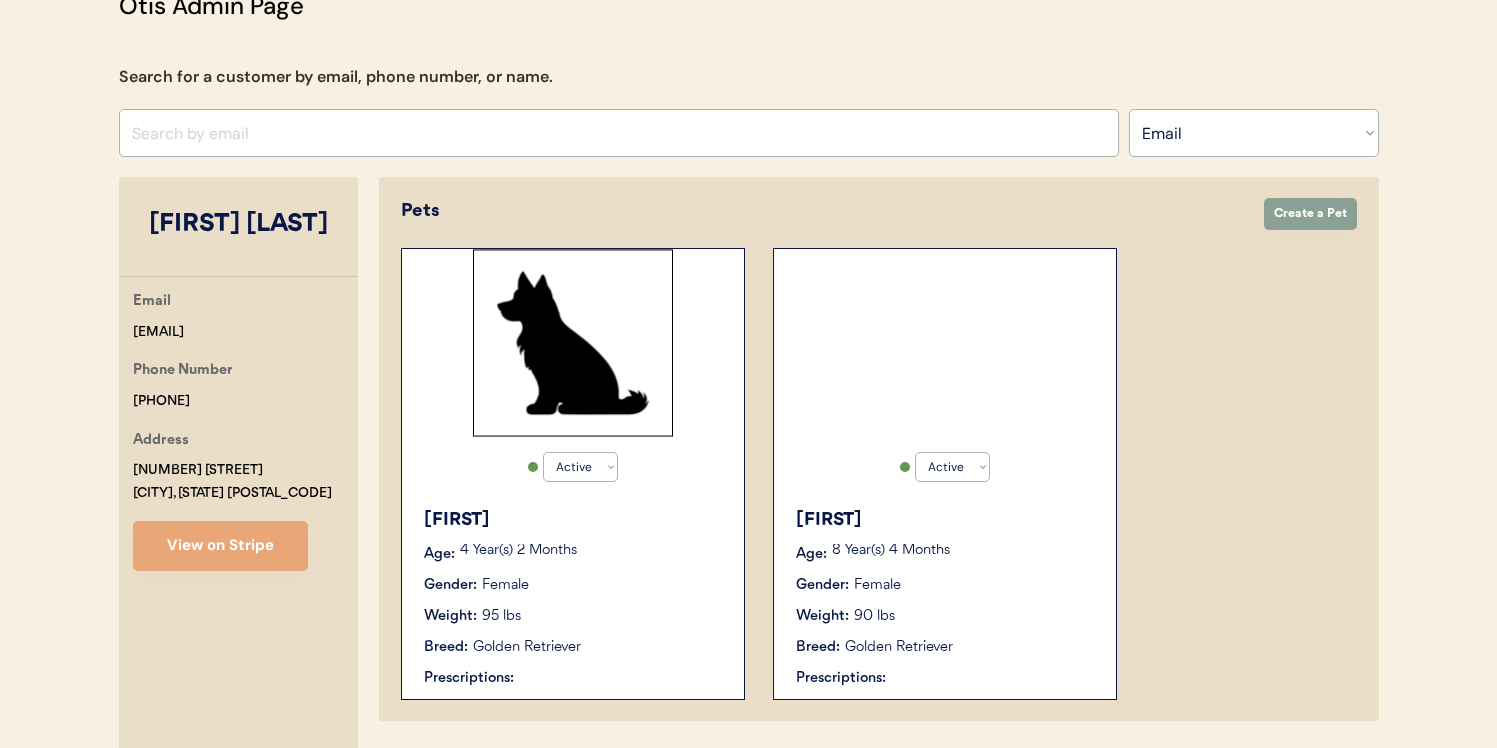 scroll, scrollTop: 349, scrollLeft: 0, axis: vertical 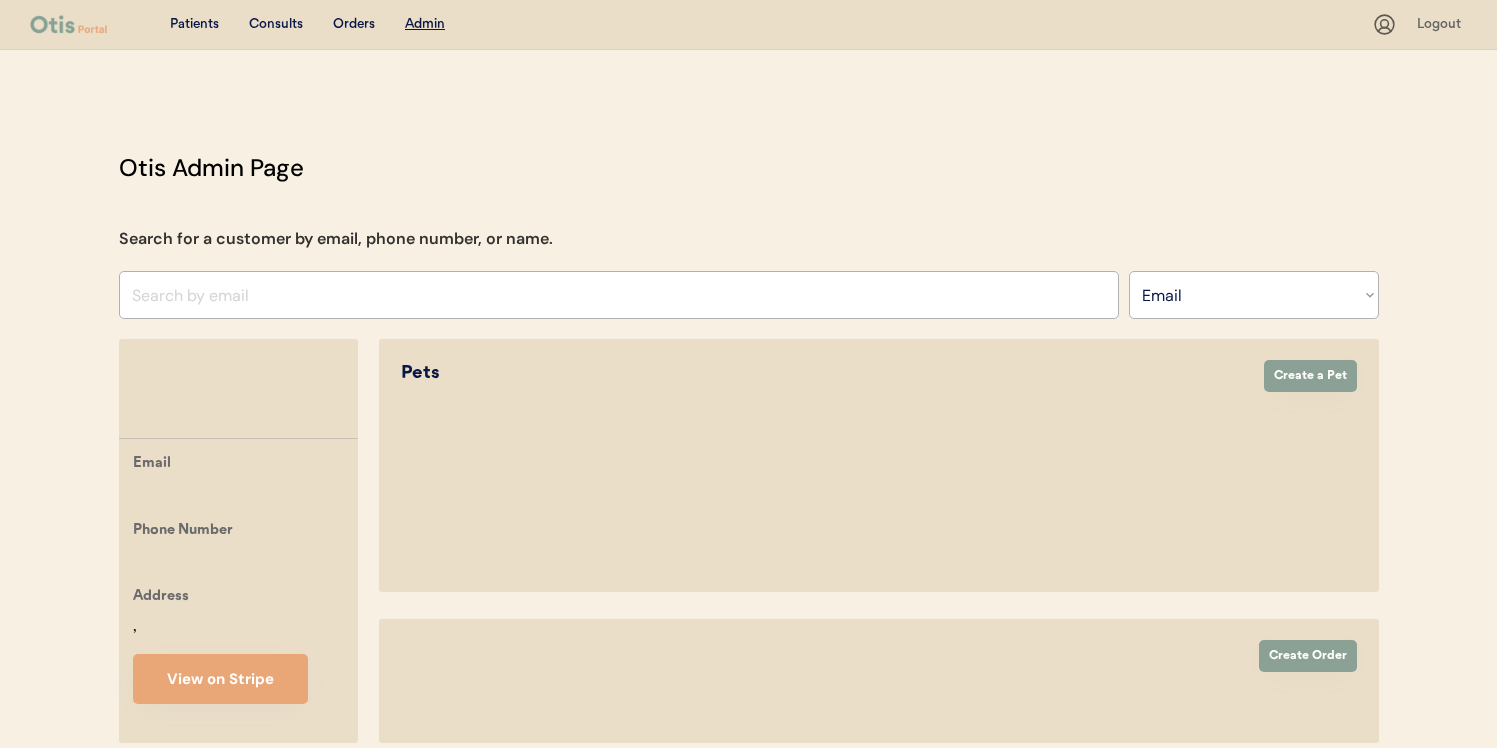 select on ""Email"" 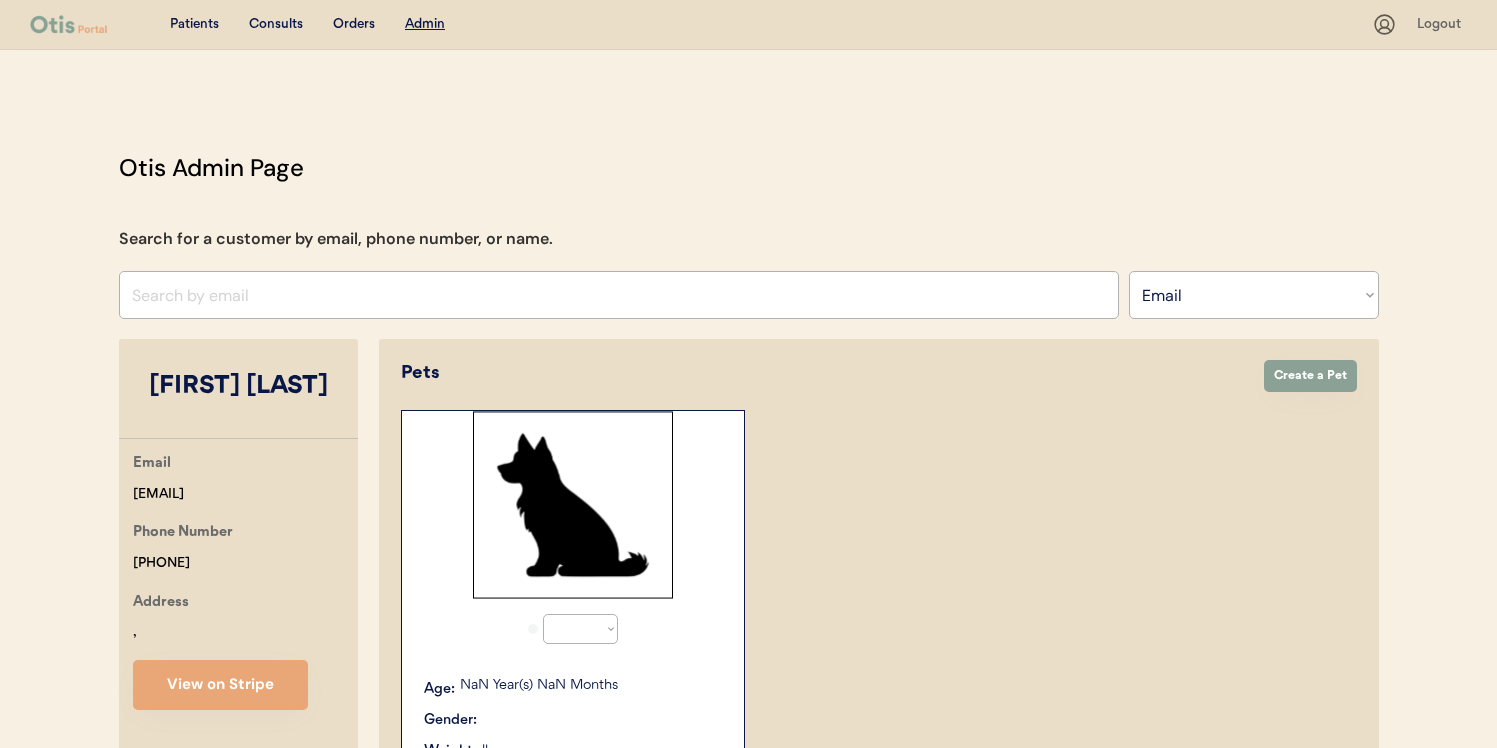 scroll, scrollTop: 0, scrollLeft: 0, axis: both 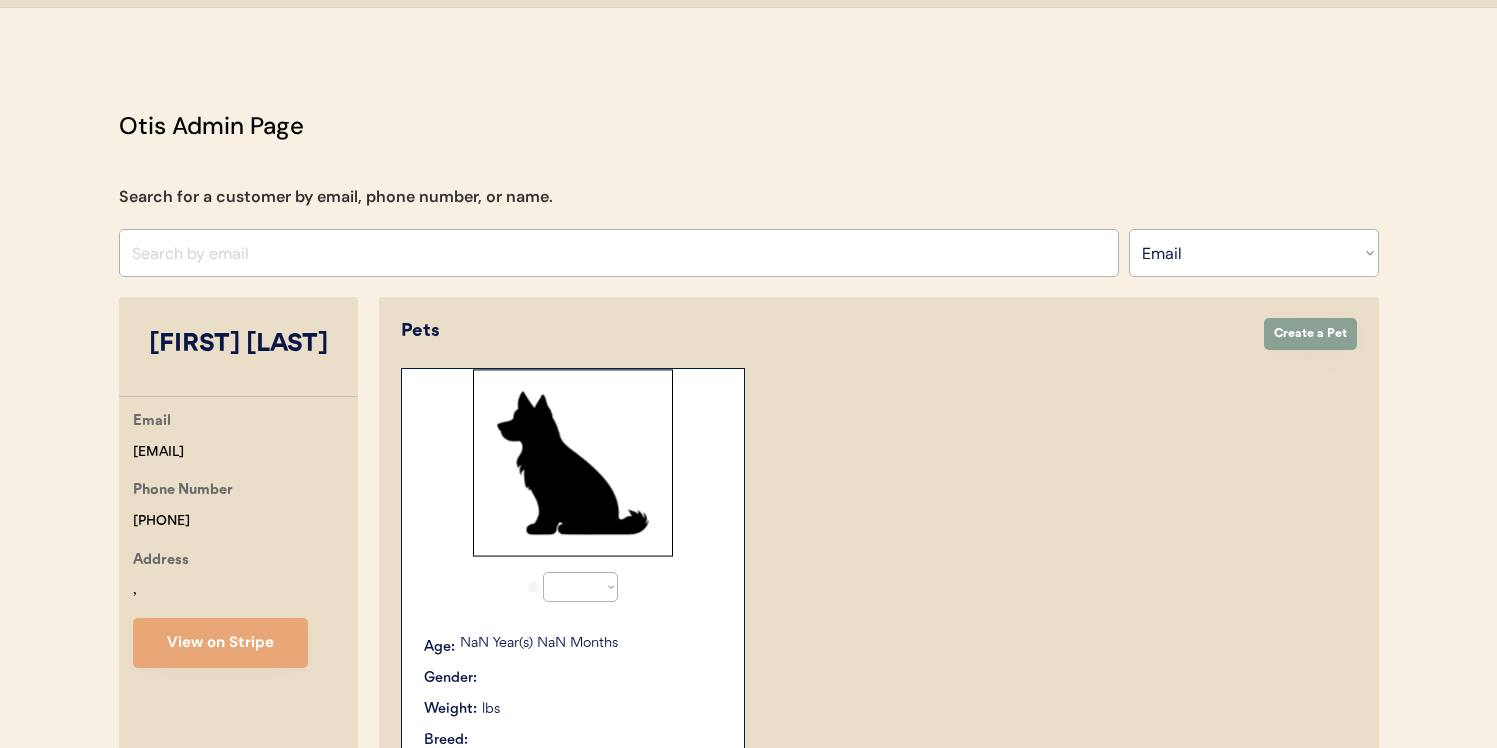 select on "true" 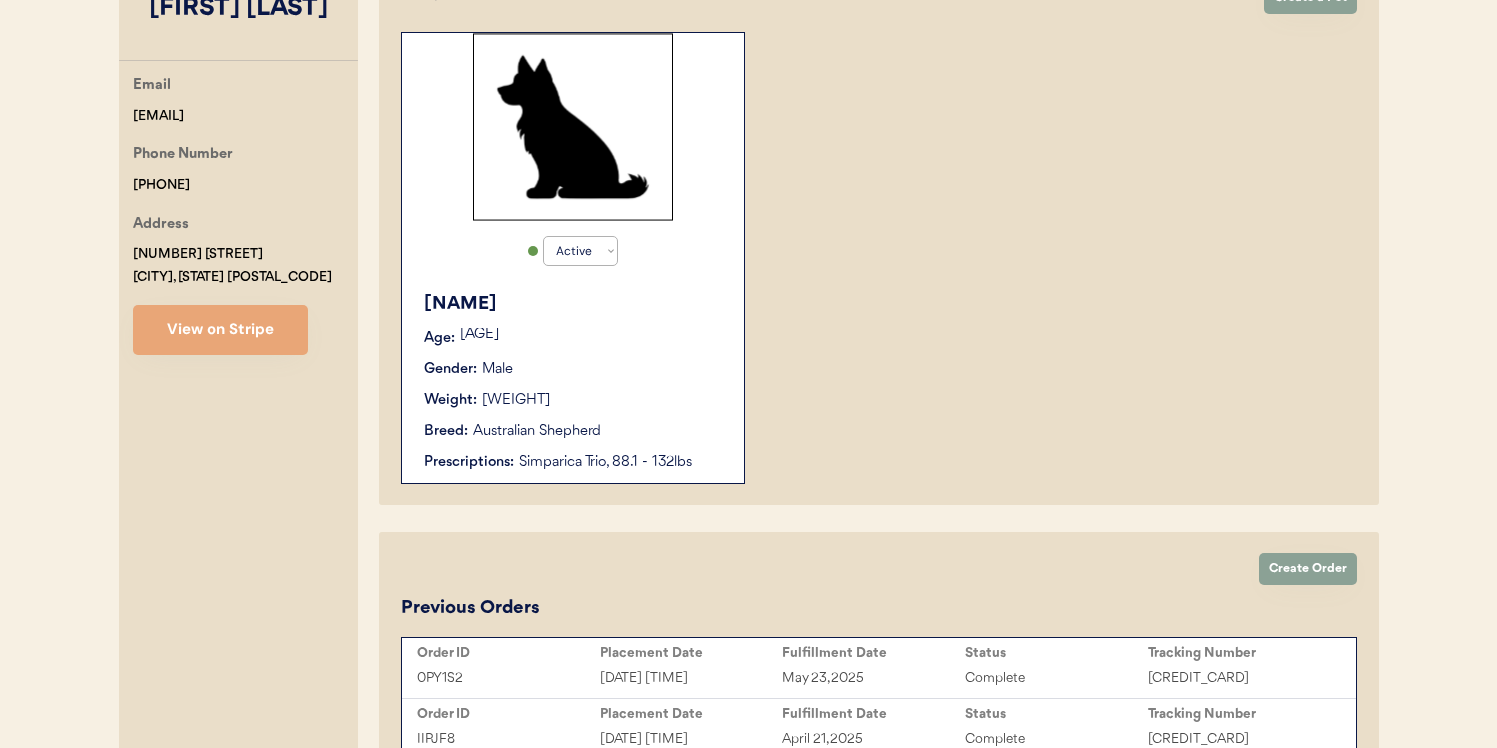 scroll, scrollTop: 394, scrollLeft: 0, axis: vertical 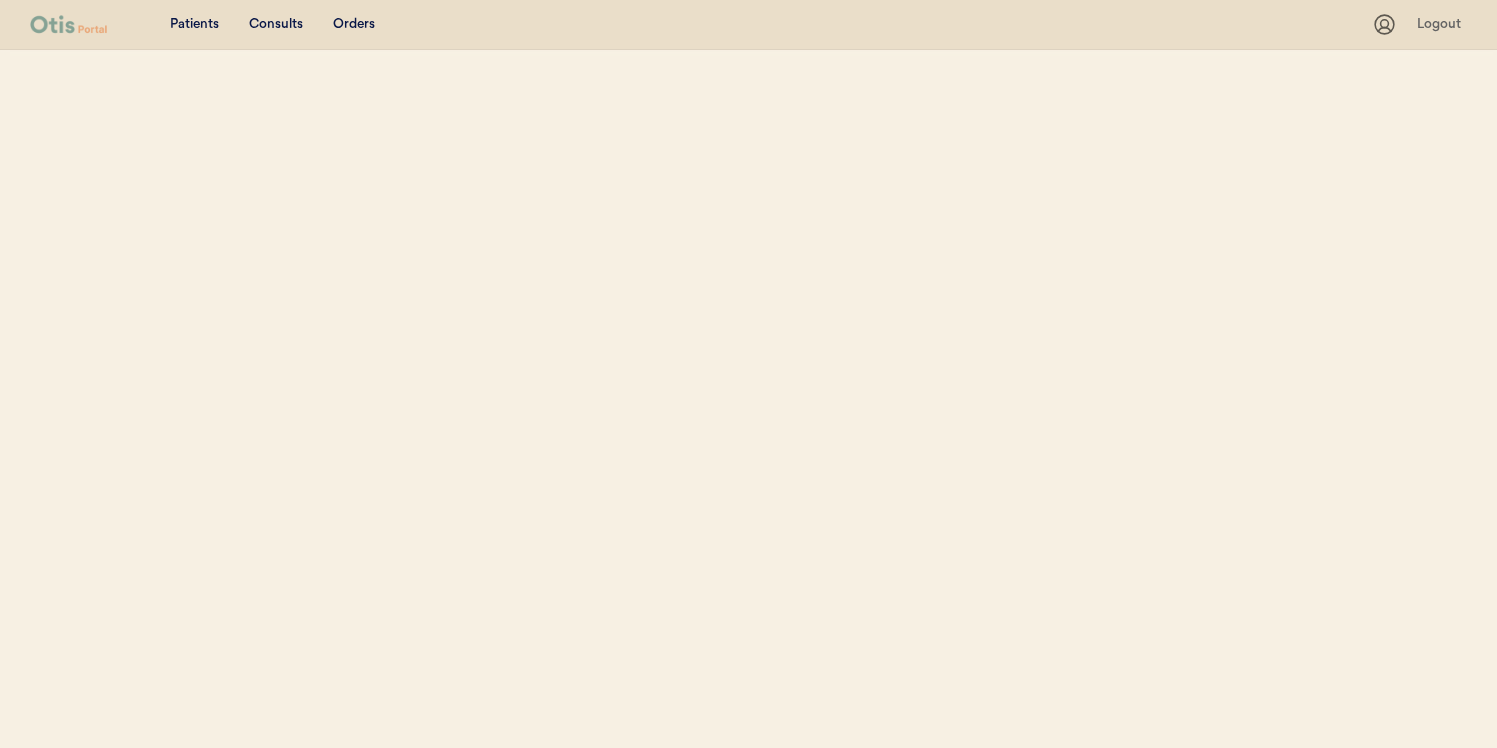 select on ""Email"" 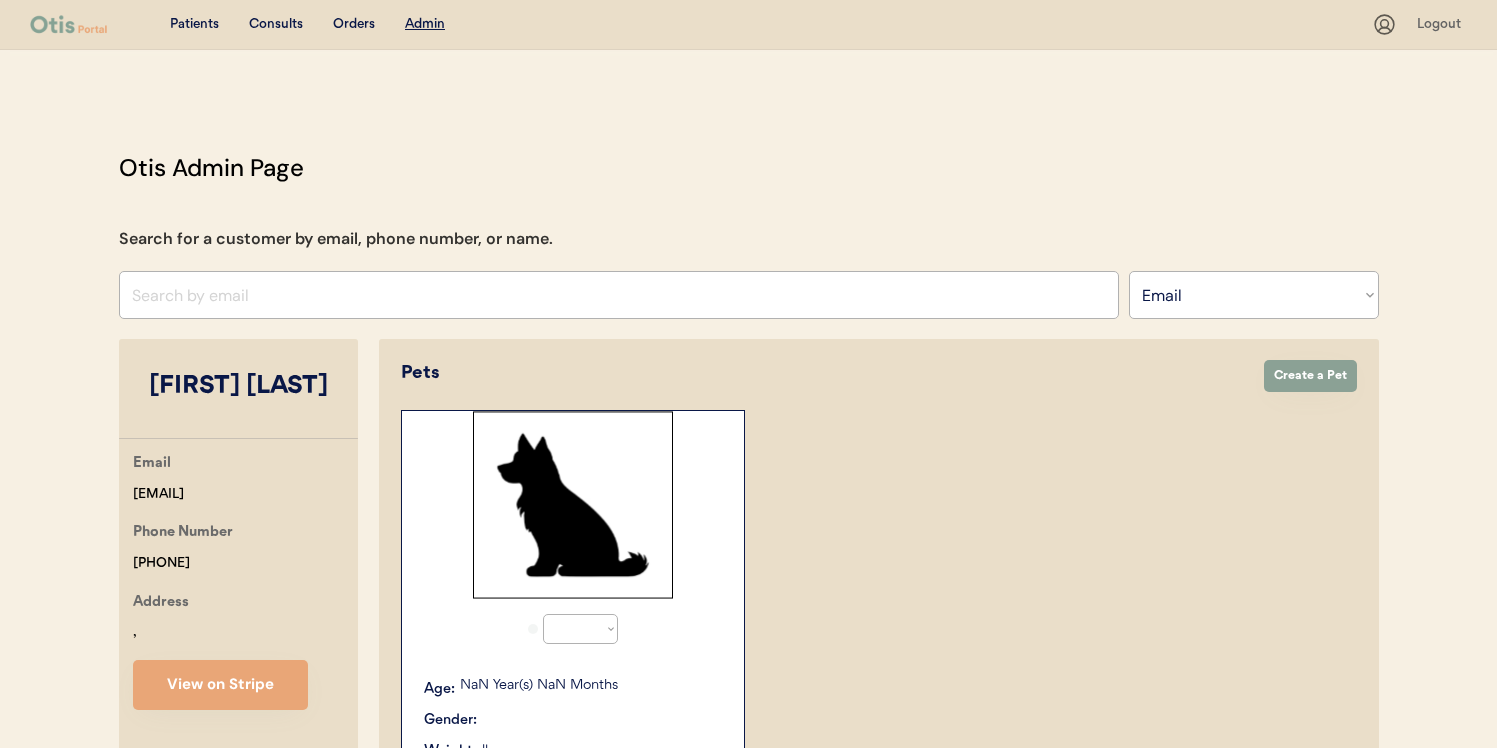 select on "true" 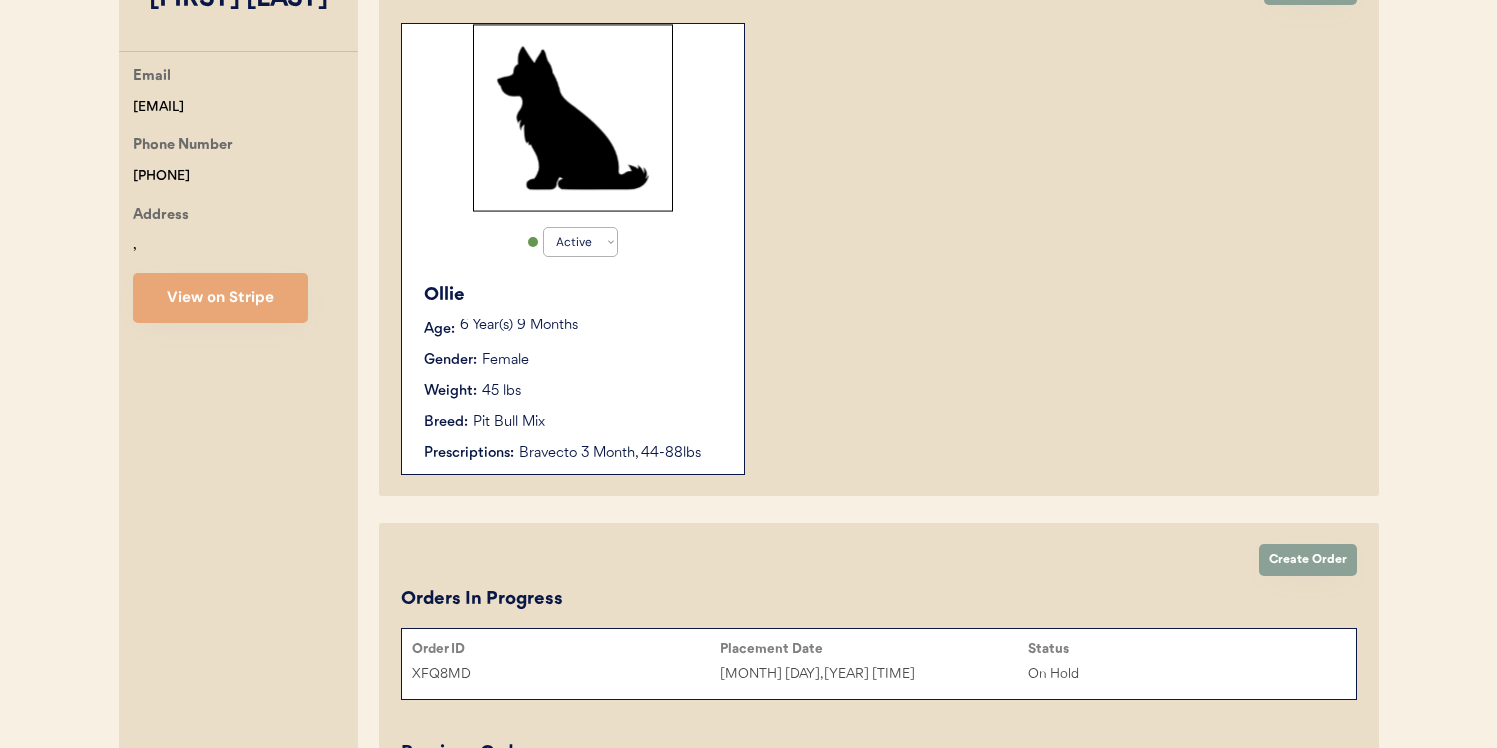 scroll, scrollTop: 406, scrollLeft: 0, axis: vertical 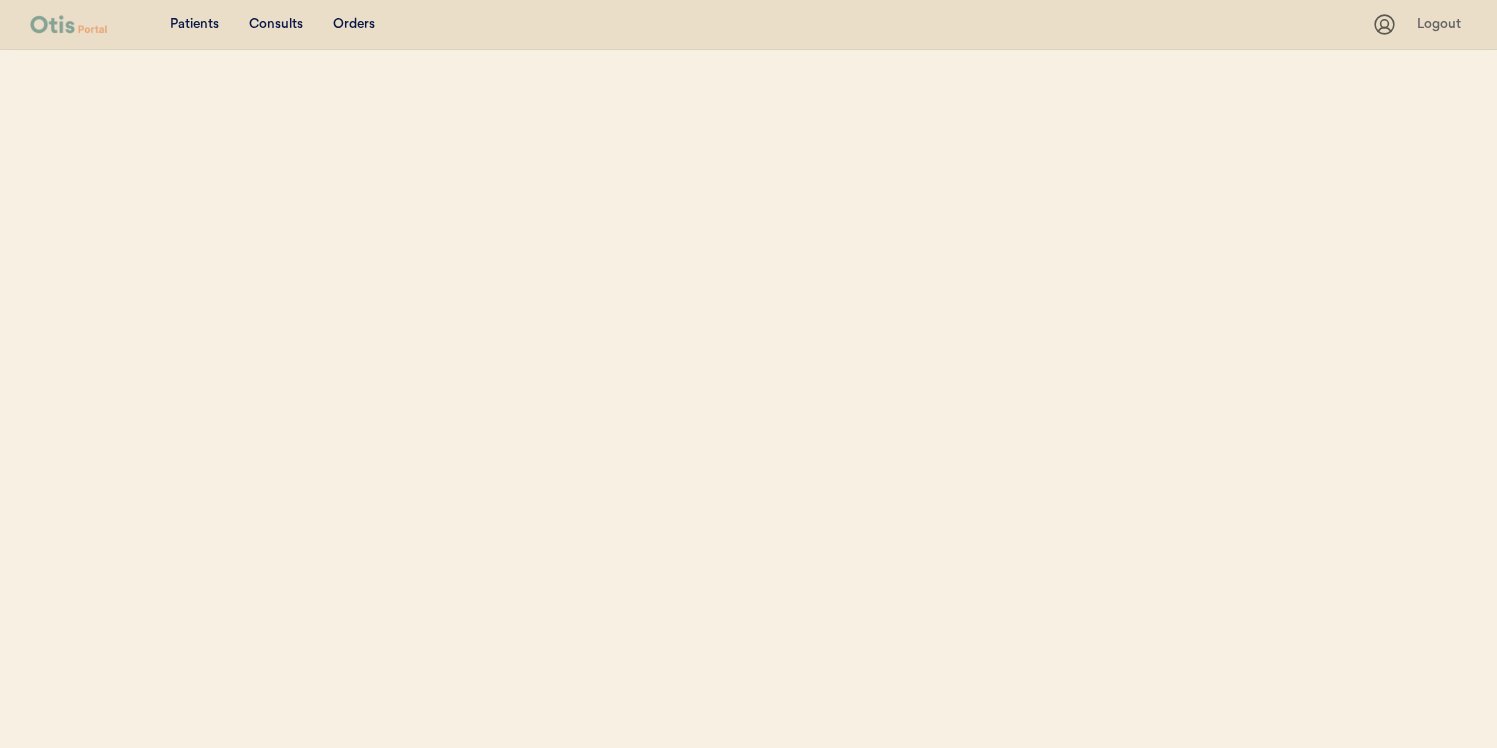 select on ""Email"" 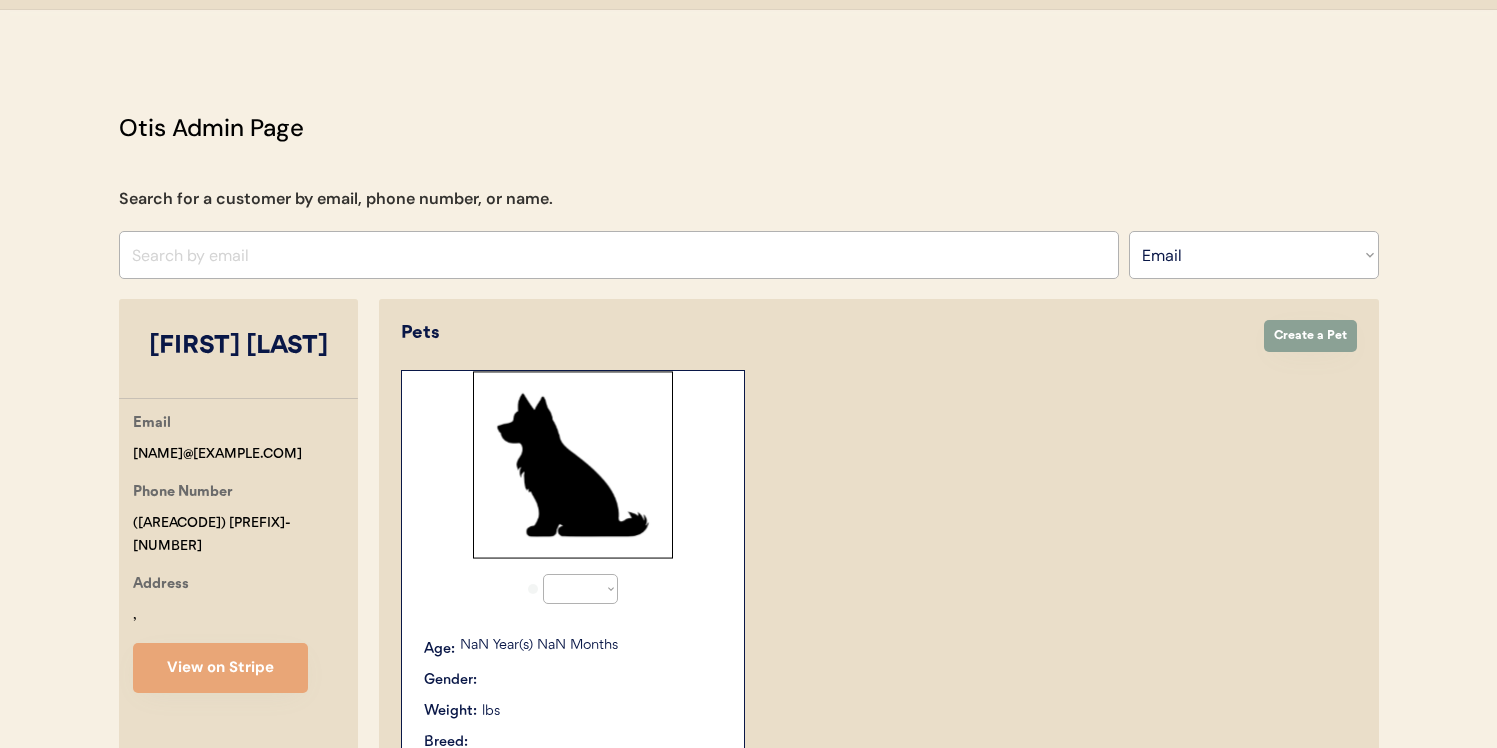 select on "true" 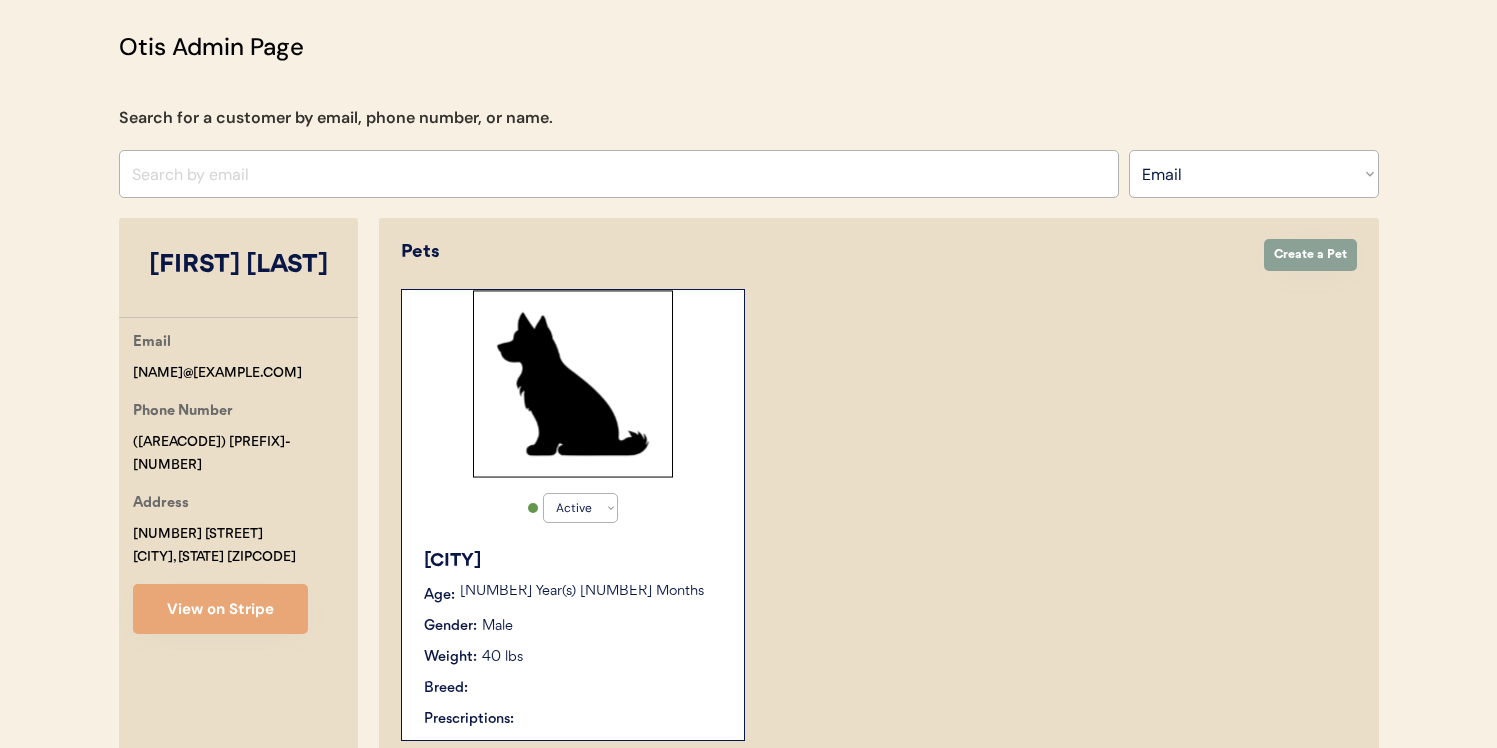 scroll, scrollTop: 365, scrollLeft: 0, axis: vertical 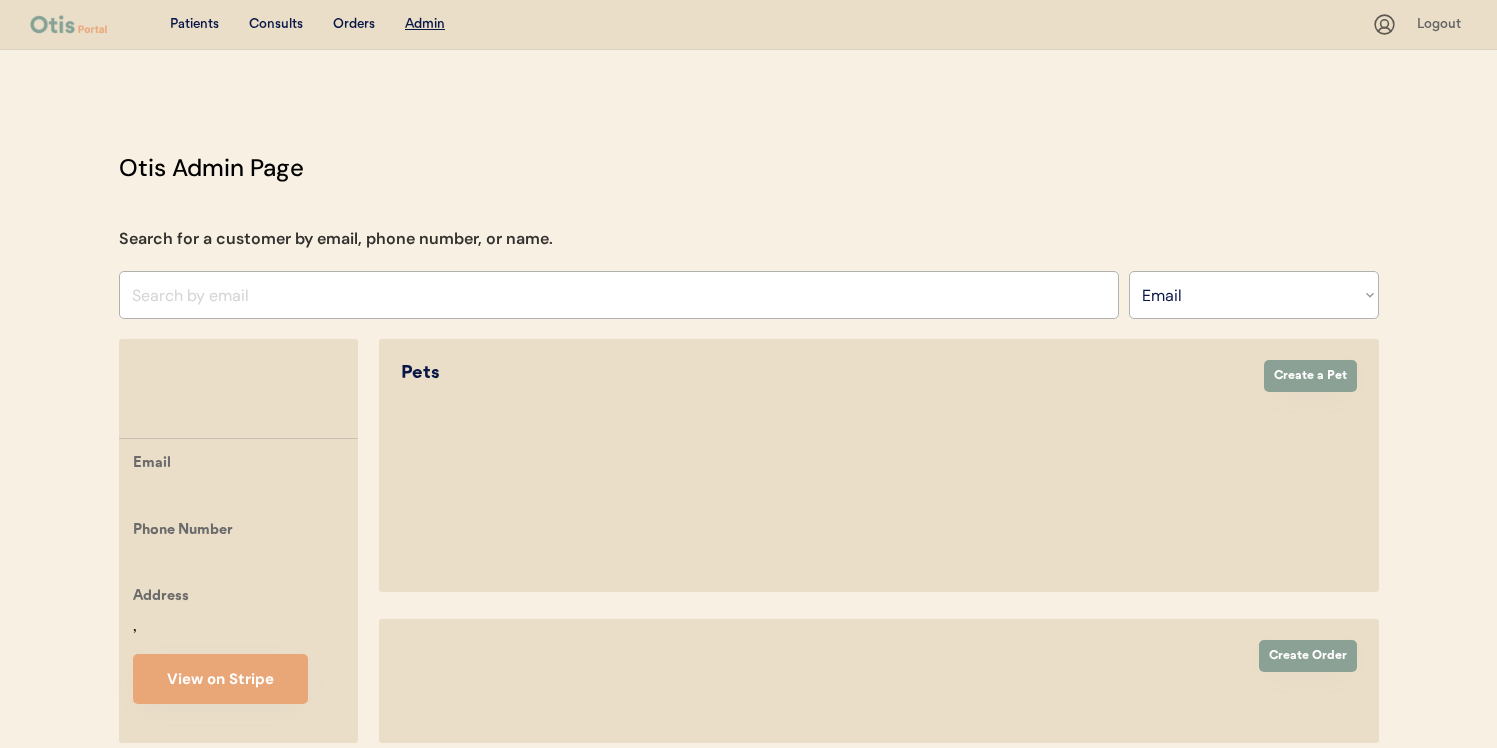 select on ""Email"" 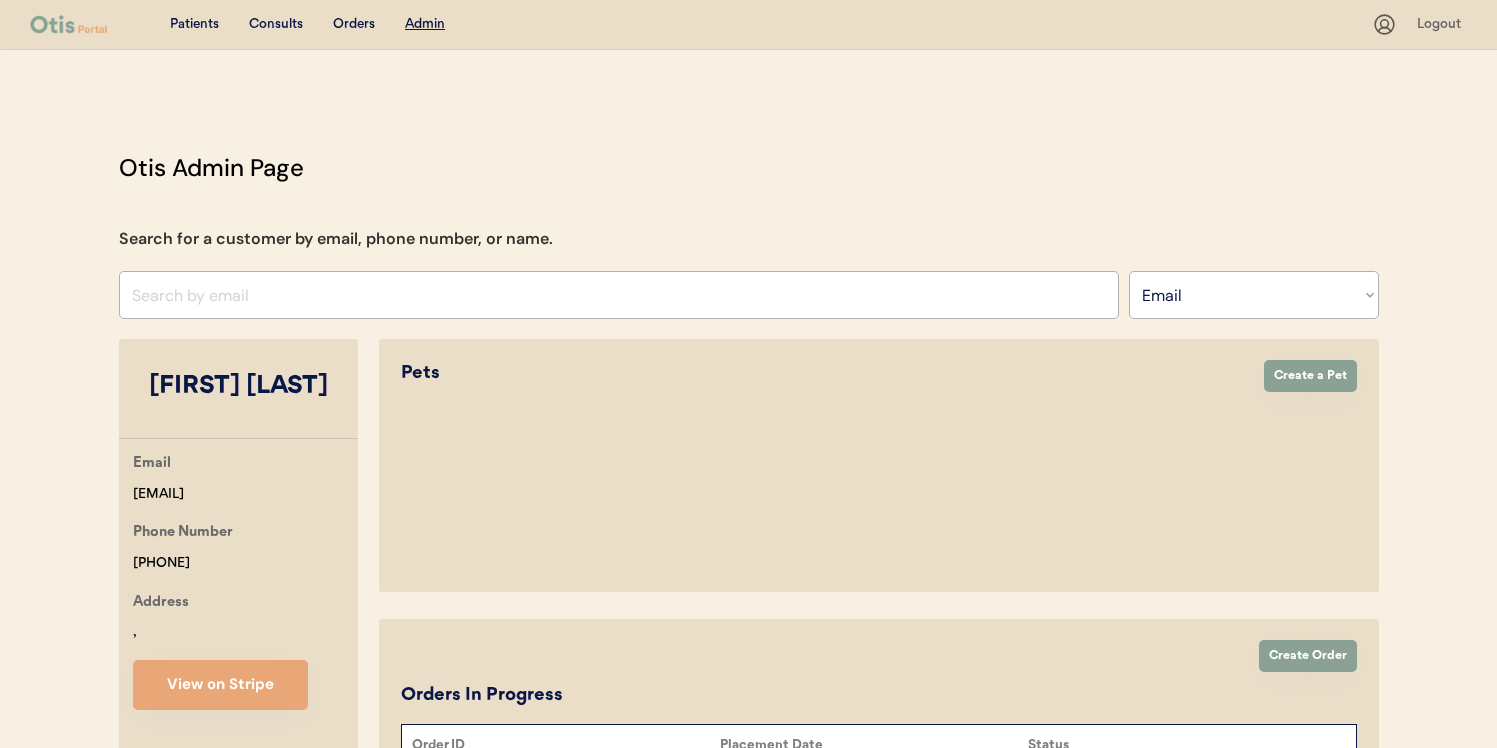 select on "true" 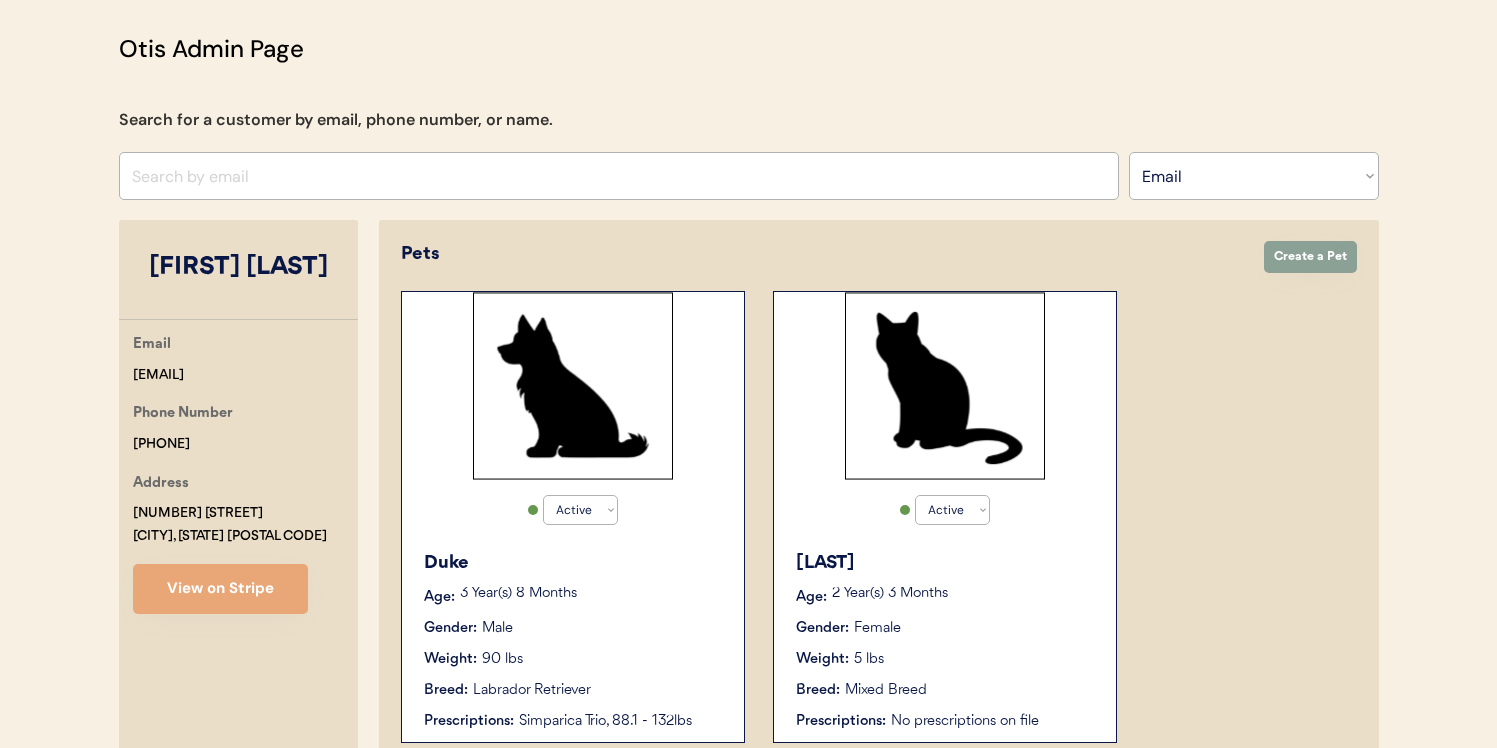 scroll, scrollTop: 287, scrollLeft: 0, axis: vertical 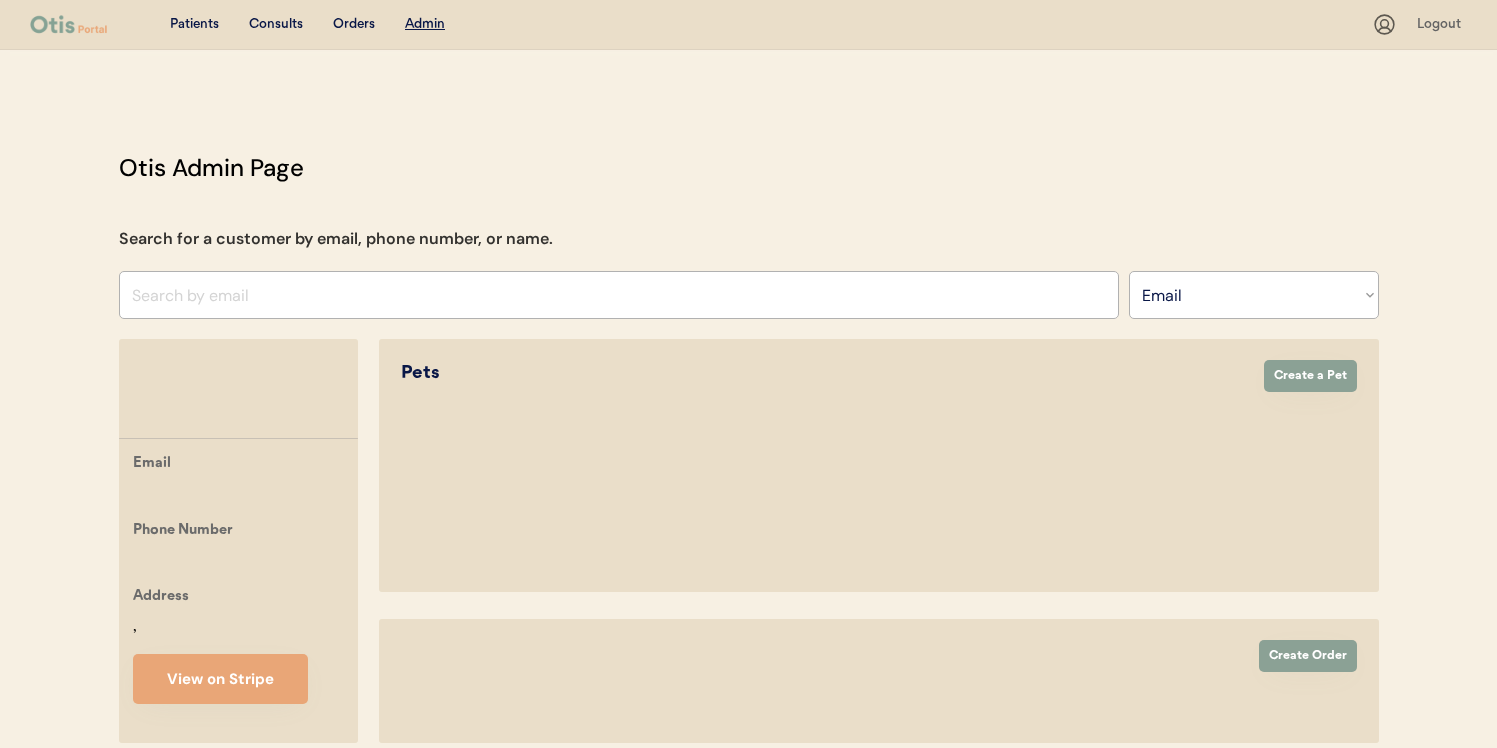 select on ""Email"" 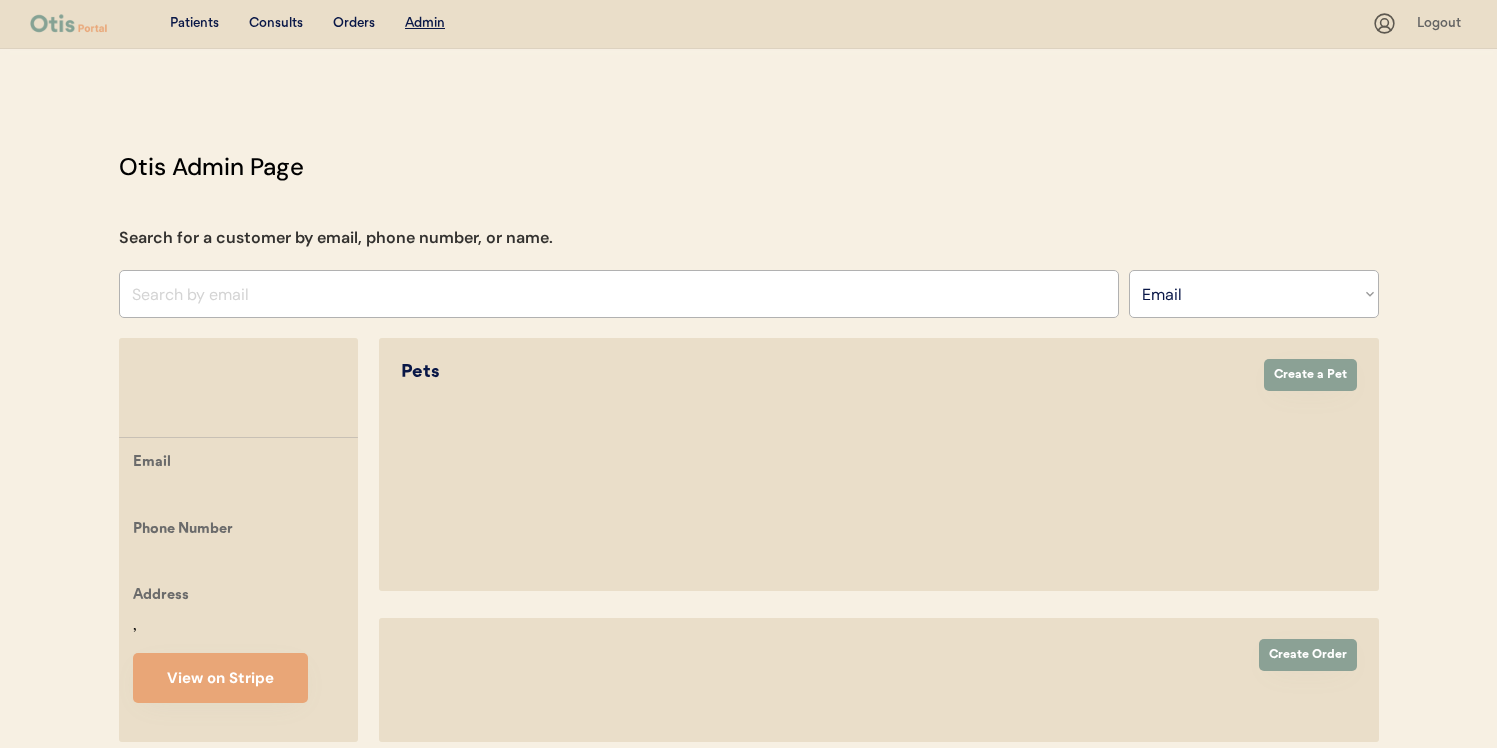 select on "true" 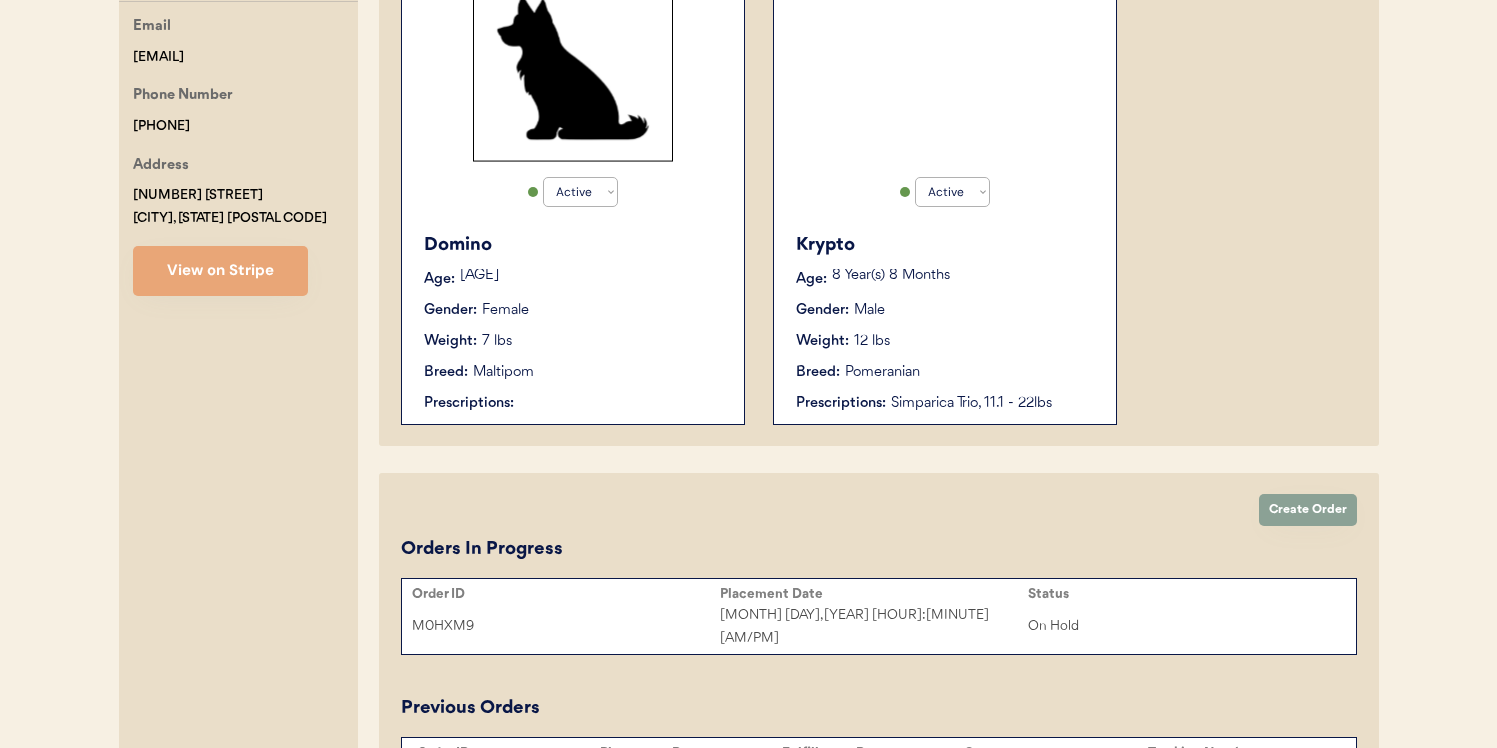 scroll, scrollTop: 457, scrollLeft: 0, axis: vertical 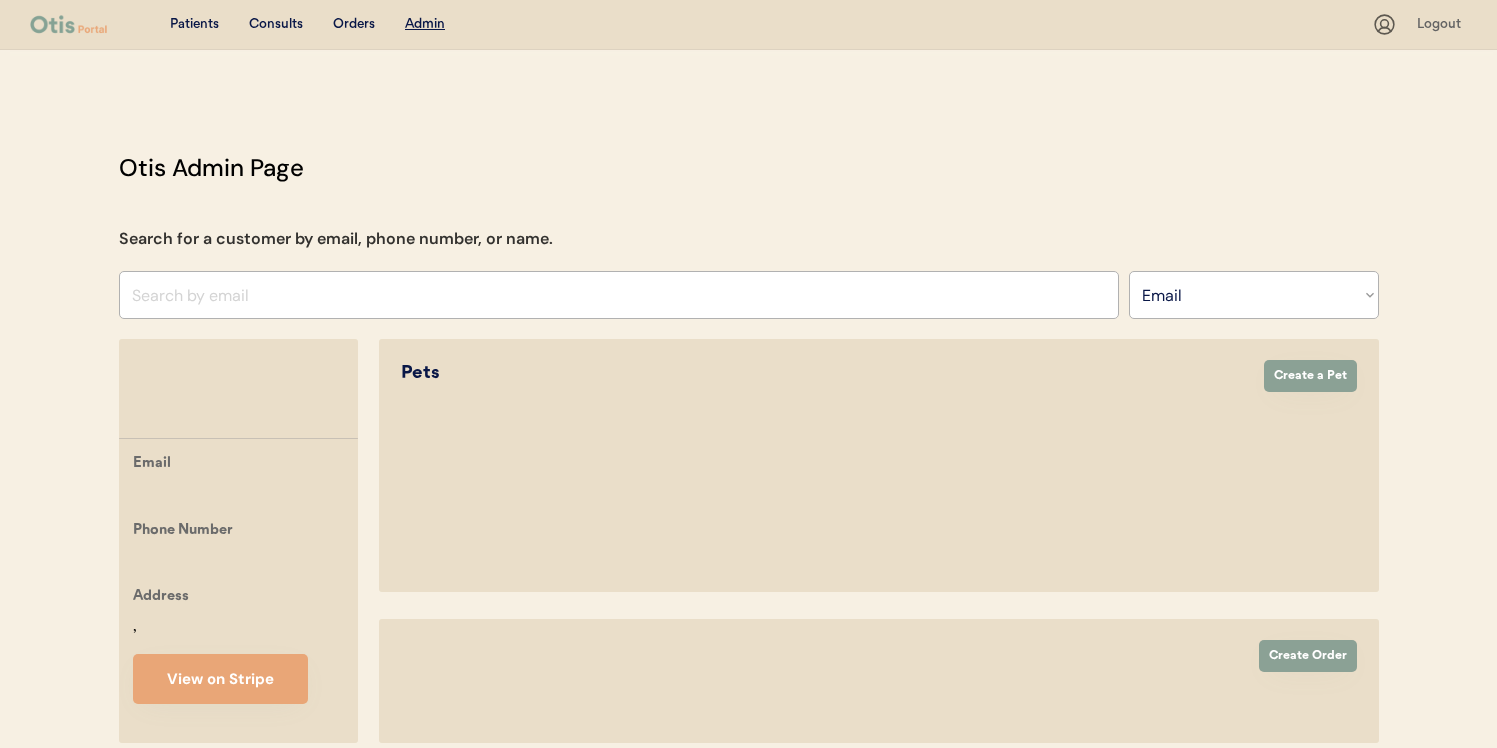 select on ""Email"" 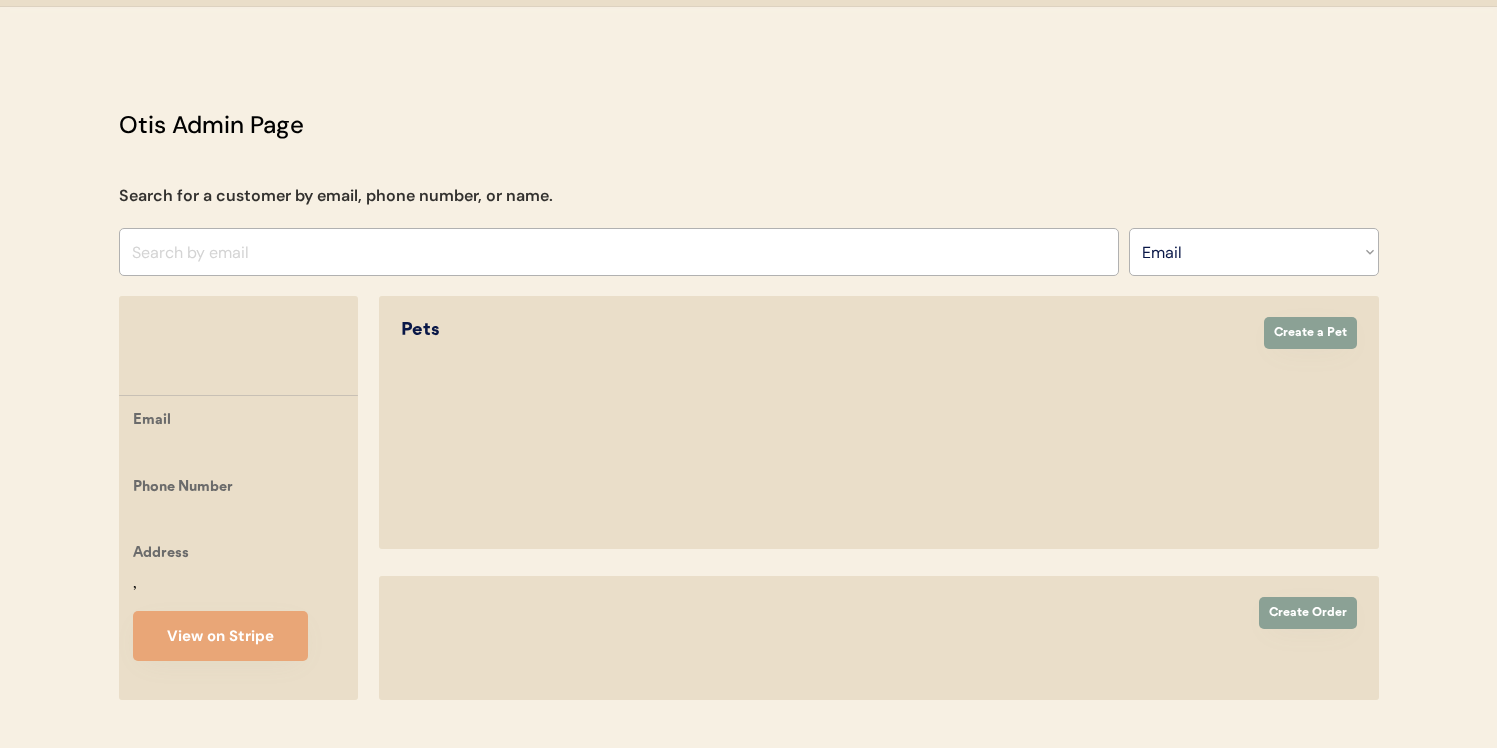 select on "true" 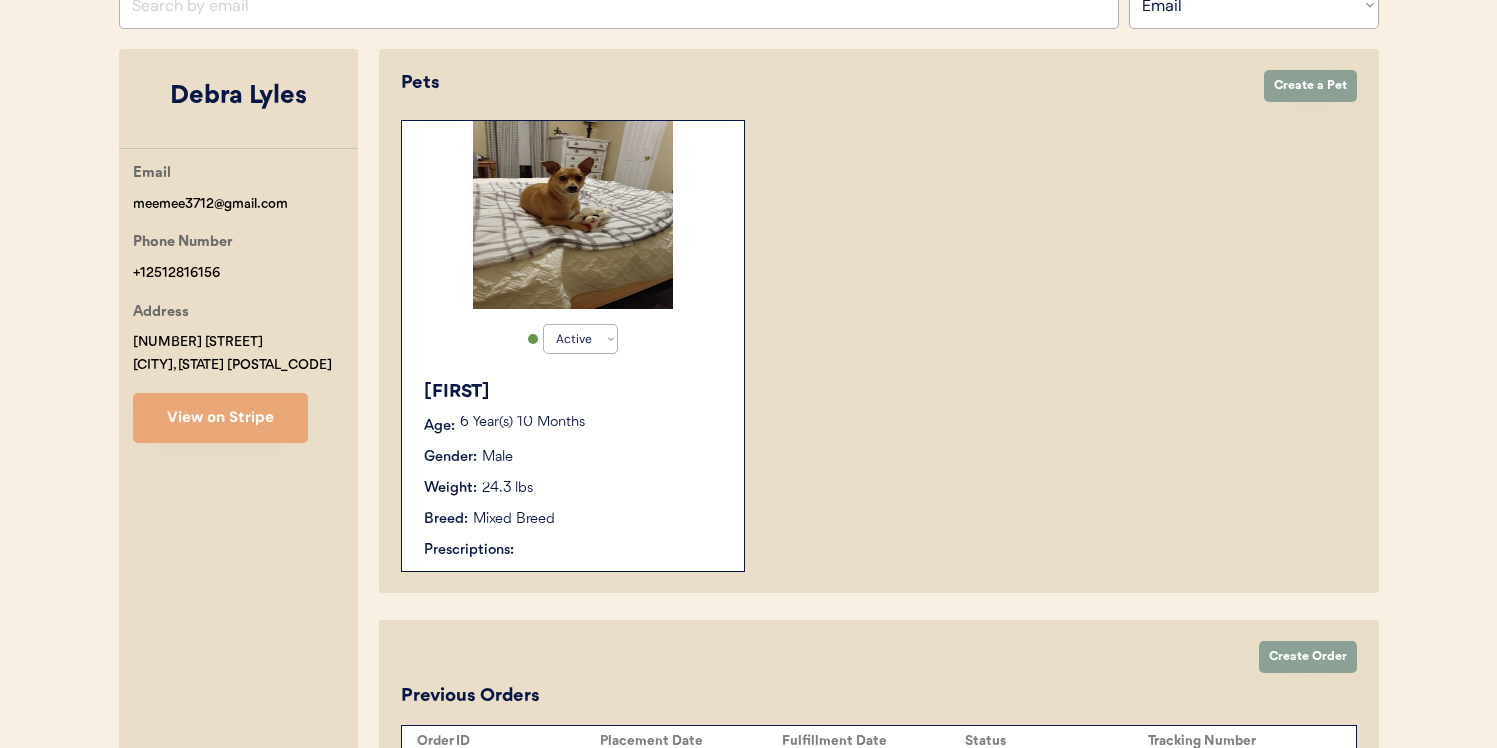 scroll, scrollTop: 340, scrollLeft: 0, axis: vertical 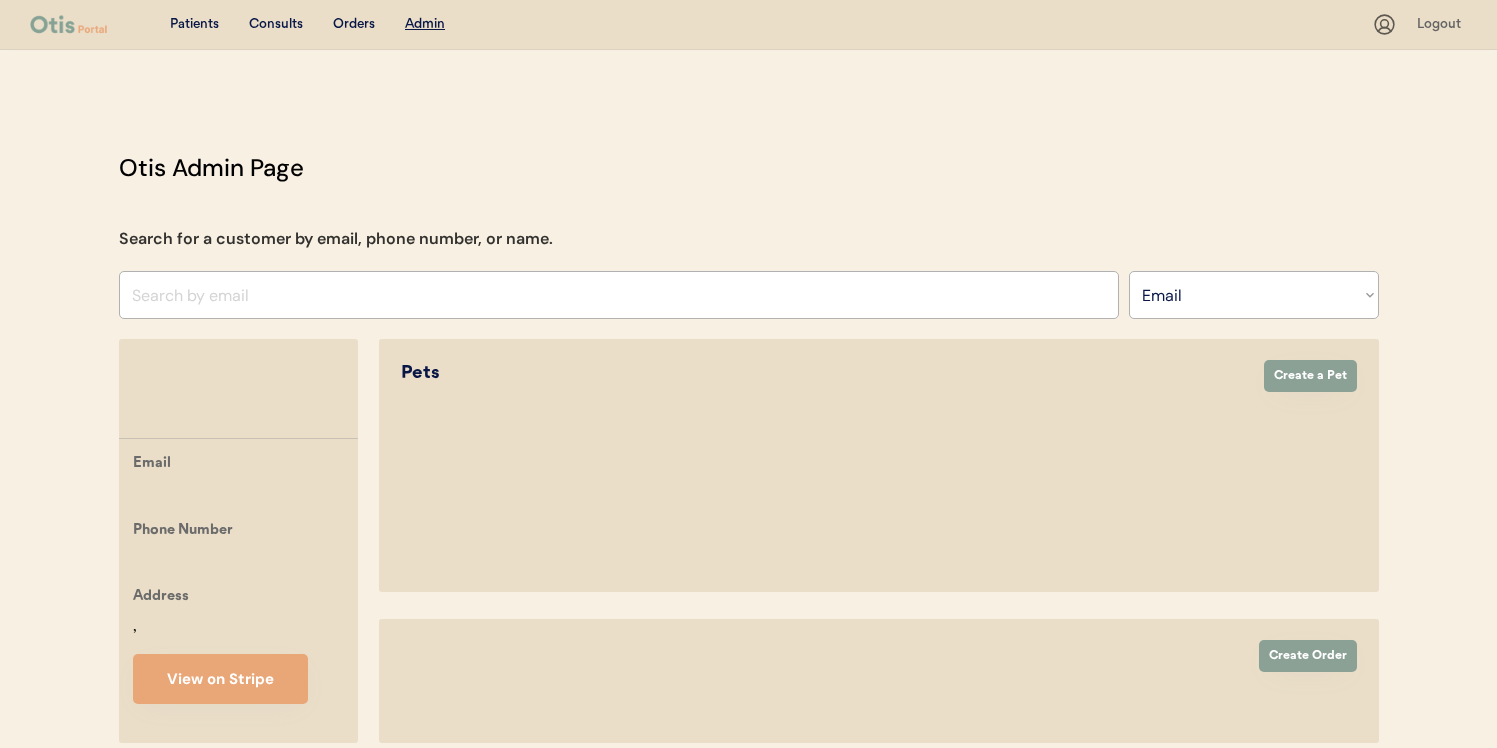 select on ""Email"" 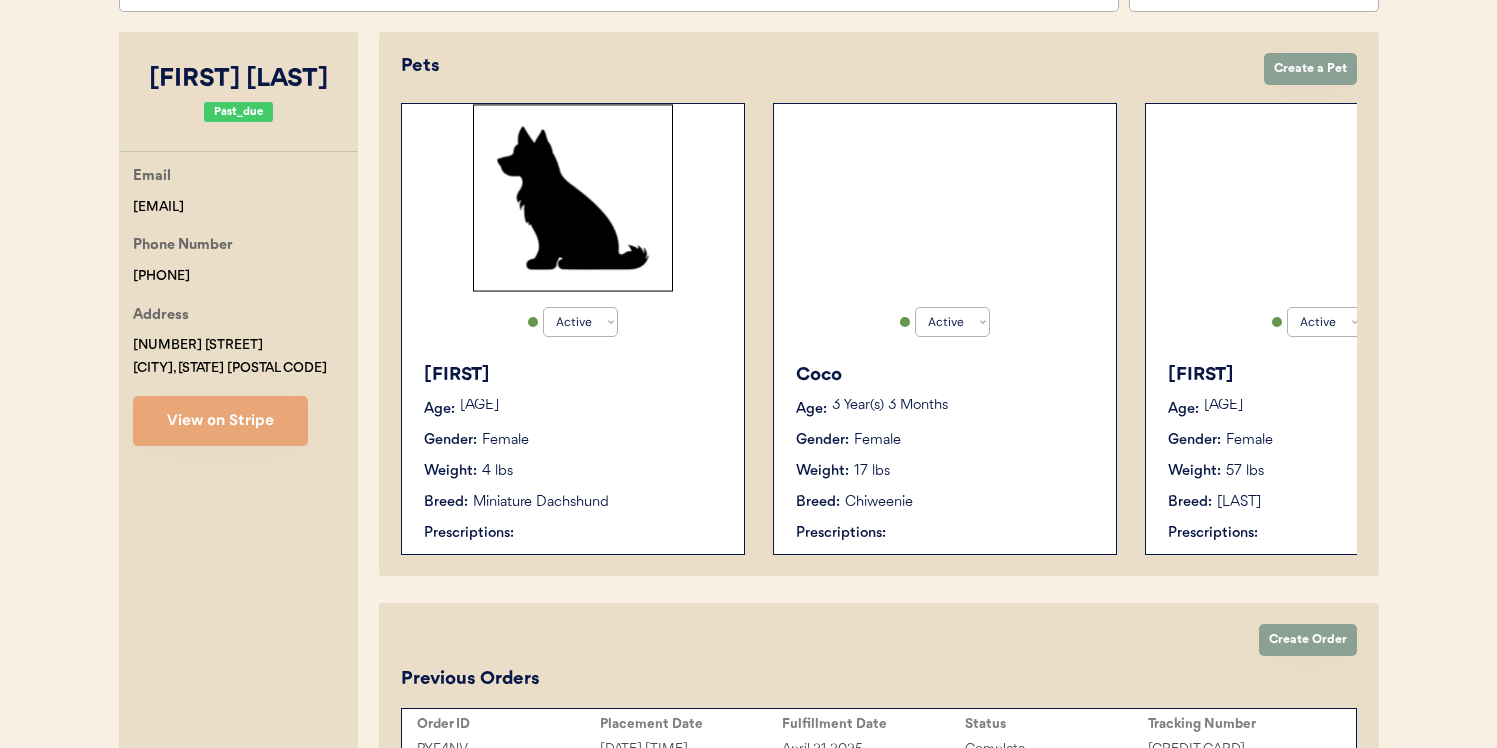 scroll, scrollTop: 339, scrollLeft: 0, axis: vertical 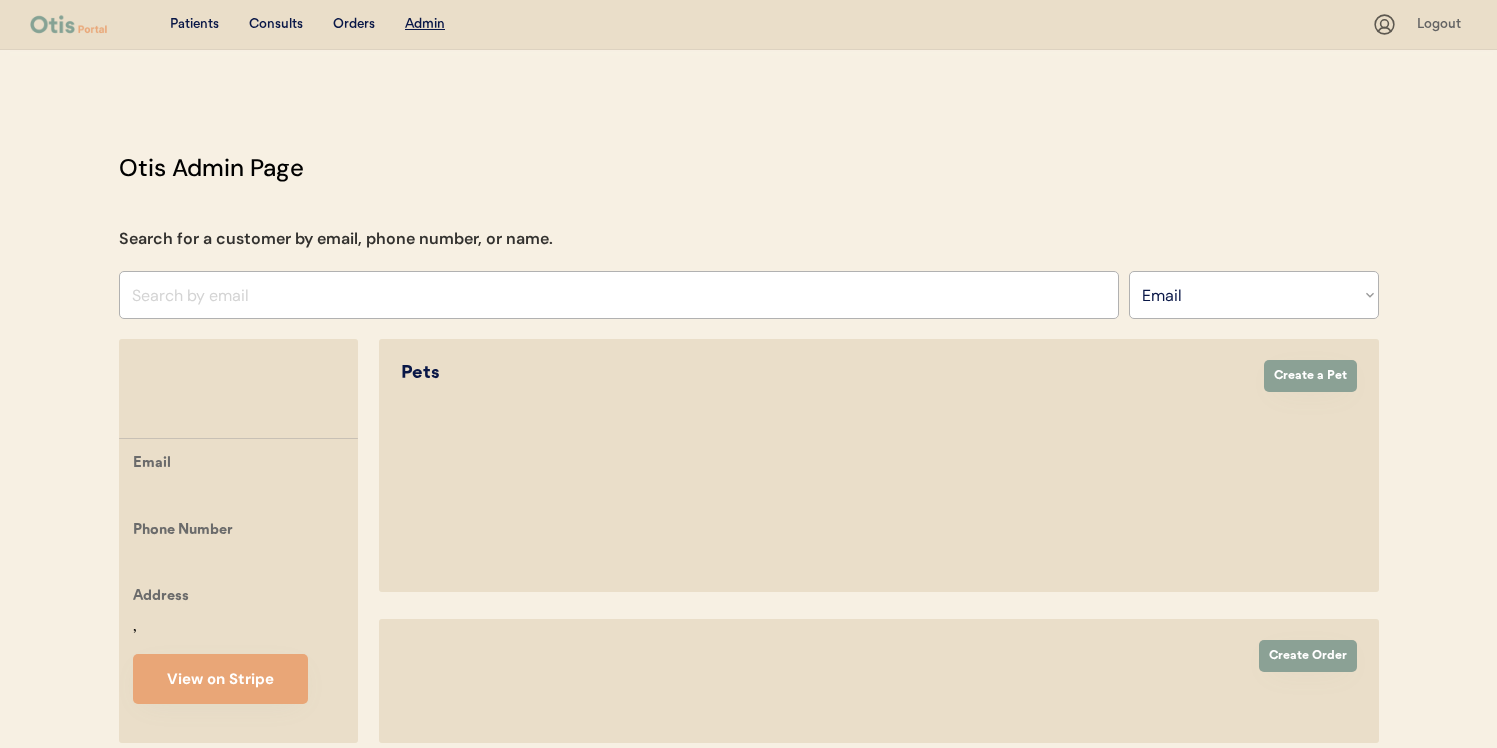 select on ""Email"" 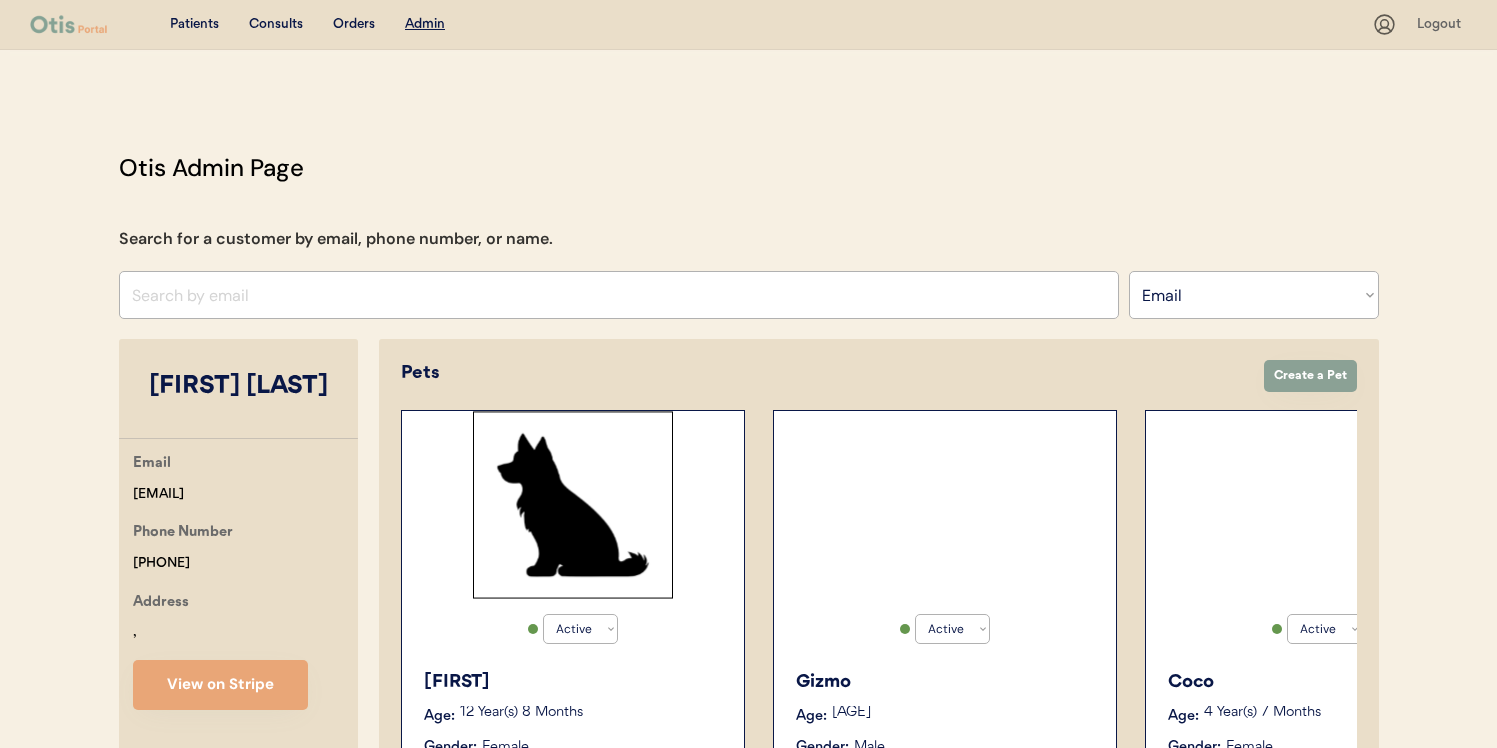 select on "true" 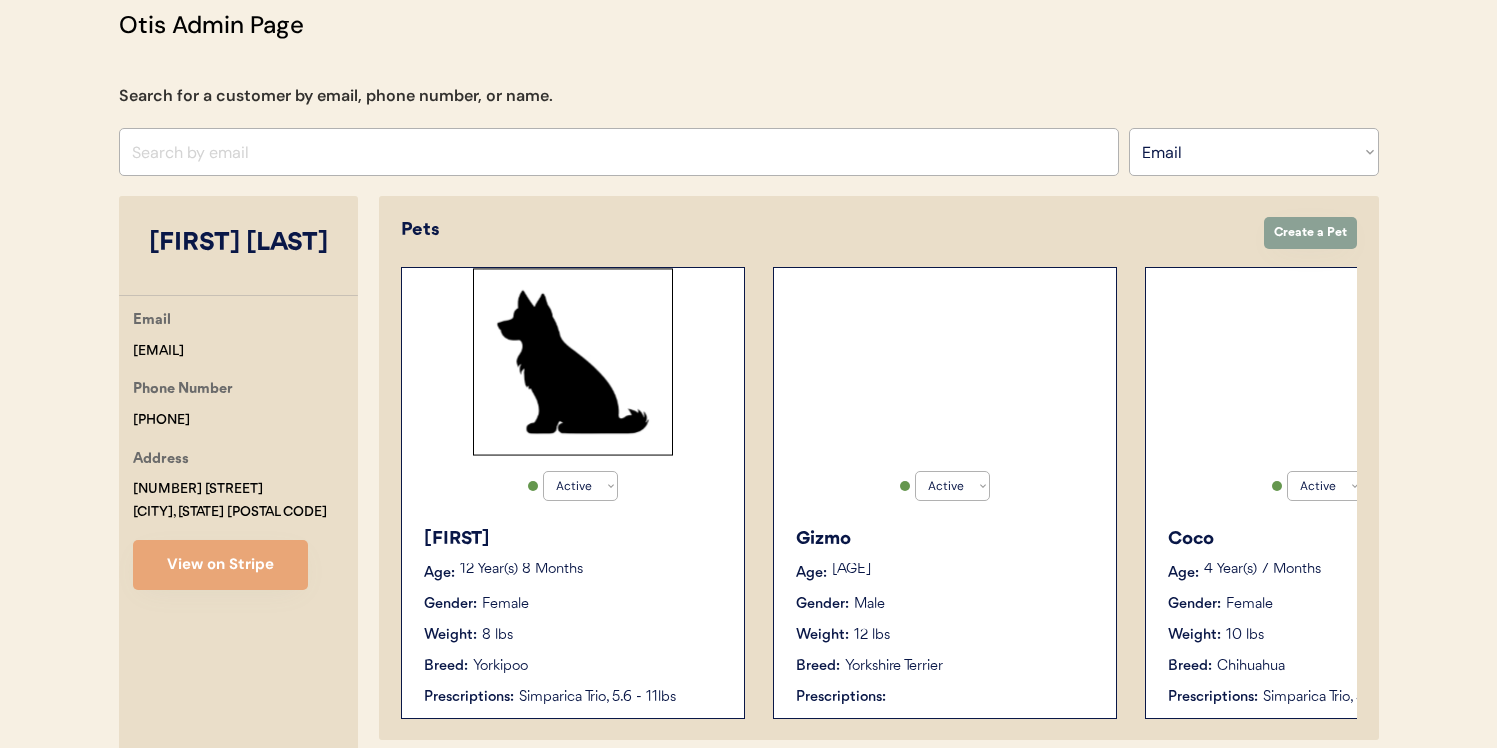 scroll, scrollTop: 336, scrollLeft: 0, axis: vertical 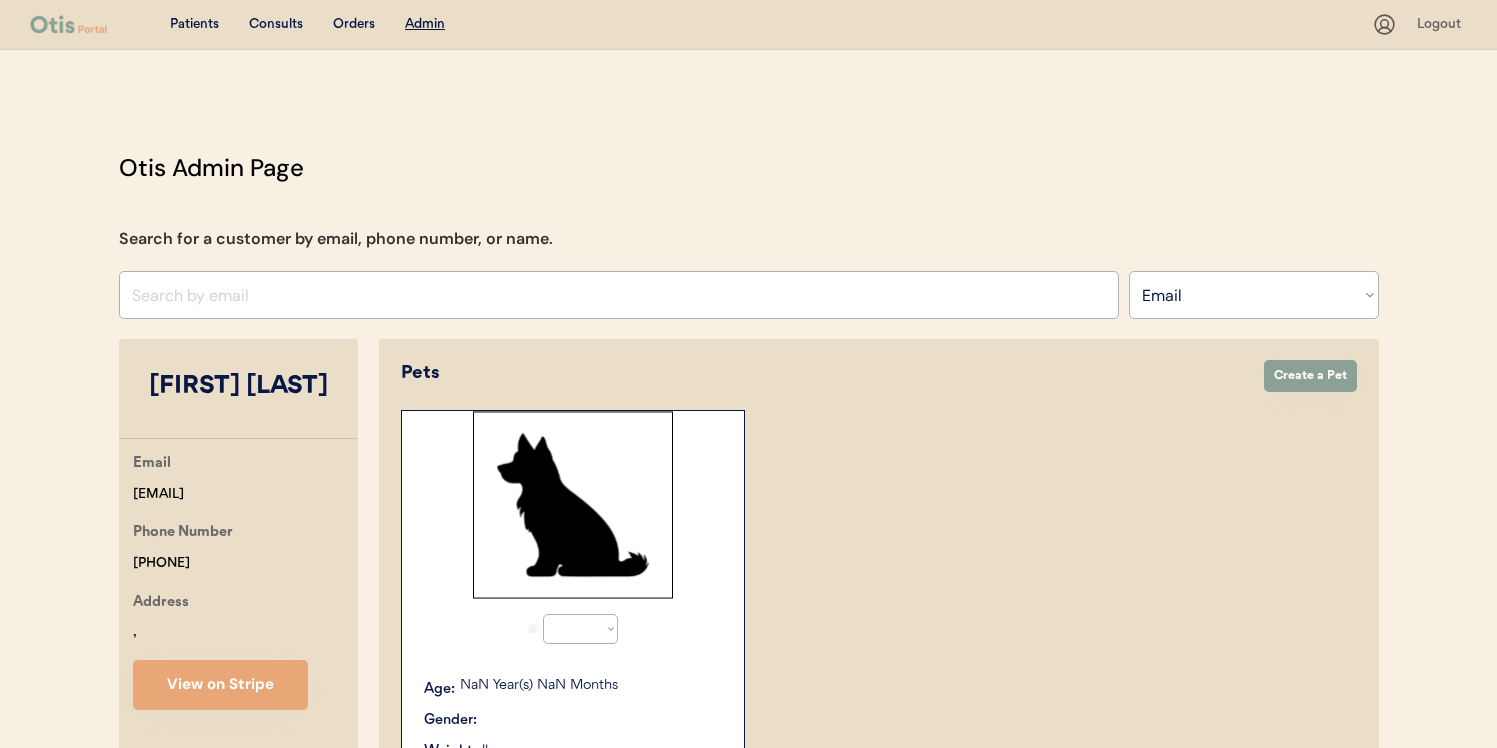 select on ""Email"" 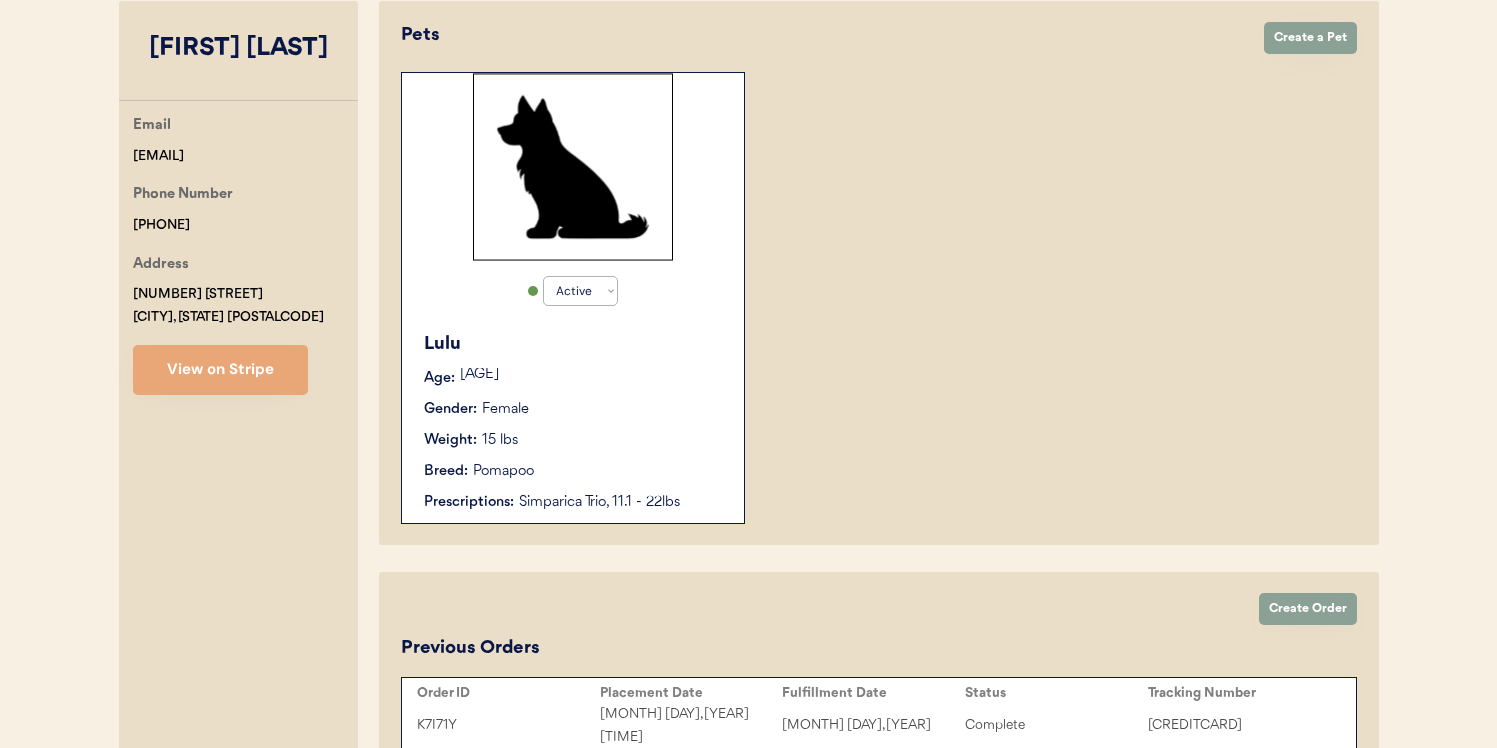 scroll, scrollTop: 403, scrollLeft: 0, axis: vertical 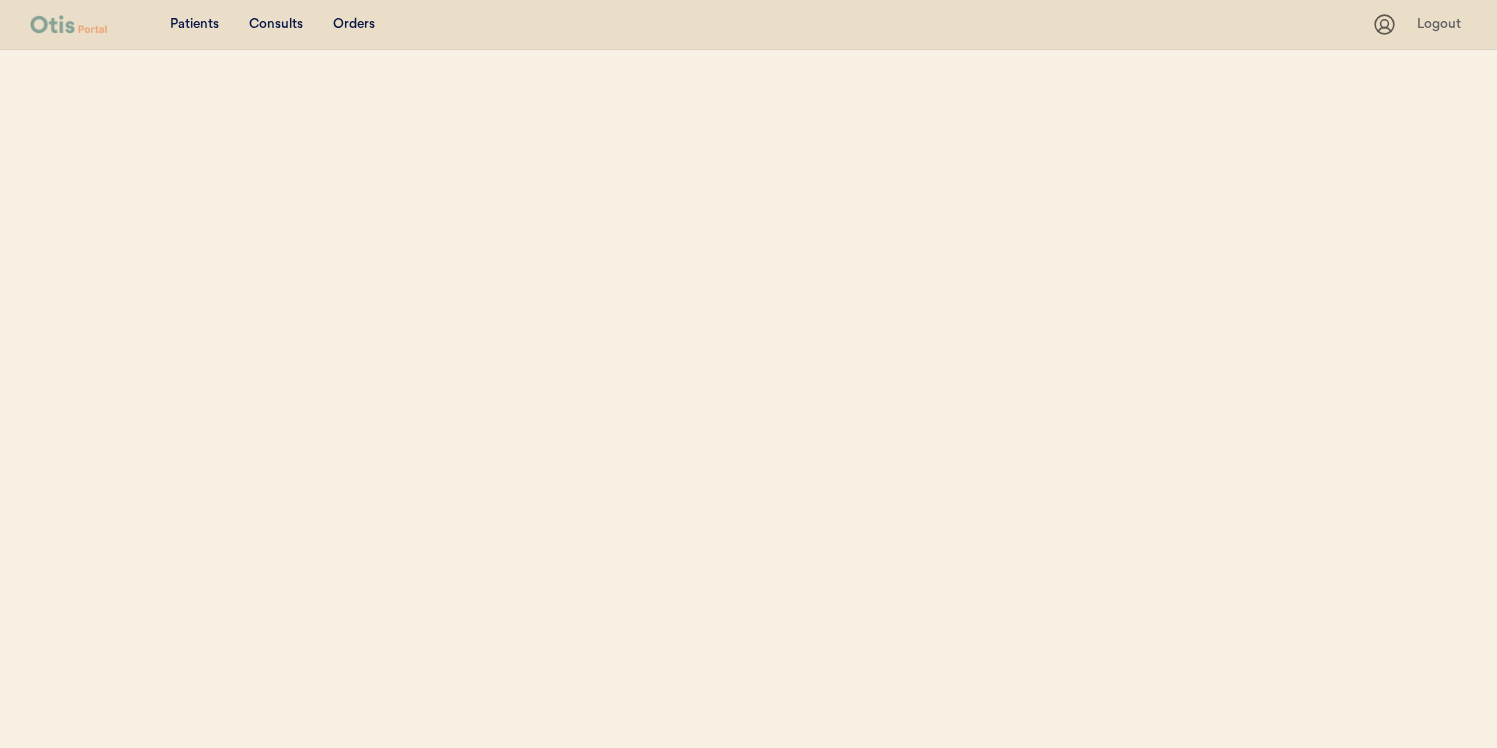 select on ""Email"" 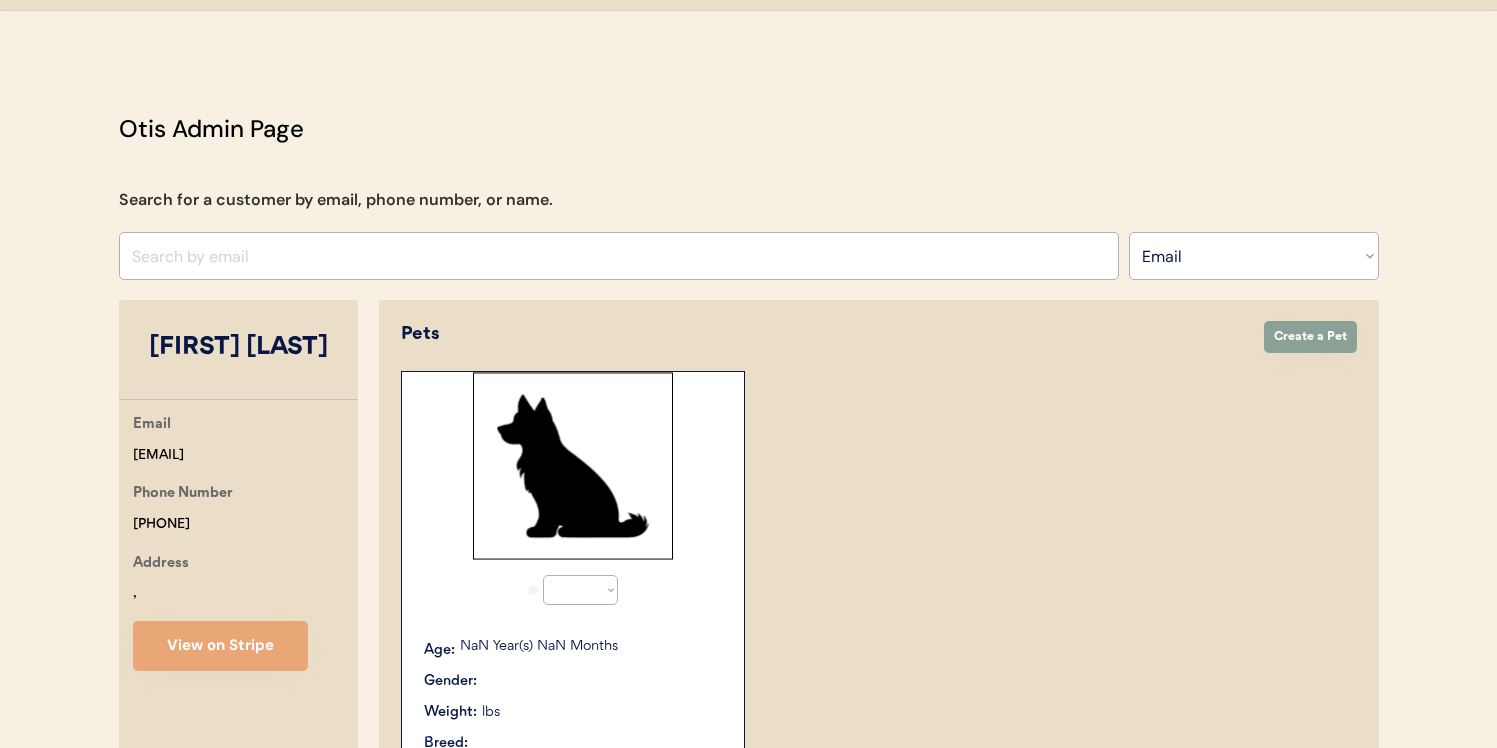 select on "true" 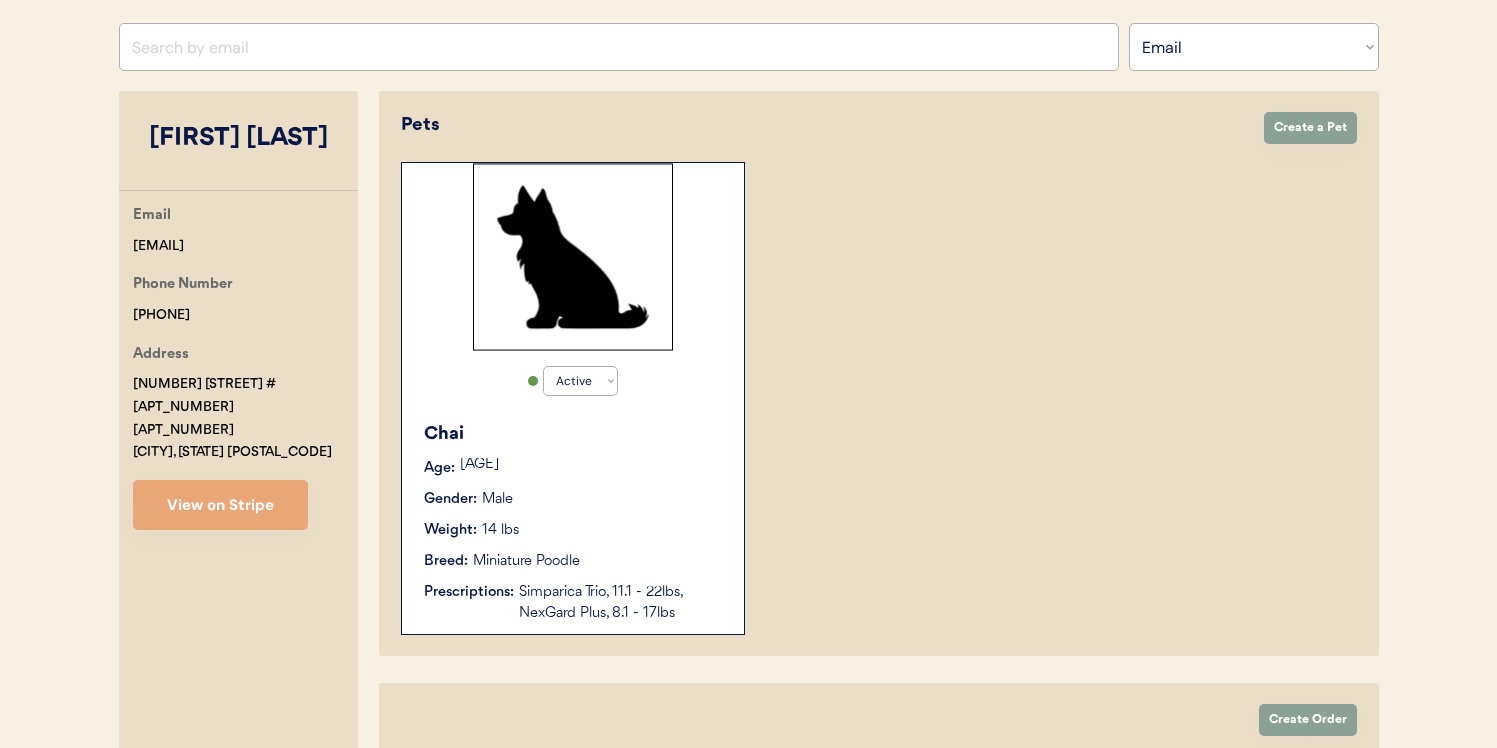 scroll, scrollTop: 260, scrollLeft: 0, axis: vertical 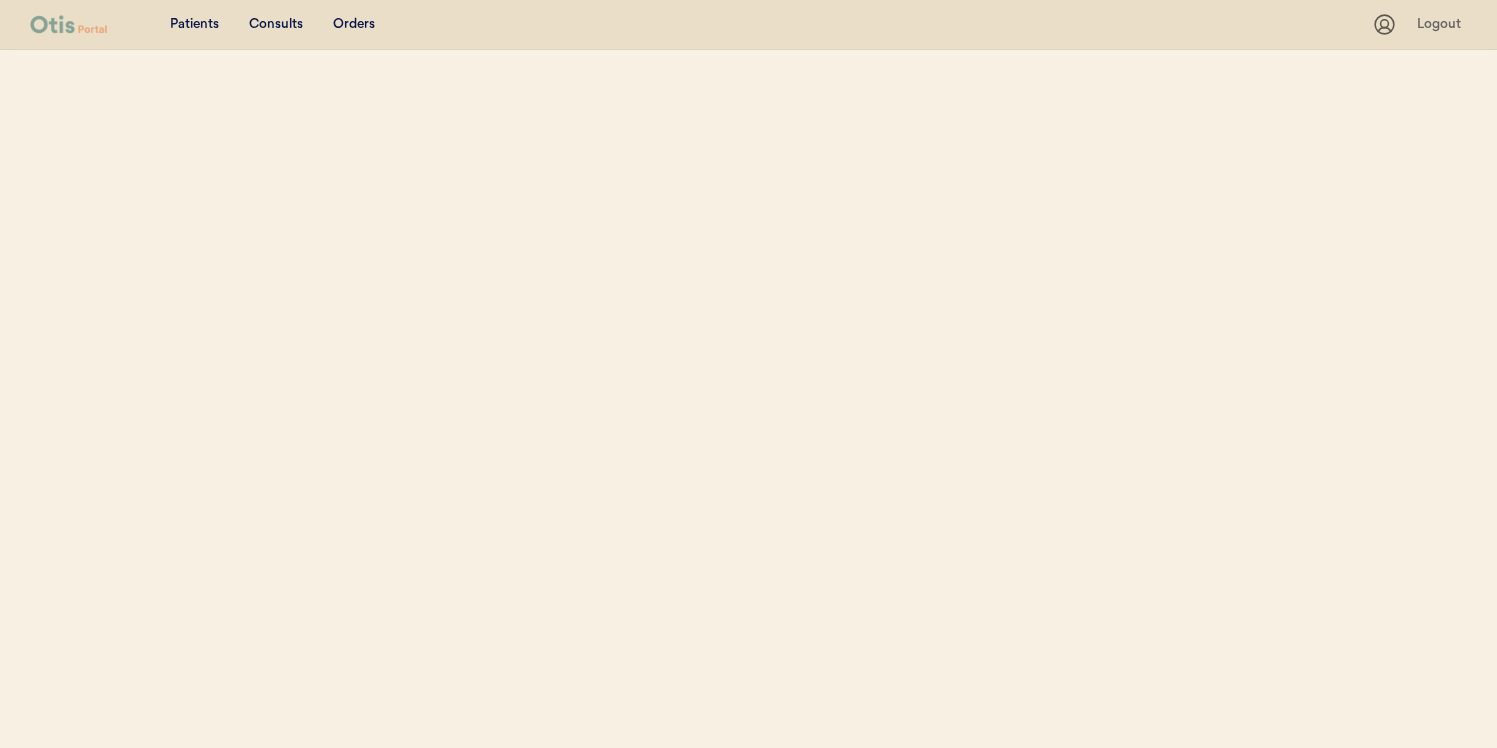 select on ""Email"" 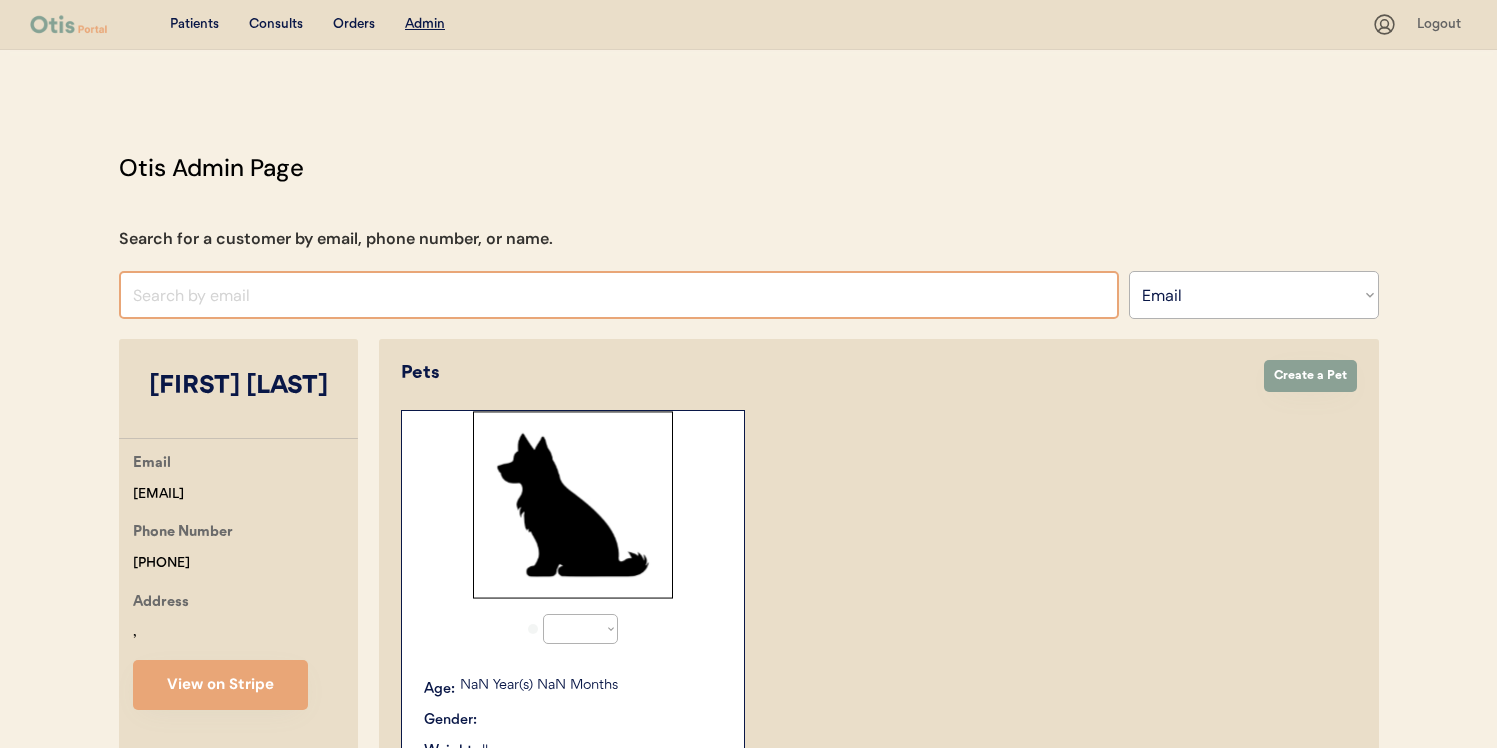 select on "true" 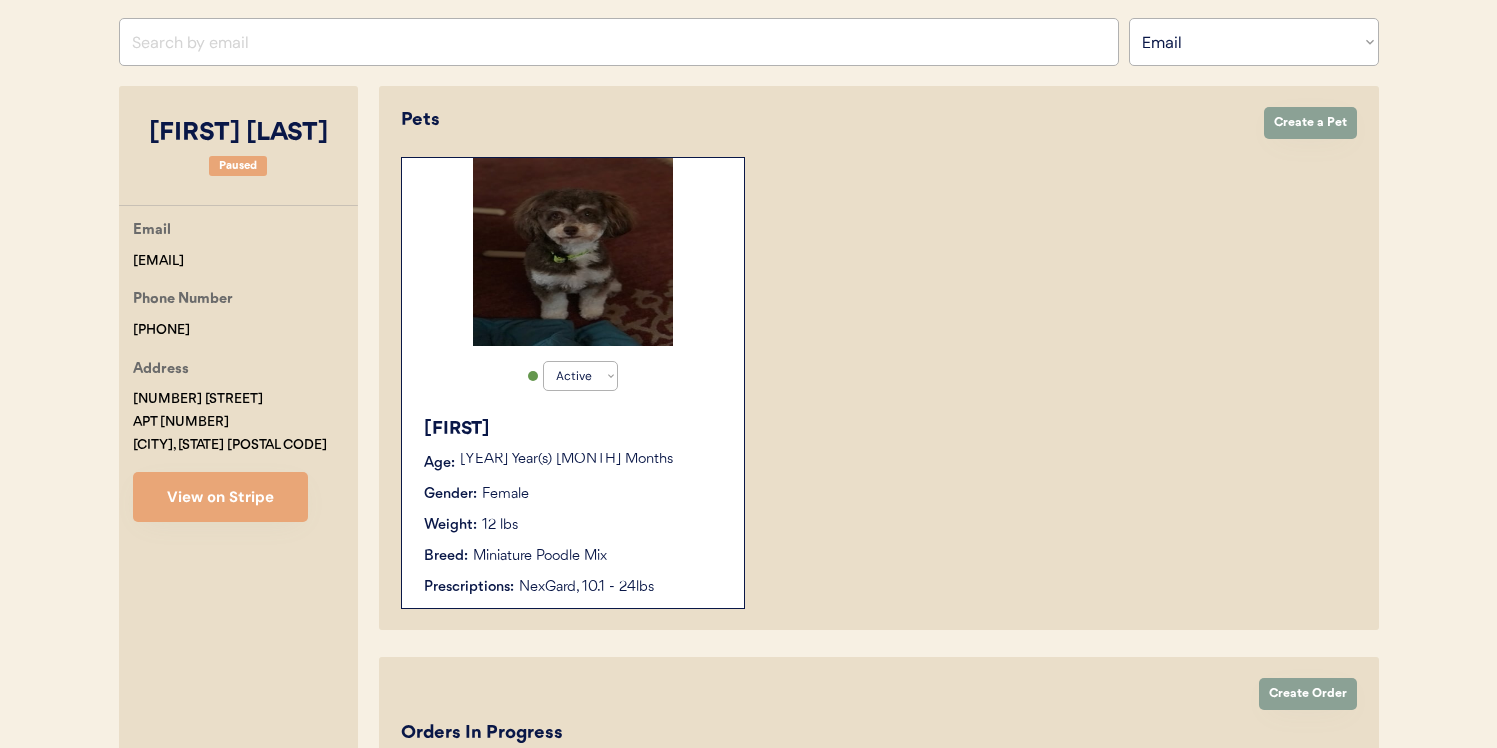 scroll, scrollTop: 289, scrollLeft: 0, axis: vertical 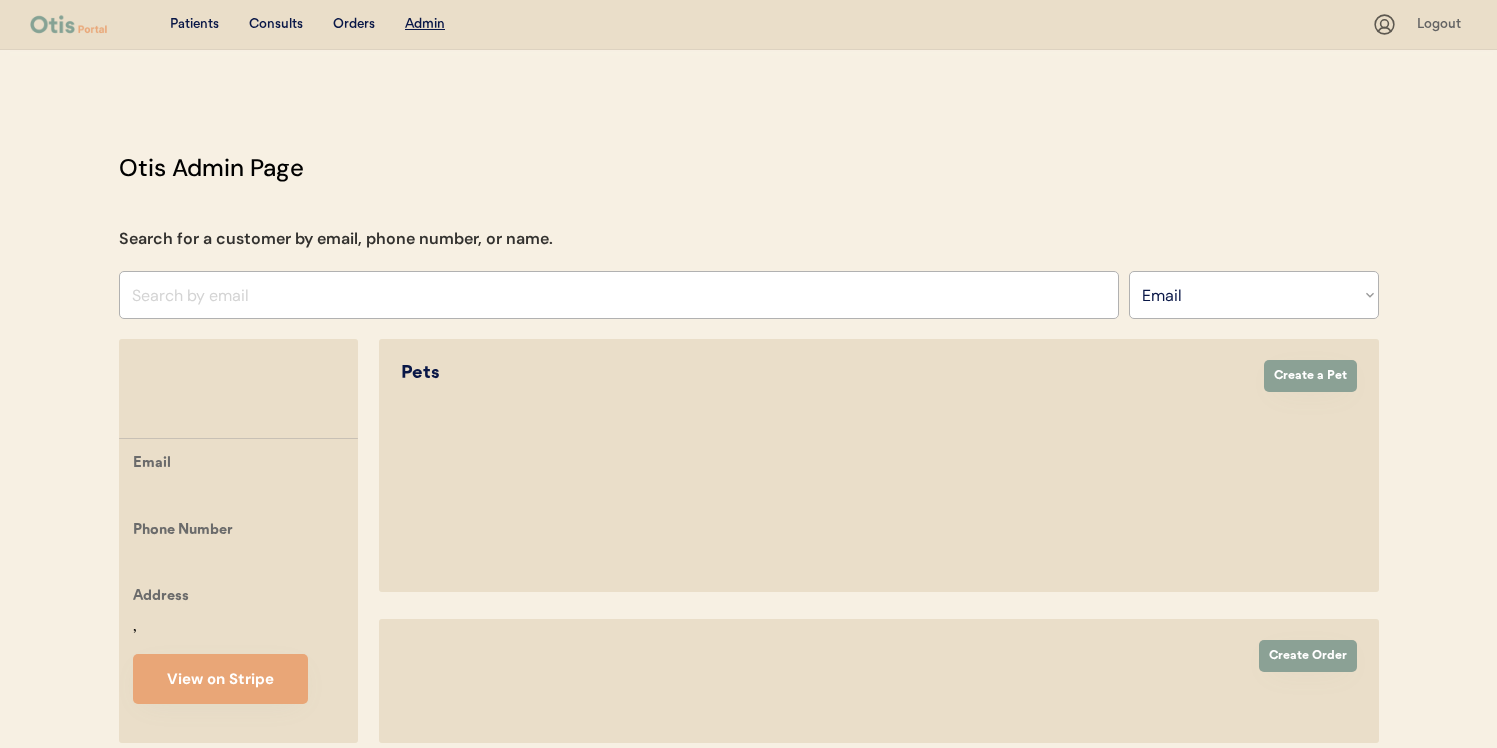 select on ""Email"" 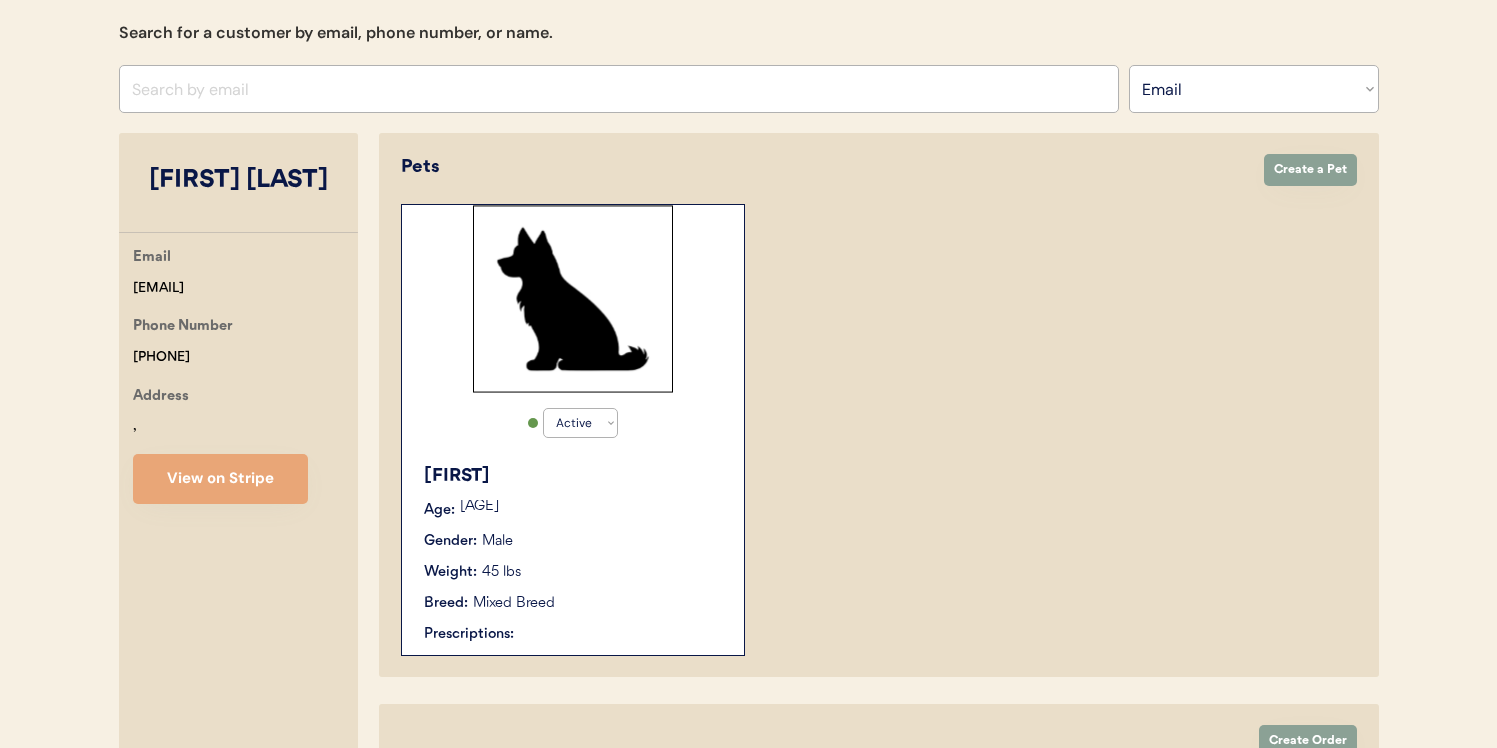 scroll, scrollTop: 277, scrollLeft: 0, axis: vertical 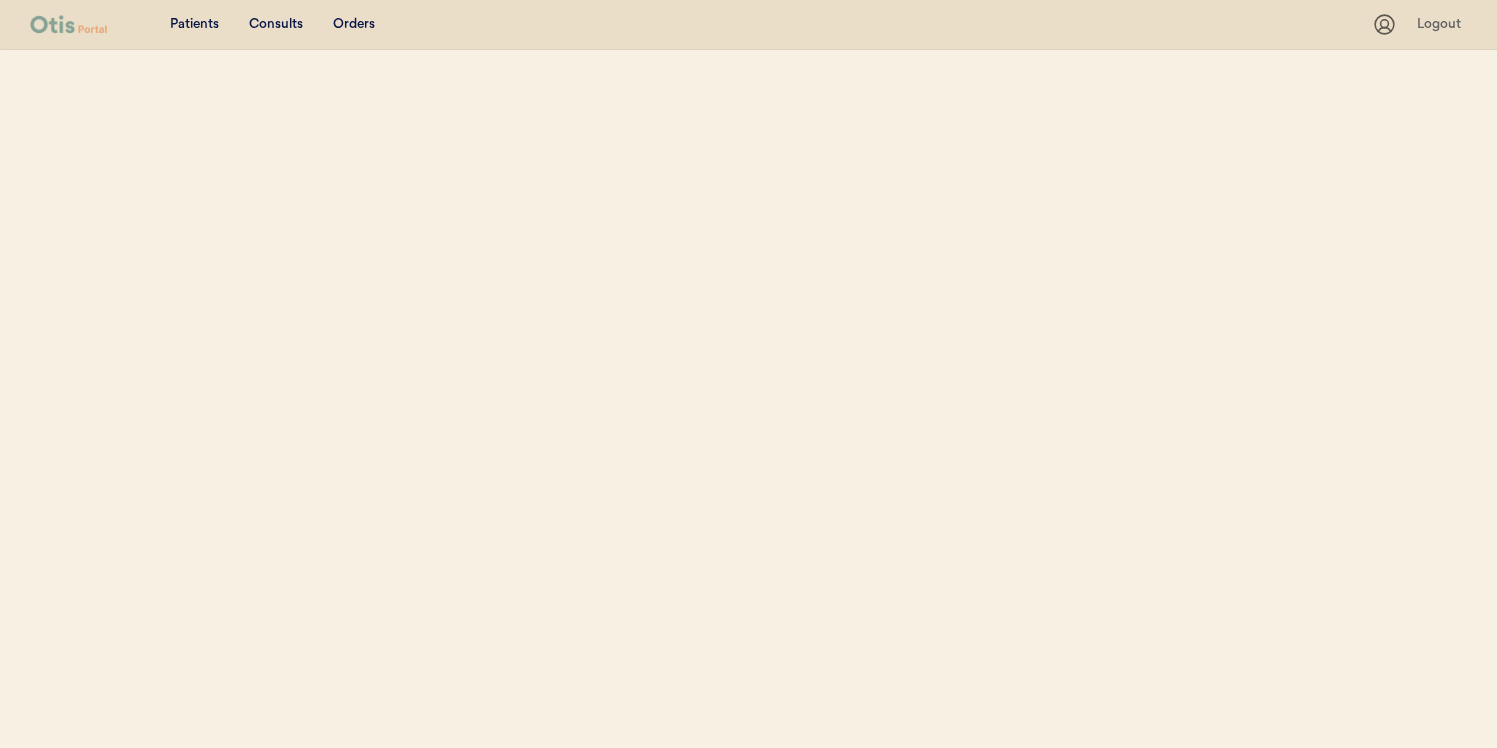 select on ""Email"" 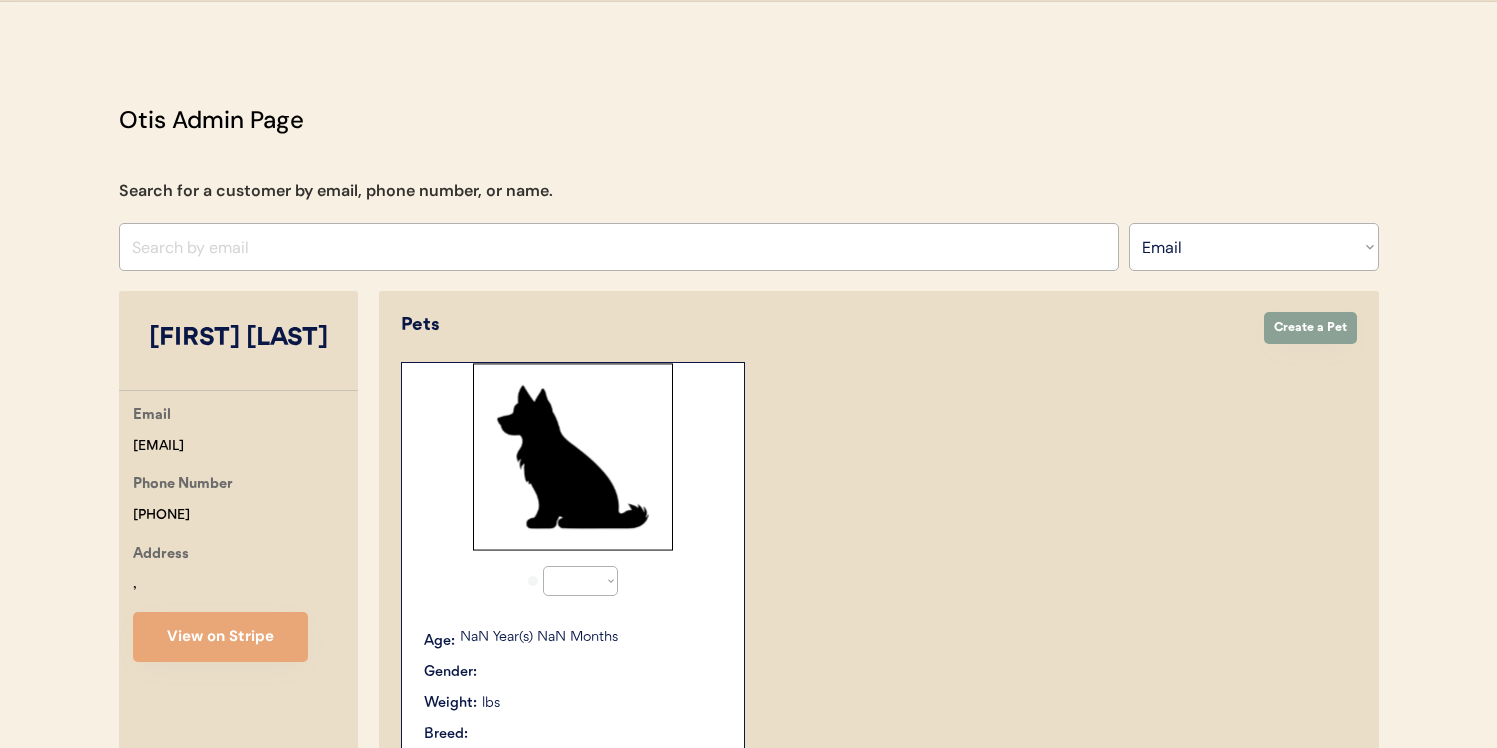 select on "true" 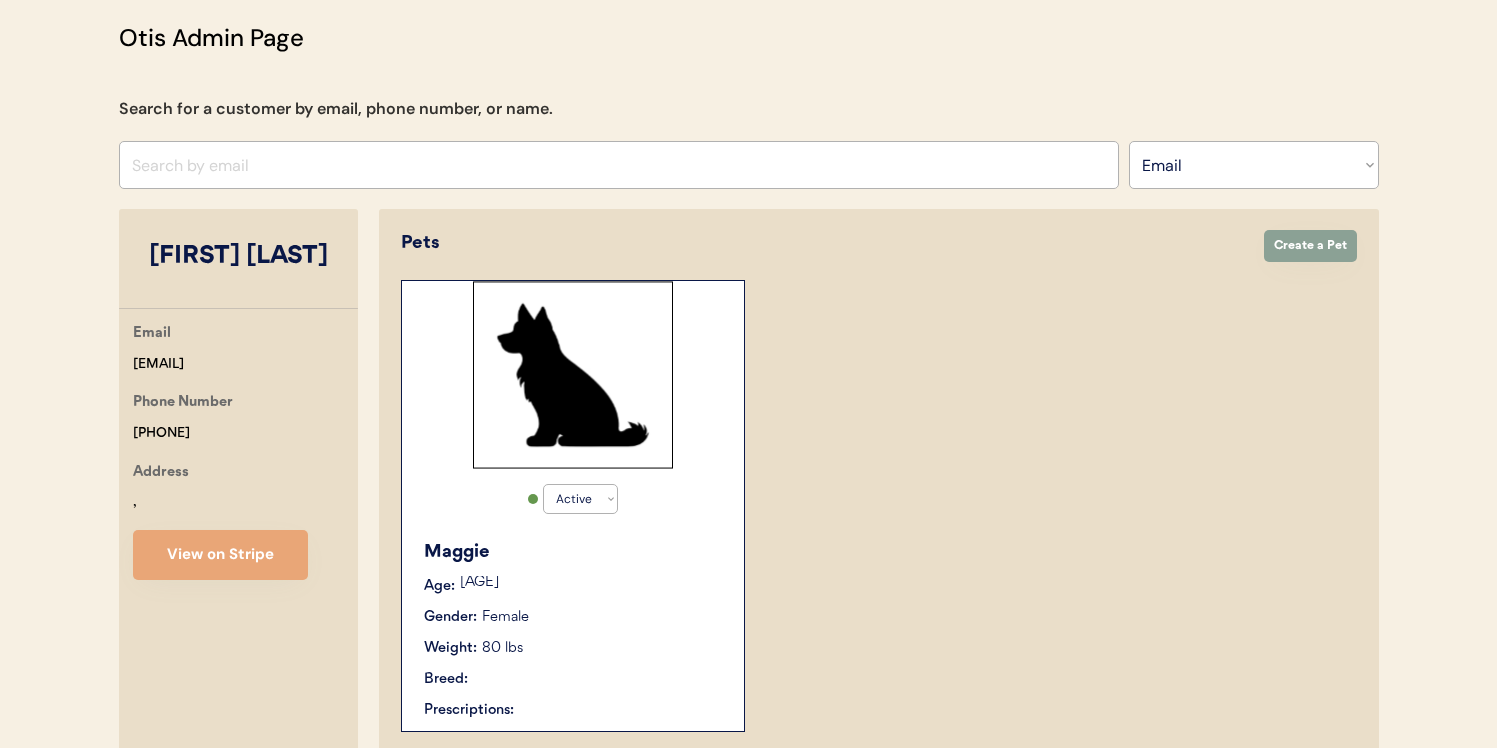 scroll, scrollTop: 291, scrollLeft: 0, axis: vertical 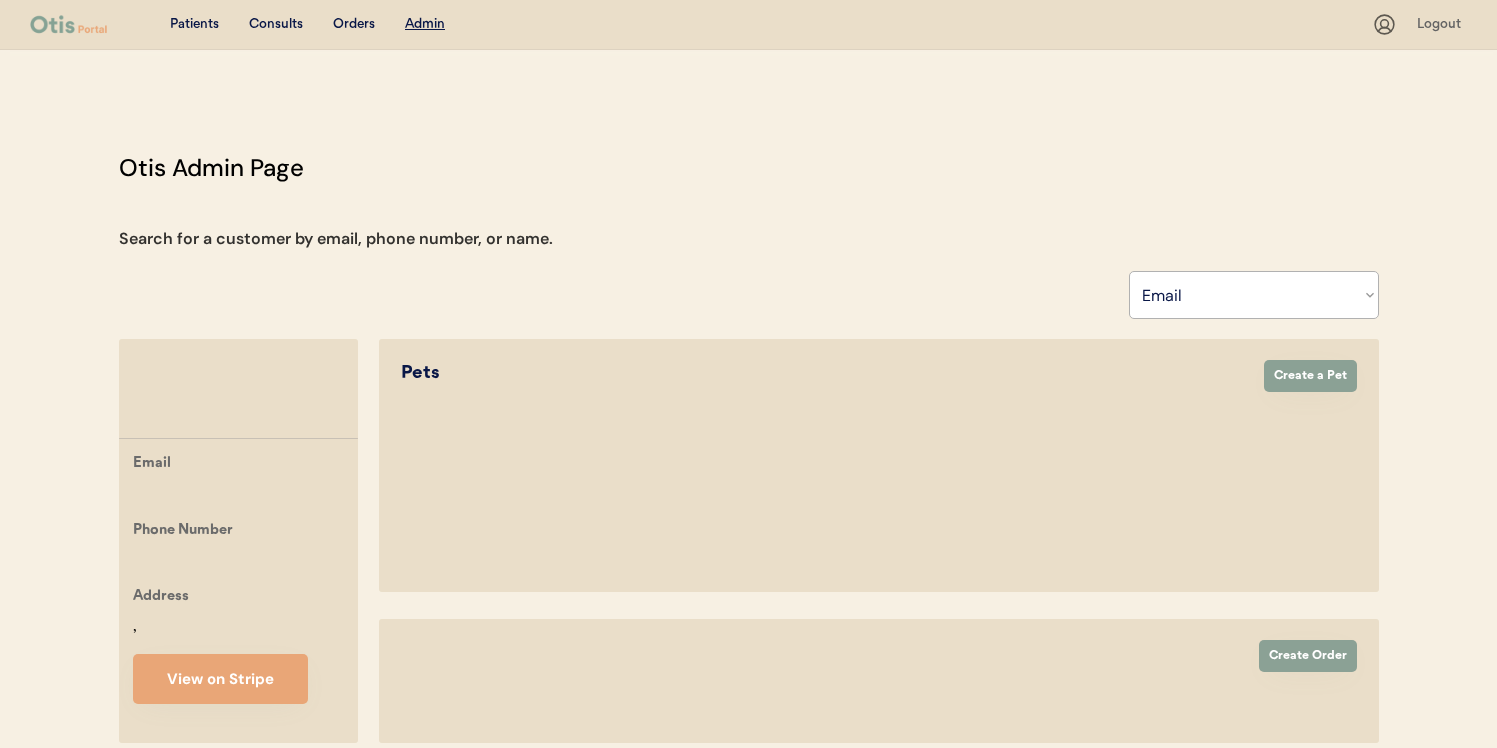 select on ""Email"" 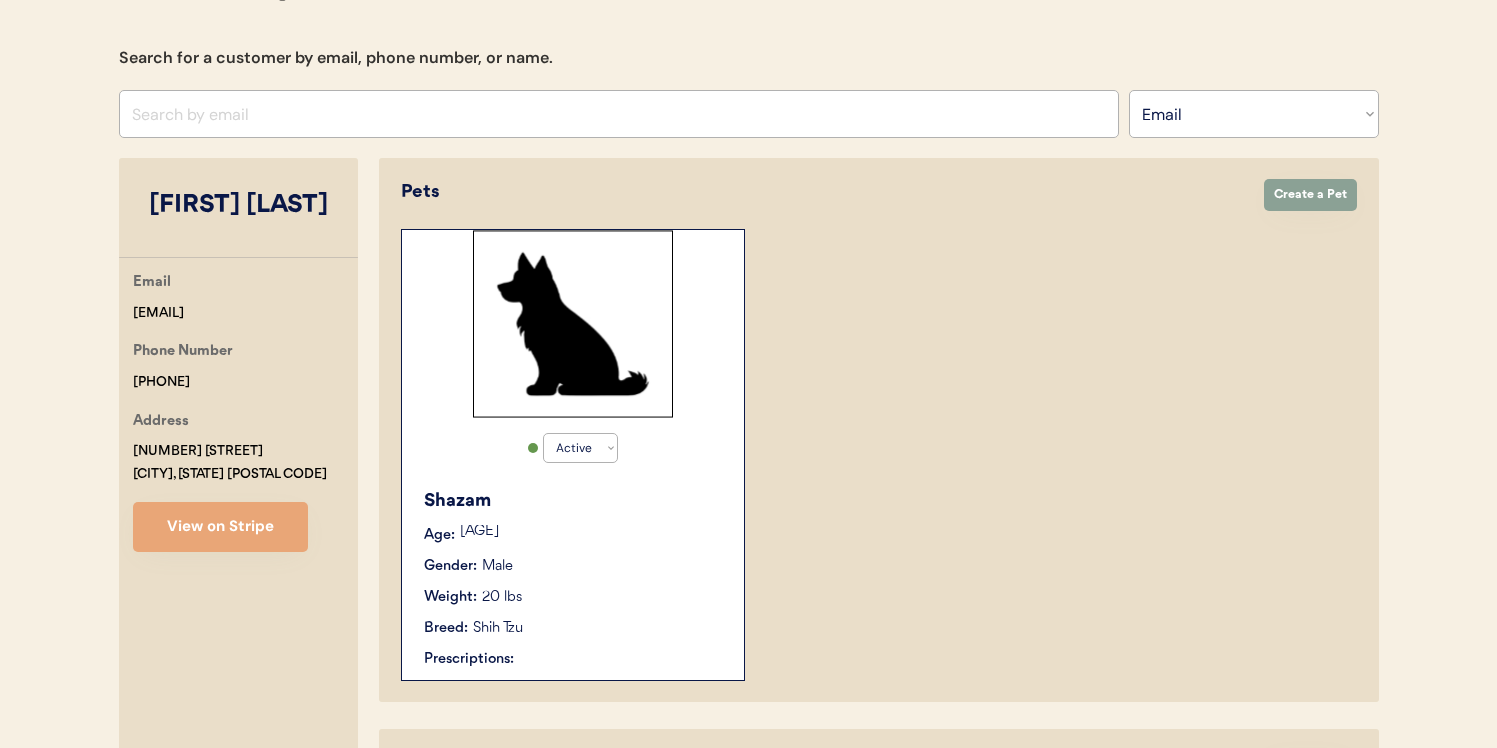scroll, scrollTop: 387, scrollLeft: 0, axis: vertical 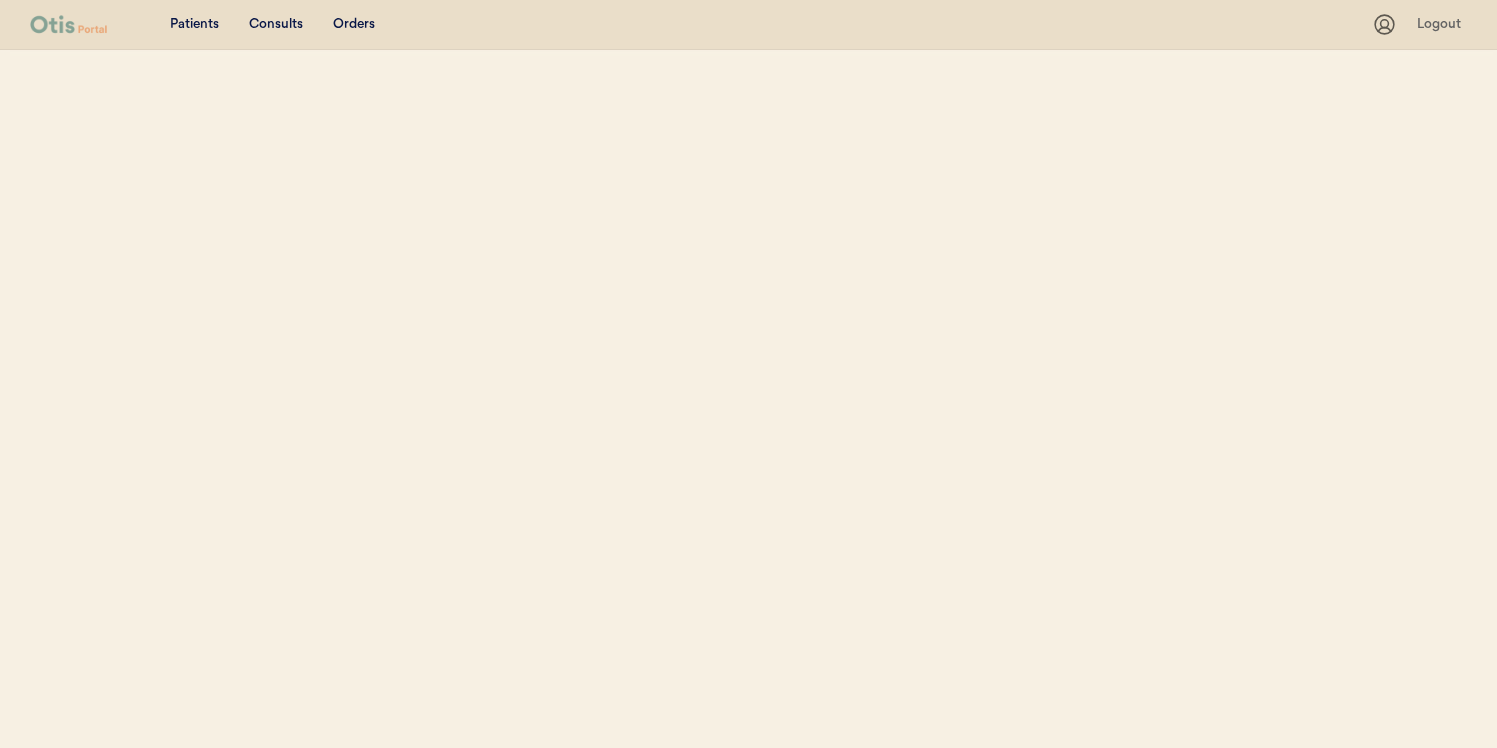 select on ""Email"" 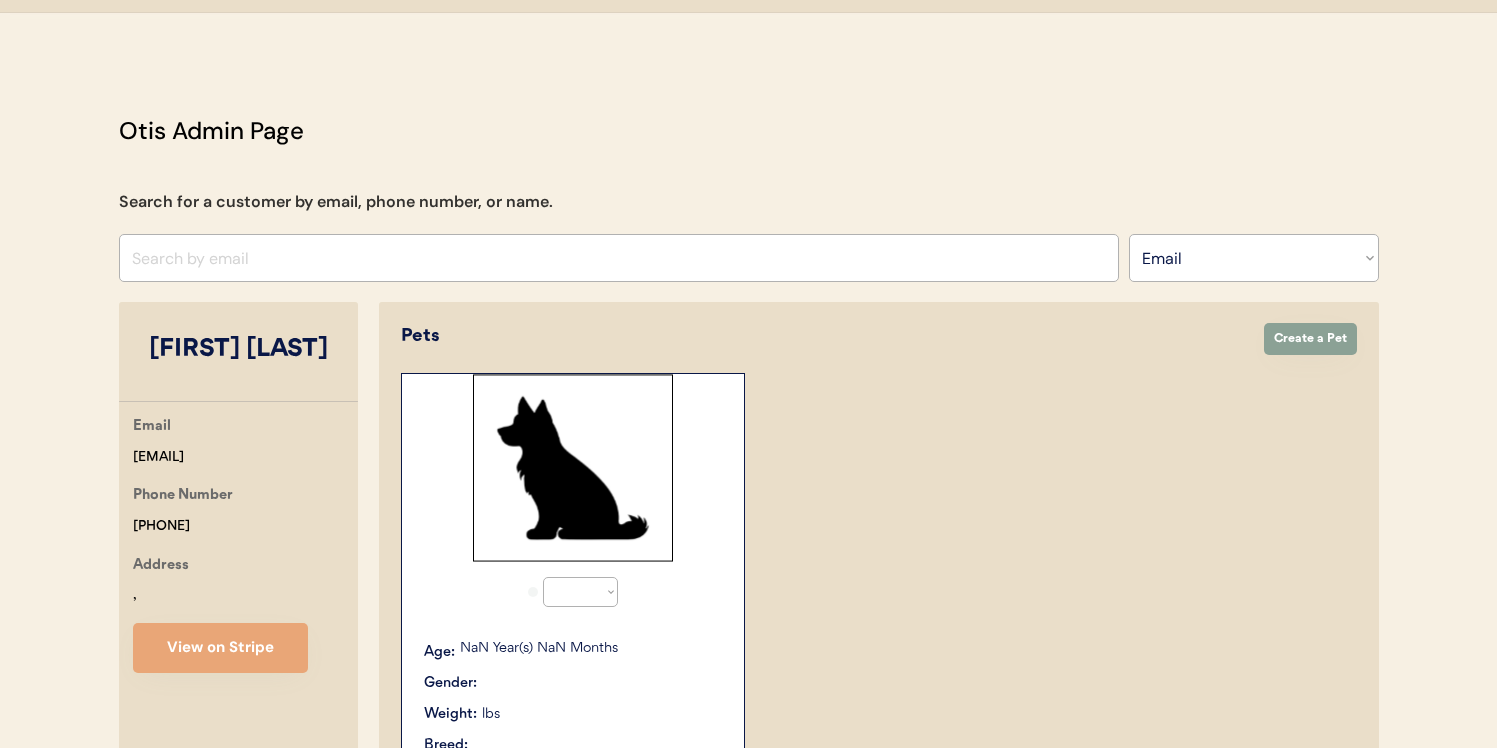 select on "true" 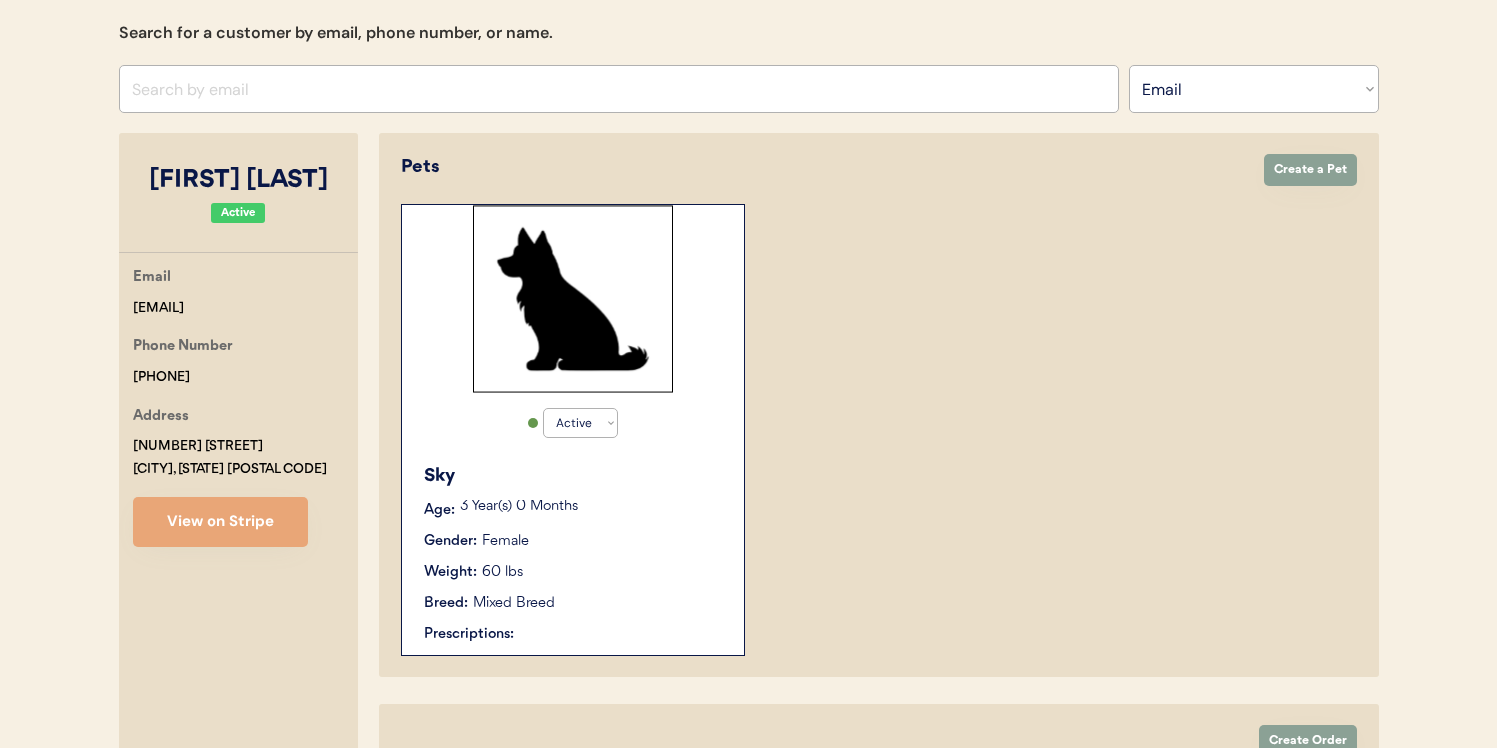 scroll, scrollTop: 249, scrollLeft: 0, axis: vertical 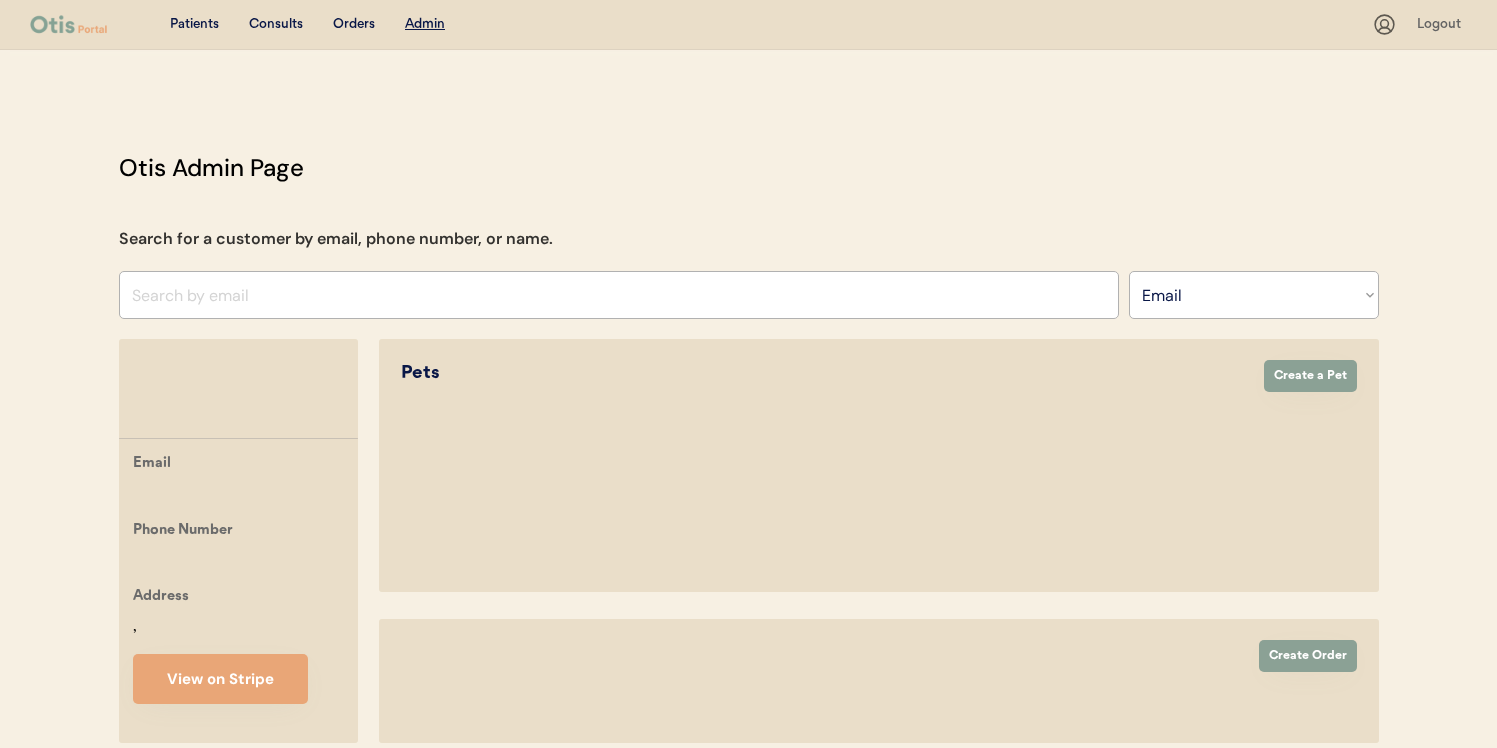 select on ""Email"" 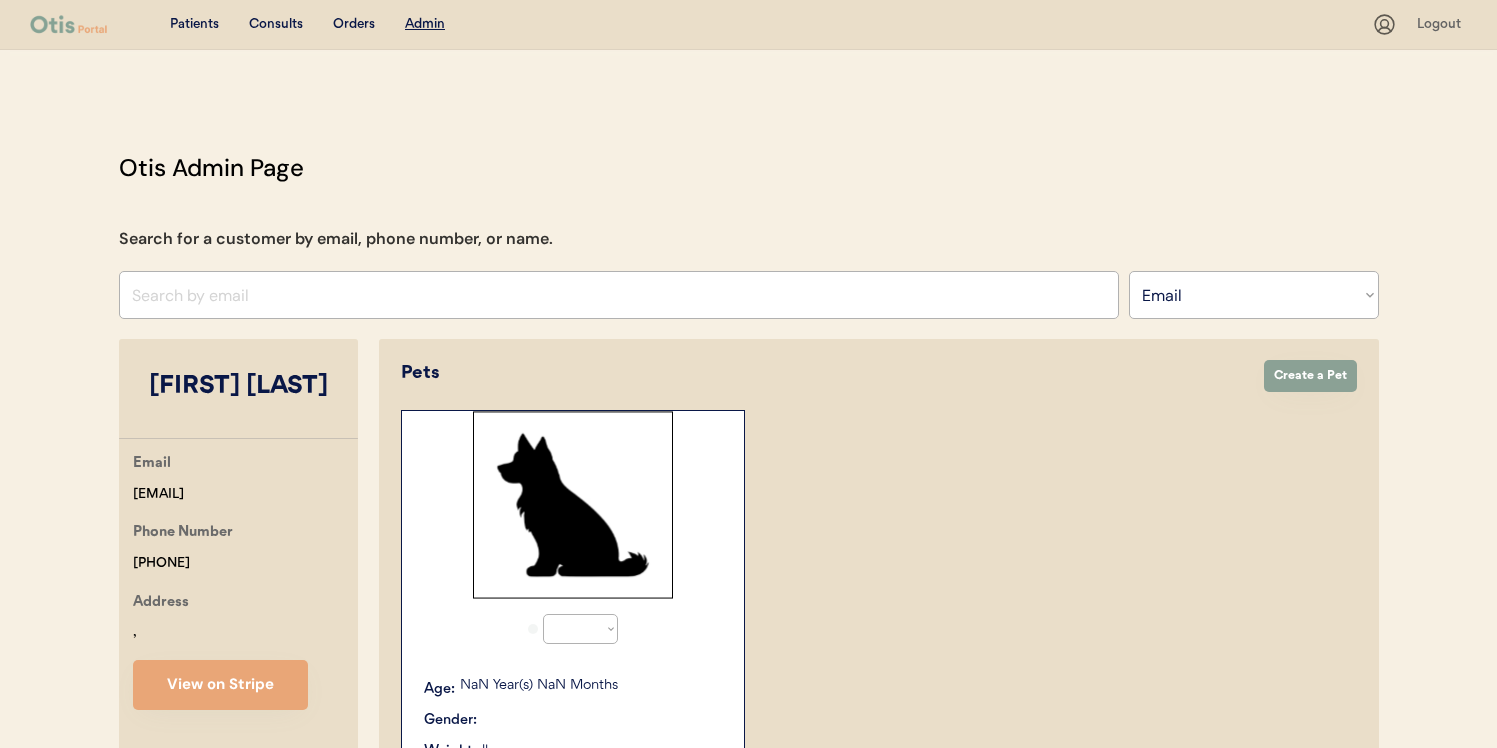 select on "true" 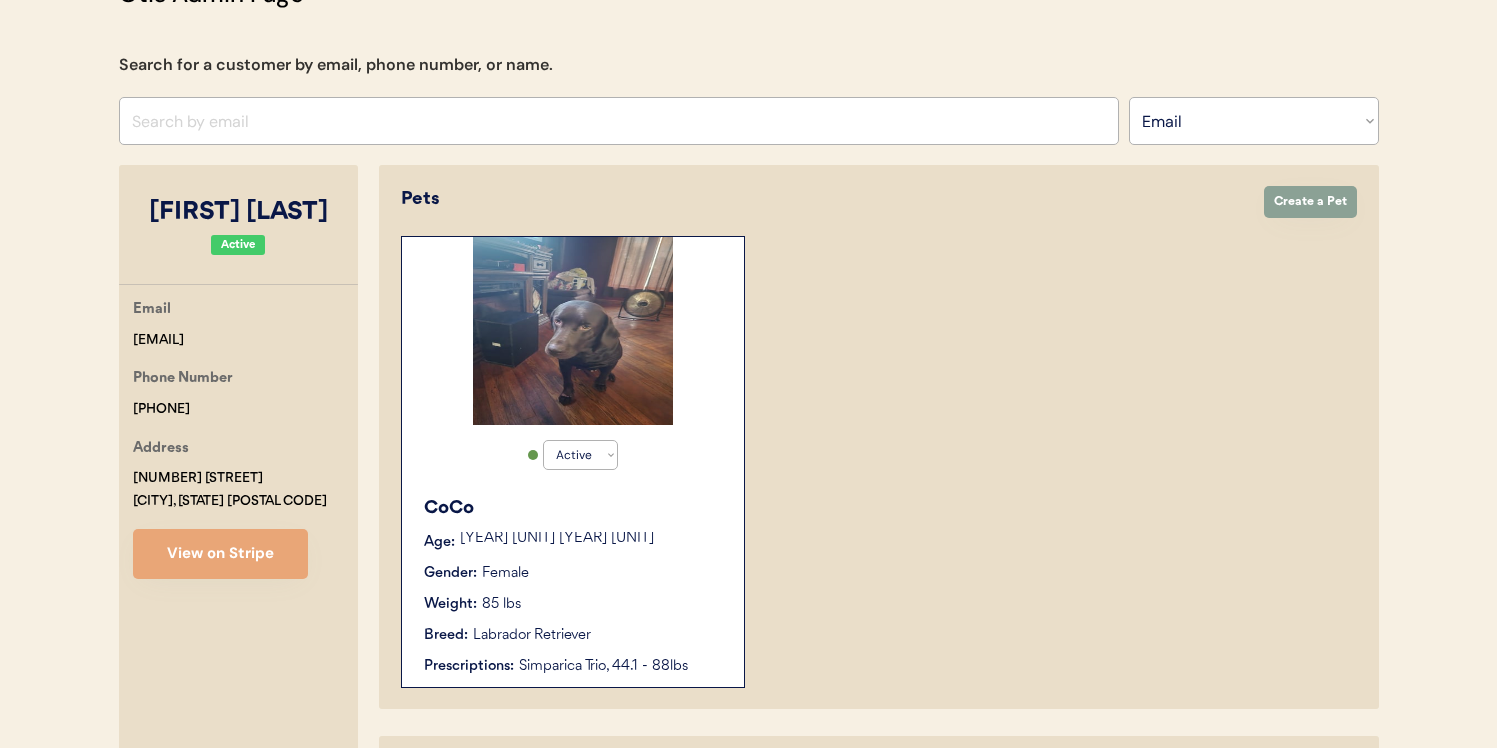 scroll, scrollTop: 335, scrollLeft: 0, axis: vertical 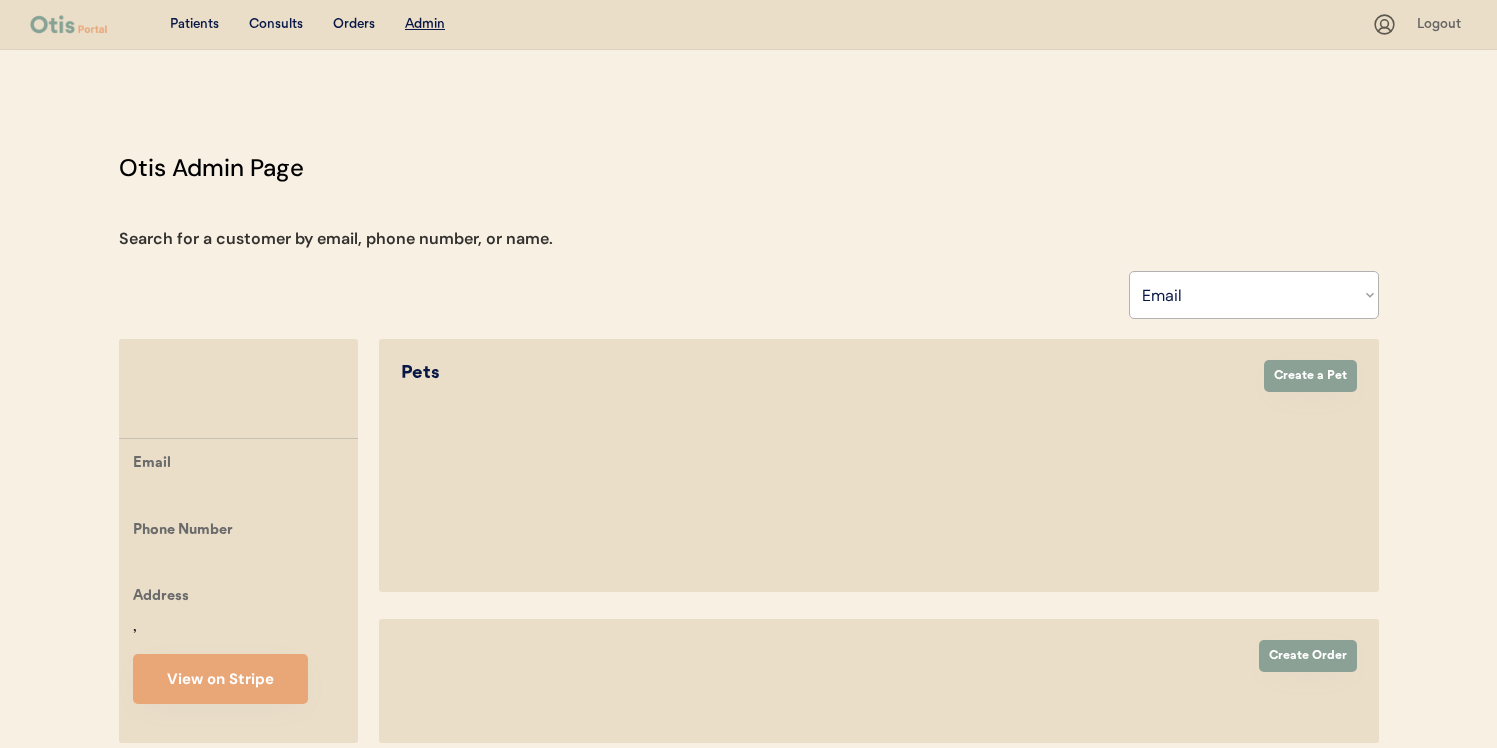 select on ""Email"" 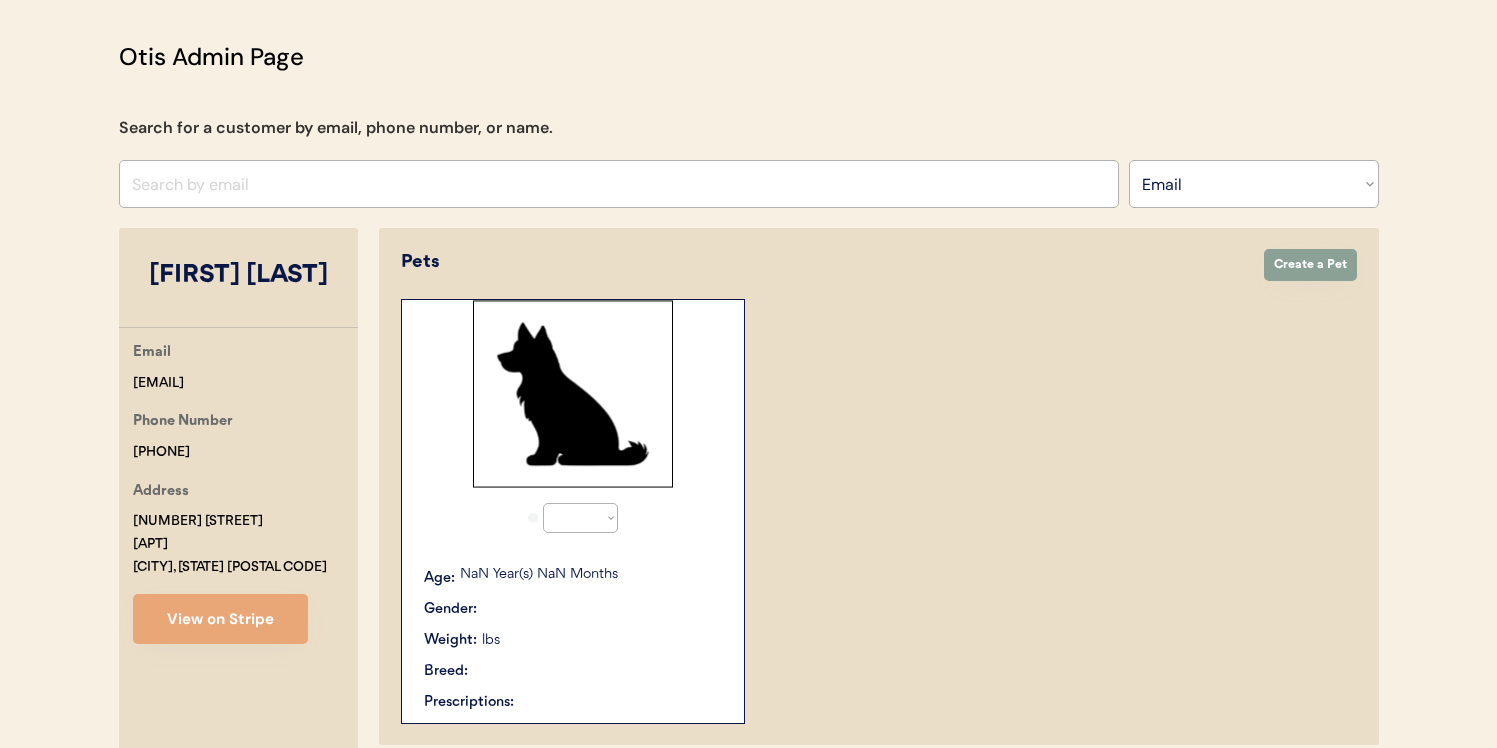 scroll, scrollTop: 263, scrollLeft: 0, axis: vertical 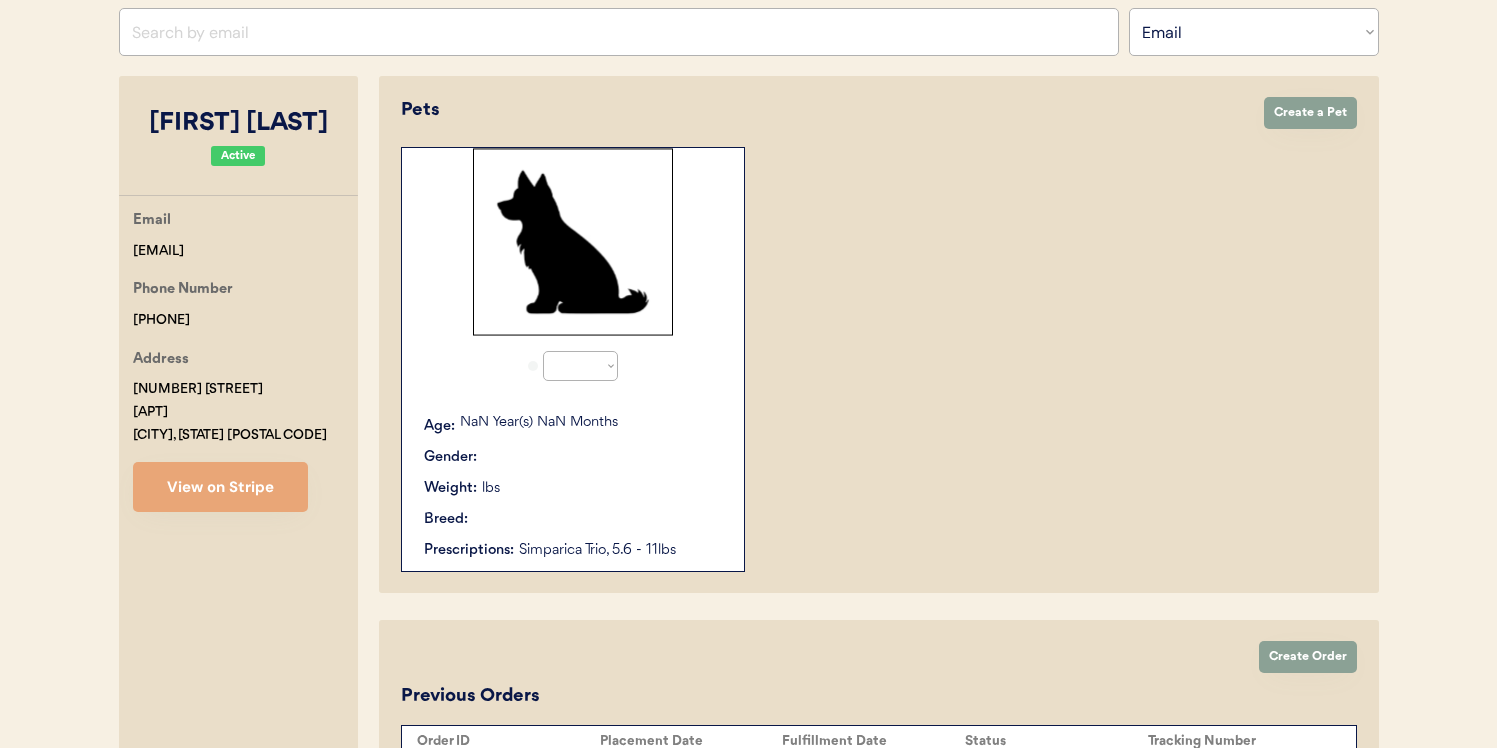 select on "true" 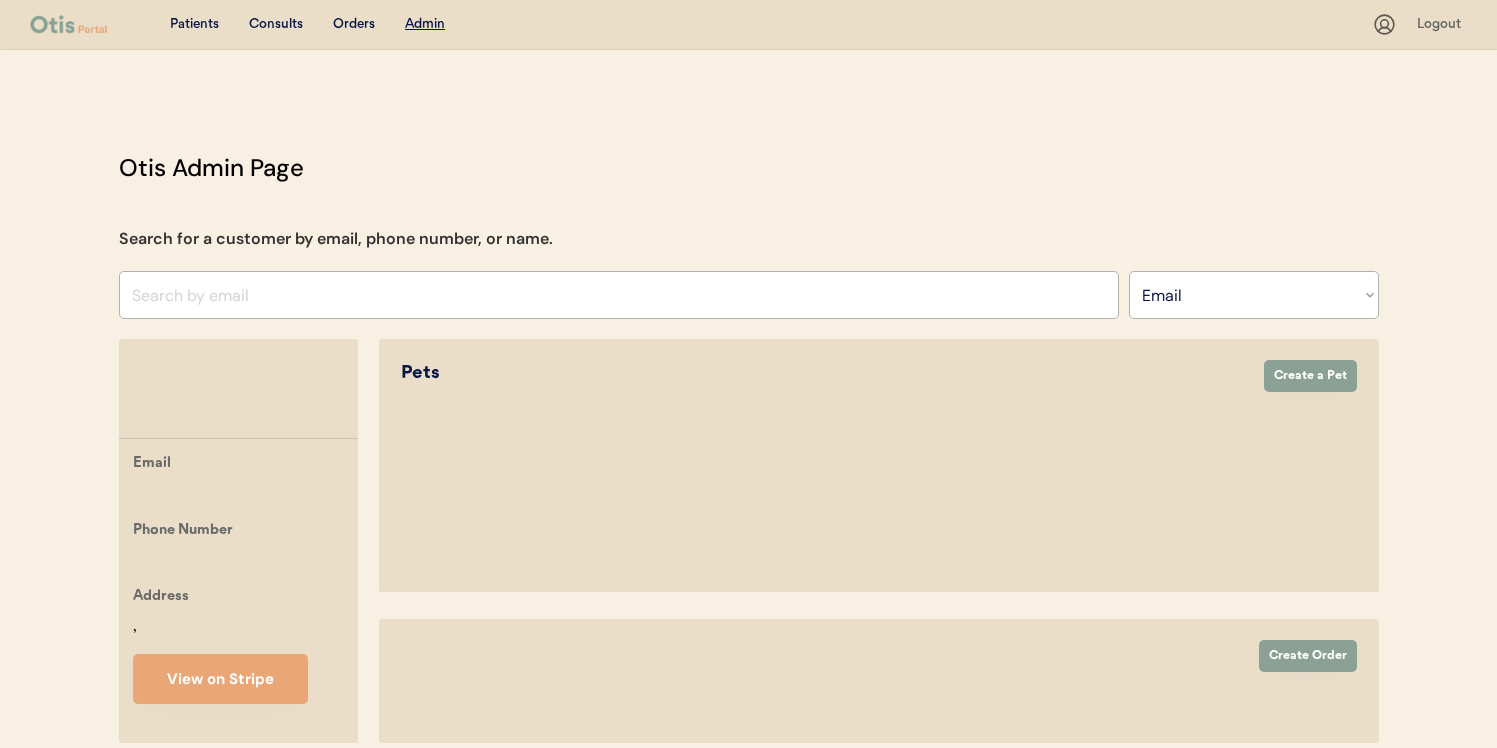 select on ""Email"" 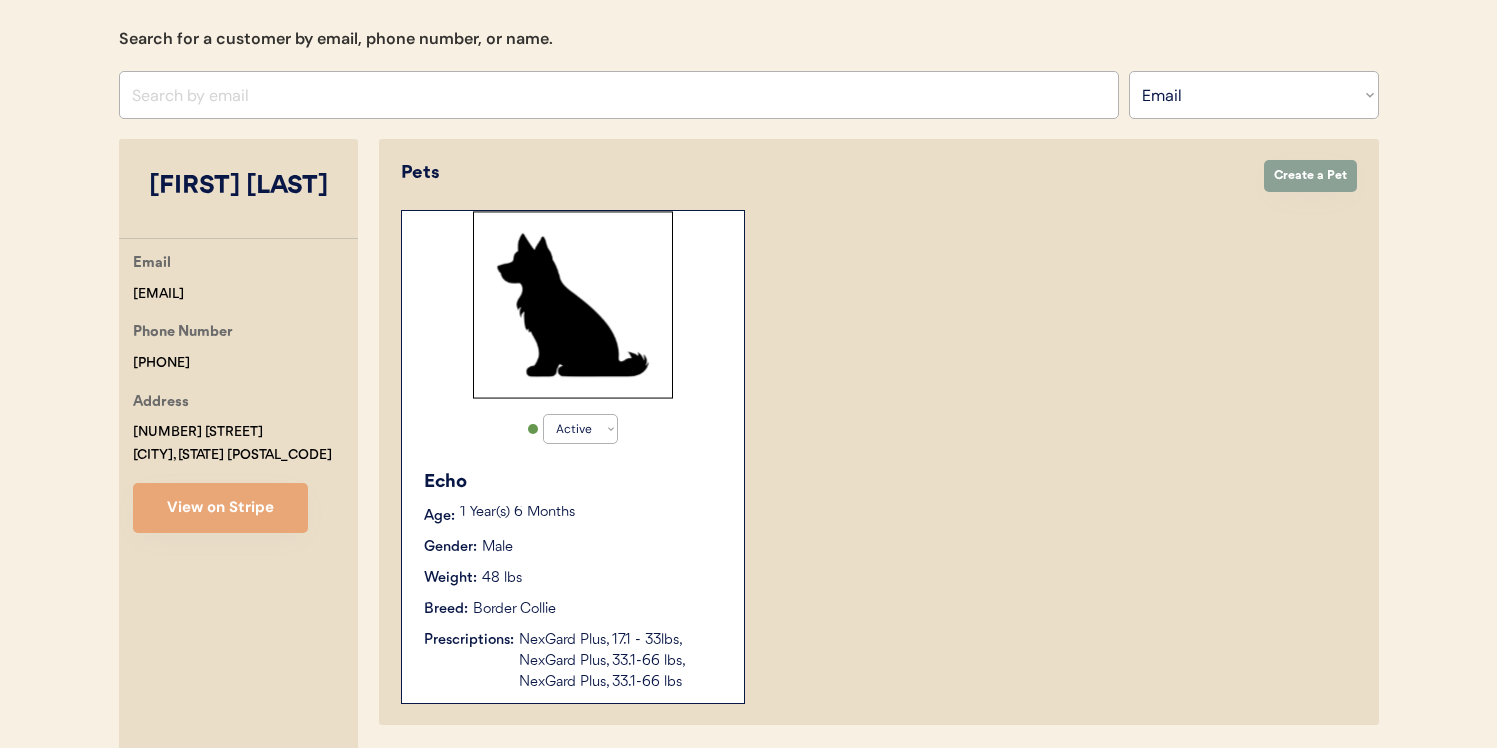 scroll, scrollTop: 336, scrollLeft: 0, axis: vertical 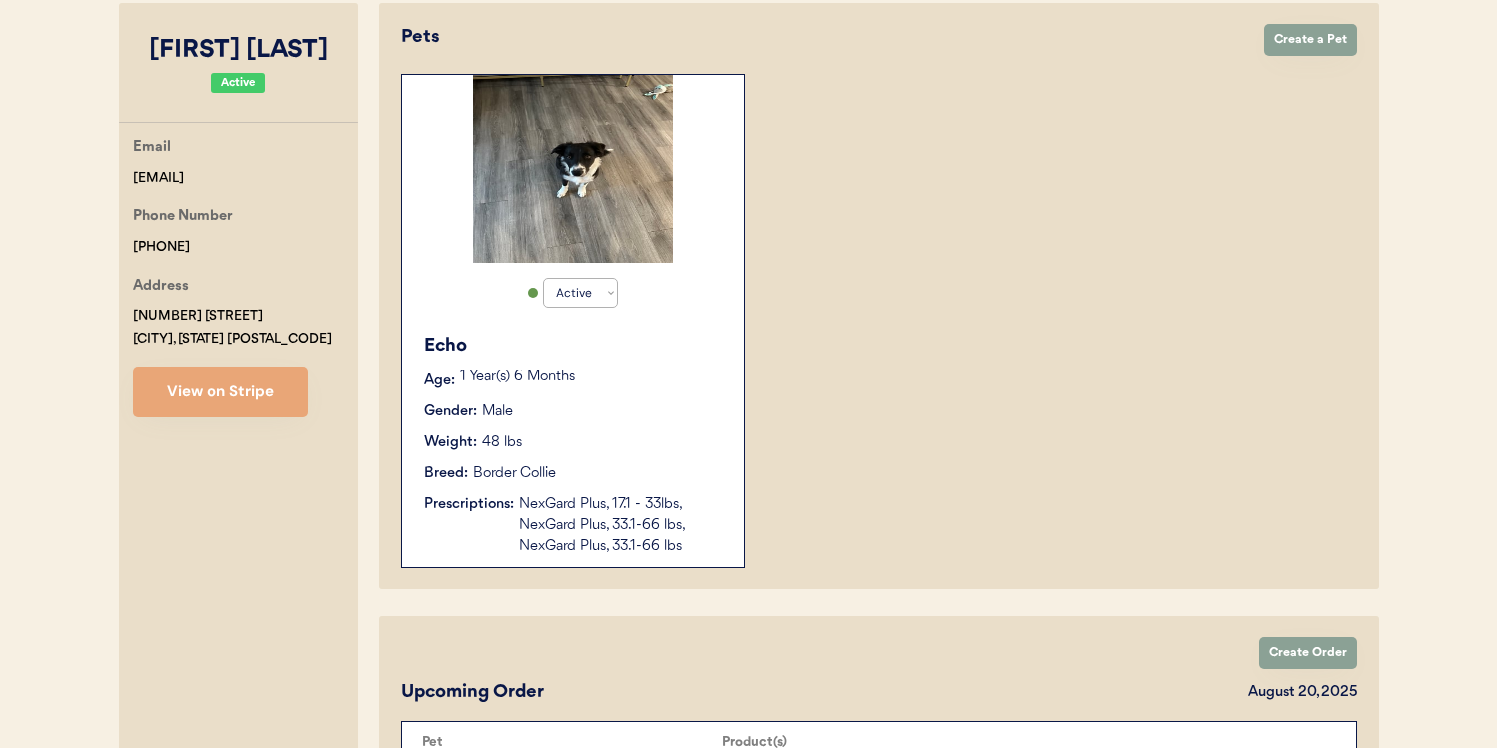click on "Weight: 48 lbs" at bounding box center [574, 442] 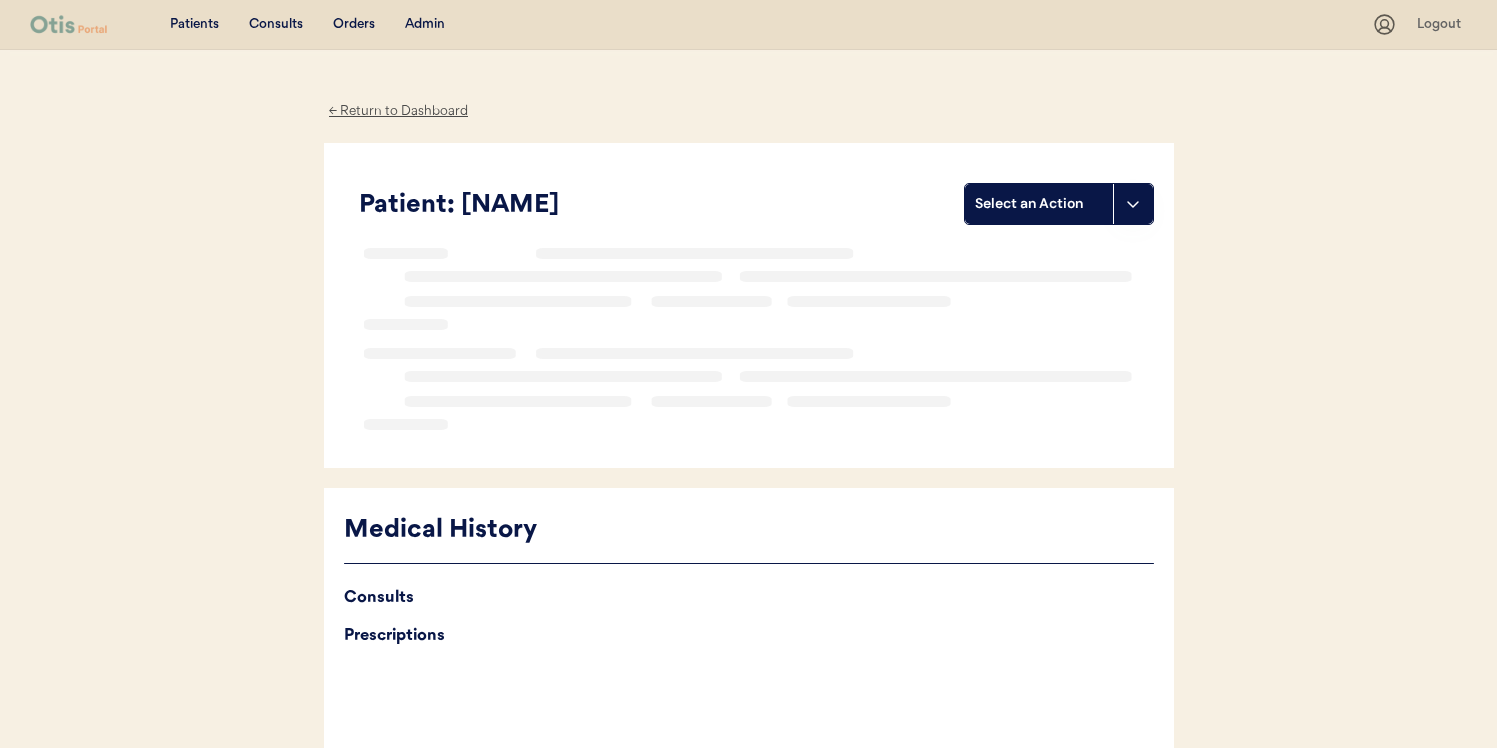 scroll, scrollTop: 0, scrollLeft: 0, axis: both 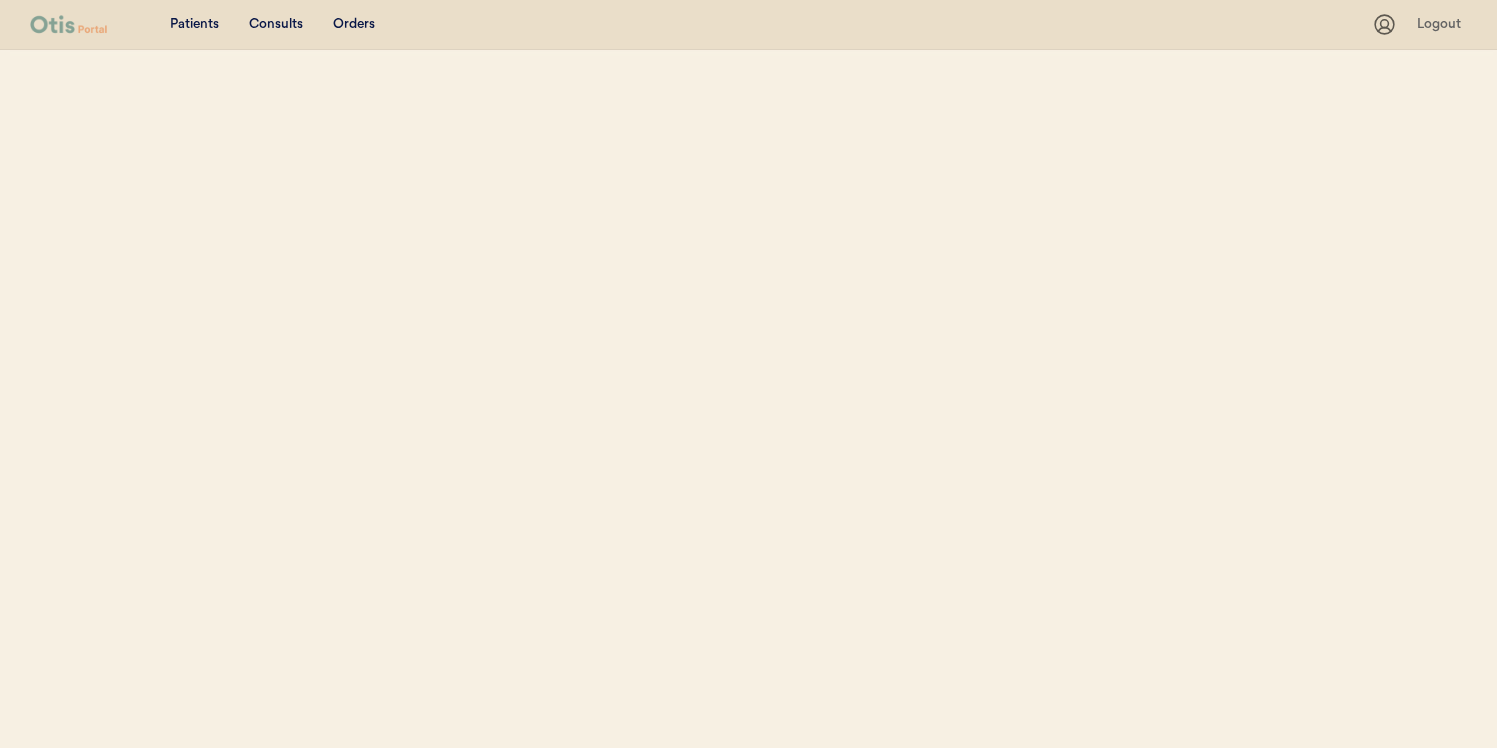select on ""Email"" 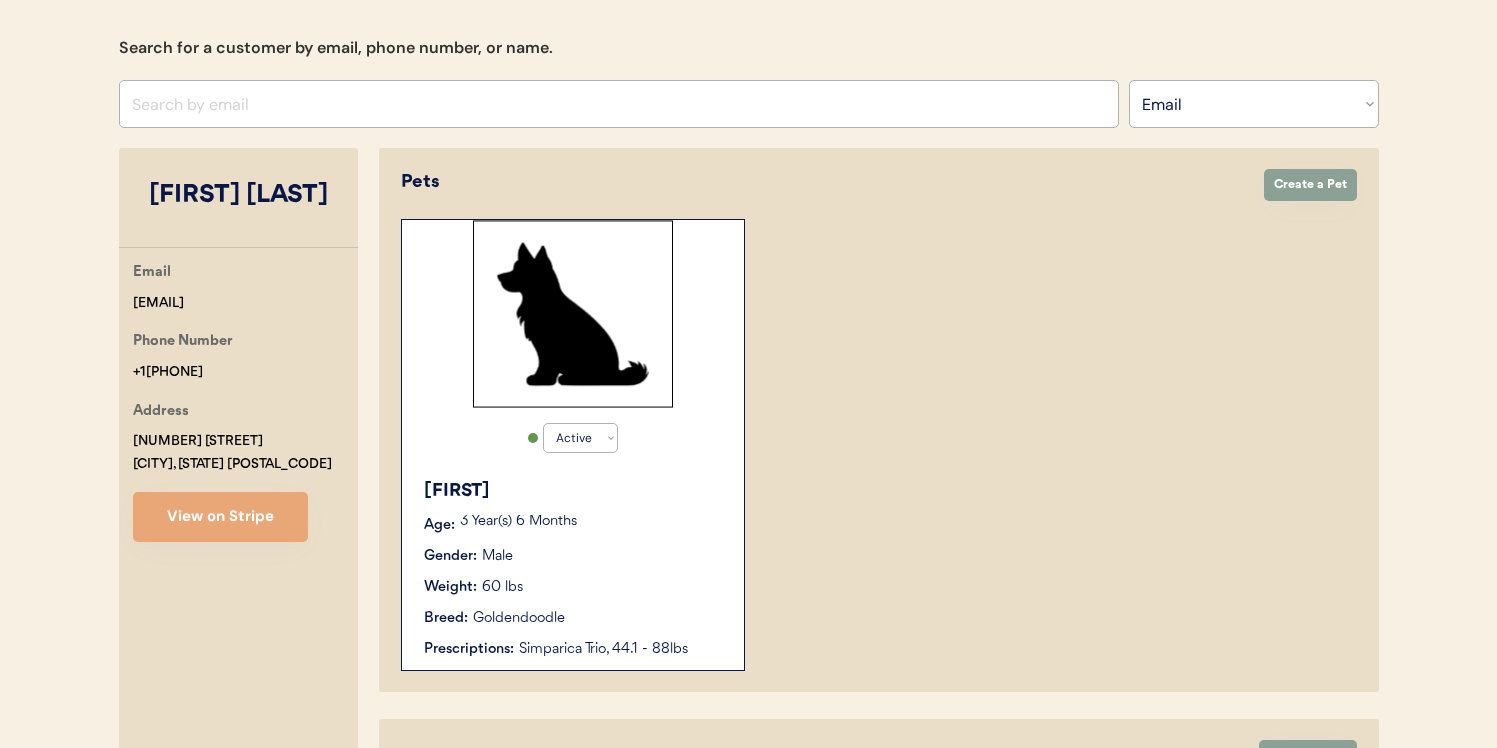 scroll, scrollTop: 328, scrollLeft: 0, axis: vertical 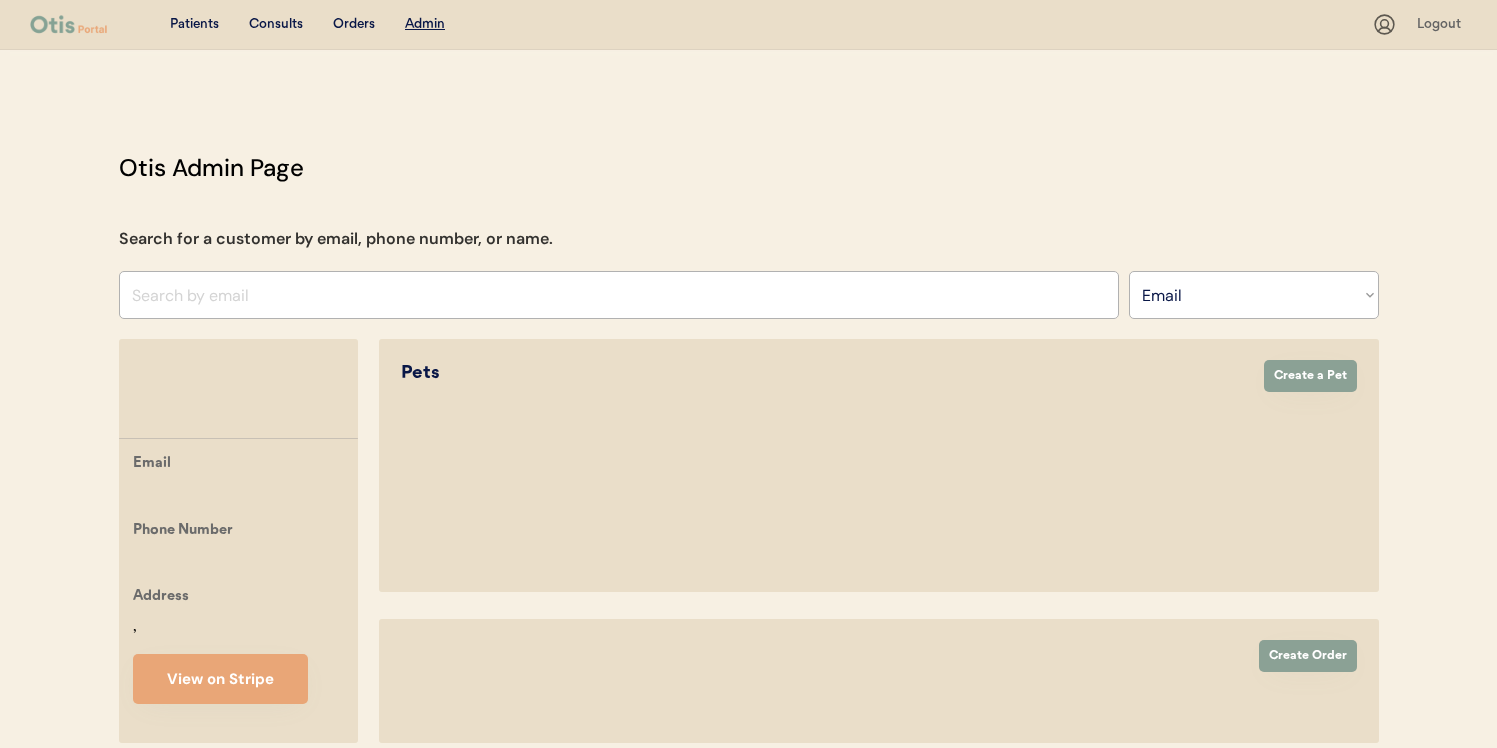 select on ""Email"" 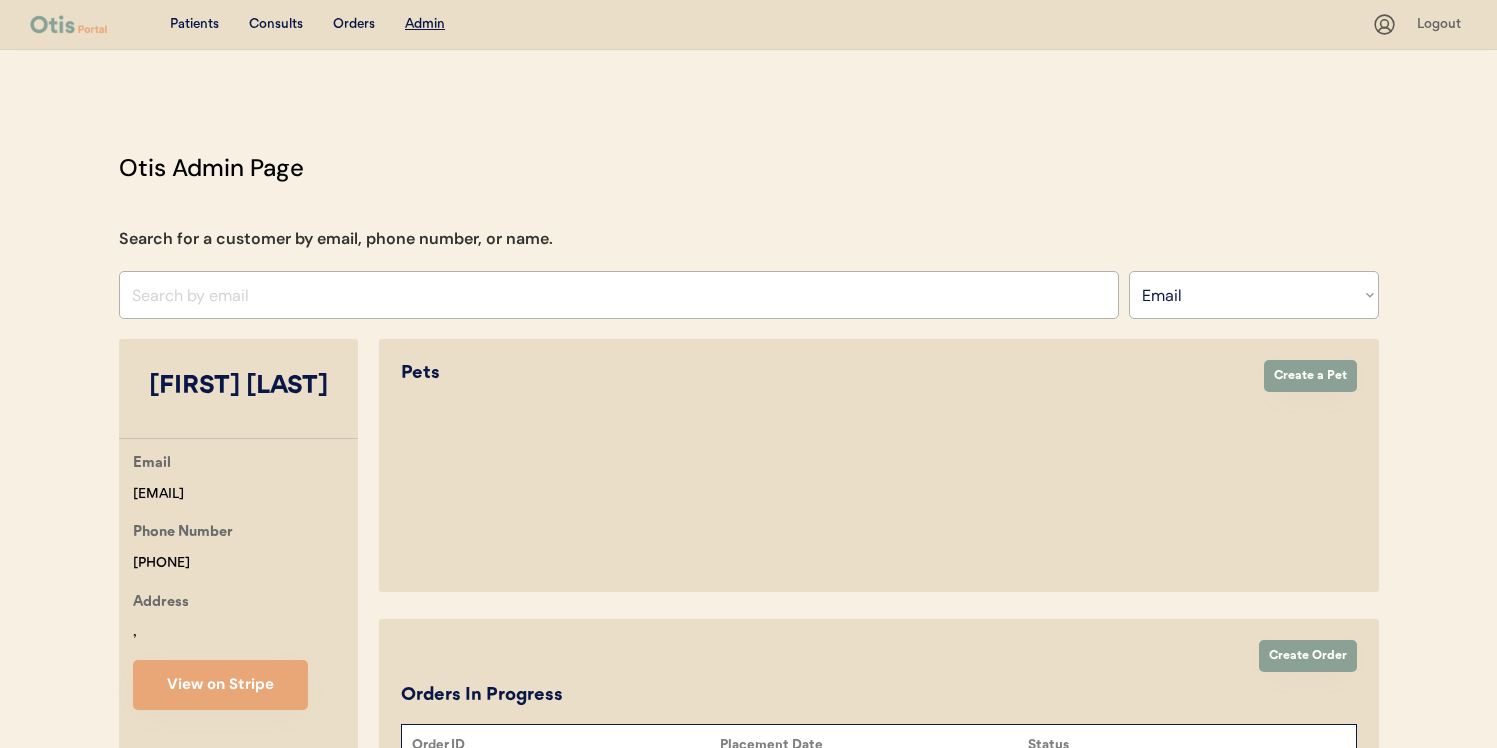 scroll, scrollTop: 0, scrollLeft: 0, axis: both 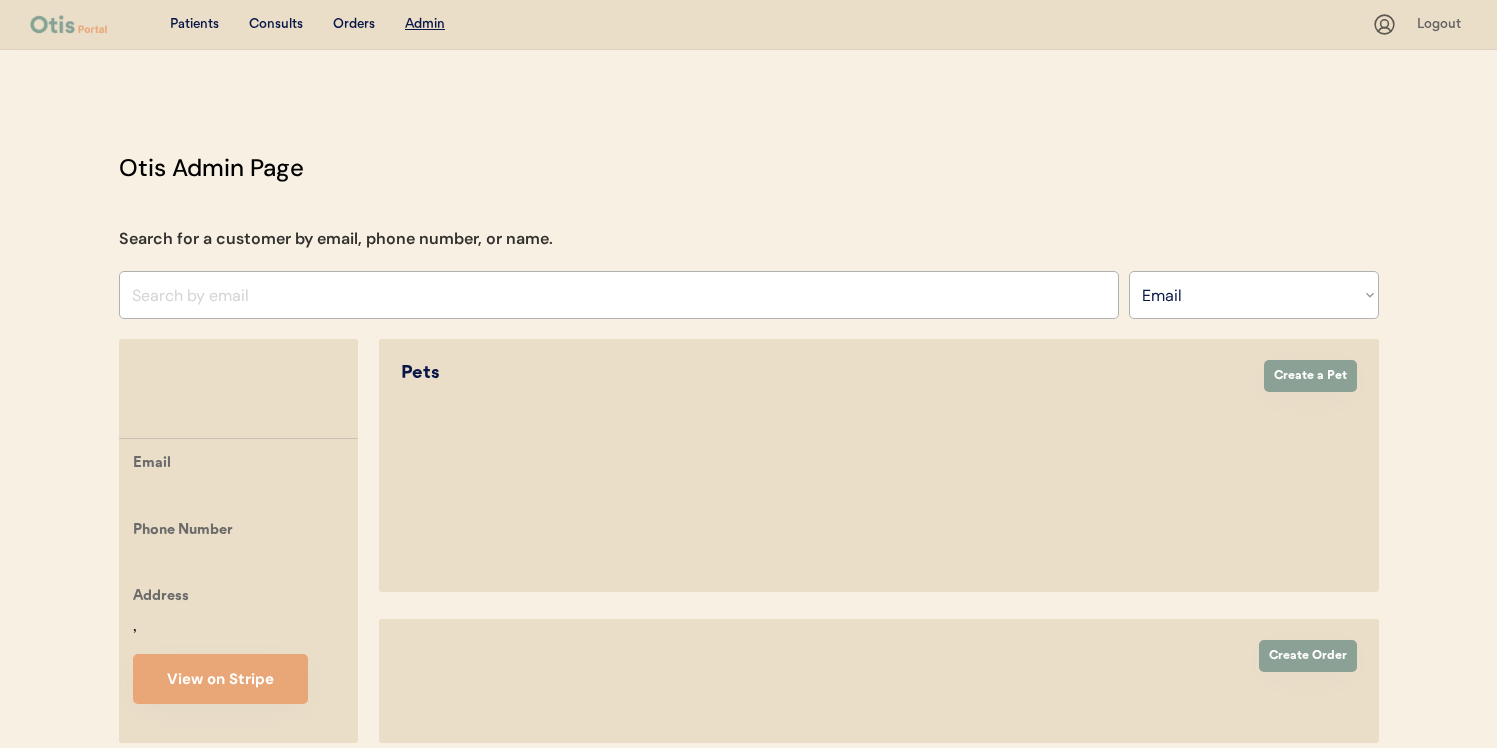 select on ""Email"" 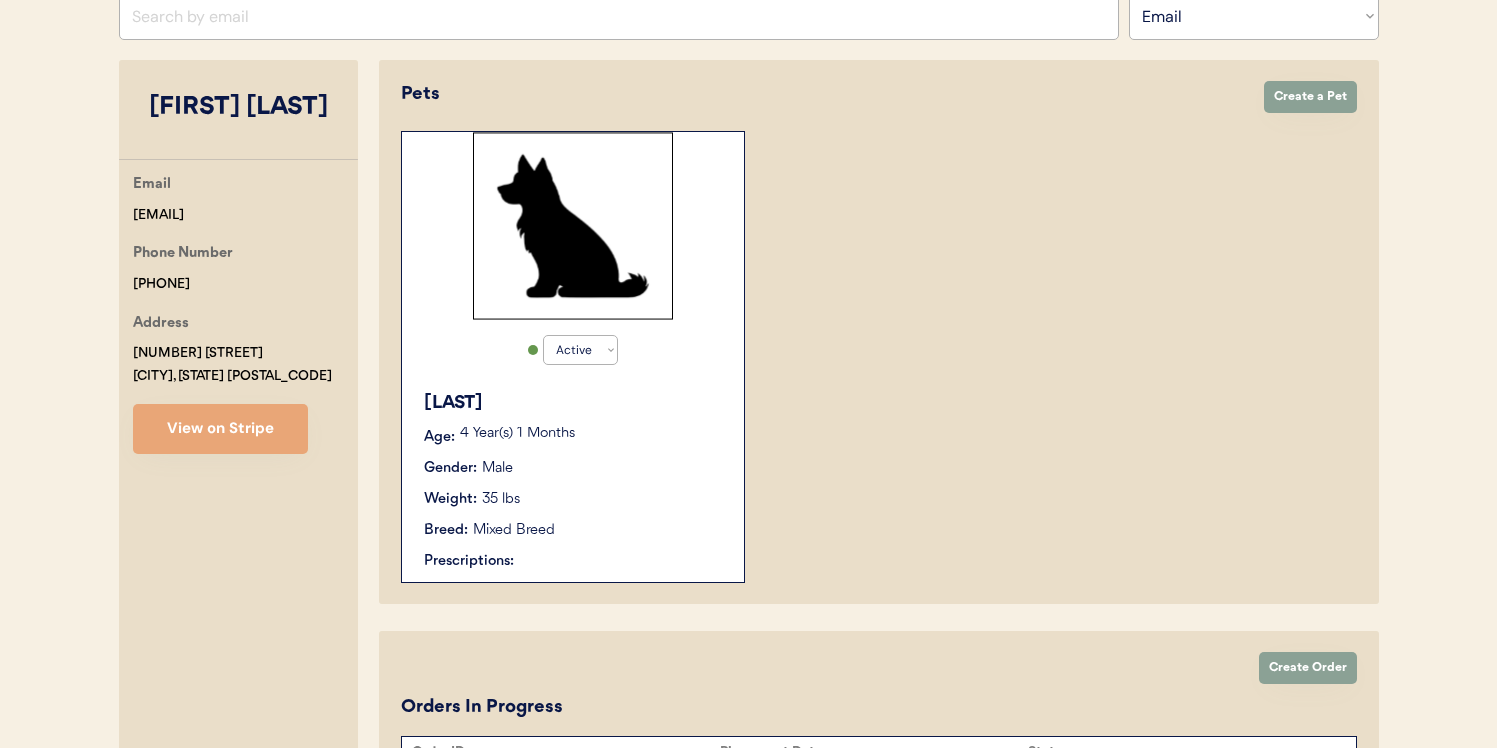 scroll, scrollTop: 345, scrollLeft: 0, axis: vertical 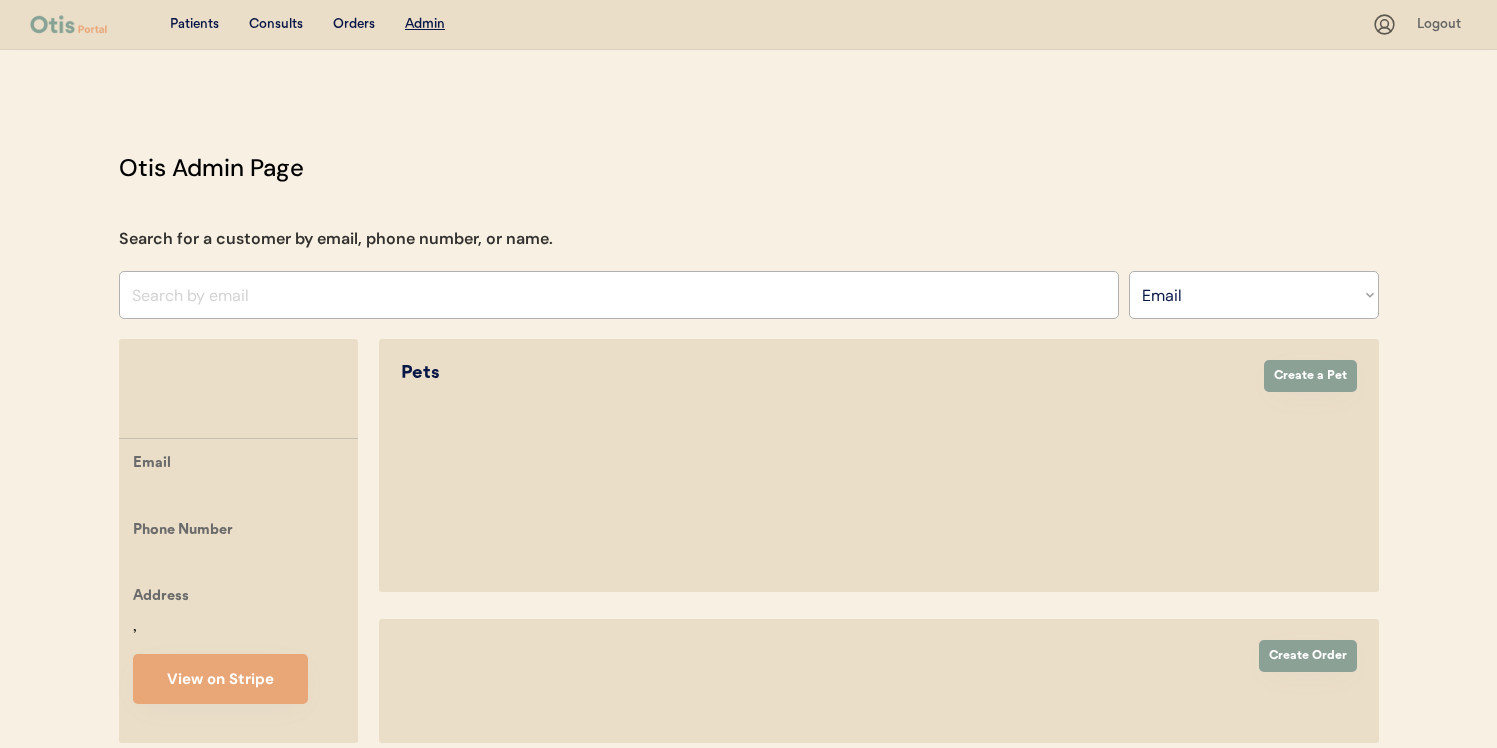 select on ""Email"" 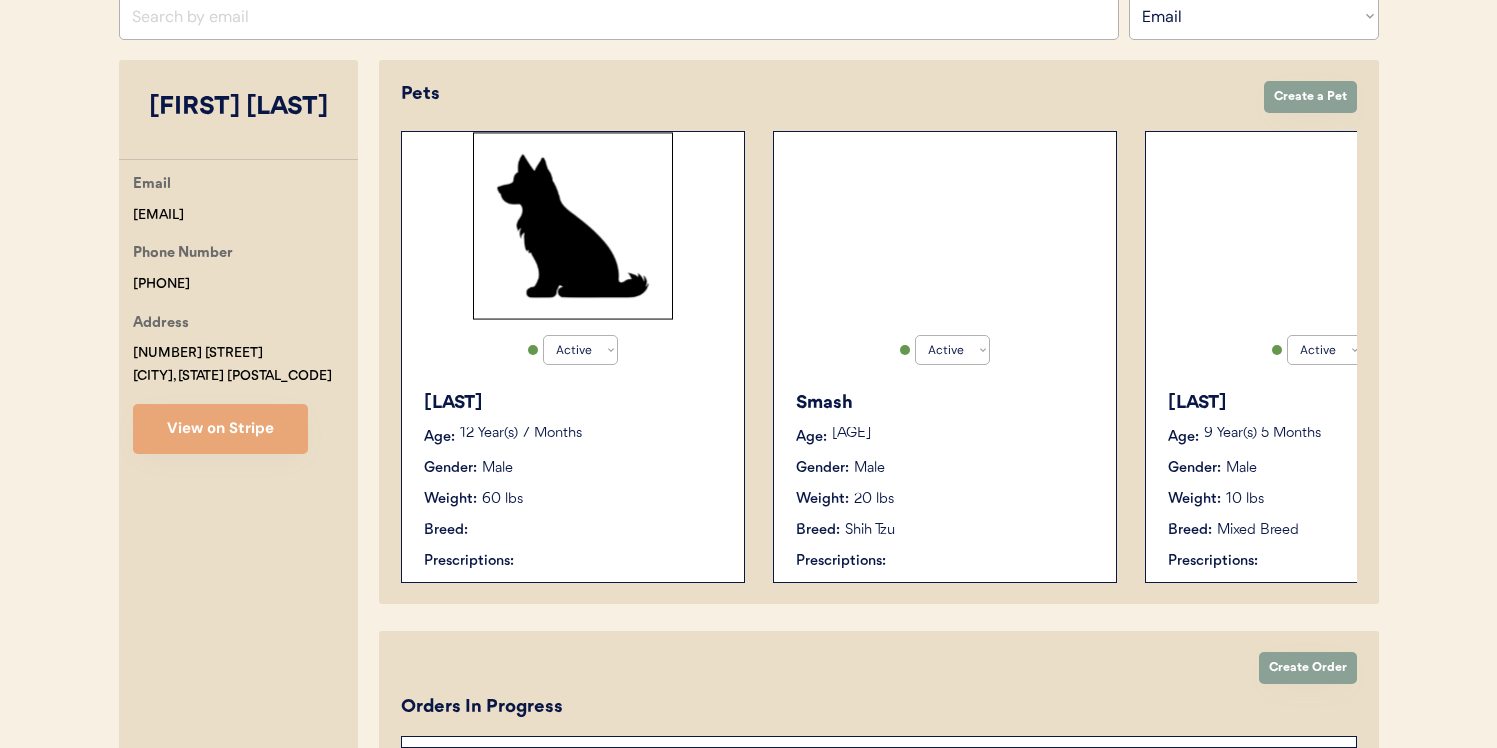 scroll, scrollTop: 325, scrollLeft: 0, axis: vertical 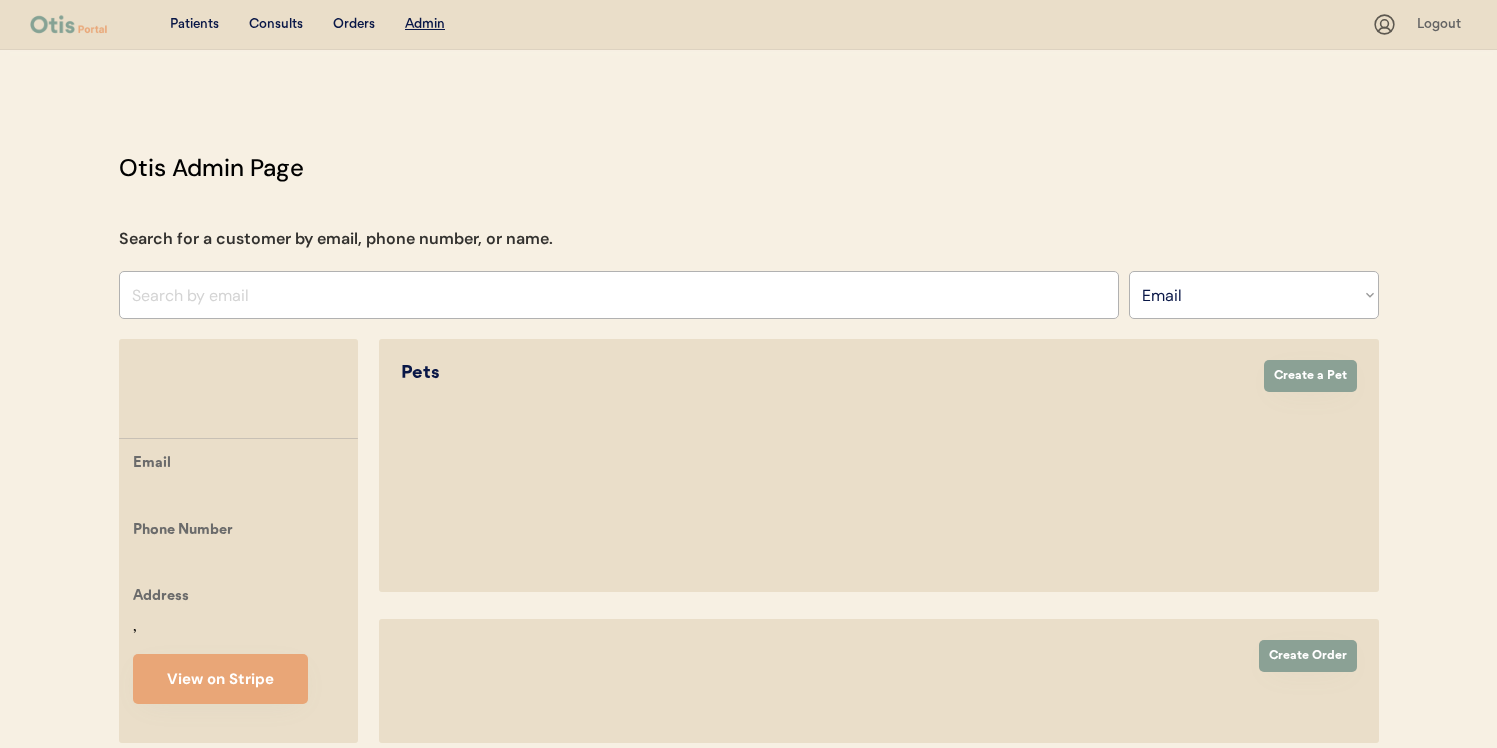 select on ""Email"" 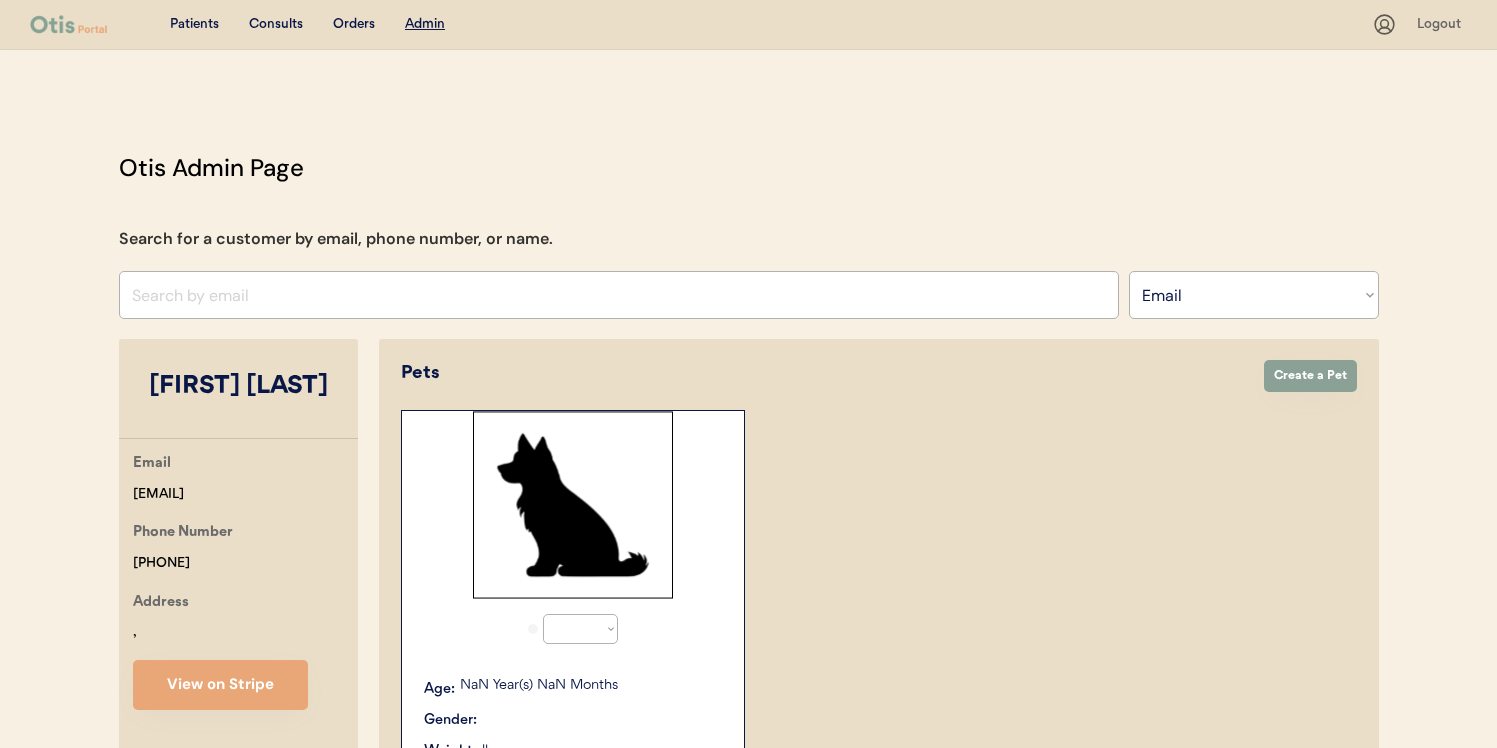 select on "true" 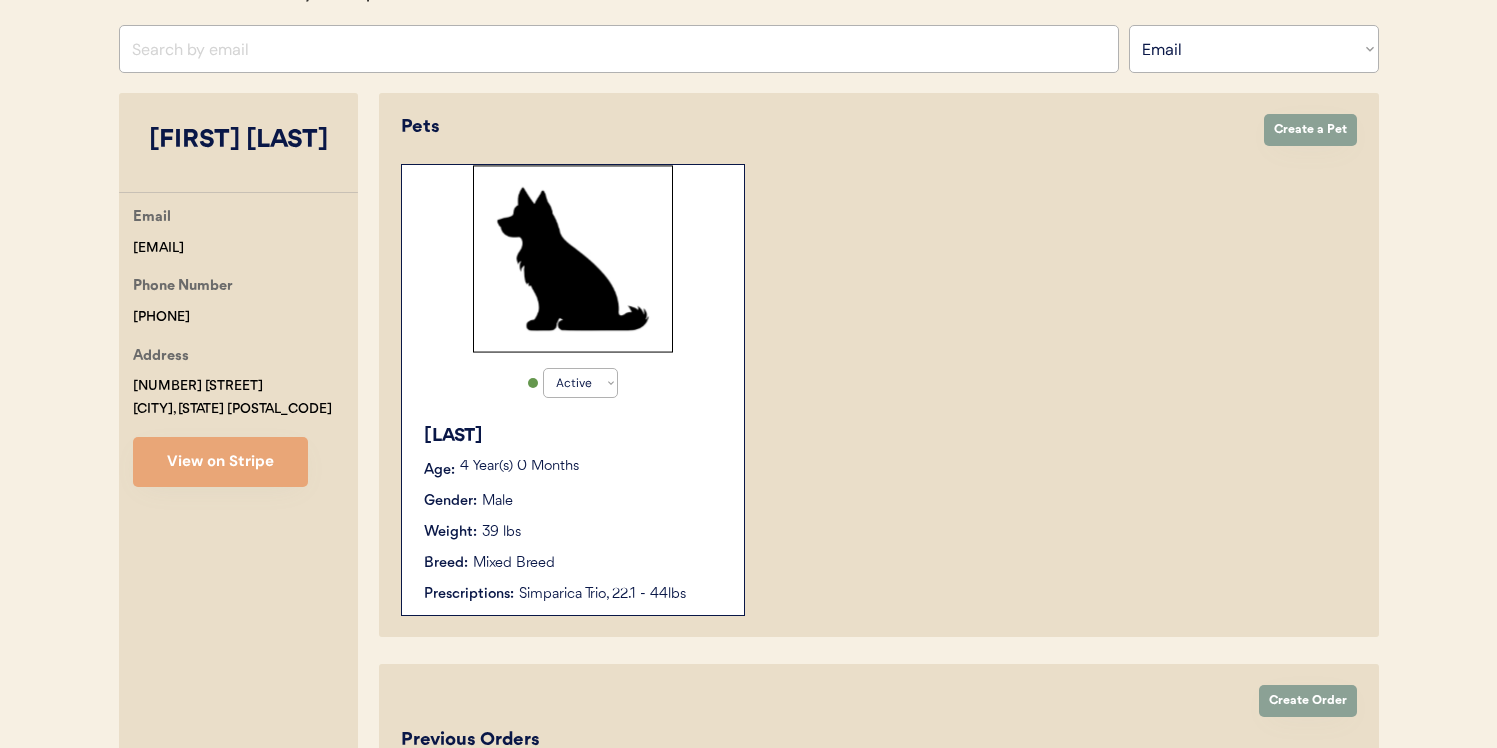 scroll, scrollTop: 285, scrollLeft: 0, axis: vertical 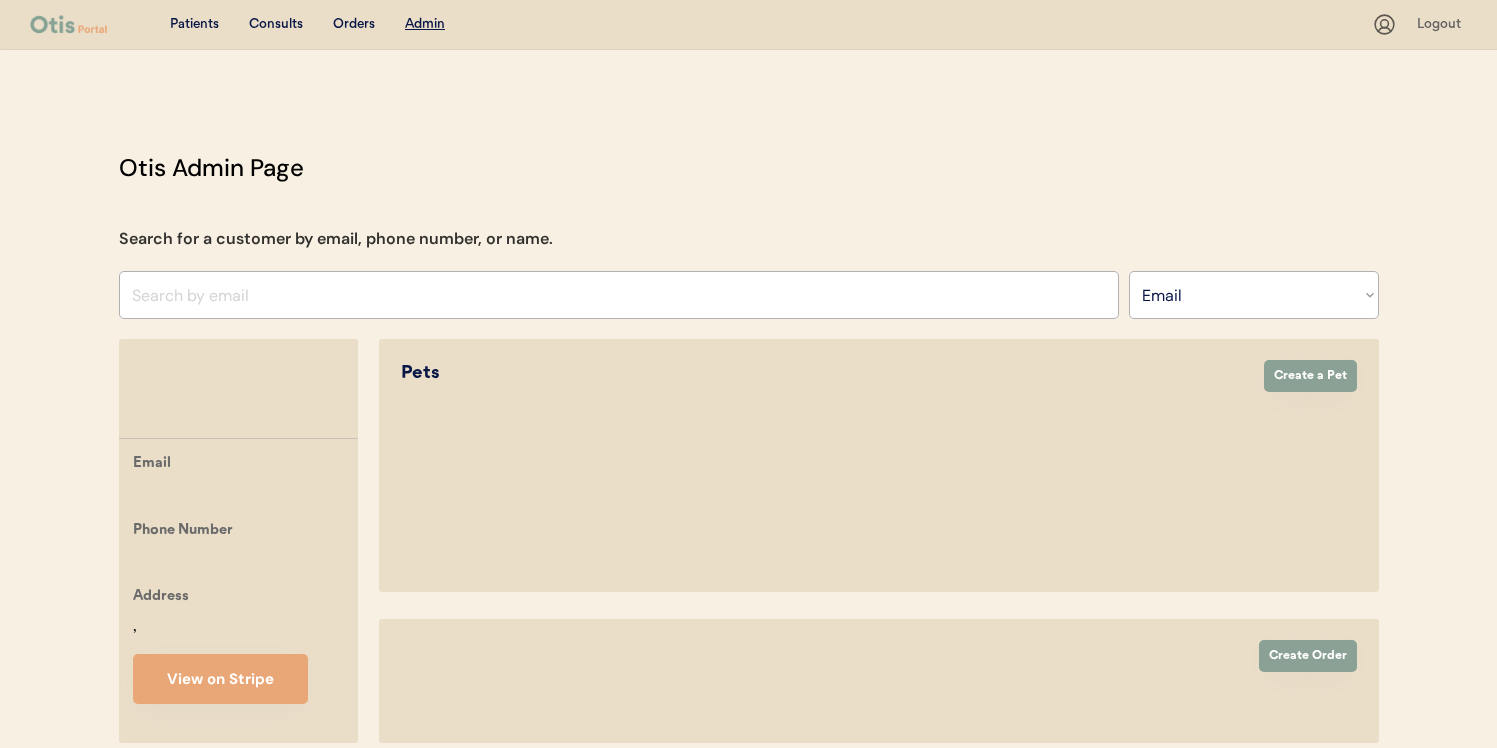 select on ""Email"" 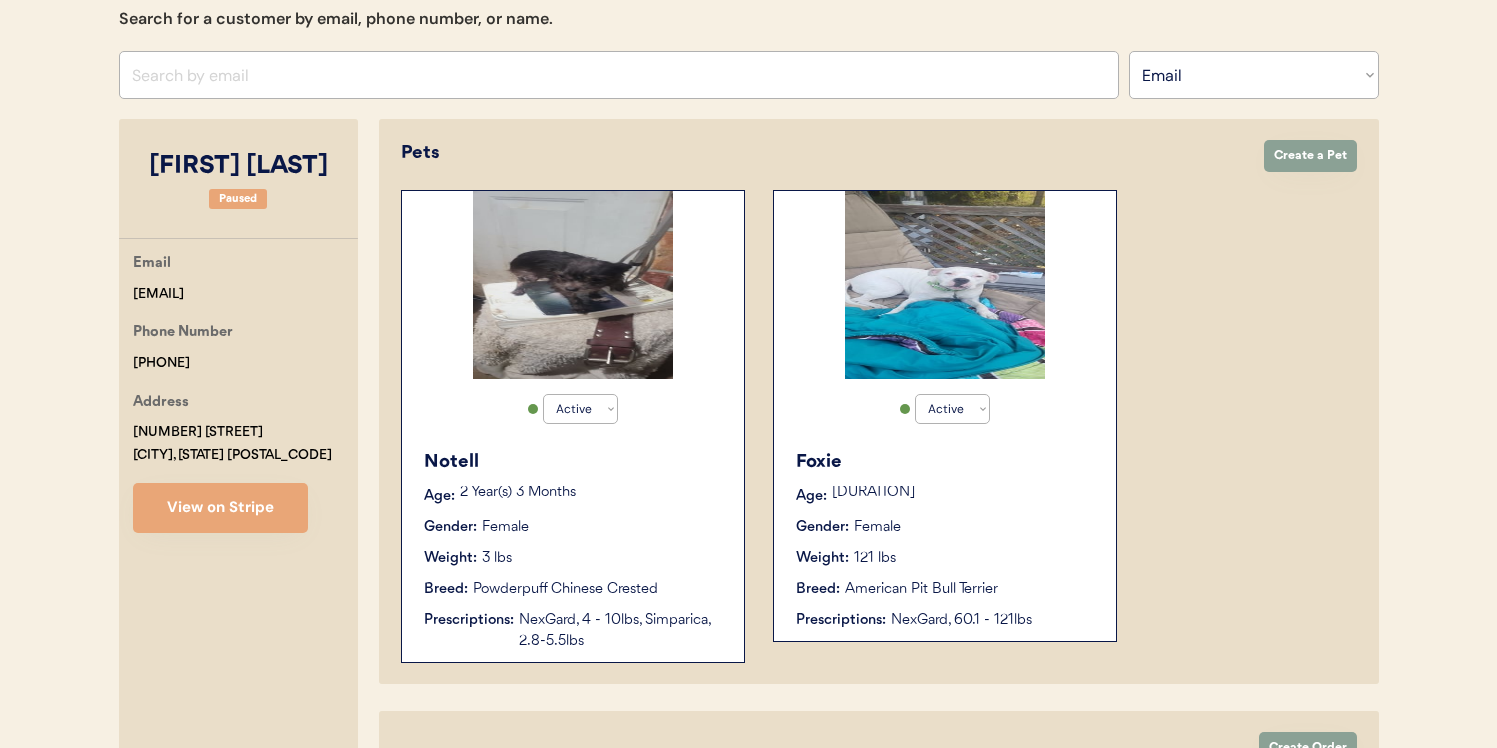 scroll, scrollTop: 319, scrollLeft: 0, axis: vertical 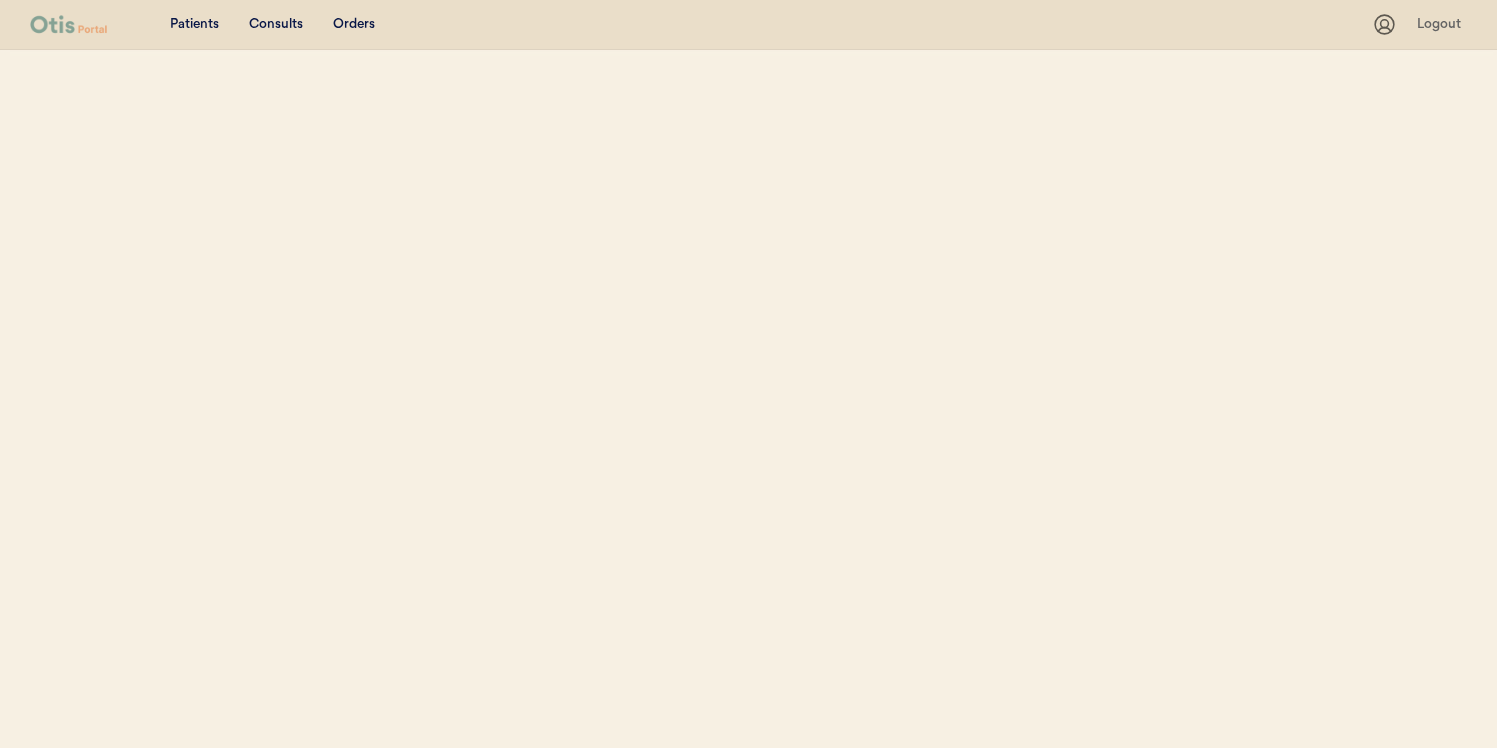 select on ""Email"" 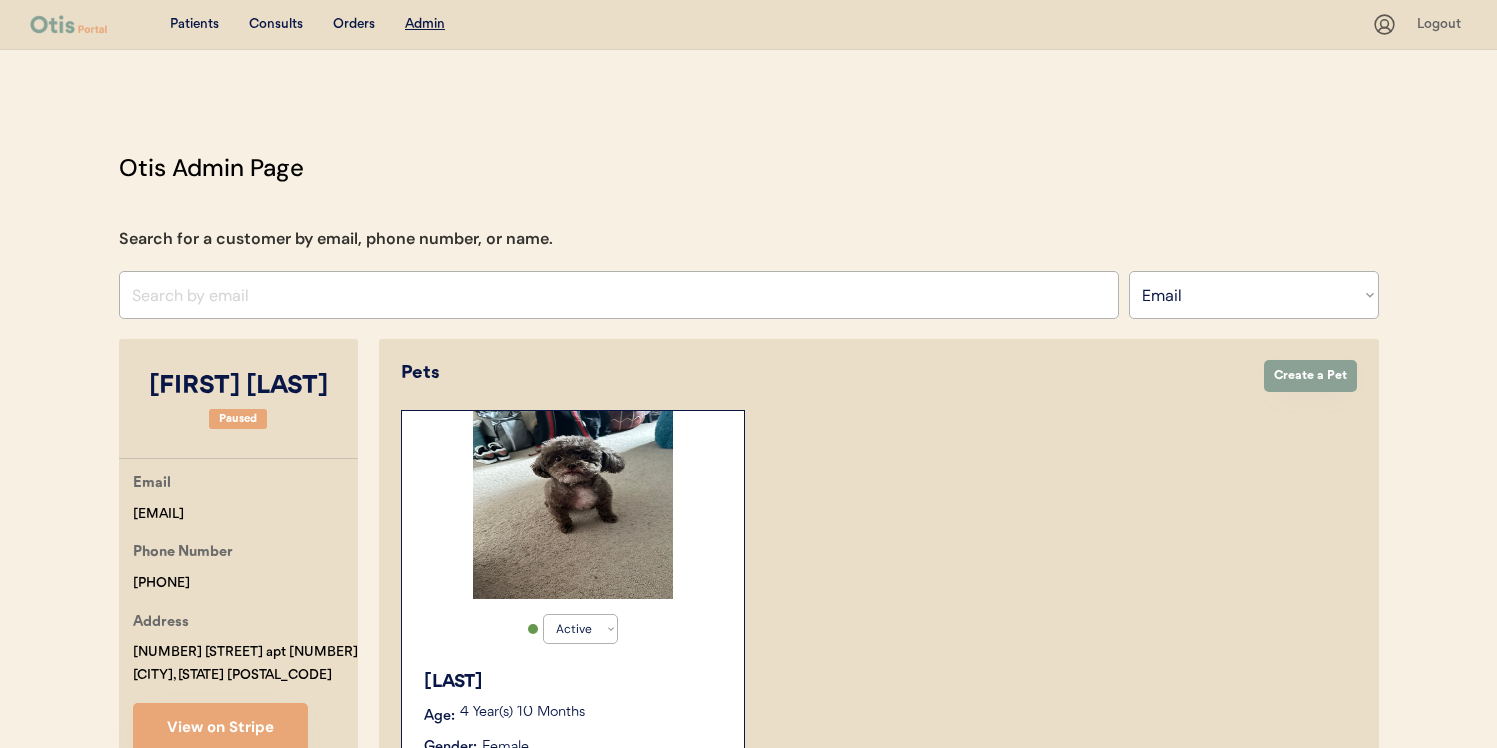 scroll, scrollTop: 364, scrollLeft: 0, axis: vertical 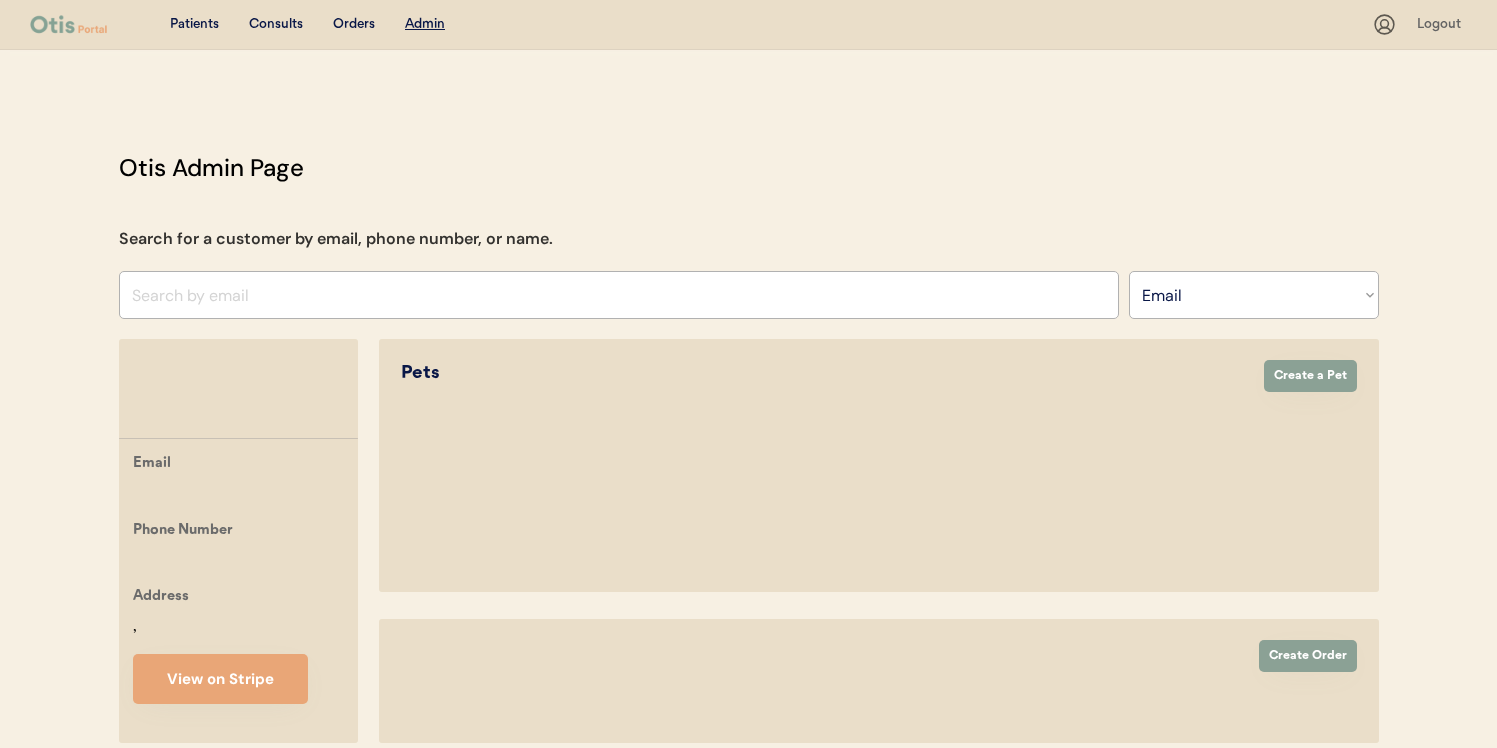 select on ""Email"" 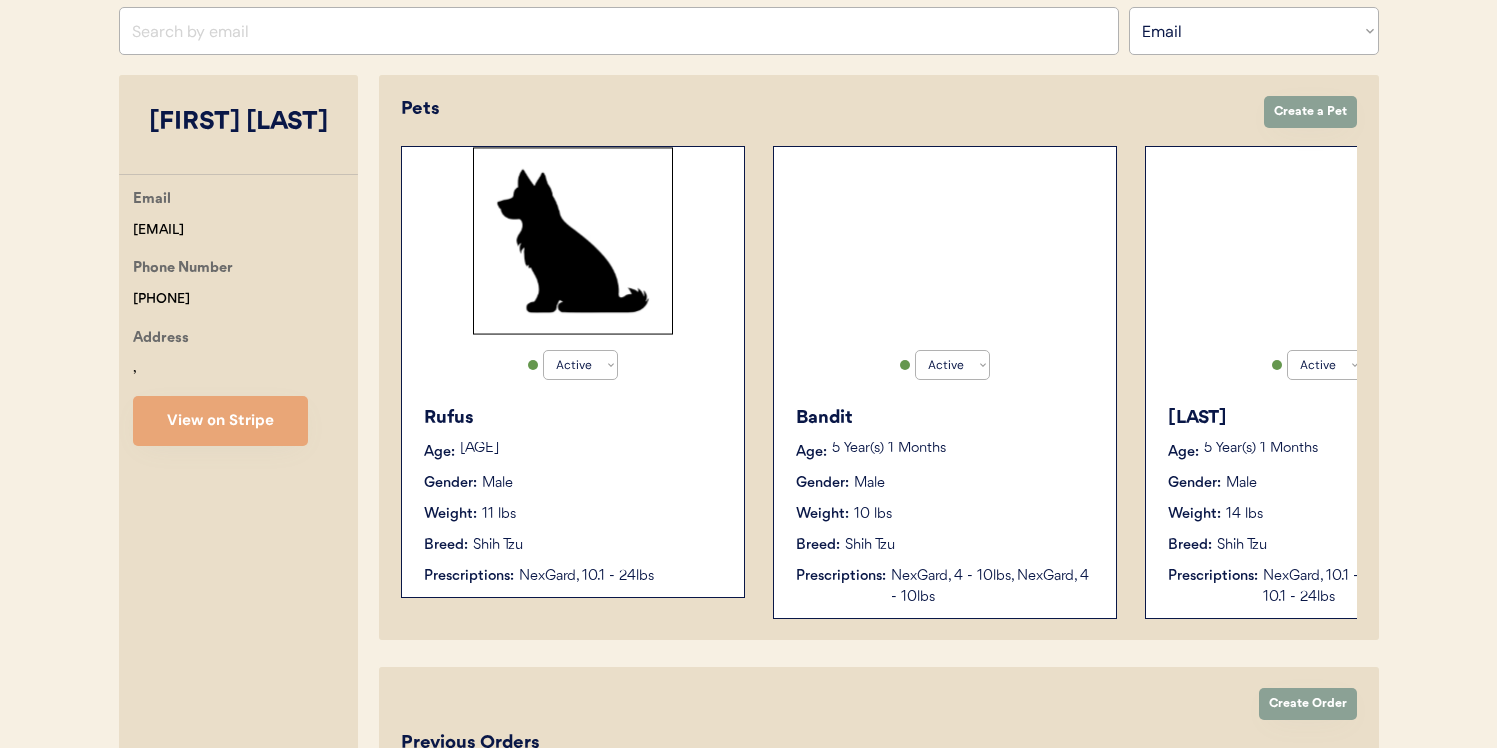 scroll, scrollTop: 323, scrollLeft: 0, axis: vertical 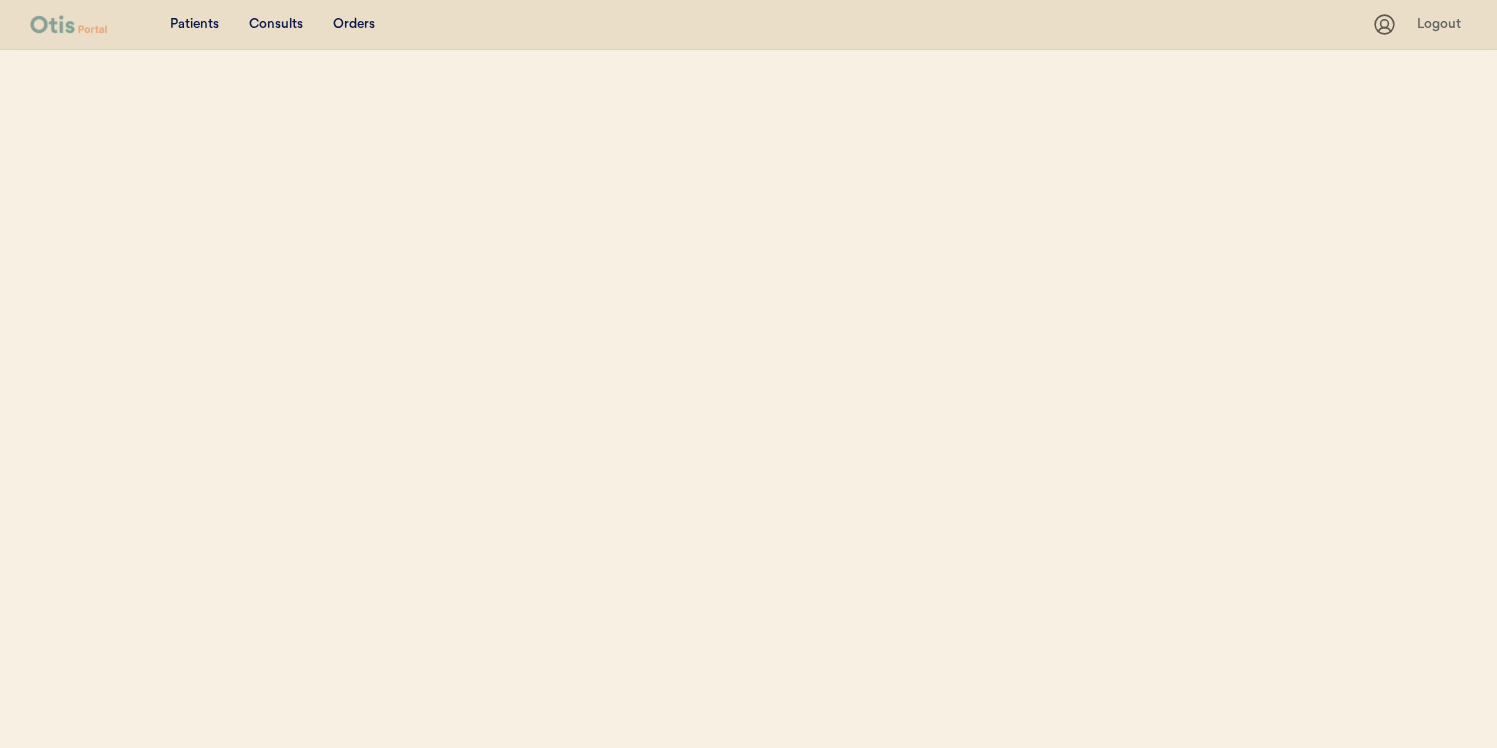 select on ""Email"" 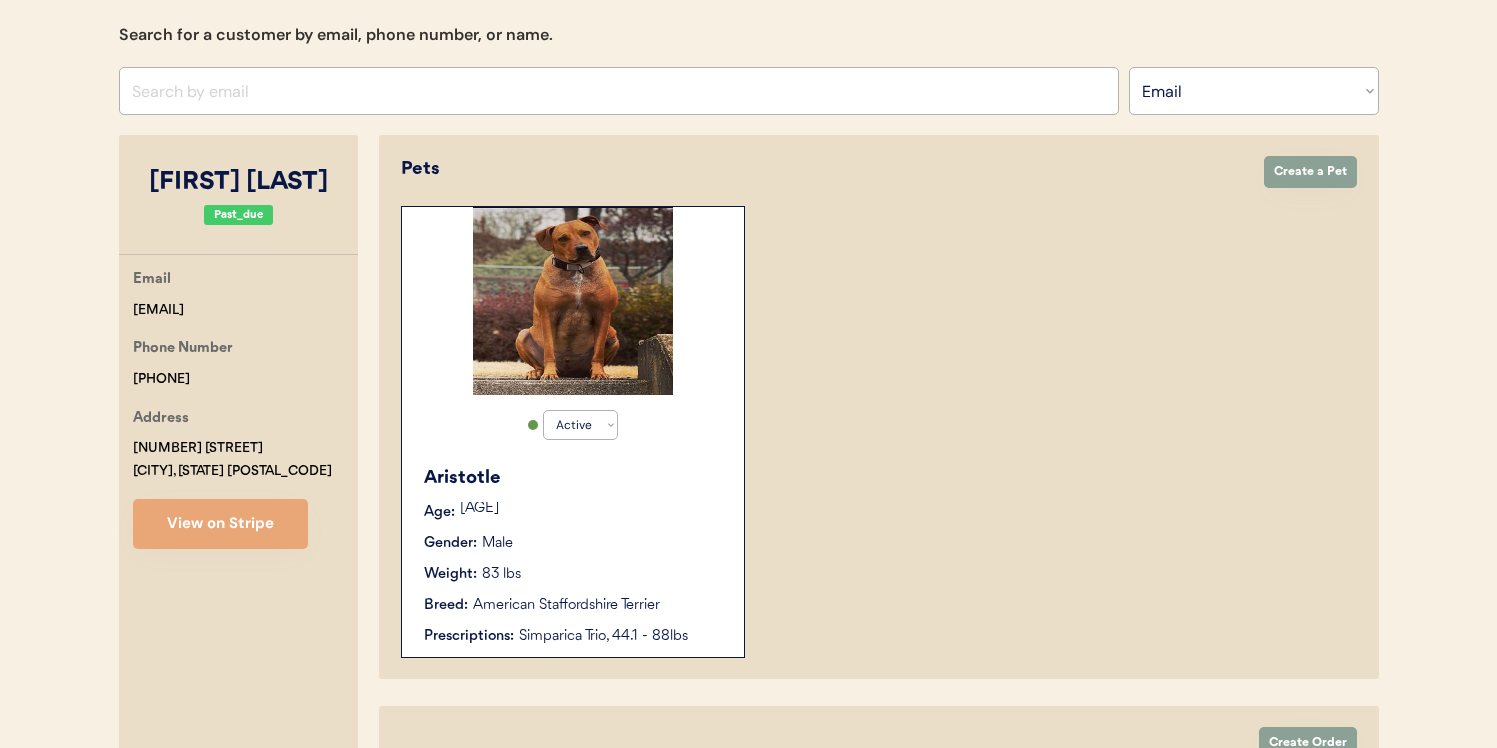 scroll, scrollTop: 364, scrollLeft: 0, axis: vertical 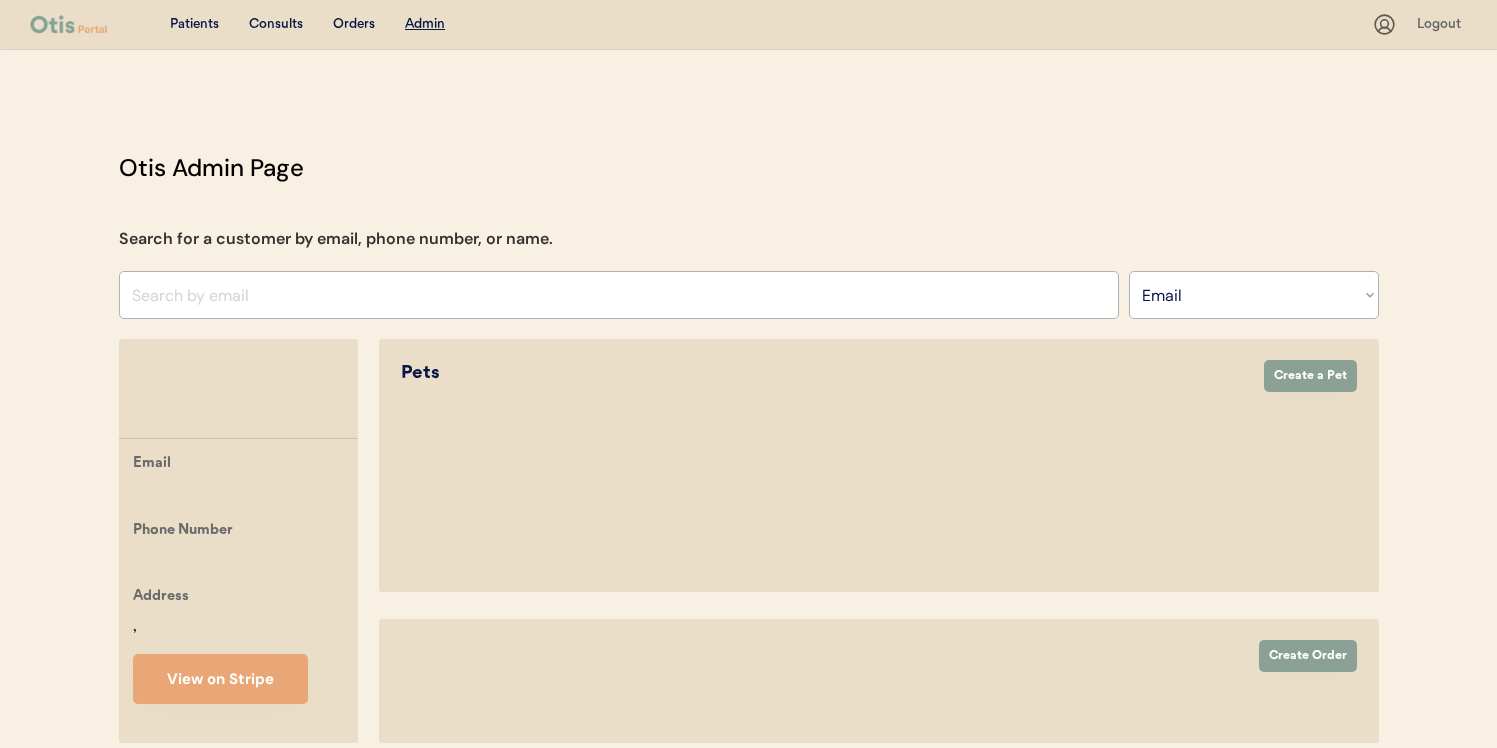 select on ""Email"" 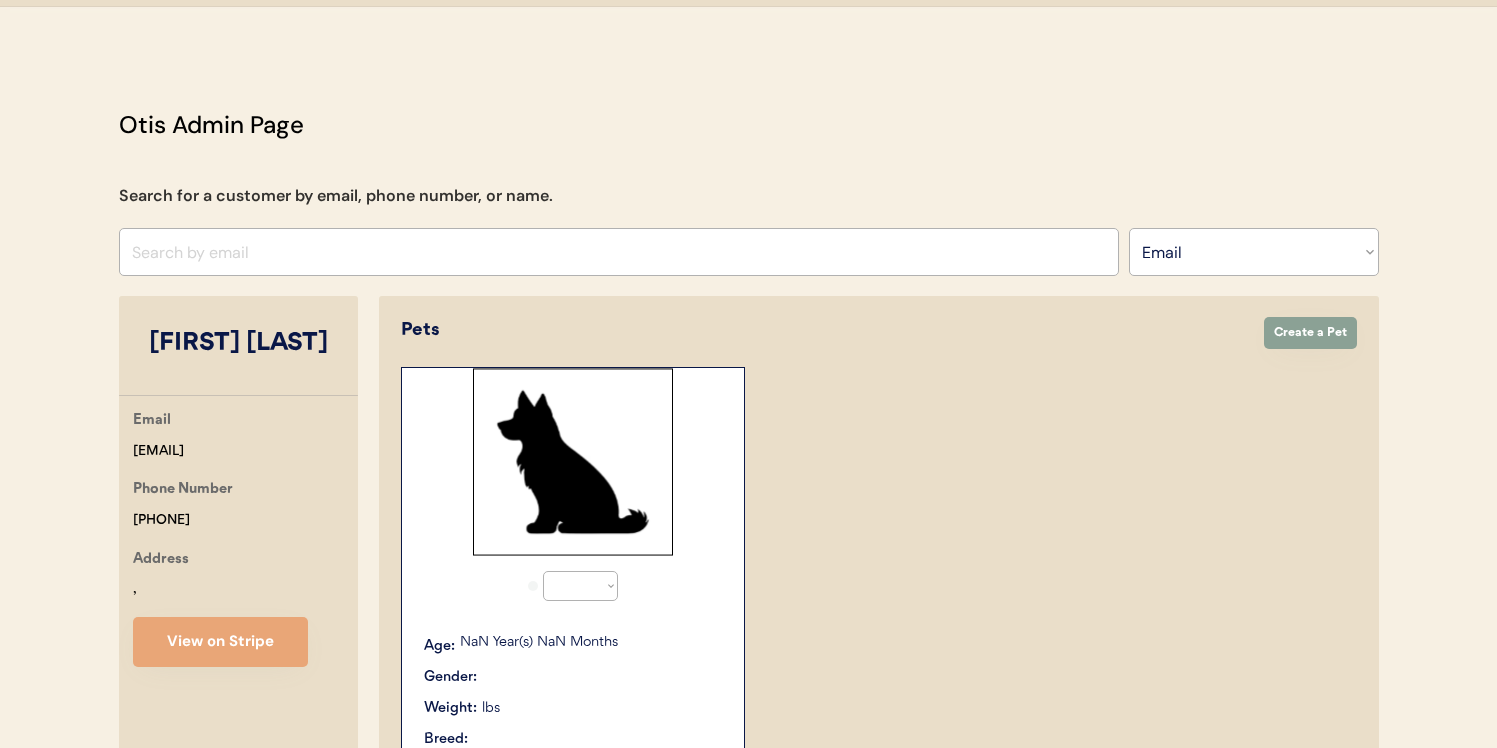 select on "true" 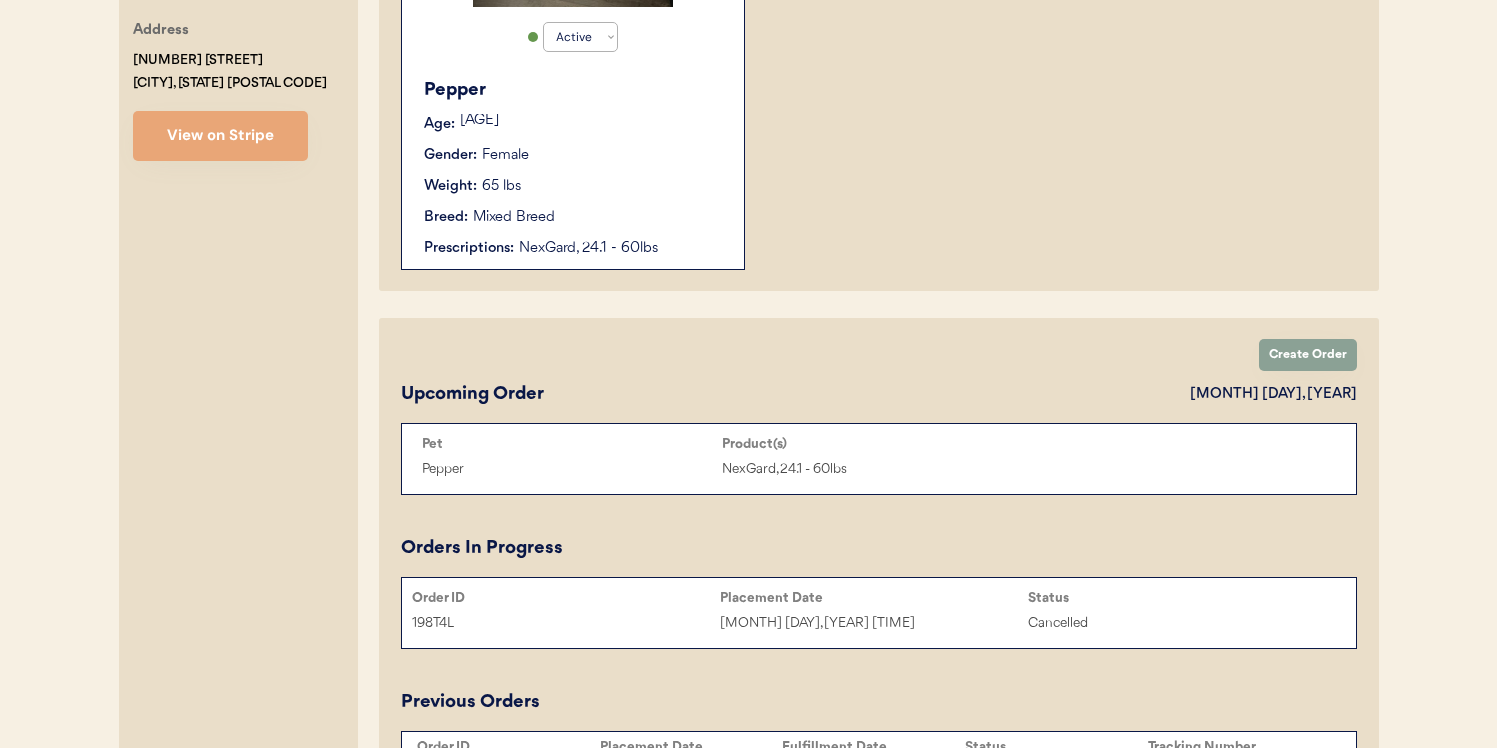 scroll, scrollTop: 565, scrollLeft: 0, axis: vertical 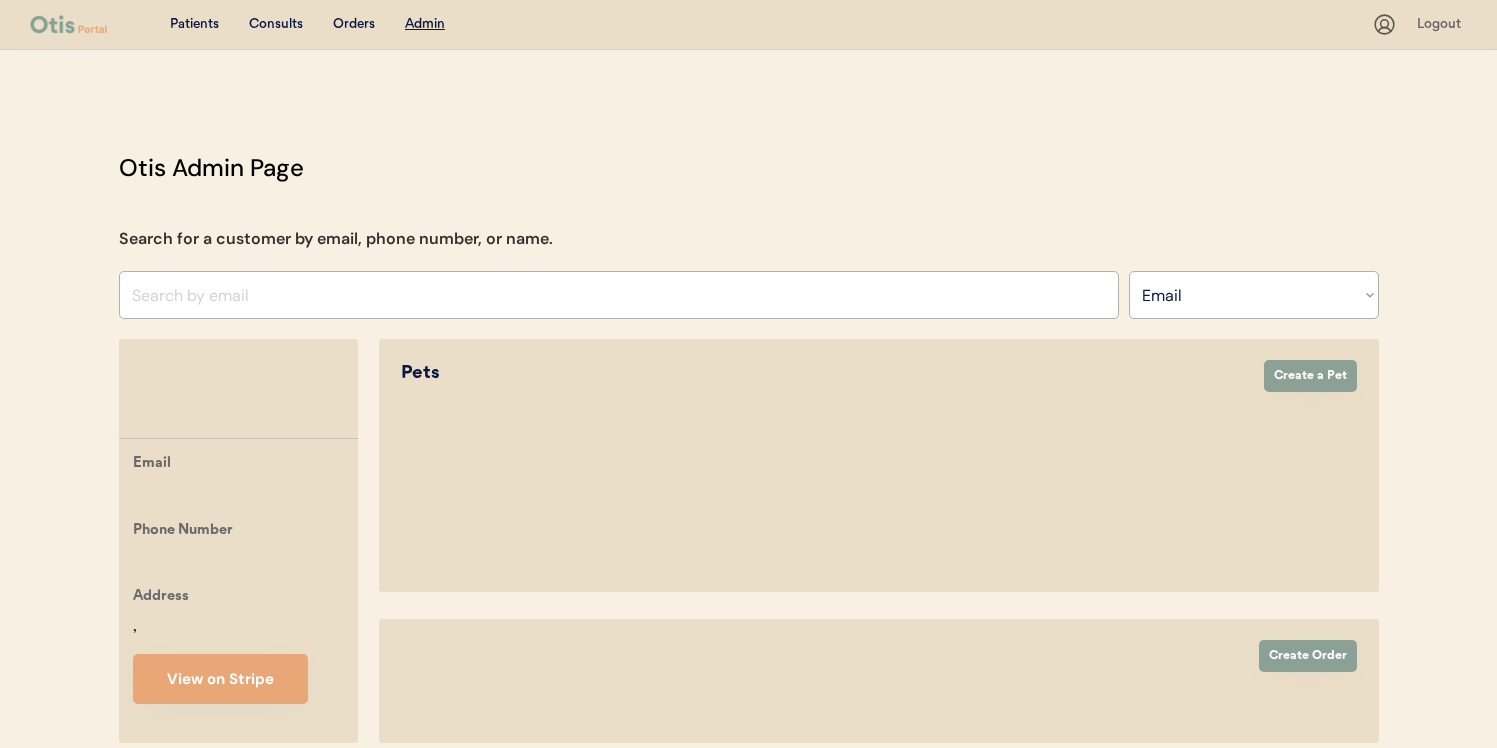 select on ""Email"" 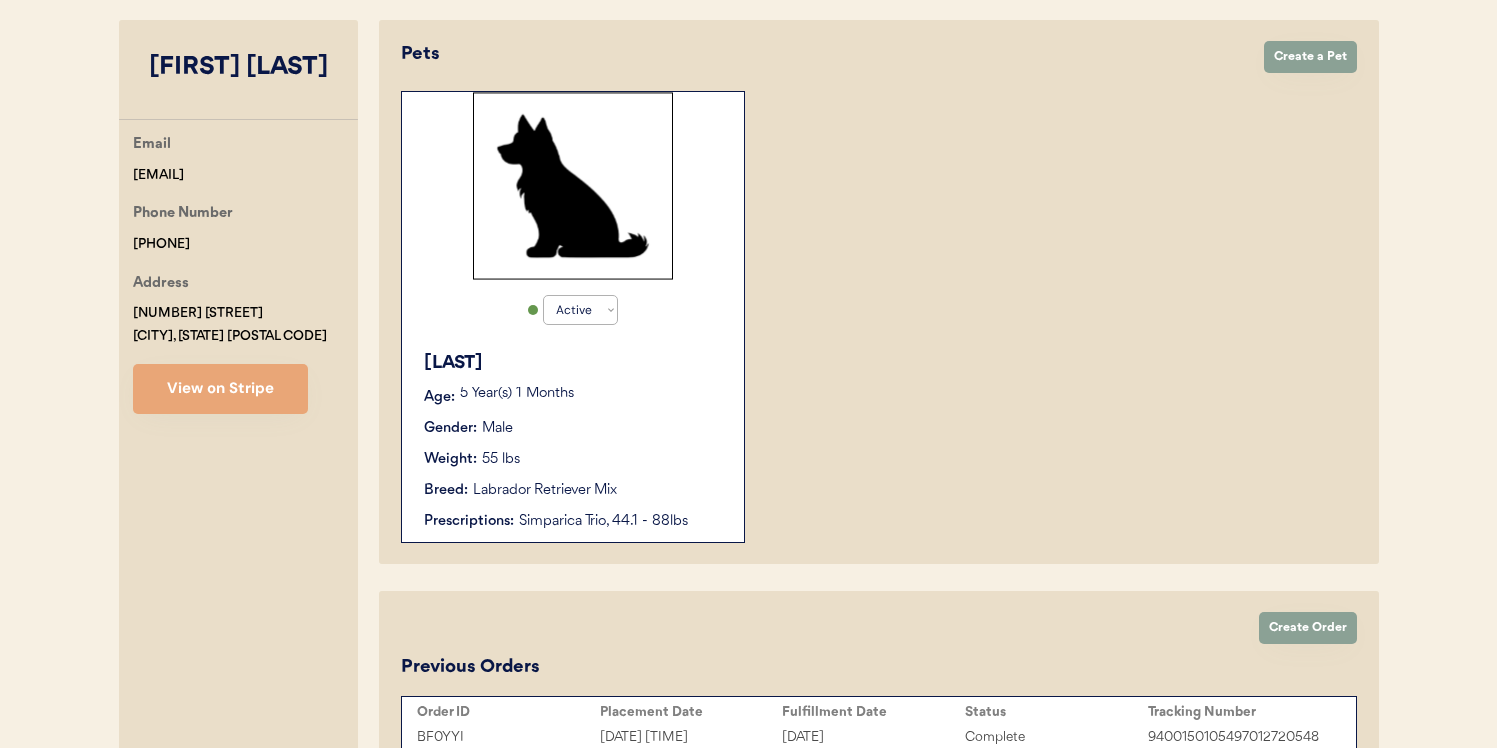 scroll, scrollTop: 345, scrollLeft: 0, axis: vertical 